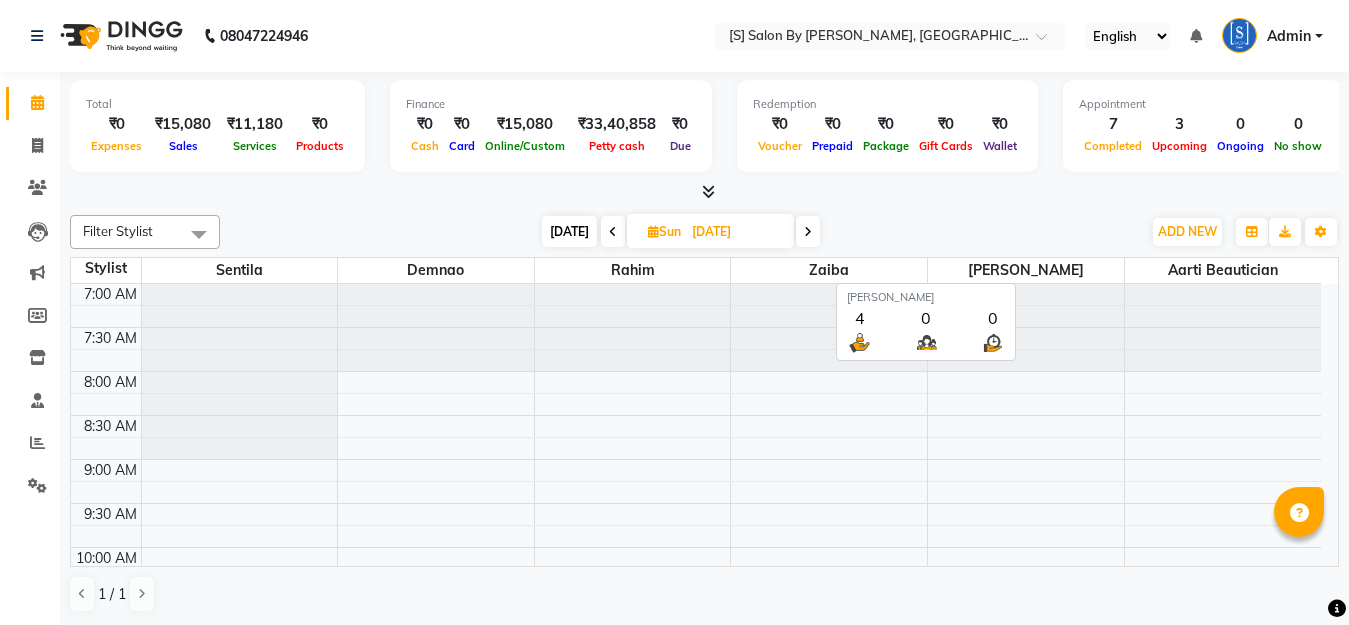 scroll, scrollTop: 0, scrollLeft: 0, axis: both 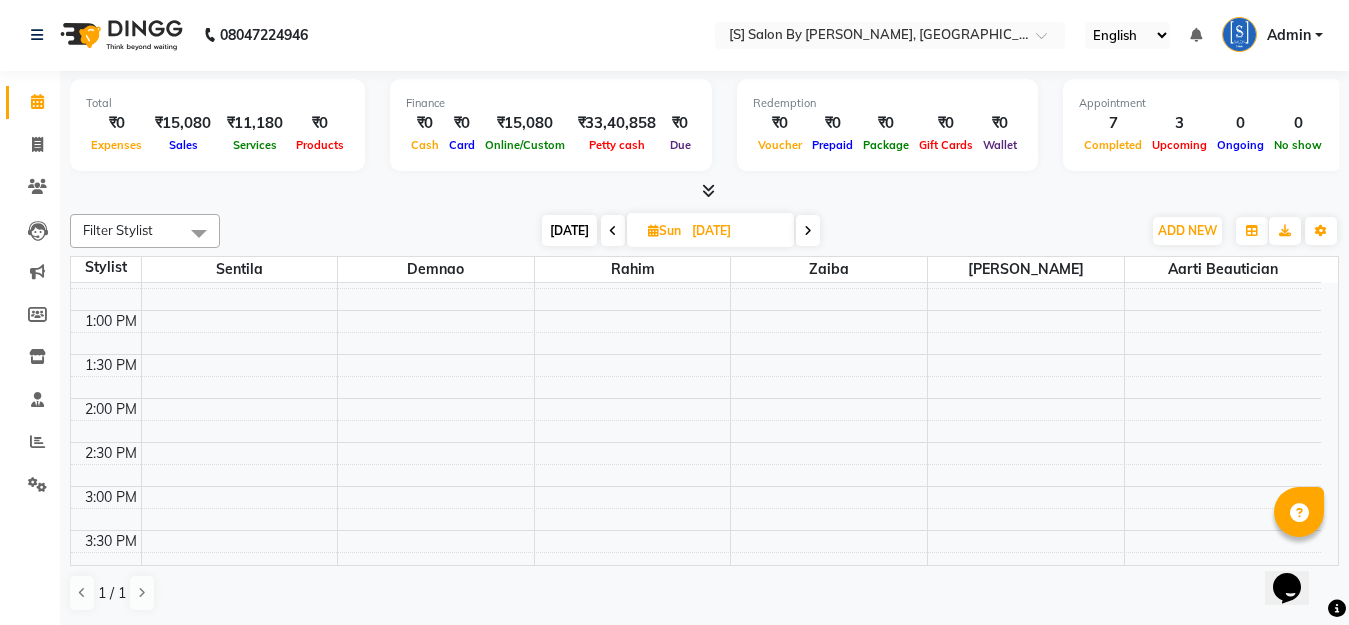 click on "[DATE]  [DATE]" at bounding box center (680, 231) 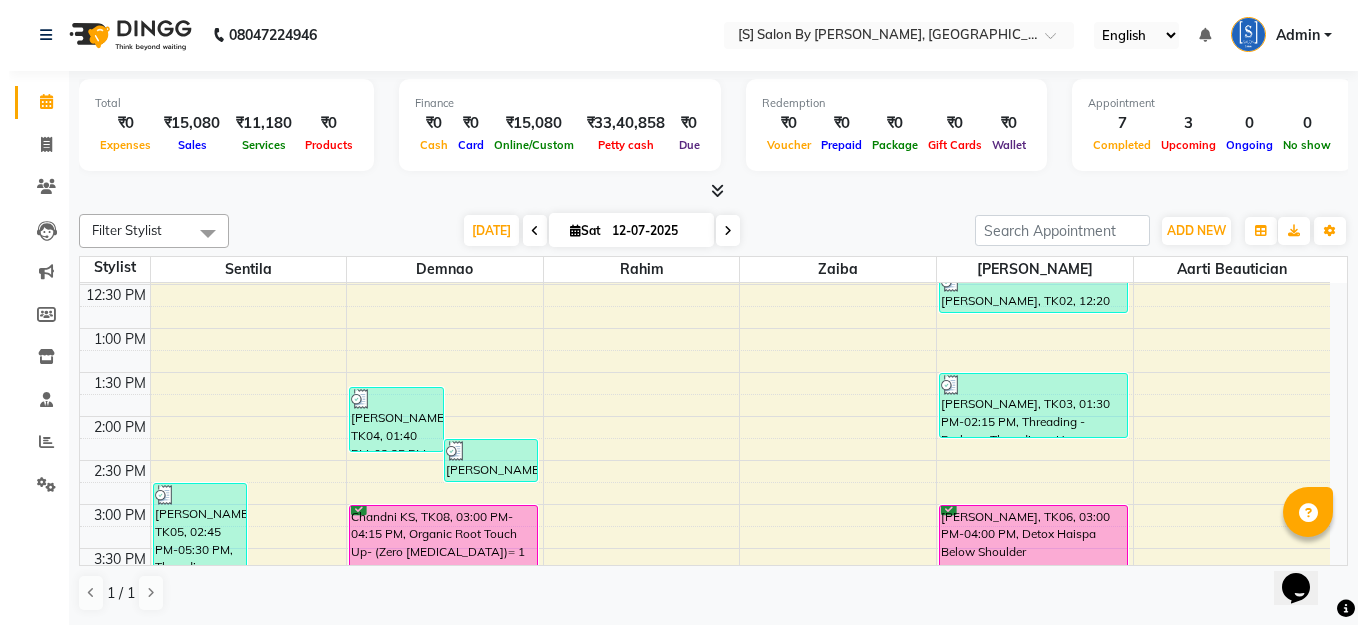 scroll, scrollTop: 581, scrollLeft: 0, axis: vertical 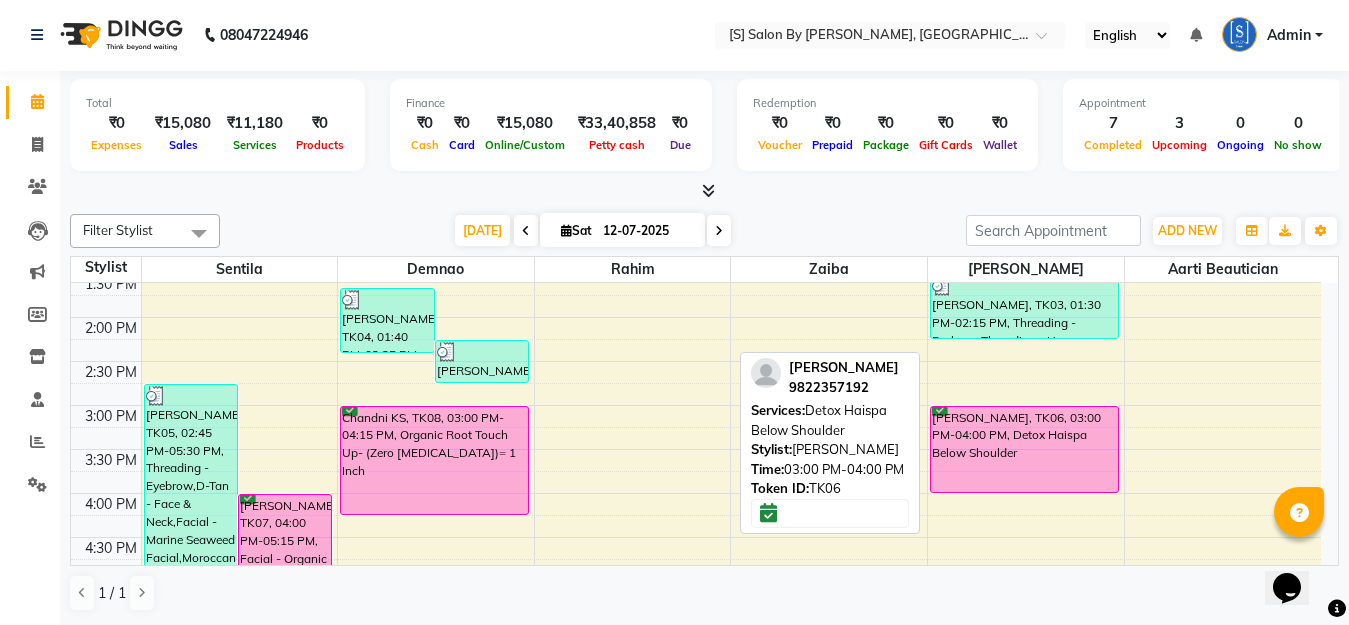 click on "[PERSON_NAME], TK06, 03:00 PM-04:00 PM, Detox Haispa Below Shoulder" at bounding box center (1024, 449) 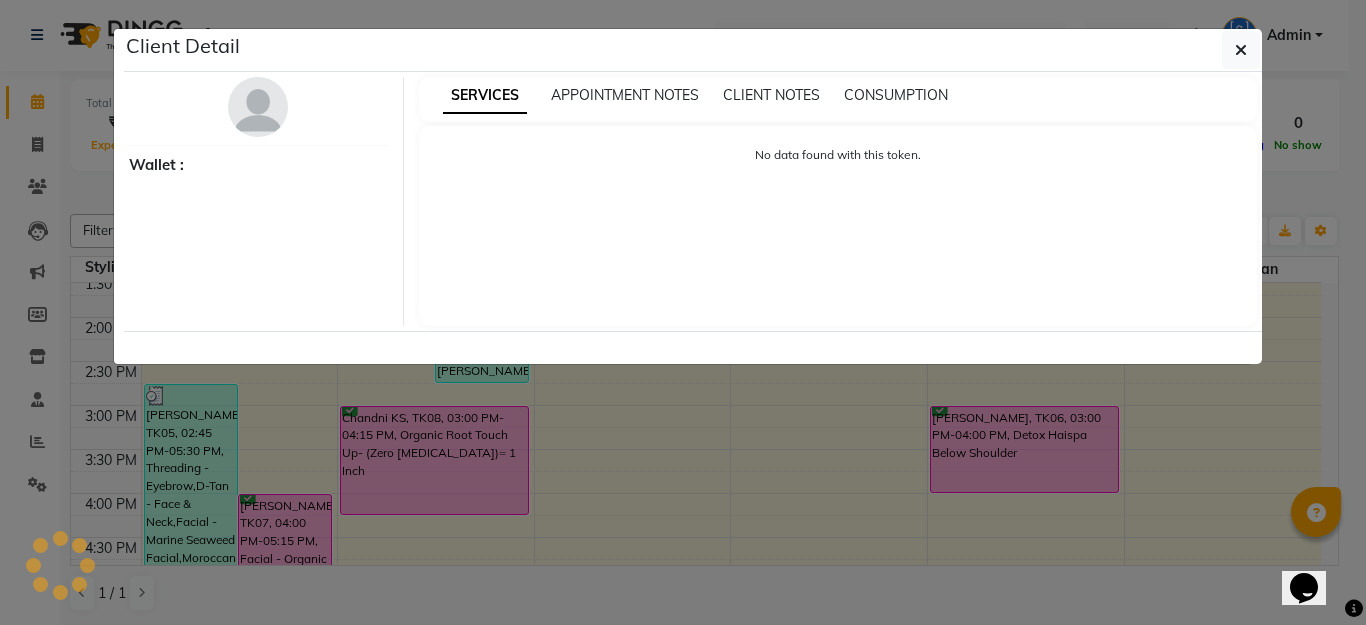 select on "6" 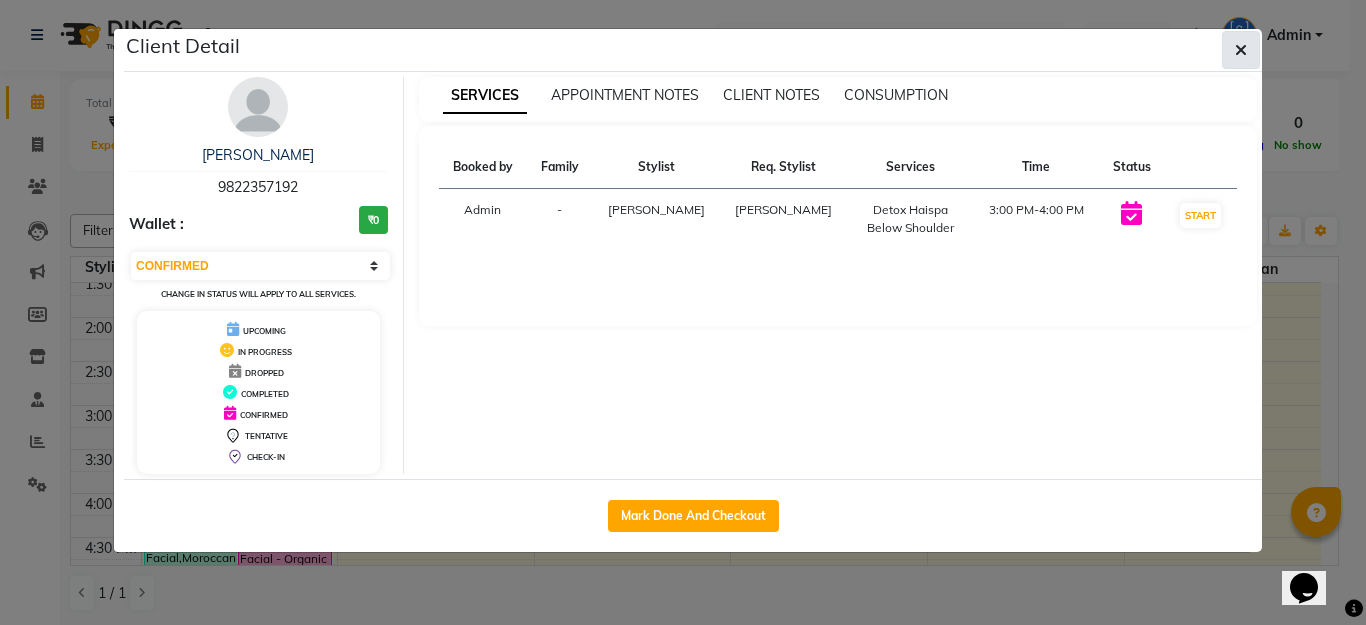 click 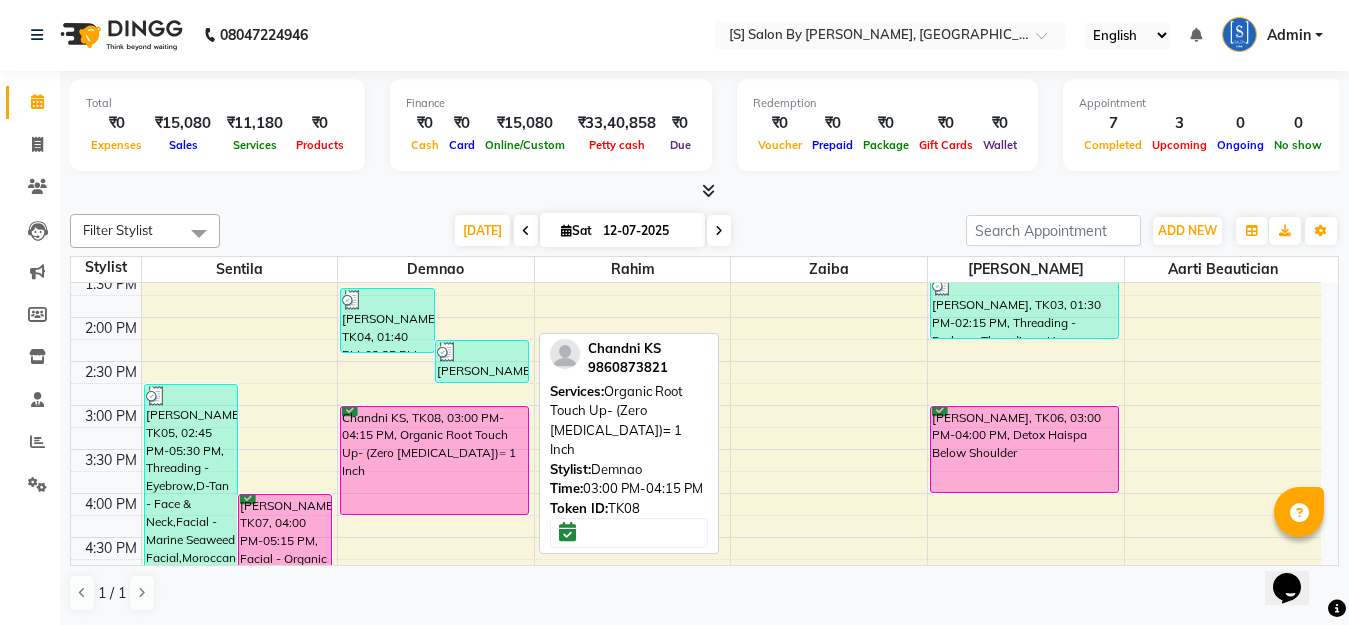 click on "Chandni KS, TK08, 03:00 PM-04:15 PM, Organic Root Touch Up- (Zero [MEDICAL_DATA])= 1 Inch" at bounding box center [434, 460] 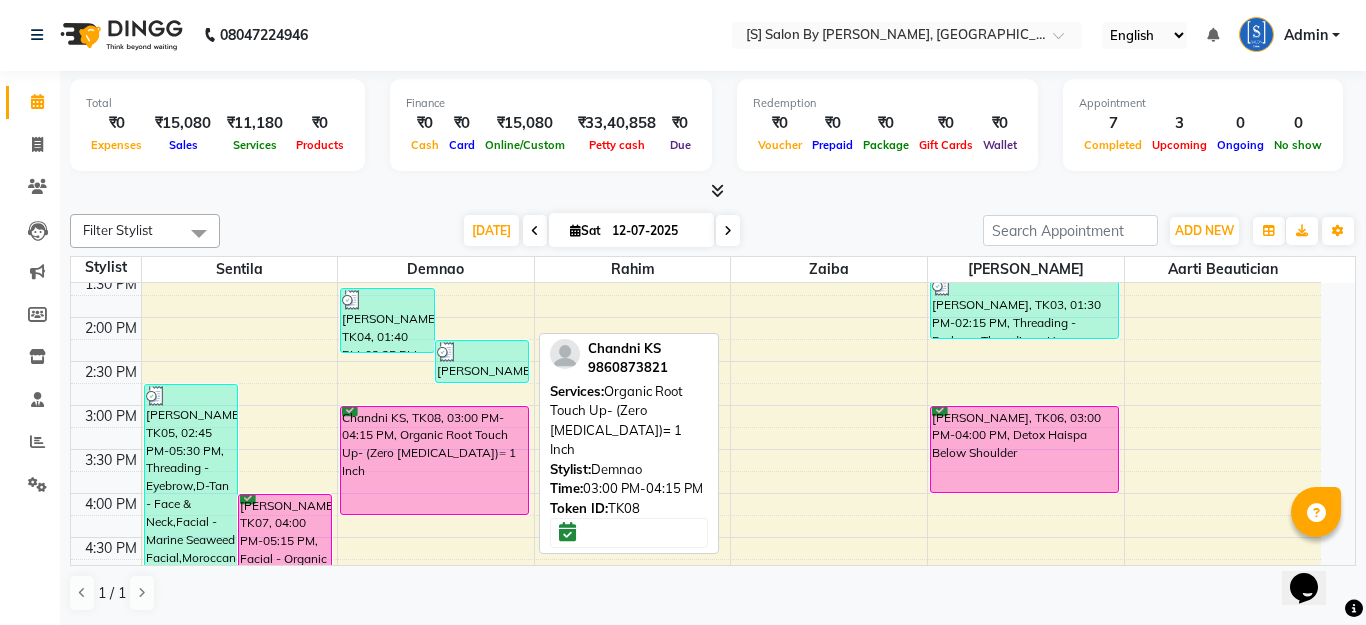 select on "6" 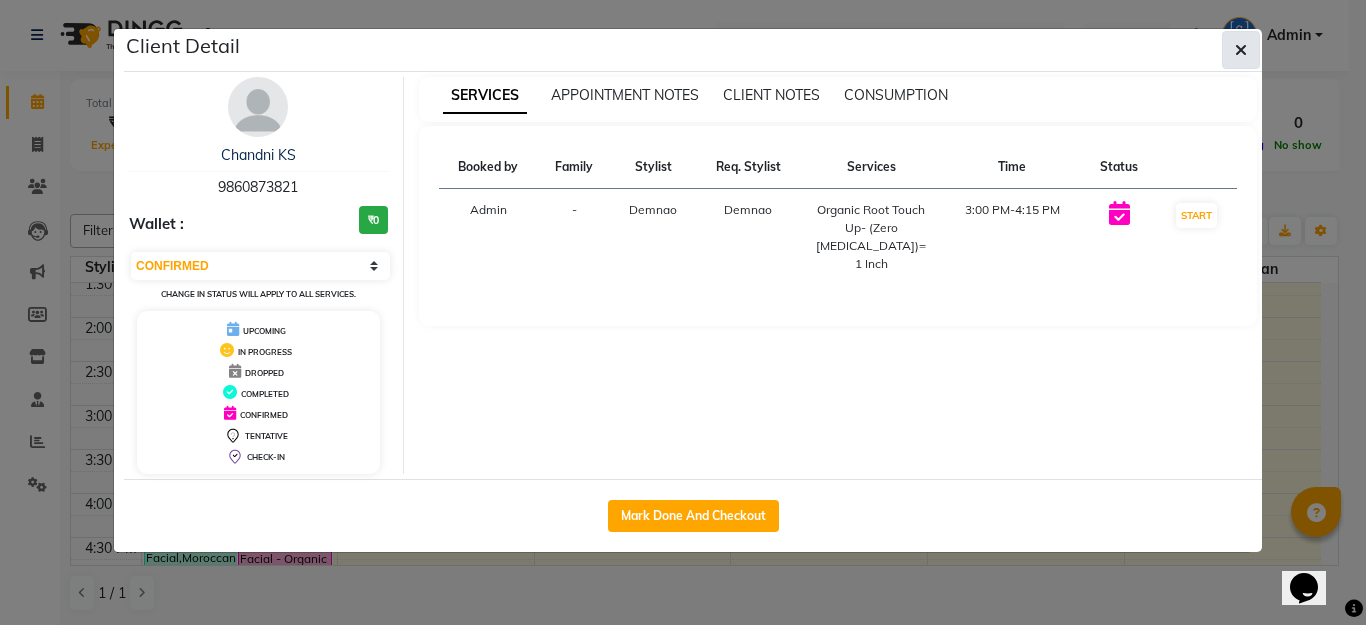 click 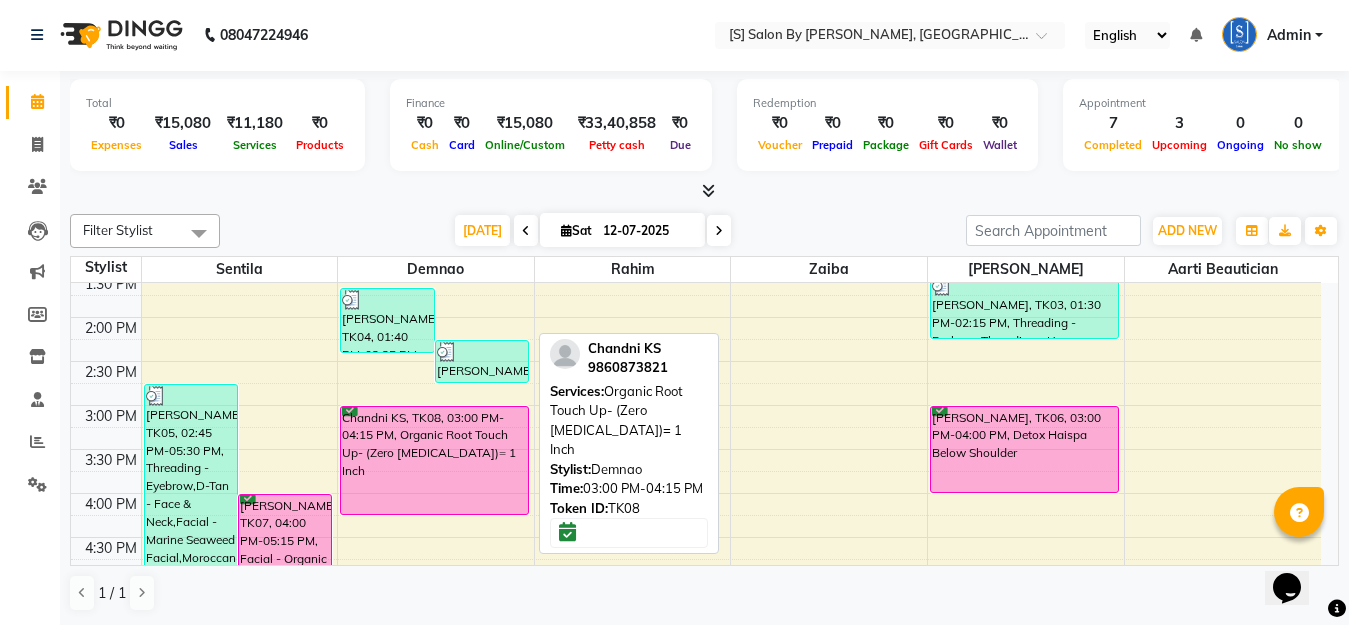 click on "Chandni KS, TK08, 03:00 PM-04:15 PM, Organic Root Touch Up- (Zero [MEDICAL_DATA])= 1 Inch" at bounding box center [434, 460] 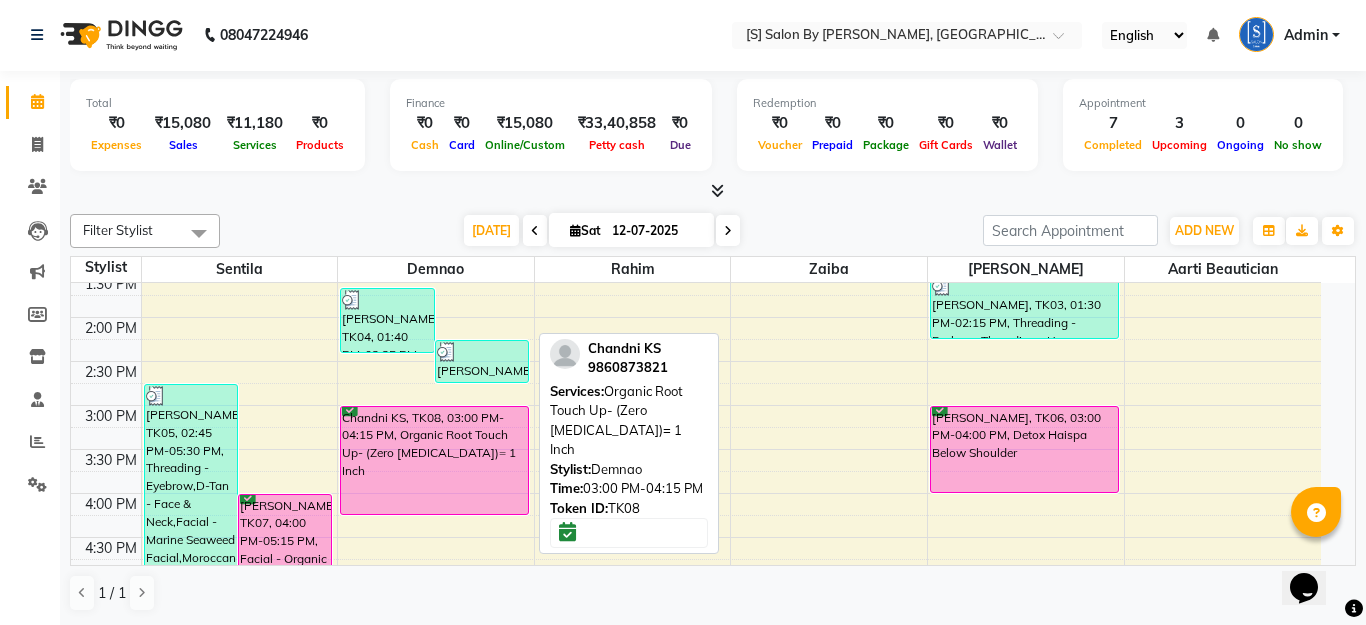 select on "6" 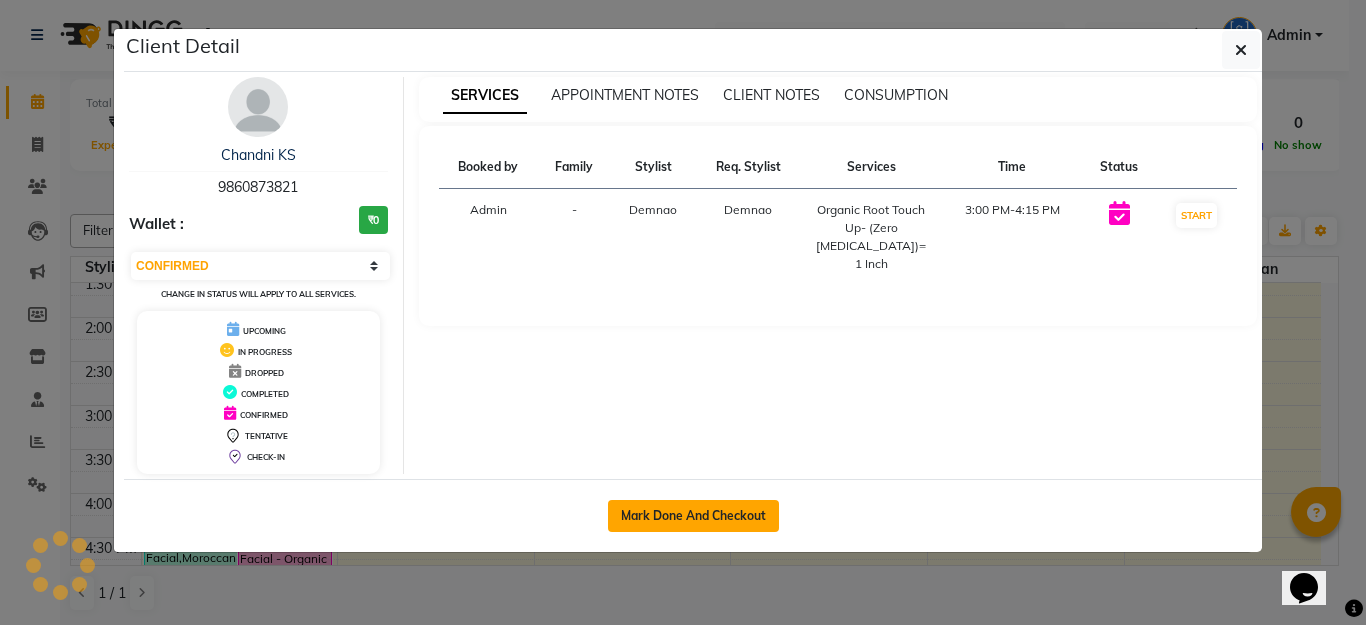 click on "Mark Done And Checkout" 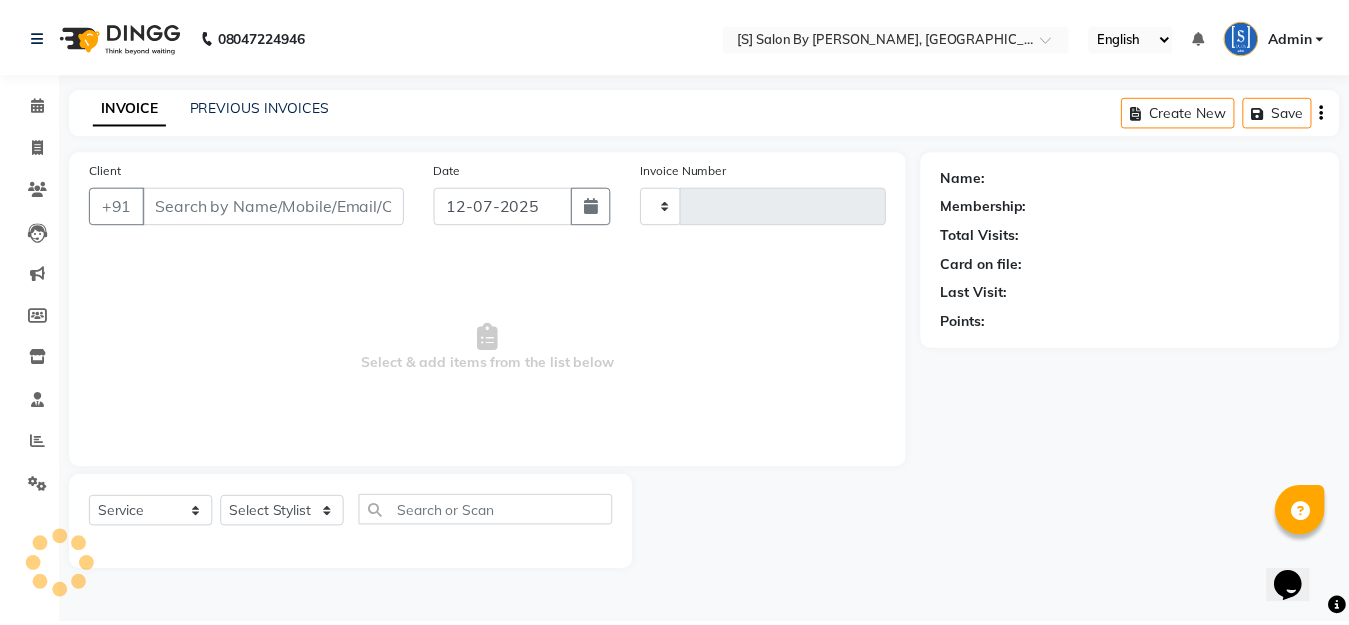 scroll, scrollTop: 0, scrollLeft: 0, axis: both 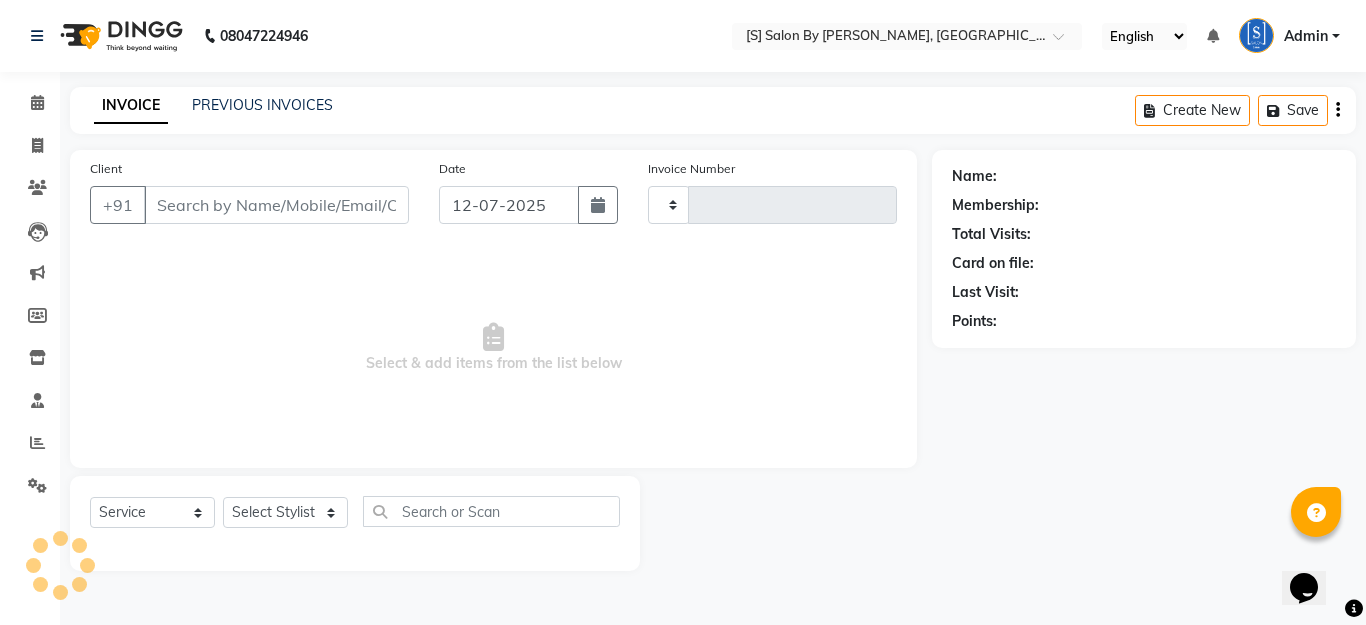 type on "0837" 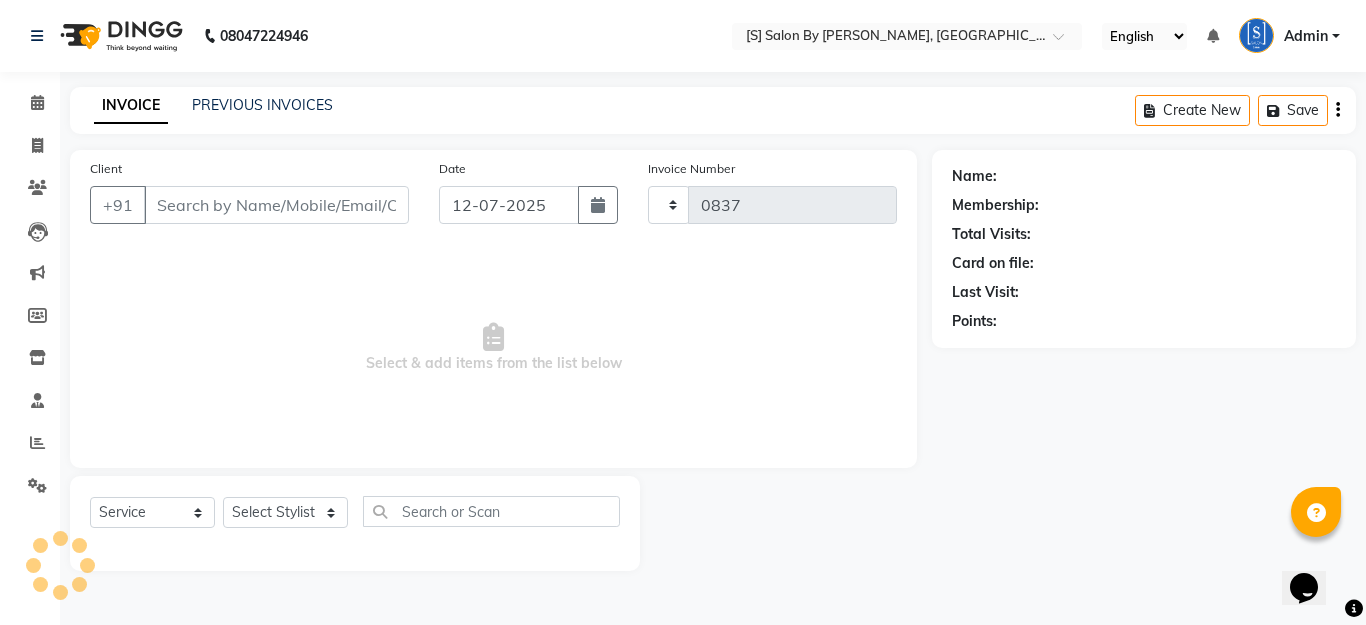 select on "45" 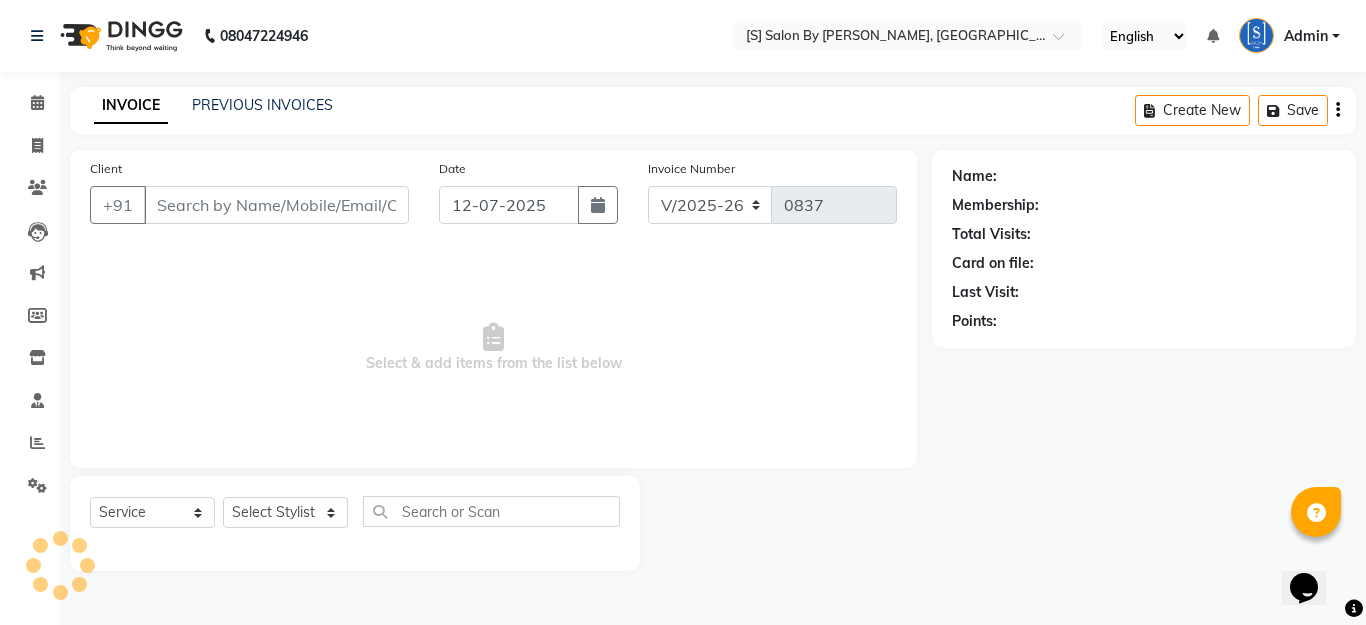 type on "9860873821" 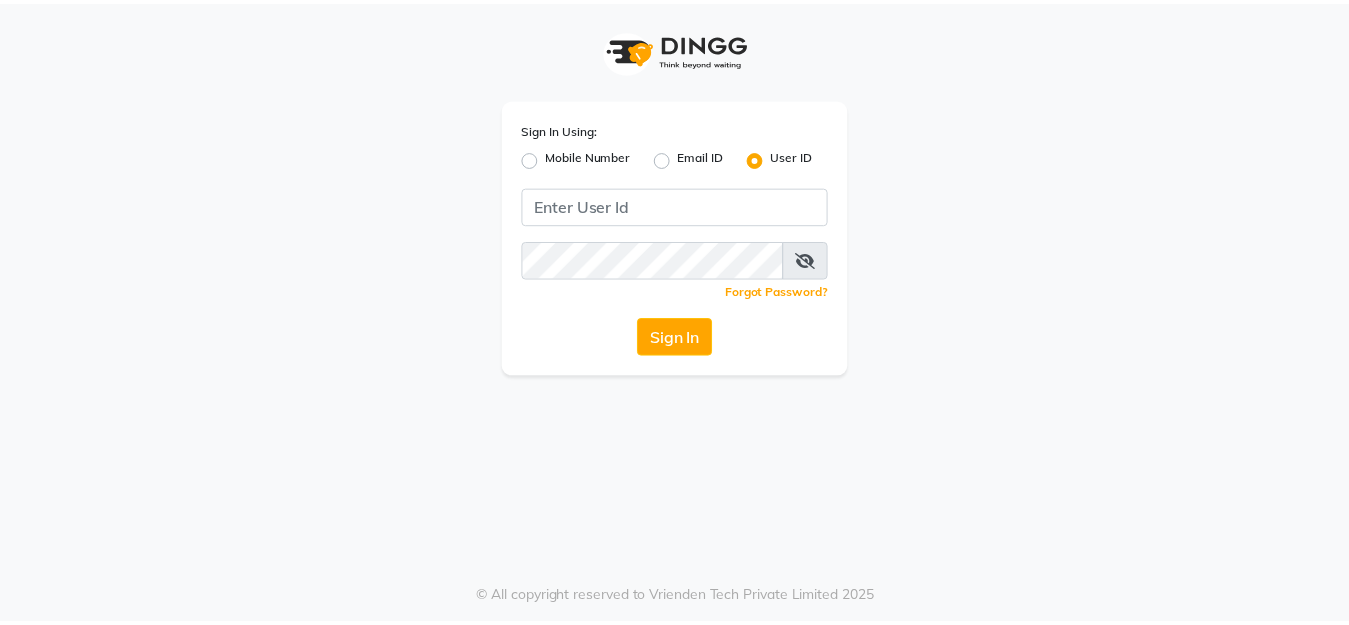 scroll, scrollTop: 0, scrollLeft: 0, axis: both 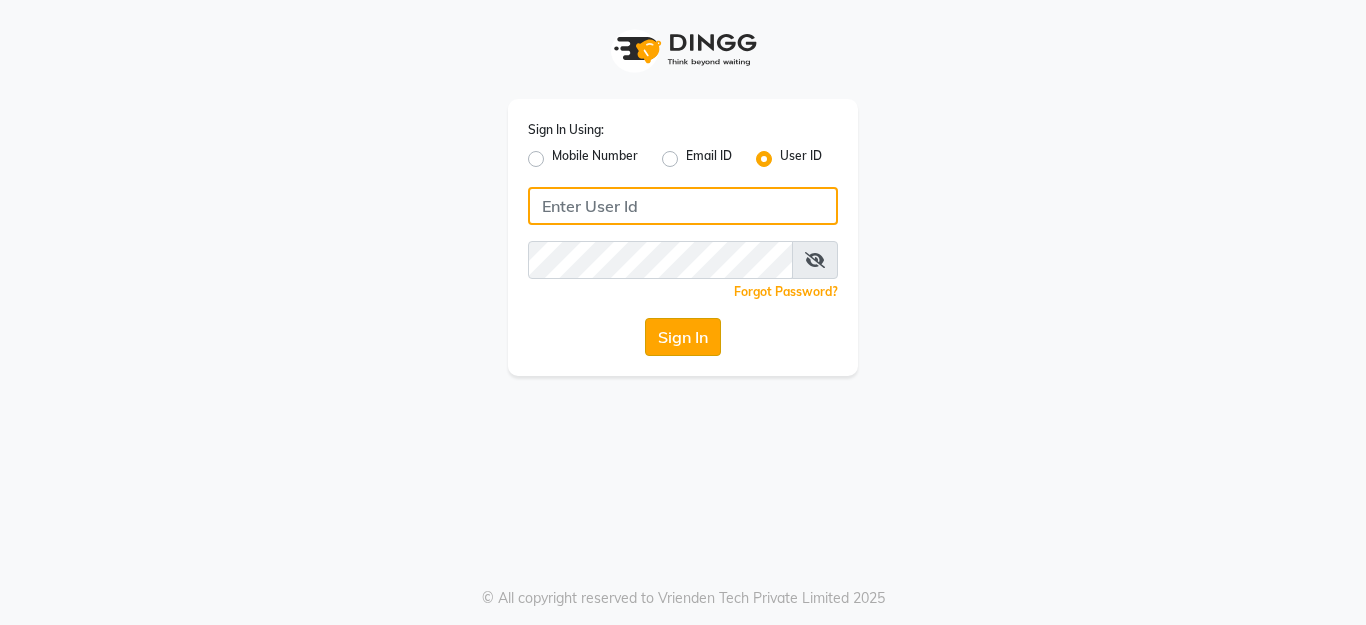 type on "ssalon" 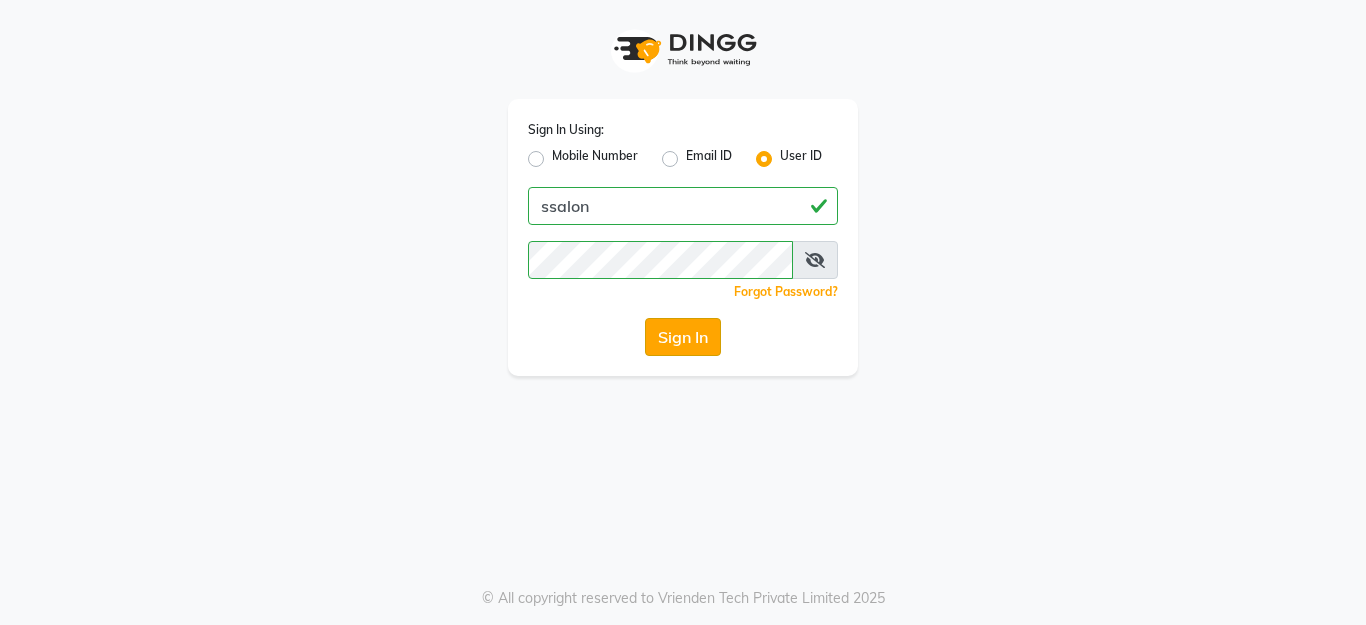 click on "Sign In" 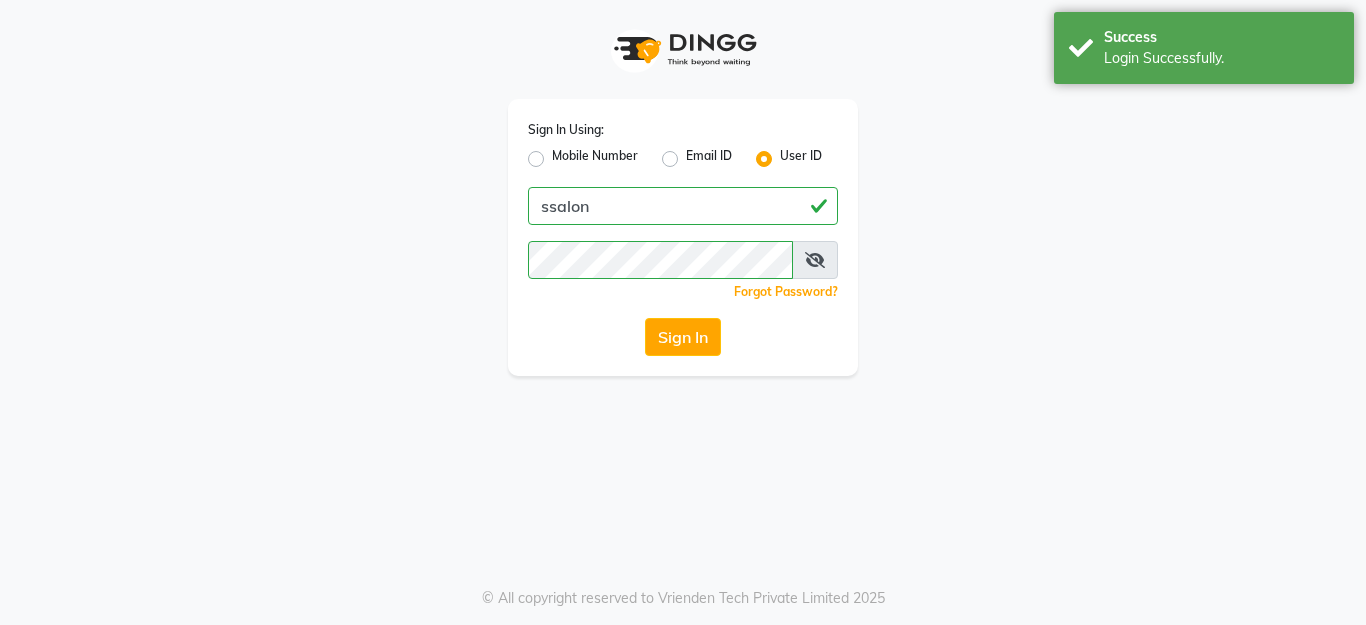select on "service" 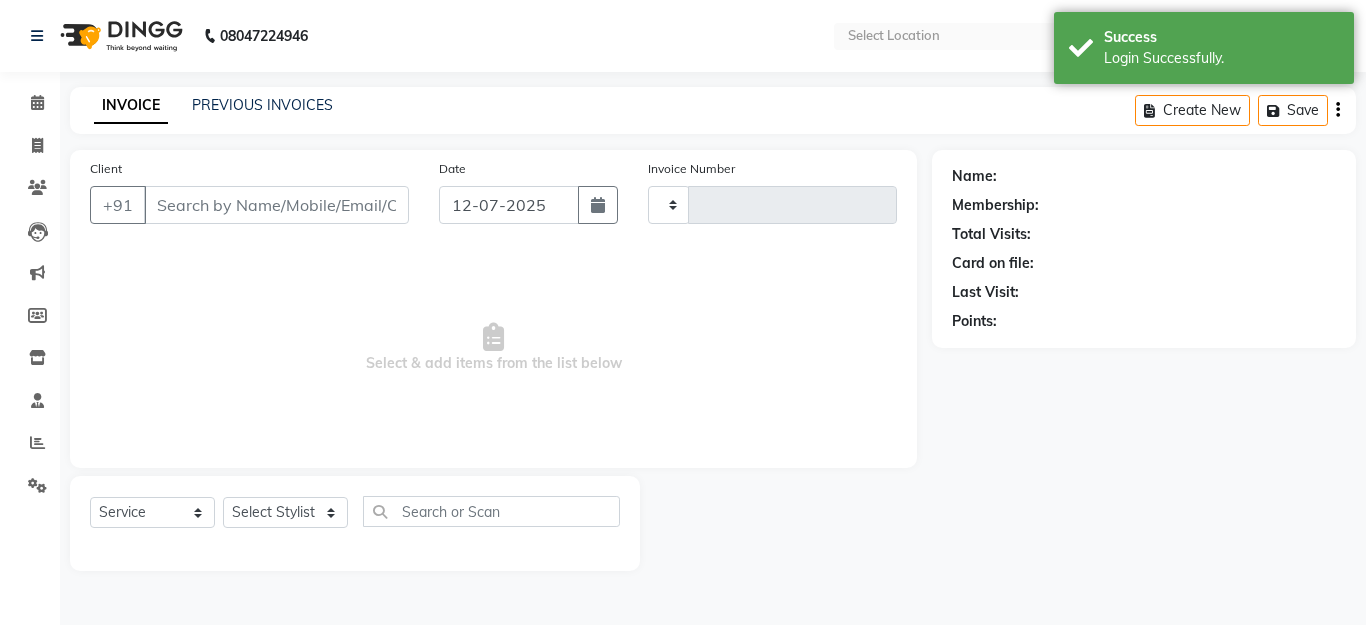 type on "0837" 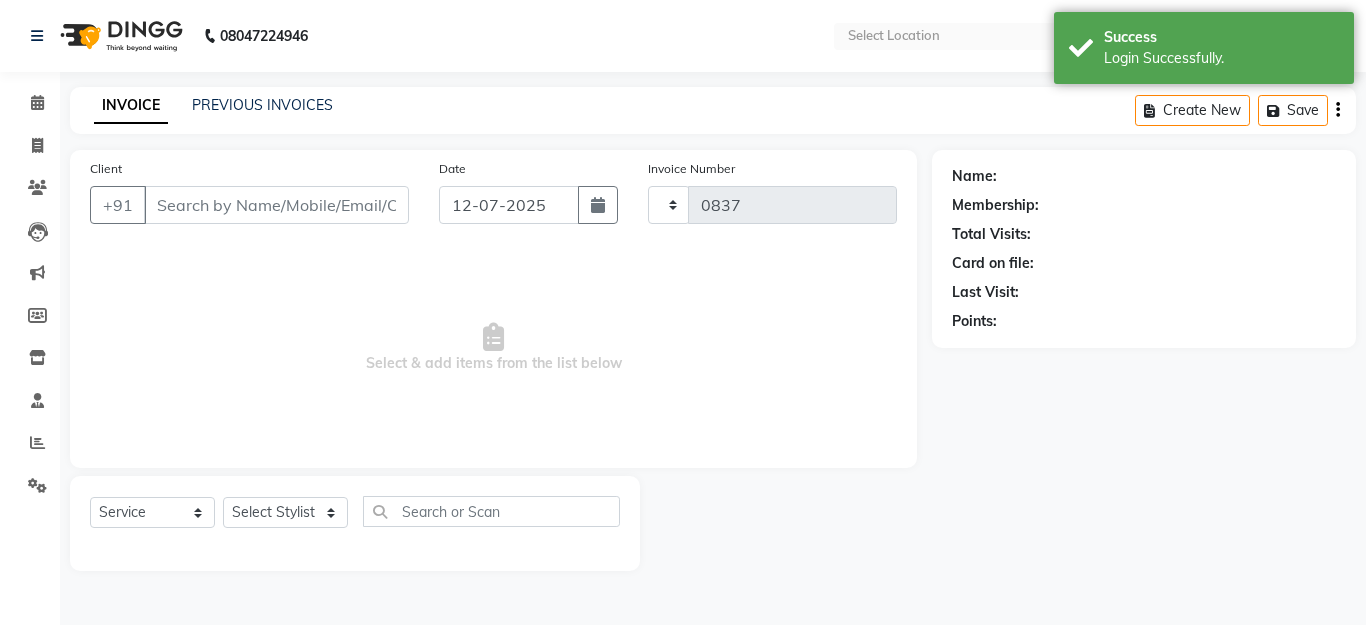 select on "en" 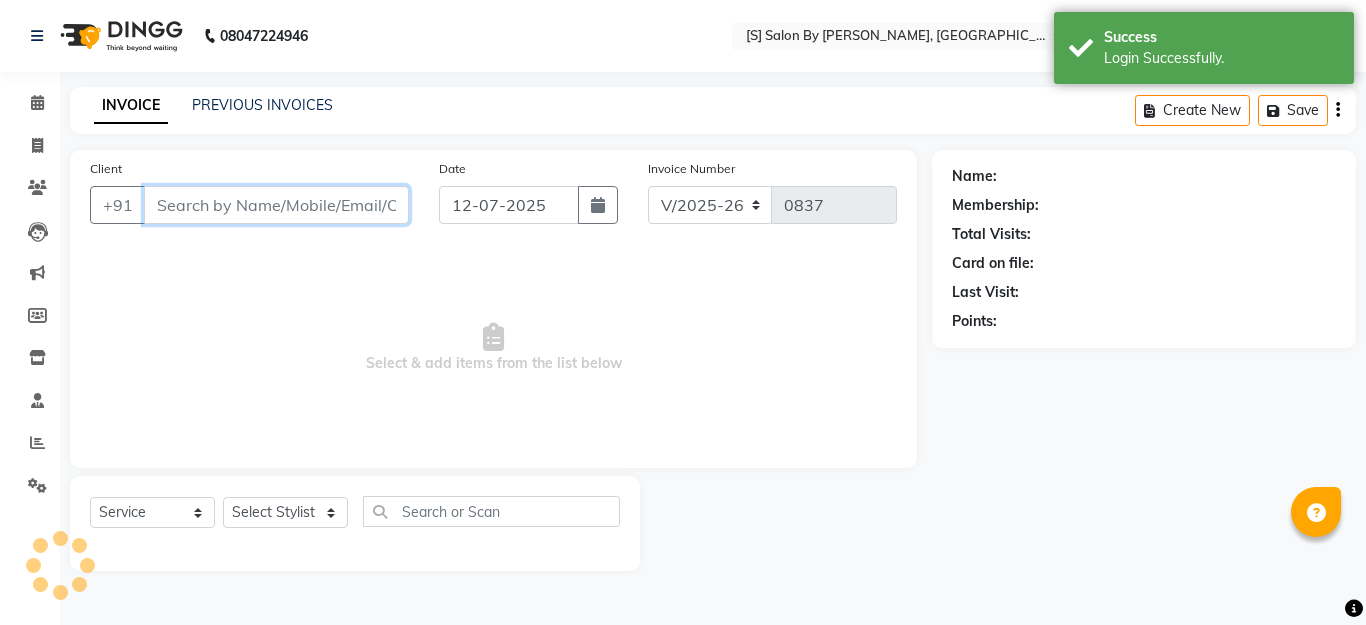 type on "9545051032" 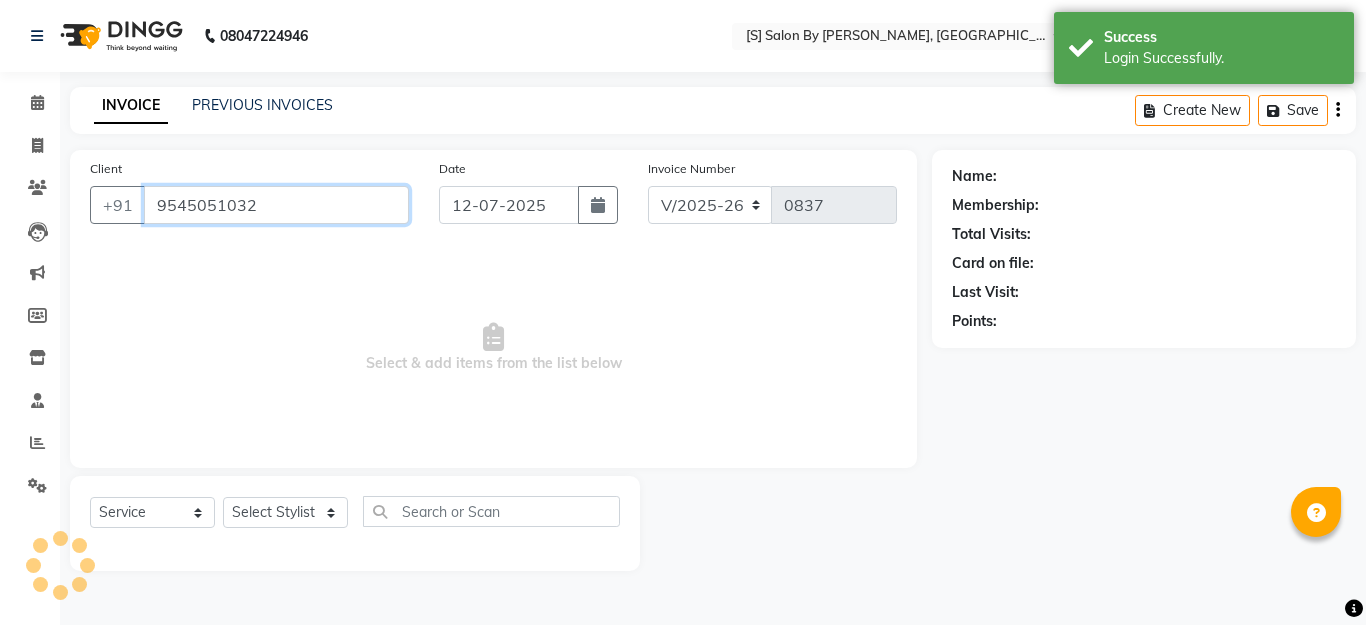 type on "[DATE]" 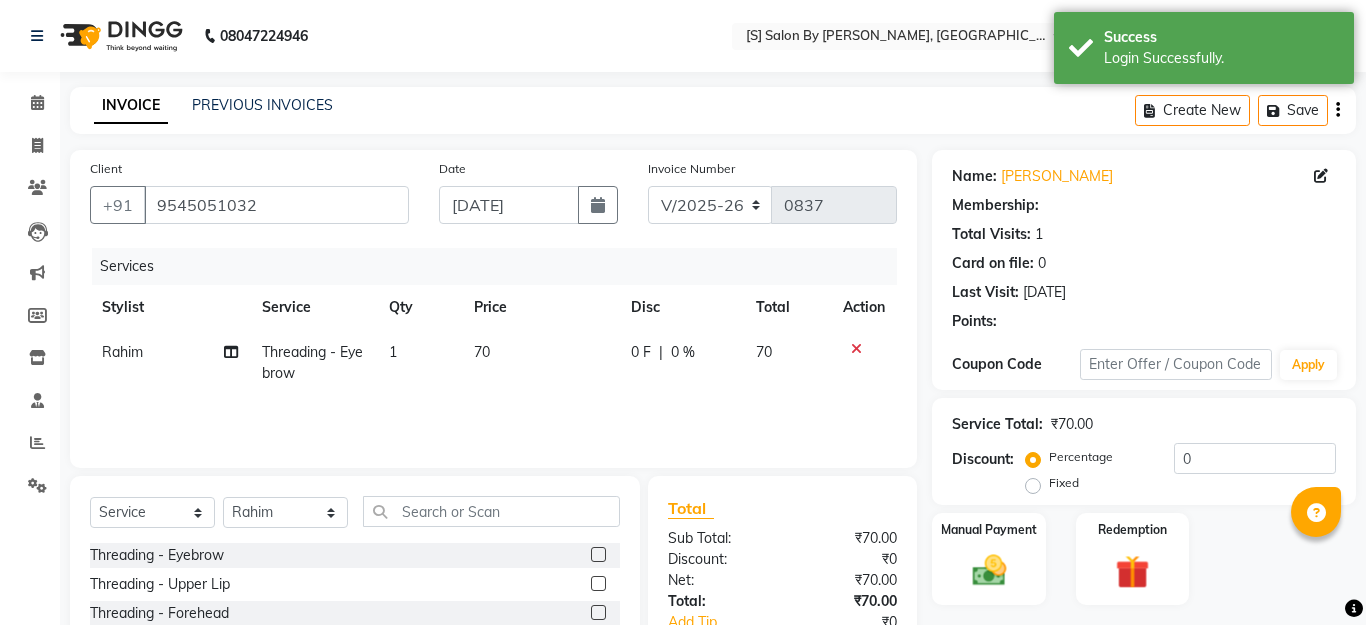 click on "0 F | 0 %" 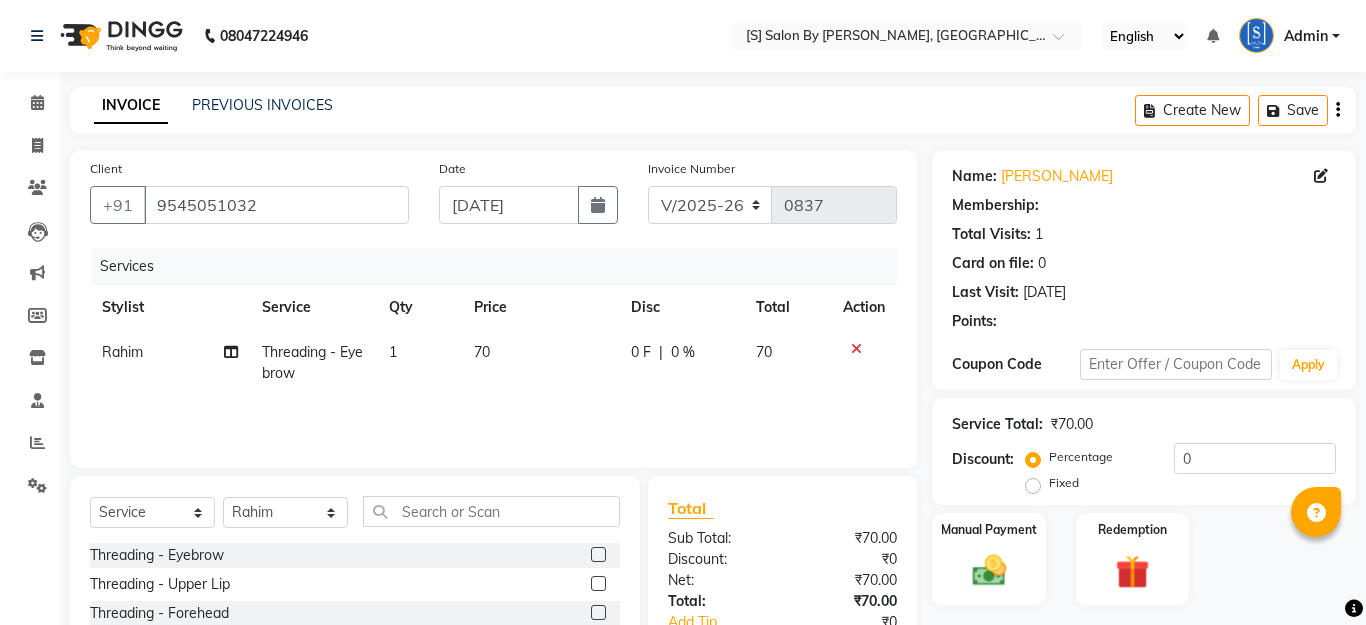 select on "43272" 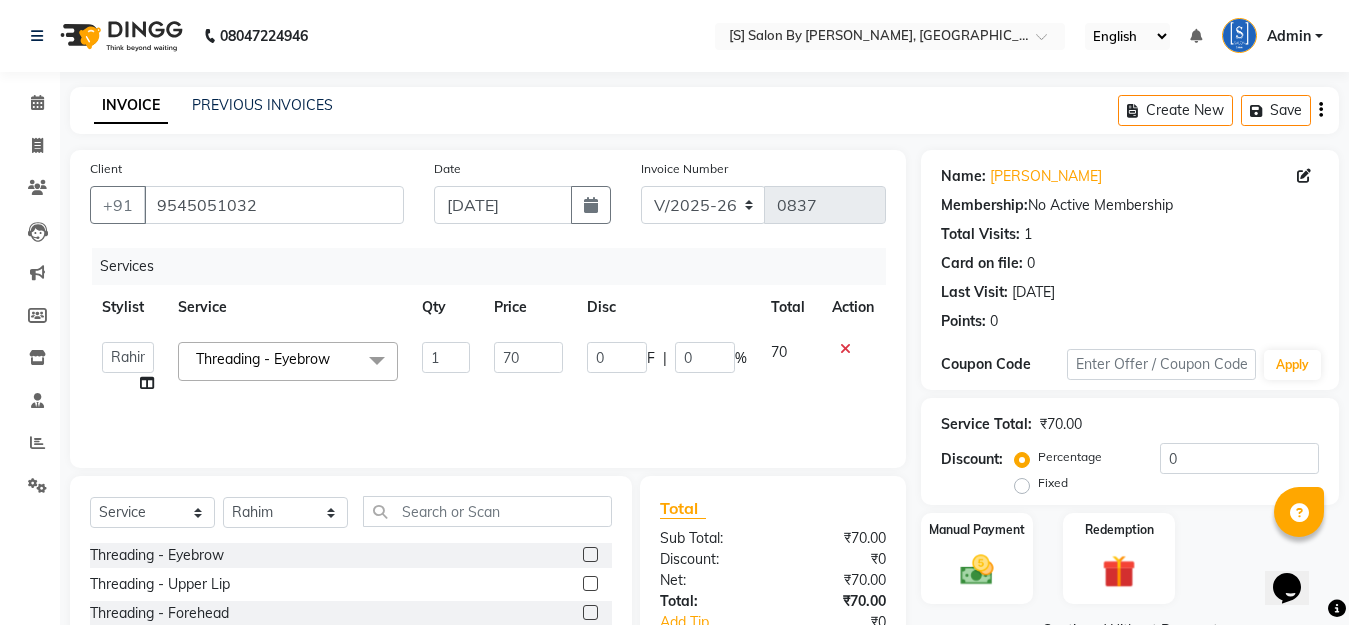 scroll, scrollTop: 0, scrollLeft: 0, axis: both 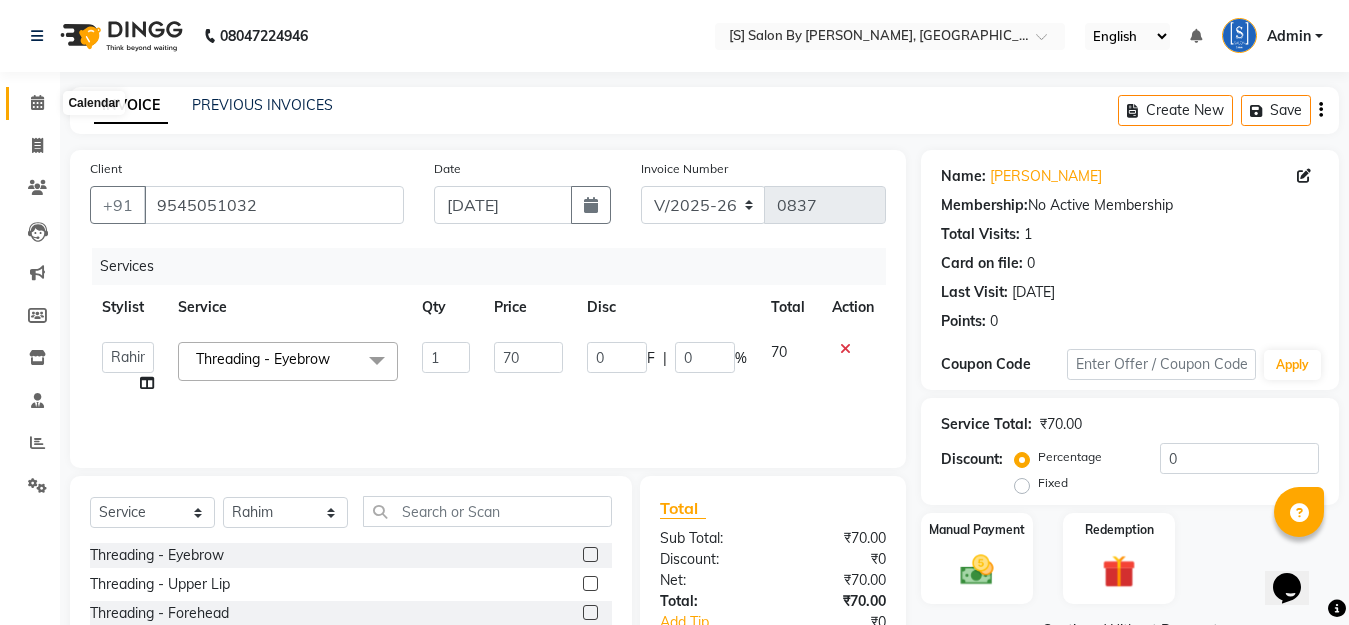 drag, startPoint x: 33, startPoint y: 99, endPoint x: 59, endPoint y: 118, distance: 32.202484 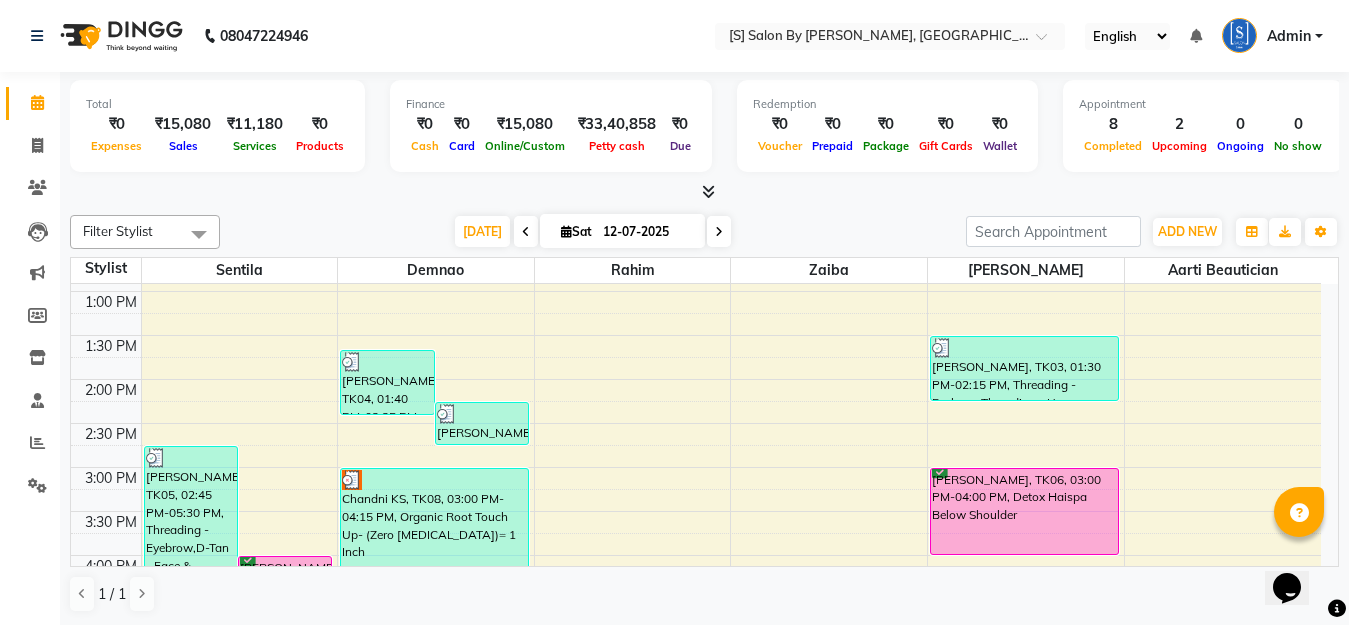 scroll, scrollTop: 600, scrollLeft: 0, axis: vertical 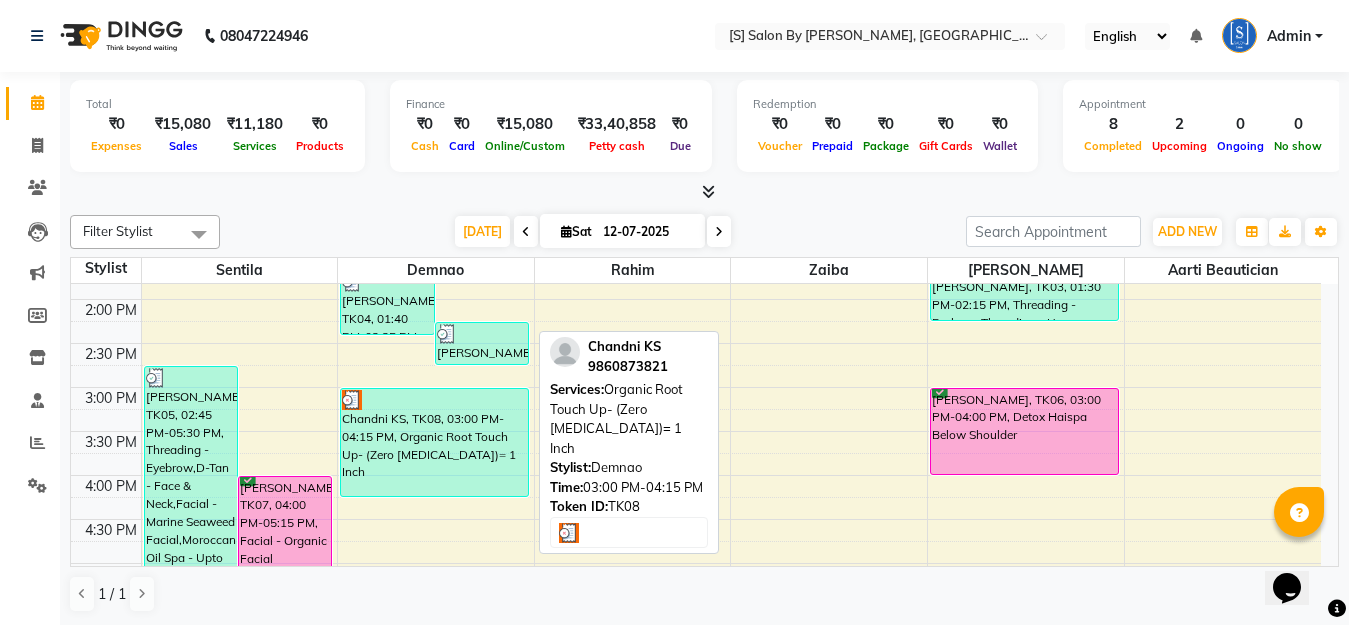 click on "Chandni KS, TK08, 03:00 PM-04:15 PM, Organic Root Touch Up- (Zero [MEDICAL_DATA])= 1 Inch" at bounding box center [434, 442] 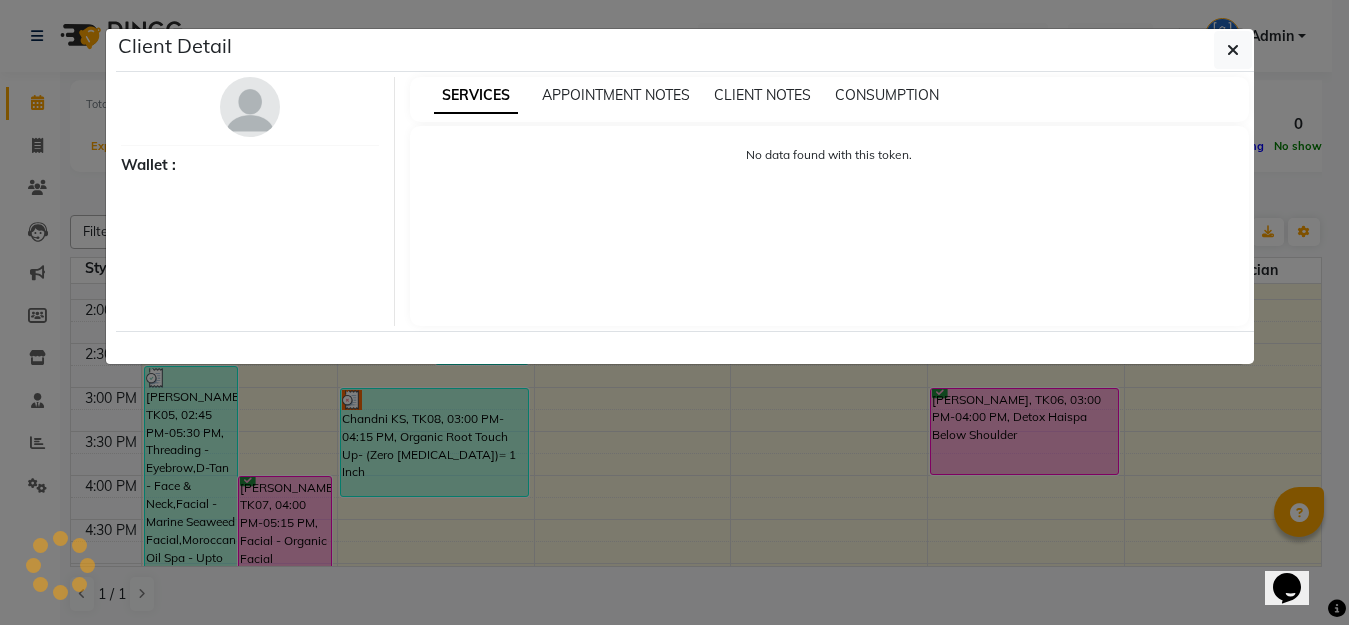 select on "3" 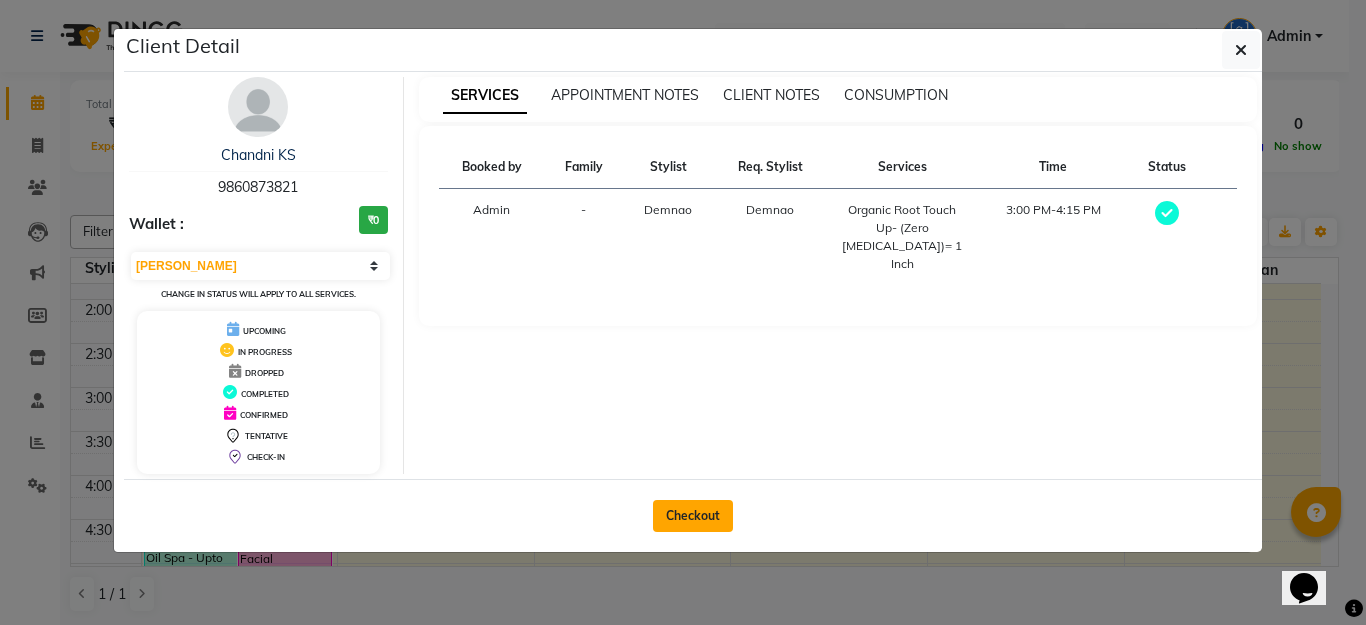 click on "Checkout" 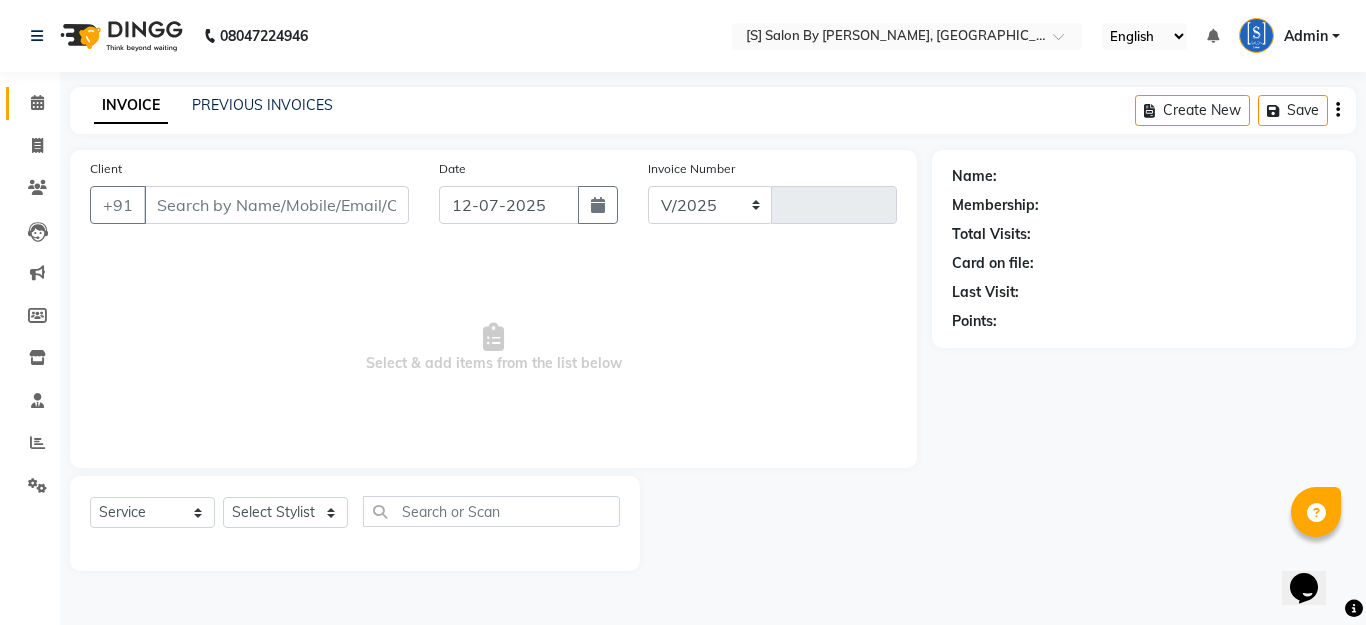select on "45" 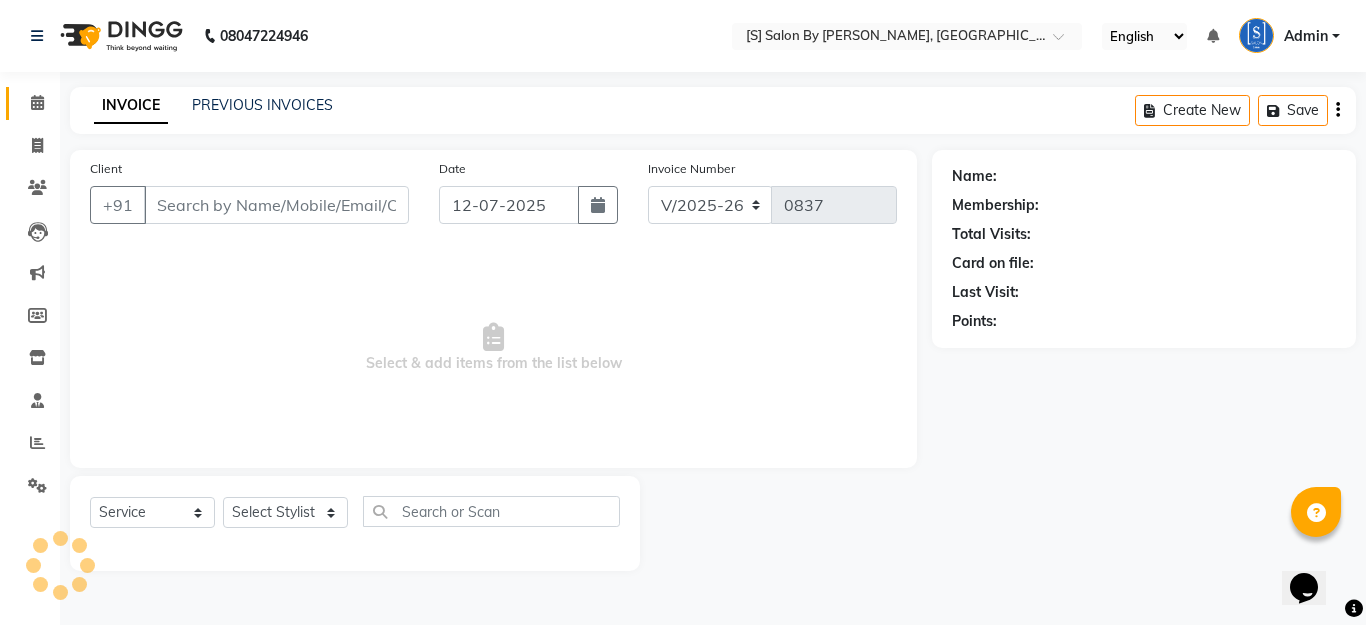 type on "9860873821" 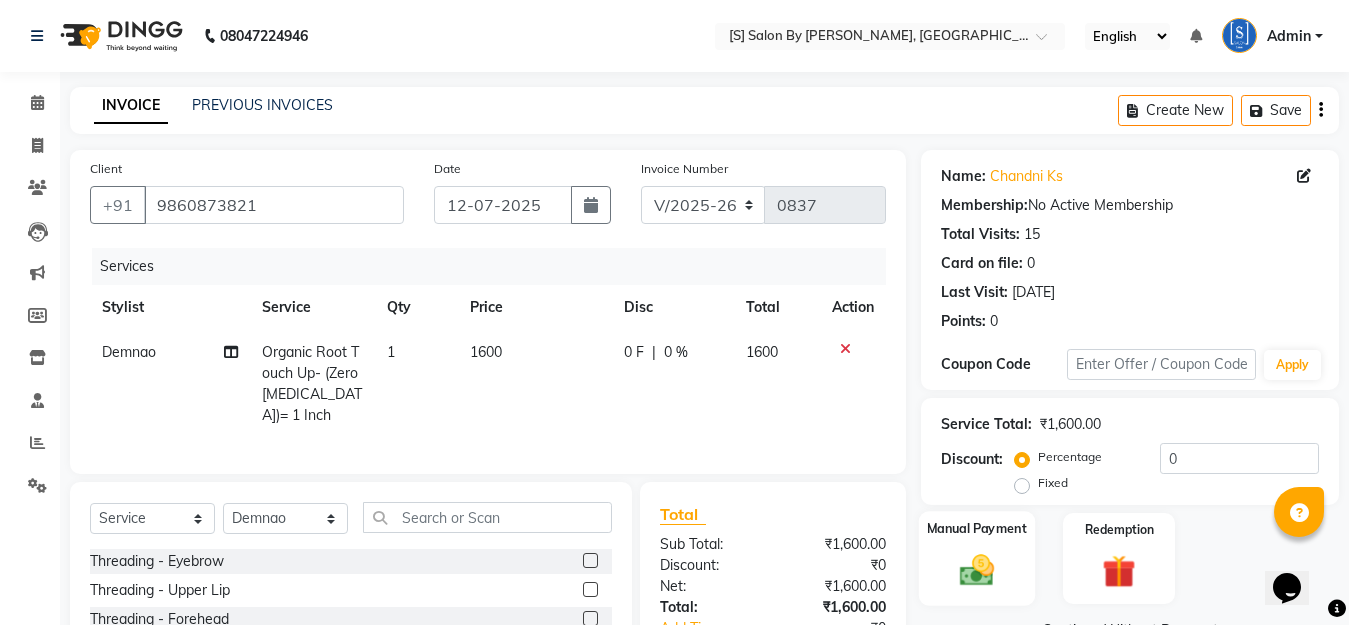 click 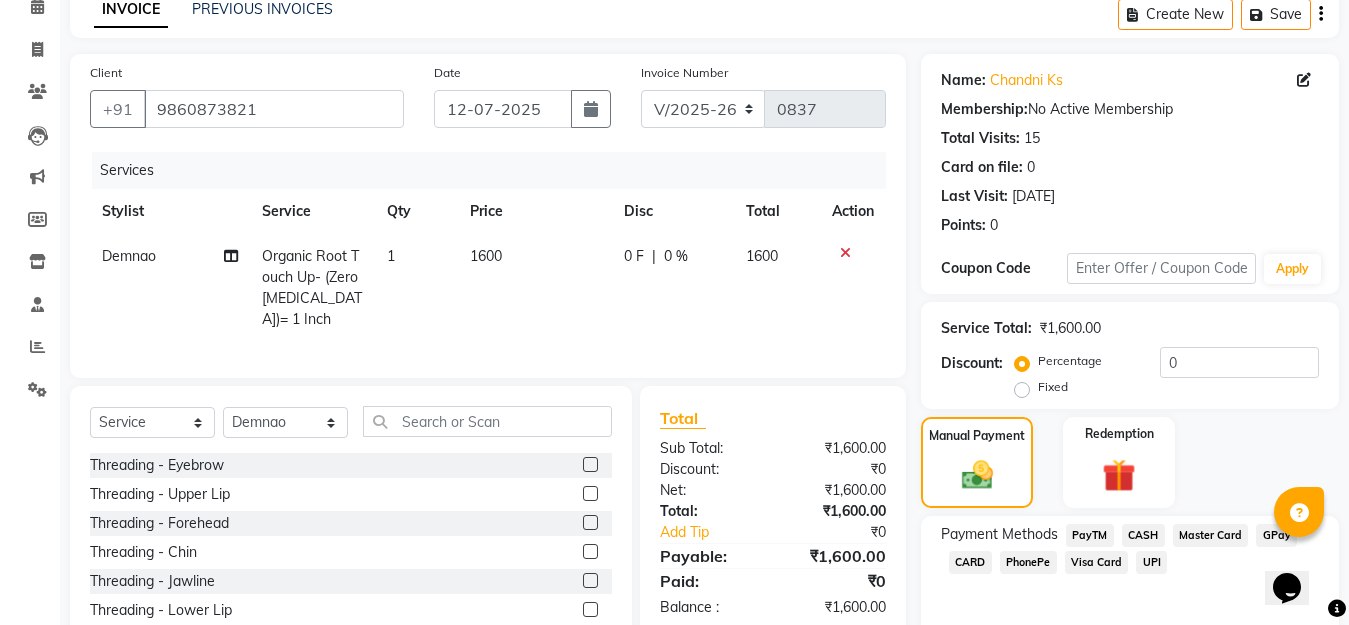 scroll, scrollTop: 199, scrollLeft: 0, axis: vertical 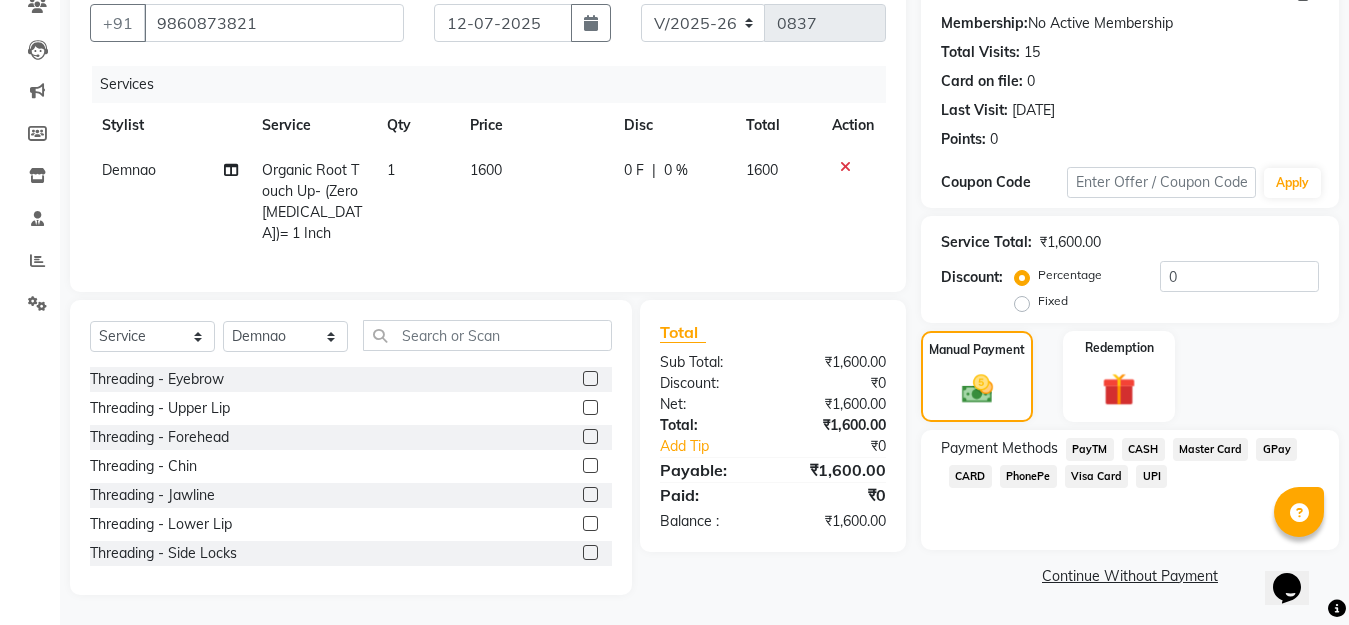 click on "GPay" 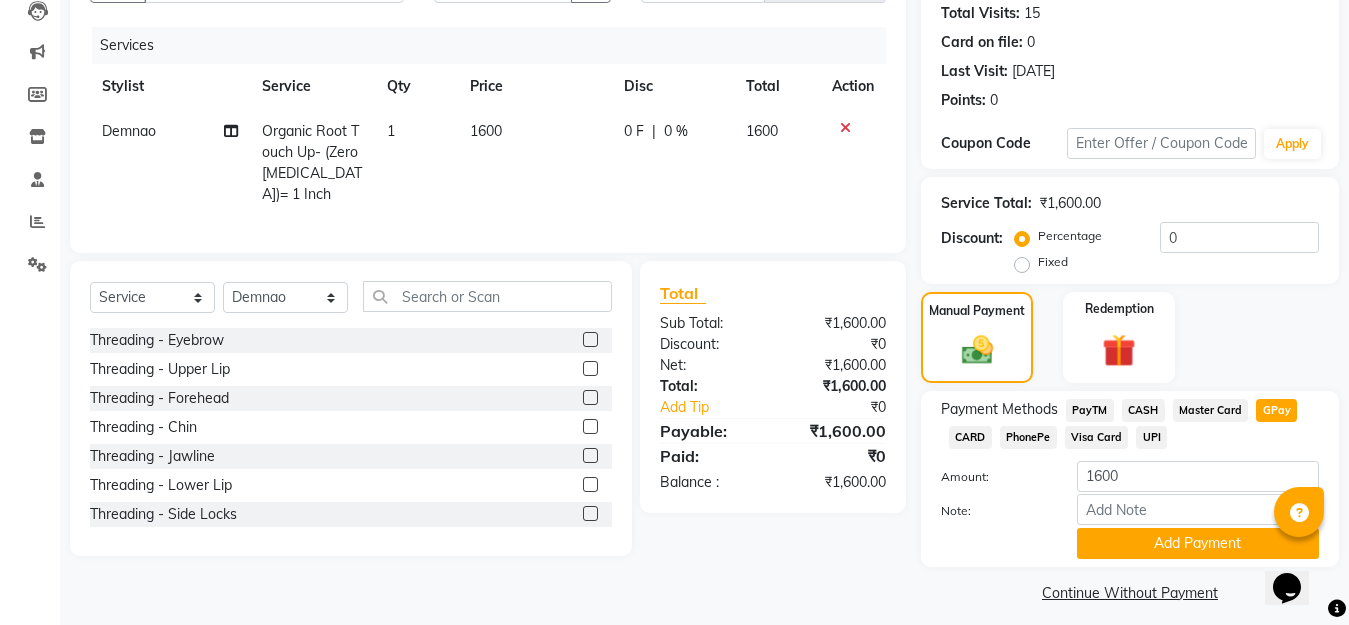 scroll, scrollTop: 234, scrollLeft: 0, axis: vertical 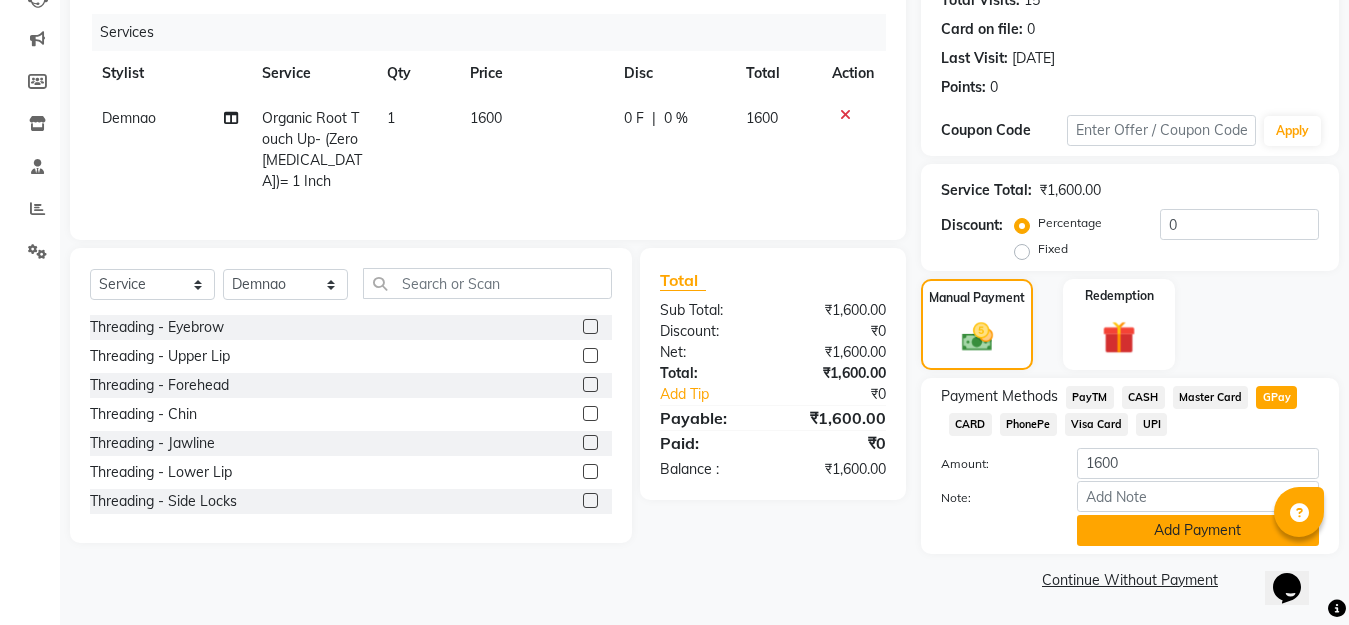 click on "Add Payment" 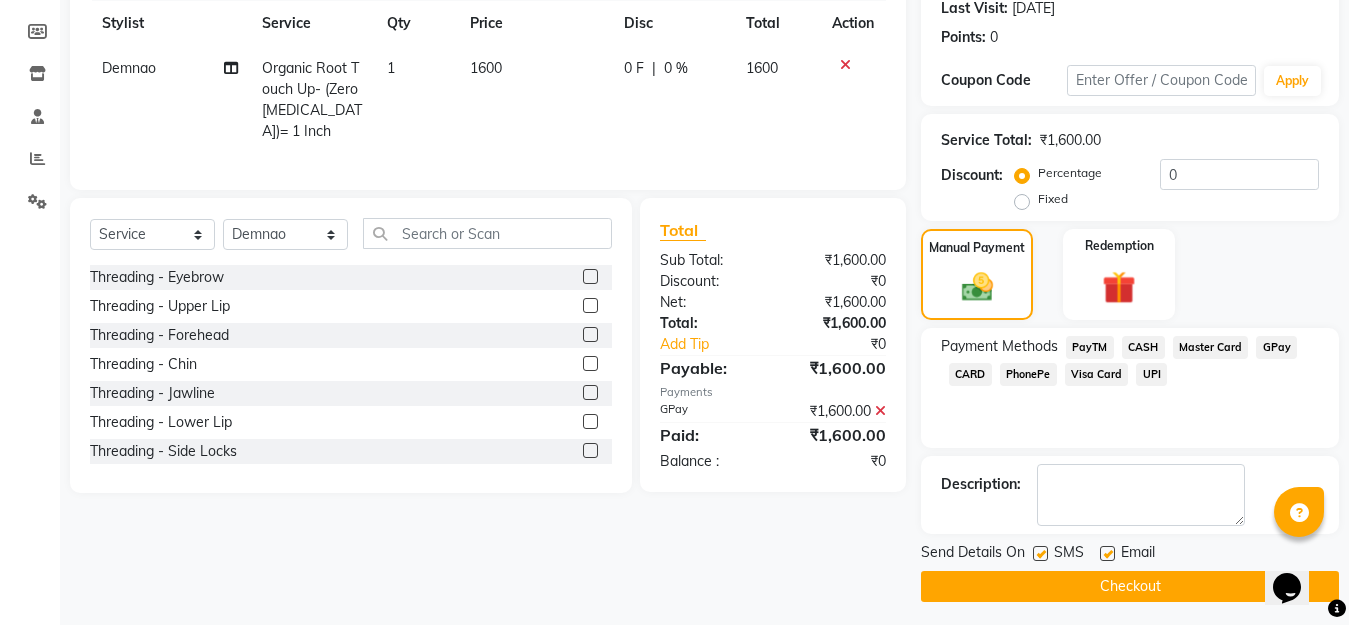 scroll, scrollTop: 291, scrollLeft: 0, axis: vertical 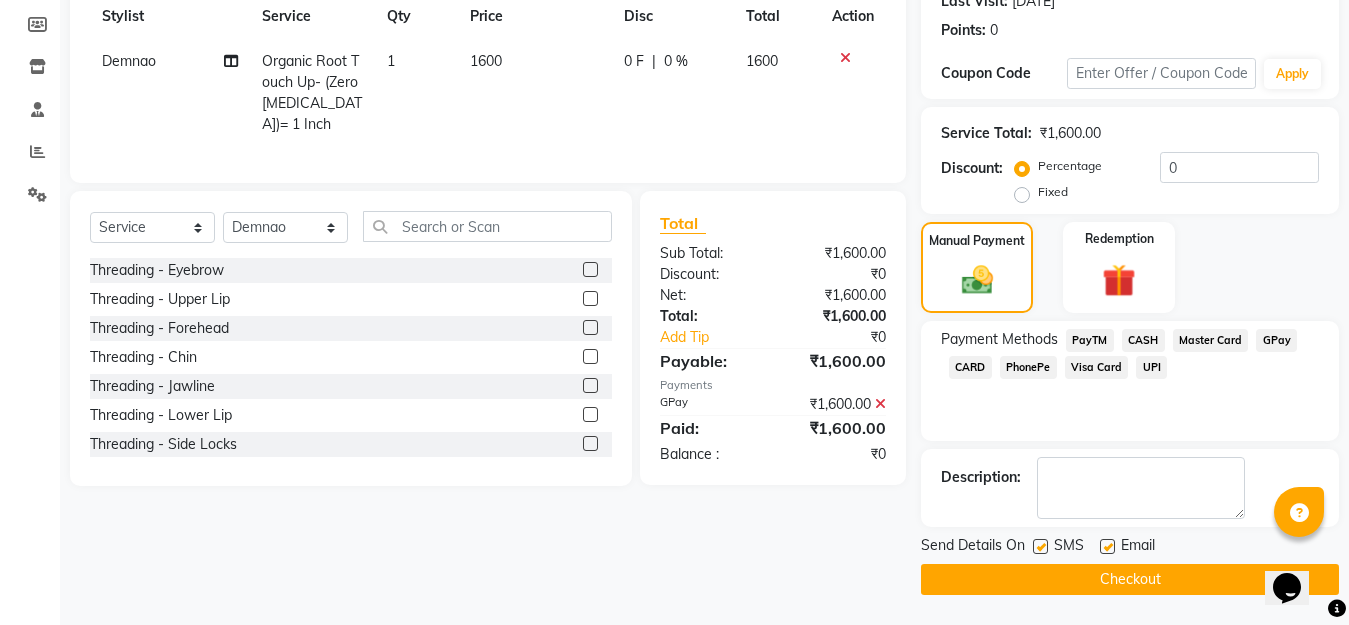click on "Checkout" 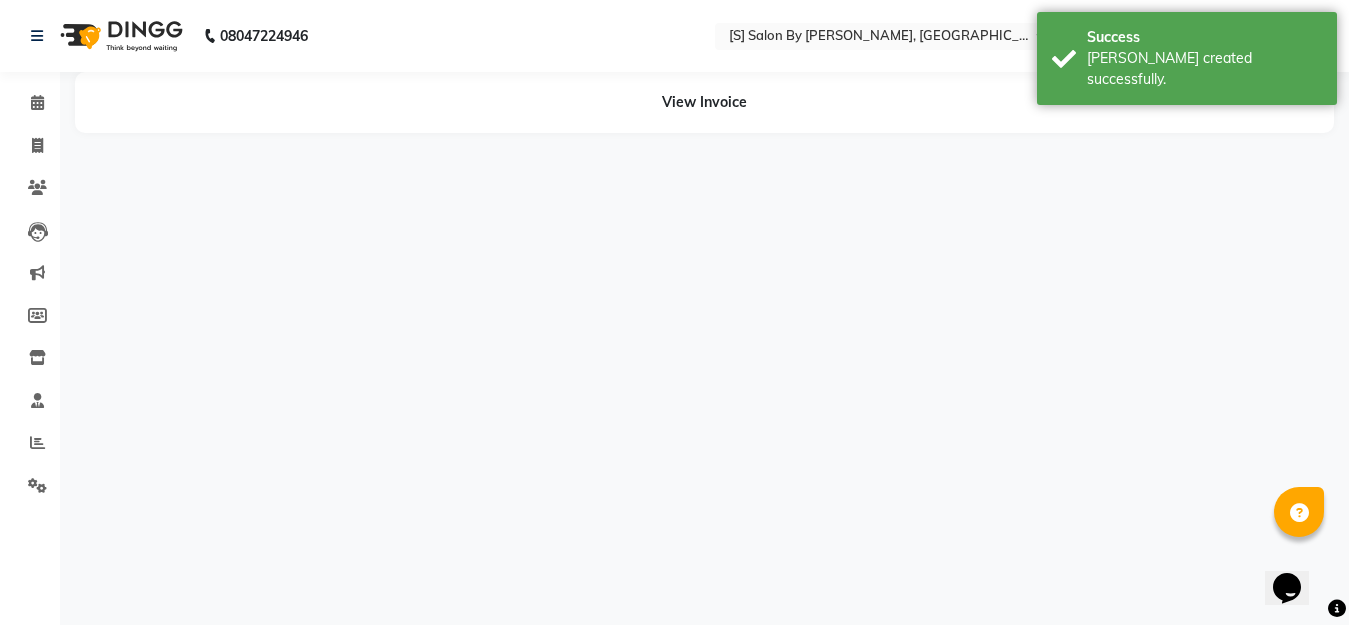 scroll, scrollTop: 0, scrollLeft: 0, axis: both 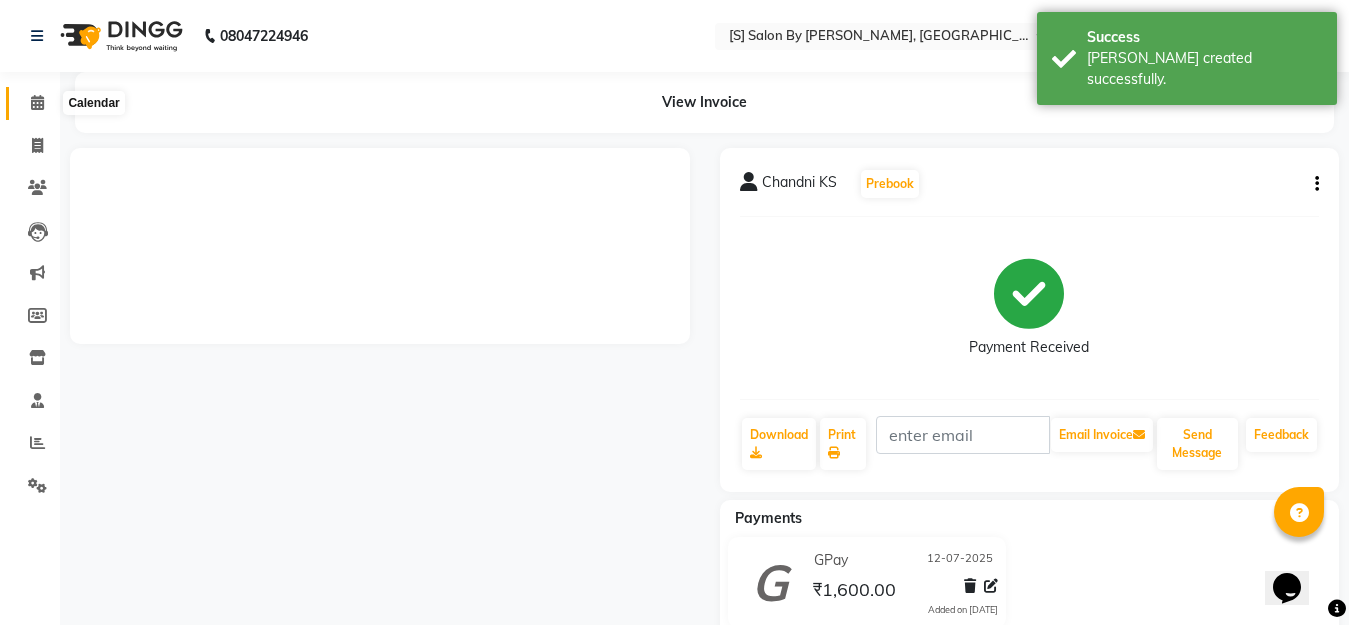 click 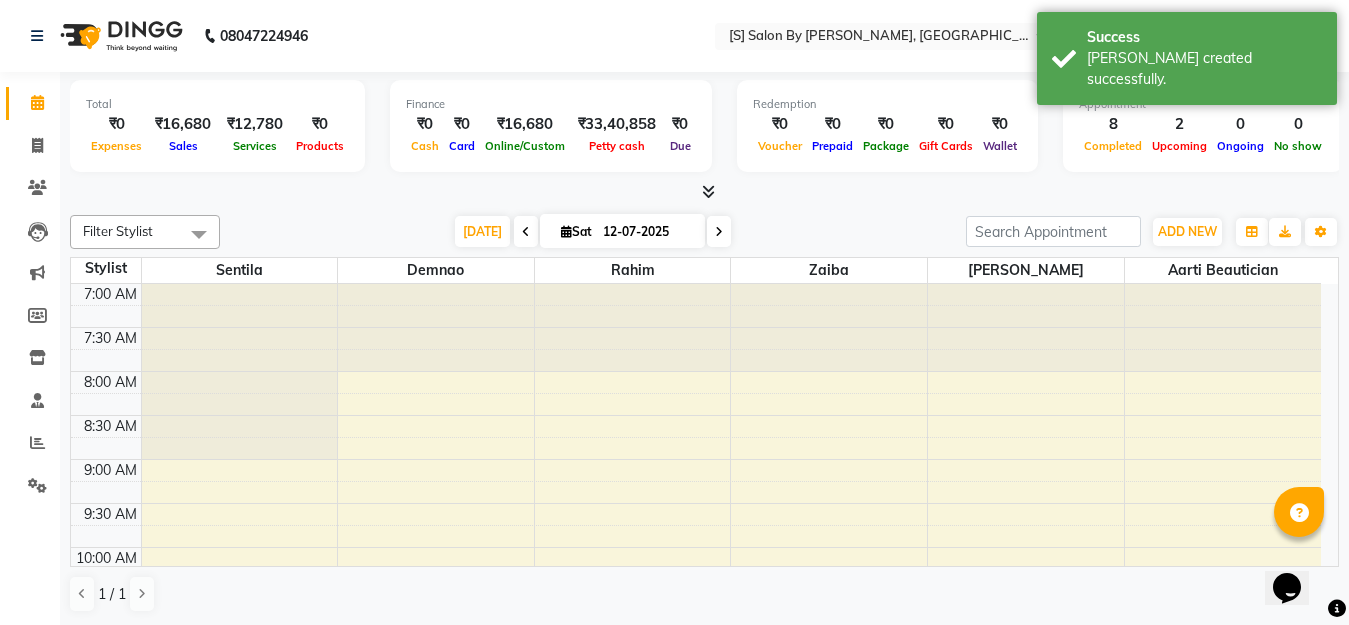 scroll, scrollTop: 0, scrollLeft: 0, axis: both 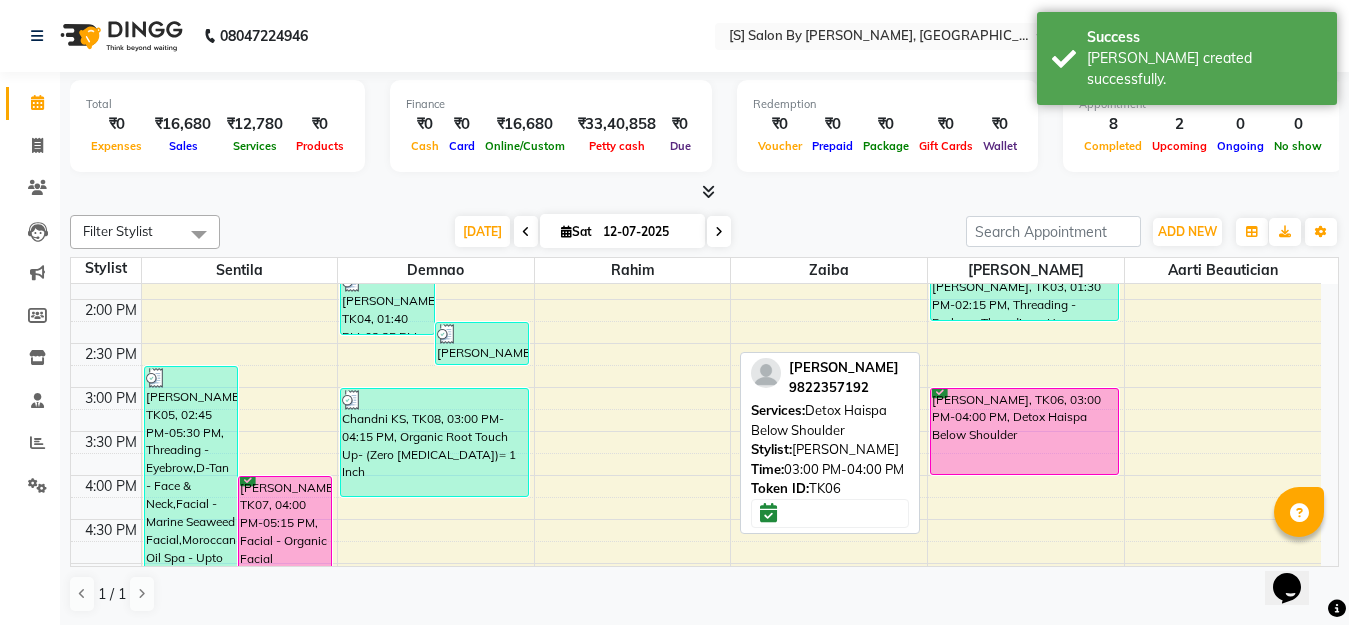 click on "[PERSON_NAME], TK06, 03:00 PM-04:00 PM, Detox Haispa Below Shoulder" at bounding box center [1024, 431] 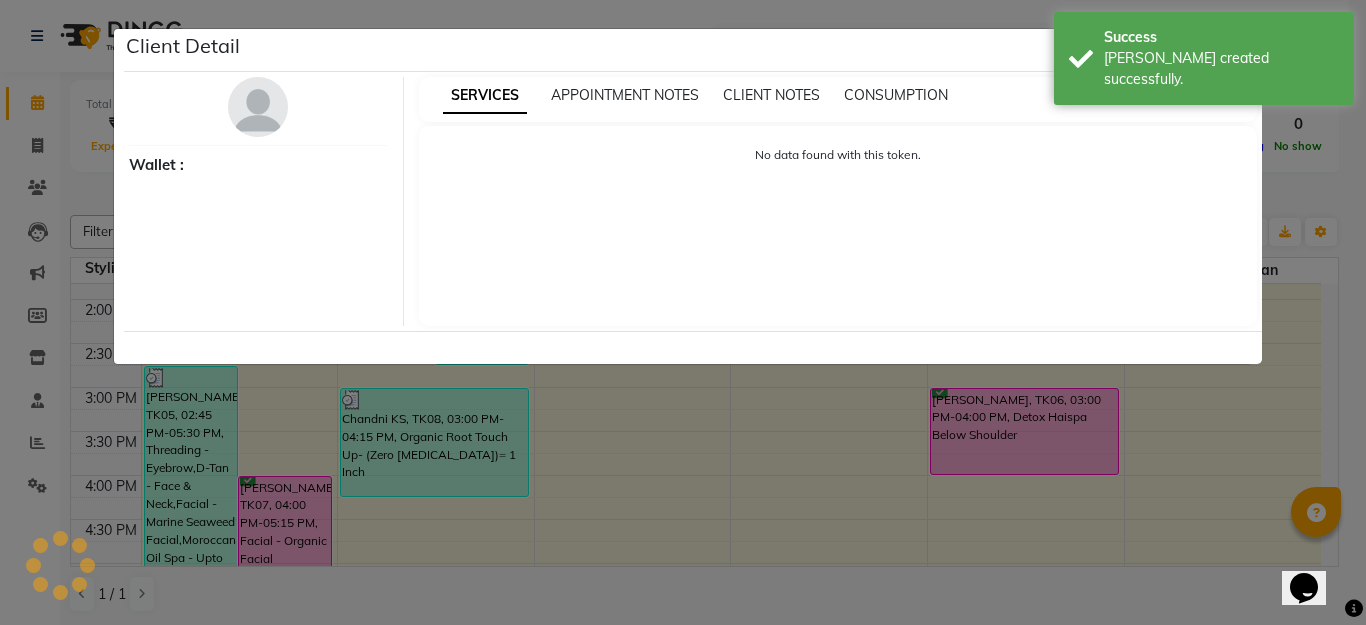 select on "6" 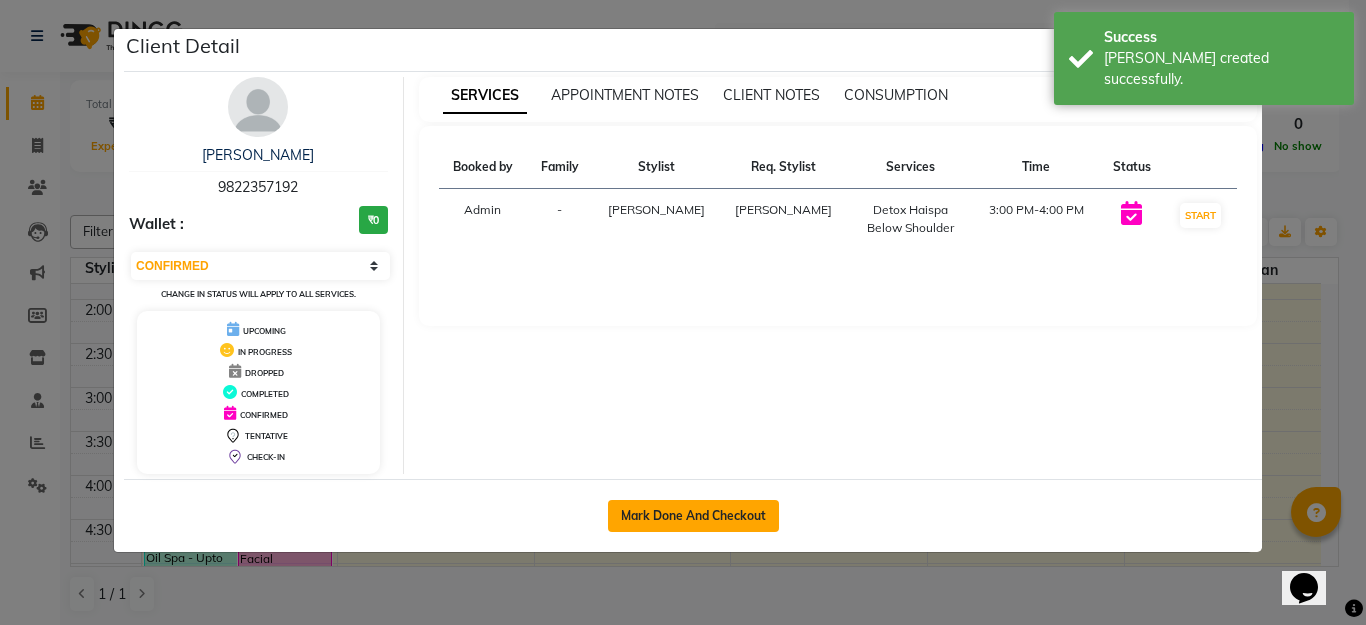 click on "Mark Done And Checkout" 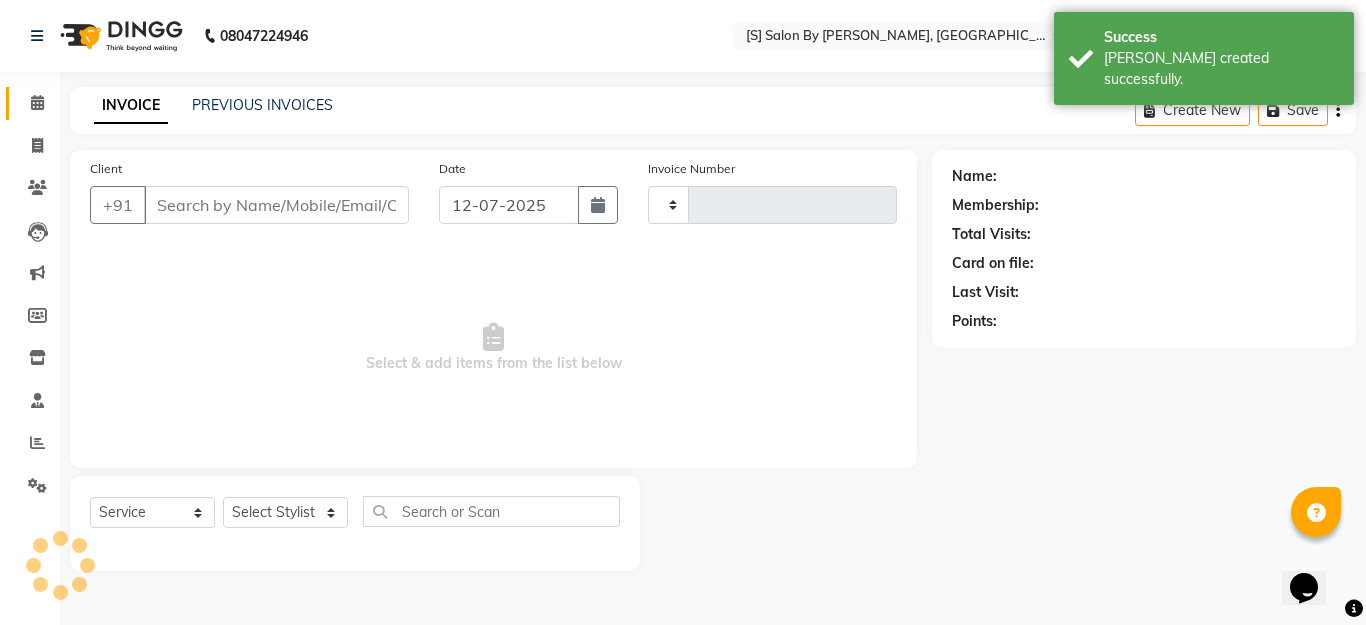 type on "0838" 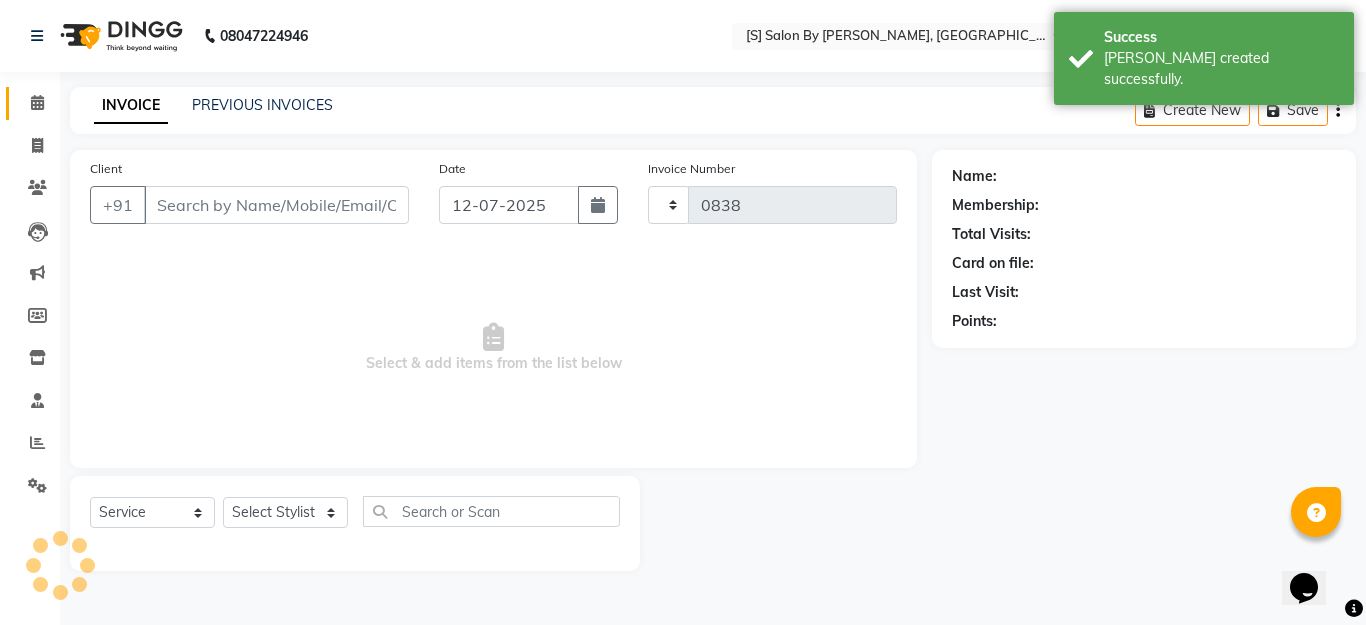 select on "45" 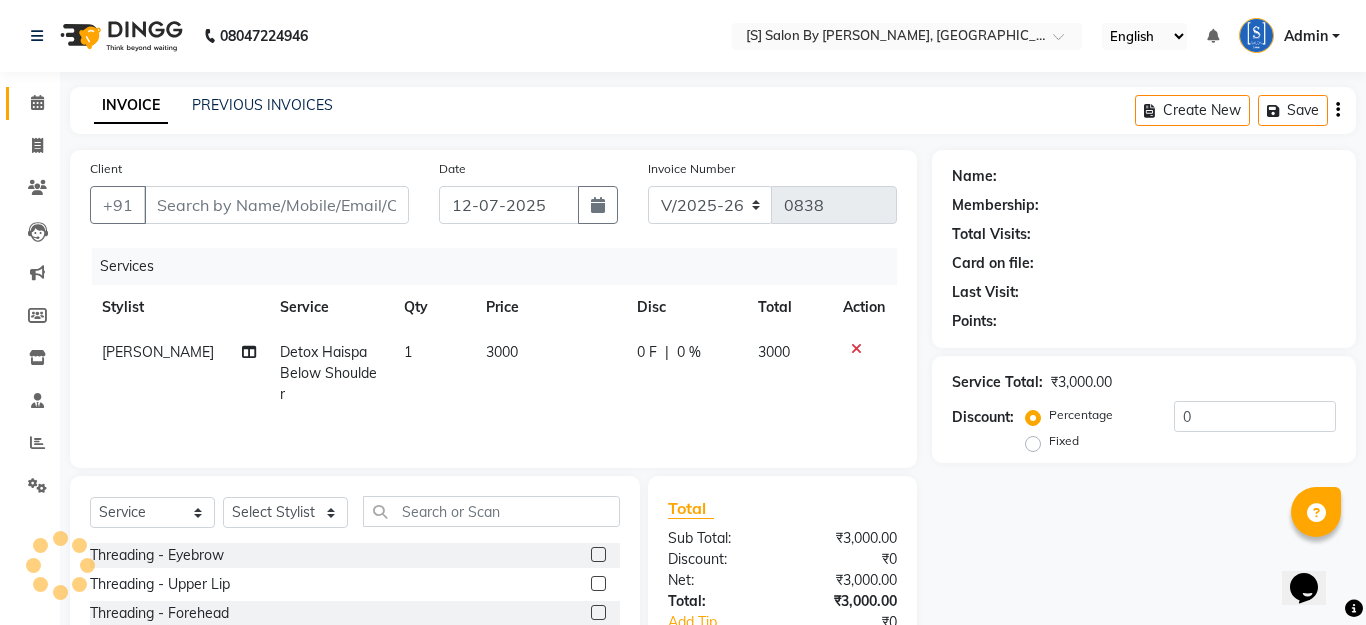 type on "9822357192" 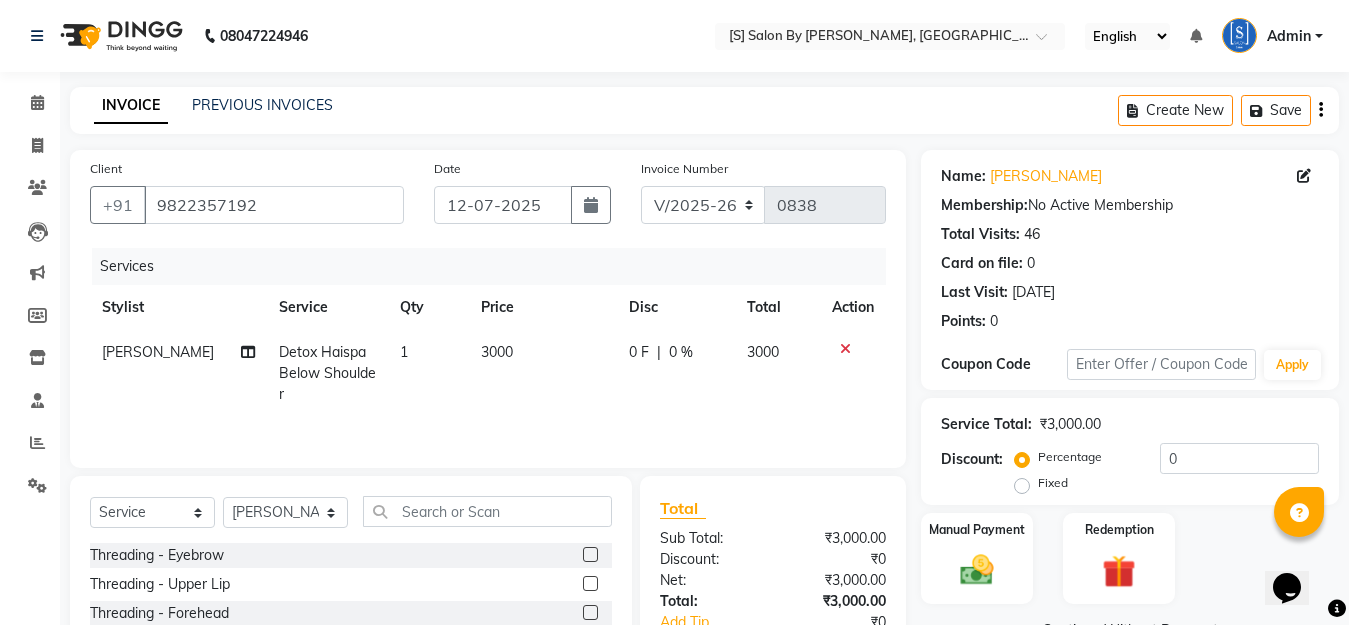 click 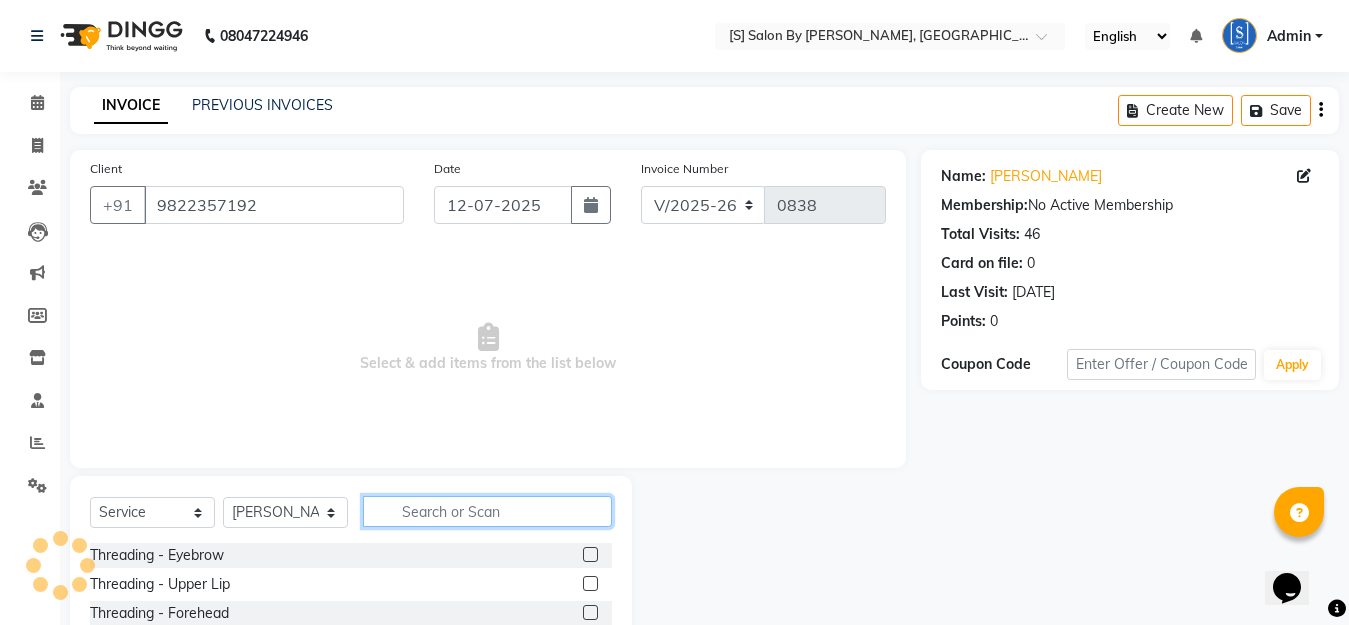 click 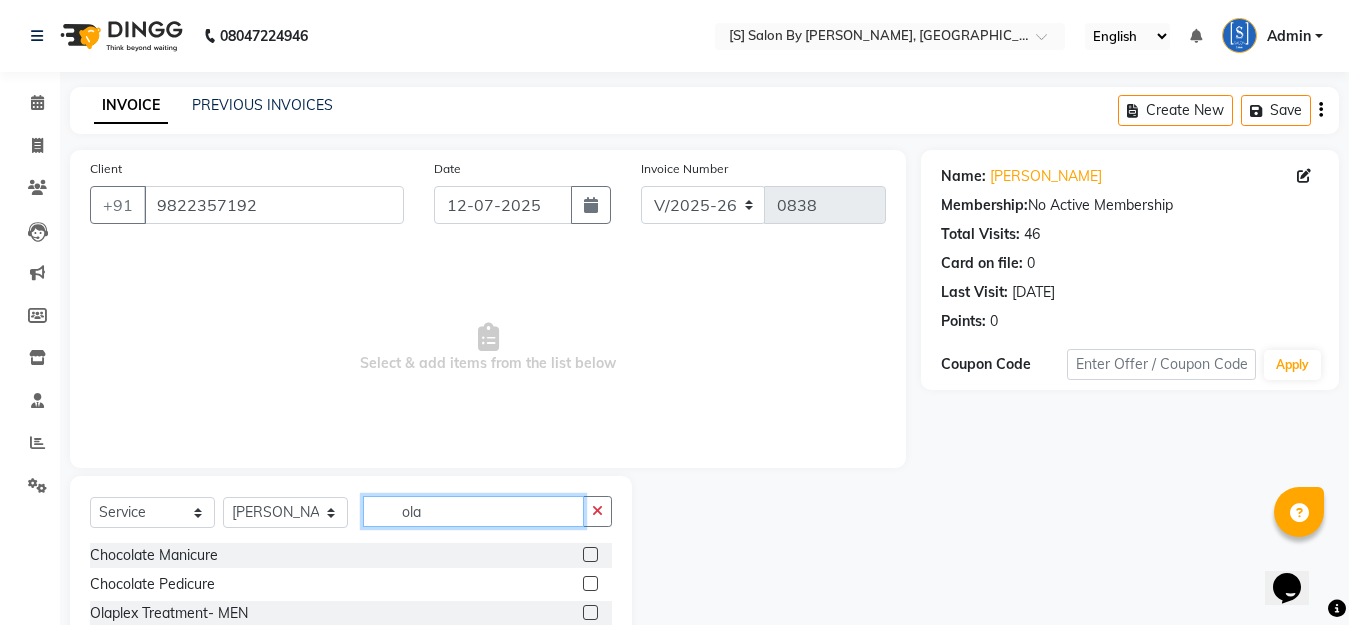 scroll, scrollTop: 176, scrollLeft: 0, axis: vertical 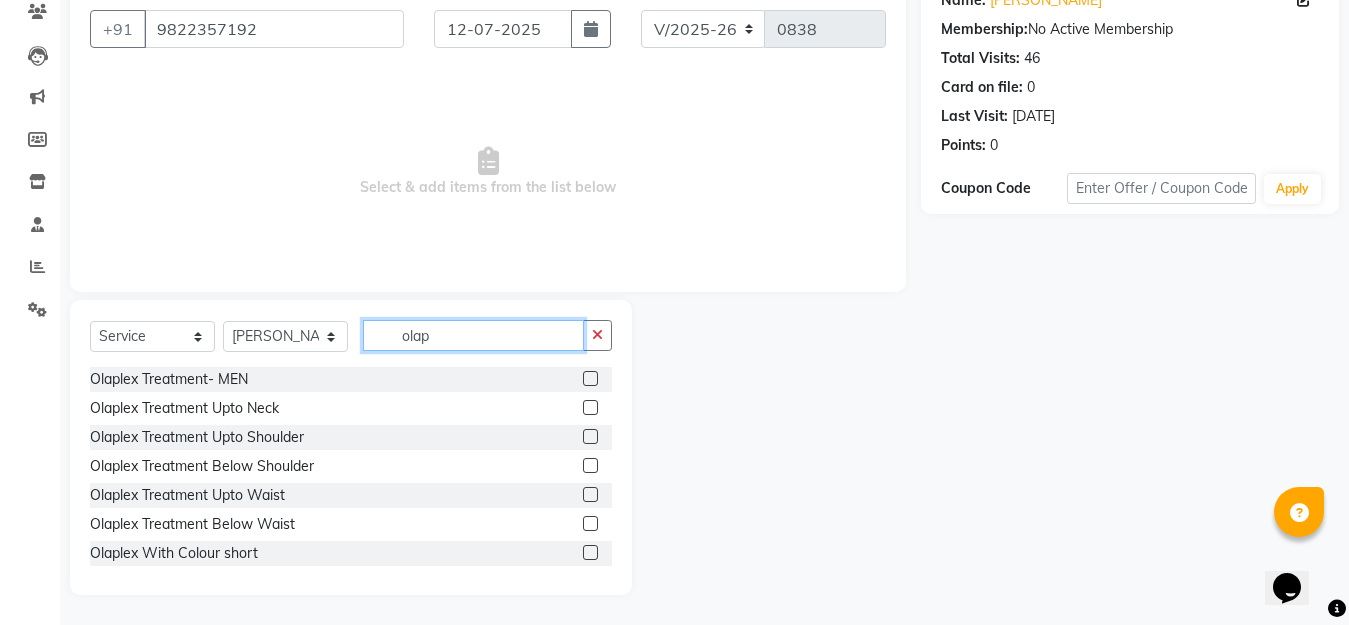 type on "olap" 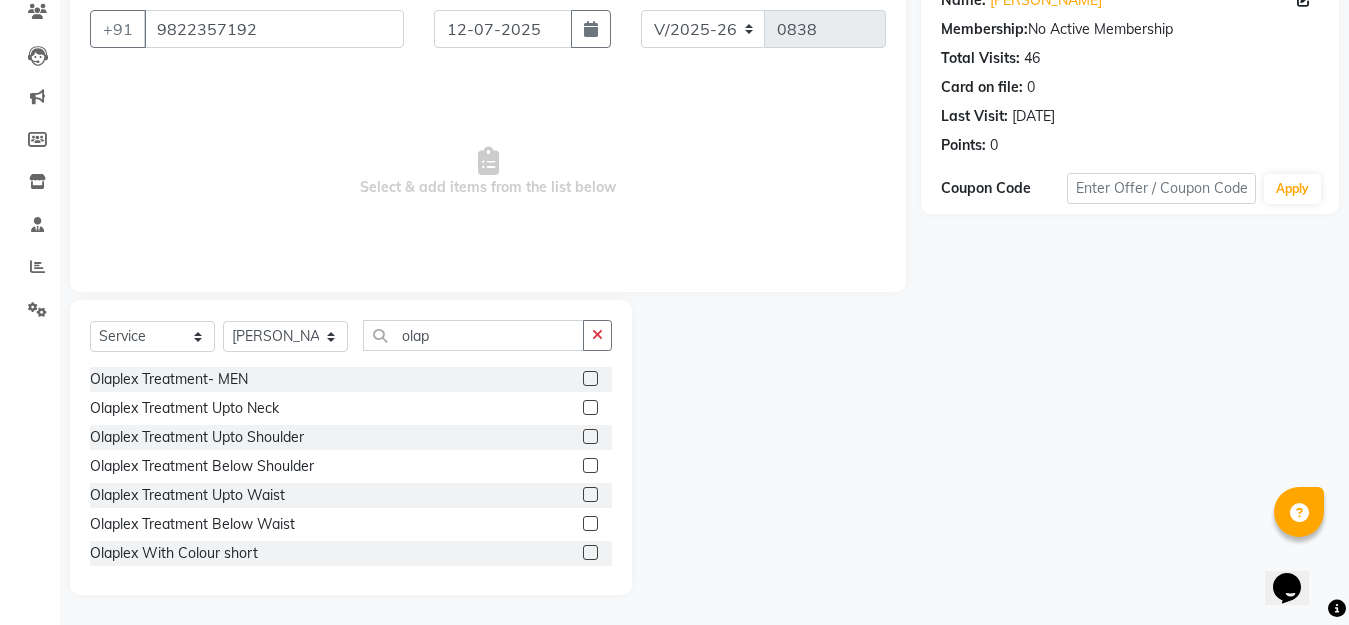 click 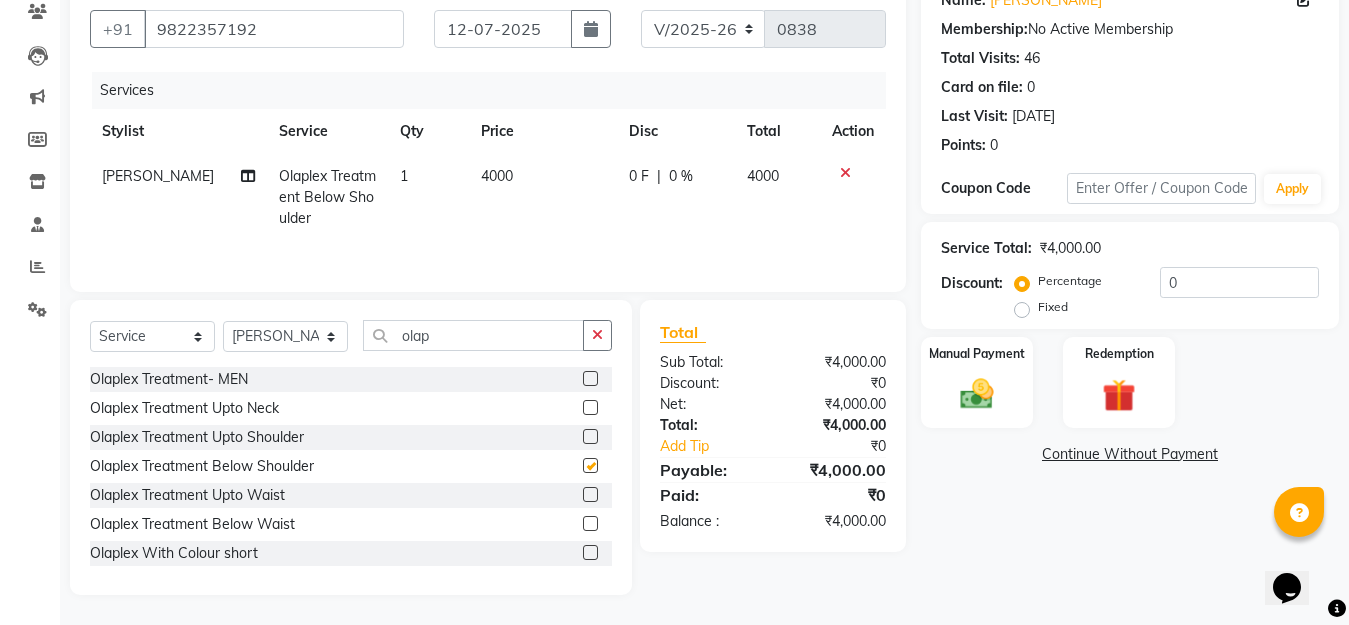 checkbox on "false" 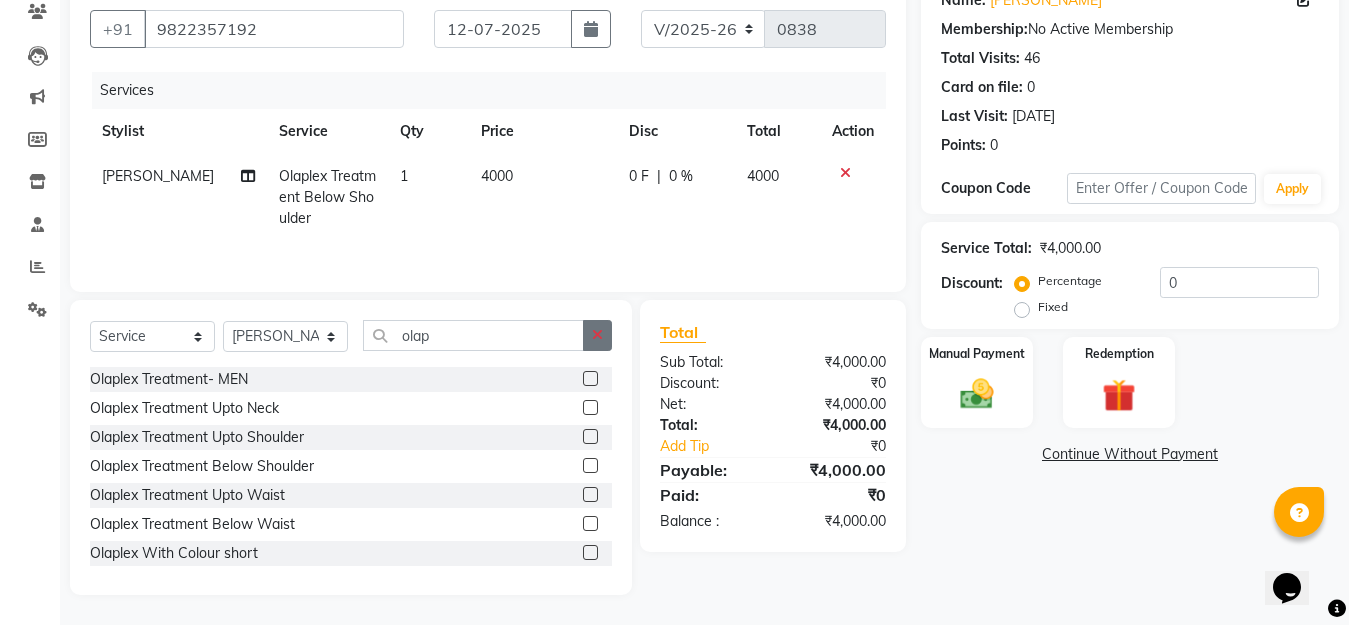 click 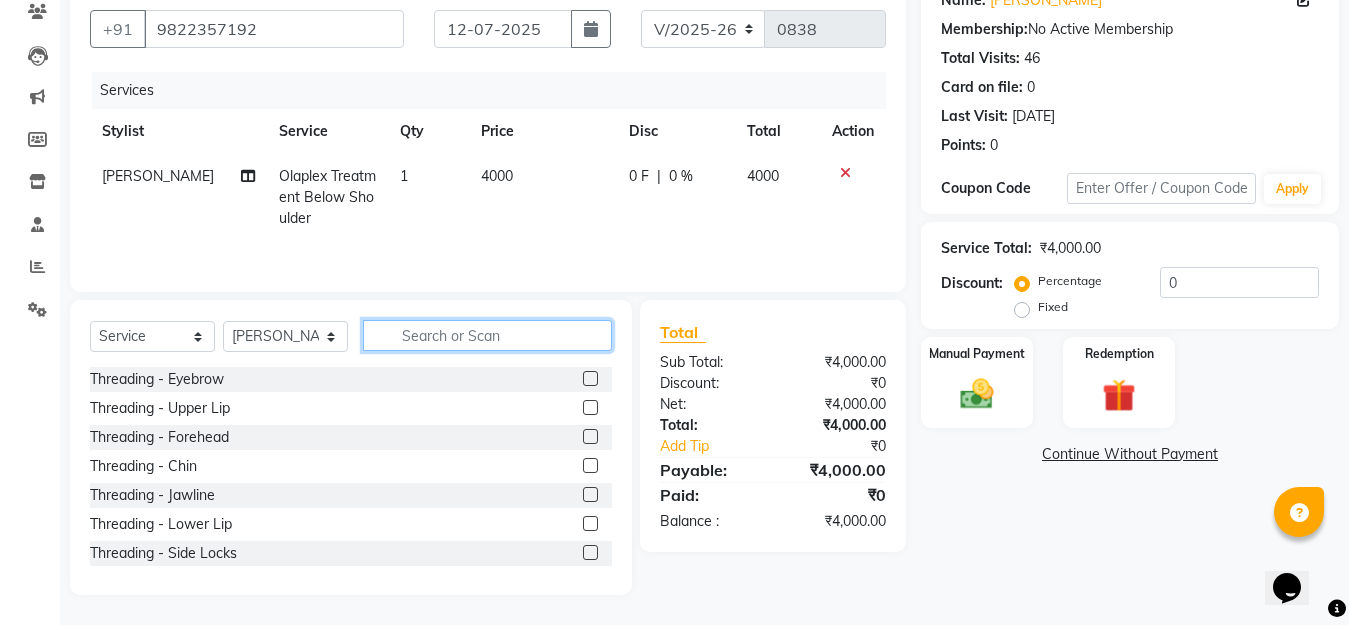click 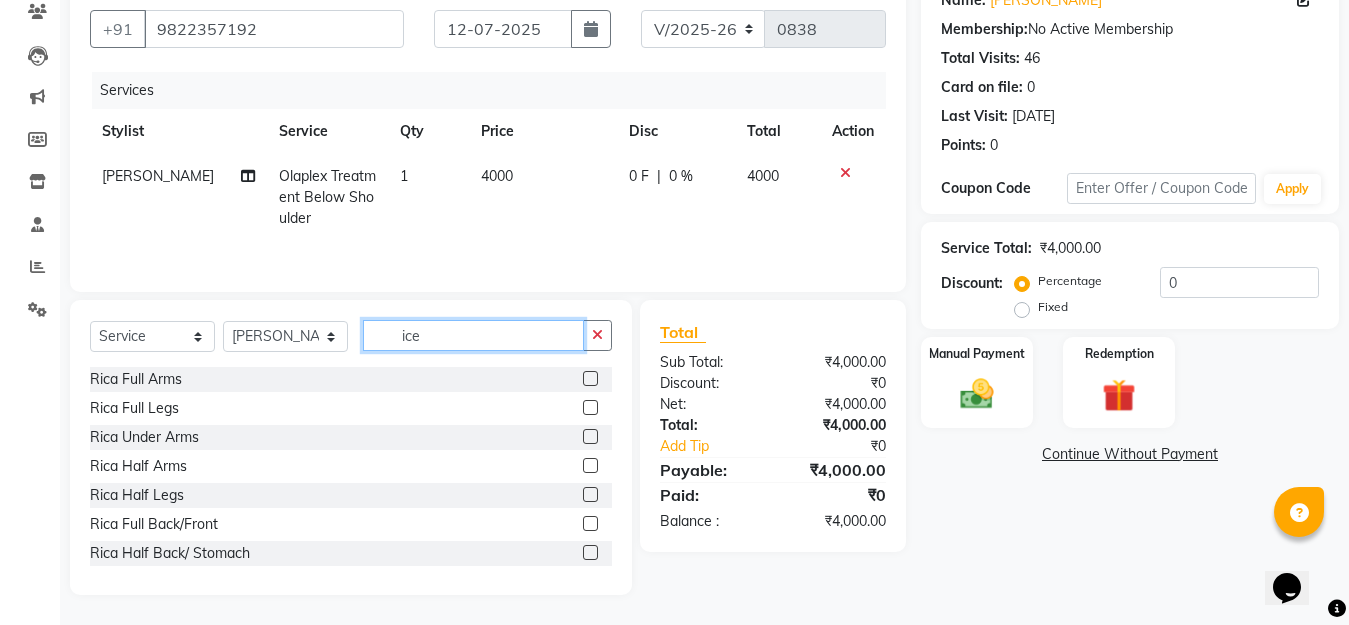 scroll, scrollTop: 135, scrollLeft: 0, axis: vertical 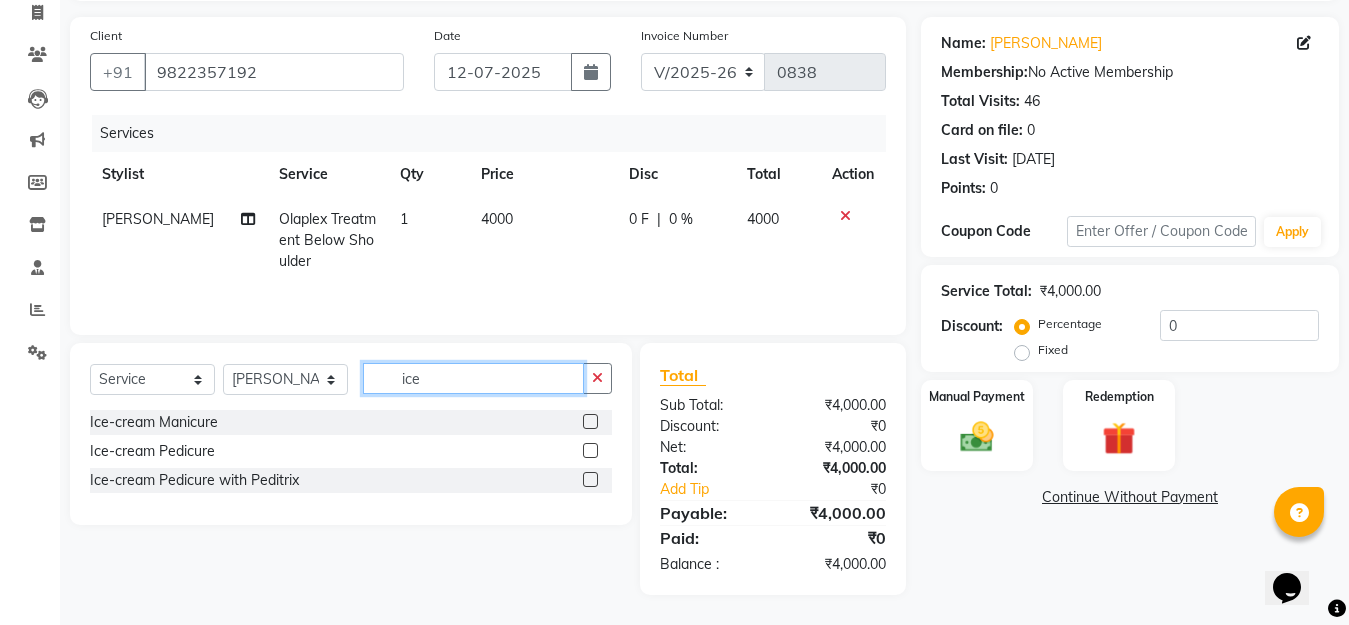 type on "ice" 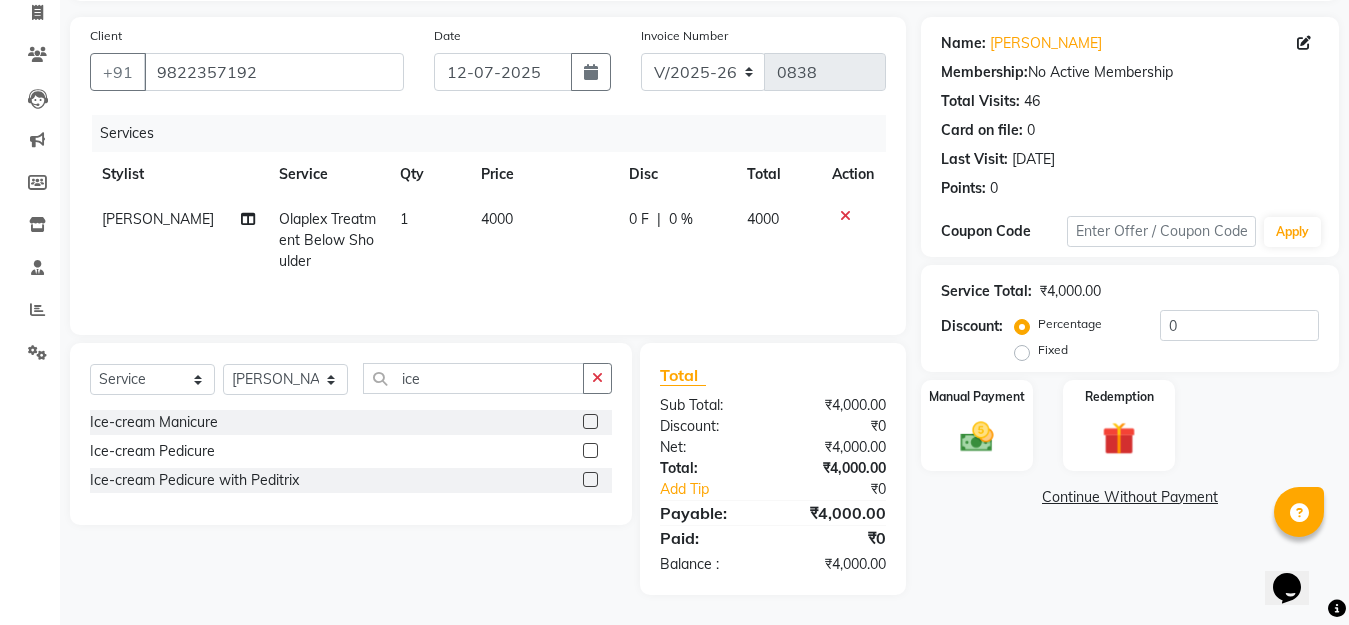 click 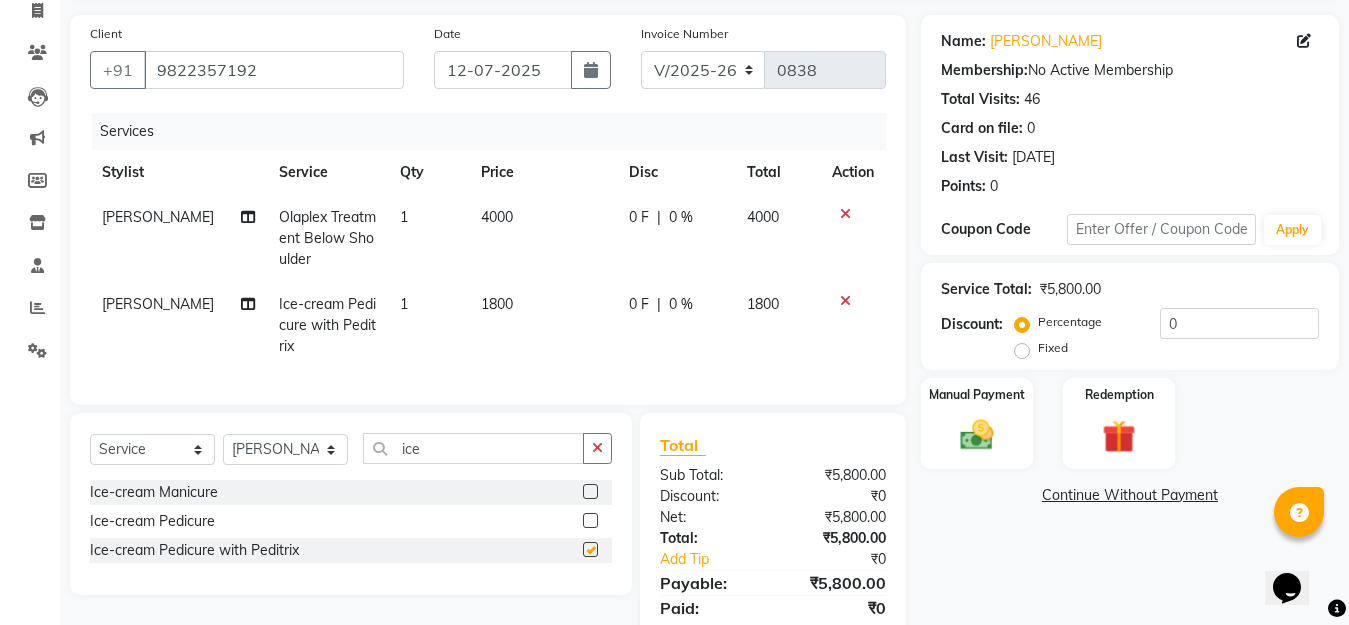 checkbox on "false" 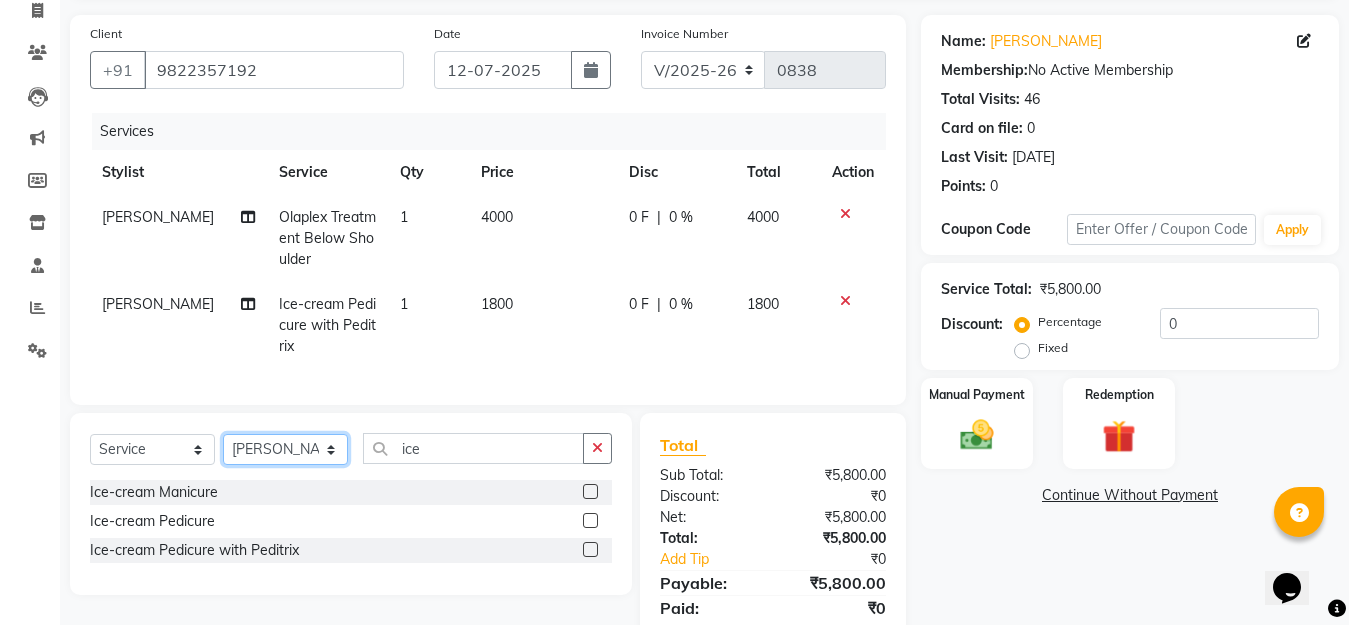 click on "Select Stylist Aarti Beautician Demnao Pranoti Rahim  Sentila Zaiba" 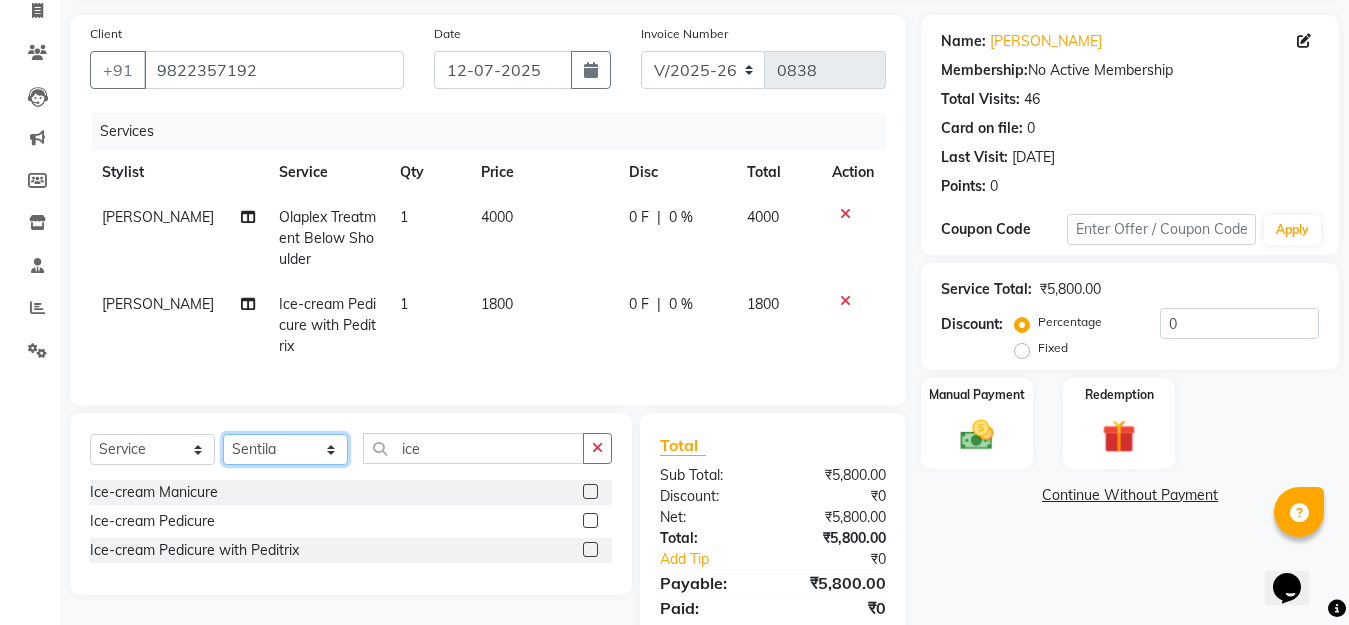 click on "Select Stylist Aarti Beautician Demnao Pranoti Rahim  Sentila Zaiba" 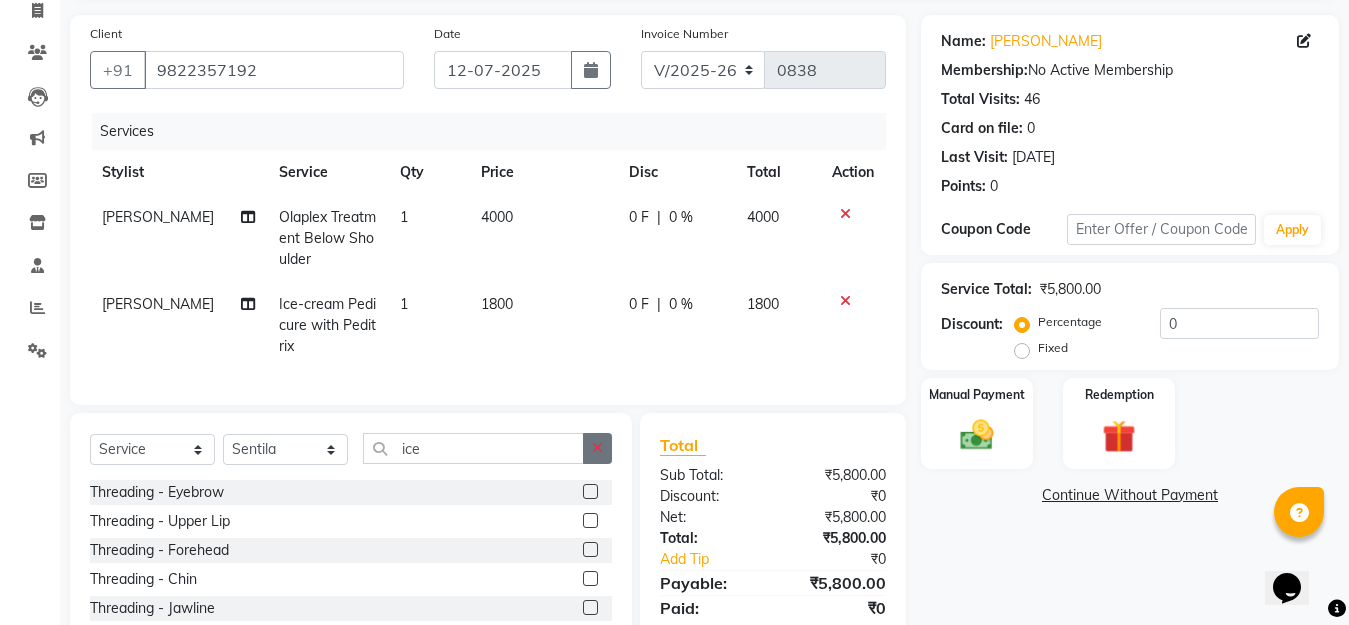 click 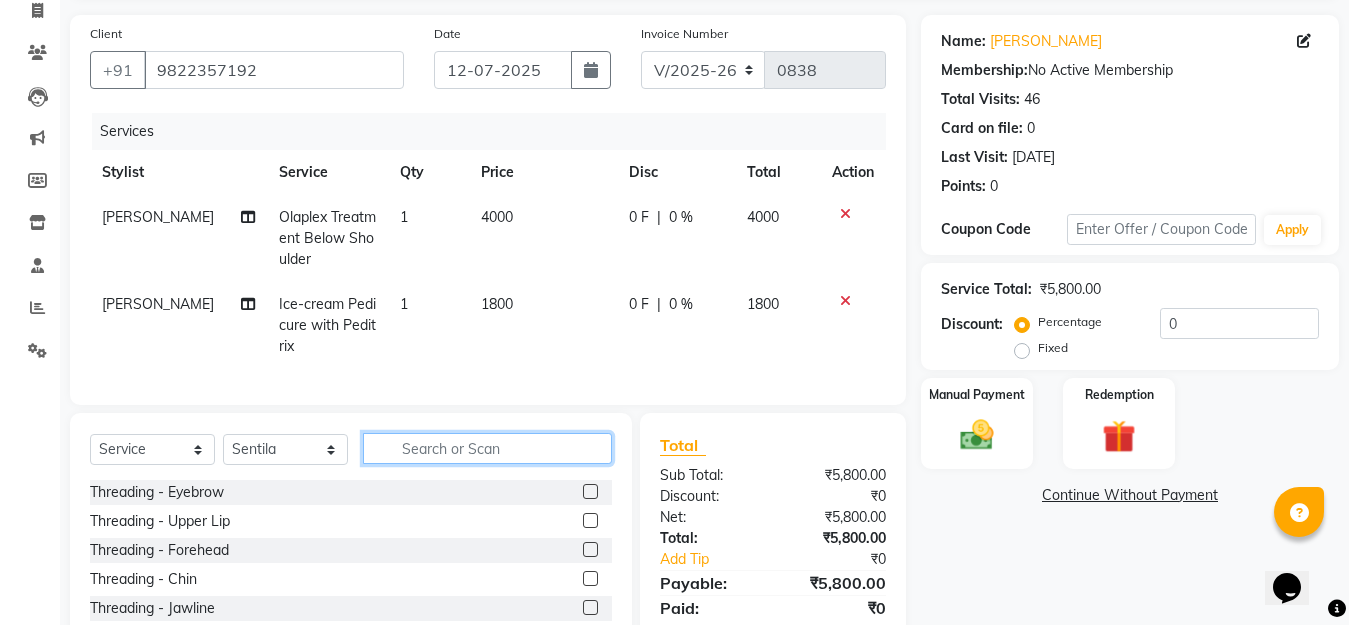 click 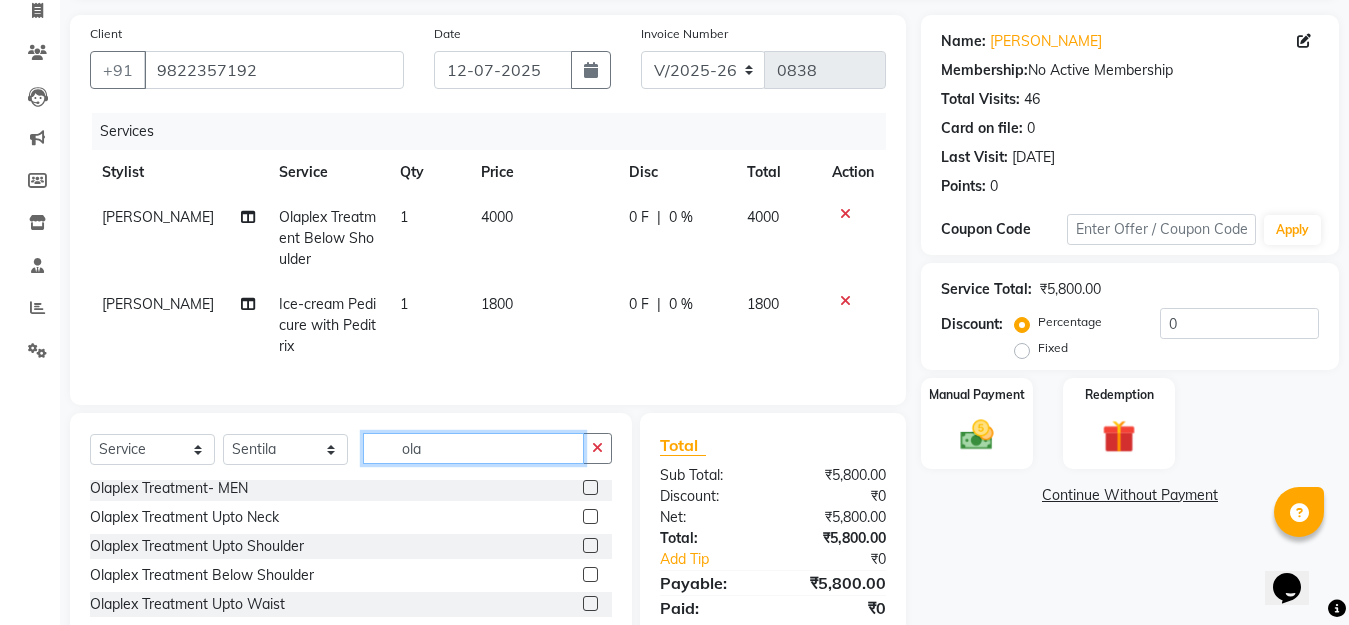 scroll, scrollTop: 119, scrollLeft: 0, axis: vertical 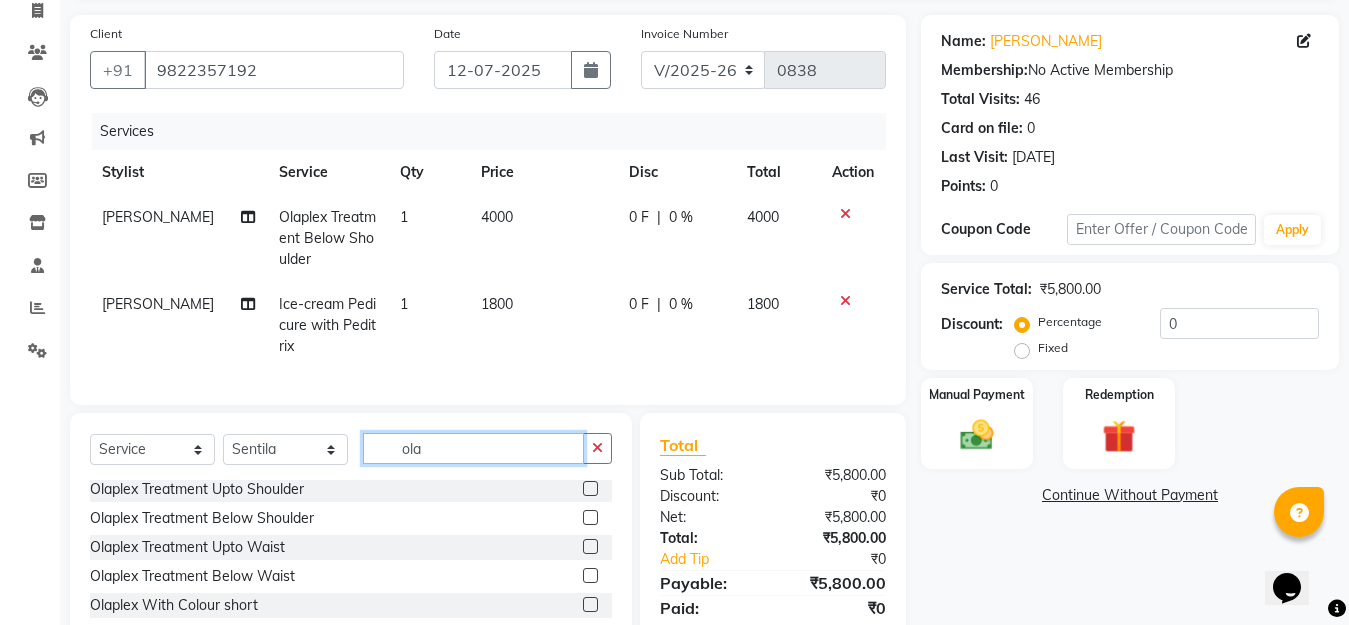 type on "ola" 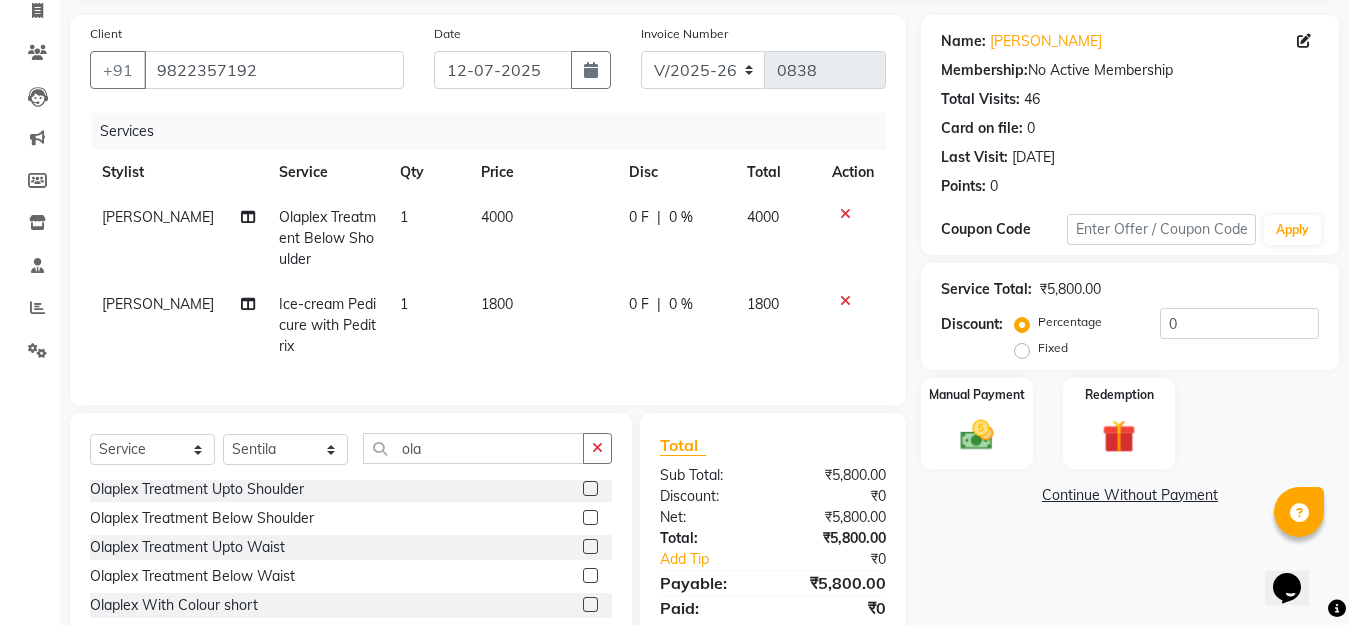 click 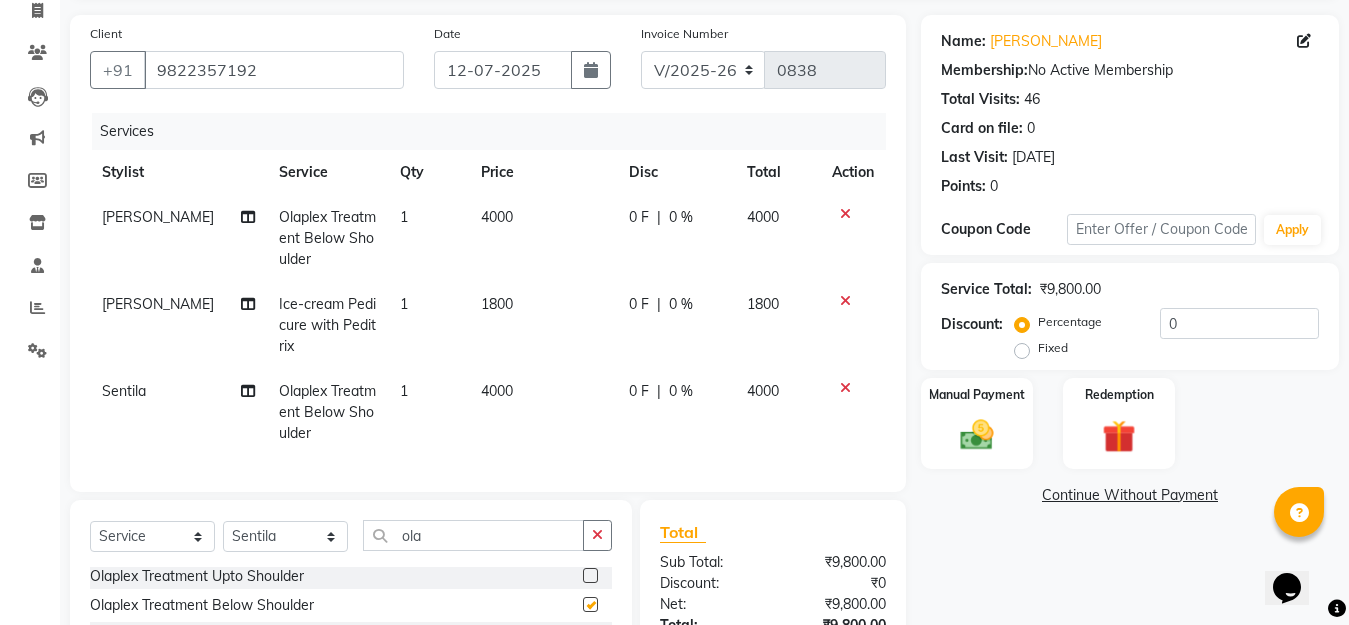 checkbox on "false" 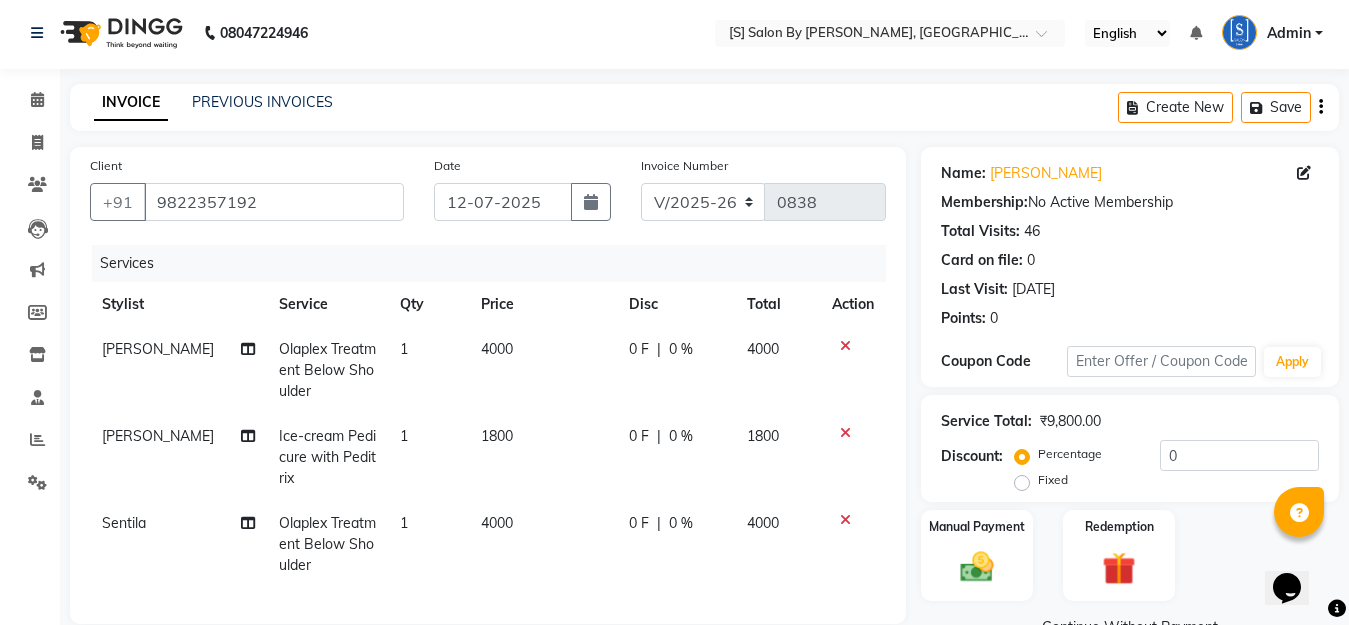 scroll, scrollTop: 0, scrollLeft: 0, axis: both 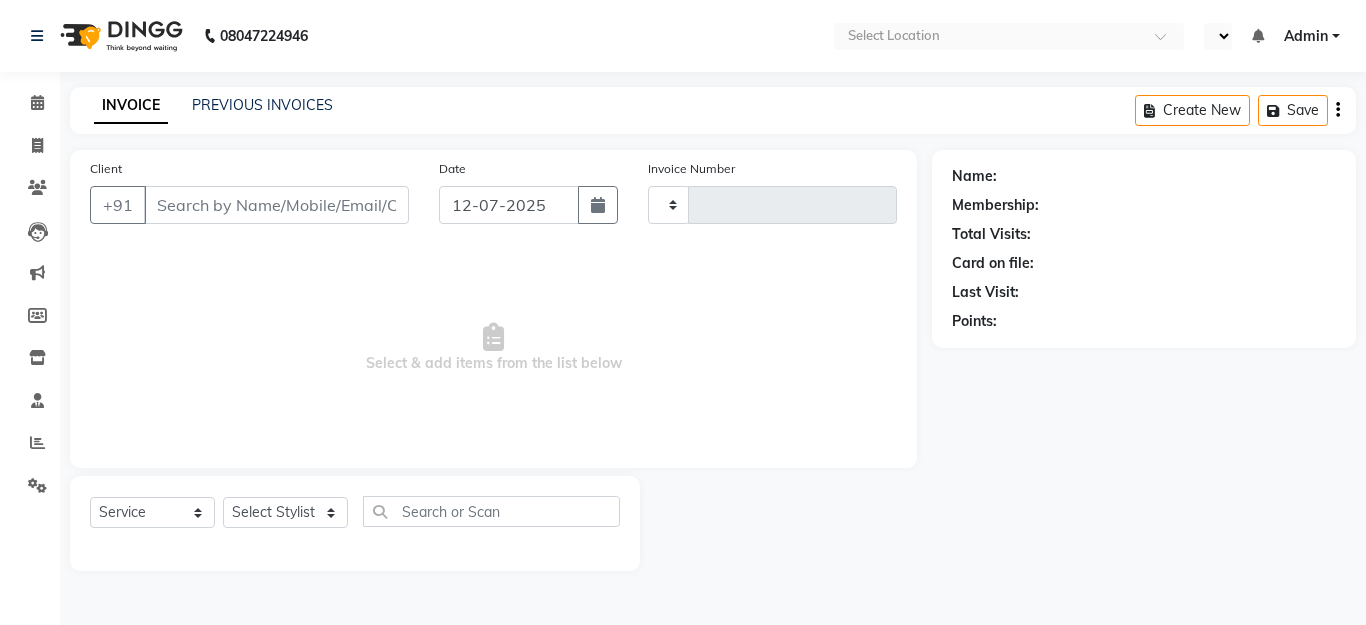select on "service" 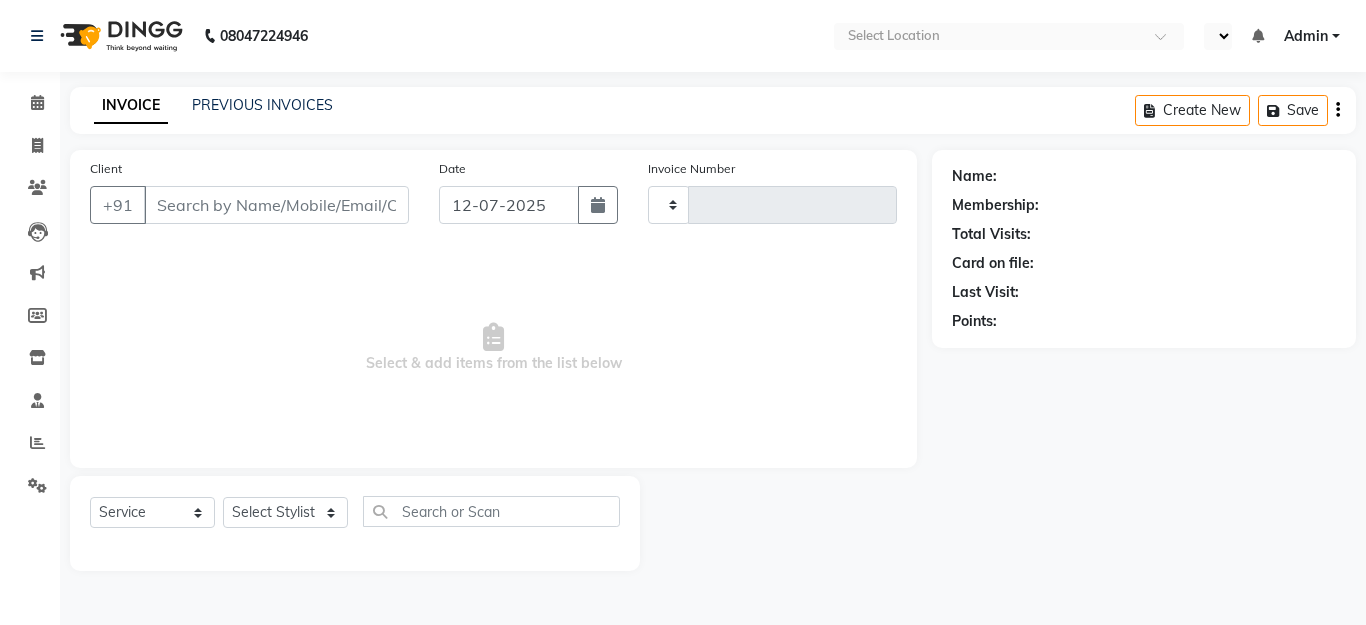 type on "0838" 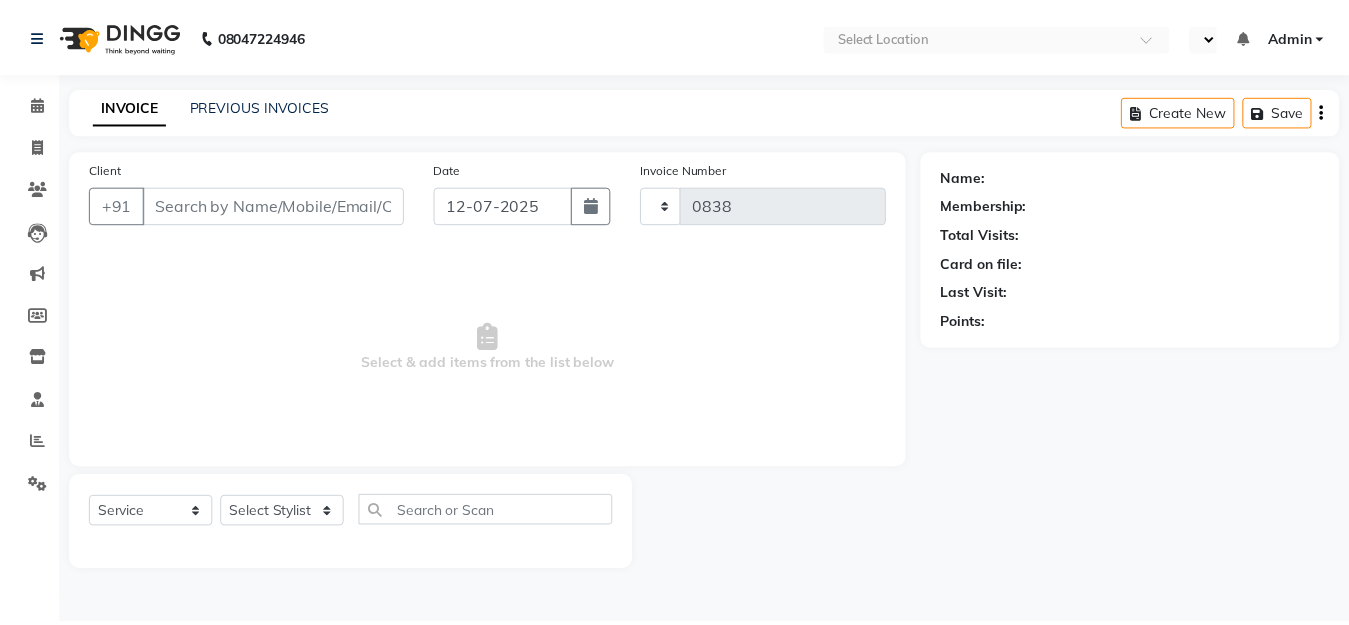 scroll, scrollTop: 0, scrollLeft: 0, axis: both 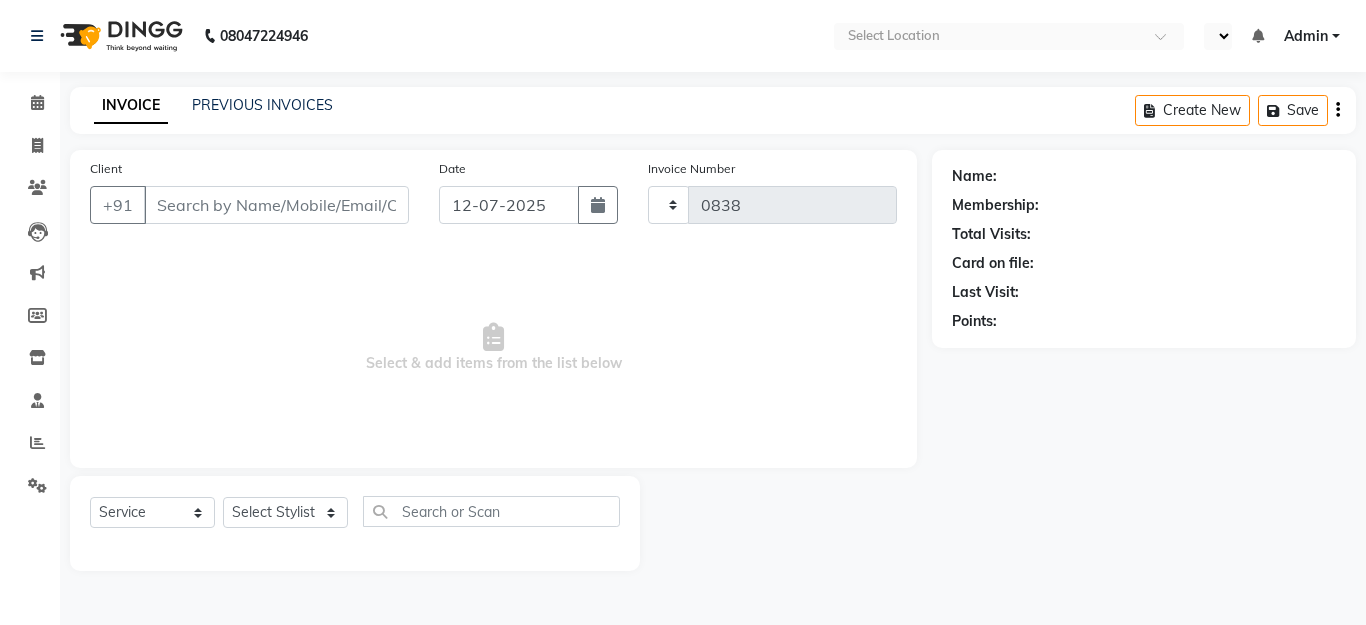 select on "en" 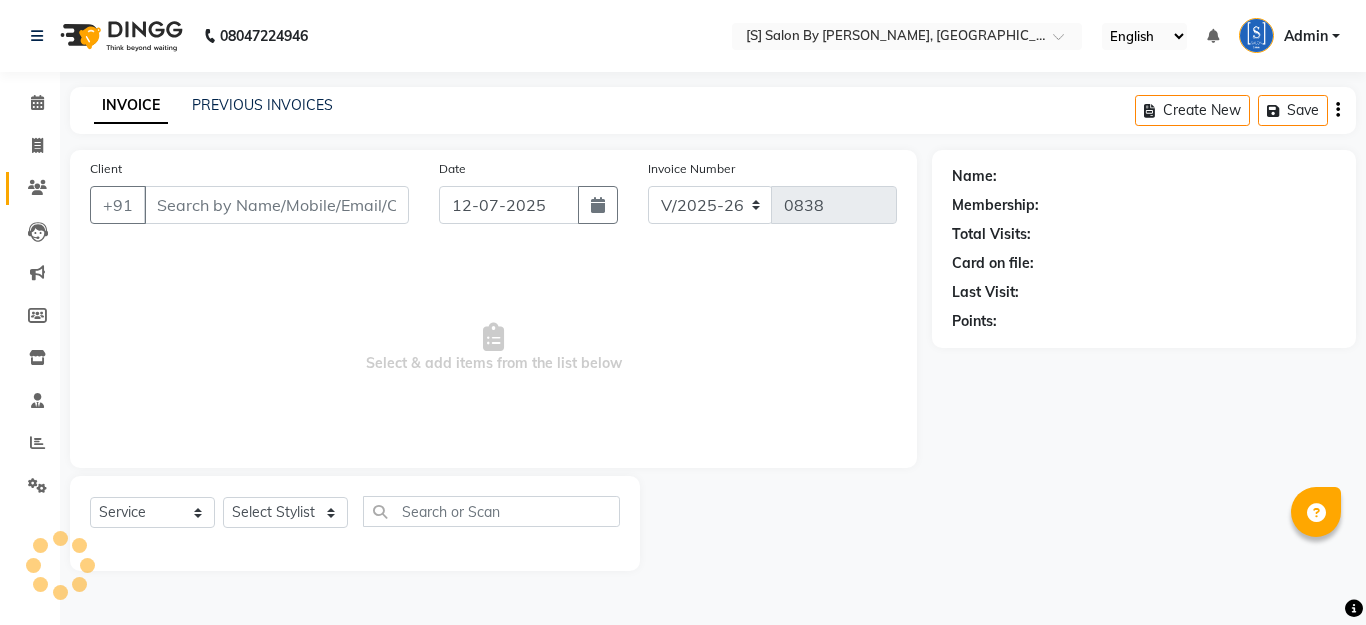 click 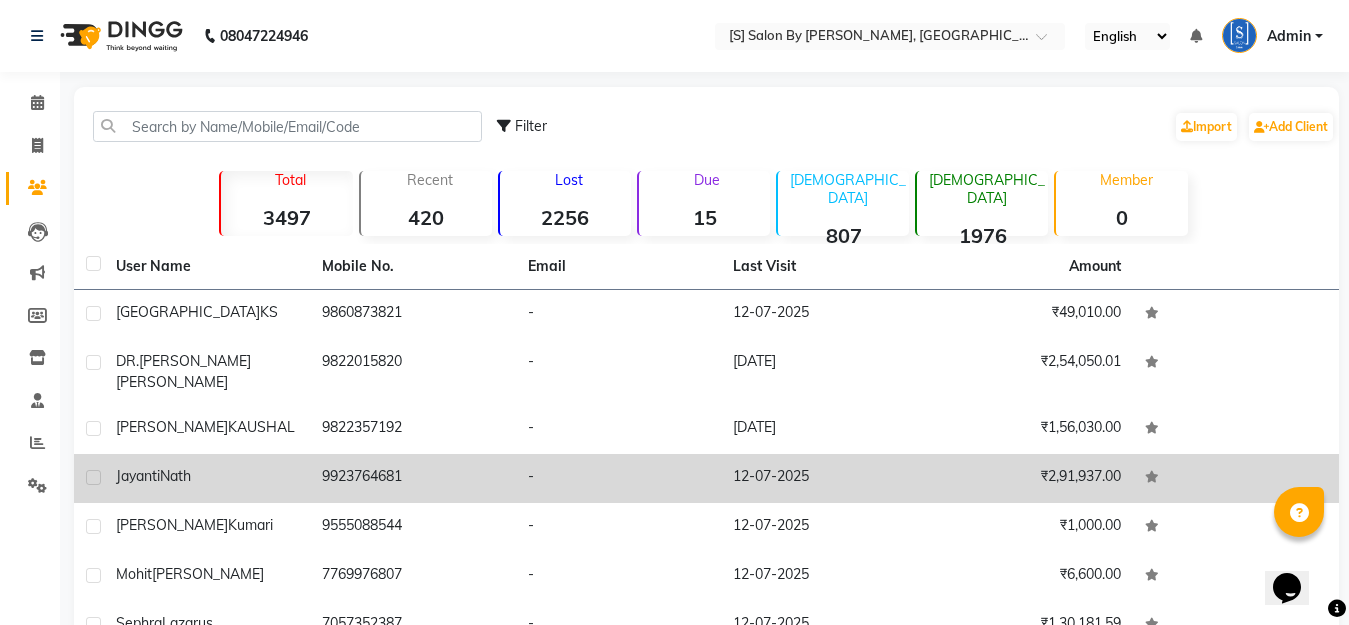 scroll, scrollTop: 0, scrollLeft: 0, axis: both 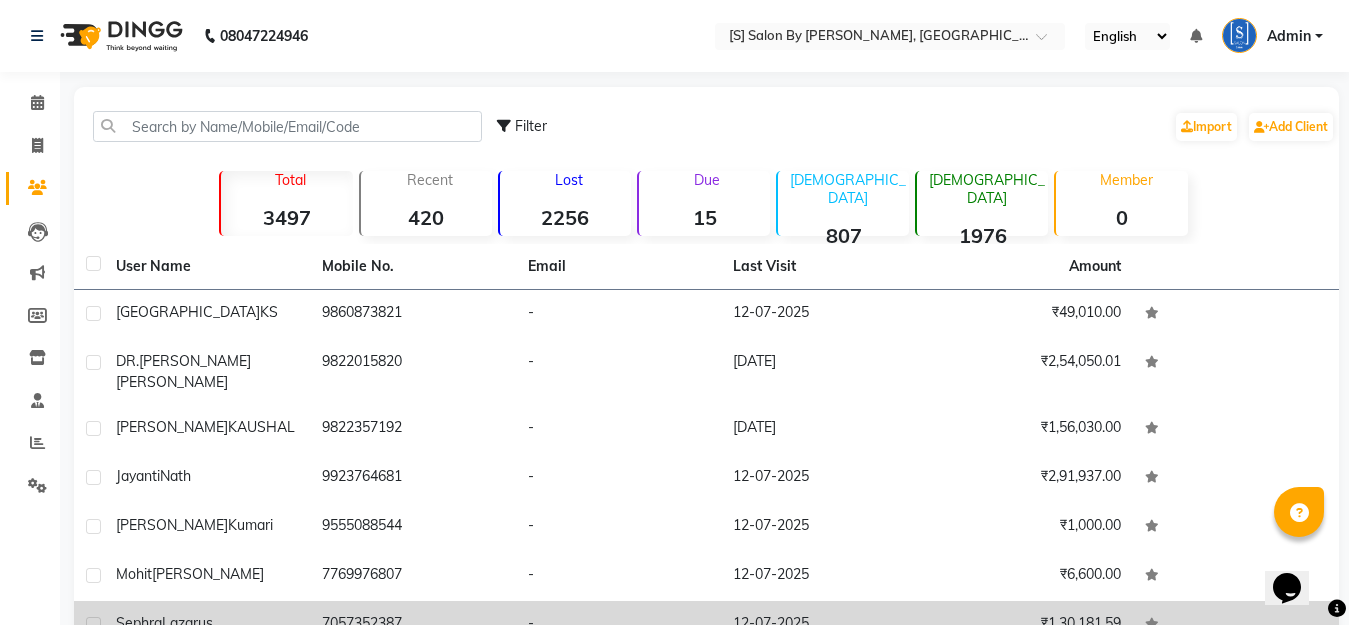 click 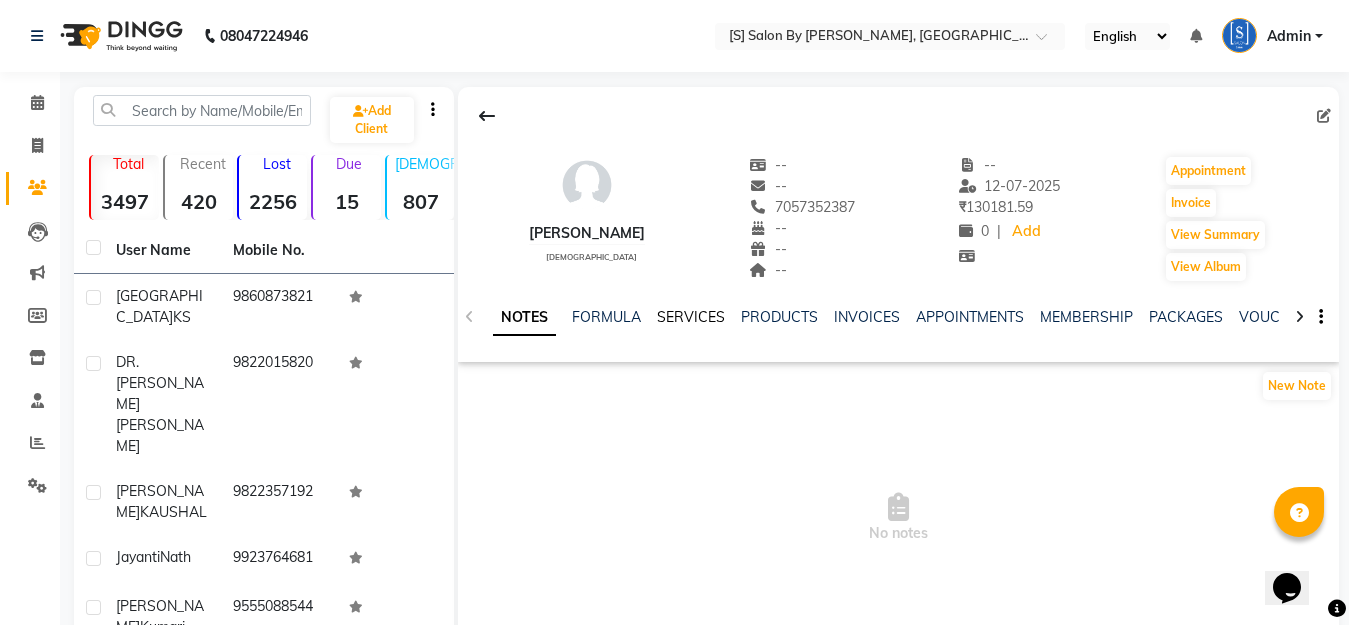 click on "SERVICES" 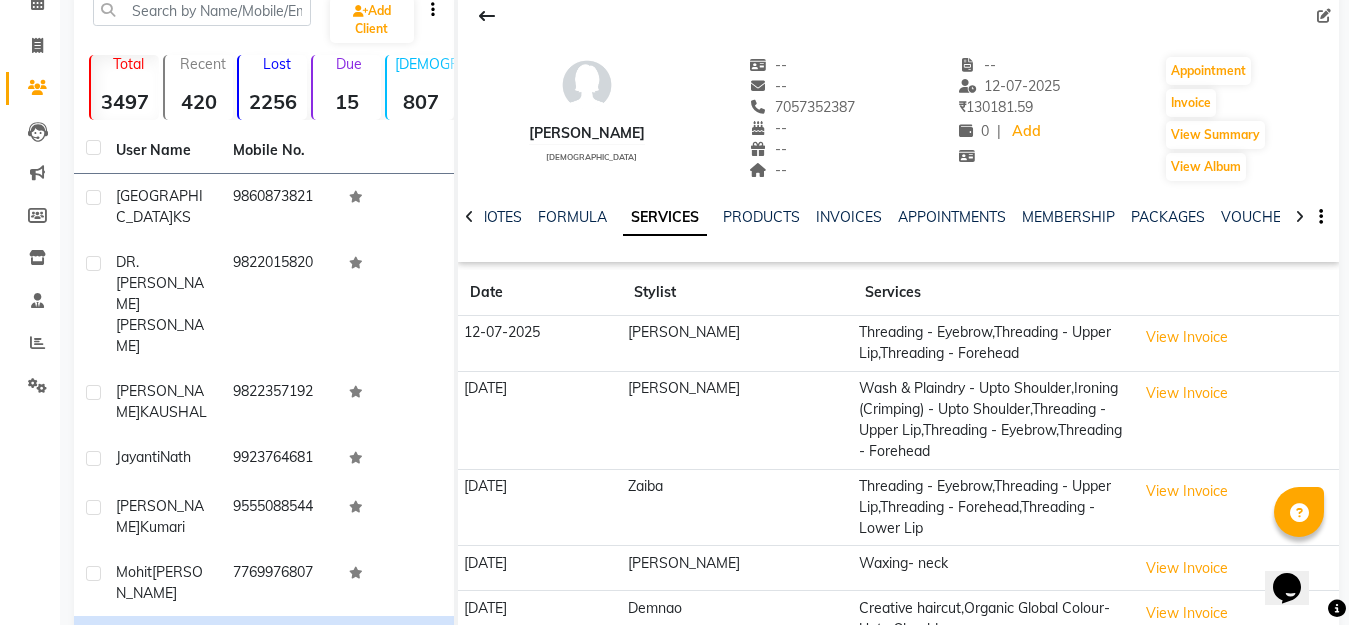 scroll, scrollTop: 200, scrollLeft: 0, axis: vertical 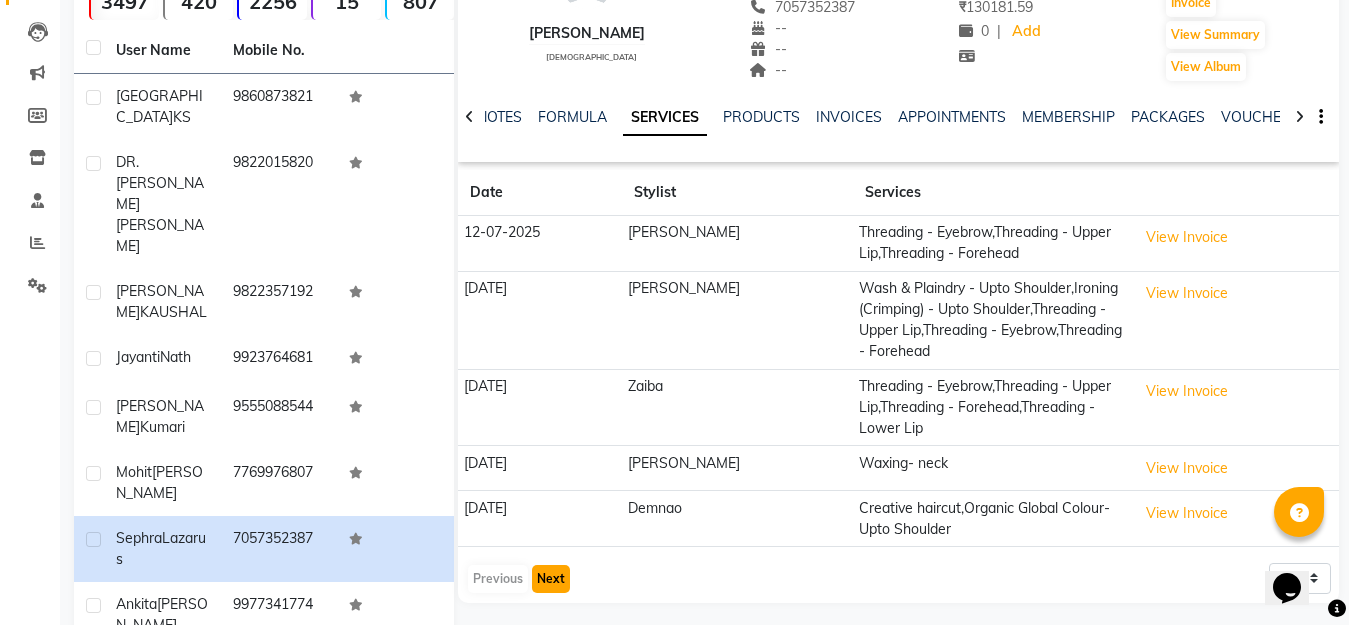 click on "Next" 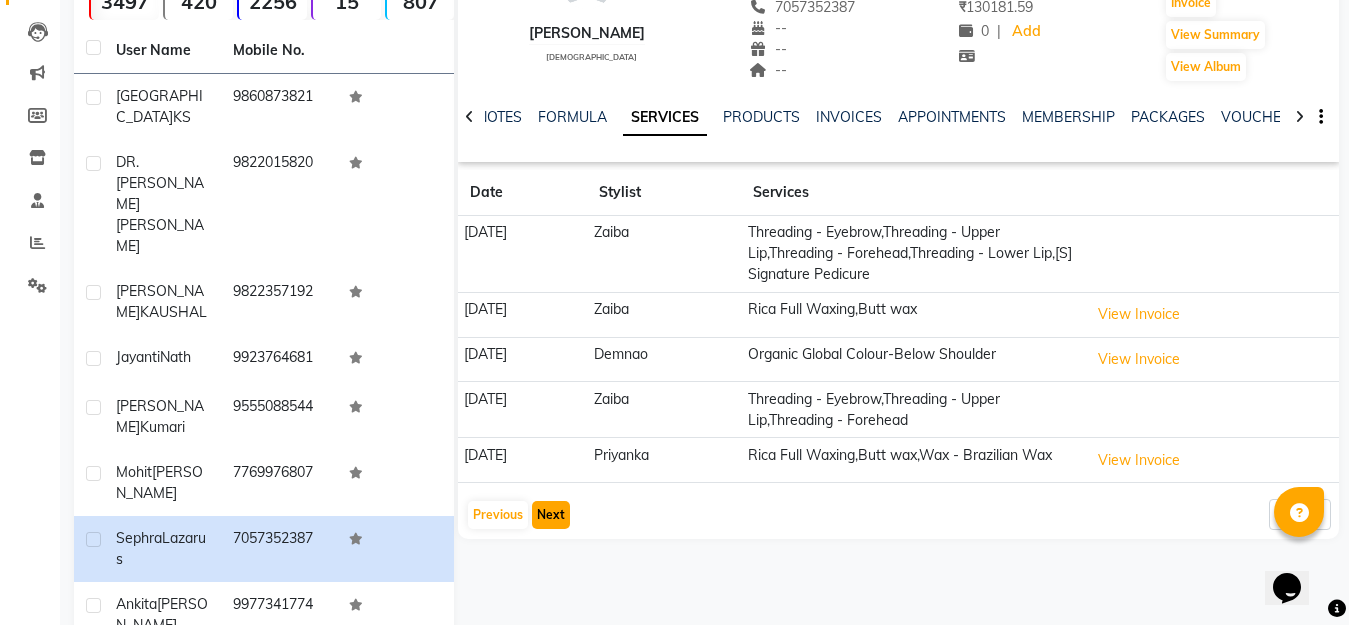 click on "Next" 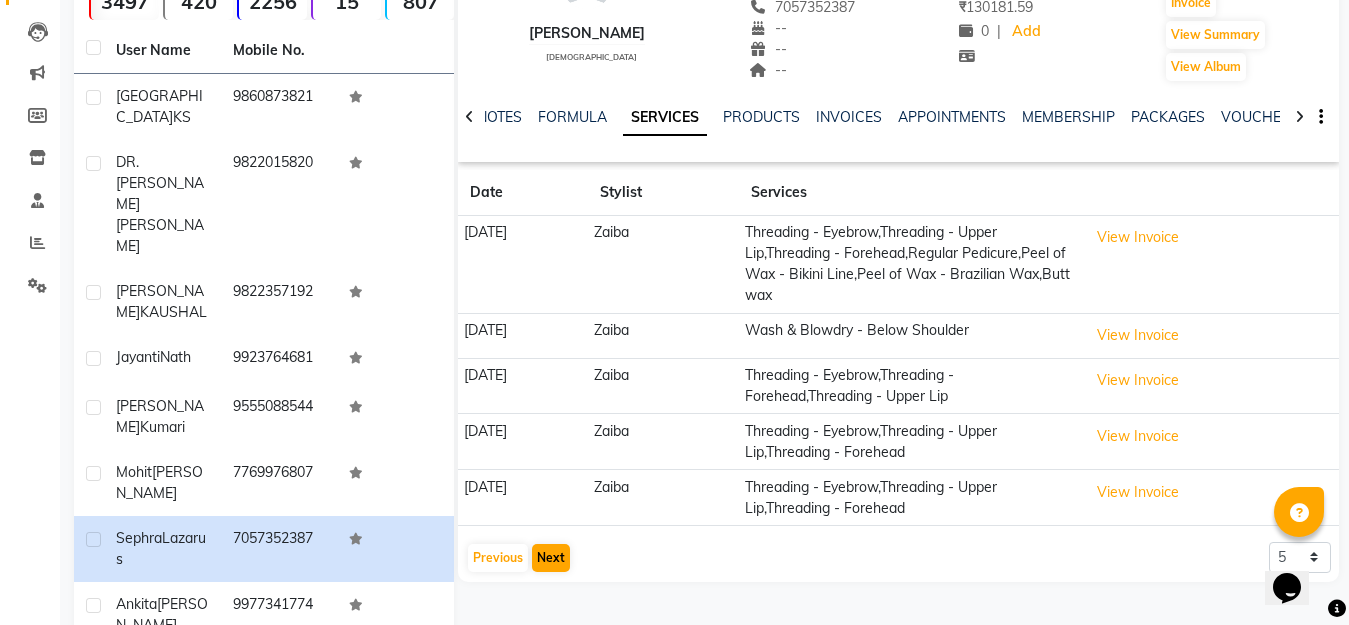click on "Date Stylist Services 11-01-2025 Zaiba  Threading - Eyebrow,Threading - Upper Lip,Threading - Forehead,Regular Pedicure,Peel of Wax - Bikini Line,Peel of Wax - Brazilian Wax,Butt wax  View Invoice  26-12-2024 Zaiba  Wash & Blowdry - Below Shoulder  View Invoice  24-12-2024 Zaiba  Threading - Eyebrow,Threading - Forehead,Threading - Upper Lip  View Invoice  02-12-2024 Zaiba  Threading - Eyebrow,Threading - Upper Lip,Threading - Forehead  View Invoice  17-11-2024 Zaiba  Threading - Eyebrow,Threading - Upper Lip,Threading - Forehead  View Invoice   Previous   Next  5 10 50 100 500" 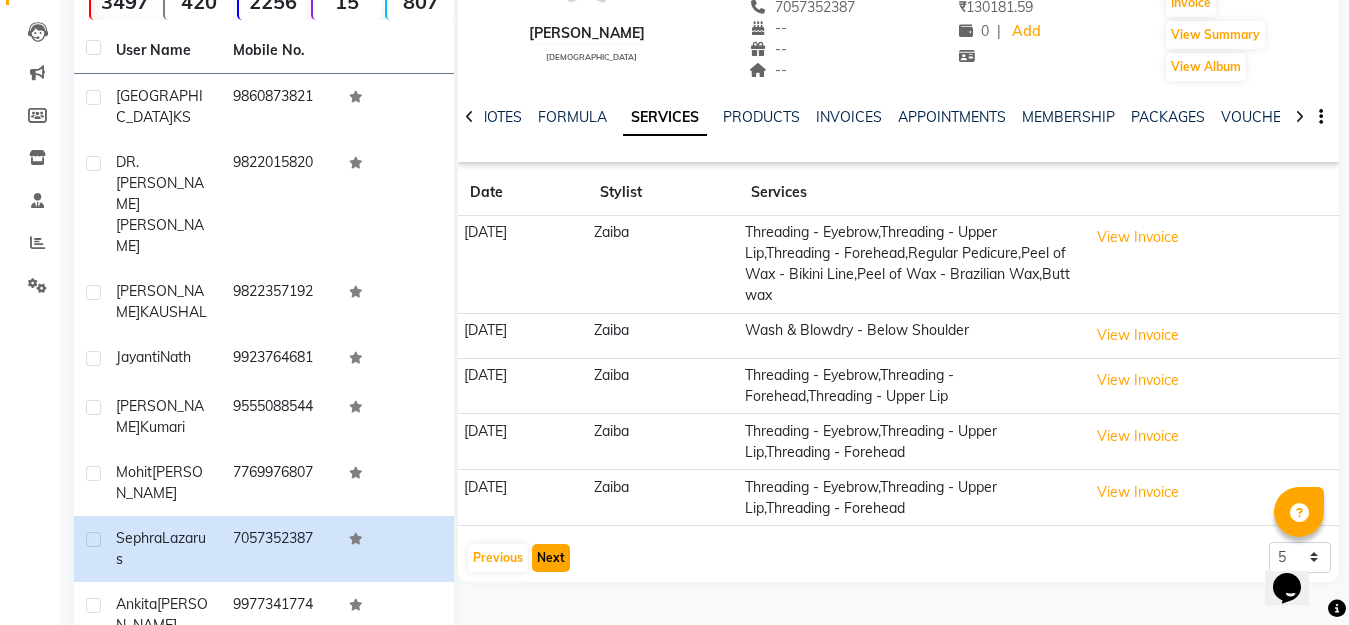 click on "Next" 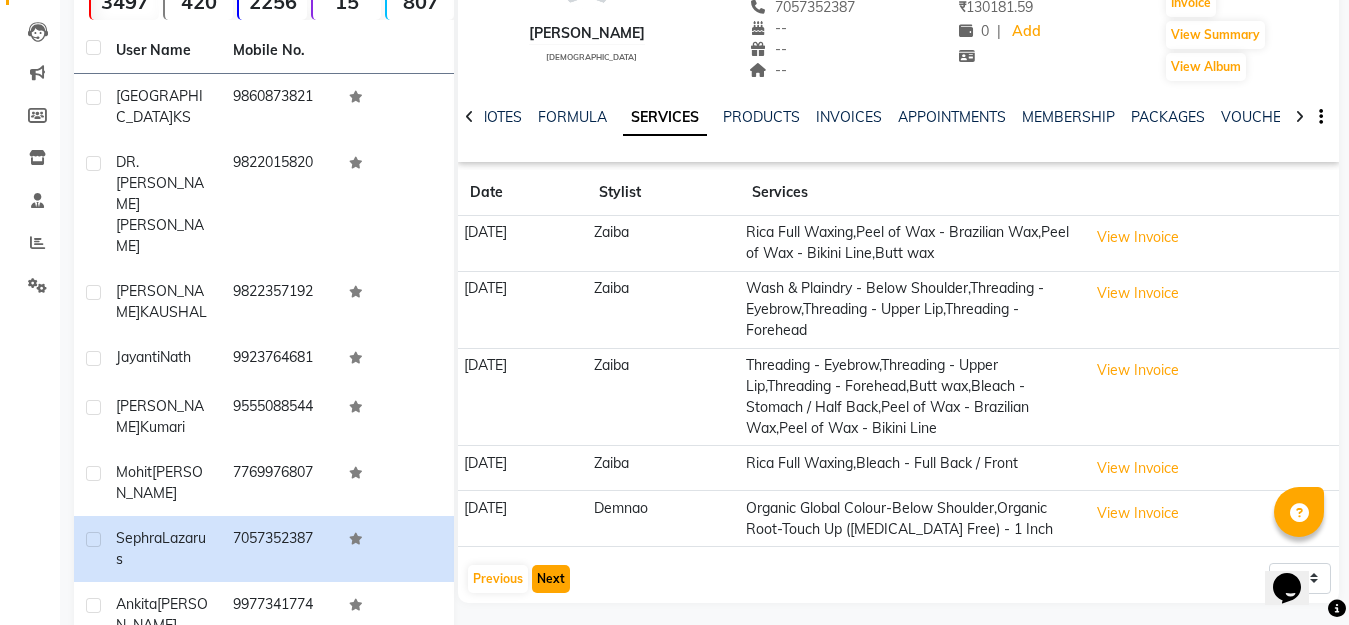 click on "Next" 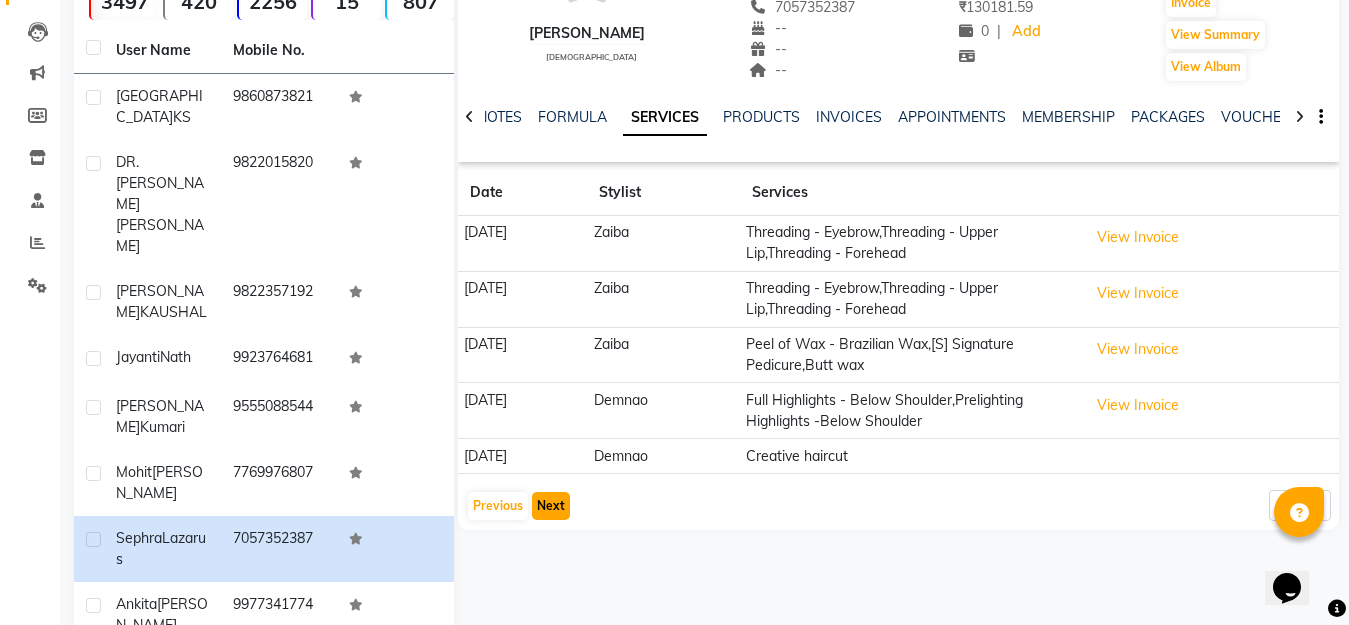 click on "Next" 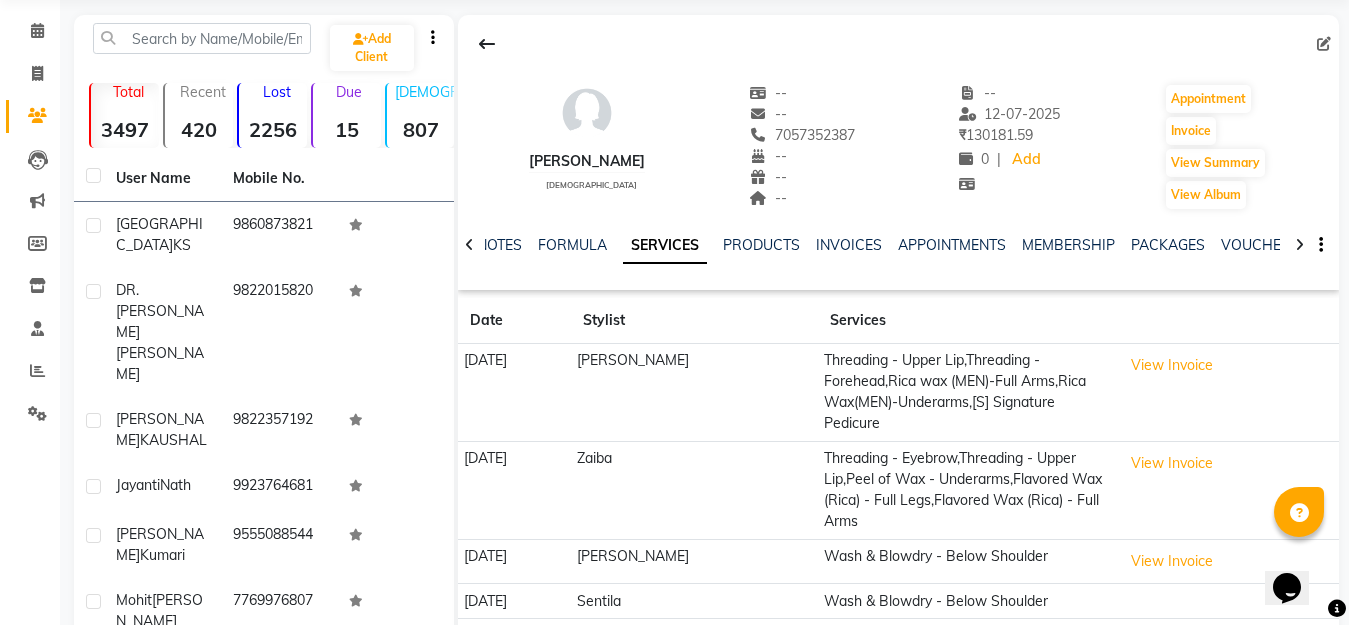 scroll, scrollTop: 0, scrollLeft: 0, axis: both 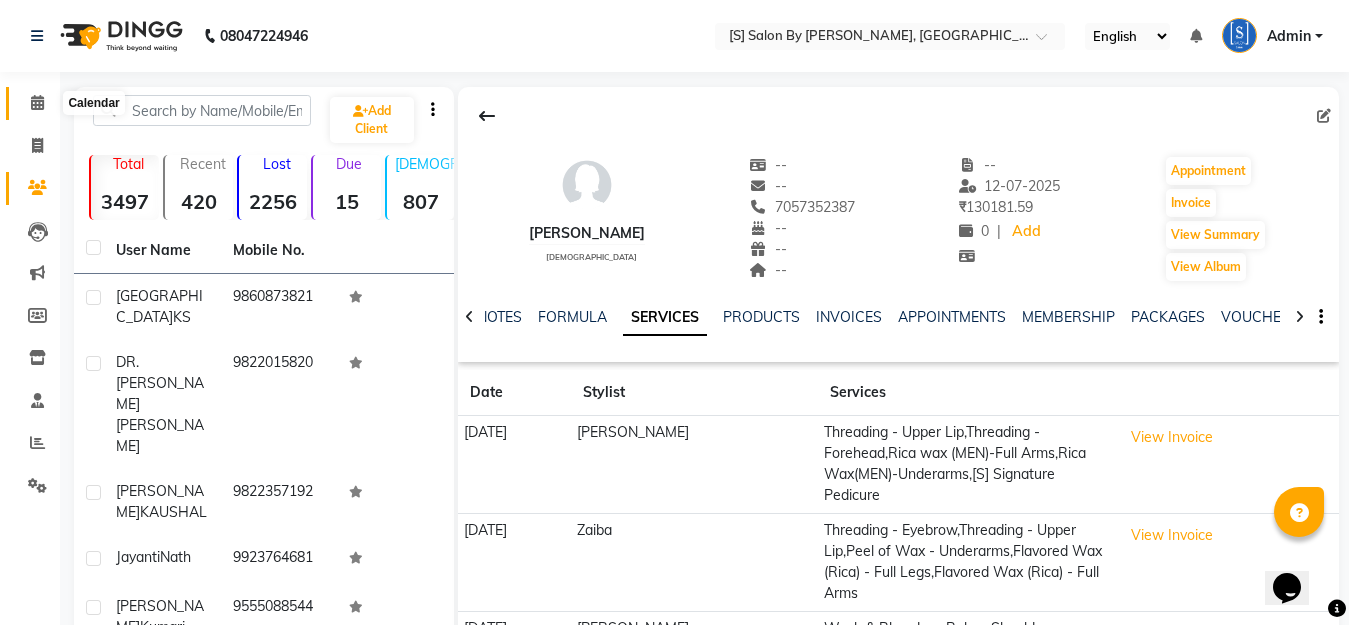 drag, startPoint x: 43, startPoint y: 100, endPoint x: 736, endPoint y: 5, distance: 699.48126 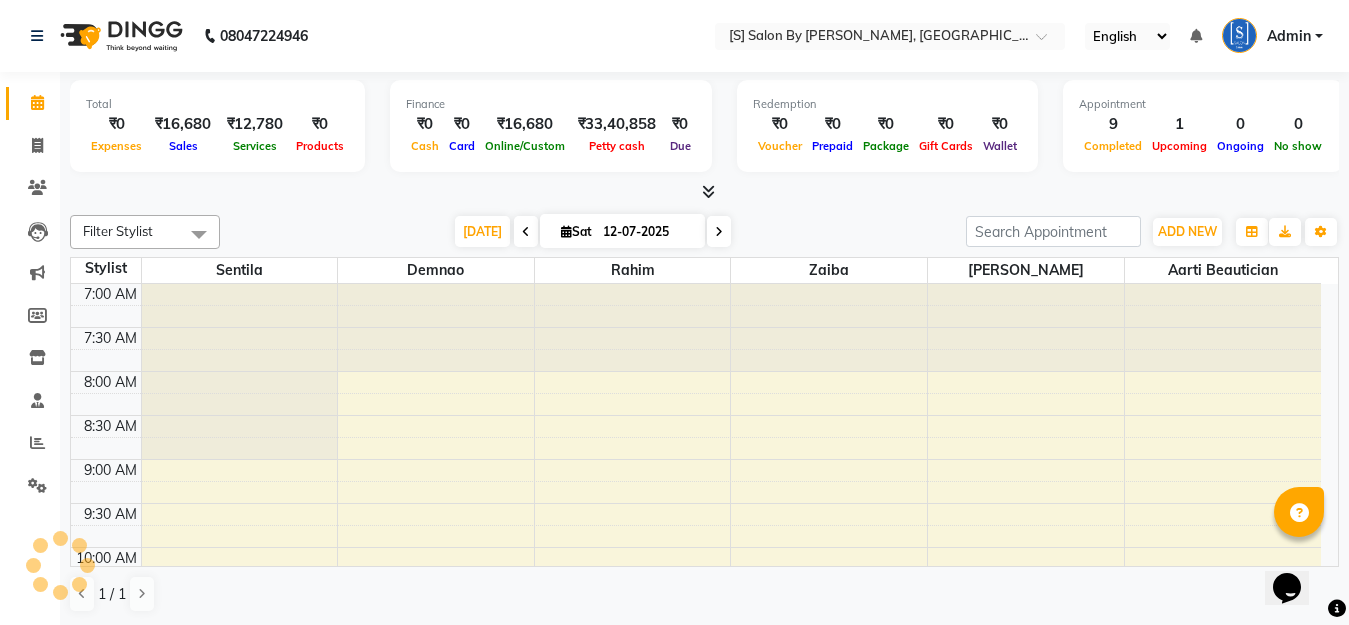 scroll, scrollTop: 0, scrollLeft: 0, axis: both 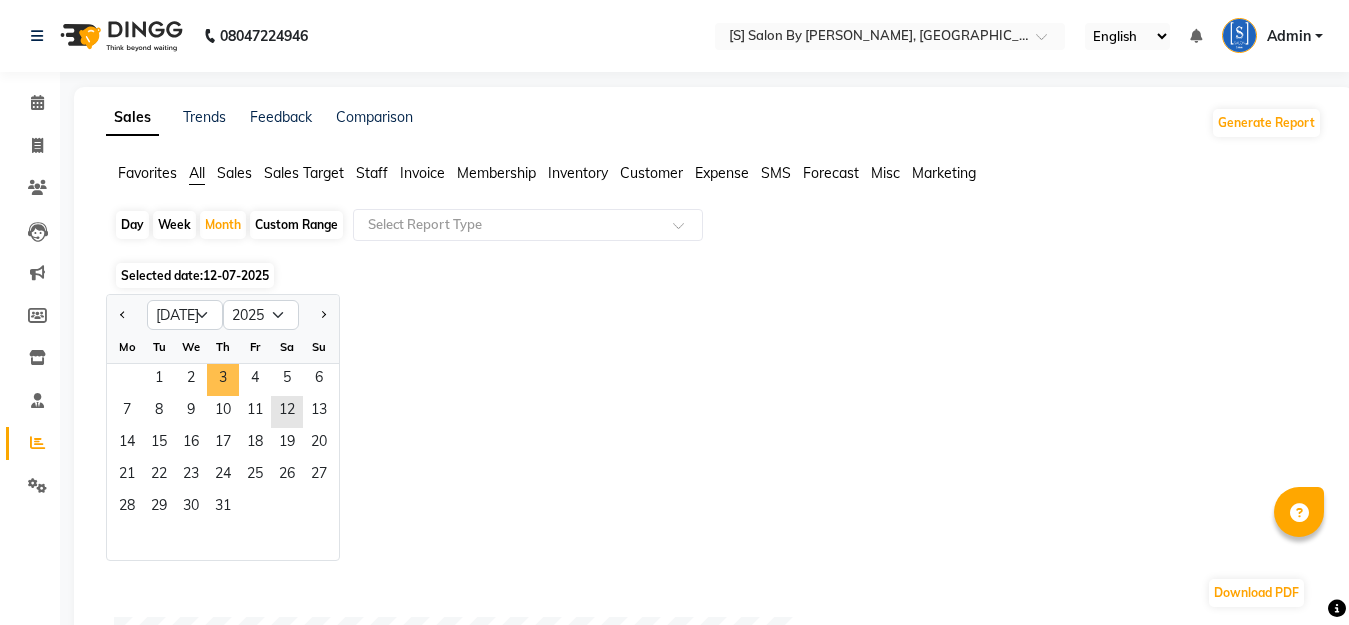 select on "7" 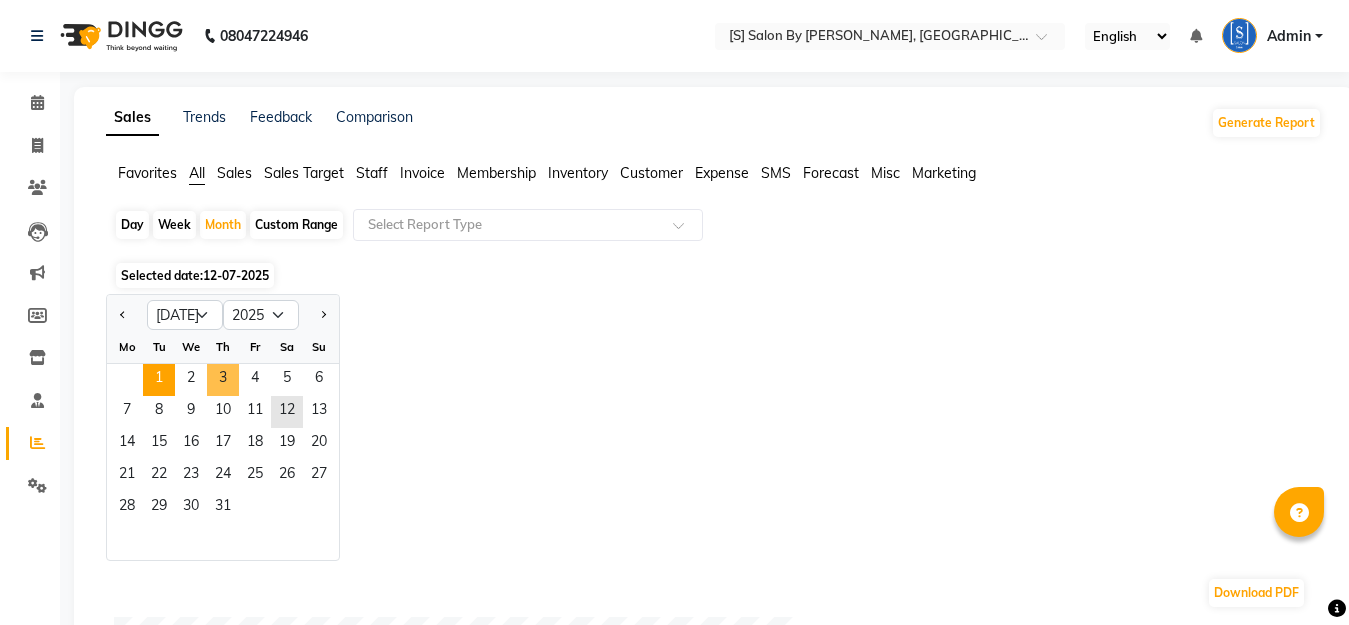 scroll, scrollTop: 0, scrollLeft: 0, axis: both 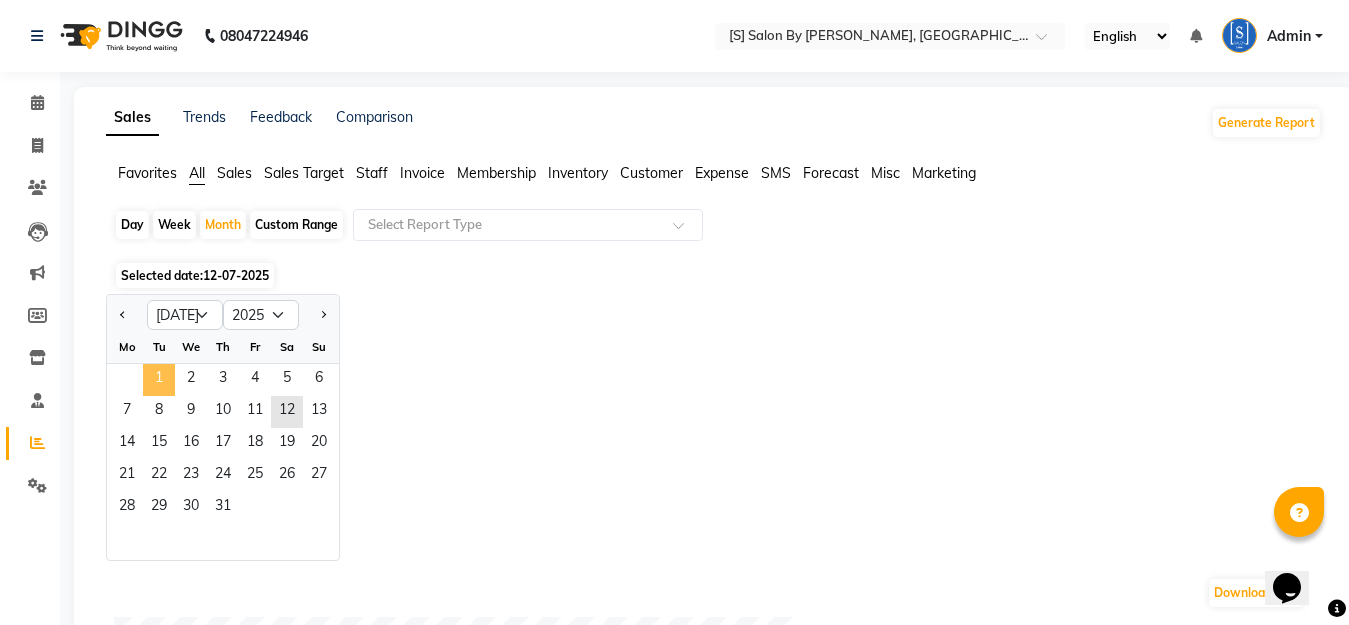 click on "1" 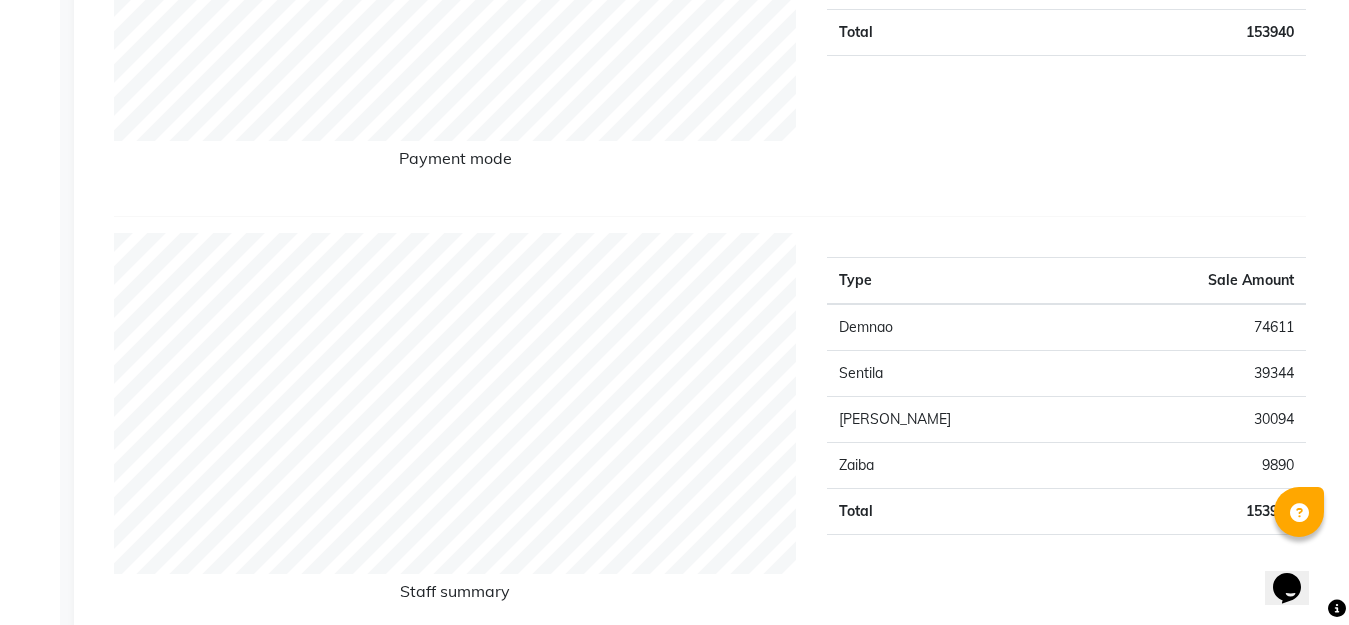 scroll, scrollTop: 600, scrollLeft: 0, axis: vertical 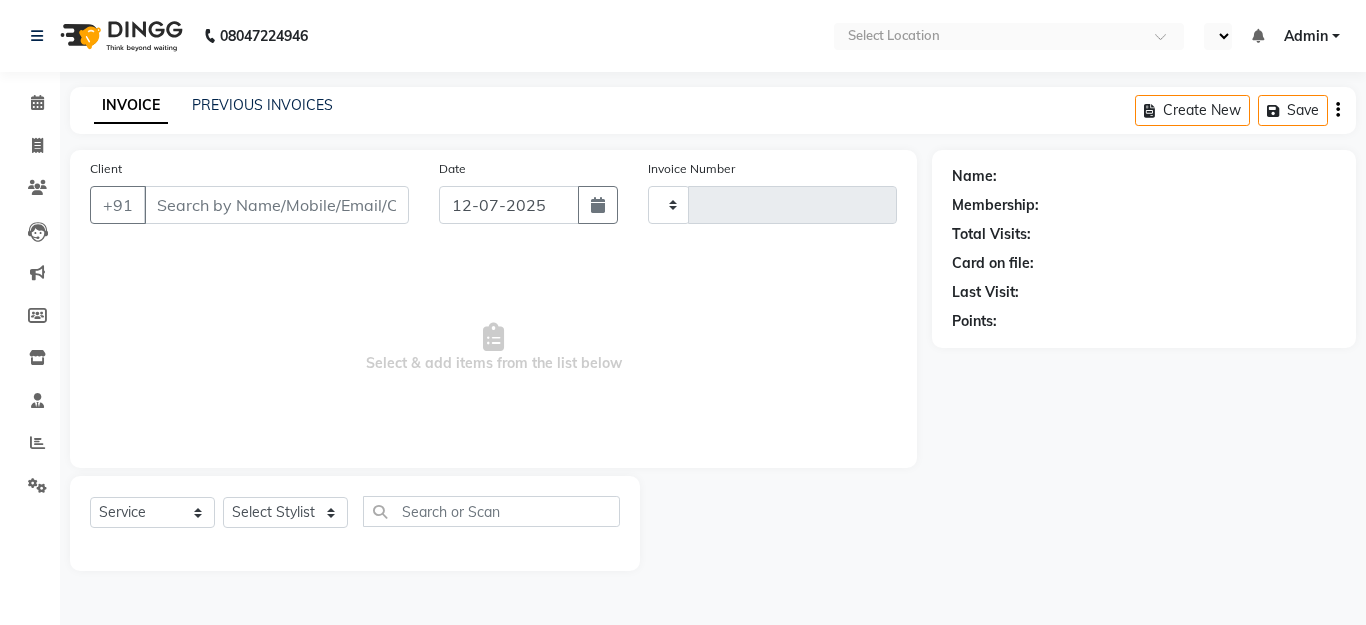 select on "service" 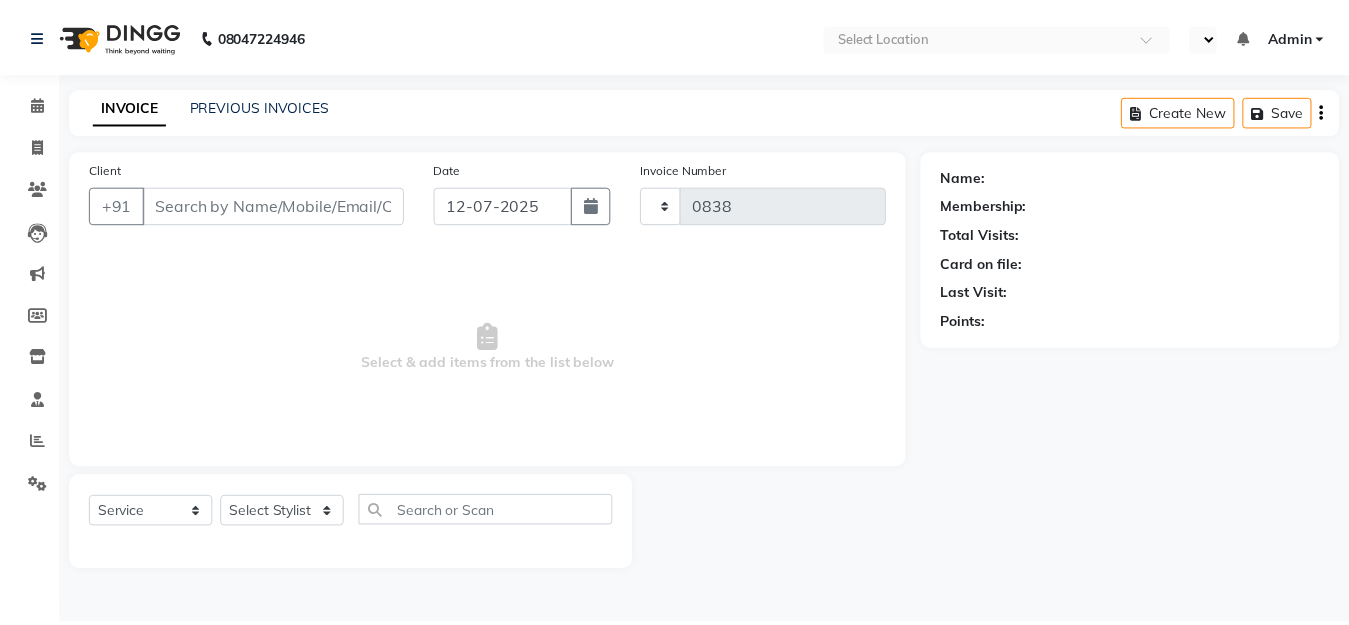scroll, scrollTop: 0, scrollLeft: 0, axis: both 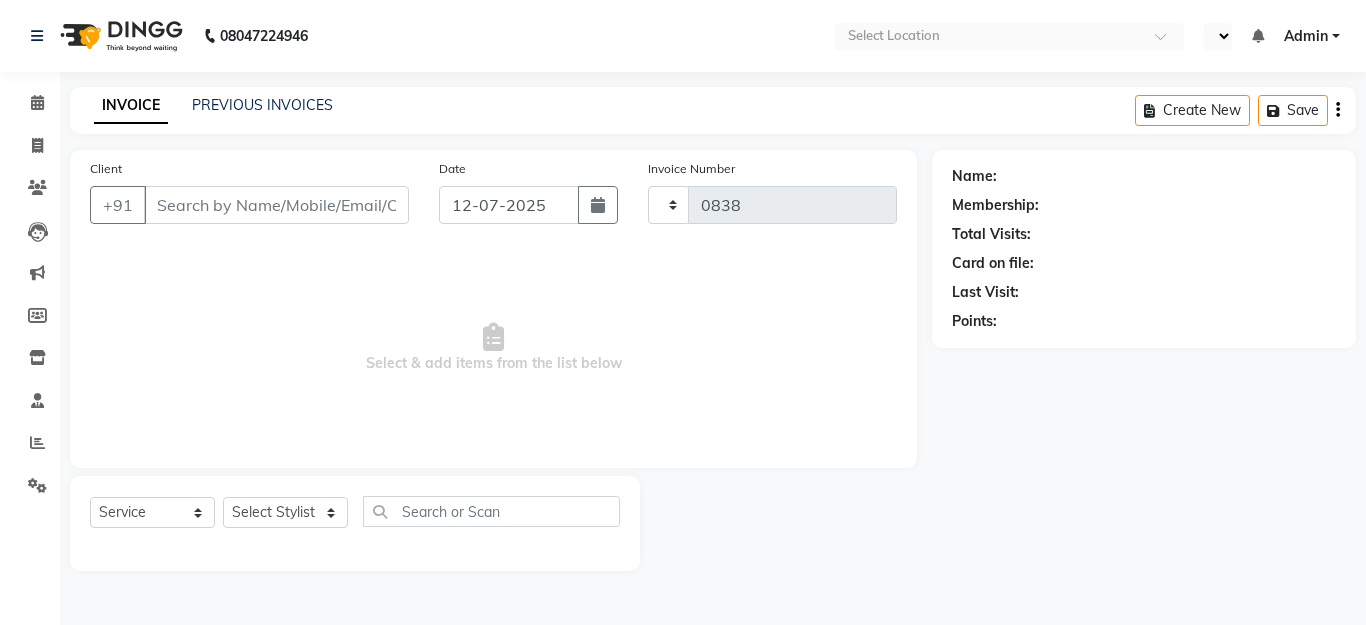 select on "en" 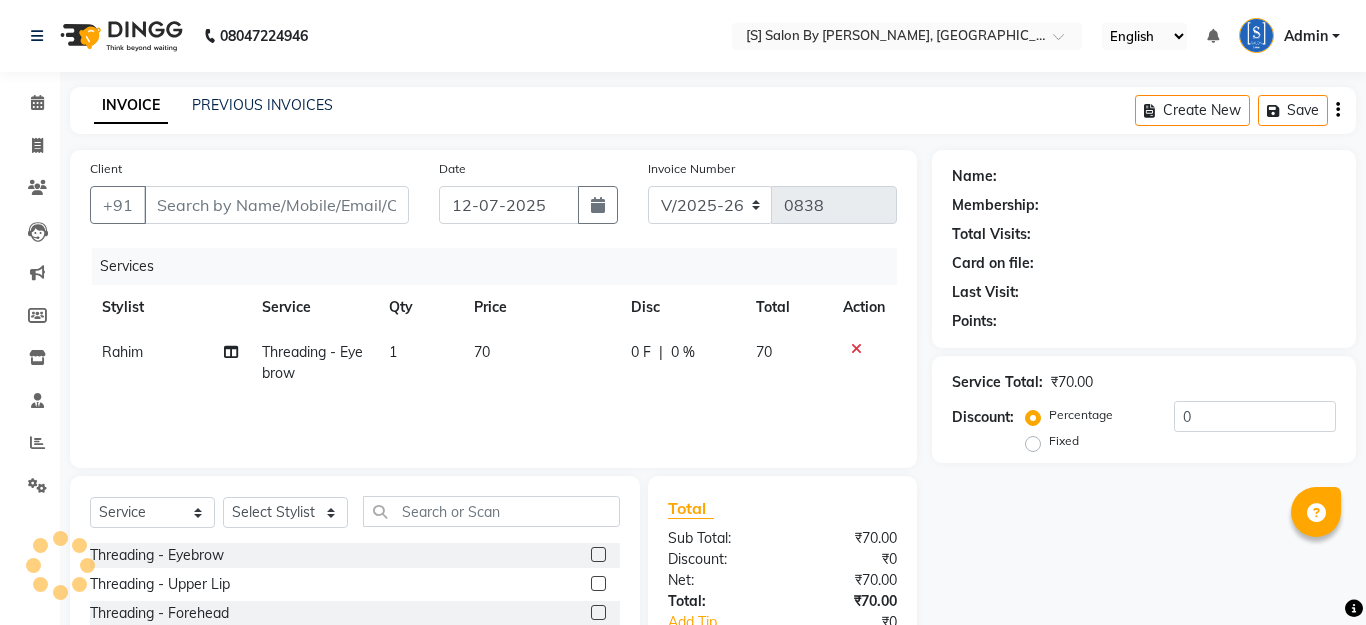 type on "9545051032" 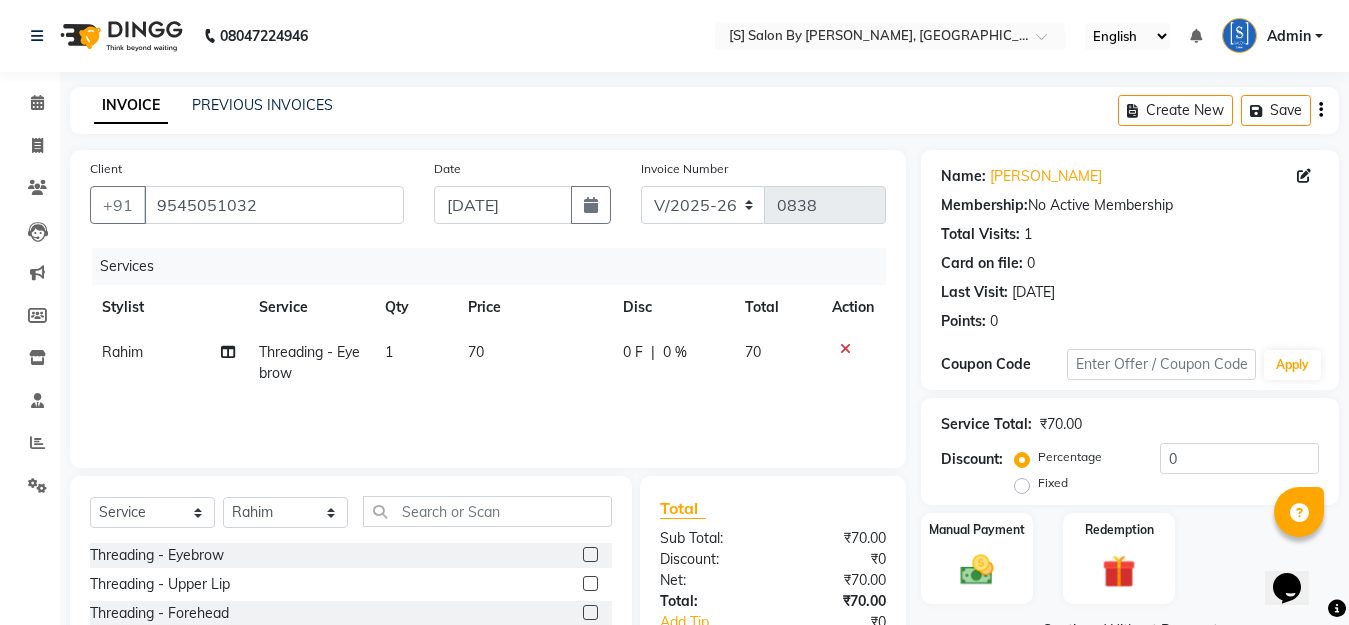 scroll, scrollTop: 0, scrollLeft: 0, axis: both 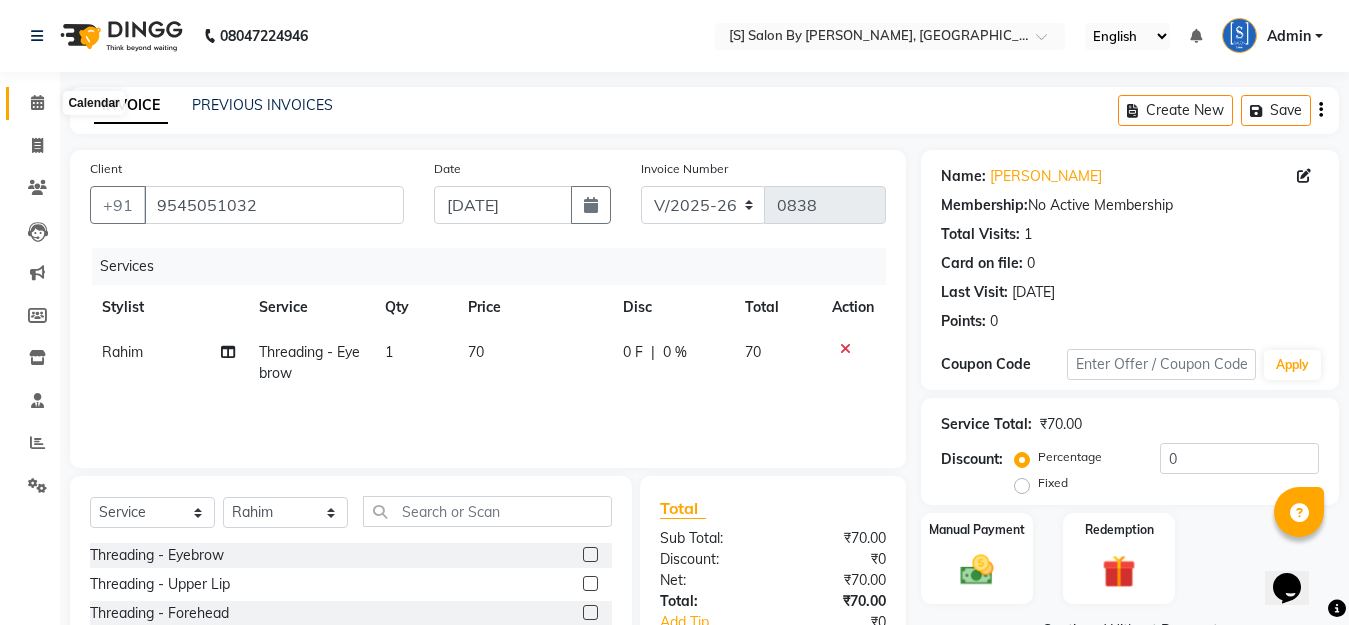 click 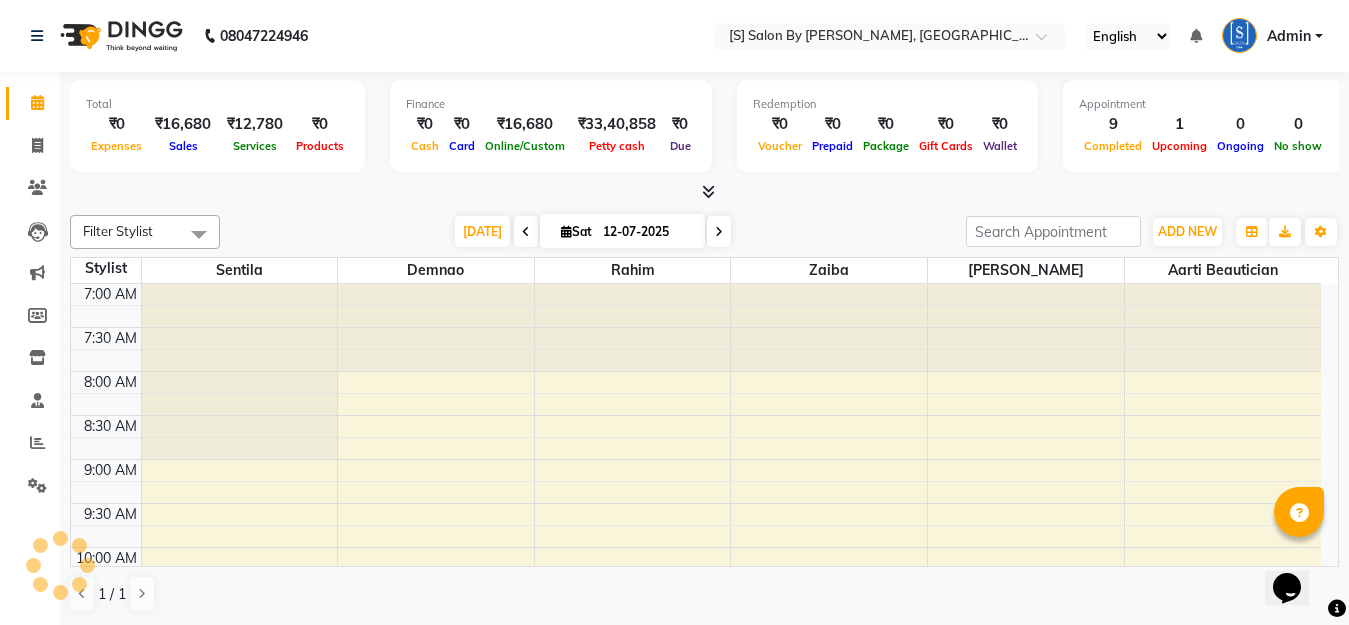 scroll, scrollTop: 0, scrollLeft: 0, axis: both 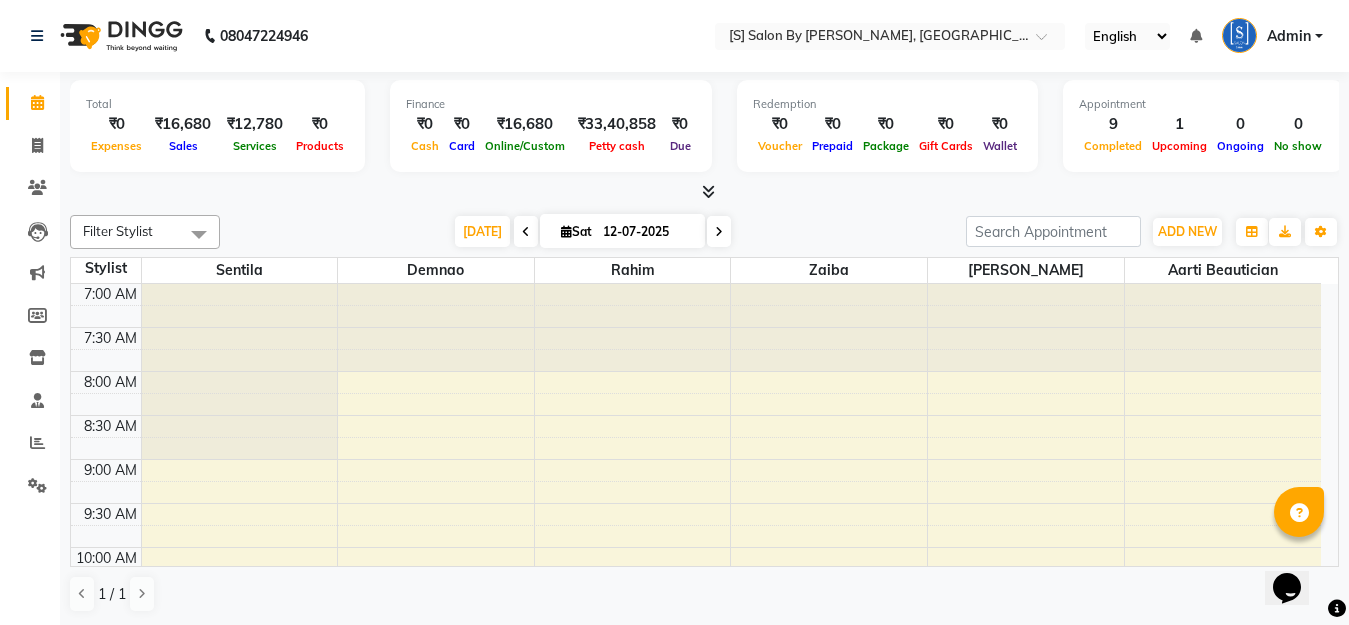 click at bounding box center (719, 232) 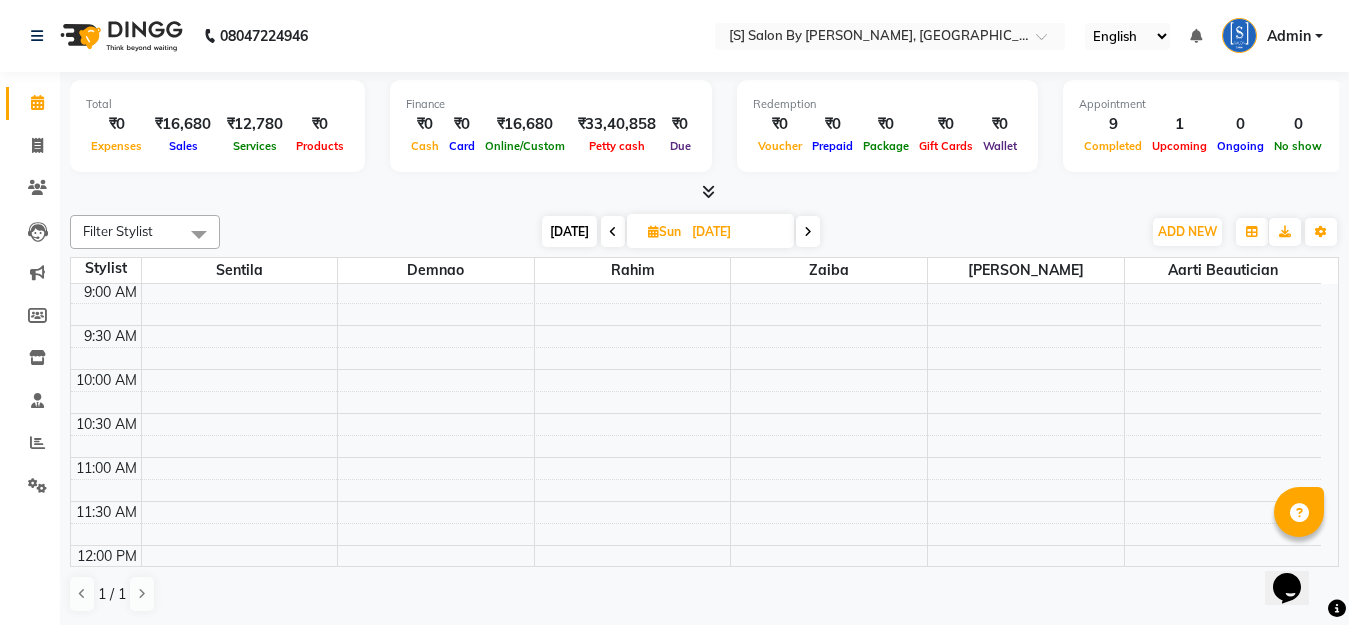 scroll, scrollTop: 169, scrollLeft: 0, axis: vertical 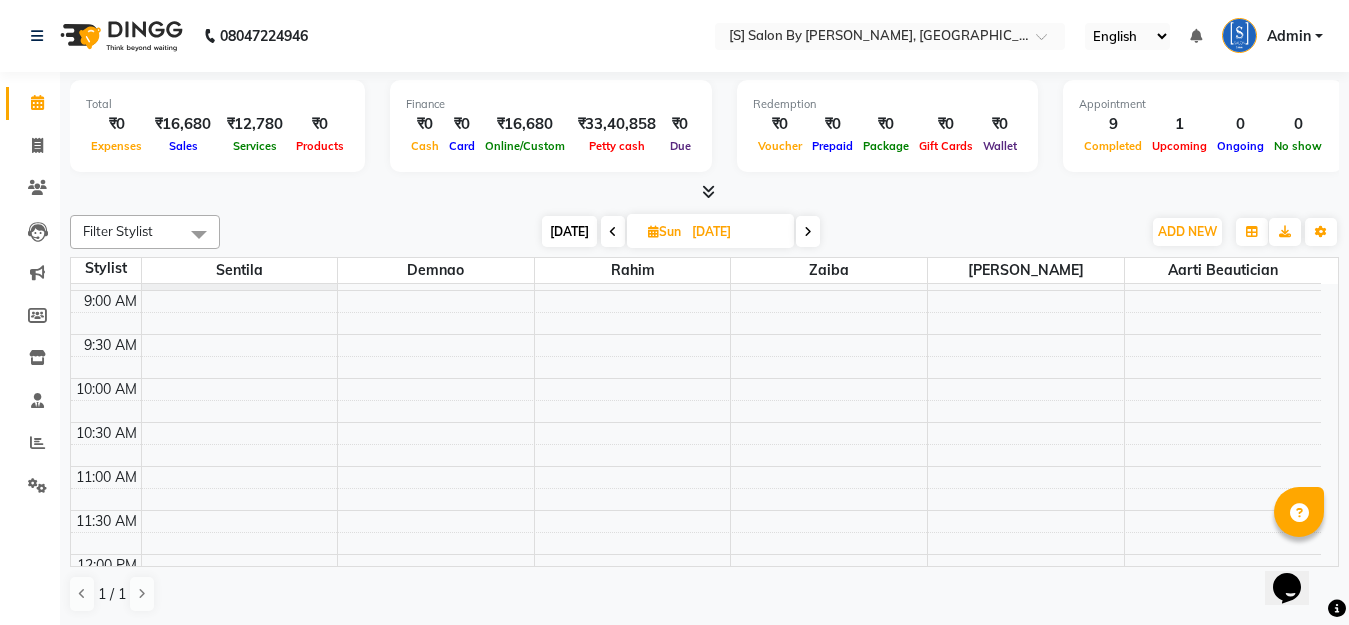 click on "7:00 AM 7:30 AM 8:00 AM 8:30 AM 9:00 AM 9:30 AM 10:00 AM 10:30 AM 11:00 AM 11:30 AM 12:00 PM 12:30 PM 1:00 PM 1:30 PM 2:00 PM 2:30 PM 3:00 PM 3:30 PM 4:00 PM 4:30 PM 5:00 PM 5:30 PM 6:00 PM 6:30 PM 7:00 PM 7:30 PM 8:00 PM 8:30 PM 9:00 PM 9:30 PM 10:00 PM 10:30 PM" at bounding box center [696, 818] 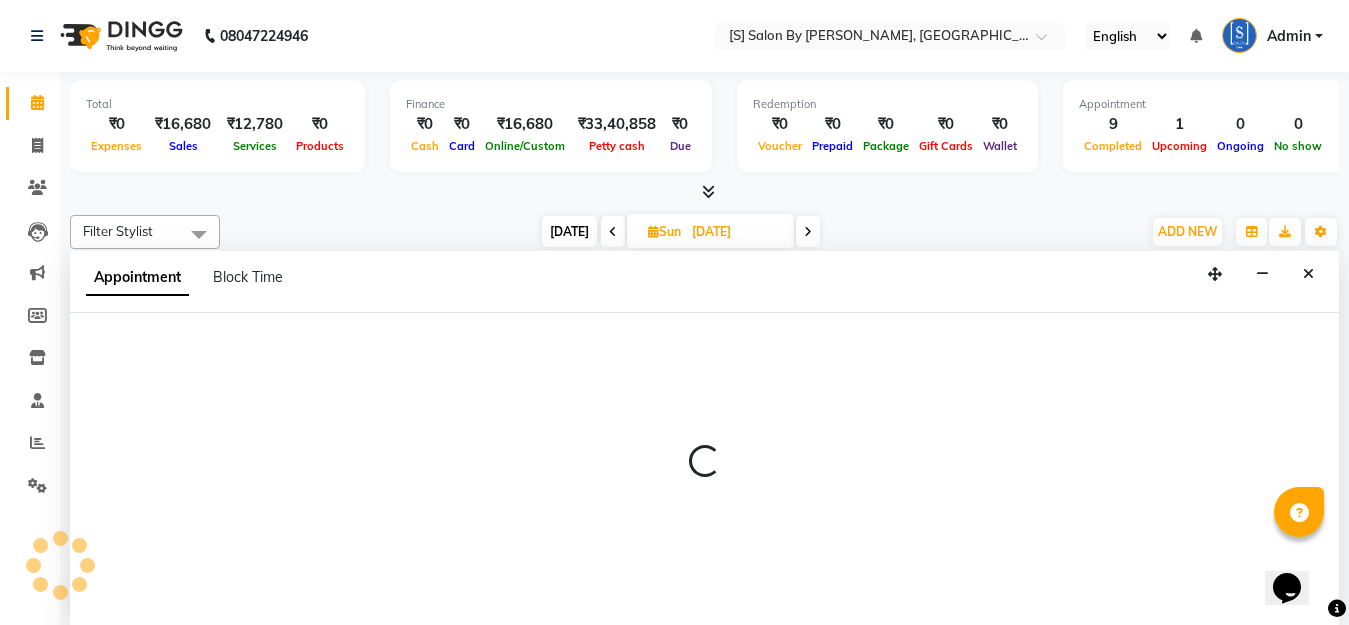 scroll, scrollTop: 1, scrollLeft: 0, axis: vertical 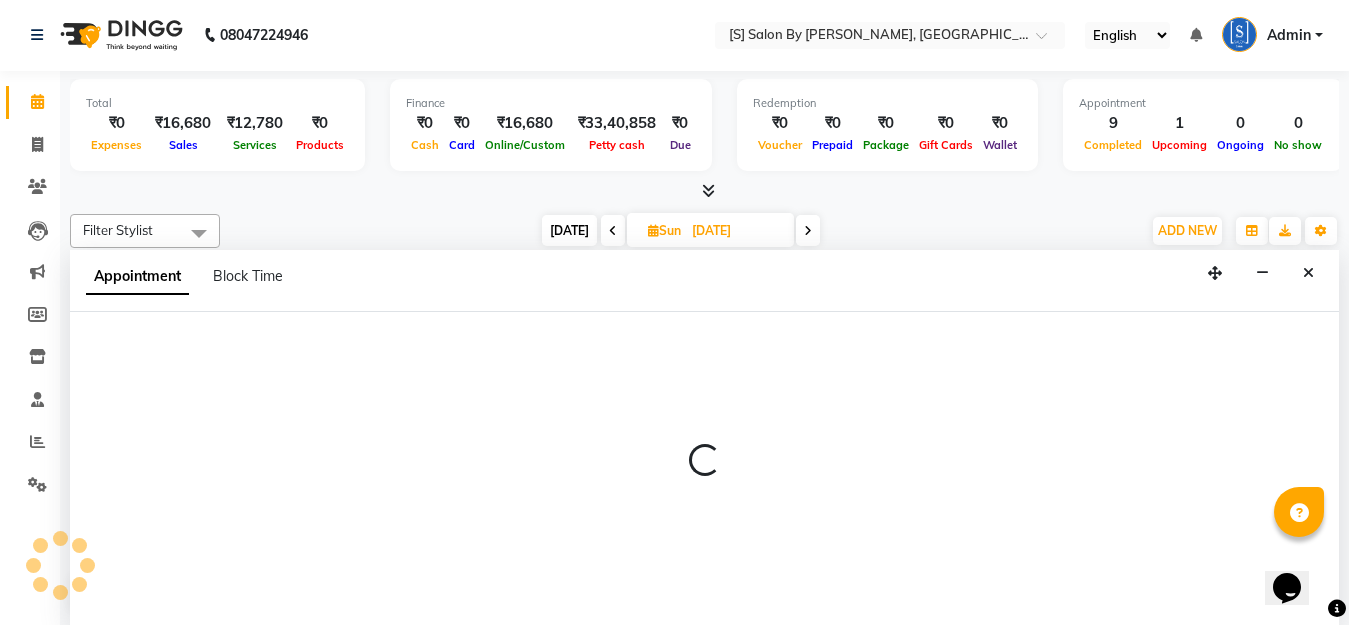 select on "20836" 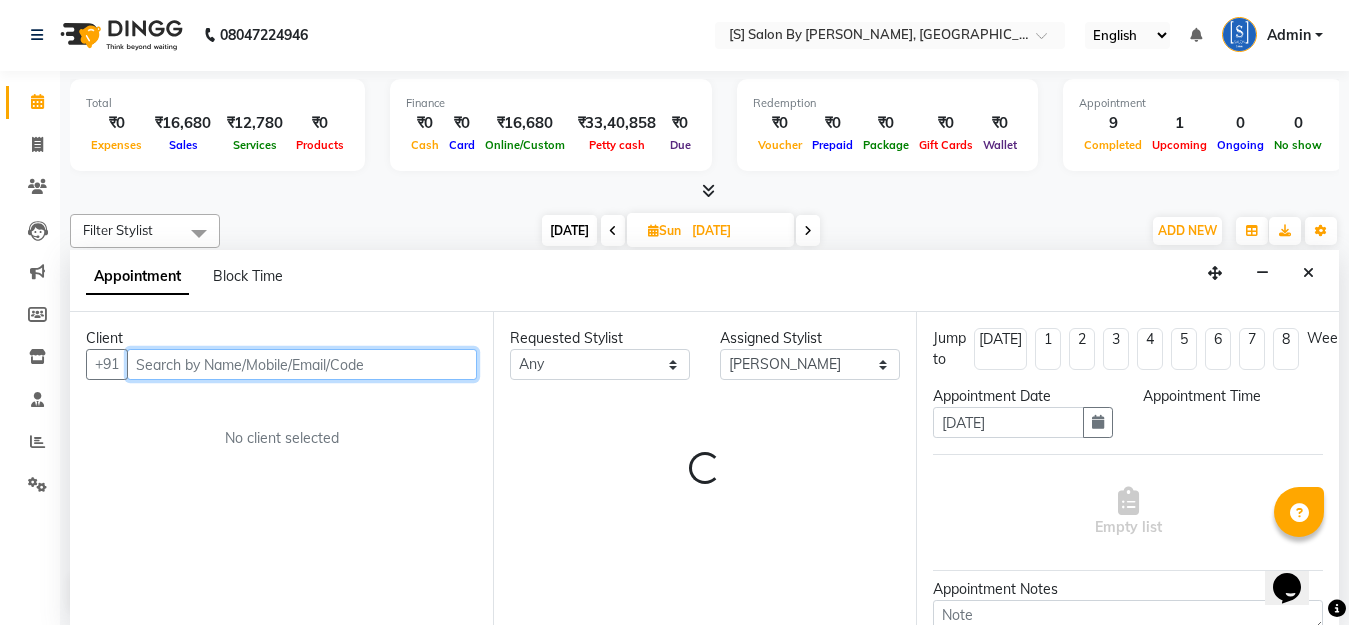 select on "600" 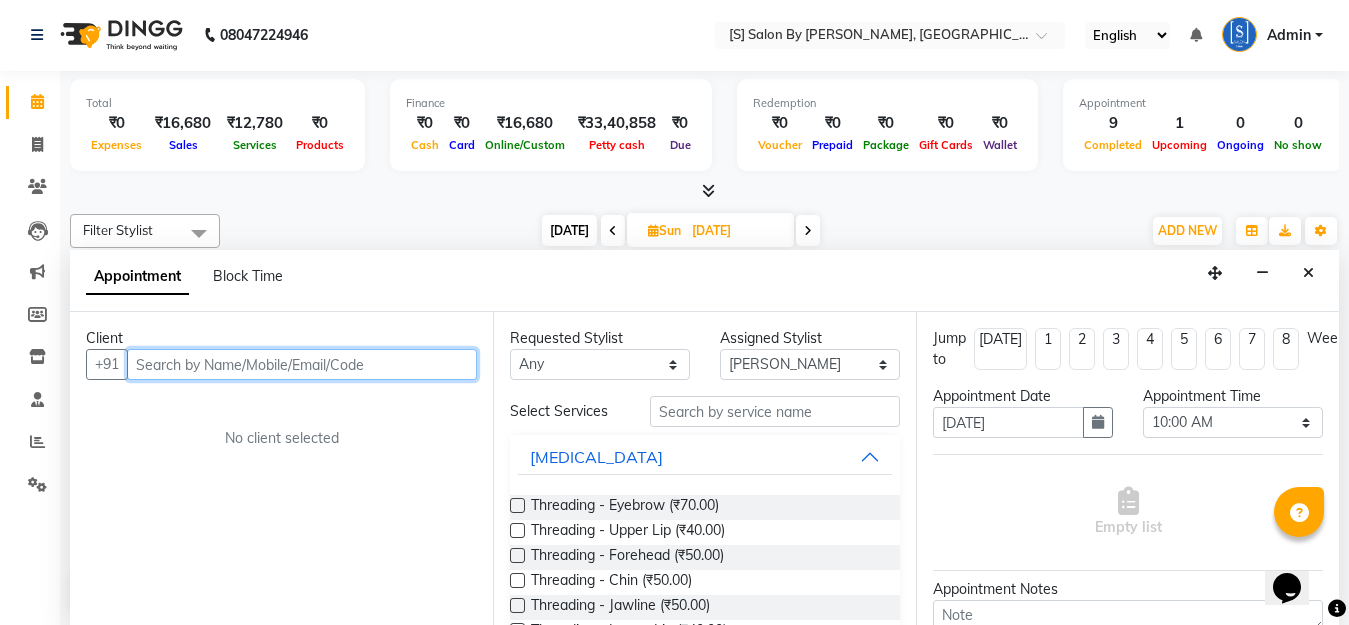 click at bounding box center (302, 364) 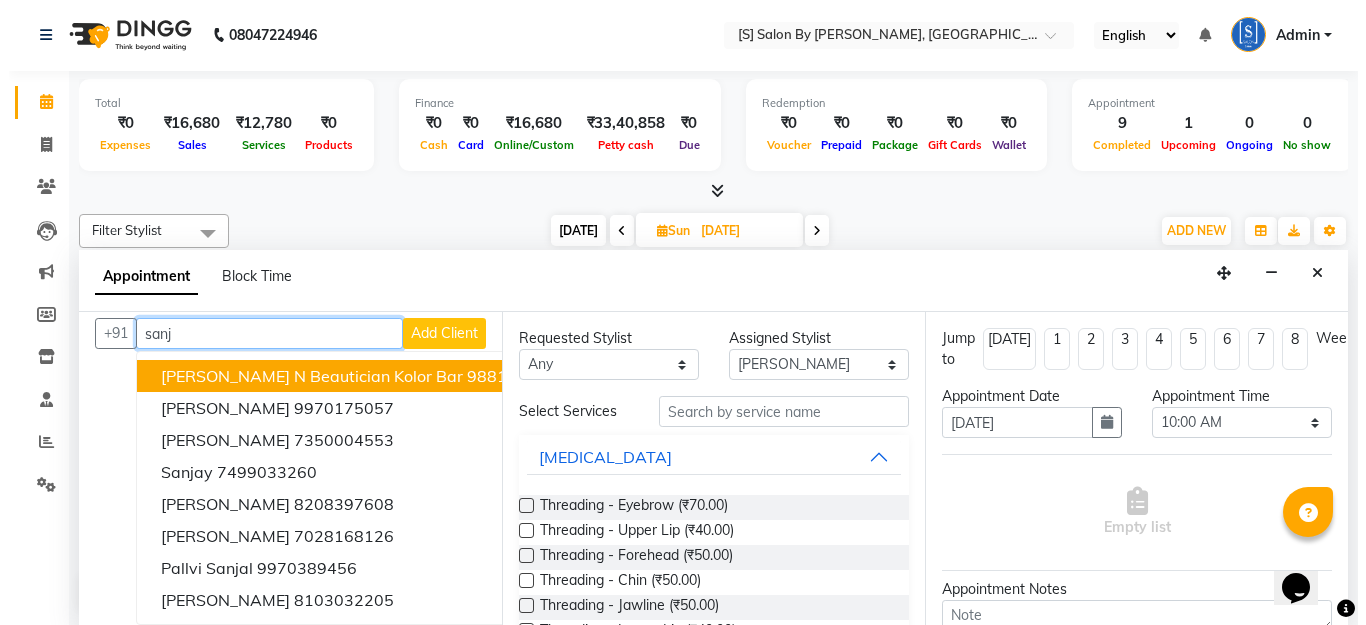 scroll, scrollTop: 0, scrollLeft: 0, axis: both 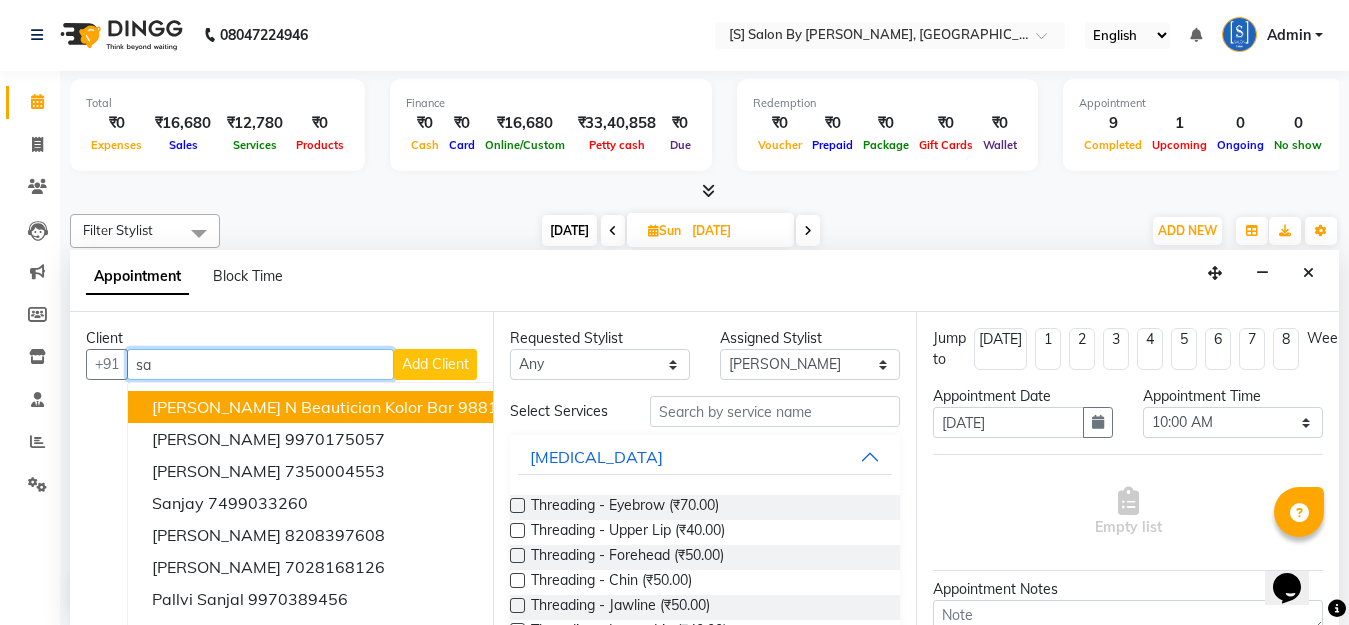 type on "s" 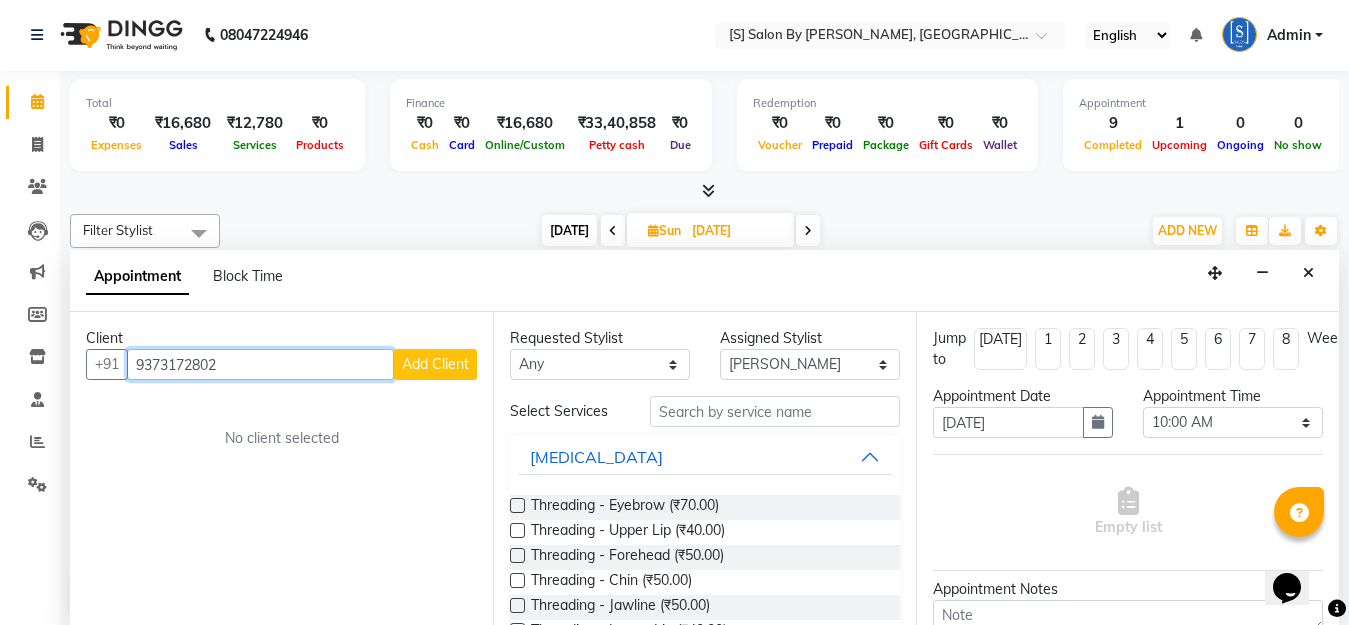 type on "9373172802" 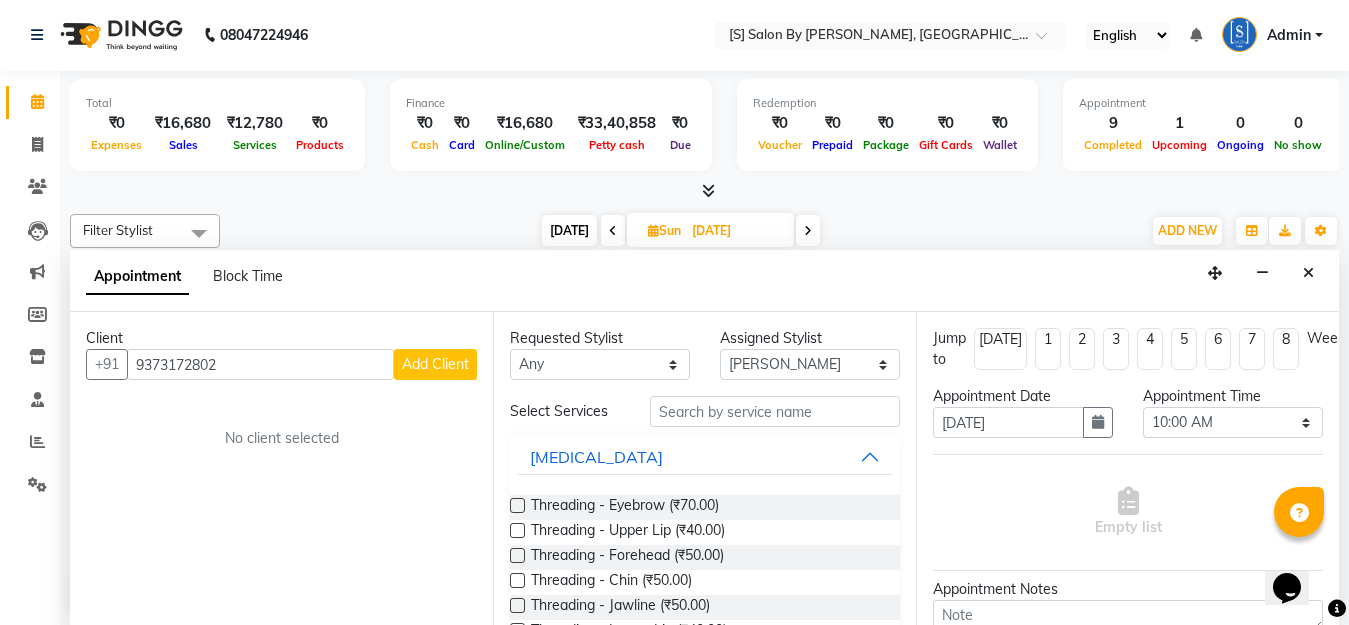 click on "Add Client" at bounding box center (435, 364) 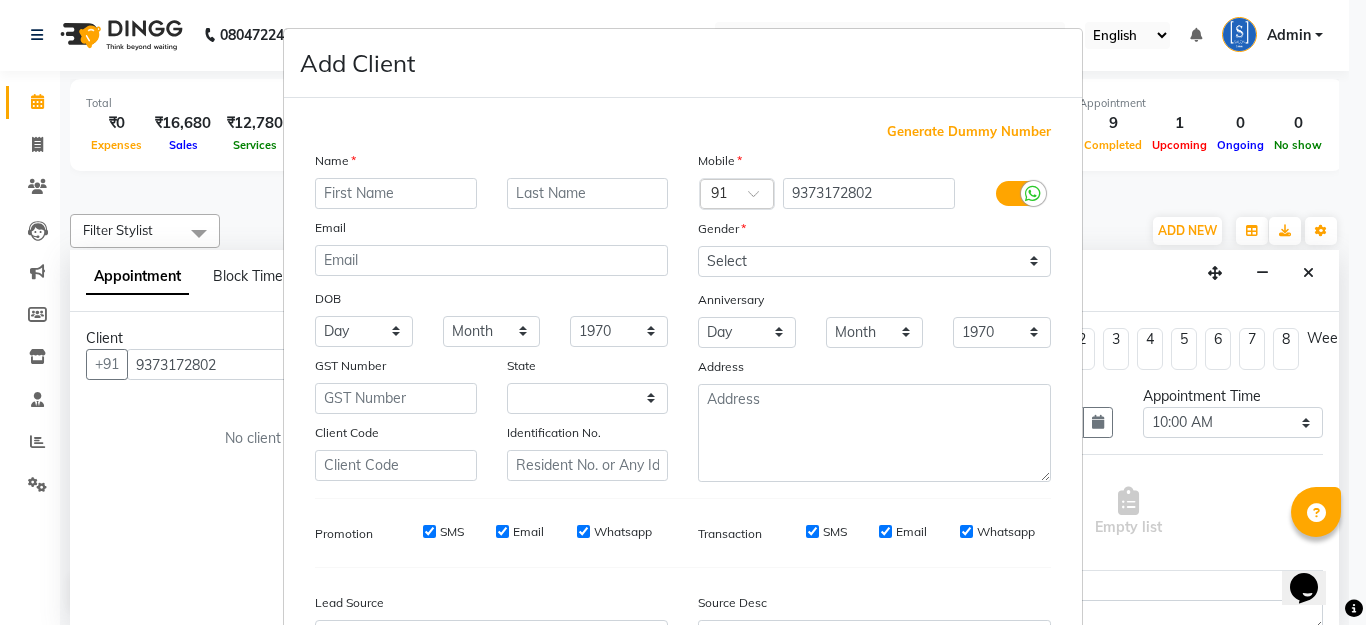 select on "22" 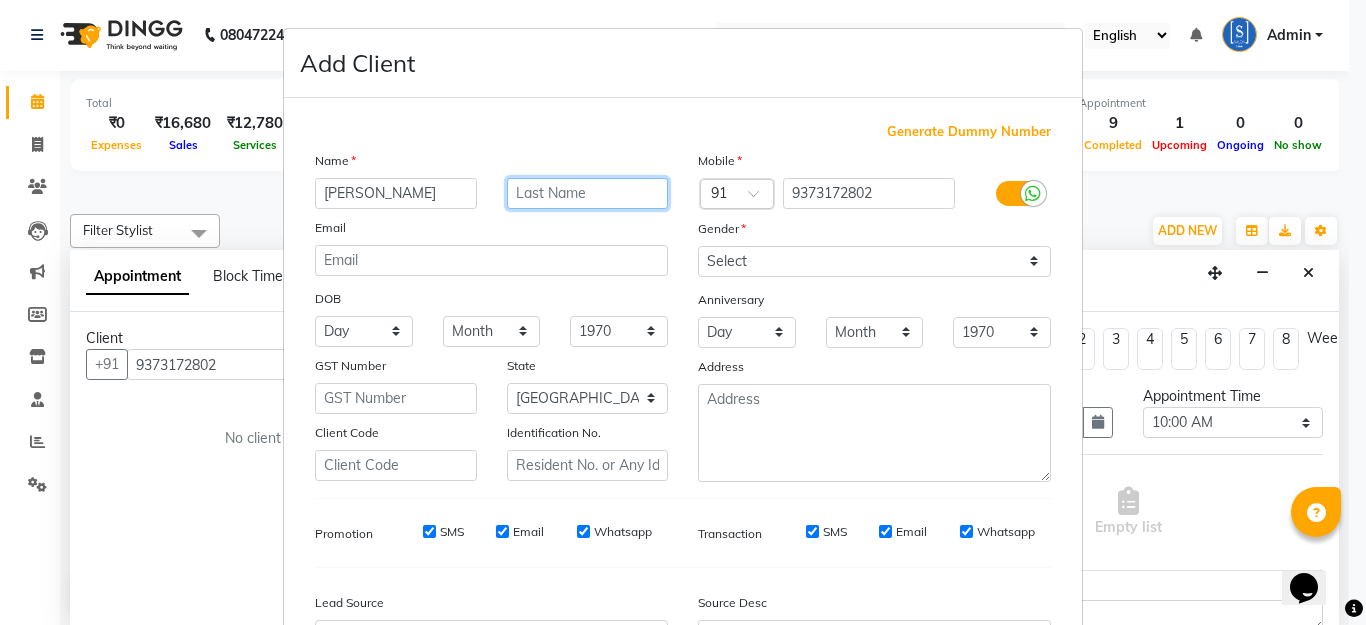 click at bounding box center [588, 193] 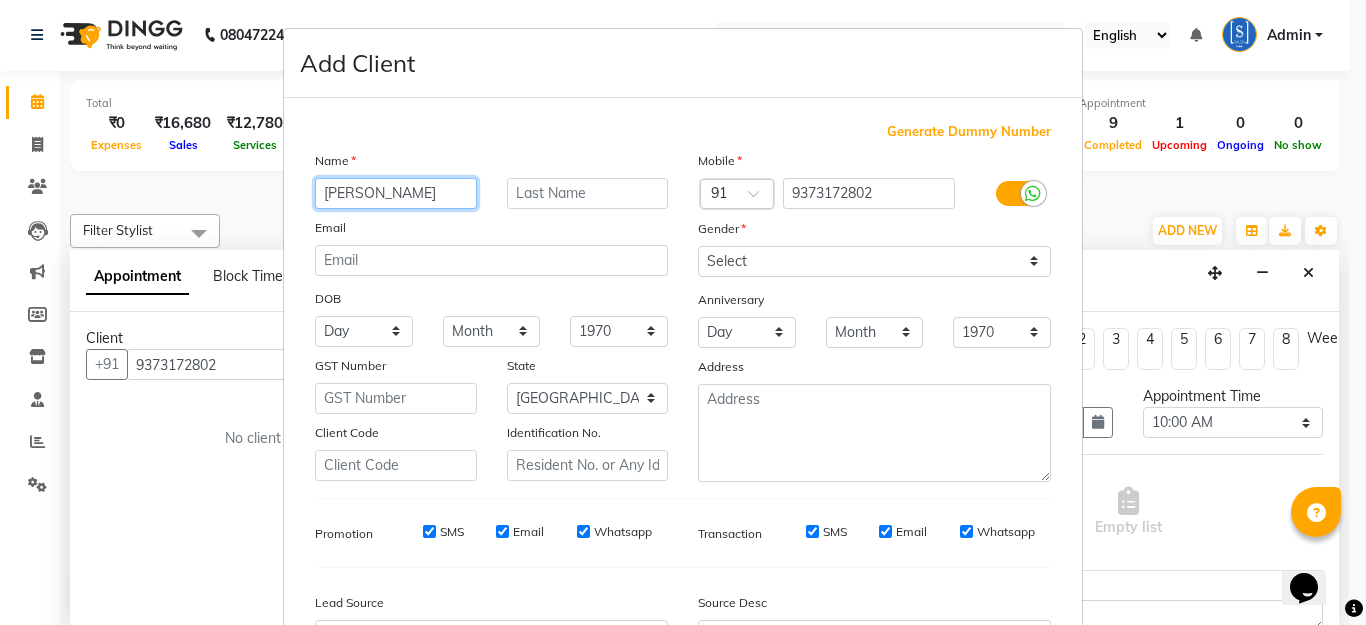 click on "Sanjot" at bounding box center [396, 193] 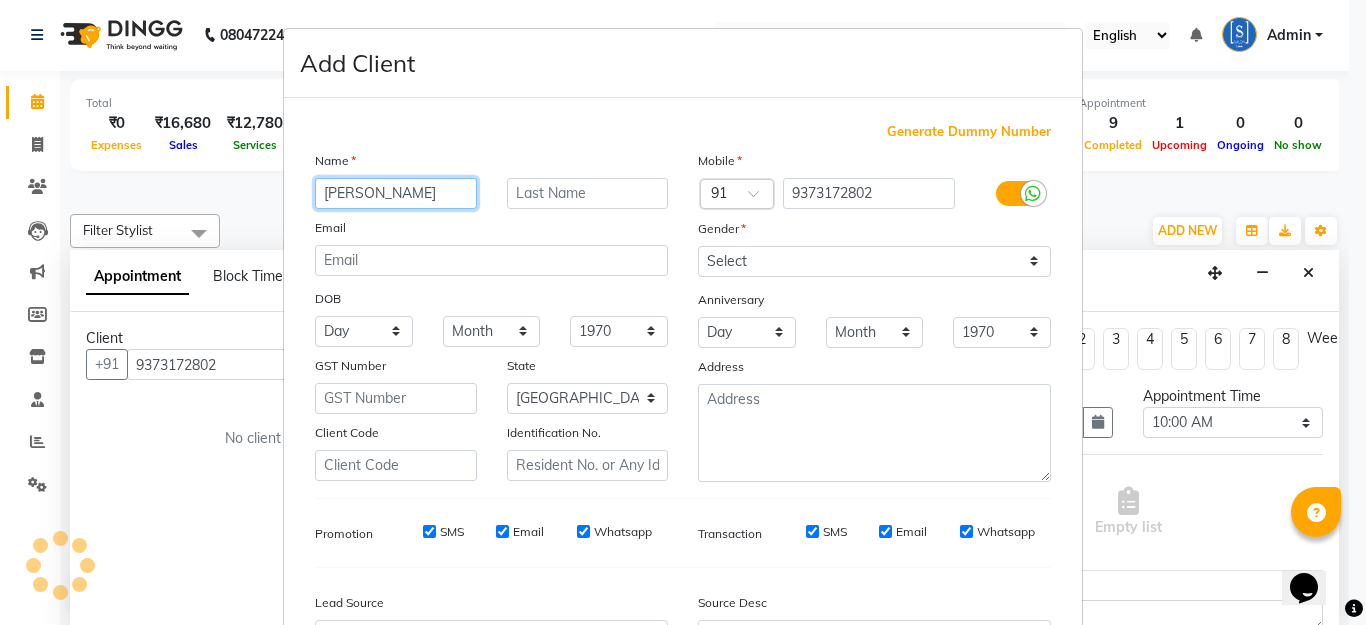 type on "Sanjyot" 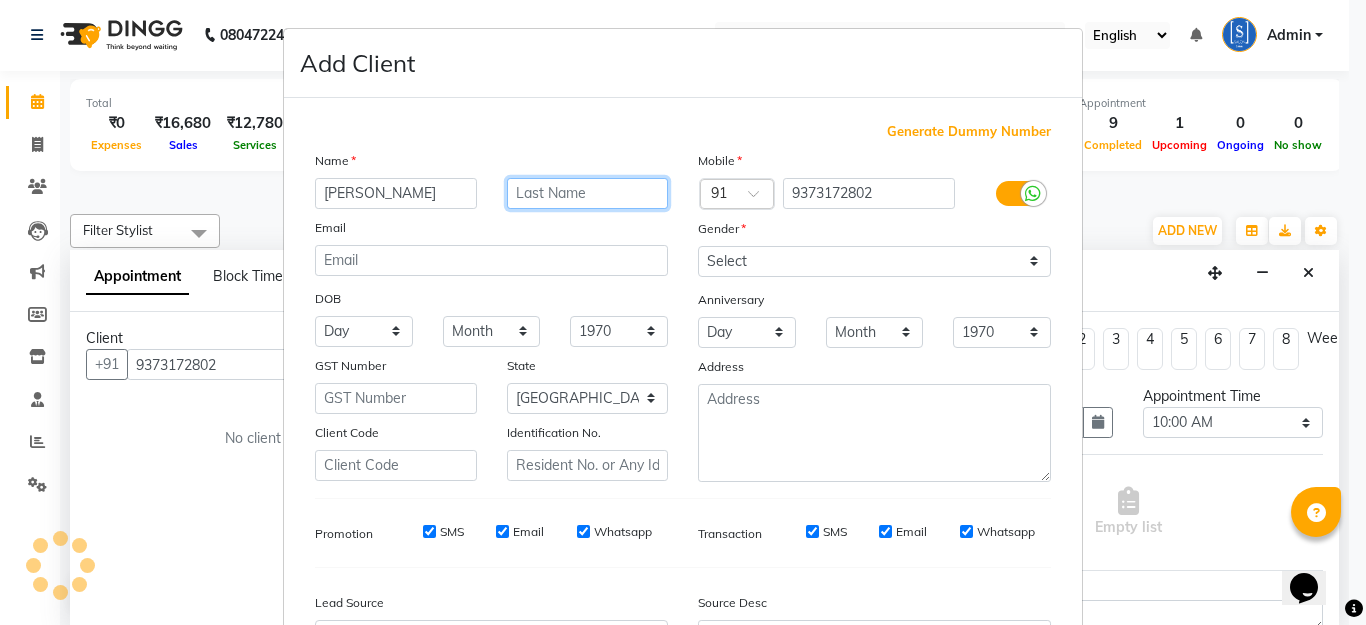 click at bounding box center [588, 193] 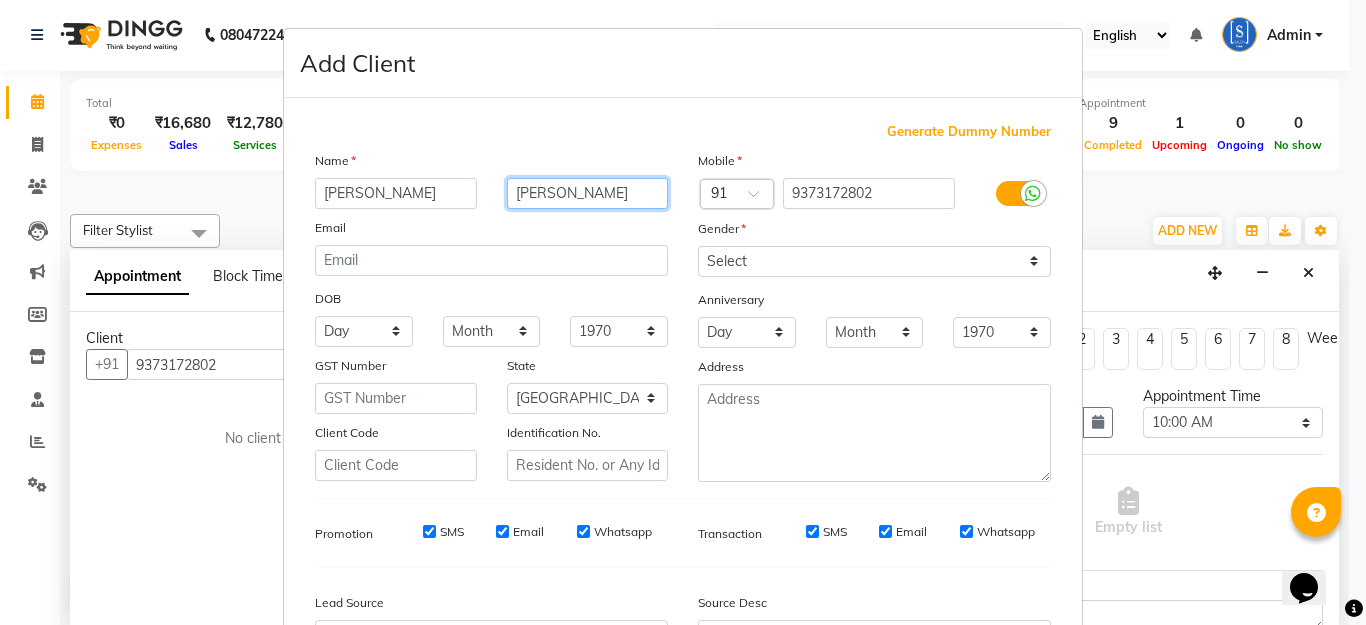 type on "Desale" 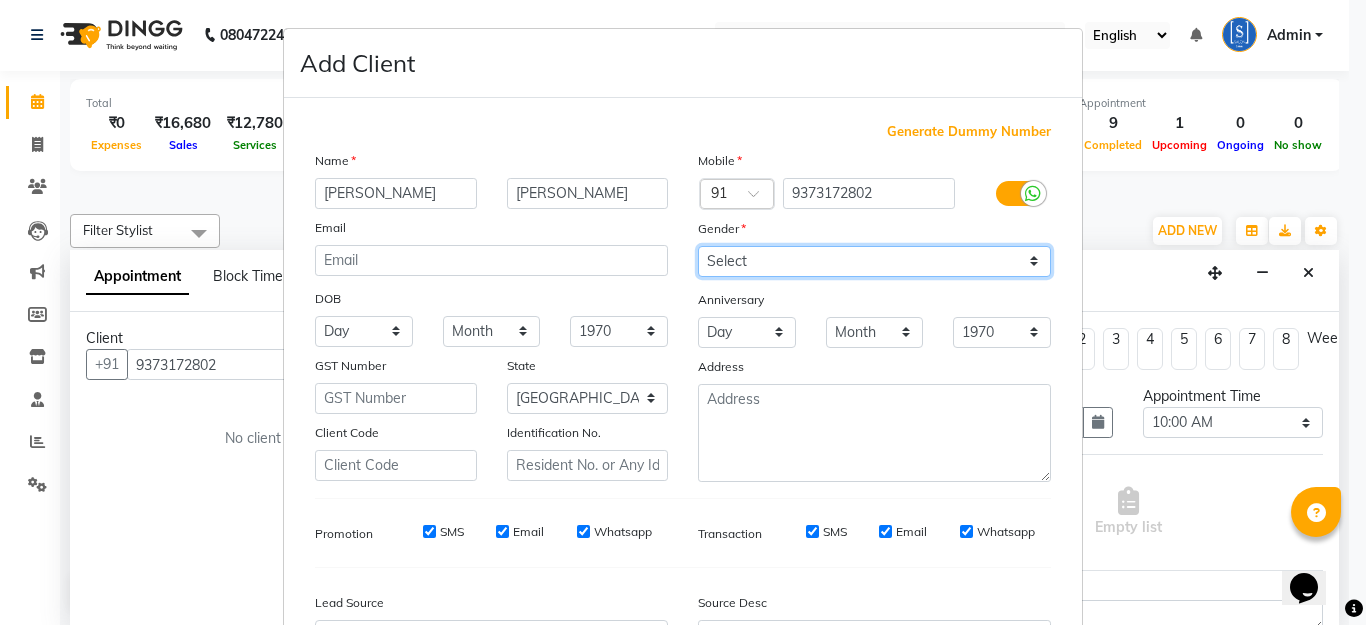 click on "Select Male Female Other Prefer Not To Say" at bounding box center (874, 261) 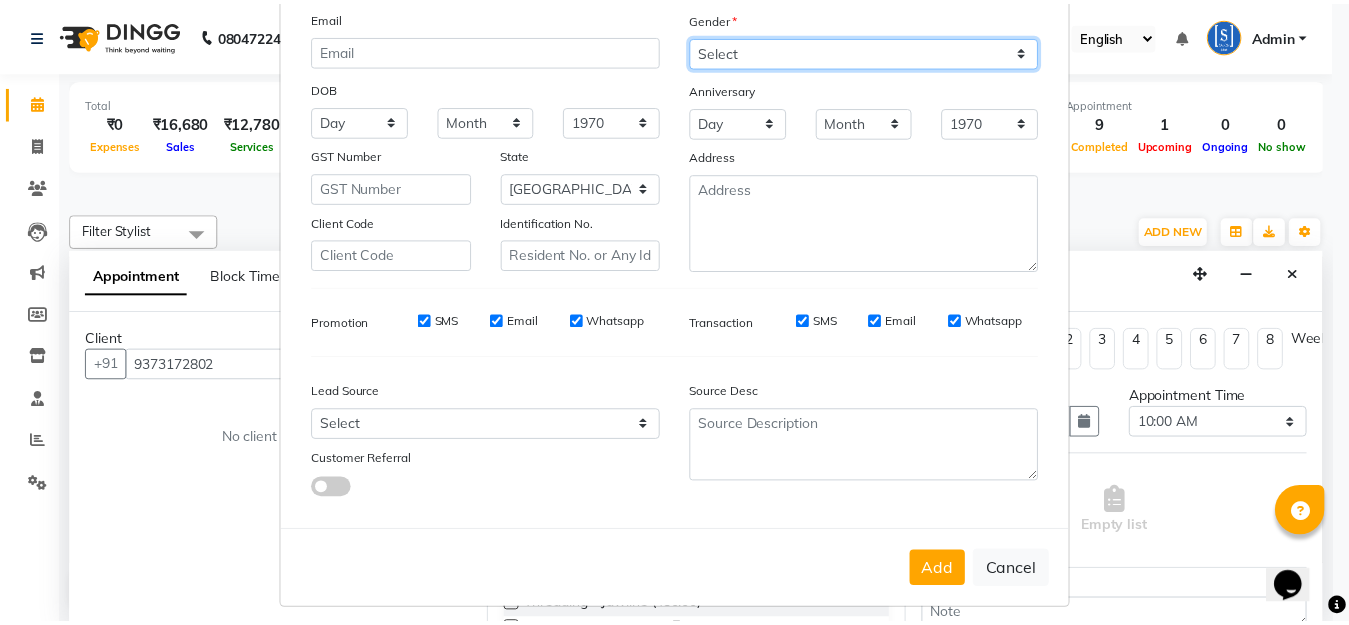 scroll, scrollTop: 224, scrollLeft: 0, axis: vertical 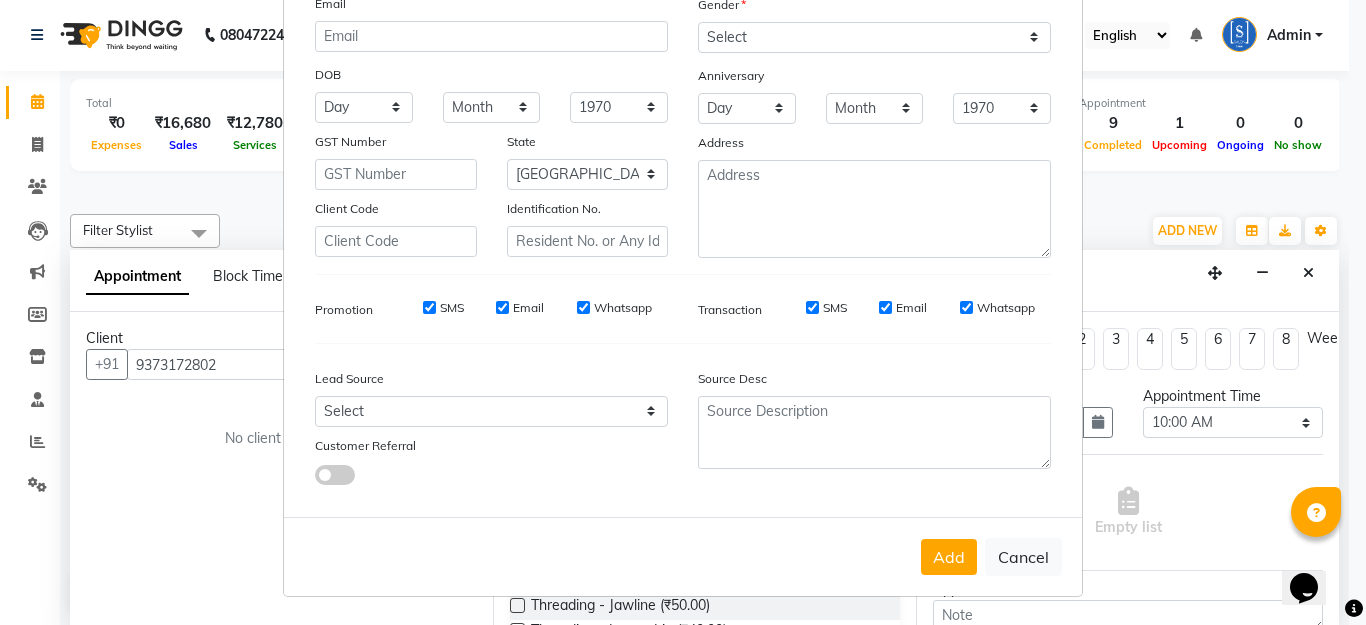 click on "Add   Cancel" at bounding box center (683, 556) 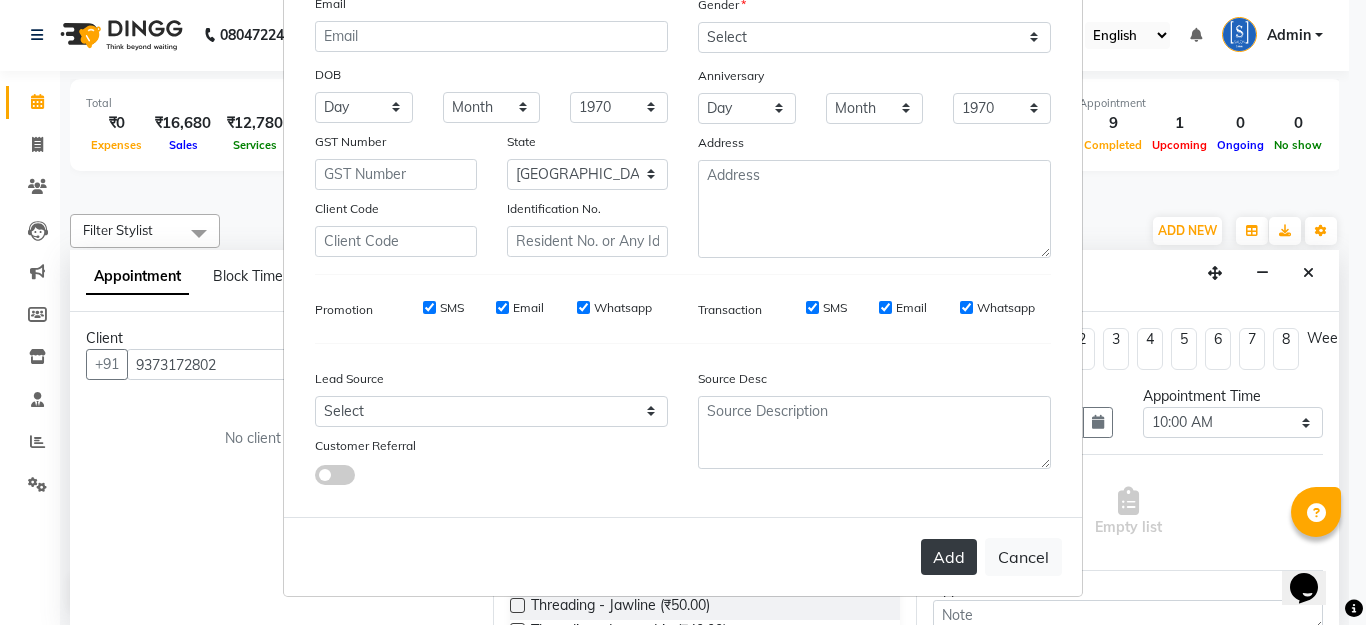 click on "Add" at bounding box center (949, 557) 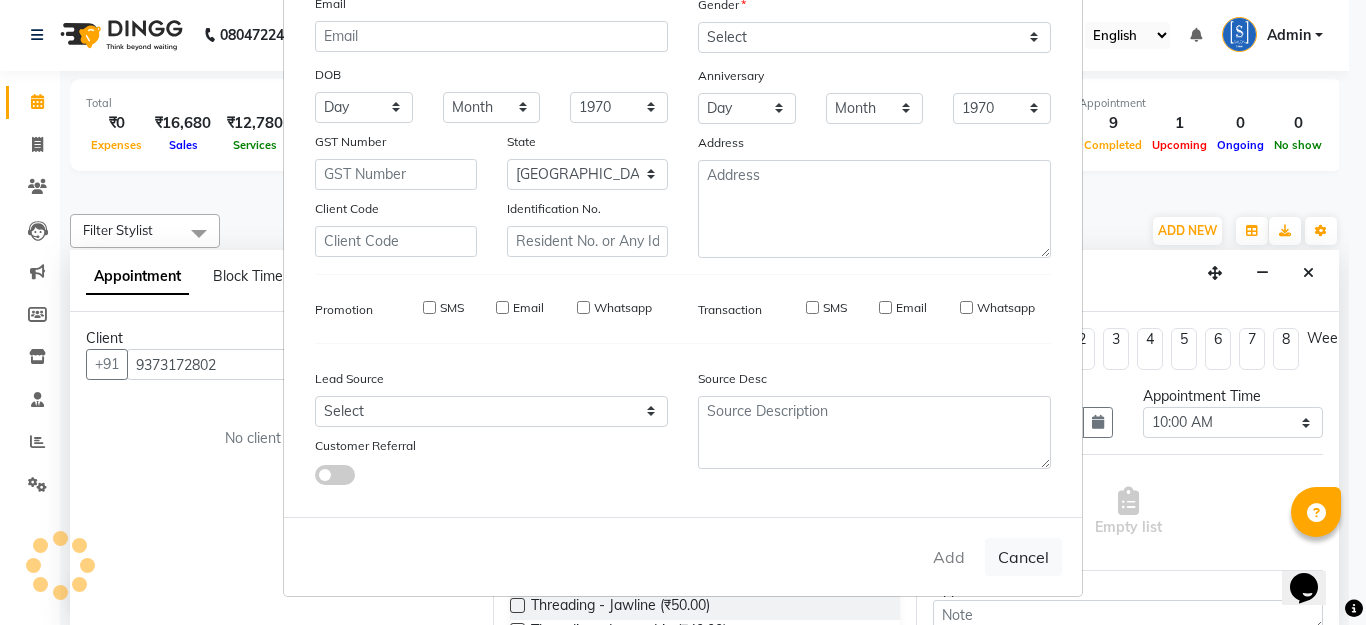 type 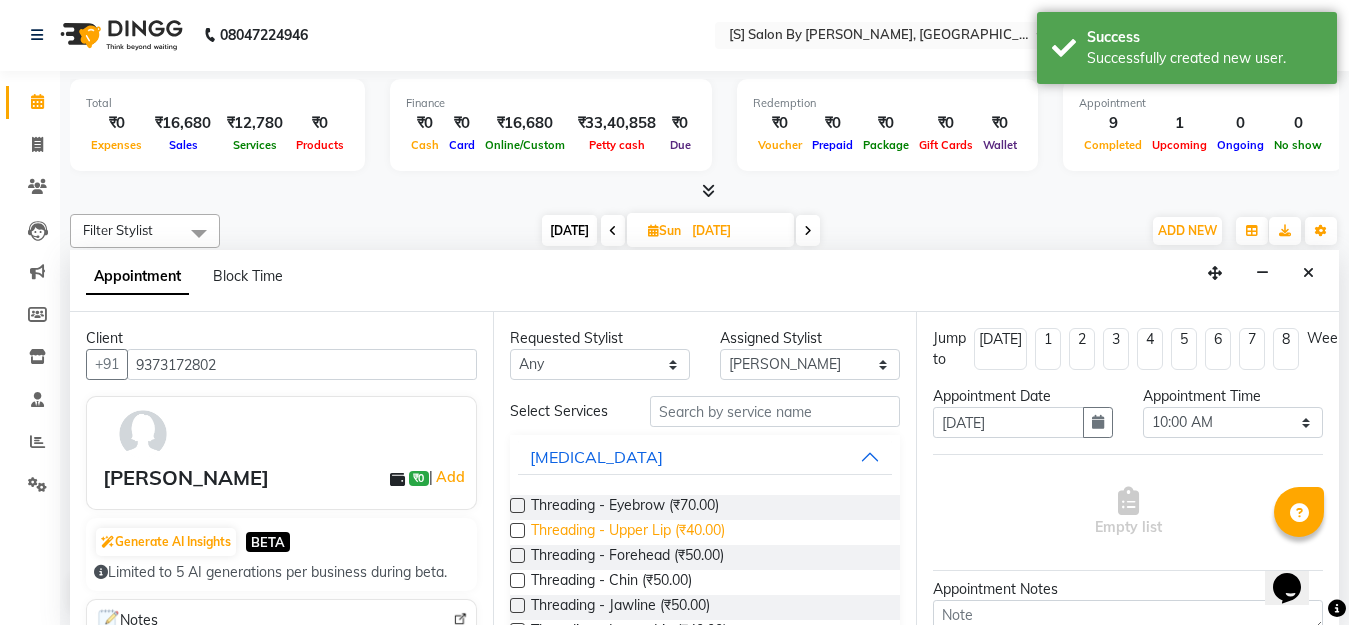 scroll, scrollTop: 0, scrollLeft: 0, axis: both 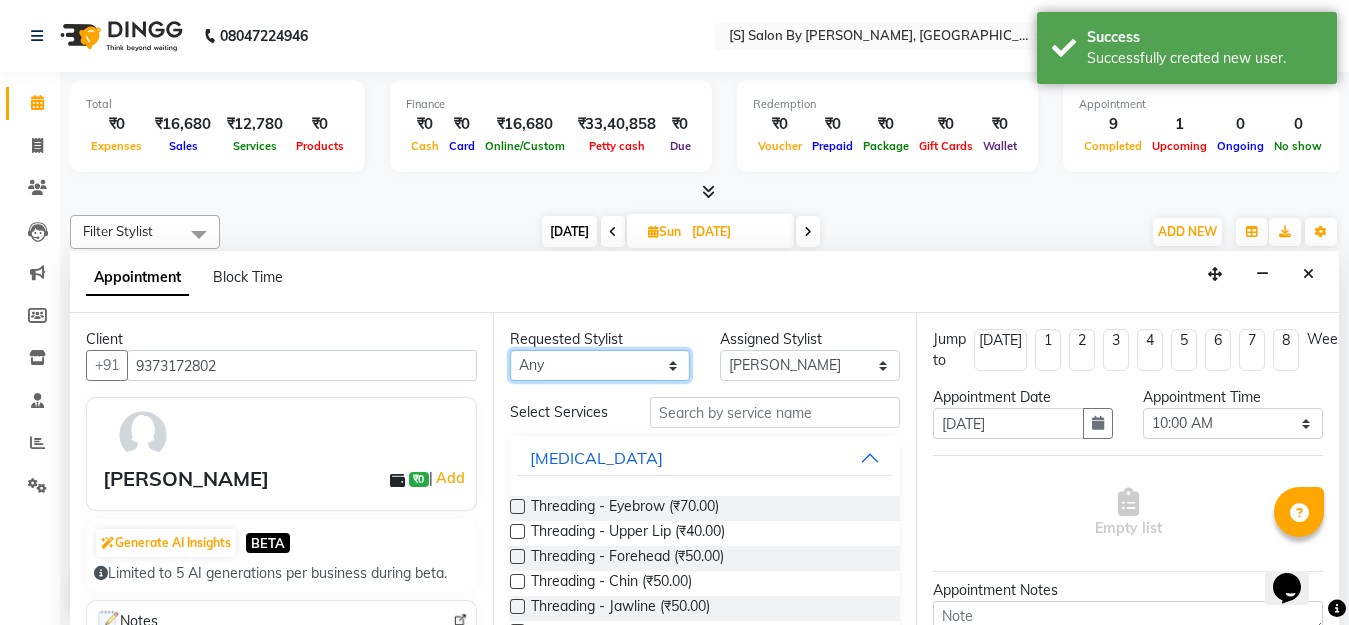 click on "Any Aarti Beautician Demnao Pranoti Rahim  Sentila Zaiba" at bounding box center (600, 365) 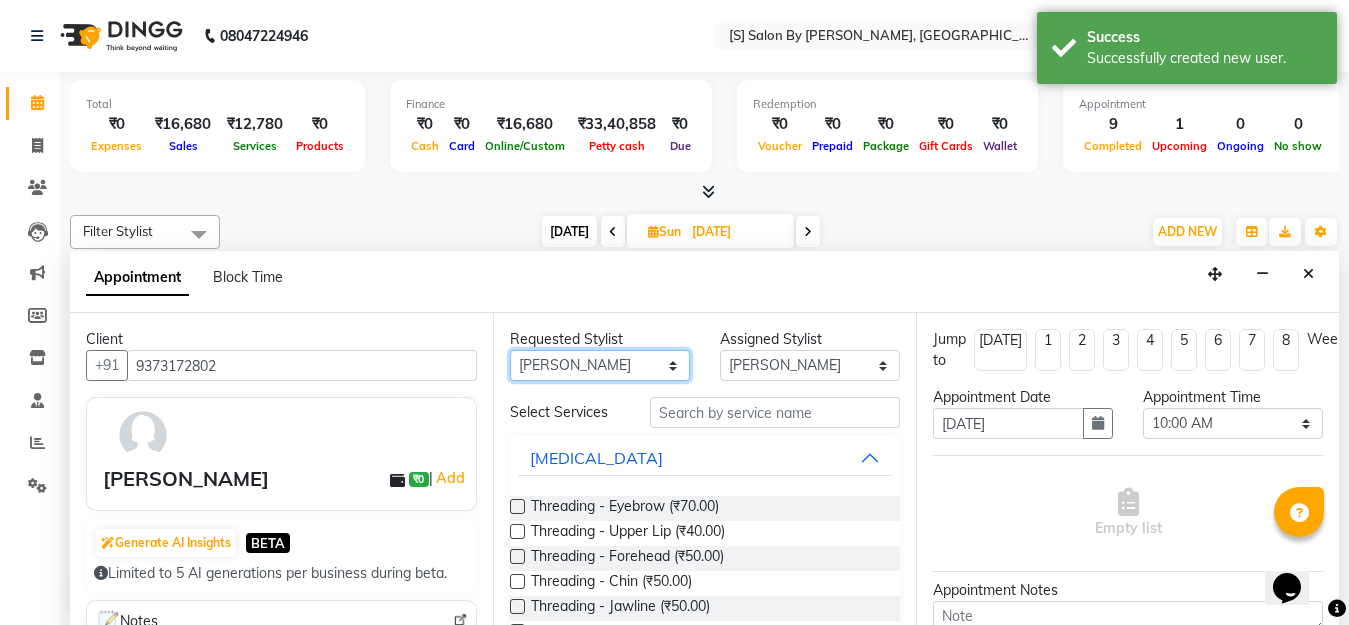 click on "Any Aarti Beautician Demnao Pranoti Rahim  Sentila Zaiba" at bounding box center (600, 365) 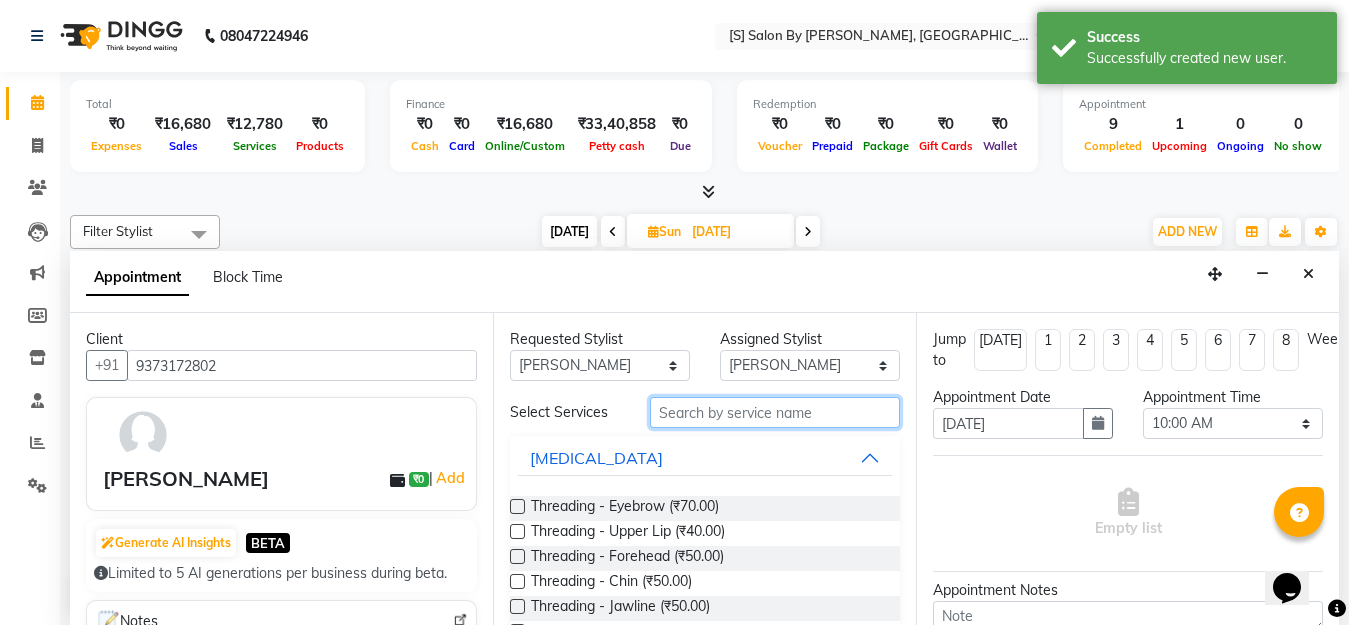 click at bounding box center (775, 412) 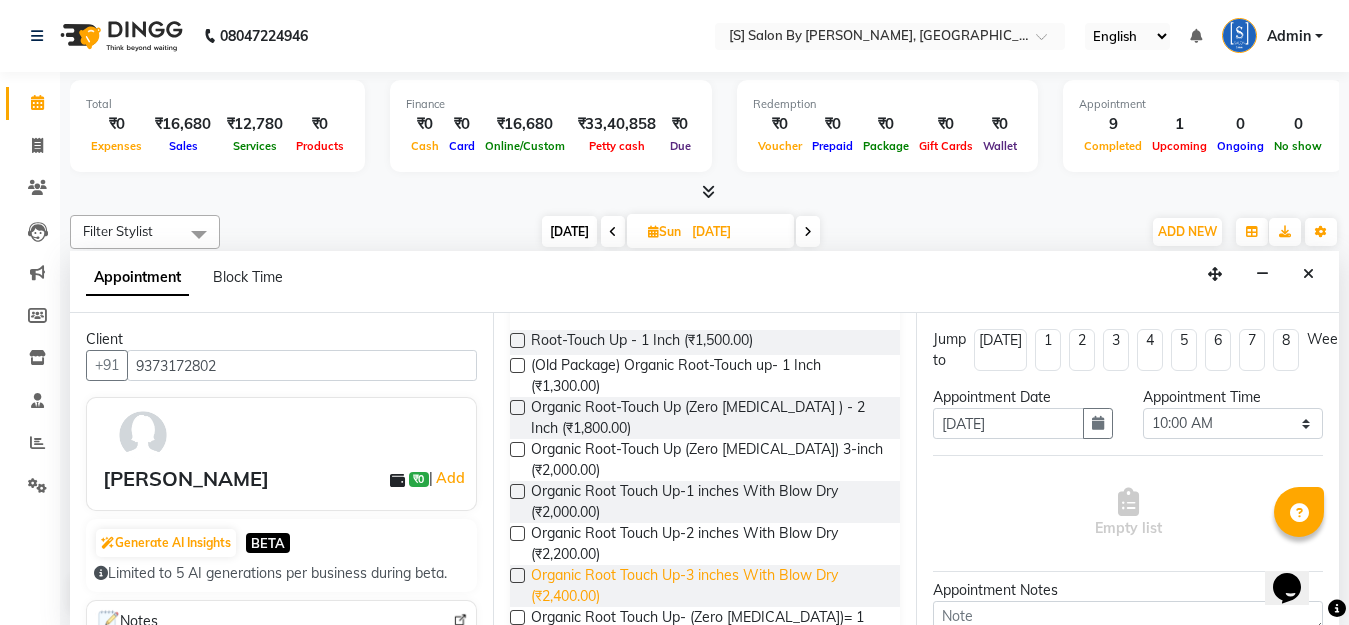 scroll, scrollTop: 221, scrollLeft: 0, axis: vertical 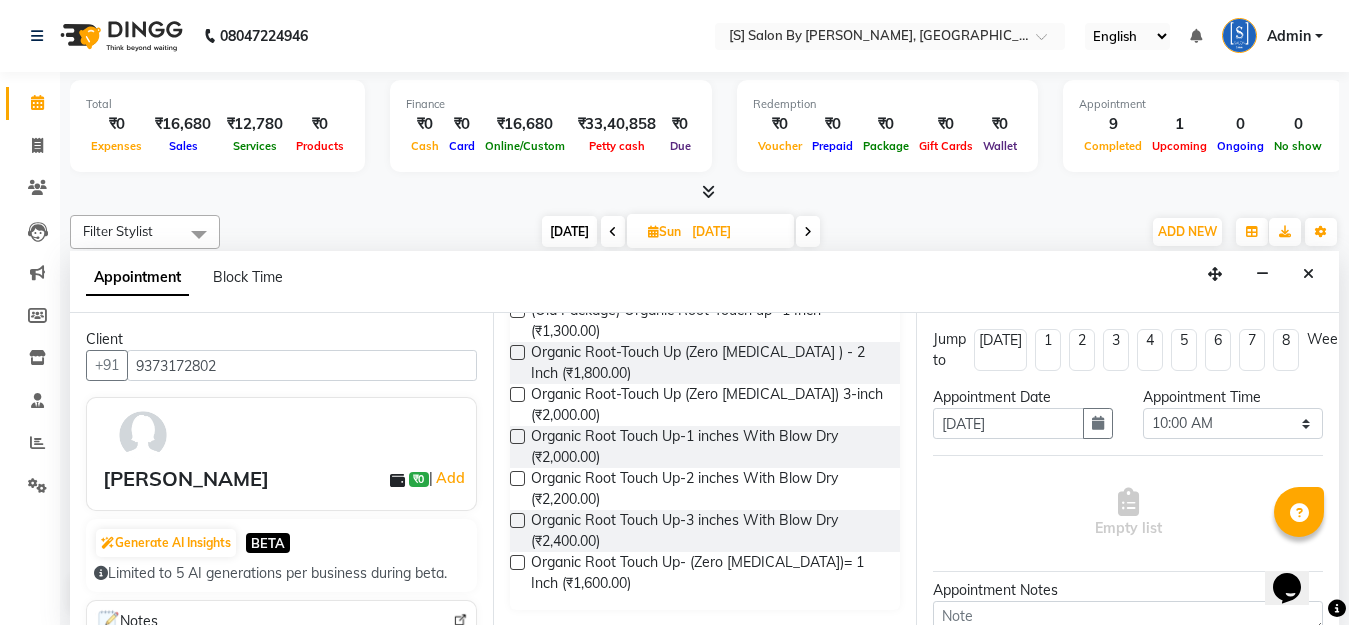 type on "touch" 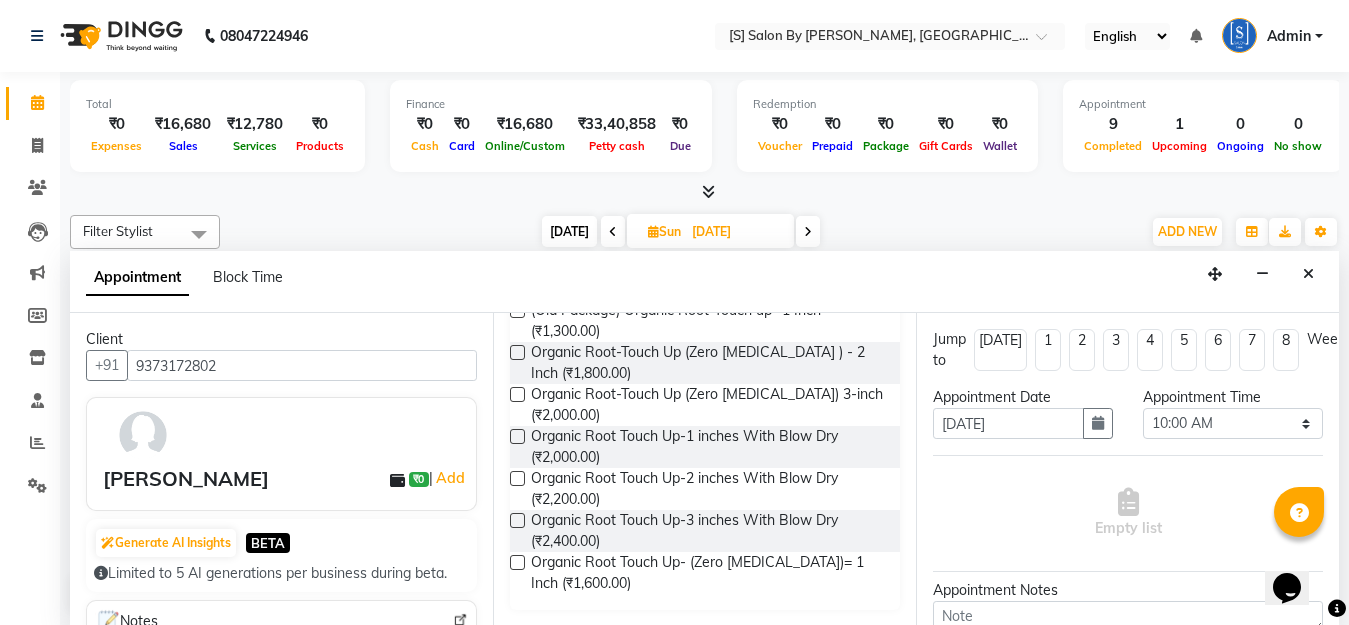 click at bounding box center (517, 562) 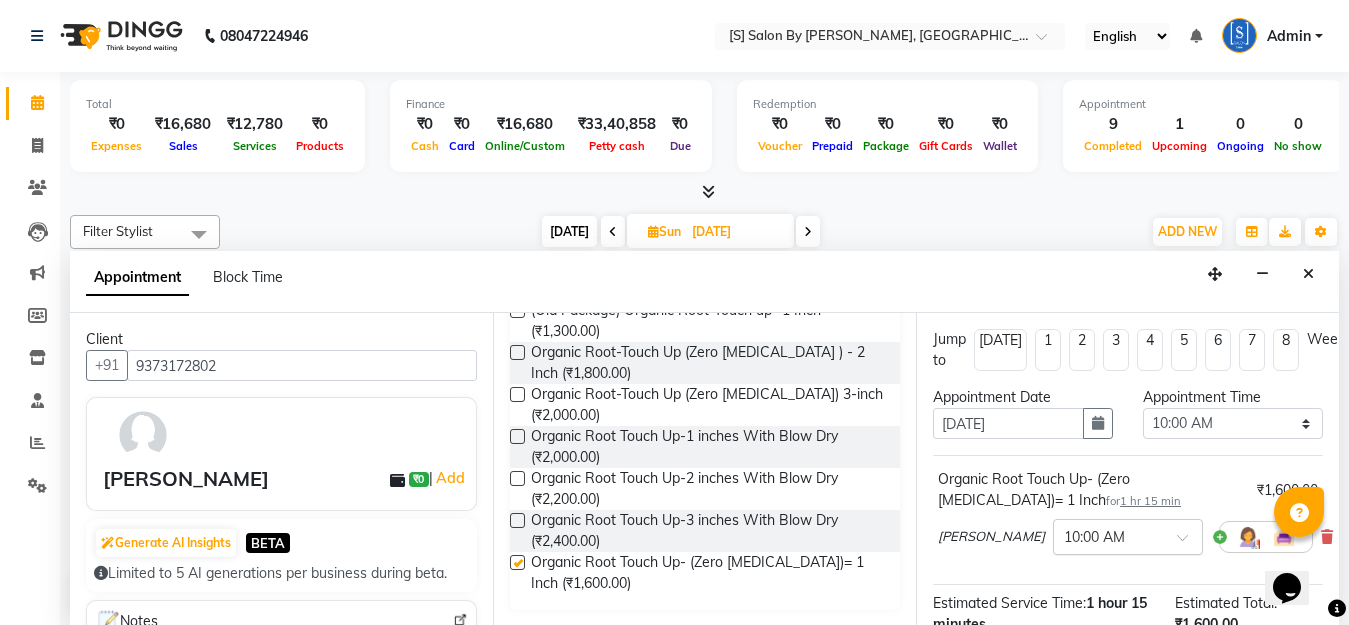checkbox on "false" 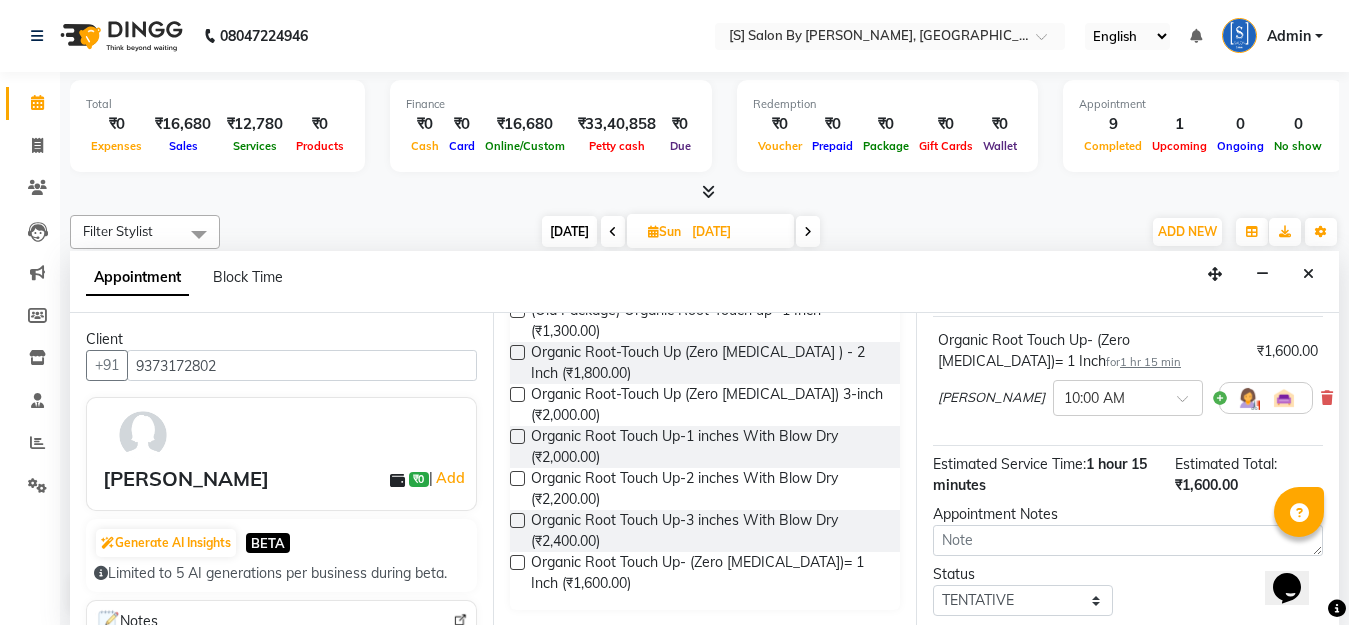 scroll, scrollTop: 272, scrollLeft: 0, axis: vertical 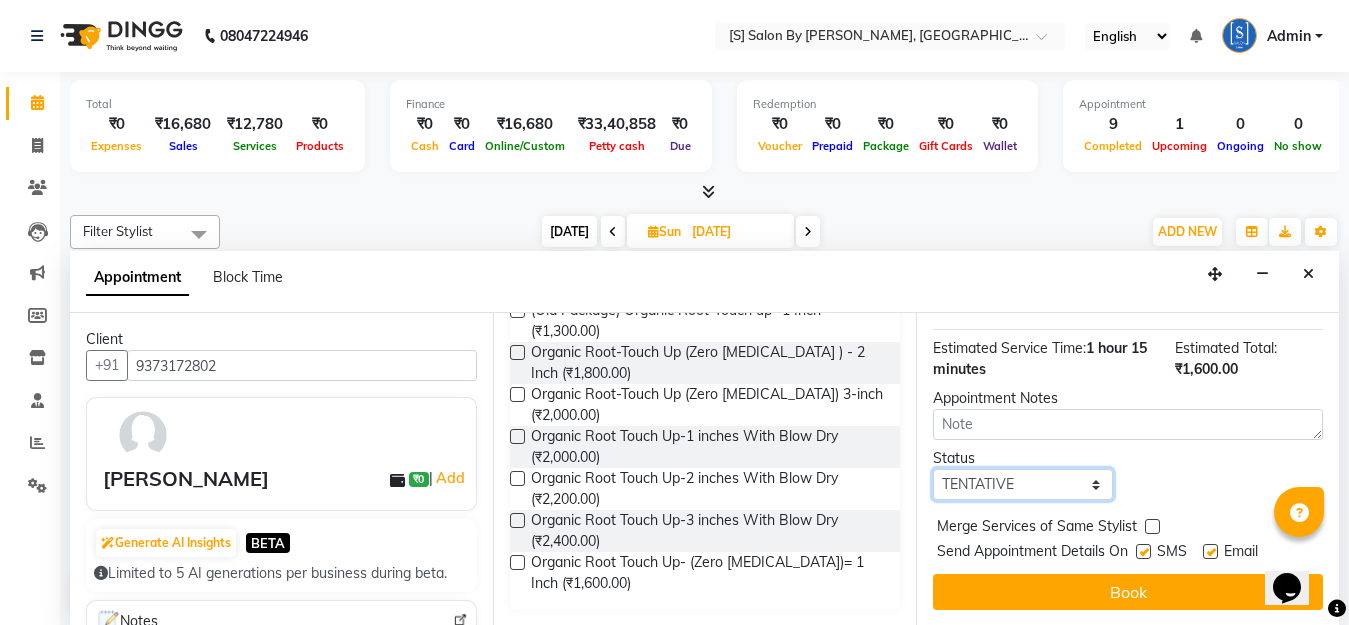click on "Select TENTATIVE CONFIRM UPCOMING" at bounding box center [1023, 484] 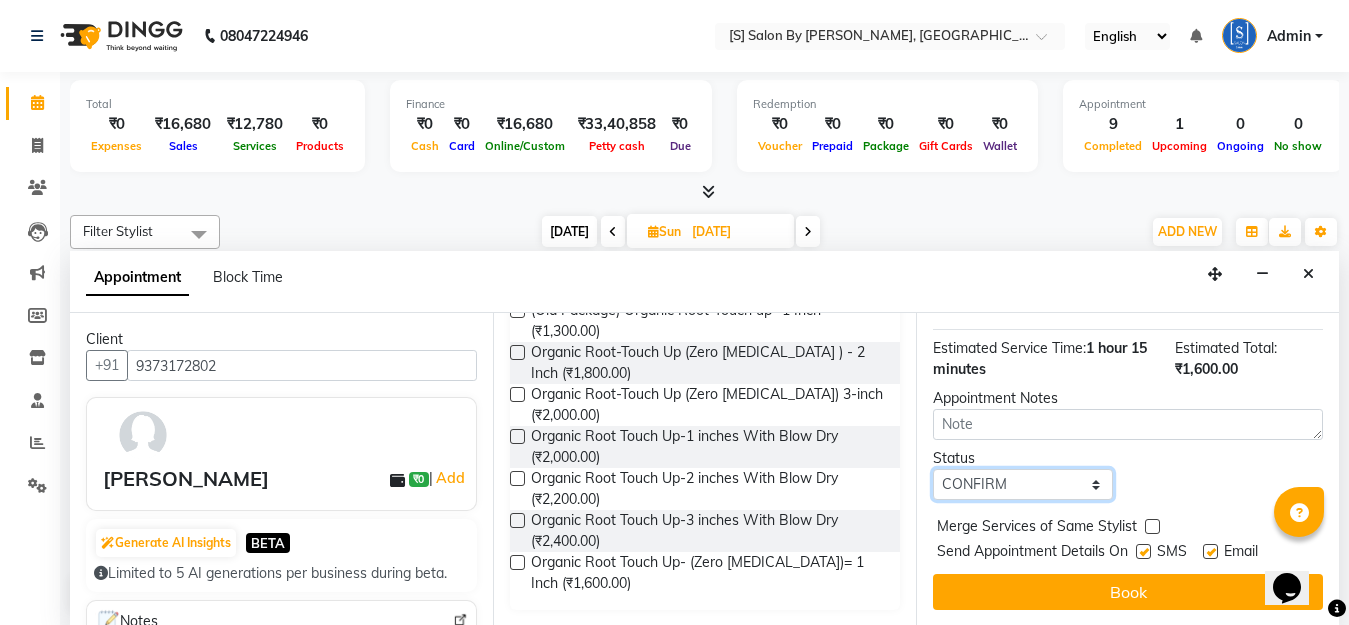 click on "Select TENTATIVE CONFIRM UPCOMING" at bounding box center [1023, 484] 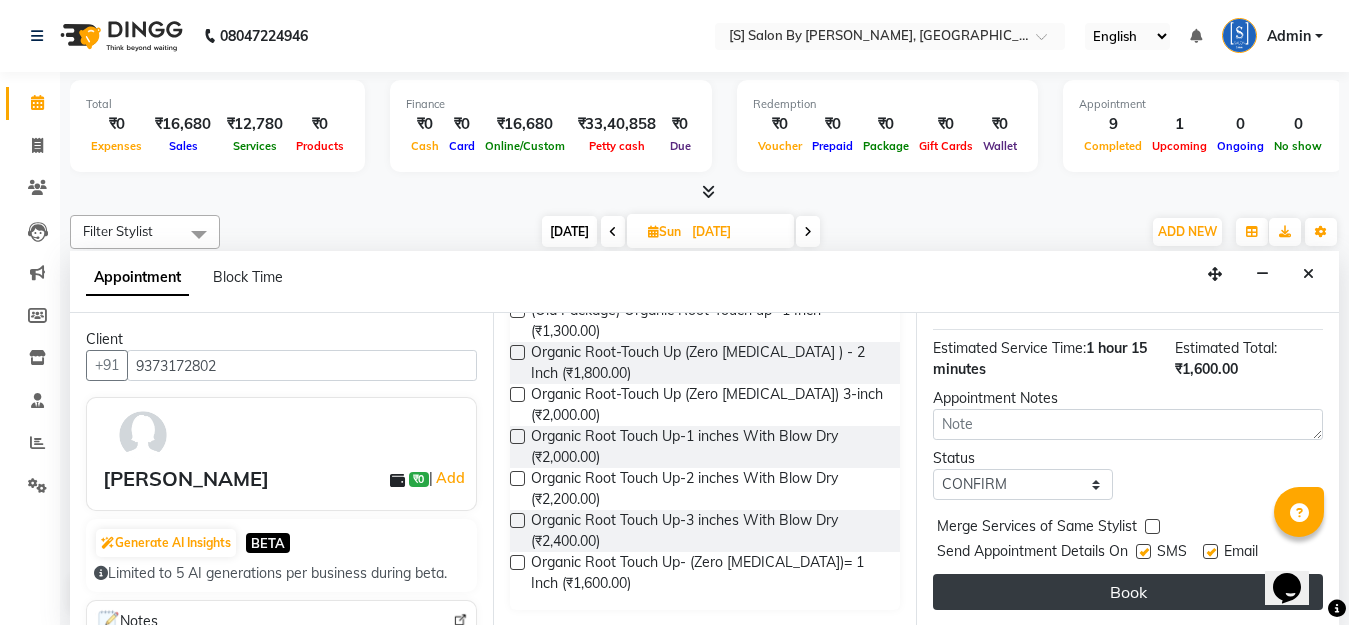 click on "Book" at bounding box center (1128, 592) 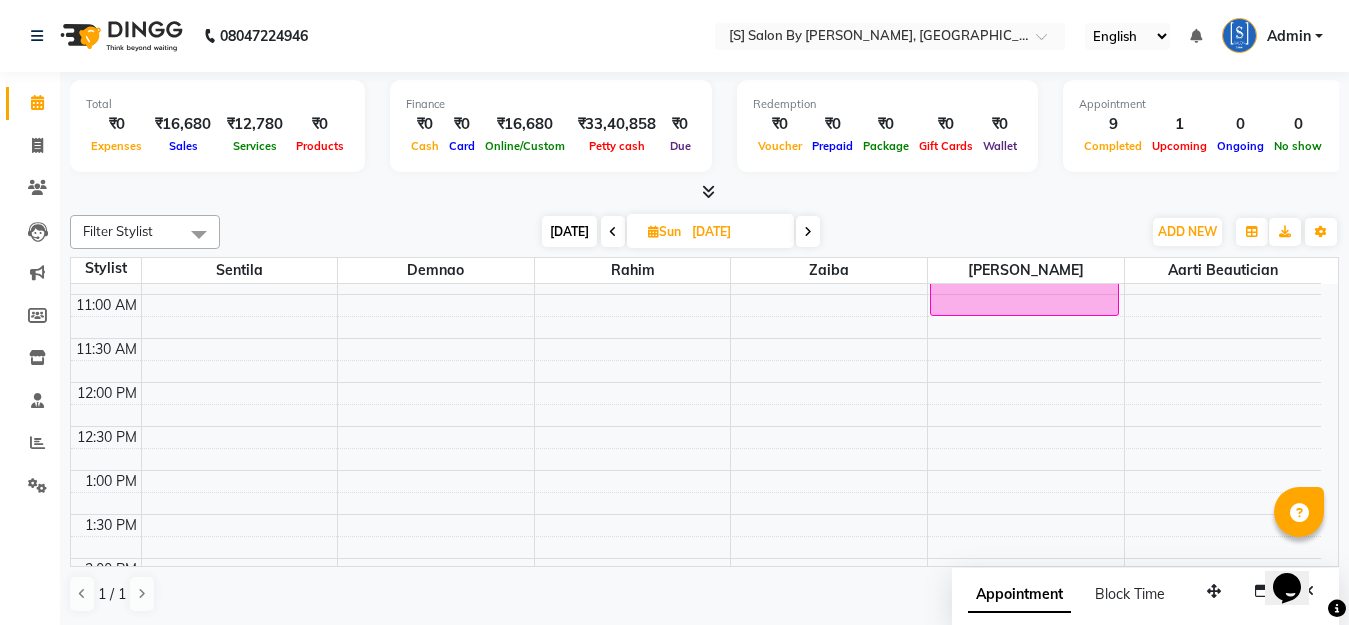 scroll, scrollTop: 200, scrollLeft: 0, axis: vertical 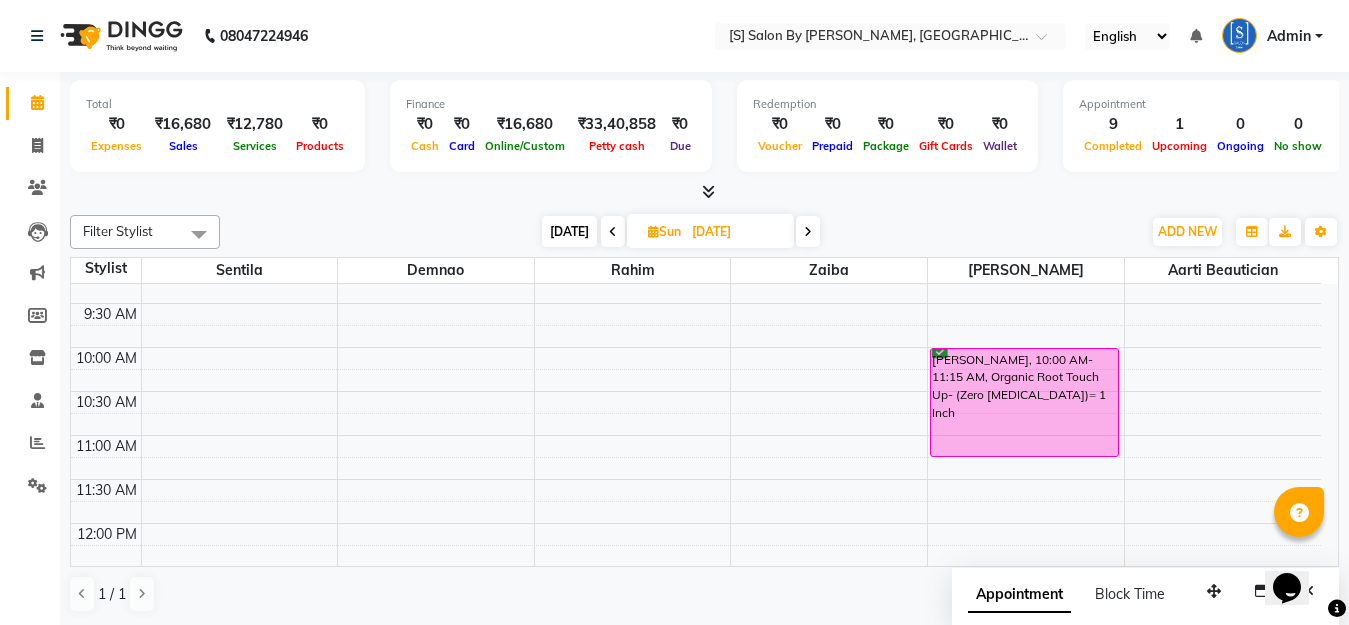 click on "7:00 AM 7:30 AM 8:00 AM 8:30 AM 9:00 AM 9:30 AM 10:00 AM 10:30 AM 11:00 AM 11:30 AM 12:00 PM 12:30 PM 1:00 PM 1:30 PM 2:00 PM 2:30 PM 3:00 PM 3:30 PM 4:00 PM 4:30 PM 5:00 PM 5:30 PM 6:00 PM 6:30 PM 7:00 PM 7:30 PM 8:00 PM 8:30 PM 9:00 PM 9:30 PM 10:00 PM 10:30 PM     Sanjyot Desale, 10:00 AM-11:15 AM, Organic Root Touch Up- (Zero Ammonia)= 1 Inch" at bounding box center [696, 787] 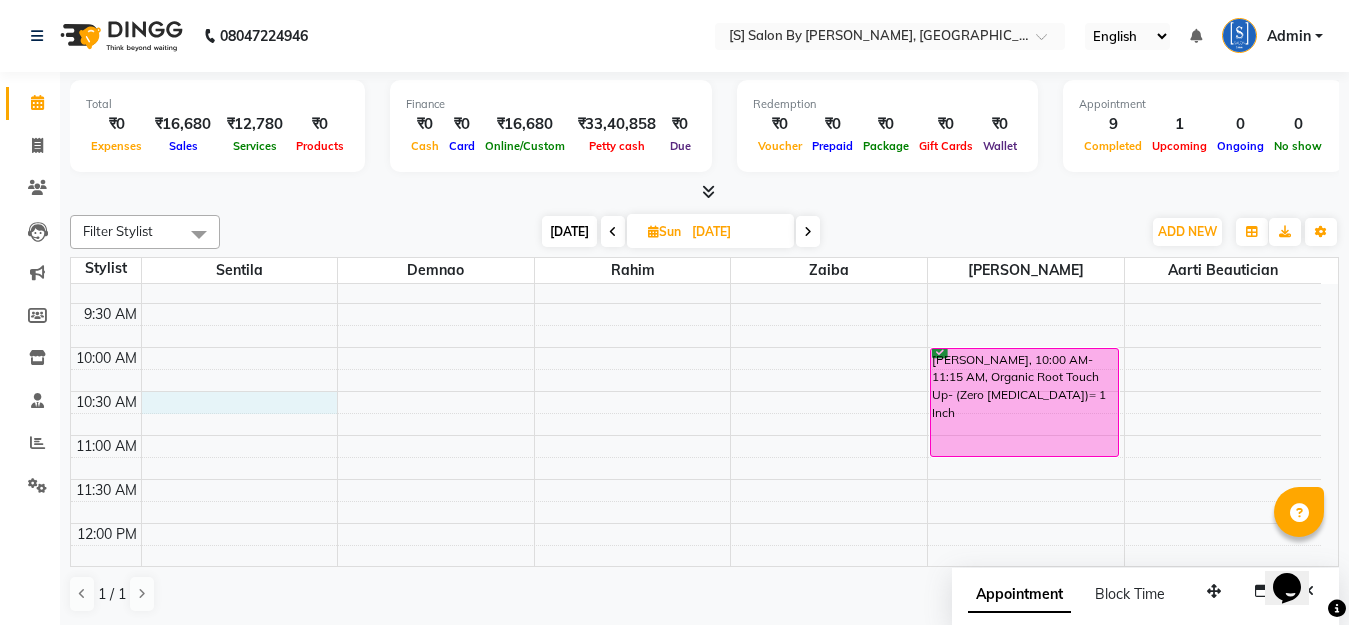 select on "1631" 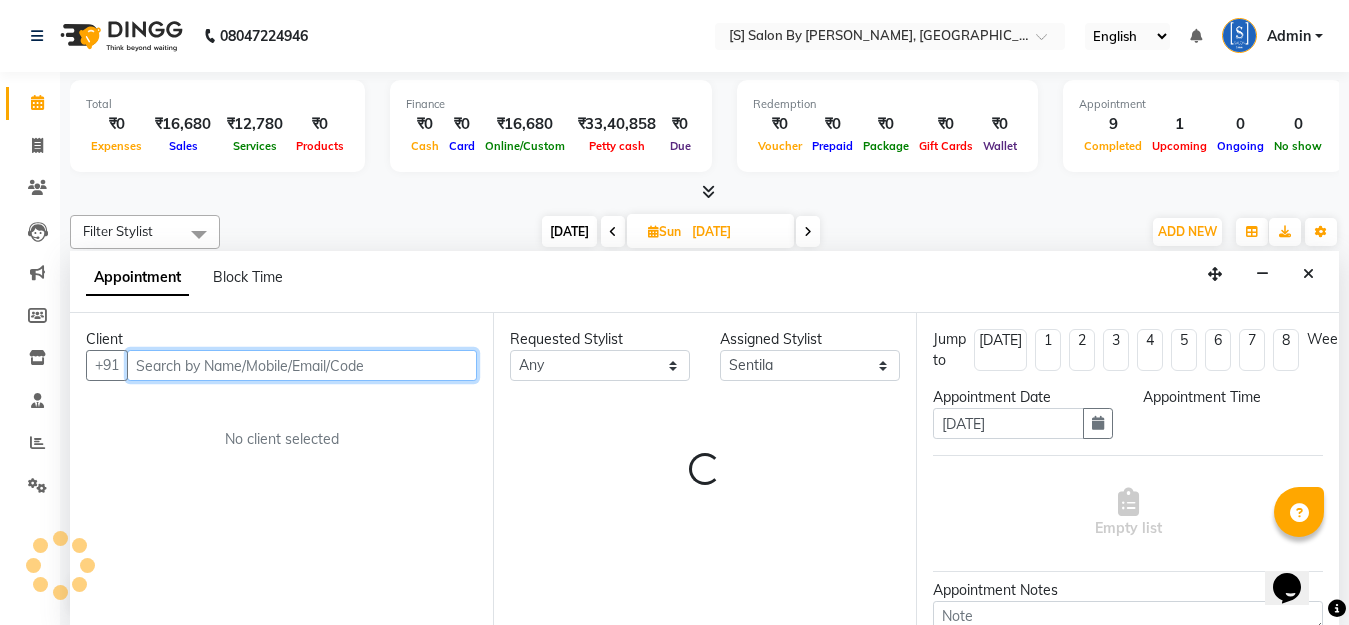select on "630" 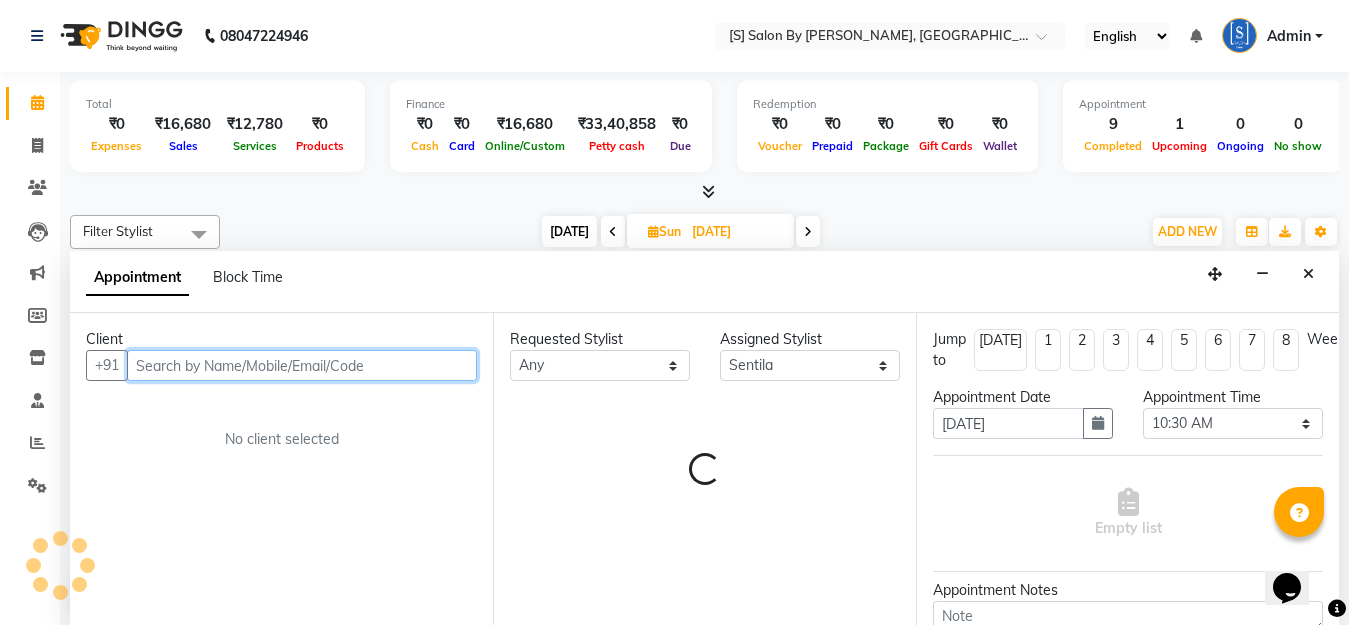 scroll, scrollTop: 1, scrollLeft: 0, axis: vertical 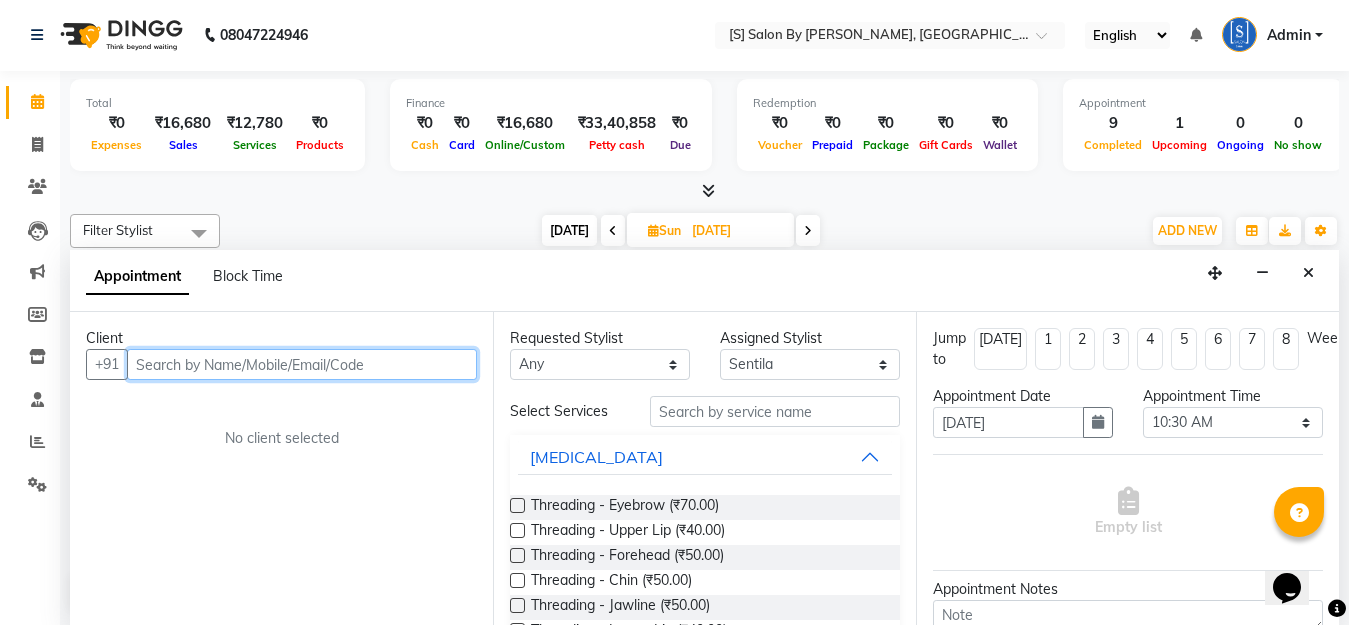 click at bounding box center (302, 364) 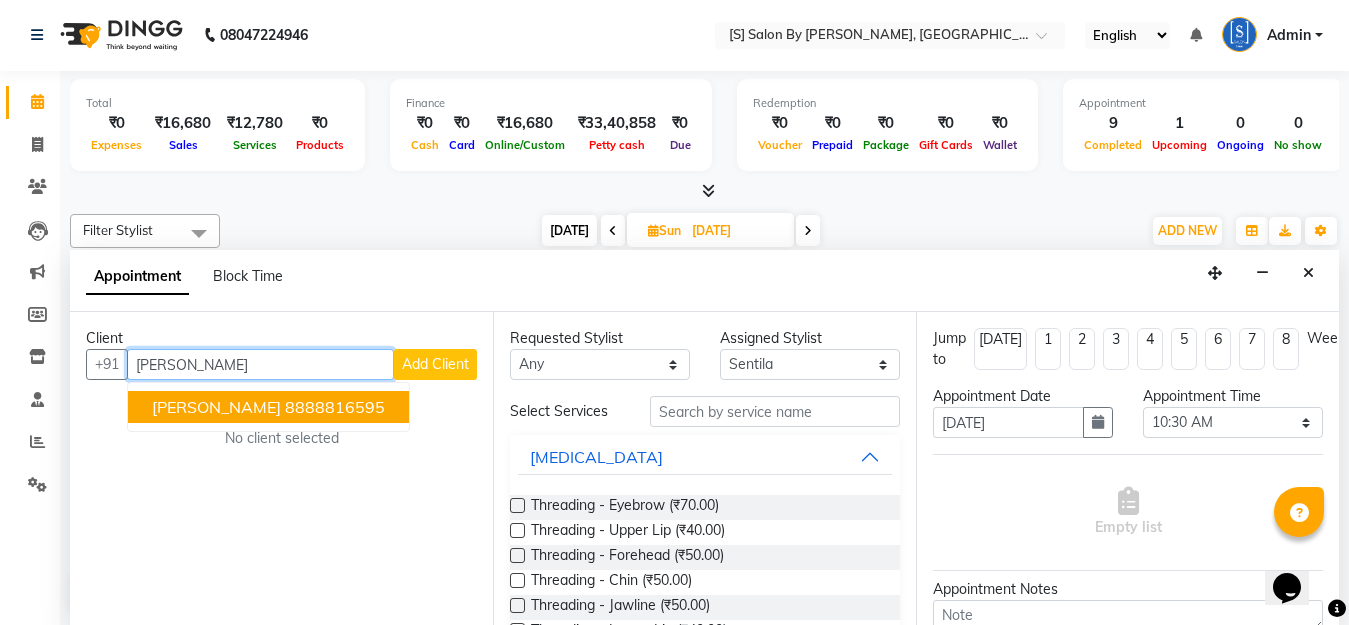 click on "Mayura Pathak  8888816595" at bounding box center [268, 407] 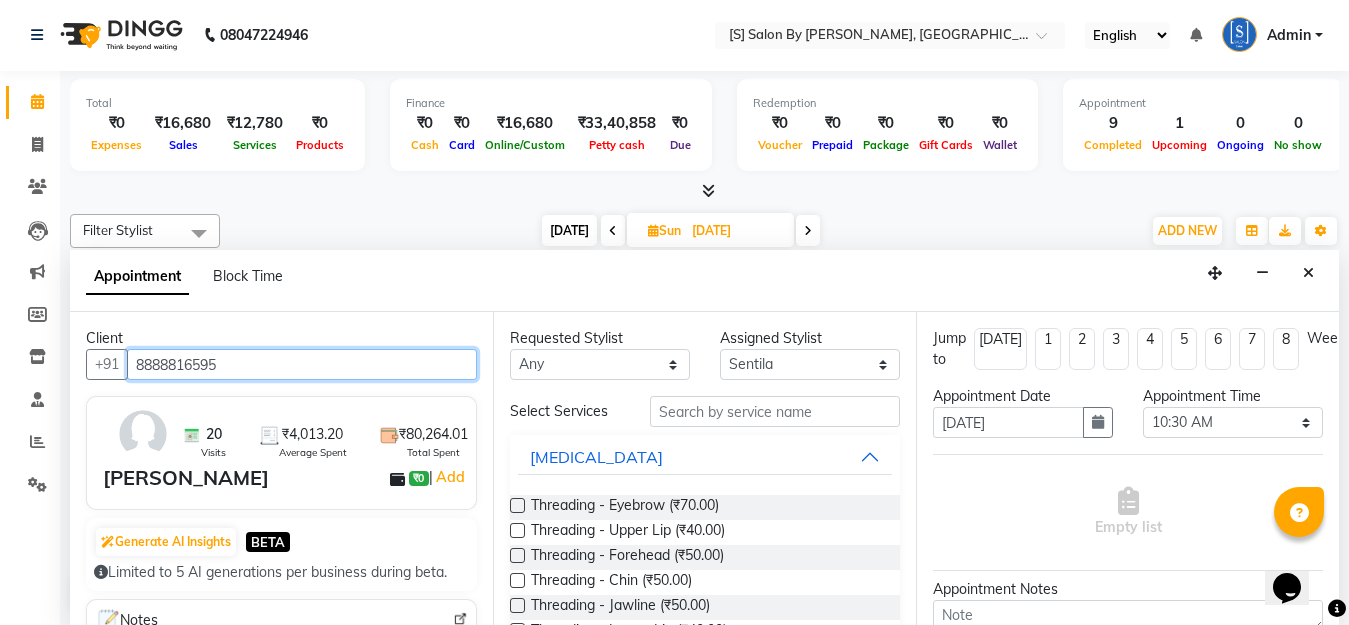 type on "8888816595" 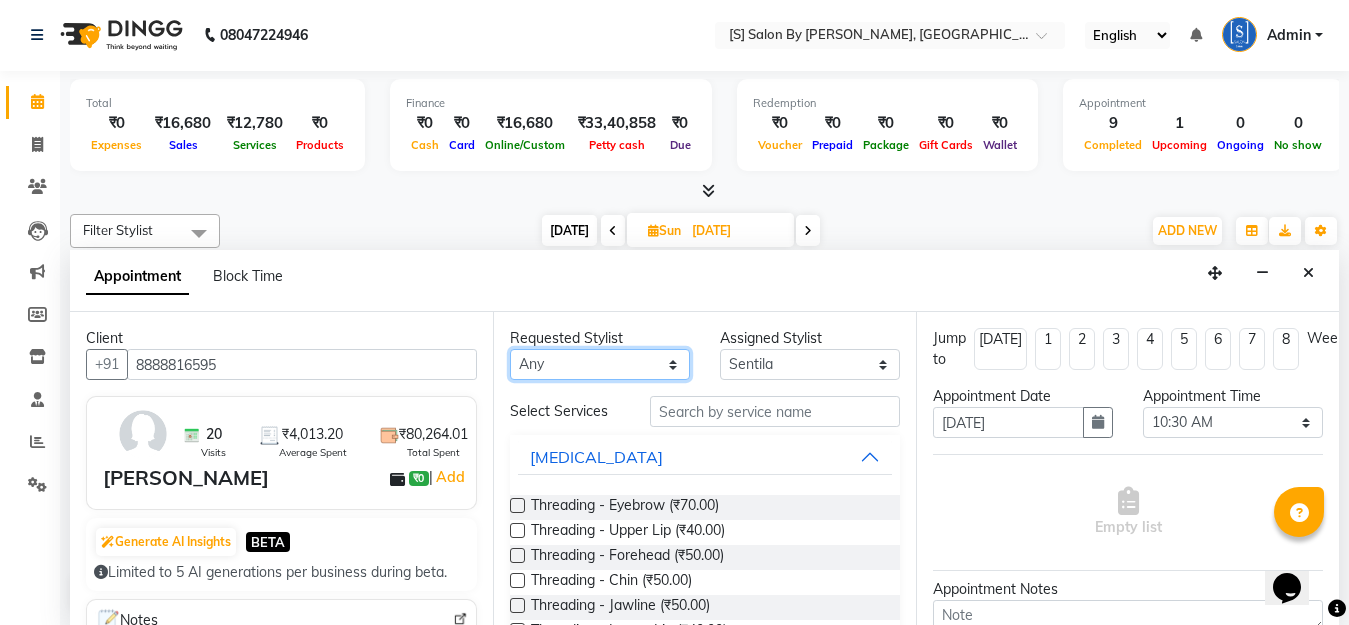 drag, startPoint x: 566, startPoint y: 349, endPoint x: 566, endPoint y: 368, distance: 19 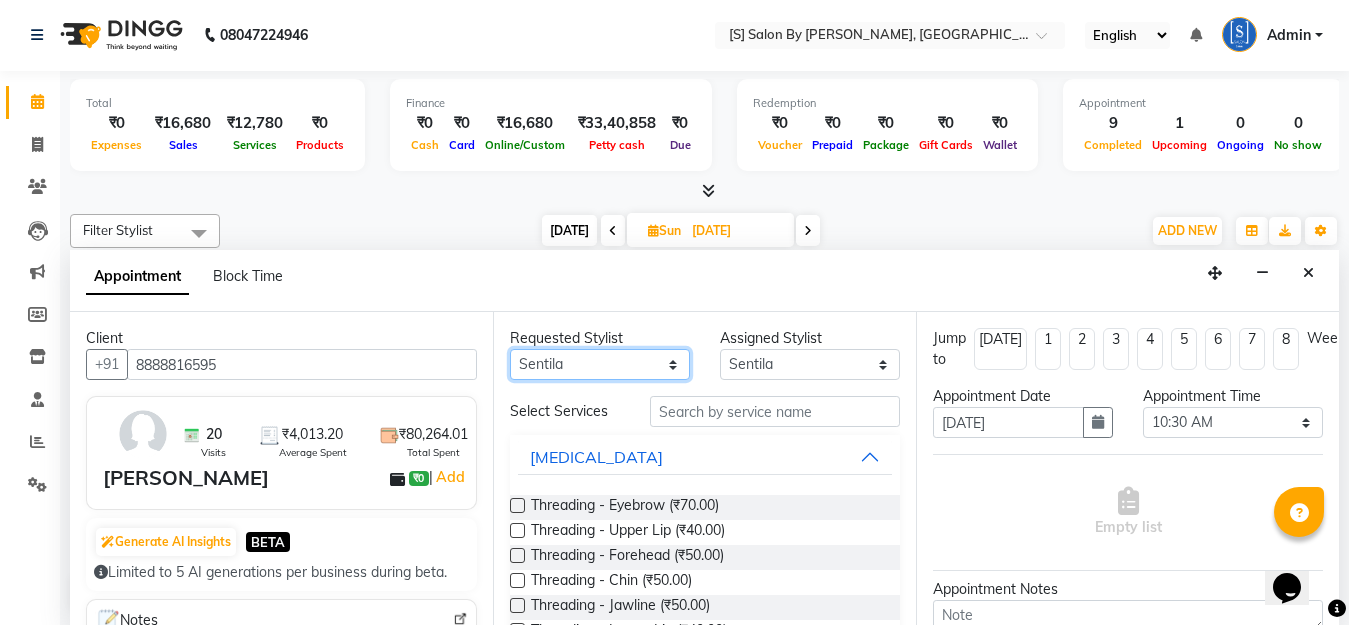click on "Any Aarti Beautician Demnao Pranoti Rahim  Sentila Zaiba" at bounding box center (600, 364) 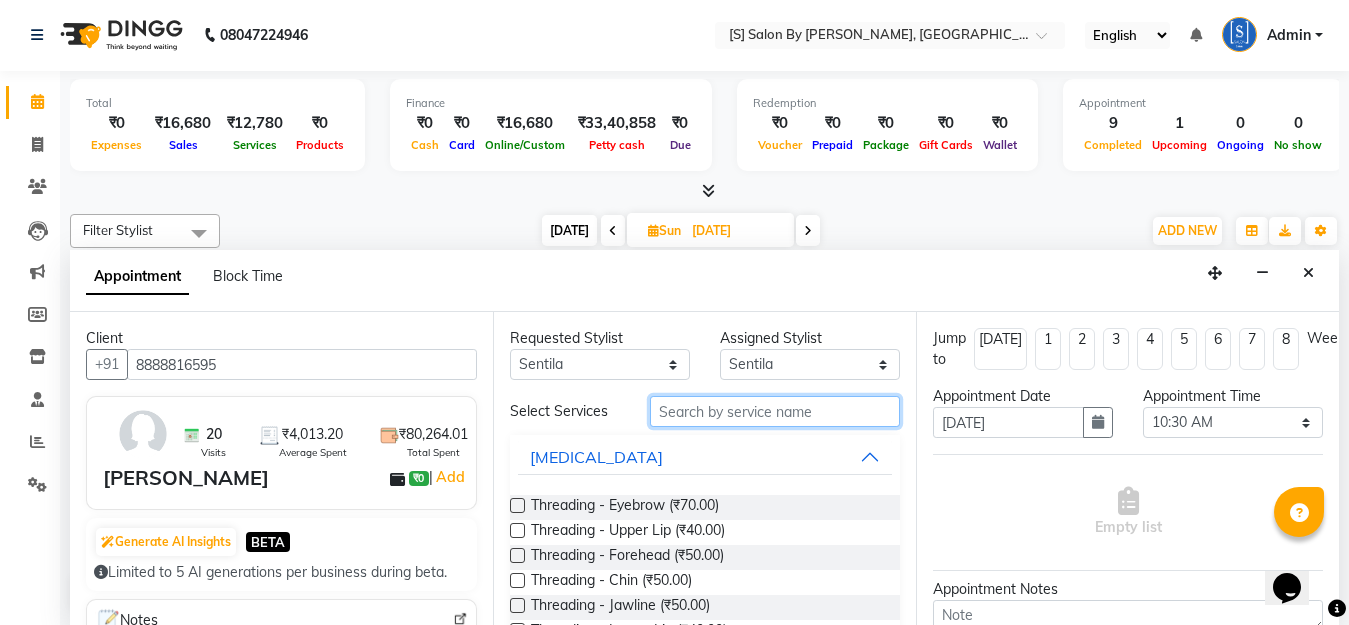 click at bounding box center [775, 411] 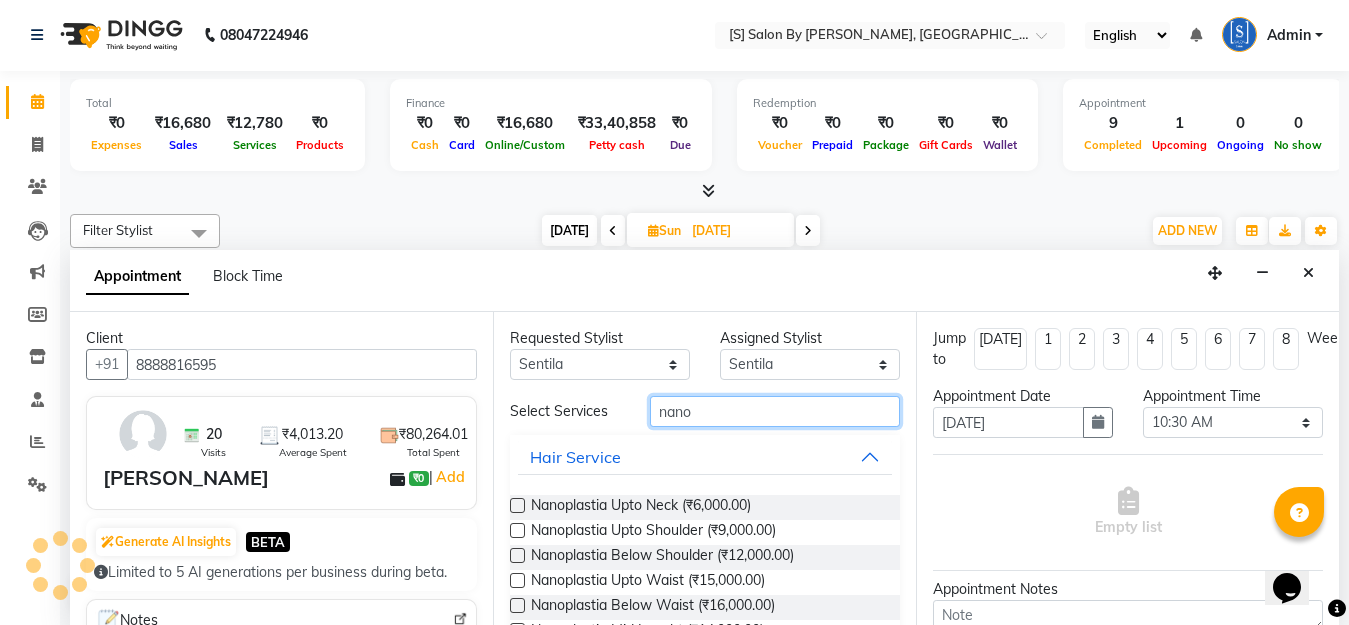 type on "nano" 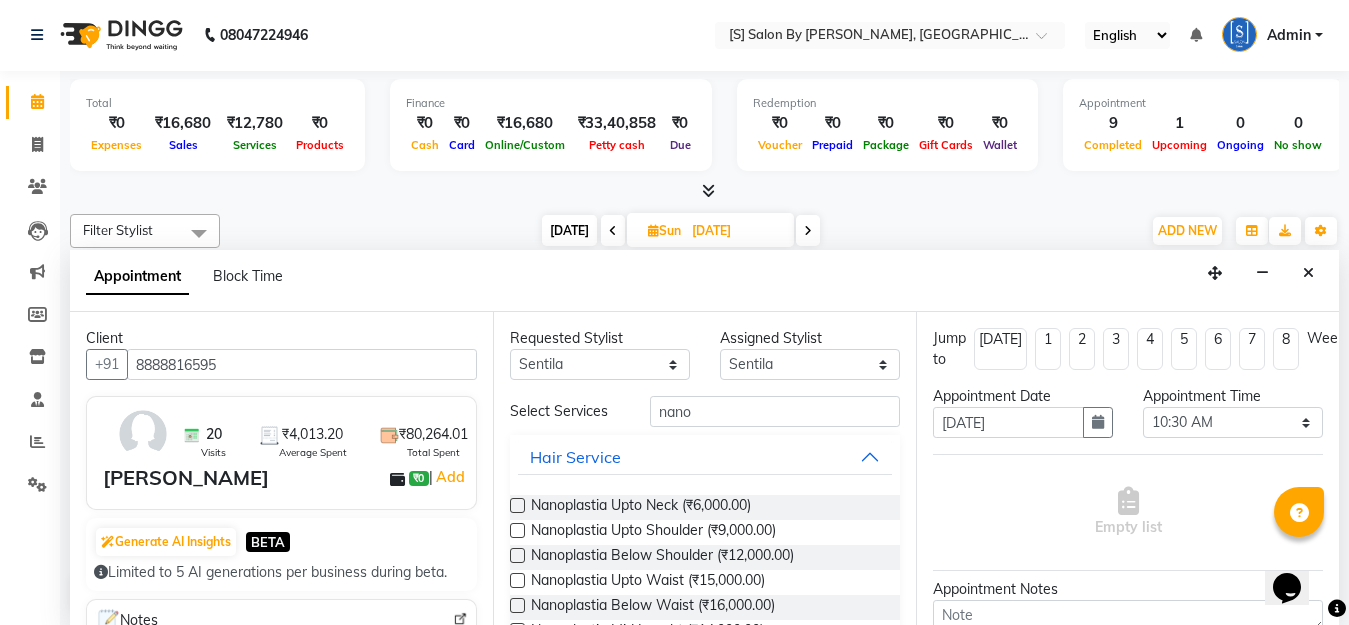 click at bounding box center [517, 555] 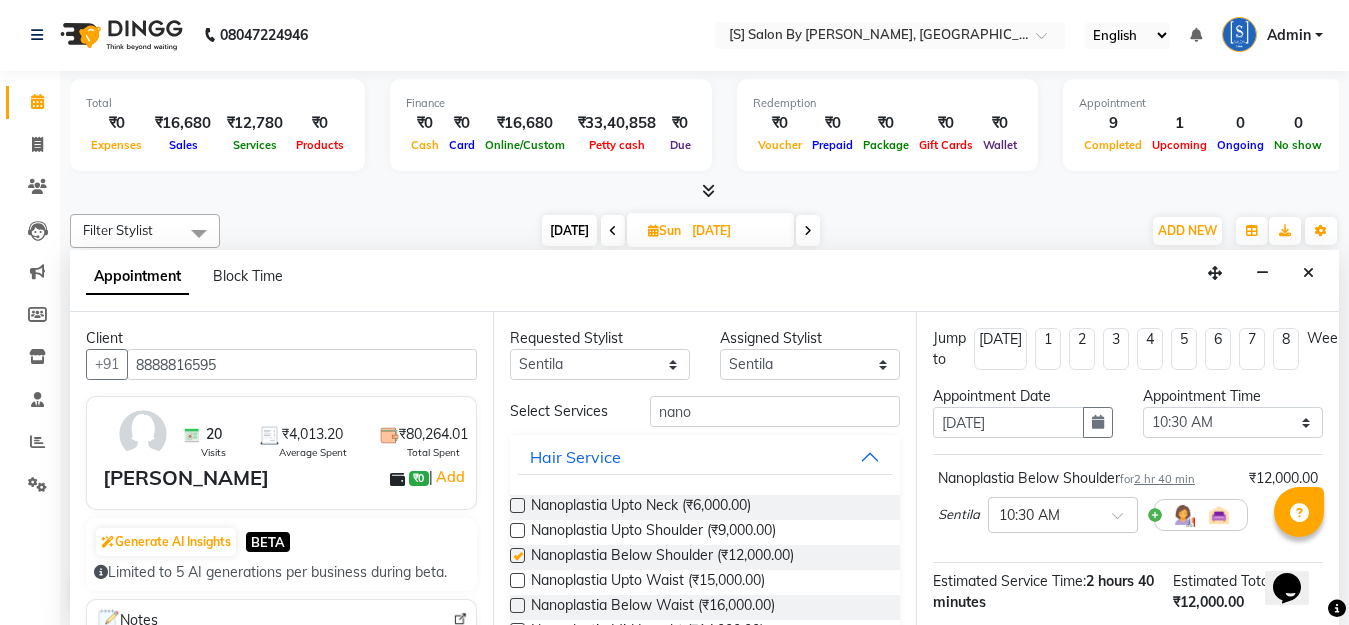 checkbox on "false" 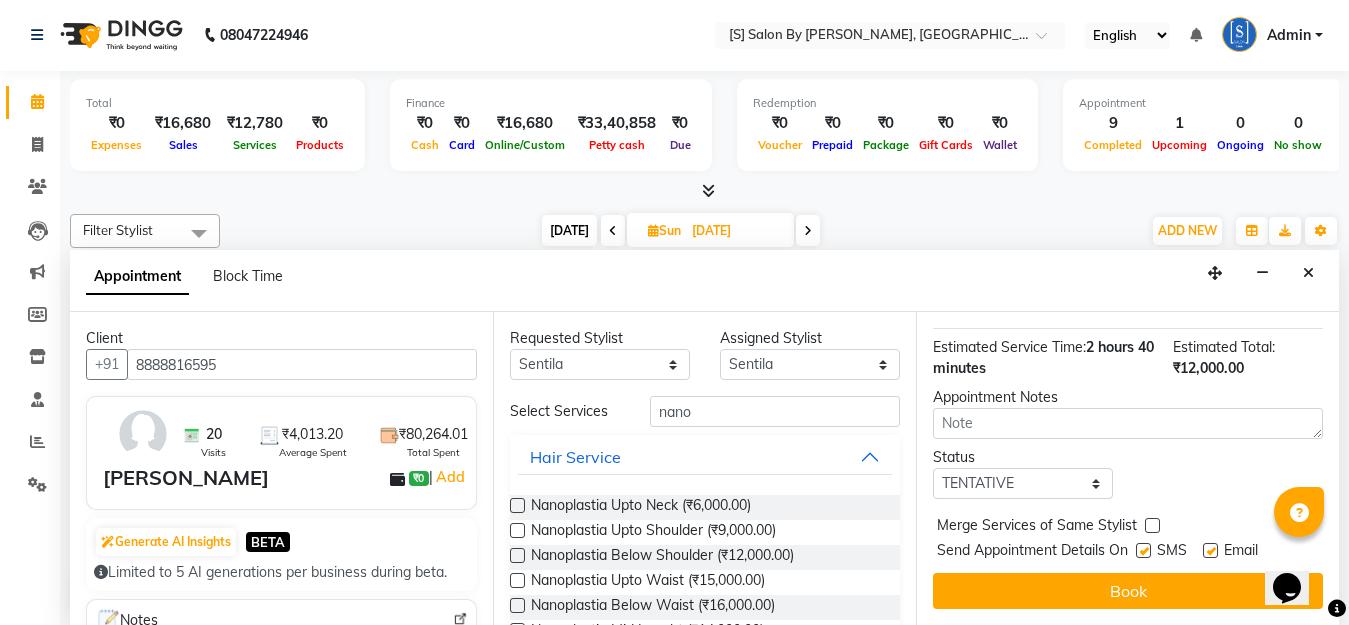 scroll, scrollTop: 251, scrollLeft: 0, axis: vertical 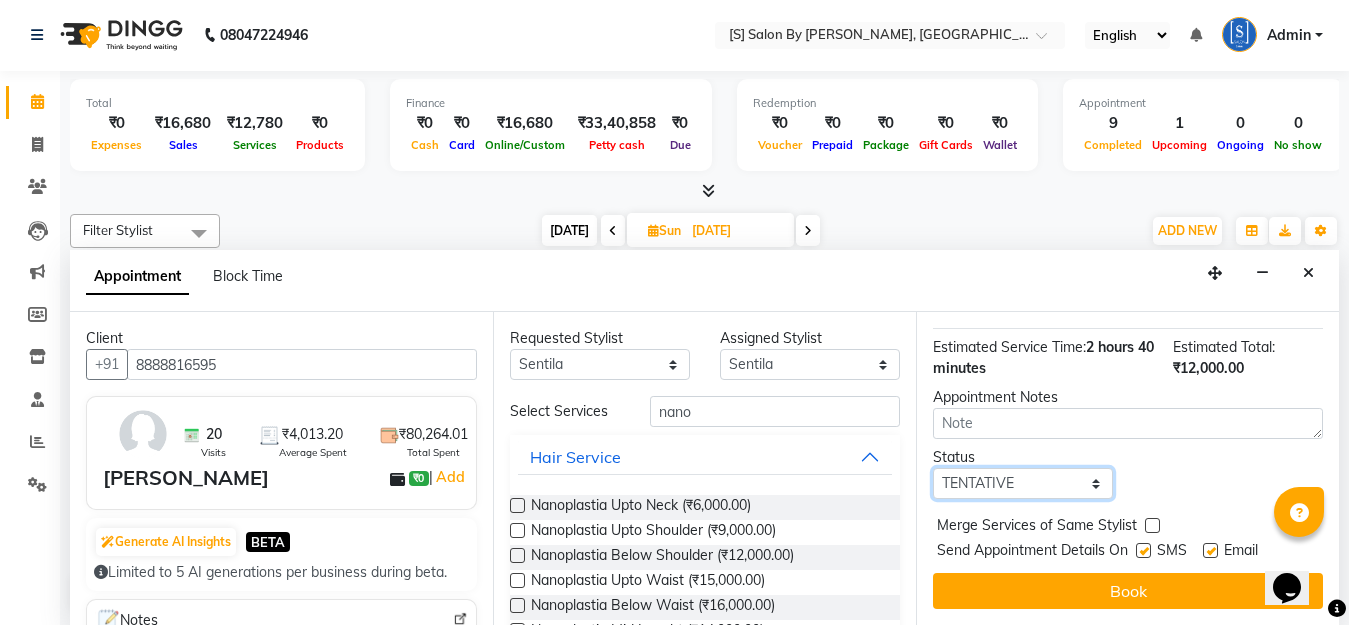 click on "Select TENTATIVE CONFIRM UPCOMING" at bounding box center [1023, 483] 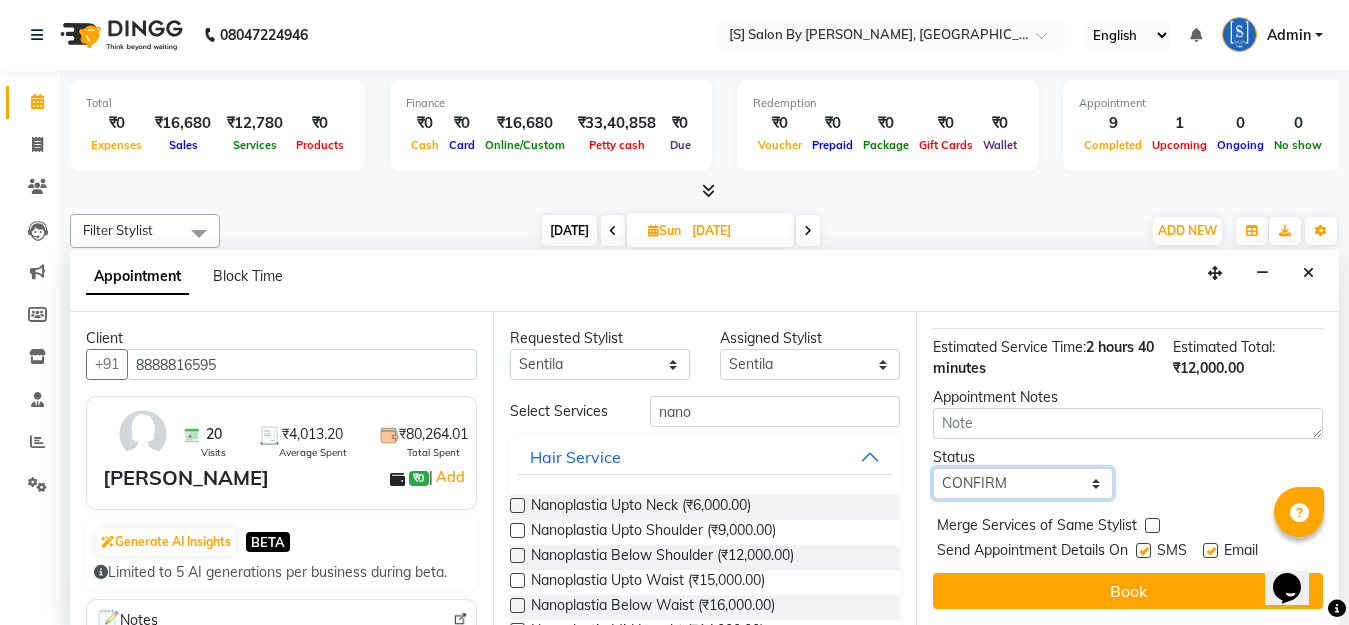 click on "Select TENTATIVE CONFIRM UPCOMING" at bounding box center [1023, 483] 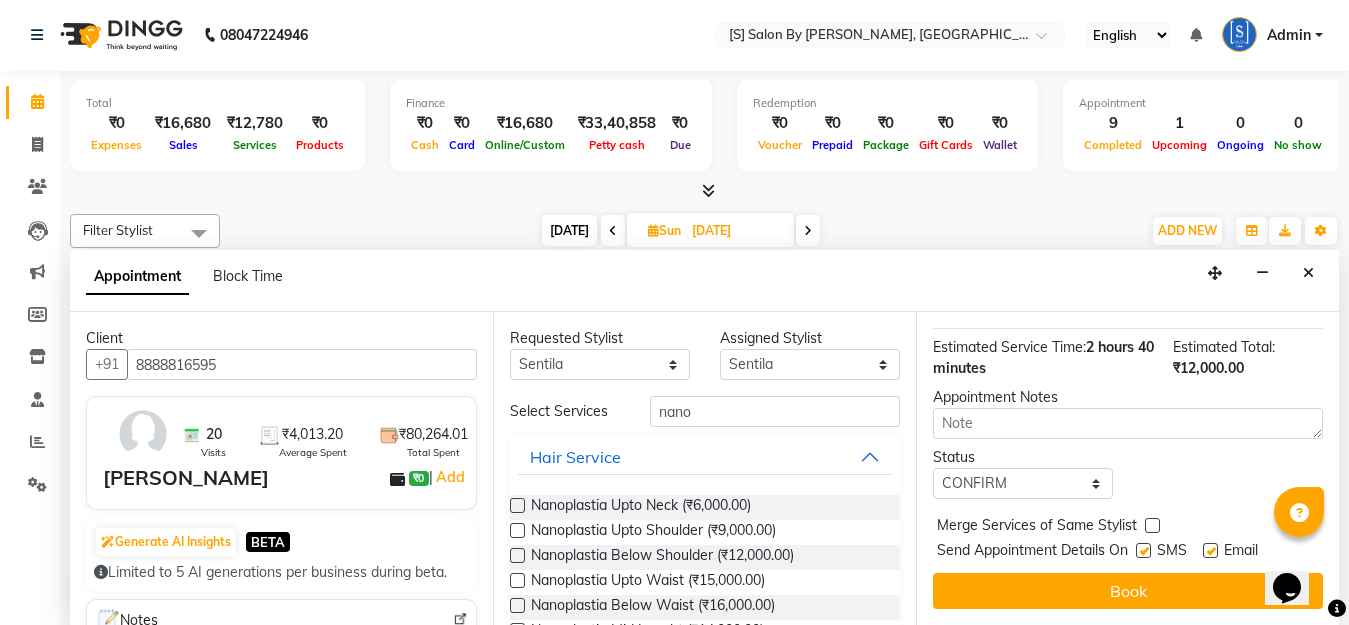 click on "Book" at bounding box center [1128, 591] 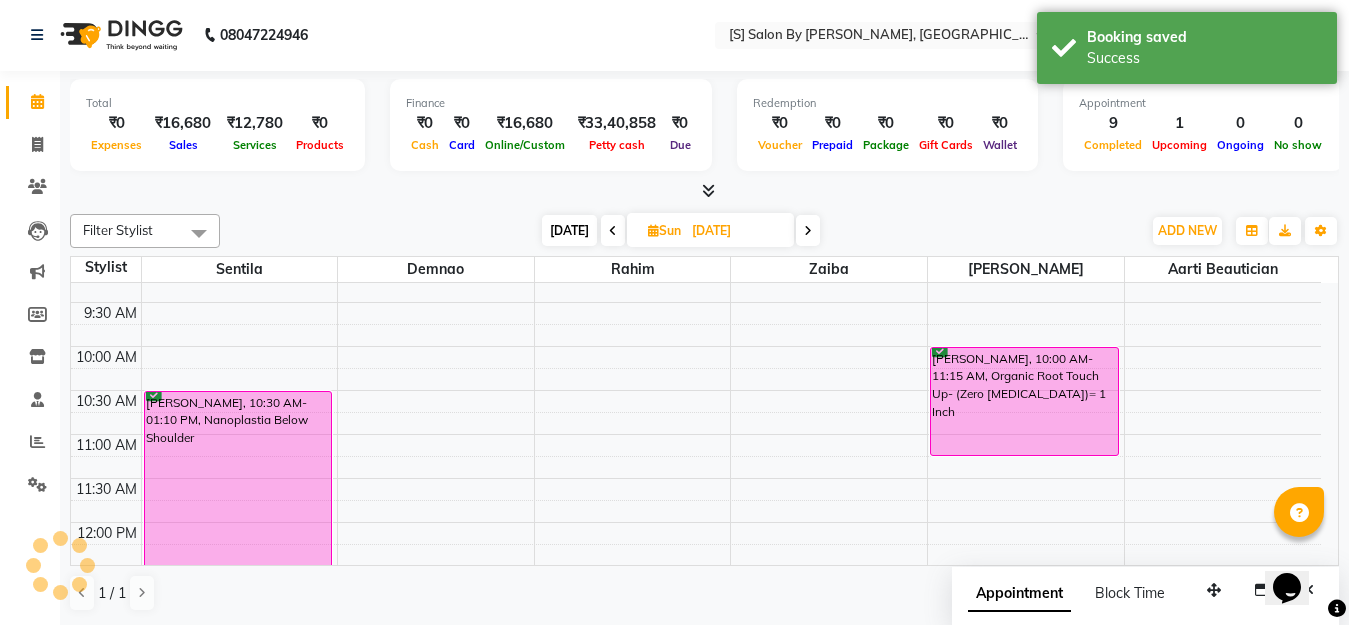 scroll, scrollTop: 0, scrollLeft: 0, axis: both 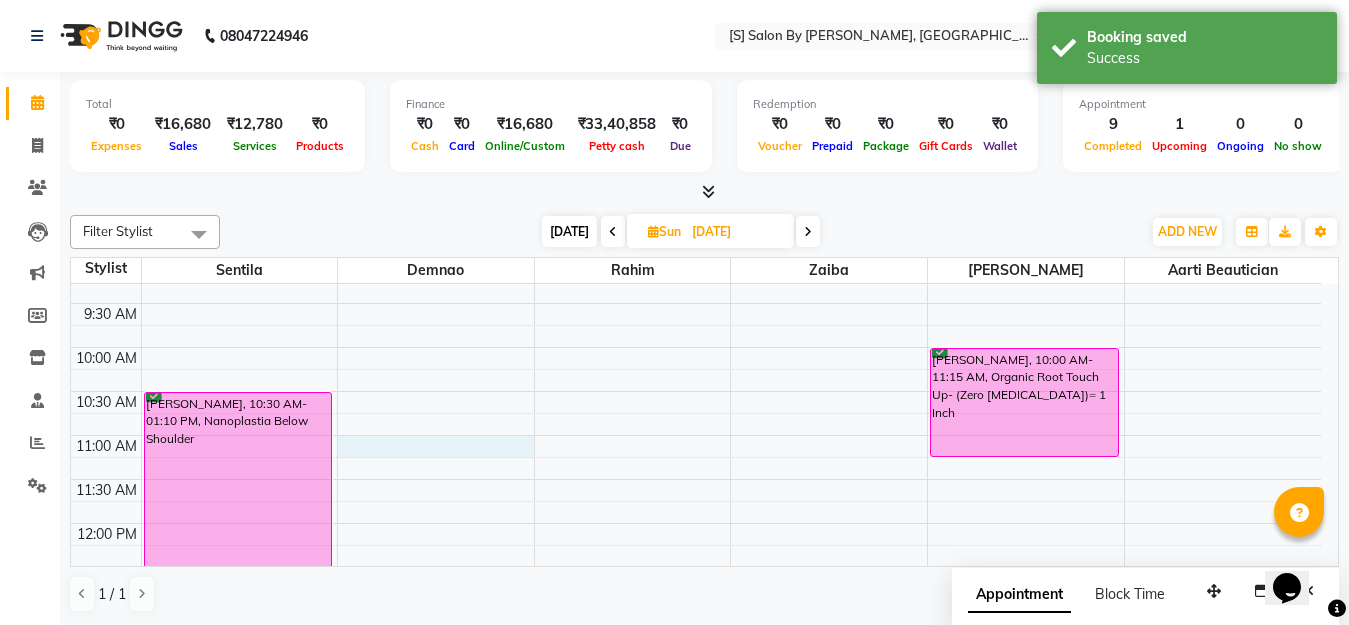 click on "7:00 AM 7:30 AM 8:00 AM 8:30 AM 9:00 AM 9:30 AM 10:00 AM 10:30 AM 11:00 AM 11:30 AM 12:00 PM 12:30 PM 1:00 PM 1:30 PM 2:00 PM 2:30 PM 3:00 PM 3:30 PM 4:00 PM 4:30 PM 5:00 PM 5:30 PM 6:00 PM 6:30 PM 7:00 PM 7:30 PM 8:00 PM 8:30 PM 9:00 PM 9:30 PM 10:00 PM 10:30 PM     Mayura Pathak, 10:30 AM-01:10 PM, Nanoplastia Below Shoulder     Sanjyot Desale, 10:00 AM-11:15 AM, Organic Root Touch Up- (Zero Ammonia)= 1 Inch" at bounding box center (696, 787) 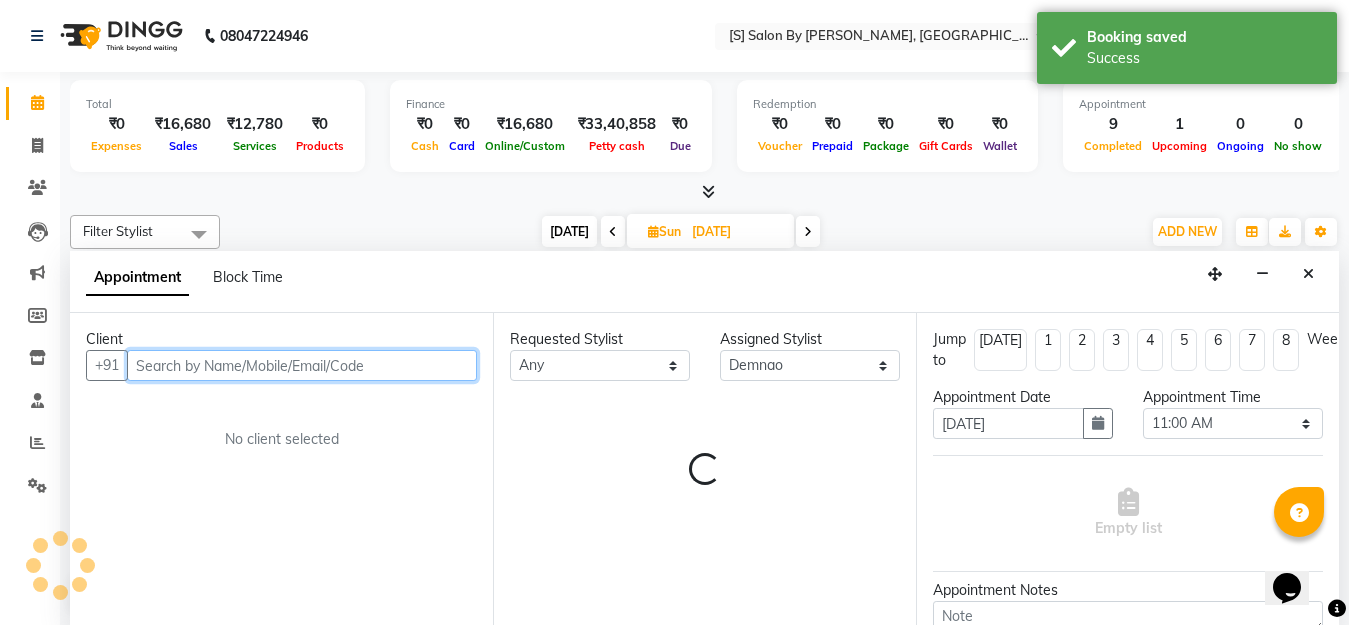 scroll, scrollTop: 1, scrollLeft: 0, axis: vertical 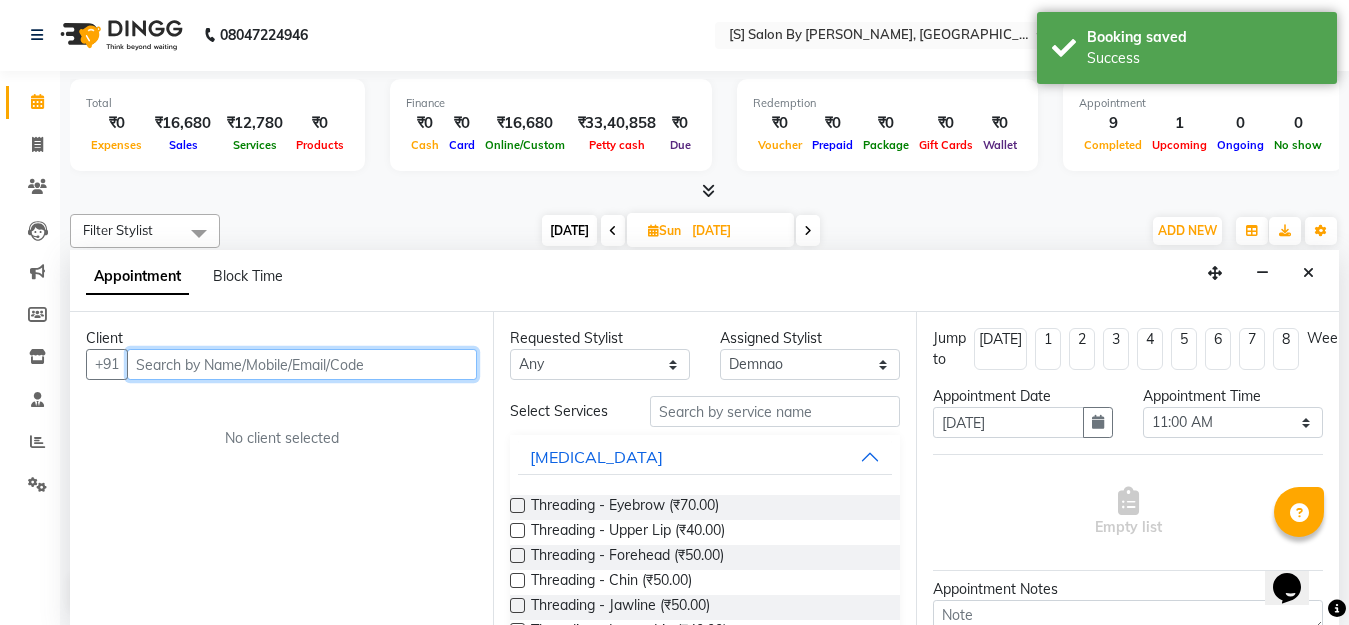 click at bounding box center (302, 364) 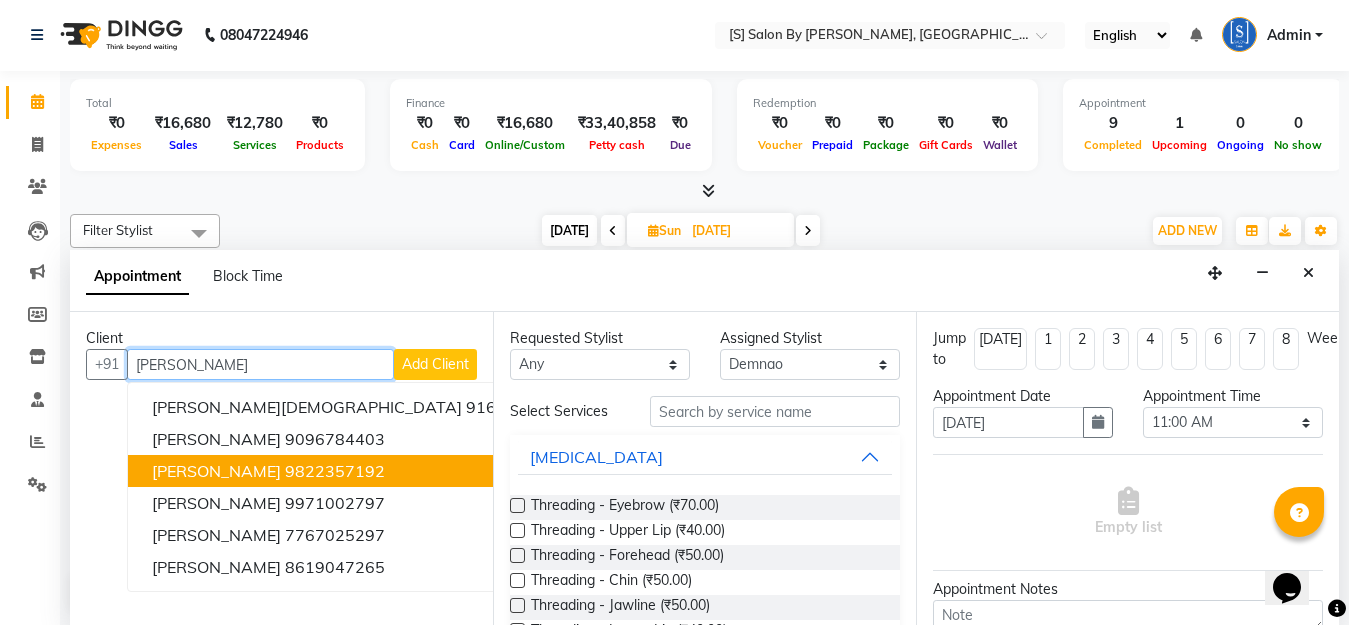 click on "RITIKA KAUSHAL" at bounding box center [216, 471] 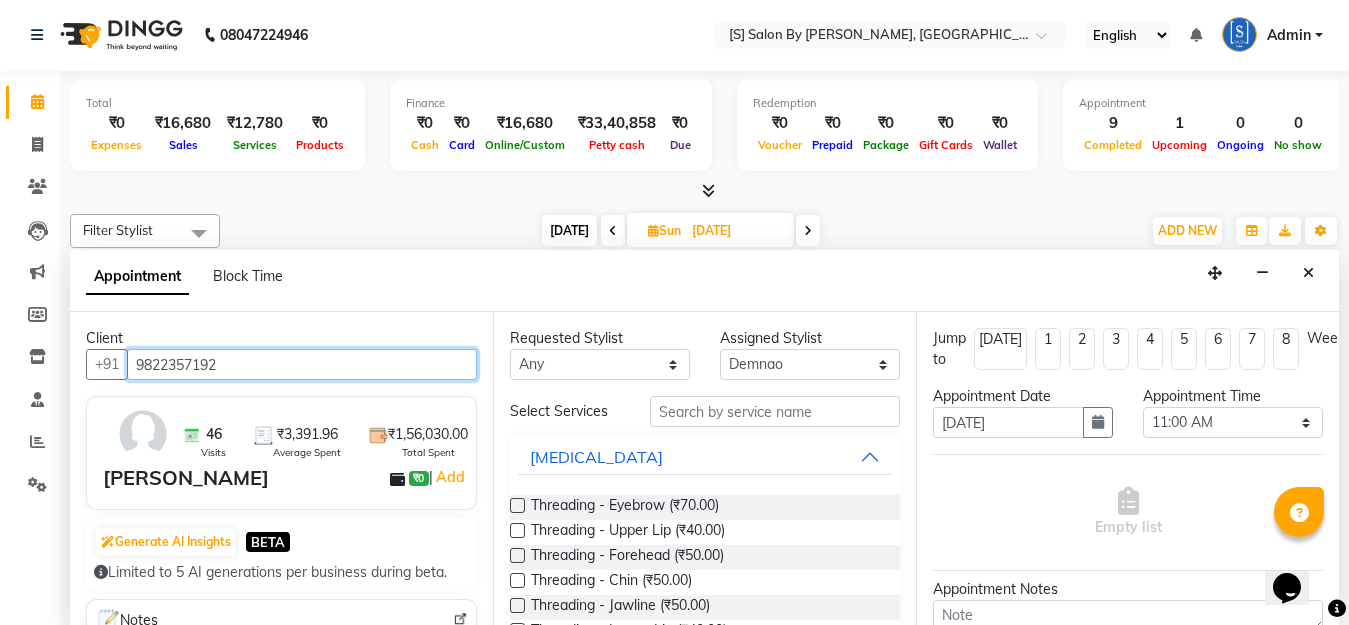 type on "9822357192" 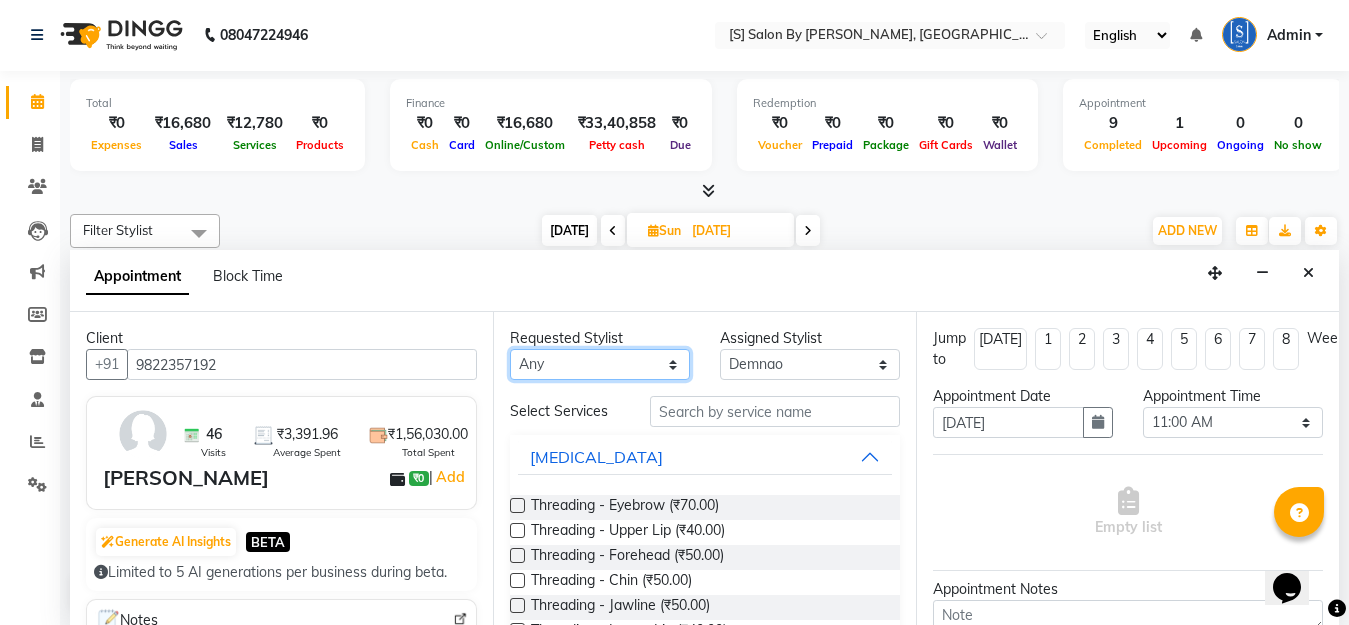 click on "Any Aarti Beautician Demnao Pranoti Rahim  Sentila Zaiba" at bounding box center [600, 364] 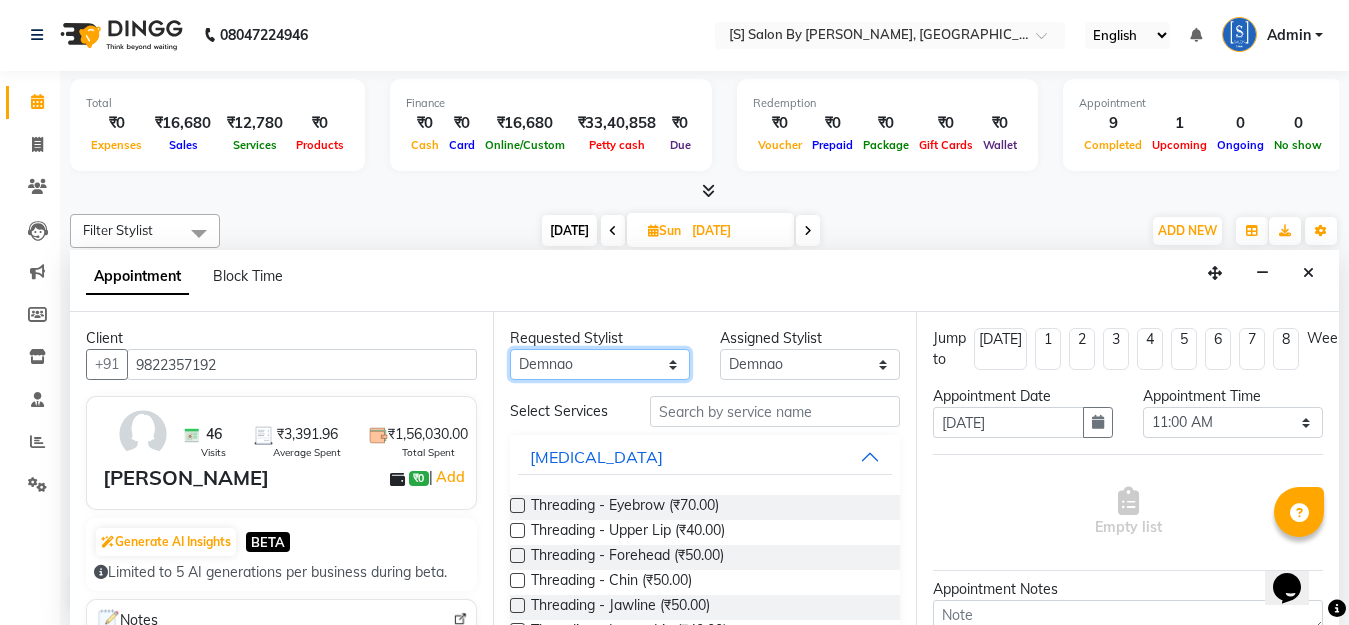 click on "Any Aarti Beautician Demnao Pranoti Rahim  Sentila Zaiba" at bounding box center (600, 364) 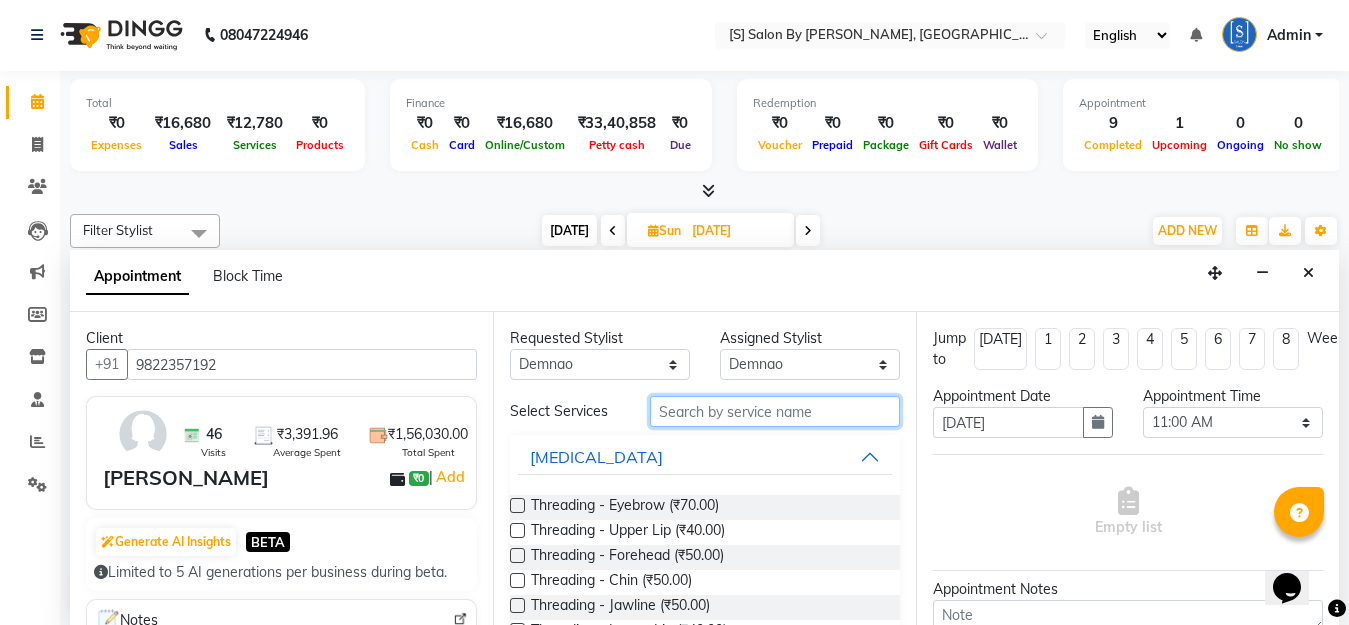 click at bounding box center [775, 411] 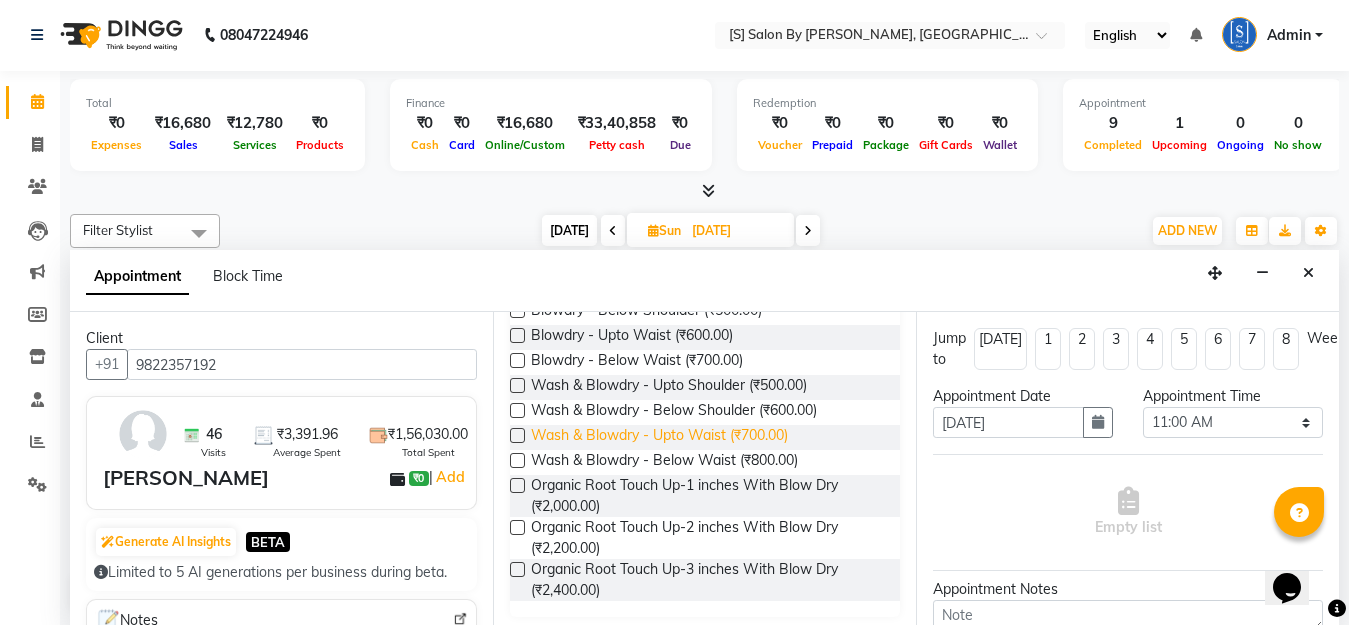 scroll, scrollTop: 228, scrollLeft: 0, axis: vertical 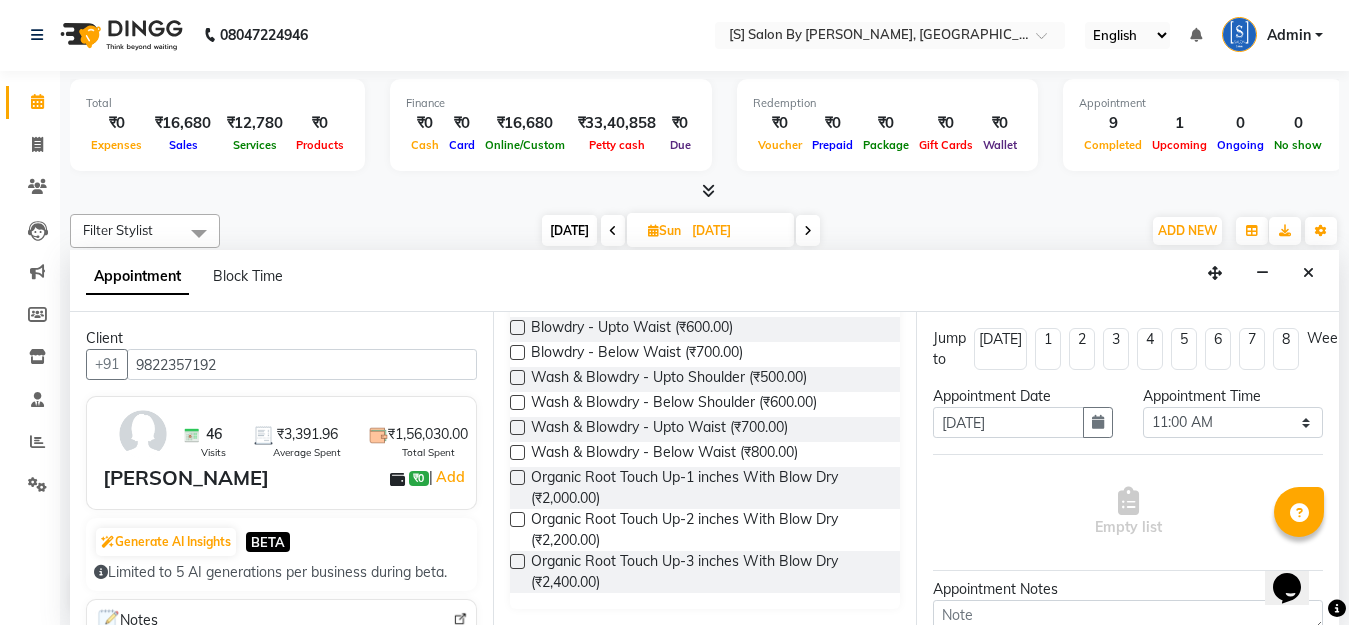 type on "blow d" 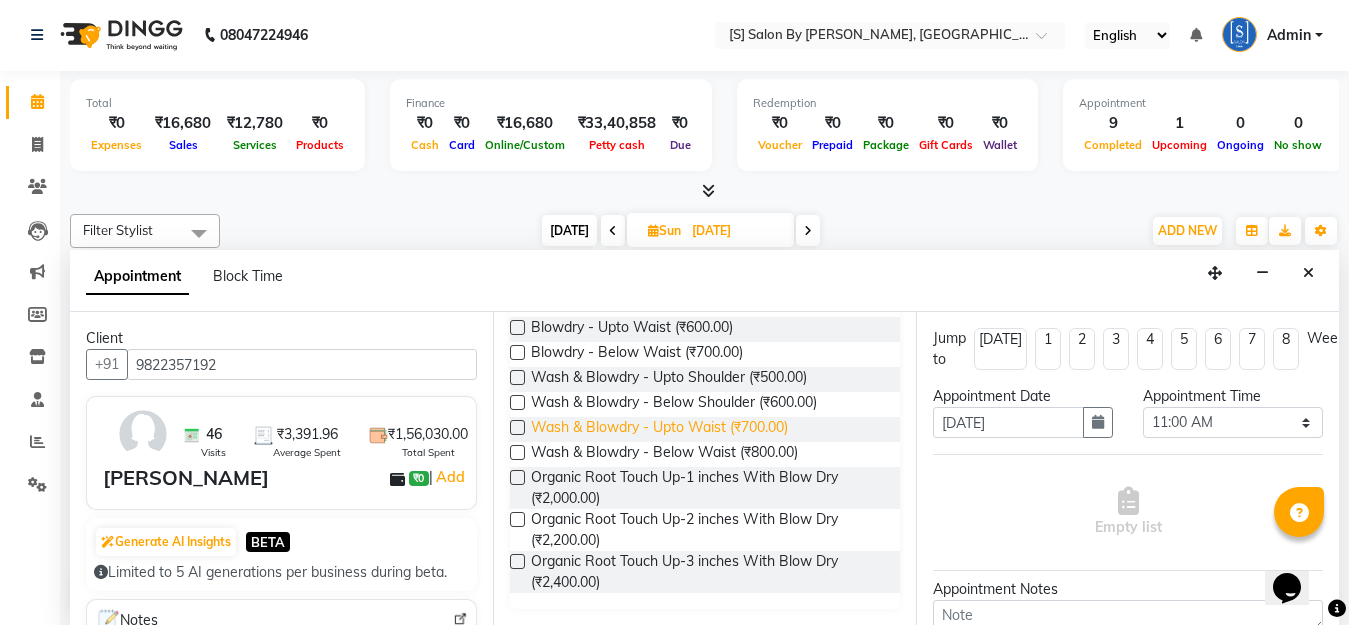 drag, startPoint x: 514, startPoint y: 397, endPoint x: 718, endPoint y: 419, distance: 205.18285 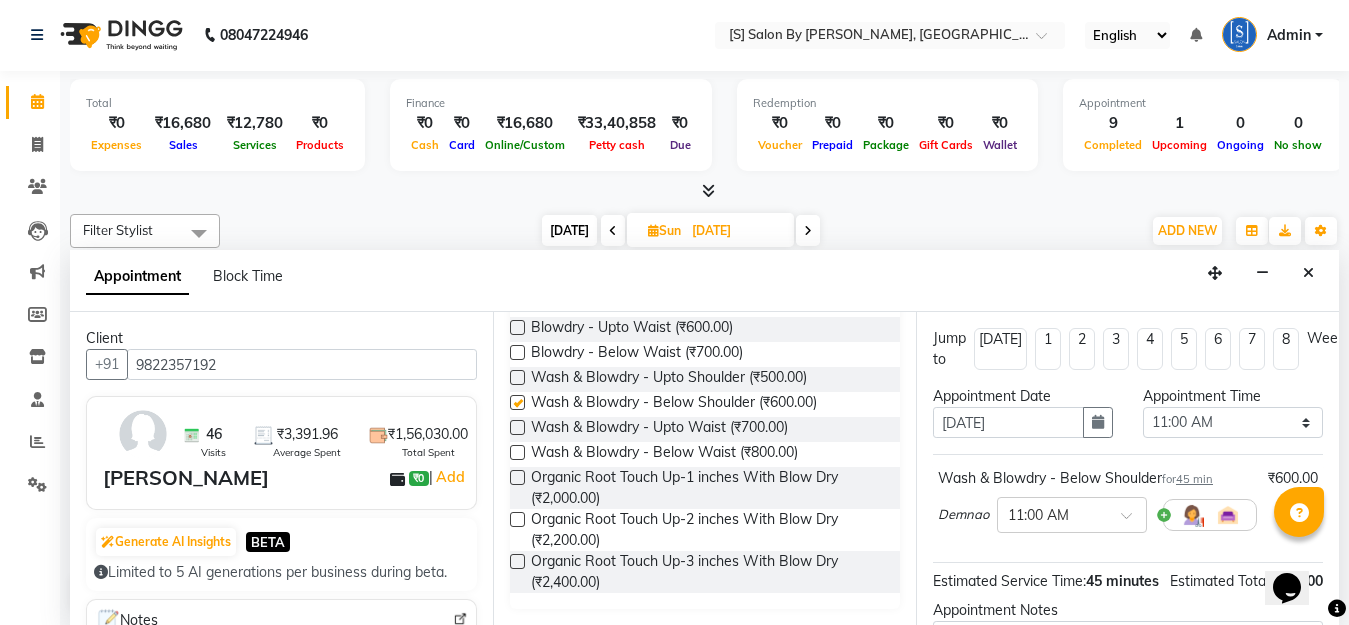 checkbox on "false" 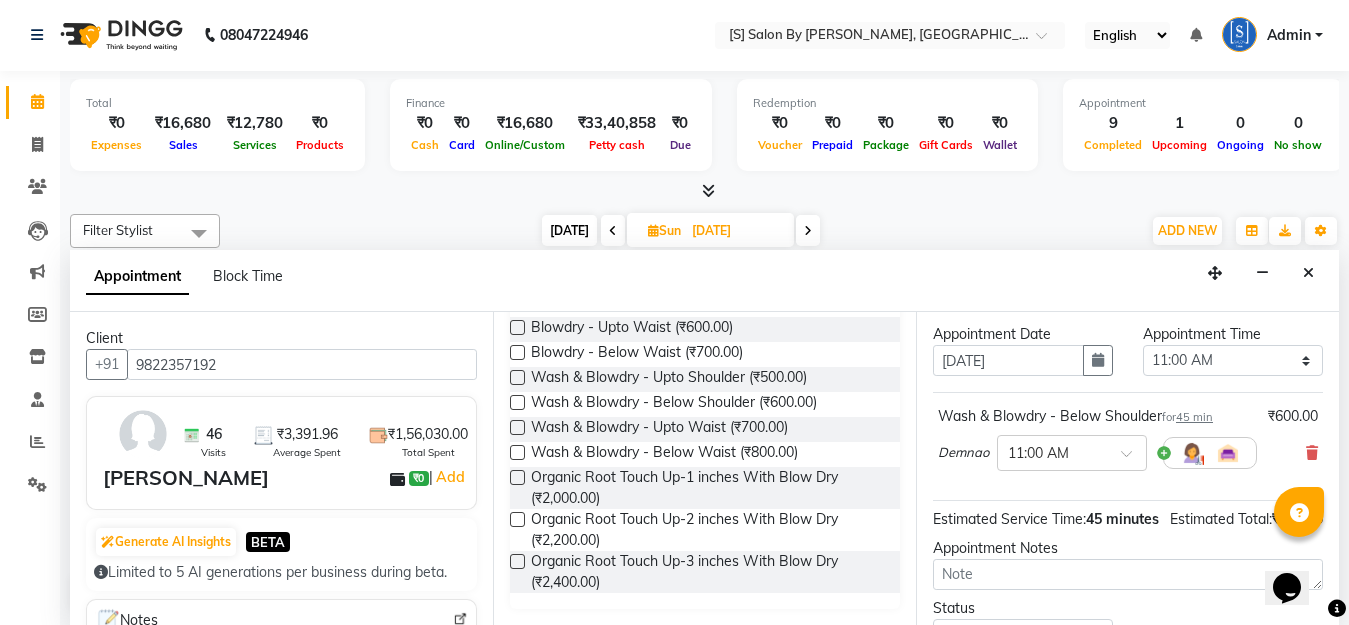 scroll, scrollTop: 251, scrollLeft: 0, axis: vertical 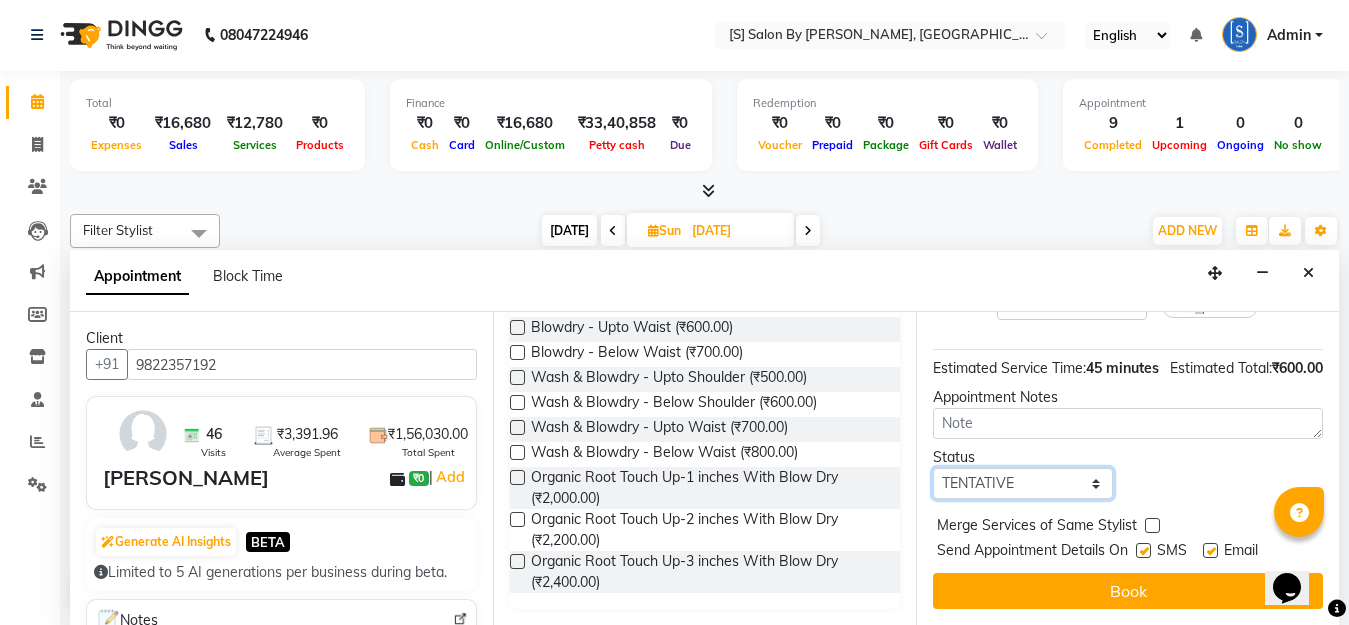 click on "Select TENTATIVE CONFIRM UPCOMING" at bounding box center (1023, 483) 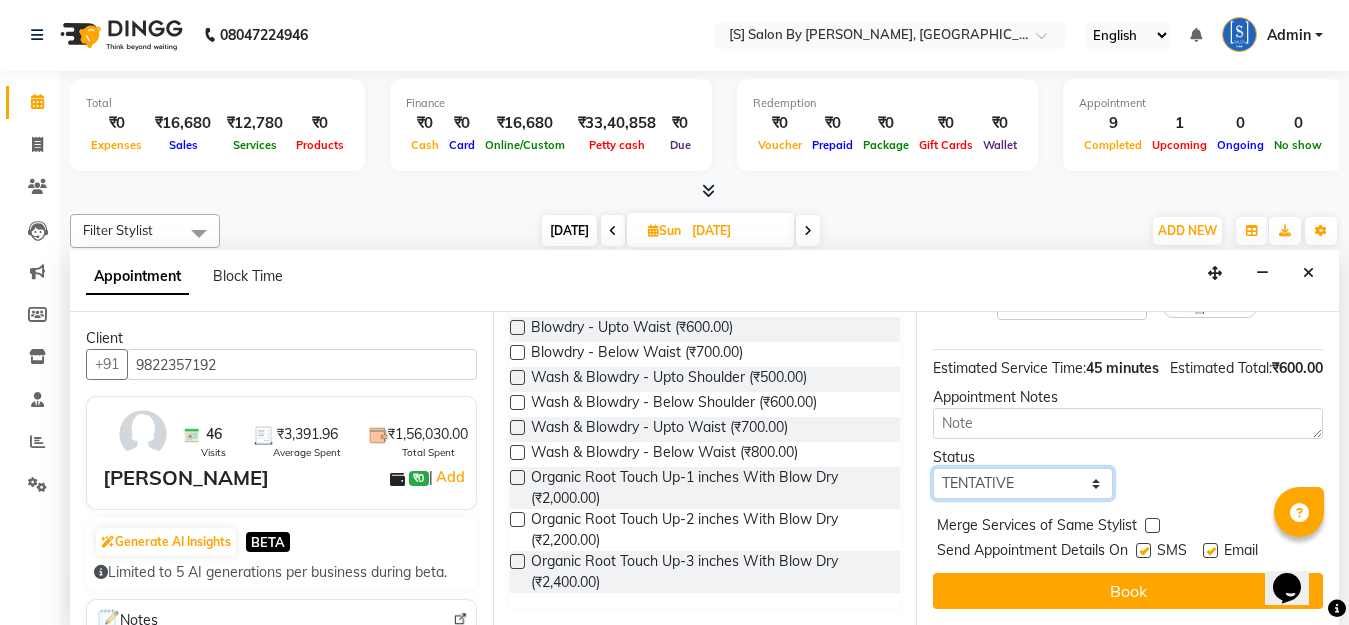 select on "confirm booking" 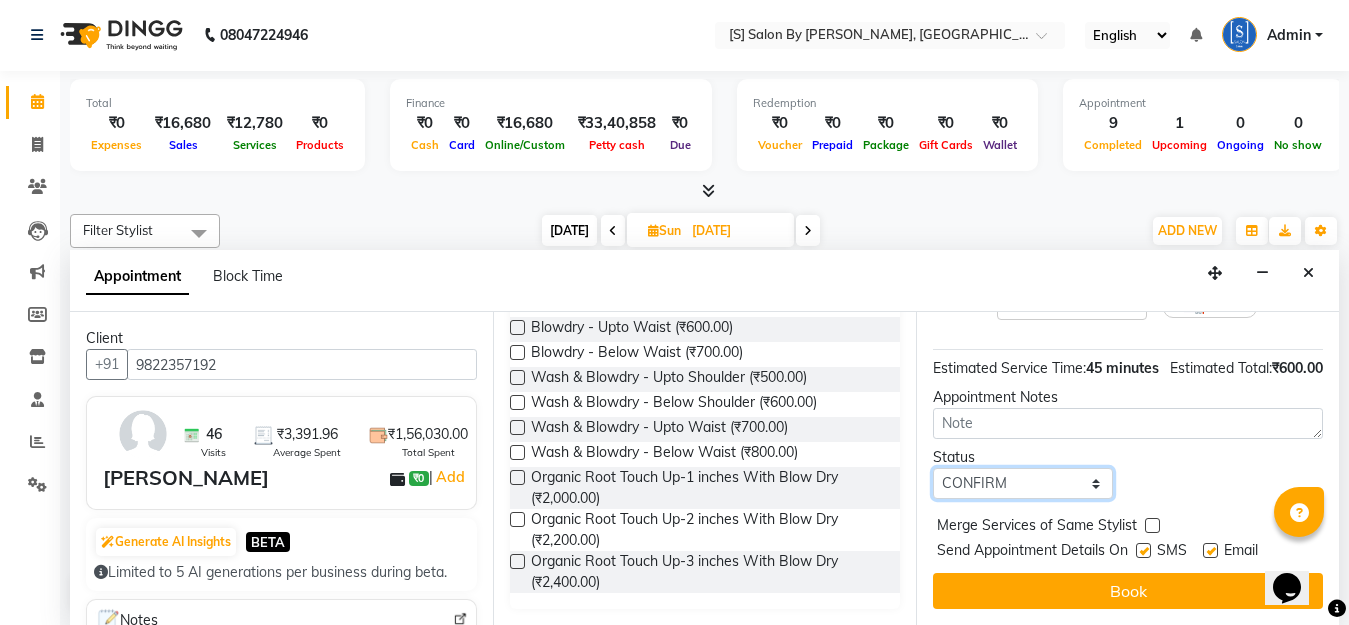 click on "Select TENTATIVE CONFIRM UPCOMING" at bounding box center [1023, 483] 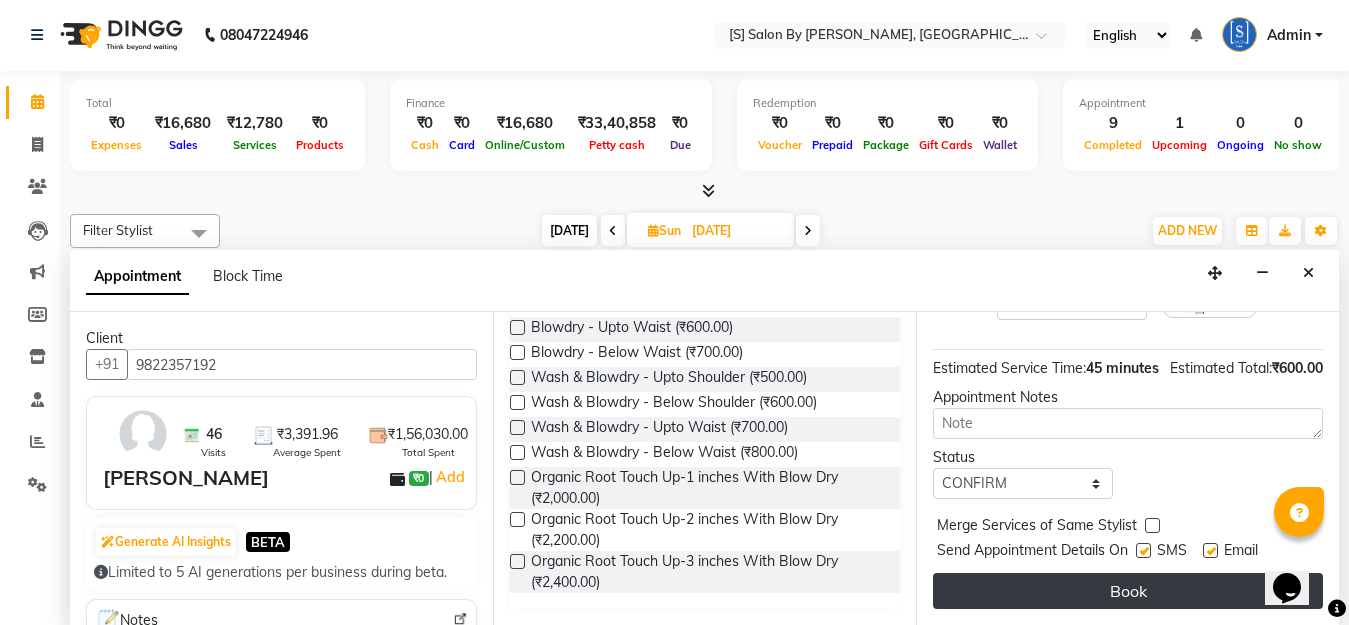 click on "Book" at bounding box center [1128, 591] 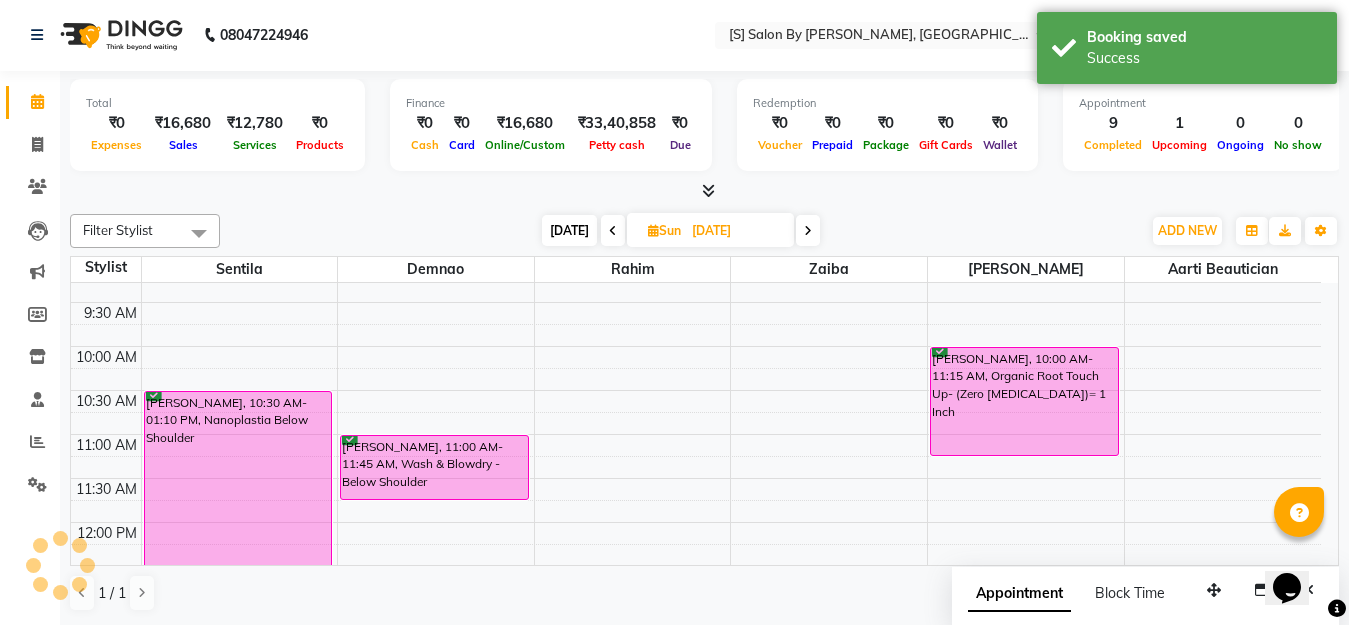 scroll, scrollTop: 0, scrollLeft: 0, axis: both 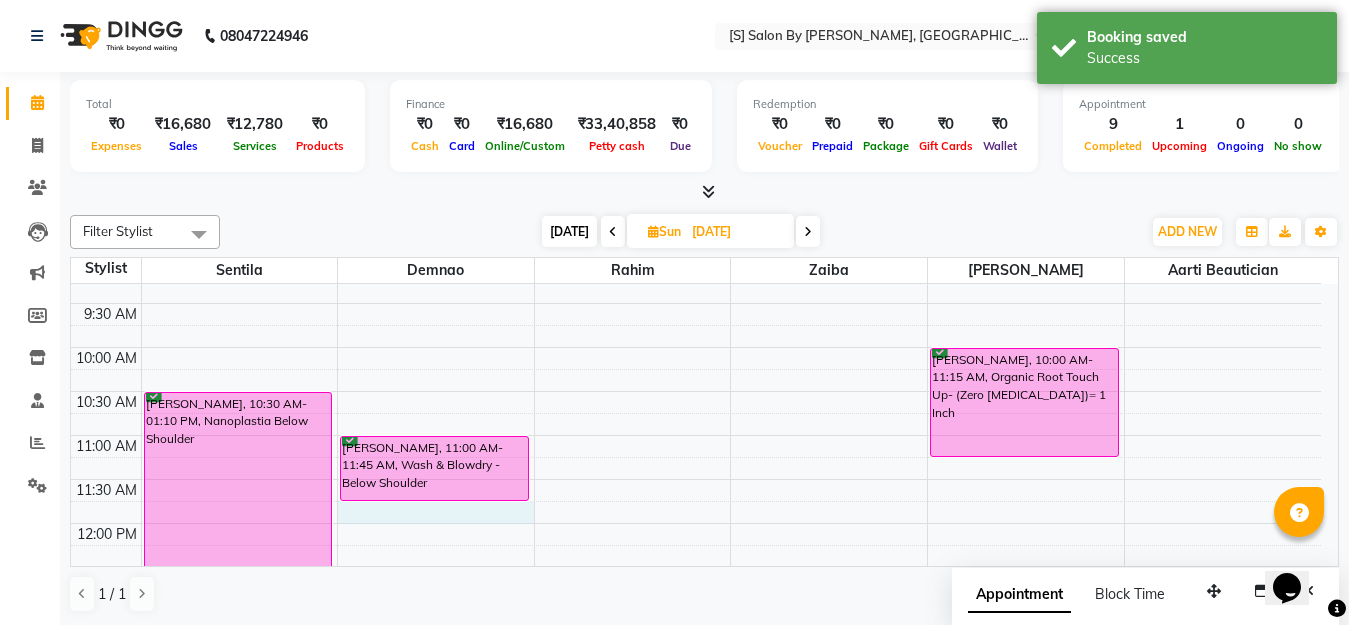 click on "7:00 AM 7:30 AM 8:00 AM 8:30 AM 9:00 AM 9:30 AM 10:00 AM 10:30 AM 11:00 AM 11:30 AM 12:00 PM 12:30 PM 1:00 PM 1:30 PM 2:00 PM 2:30 PM 3:00 PM 3:30 PM 4:00 PM 4:30 PM 5:00 PM 5:30 PM 6:00 PM 6:30 PM 7:00 PM 7:30 PM 8:00 PM 8:30 PM 9:00 PM 9:30 PM 10:00 PM 10:30 PM     Mayura Pathak, 10:30 AM-01:10 PM, Nanoplastia Below Shoulder     RITIKA KAUSHAL, 11:00 AM-11:45 AM, Wash & Blowdry - Below Shoulder     Sanjyot Desale, 10:00 AM-11:15 AM, Organic Root Touch Up- (Zero Ammonia)= 1 Inch" at bounding box center (696, 787) 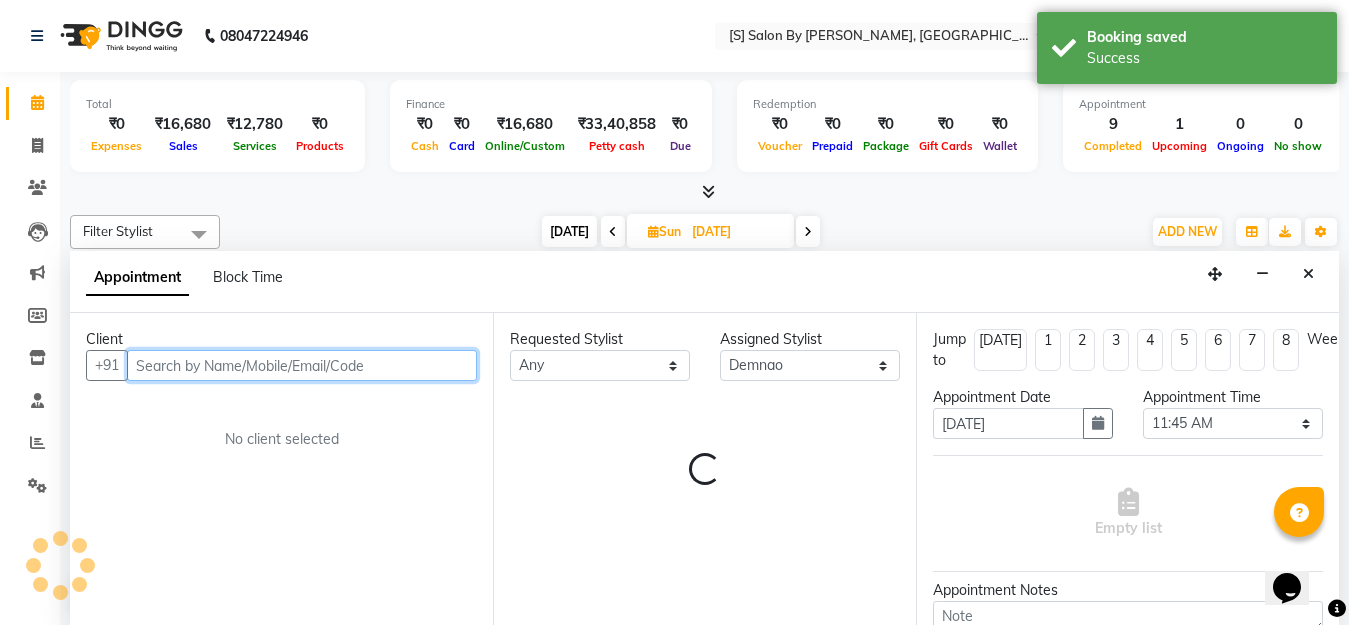 scroll, scrollTop: 1, scrollLeft: 0, axis: vertical 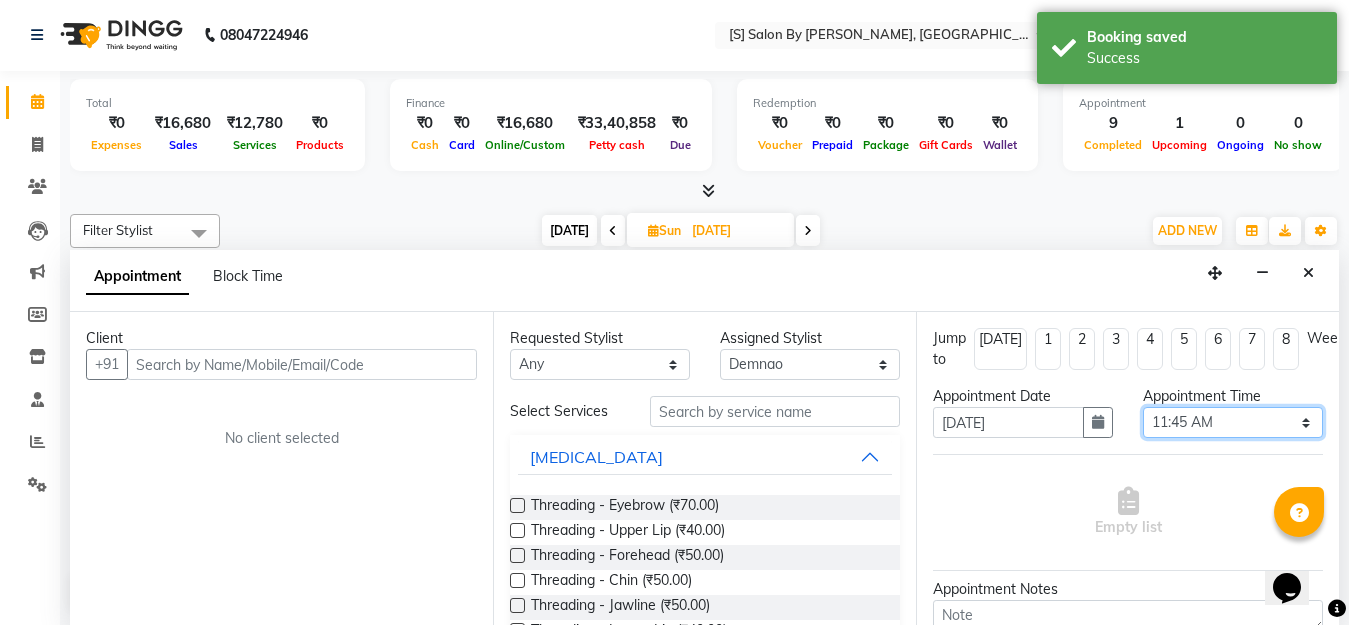 click on "Select 08:00 AM 08:15 AM 08:30 AM 08:45 AM 09:00 AM 09:15 AM 09:30 AM 09:45 AM 10:00 AM 10:15 AM 10:30 AM 10:45 AM 11:00 AM 11:15 AM 11:30 AM 11:45 AM 12:00 PM 12:15 PM 12:30 PM 12:45 PM 01:00 PM 01:15 PM 01:30 PM 01:45 PM 02:00 PM 02:15 PM 02:30 PM 02:45 PM 03:00 PM 03:15 PM 03:30 PM 03:45 PM 04:00 PM 04:15 PM 04:30 PM 04:45 PM 05:00 PM 05:15 PM 05:30 PM 05:45 PM 06:00 PM 06:15 PM 06:30 PM 06:45 PM 07:00 PM 07:15 PM 07:30 PM 07:45 PM 08:00 PM 08:15 PM 08:30 PM 08:45 PM 09:00 PM 09:15 PM 09:30 PM 09:45 PM 10:00 PM" at bounding box center (1233, 422) 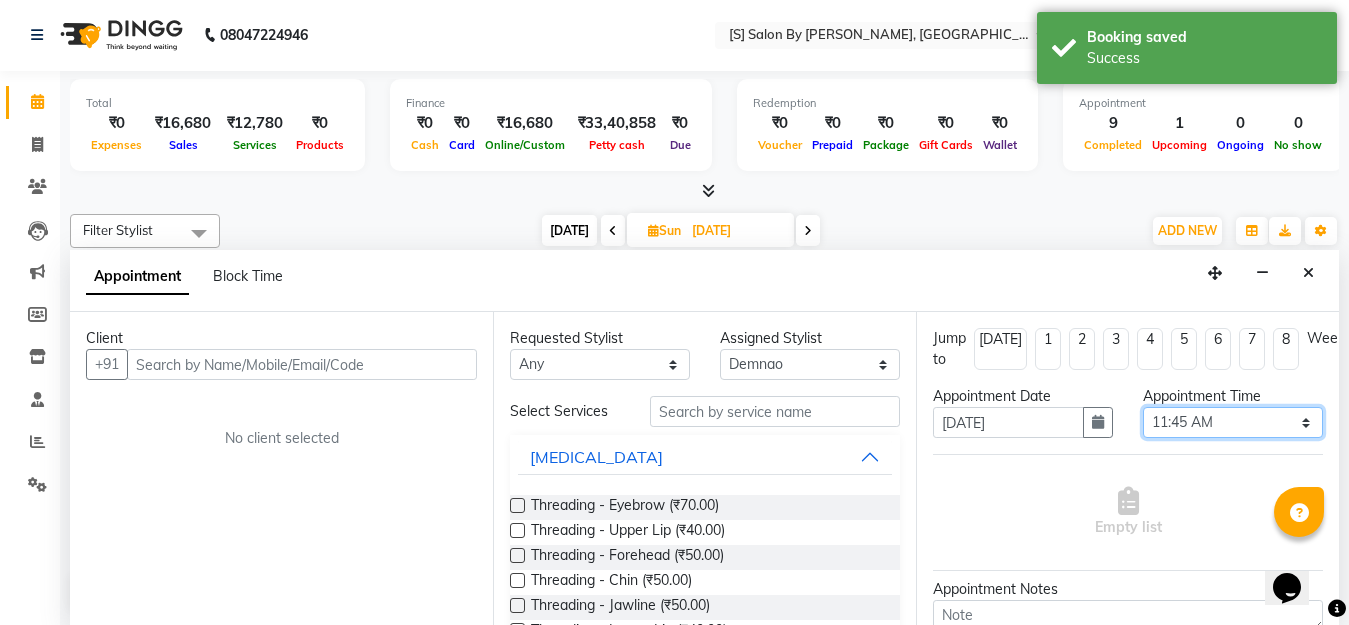 select on "690" 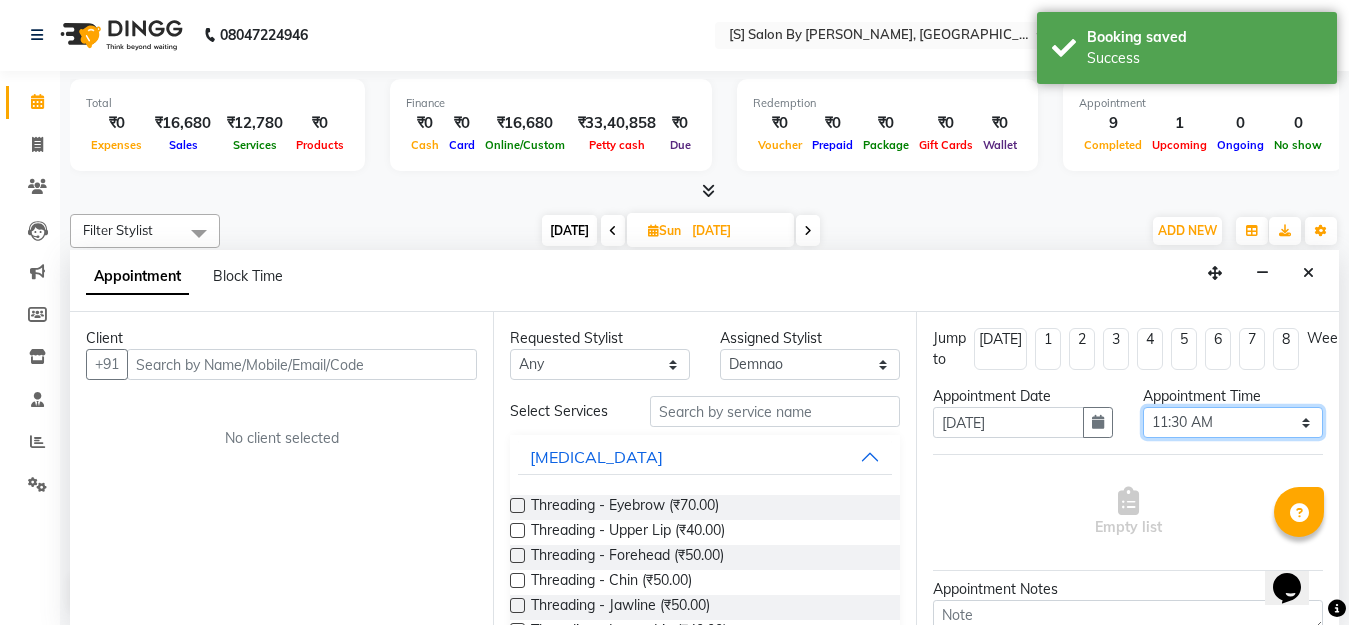click on "Select 08:00 AM 08:15 AM 08:30 AM 08:45 AM 09:00 AM 09:15 AM 09:30 AM 09:45 AM 10:00 AM 10:15 AM 10:30 AM 10:45 AM 11:00 AM 11:15 AM 11:30 AM 11:45 AM 12:00 PM 12:15 PM 12:30 PM 12:45 PM 01:00 PM 01:15 PM 01:30 PM 01:45 PM 02:00 PM 02:15 PM 02:30 PM 02:45 PM 03:00 PM 03:15 PM 03:30 PM 03:45 PM 04:00 PM 04:15 PM 04:30 PM 04:45 PM 05:00 PM 05:15 PM 05:30 PM 05:45 PM 06:00 PM 06:15 PM 06:30 PM 06:45 PM 07:00 PM 07:15 PM 07:30 PM 07:45 PM 08:00 PM 08:15 PM 08:30 PM 08:45 PM 09:00 PM 09:15 PM 09:30 PM 09:45 PM 10:00 PM" at bounding box center [1233, 422] 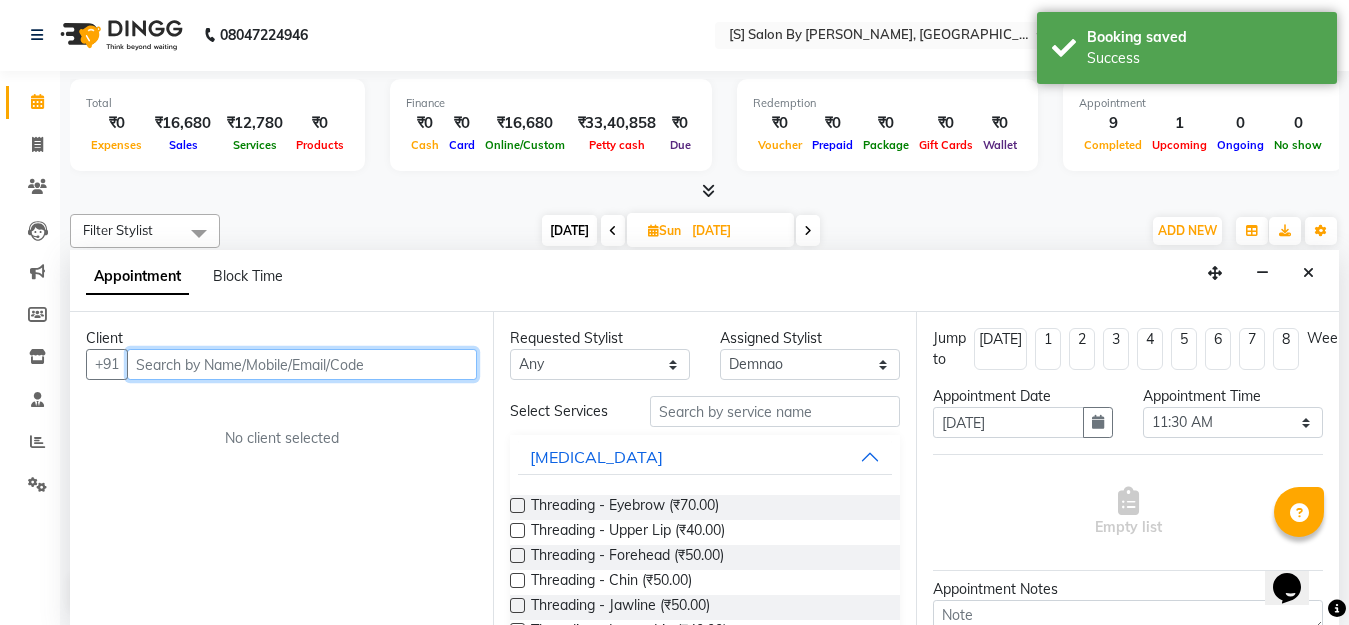 click at bounding box center (302, 364) 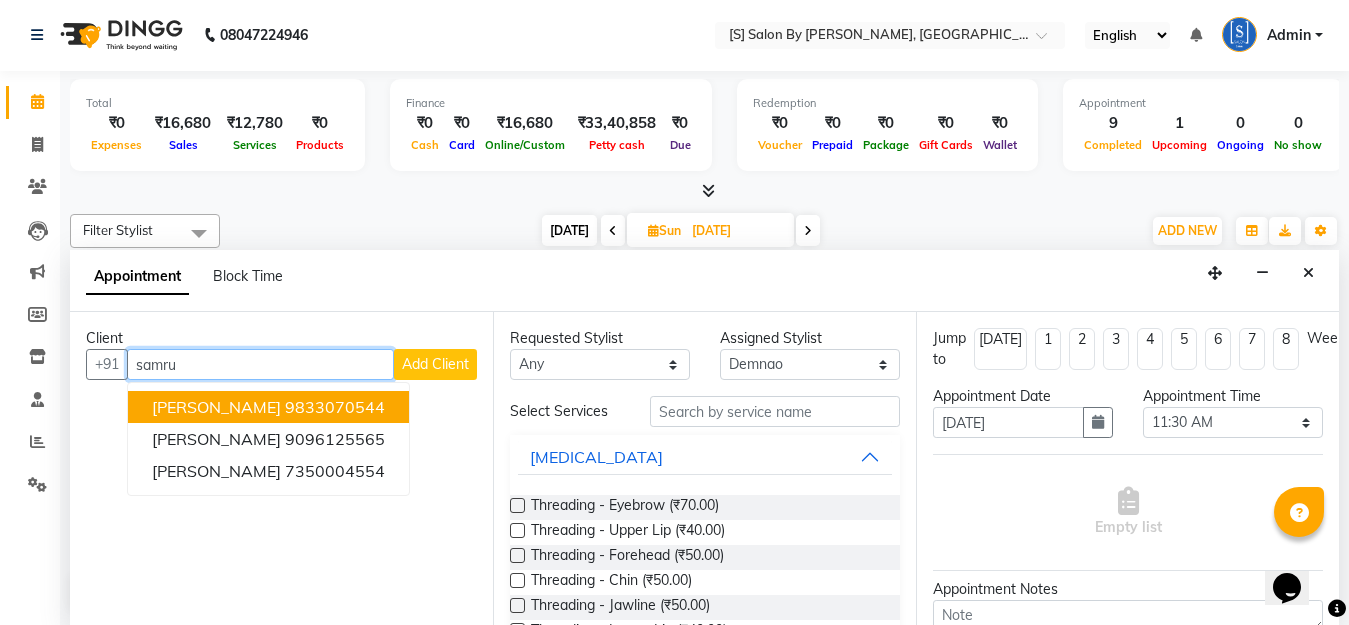 click on "9833070544" at bounding box center [335, 407] 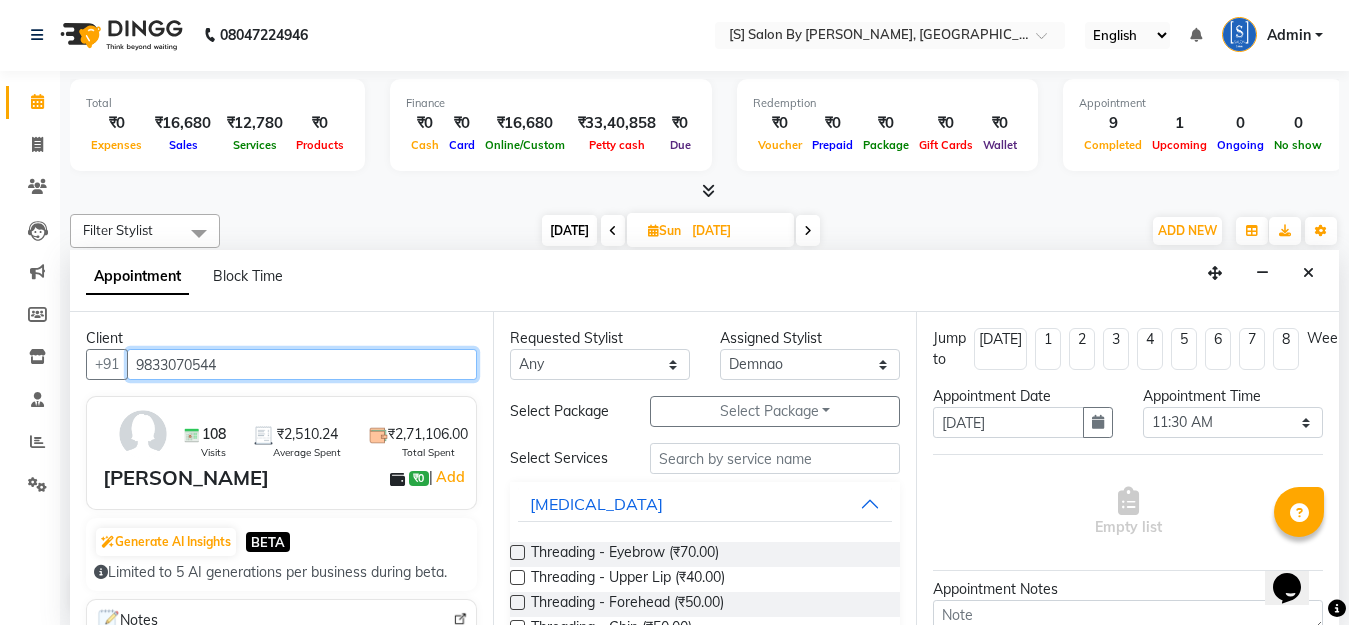 type on "9833070544" 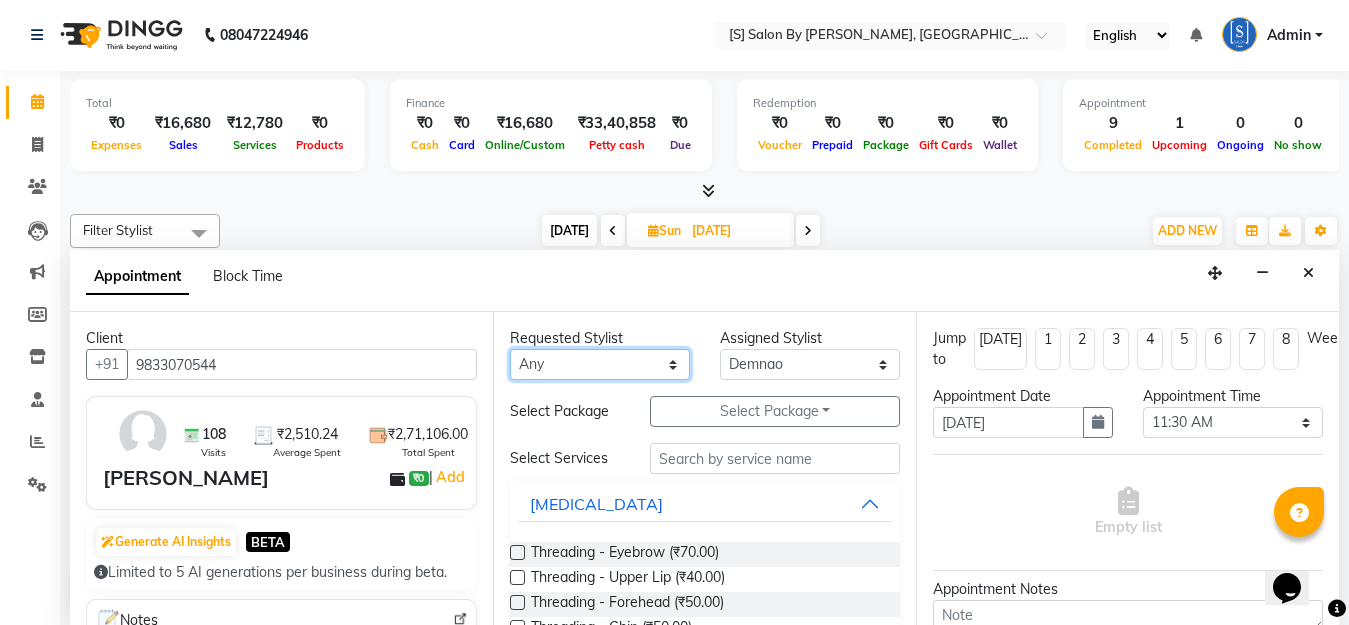click on "Any Aarti Beautician Demnao Pranoti Rahim  Sentila Zaiba" at bounding box center [600, 364] 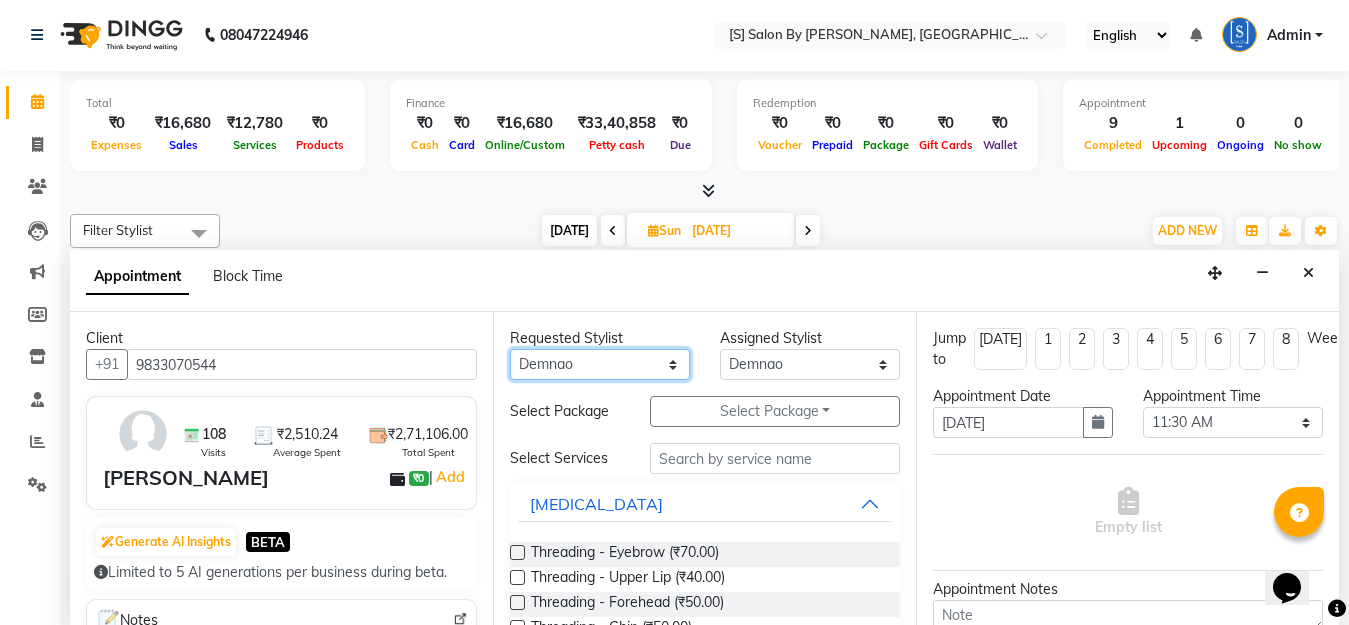 click on "Any Aarti Beautician Demnao Pranoti Rahim  Sentila Zaiba" at bounding box center (600, 364) 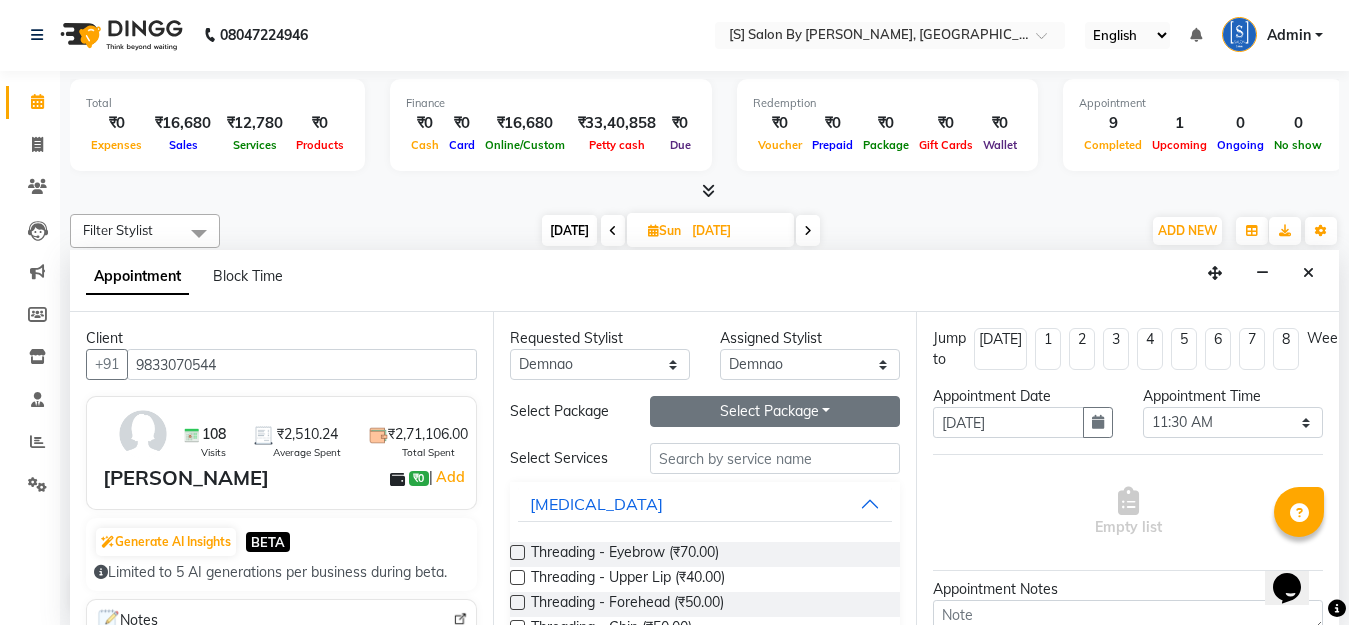click on "Select Package  Toggle Dropdown" at bounding box center (775, 411) 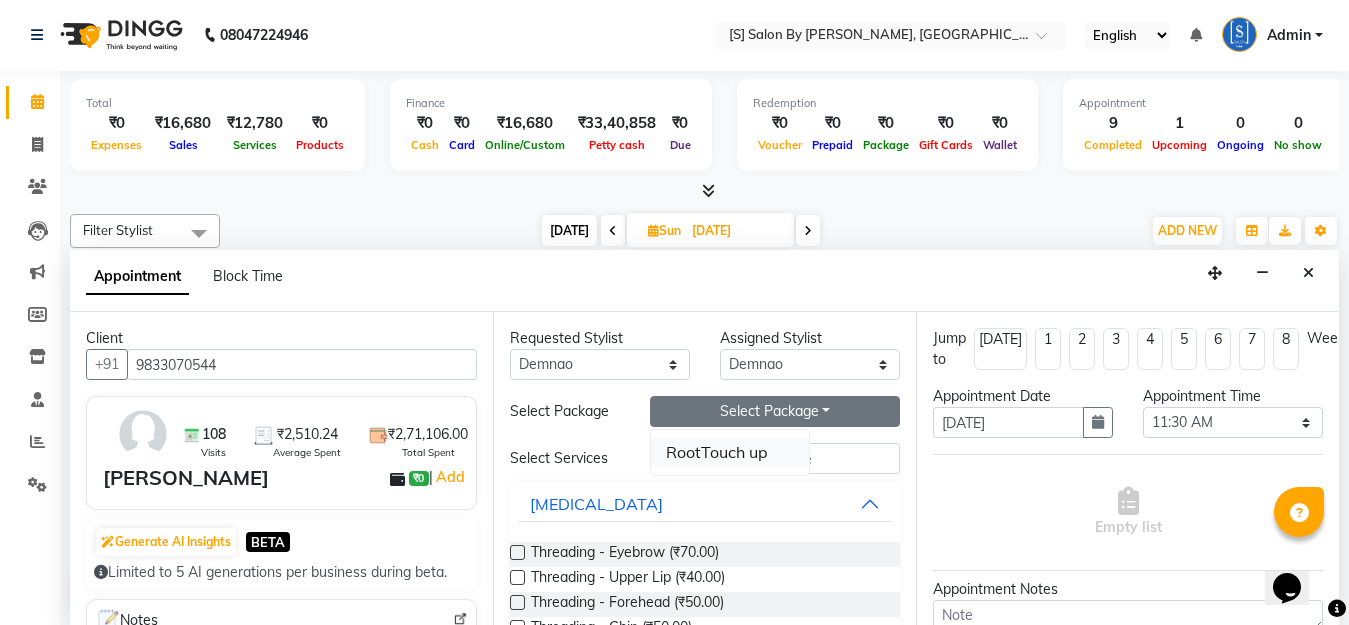 click on "RootTouch up" at bounding box center [730, 452] 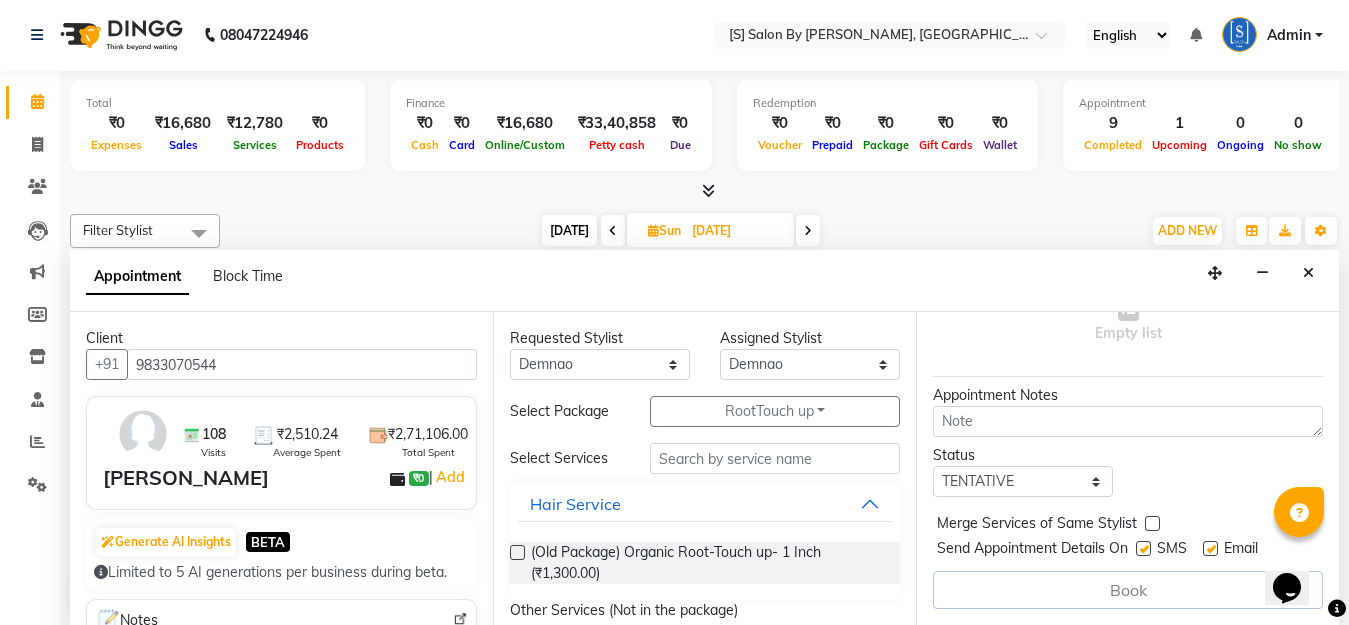scroll, scrollTop: 211, scrollLeft: 0, axis: vertical 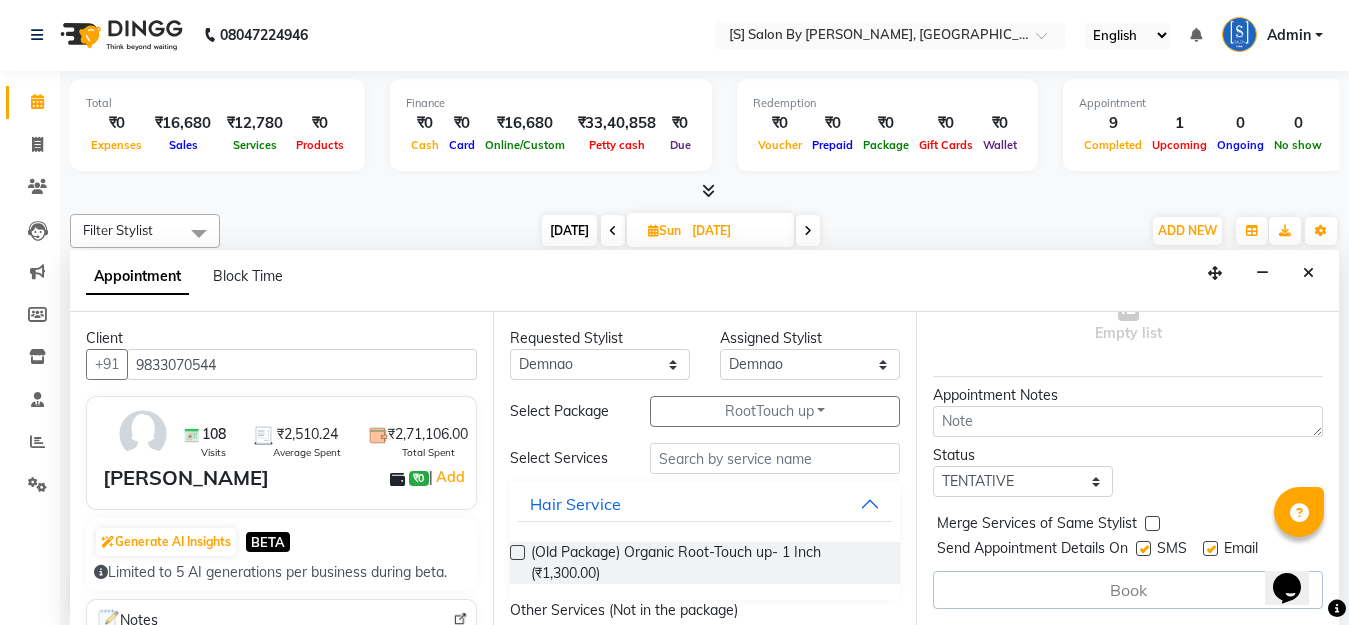 click at bounding box center (517, 552) 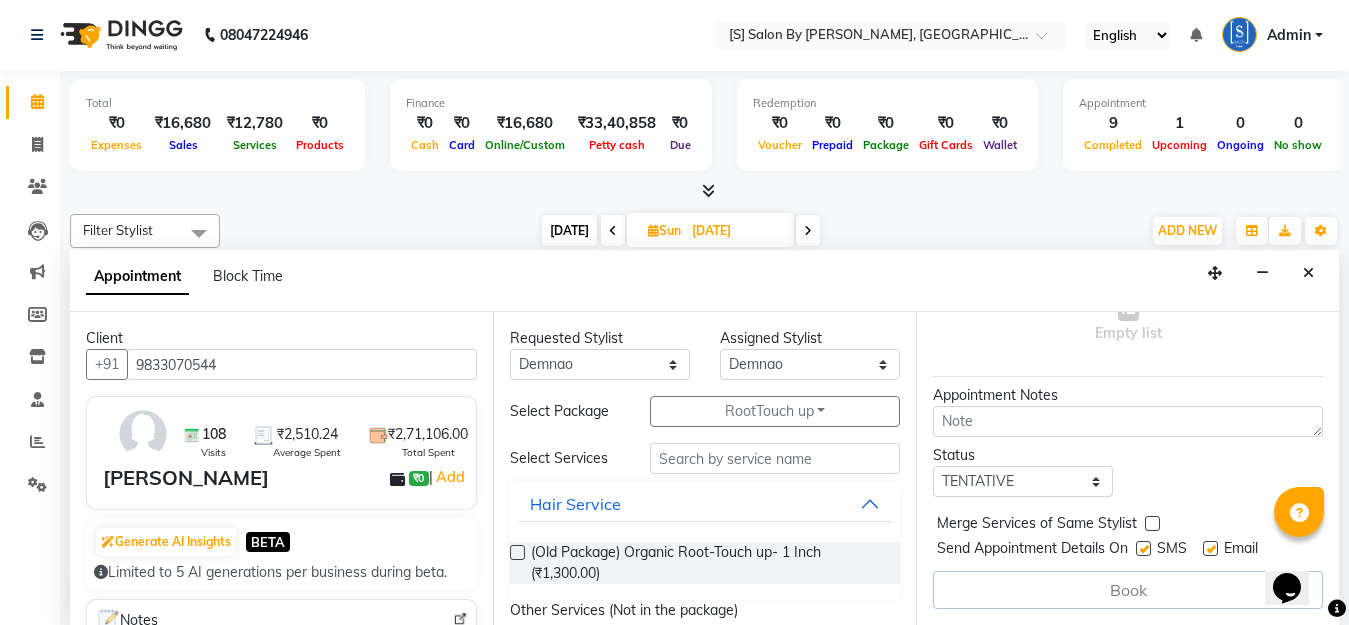 click at bounding box center (516, 554) 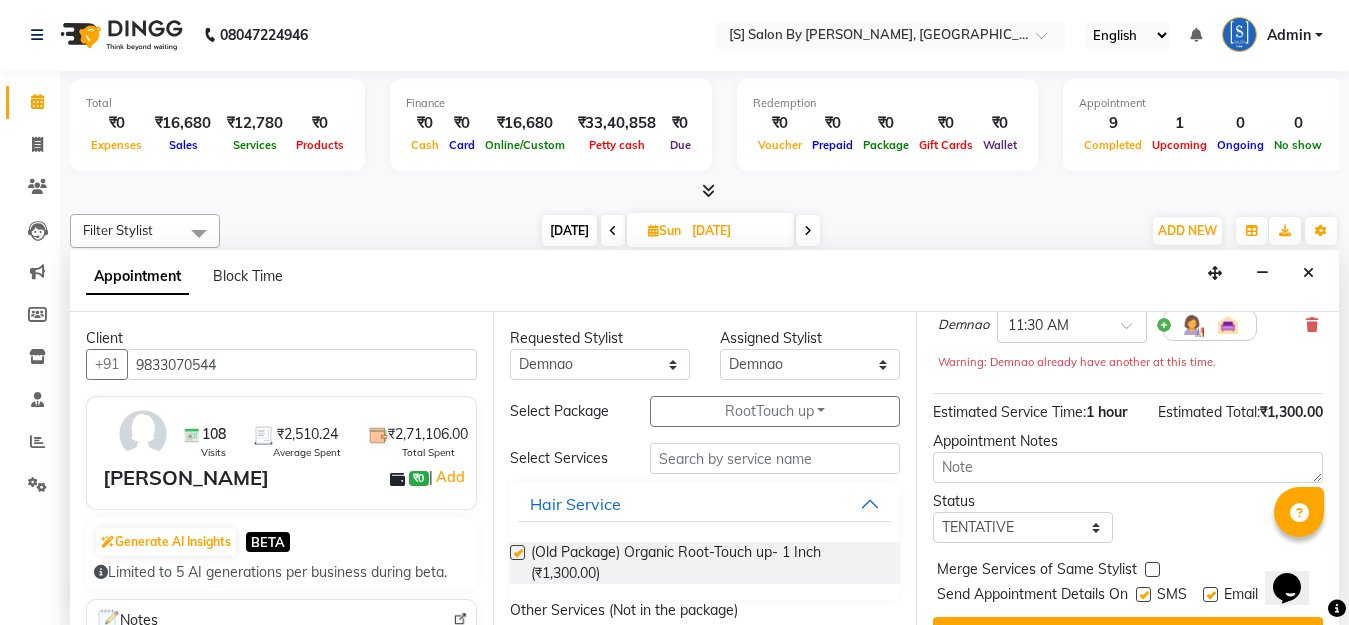 checkbox on "false" 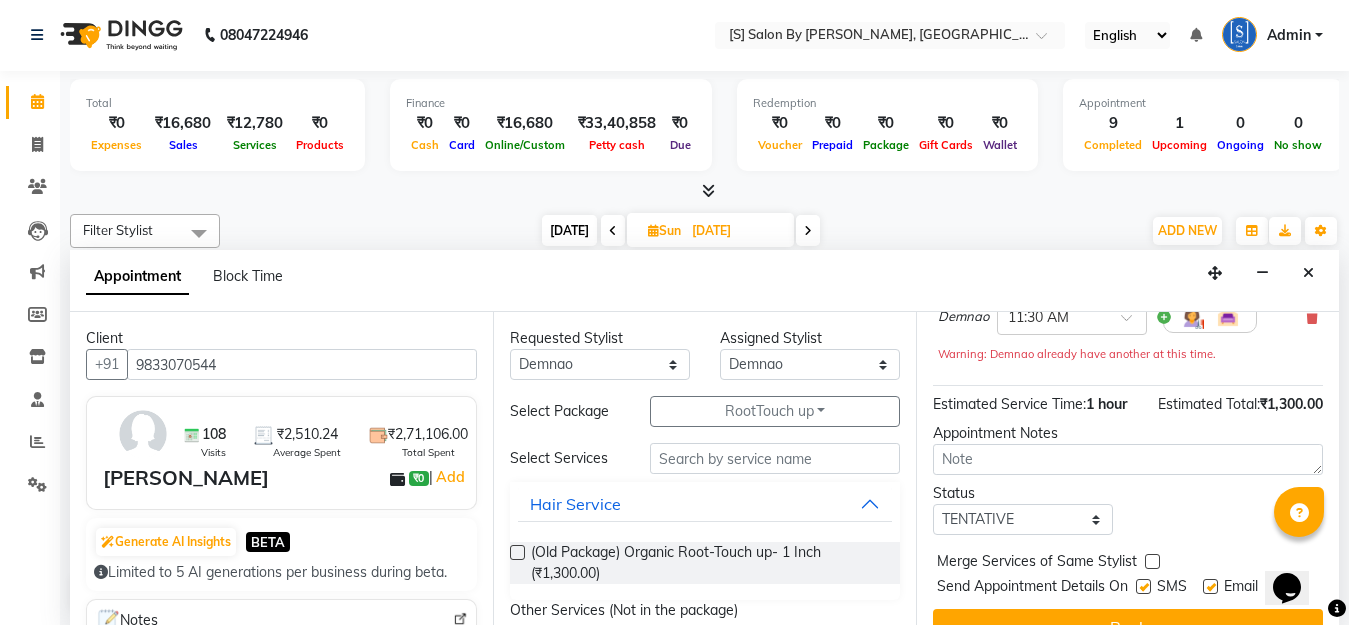 scroll, scrollTop: 272, scrollLeft: 0, axis: vertical 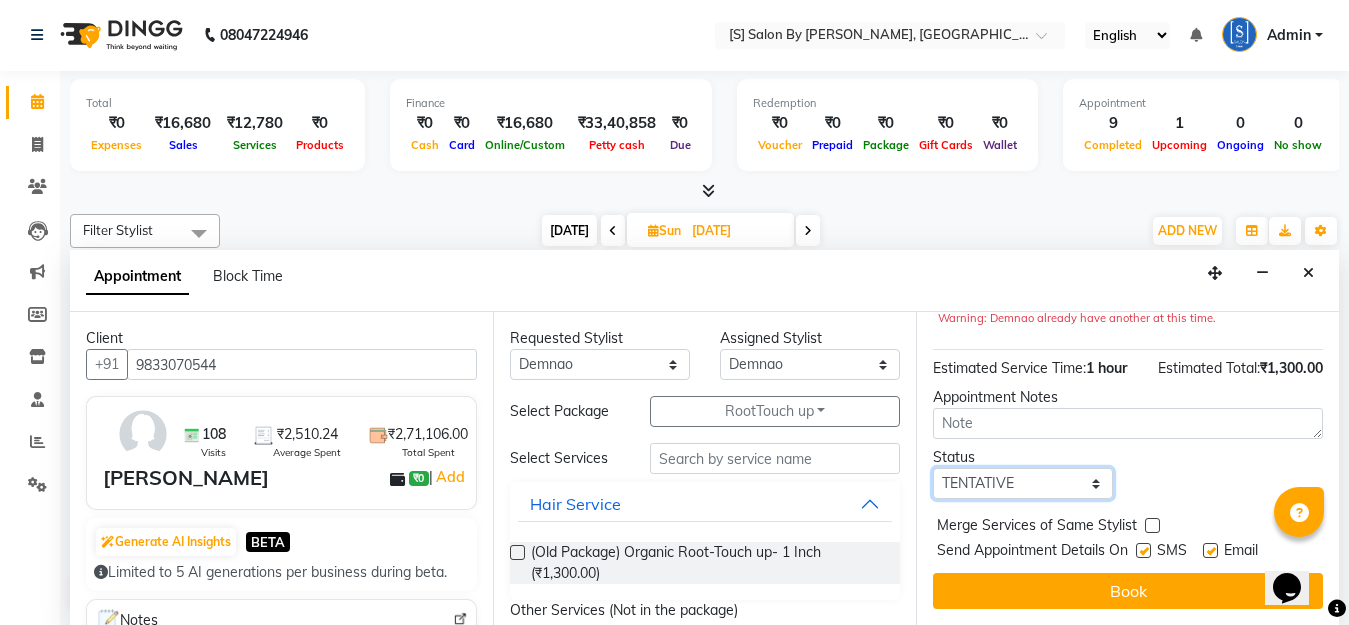 drag, startPoint x: 1046, startPoint y: 468, endPoint x: 1049, endPoint y: 481, distance: 13.341664 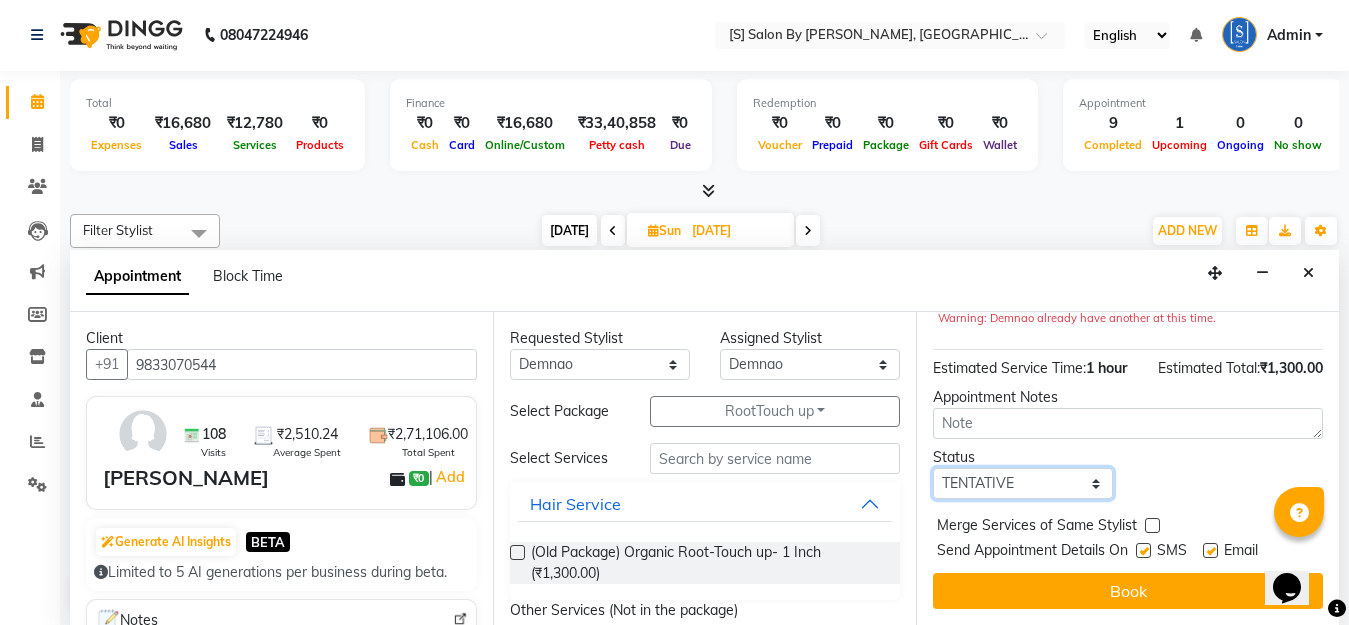 click on "Select TENTATIVE CONFIRM UPCOMING" at bounding box center (1023, 483) 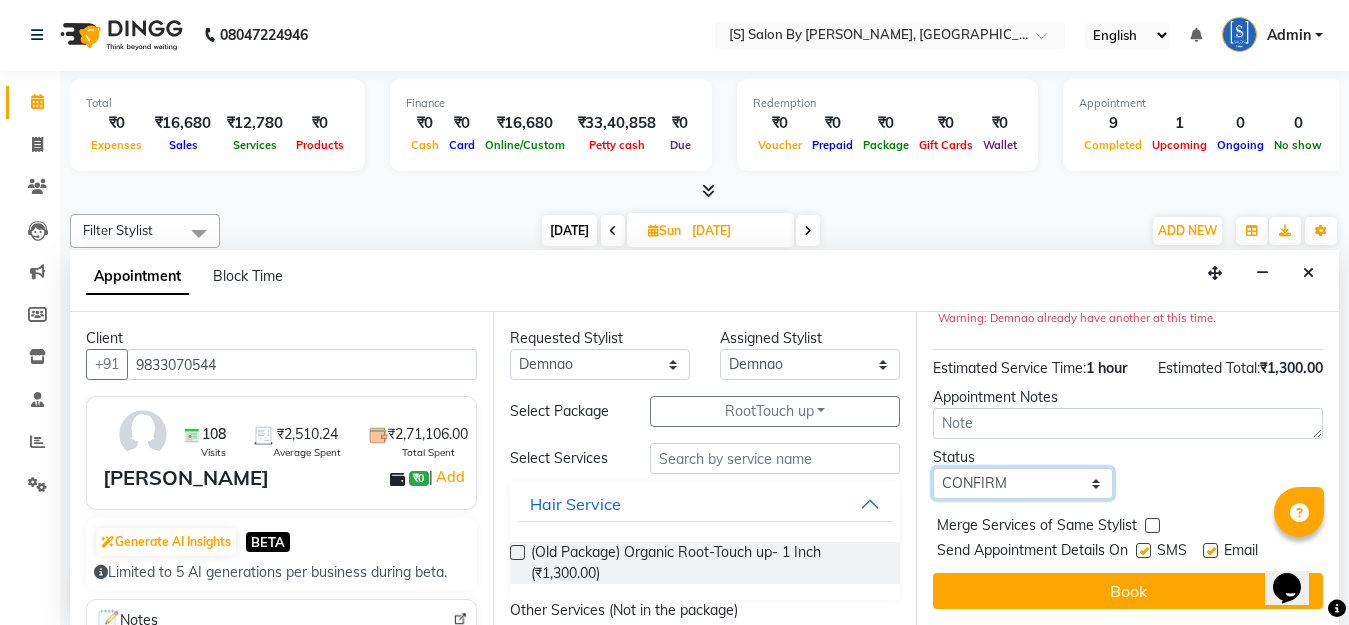 click on "Select TENTATIVE CONFIRM UPCOMING" at bounding box center (1023, 483) 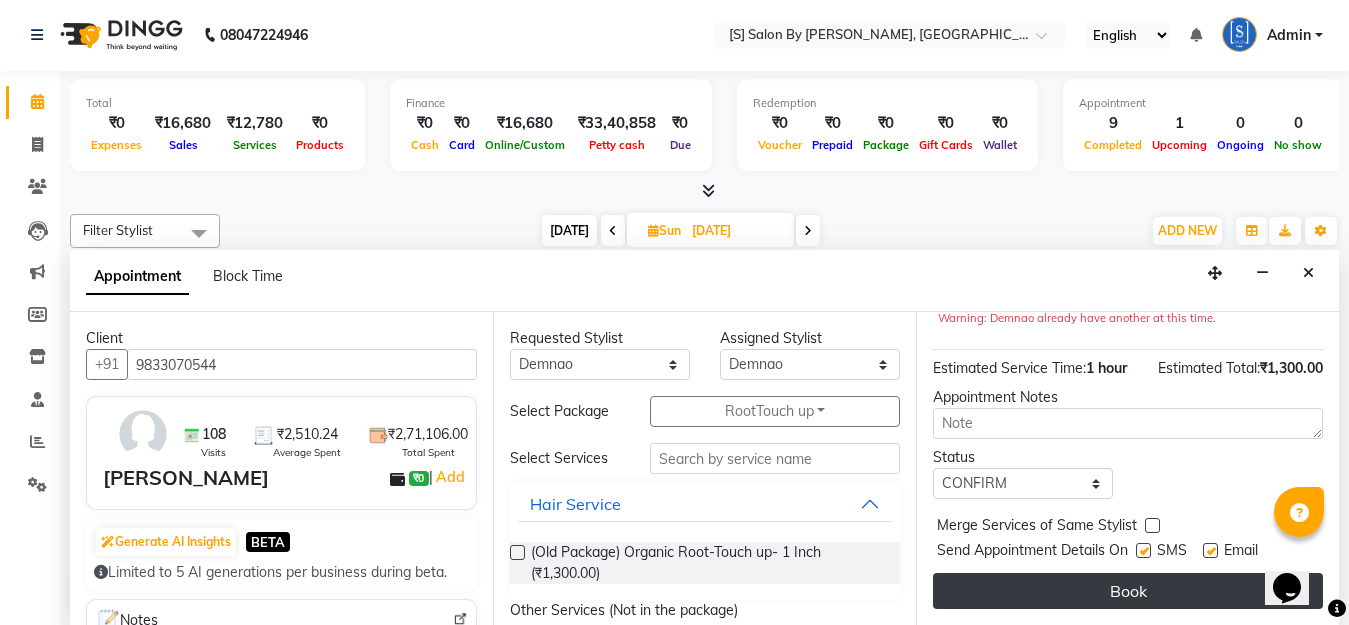 click on "Book" at bounding box center (1128, 591) 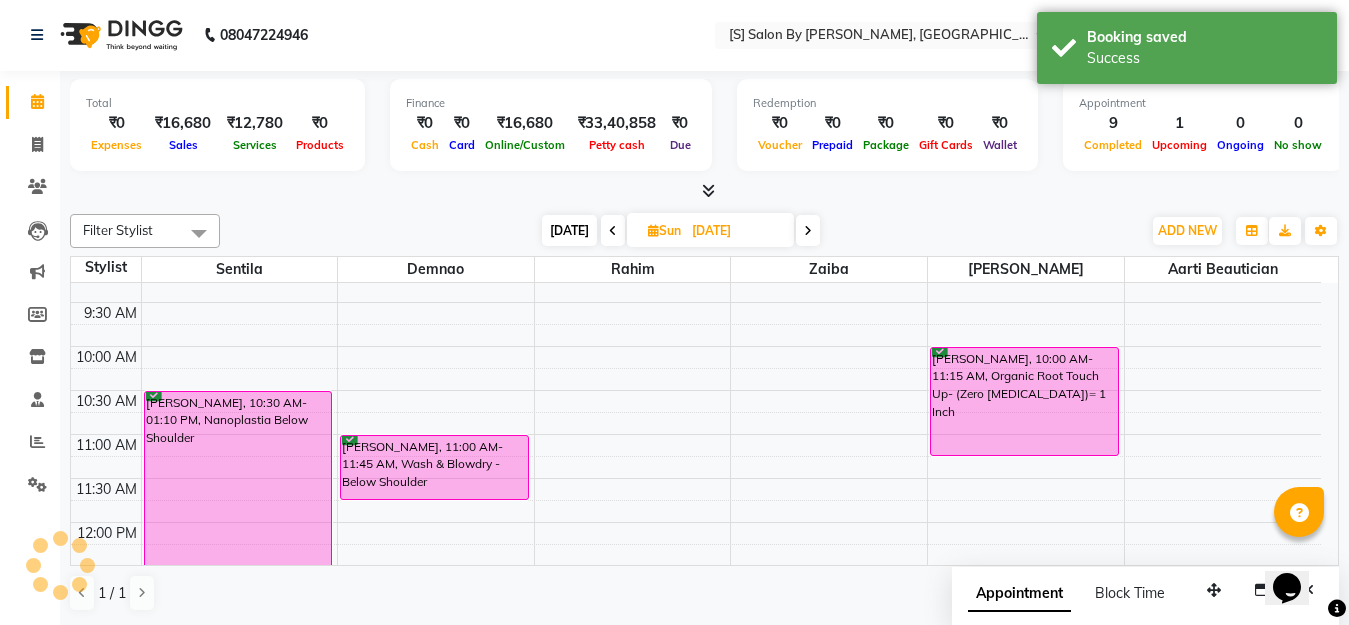 scroll, scrollTop: 0, scrollLeft: 0, axis: both 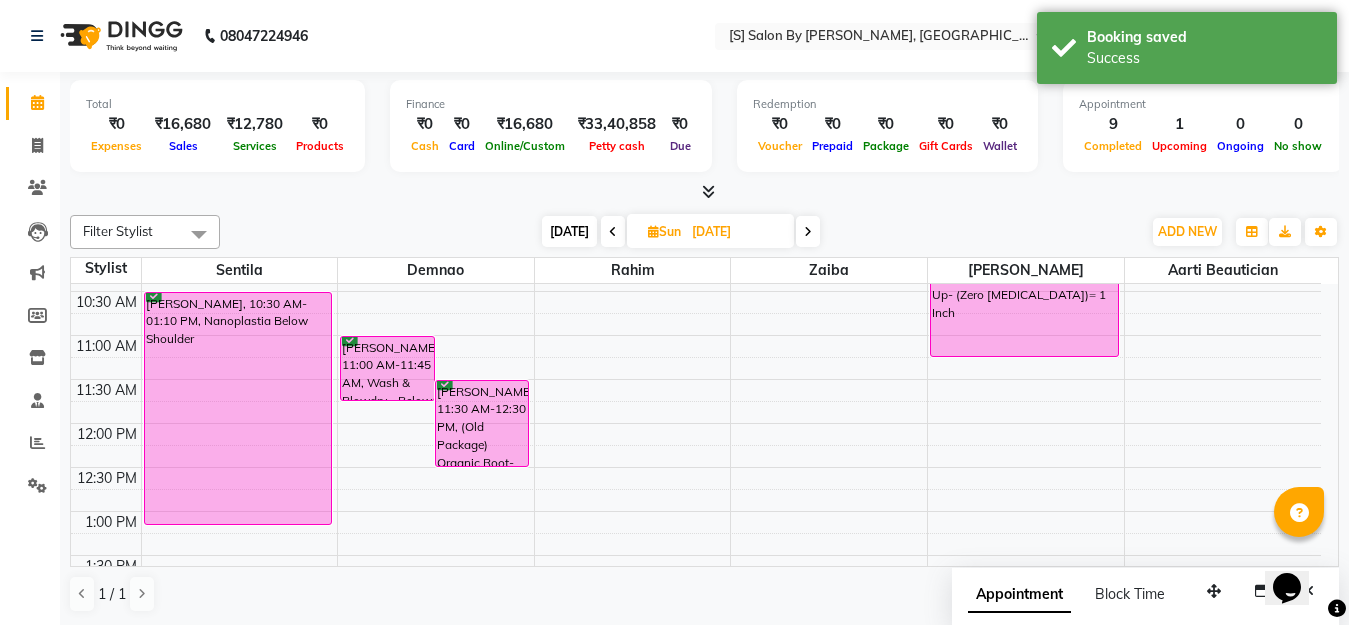 click on "7:00 AM 7:30 AM 8:00 AM 8:30 AM 9:00 AM 9:30 AM 10:00 AM 10:30 AM 11:00 AM 11:30 AM 12:00 PM 12:30 PM 1:00 PM 1:30 PM 2:00 PM 2:30 PM 3:00 PM 3:30 PM 4:00 PM 4:30 PM 5:00 PM 5:30 PM 6:00 PM 6:30 PM 7:00 PM 7:30 PM 8:00 PM 8:30 PM 9:00 PM 9:30 PM 10:00 PM 10:30 PM     Mayura Pathak, 10:30 AM-01:10 PM, Nanoplastia Below Shoulder     RITIKA KAUSHAL, 11:00 AM-11:45 AM, Wash & Blowdry - Below Shoulder     Samrudhi Bagul, 11:30 AM-12:30 PM, (Old Package) Organic Root-Touch up- 1 Inch     Sanjyot Desale, 10:00 AM-11:15 AM, Organic Root Touch Up- (Zero Ammonia)= 1 Inch" at bounding box center (696, 687) 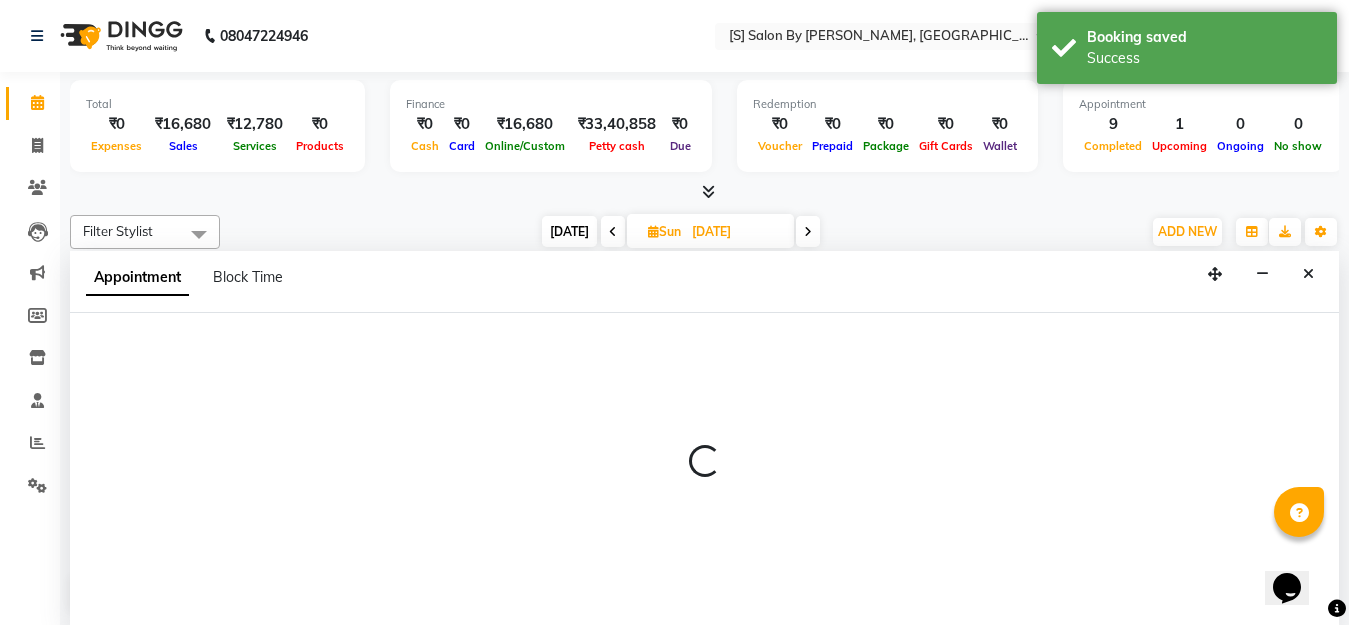 select on "4280" 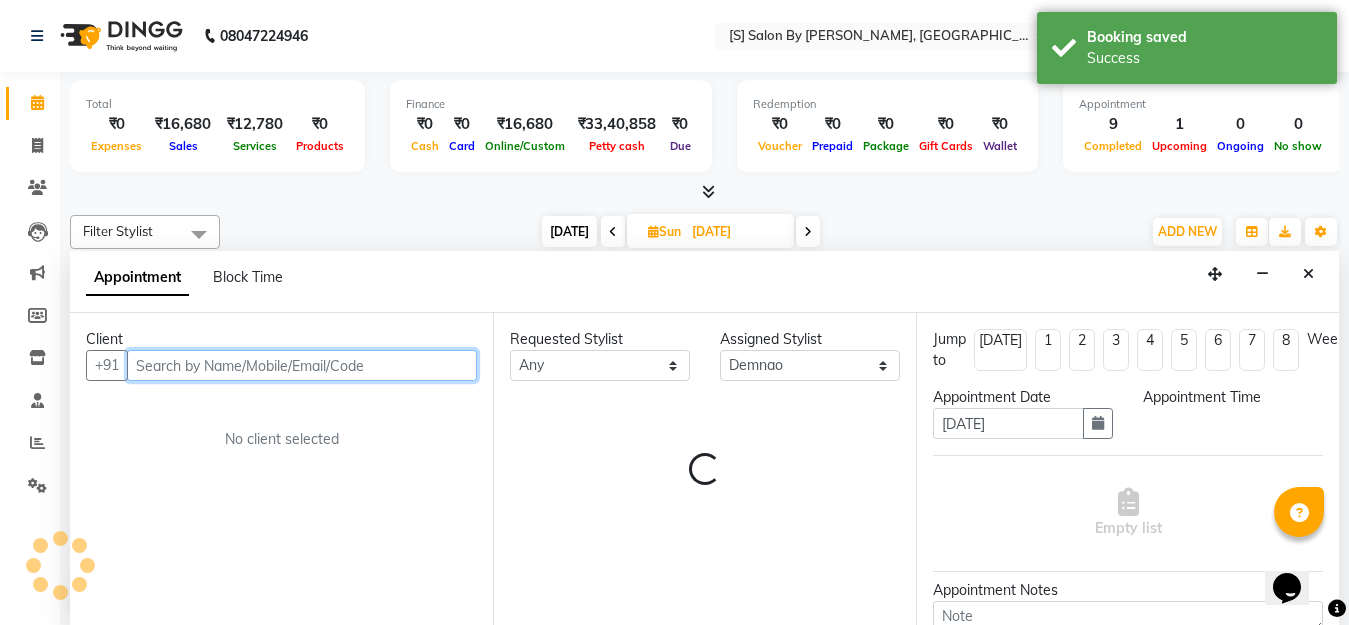 select on "780" 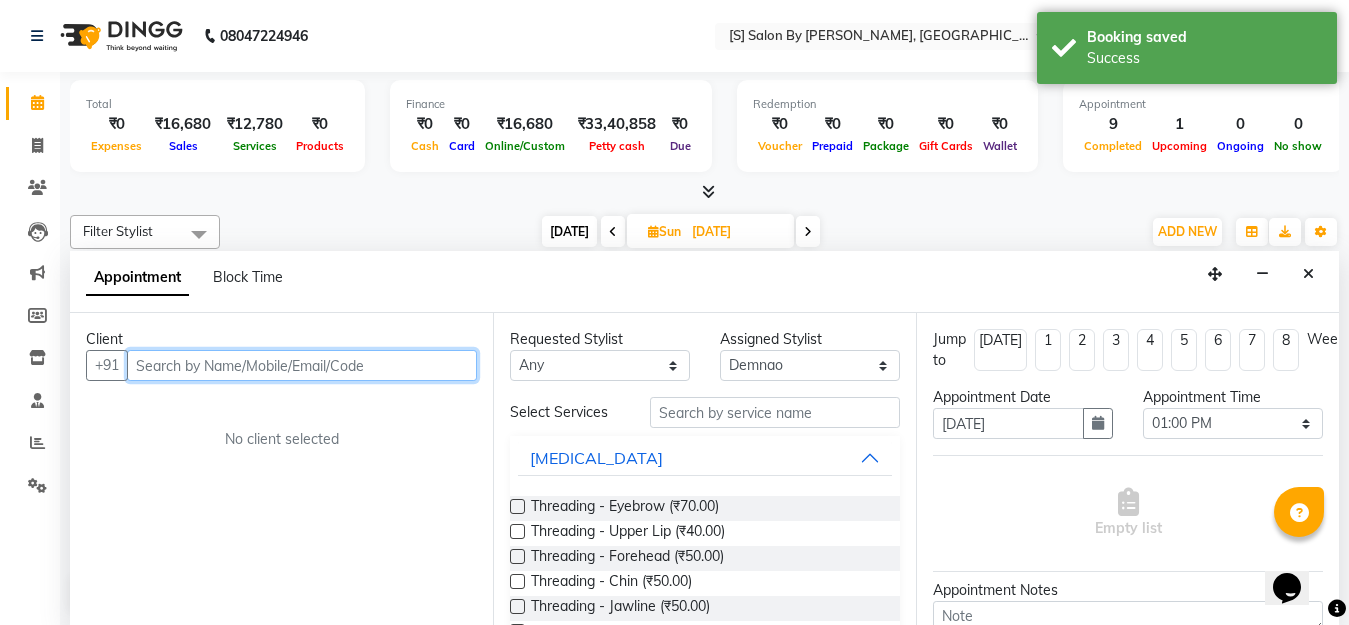 click at bounding box center (302, 365) 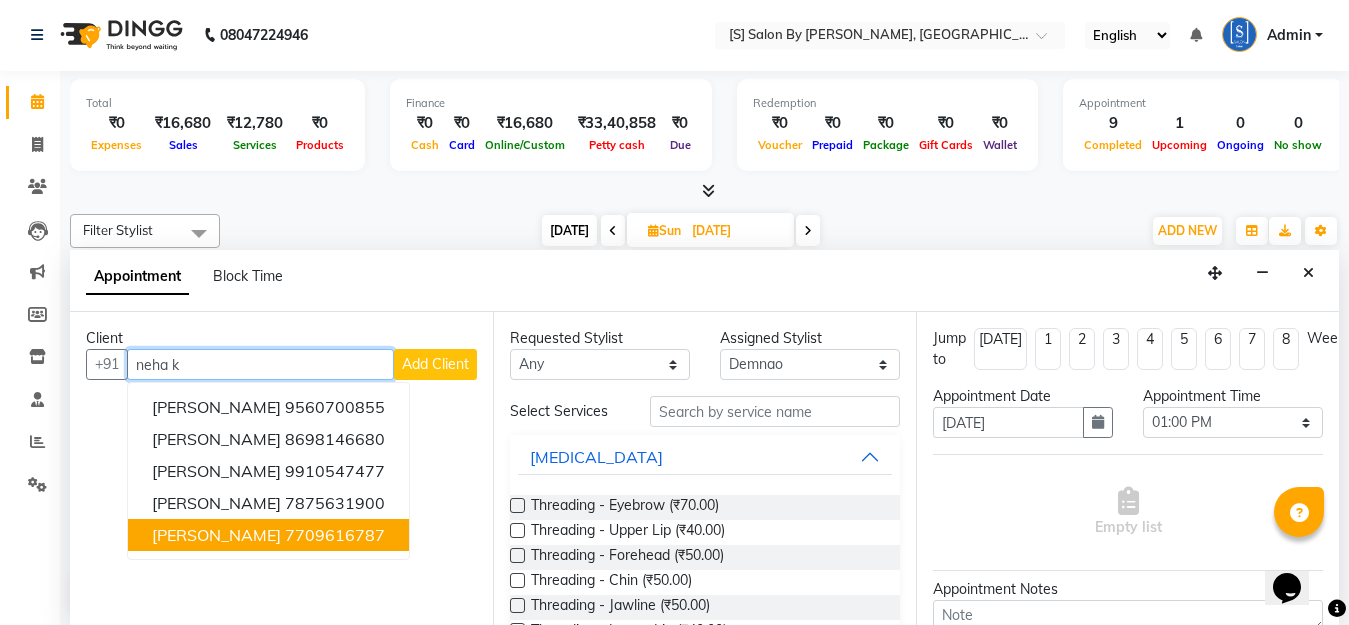click on "7709616787" at bounding box center (335, 535) 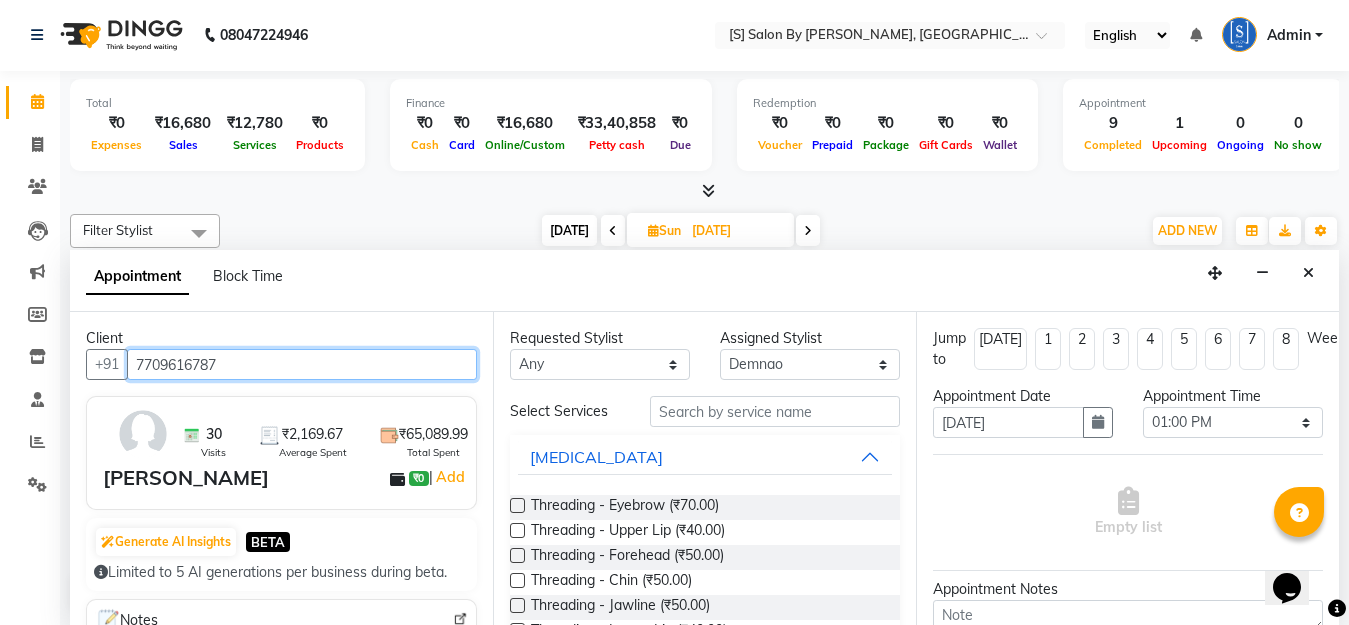 type on "7709616787" 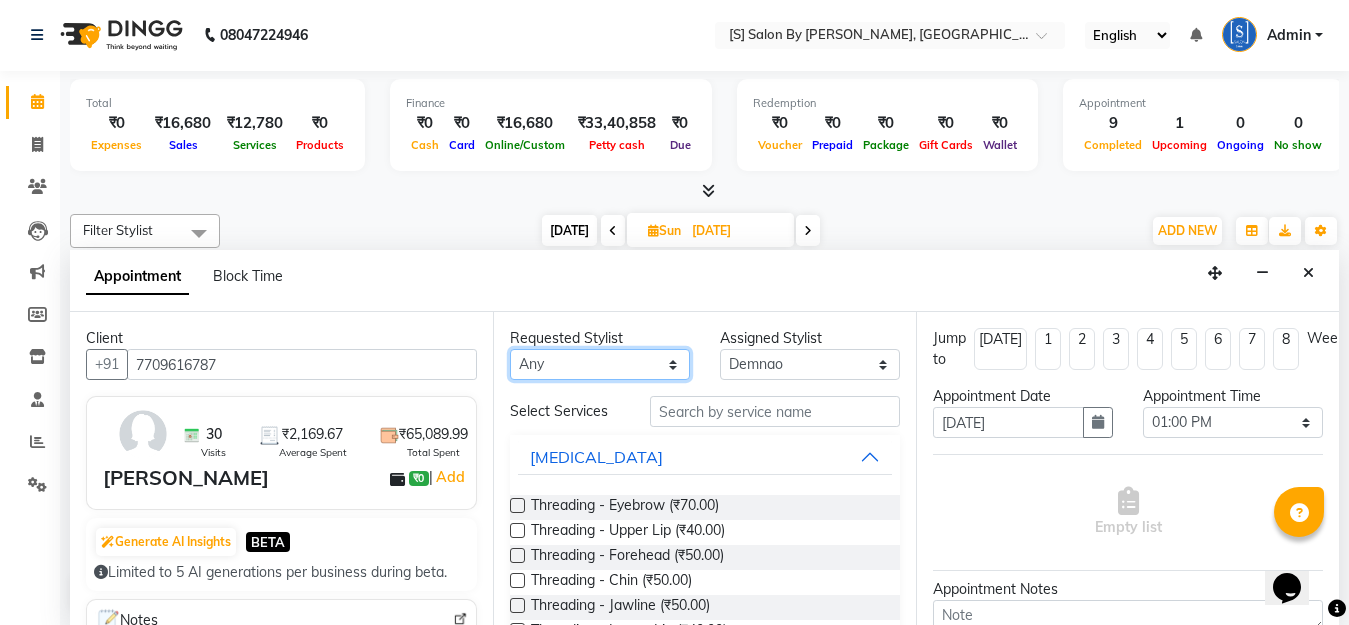 click on "Any Aarti Beautician Demnao Pranoti Rahim  Sentila Zaiba" at bounding box center [600, 364] 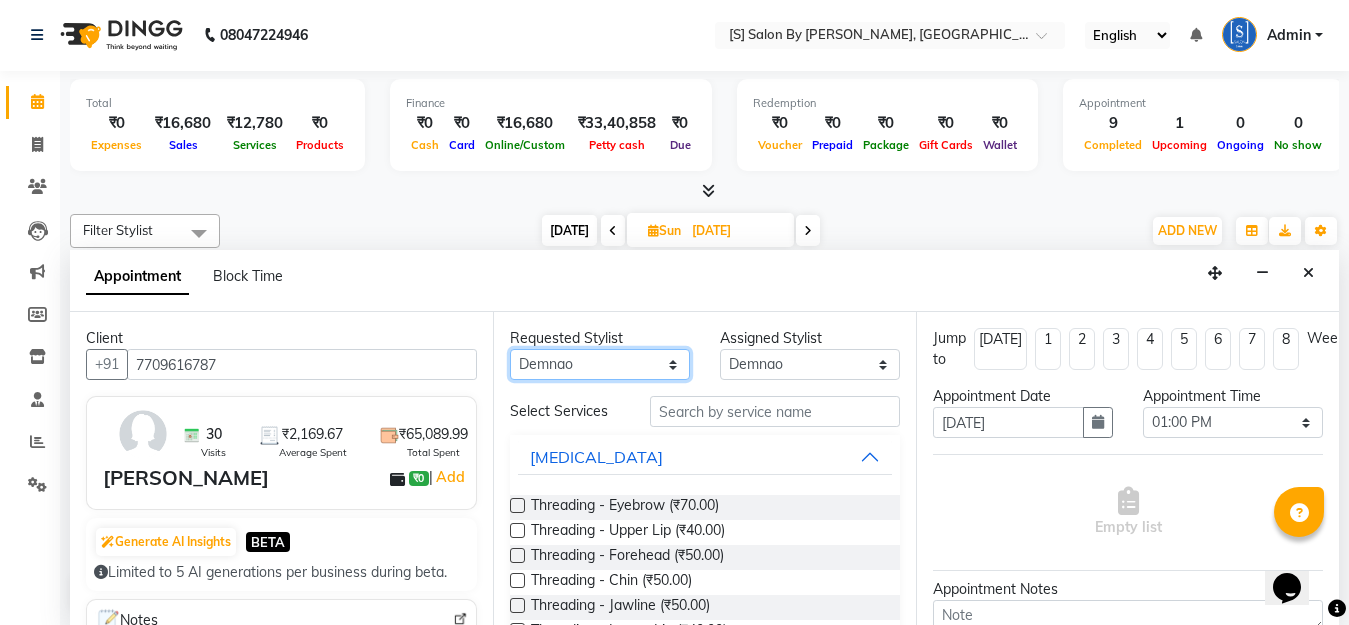 click on "Any Aarti Beautician Demnao Pranoti Rahim  Sentila Zaiba" at bounding box center (600, 364) 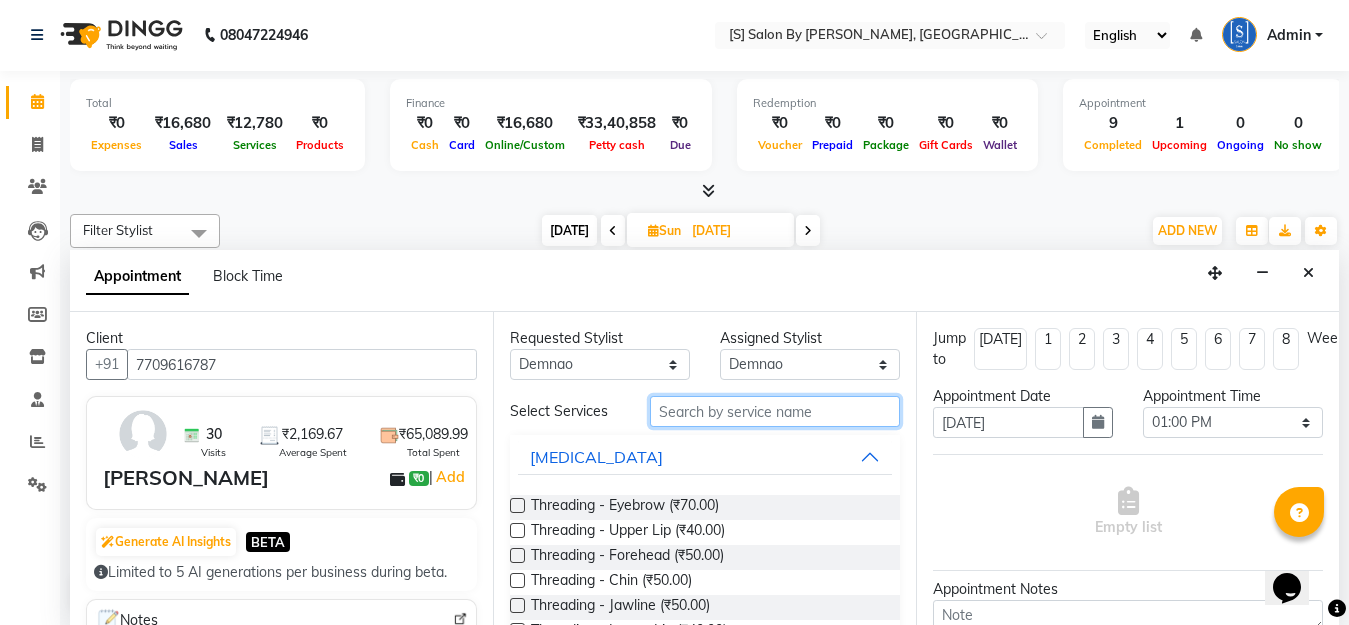 click at bounding box center (775, 411) 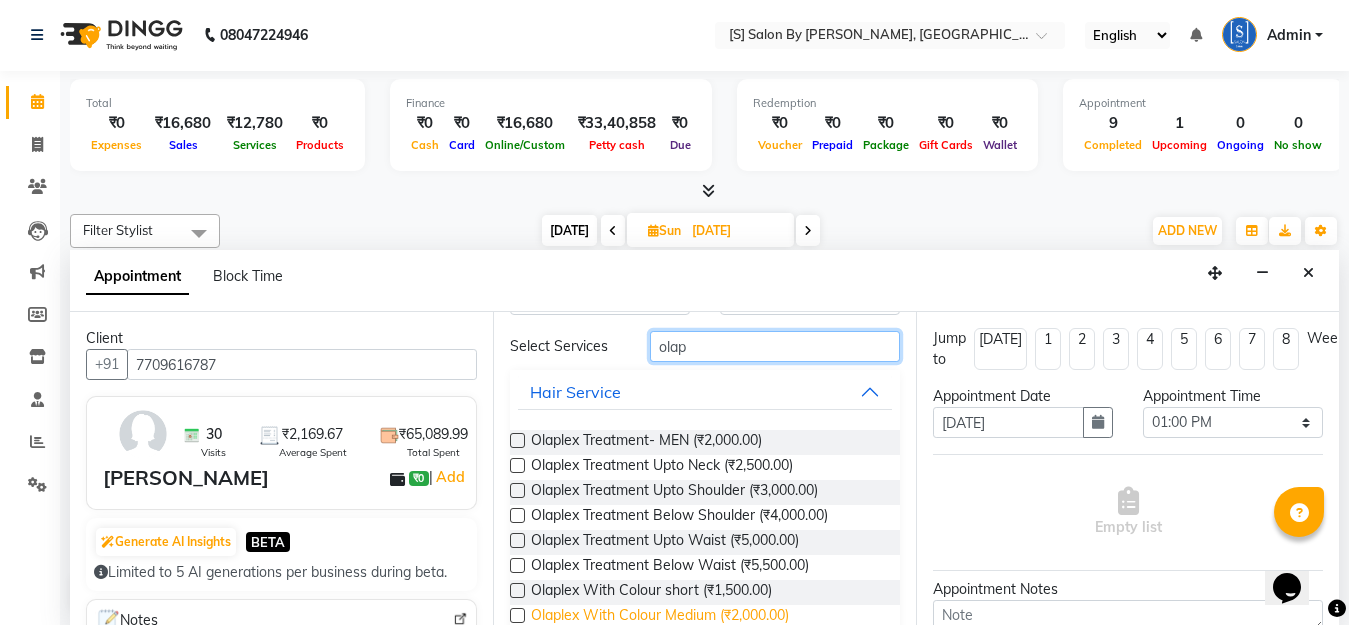 scroll, scrollTop: 100, scrollLeft: 0, axis: vertical 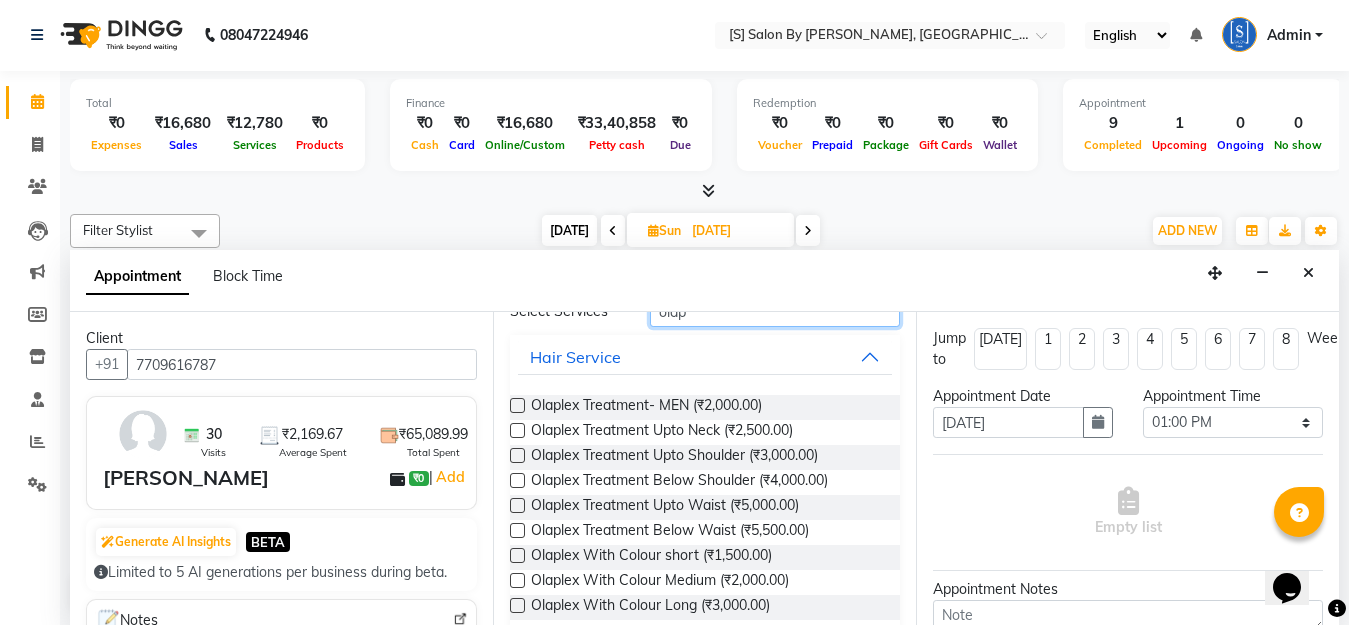 type on "olap" 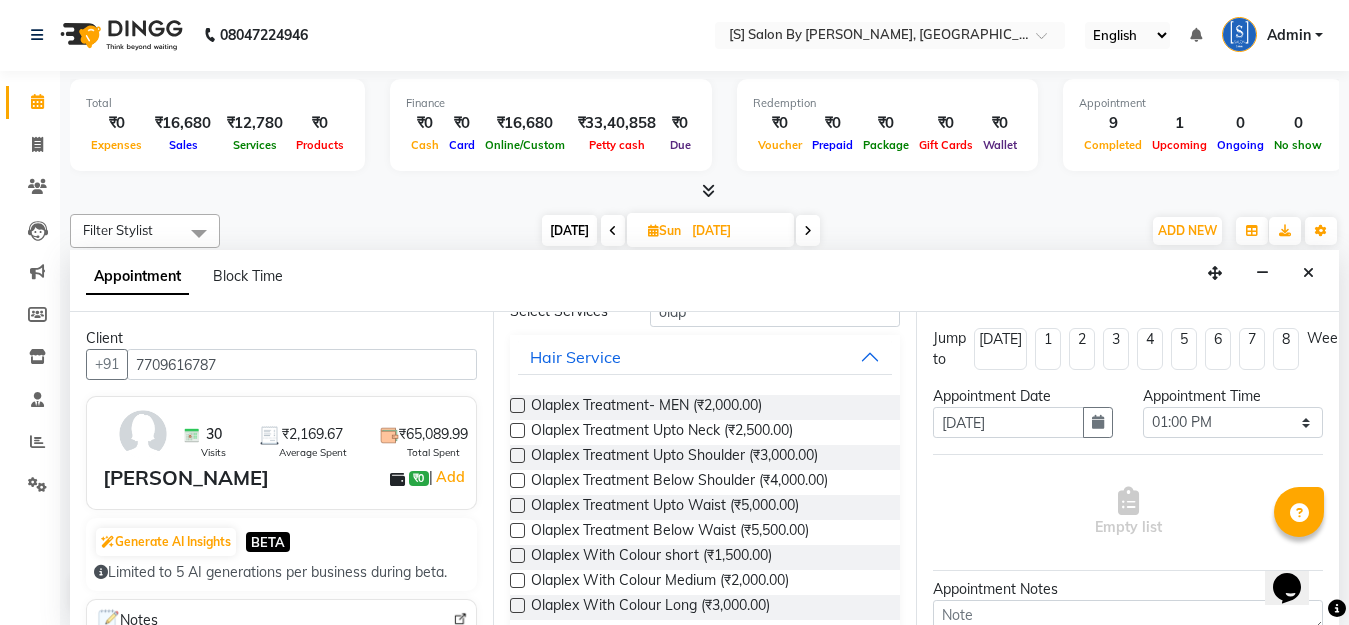 drag, startPoint x: 513, startPoint y: 475, endPoint x: 666, endPoint y: 486, distance: 153.39491 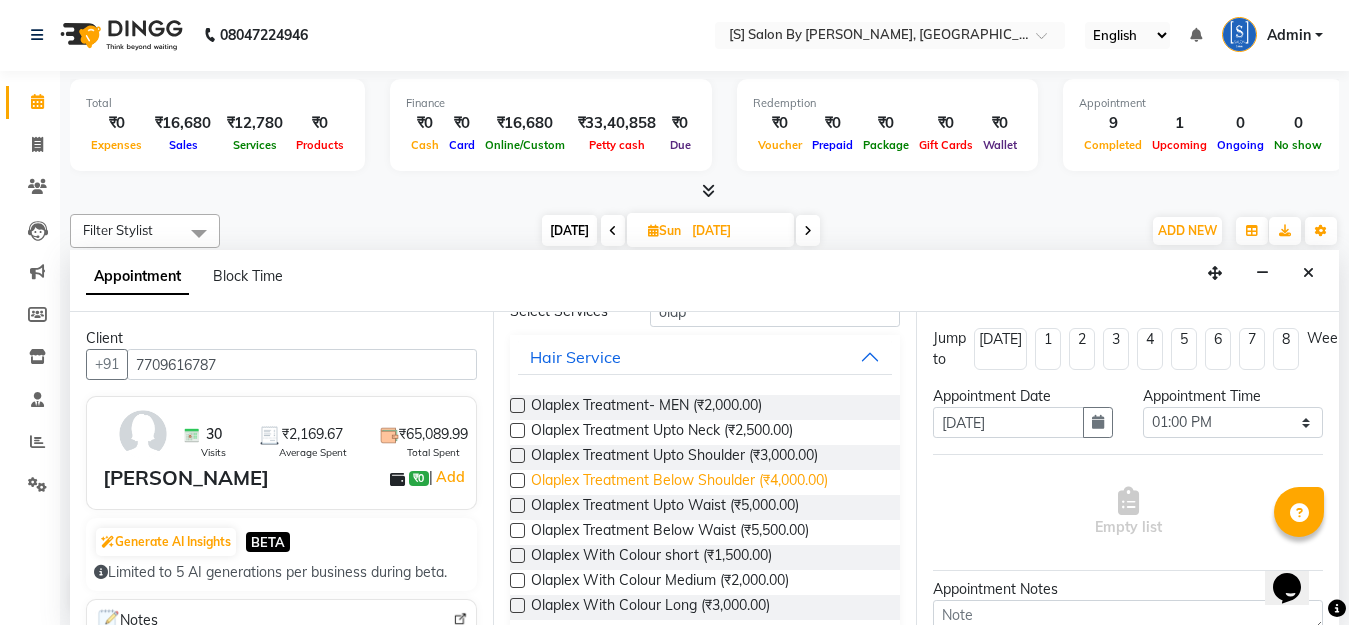 click at bounding box center (517, 480) 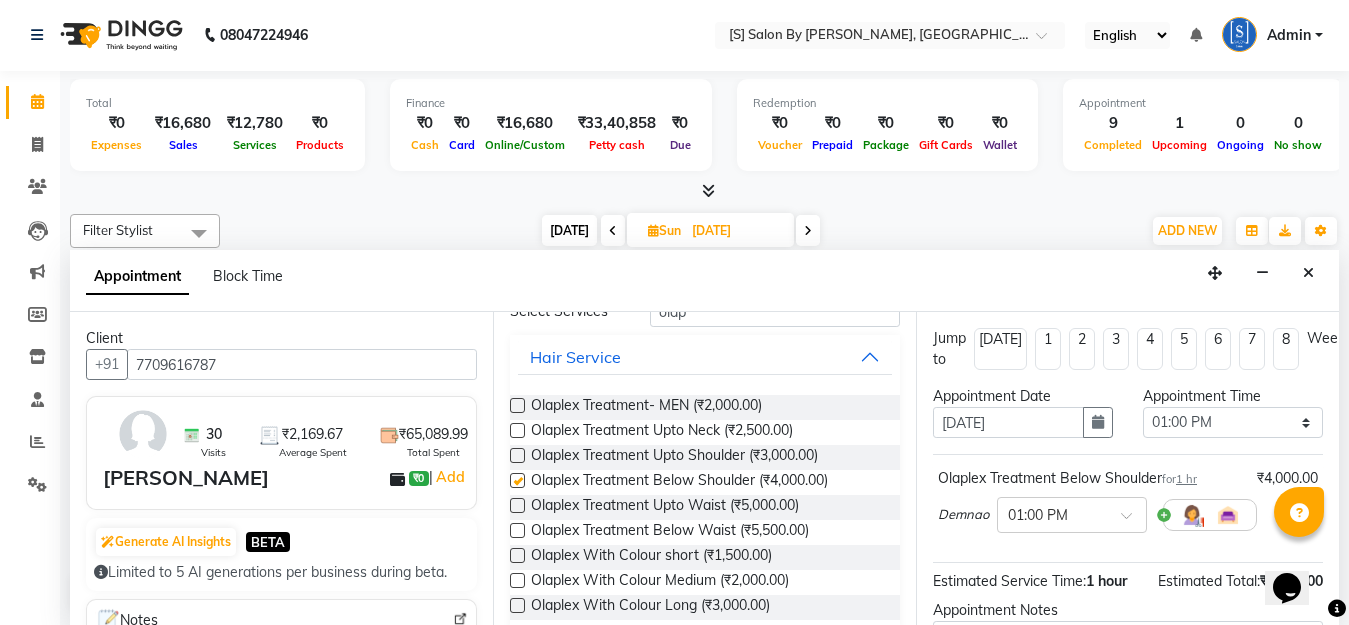 checkbox on "false" 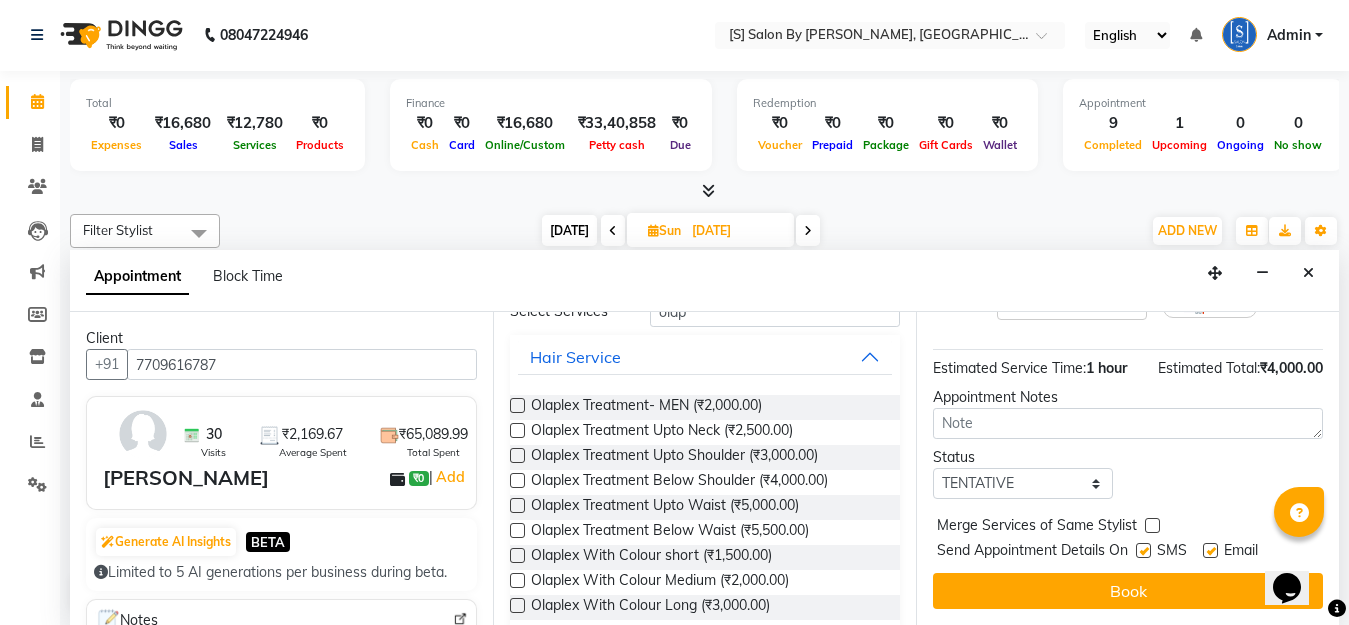 scroll, scrollTop: 230, scrollLeft: 0, axis: vertical 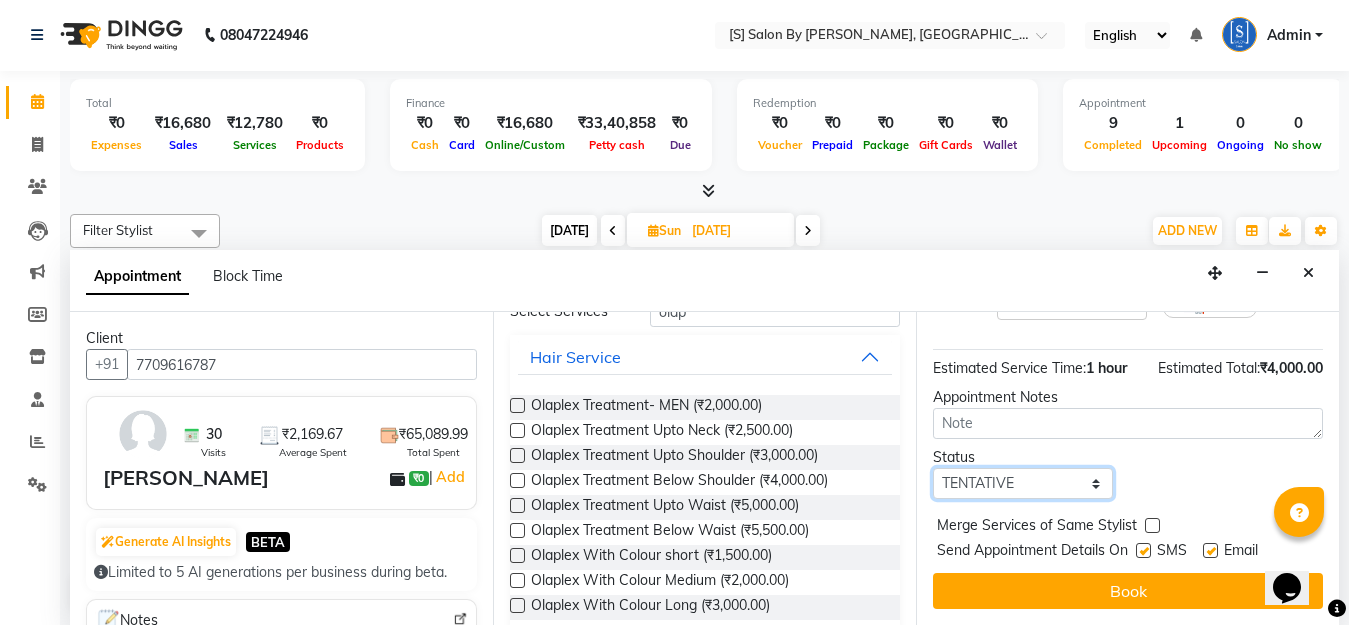 click on "Select TENTATIVE CONFIRM UPCOMING" at bounding box center (1023, 483) 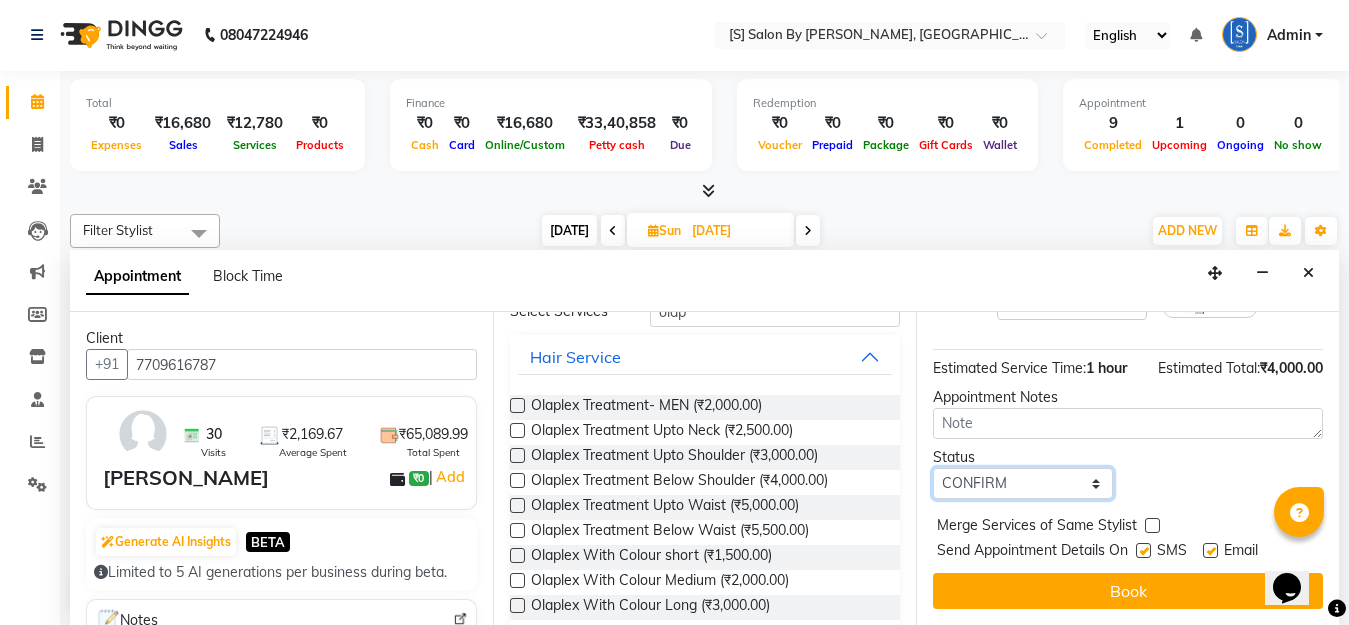 click on "Select TENTATIVE CONFIRM UPCOMING" at bounding box center [1023, 483] 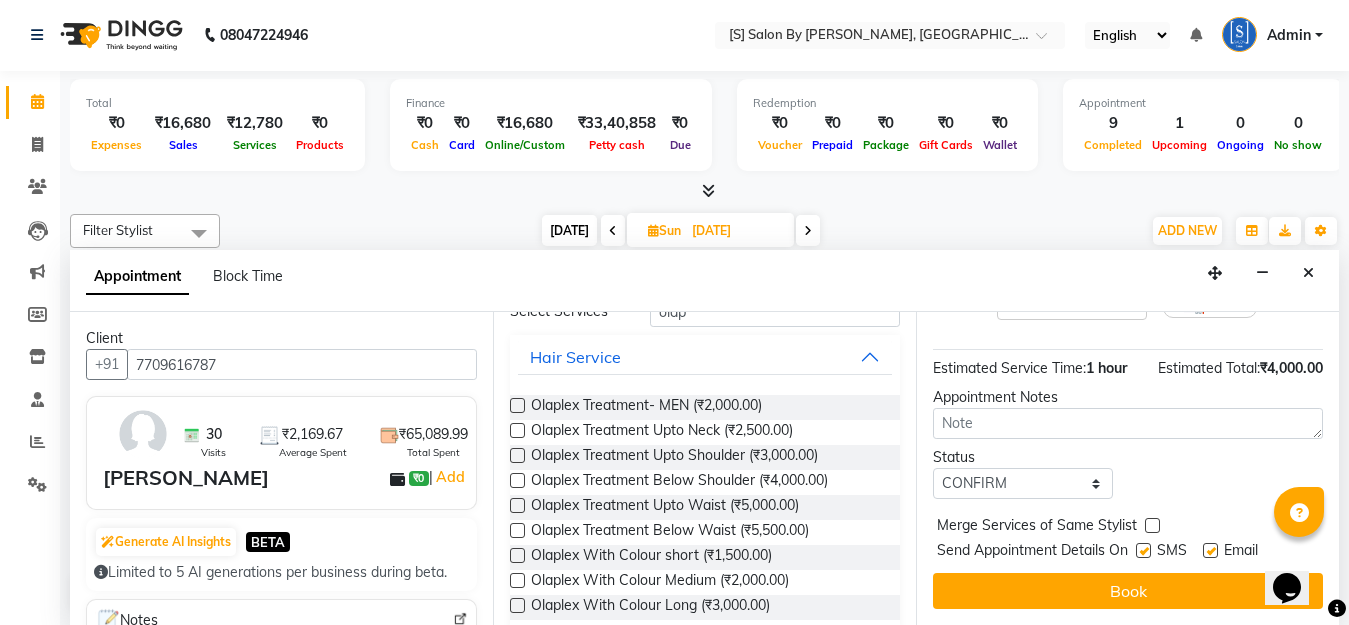 click on "Book" at bounding box center (1128, 591) 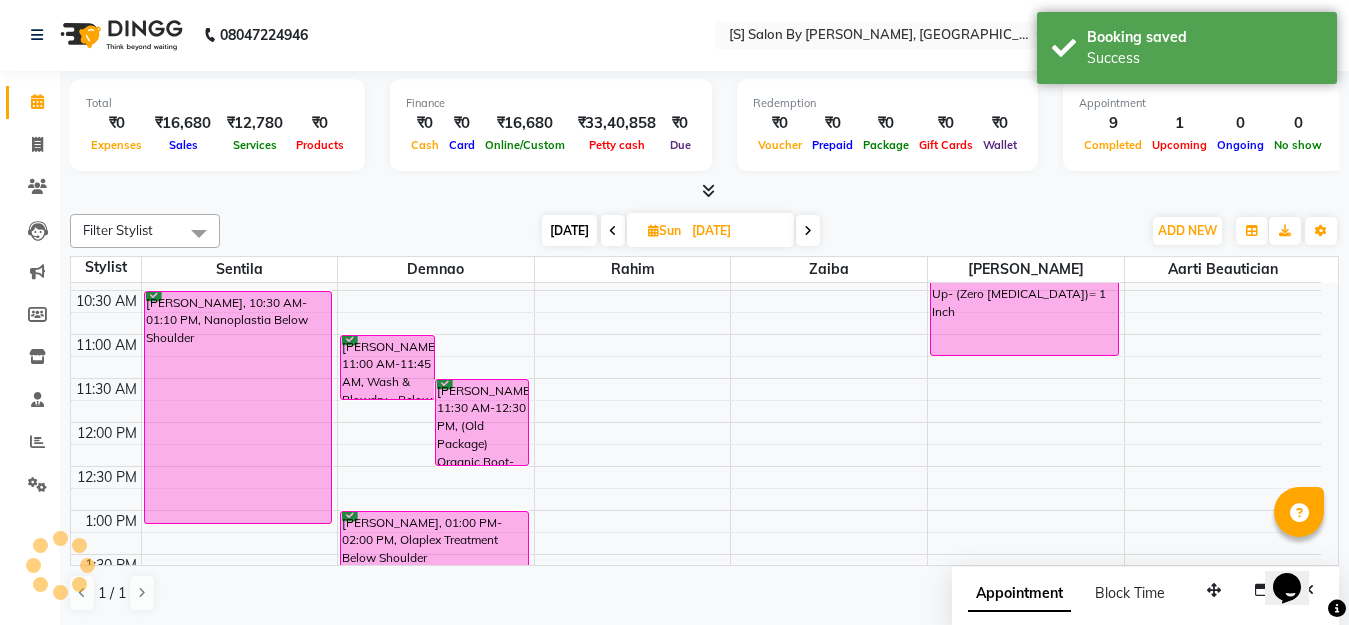 scroll, scrollTop: 0, scrollLeft: 0, axis: both 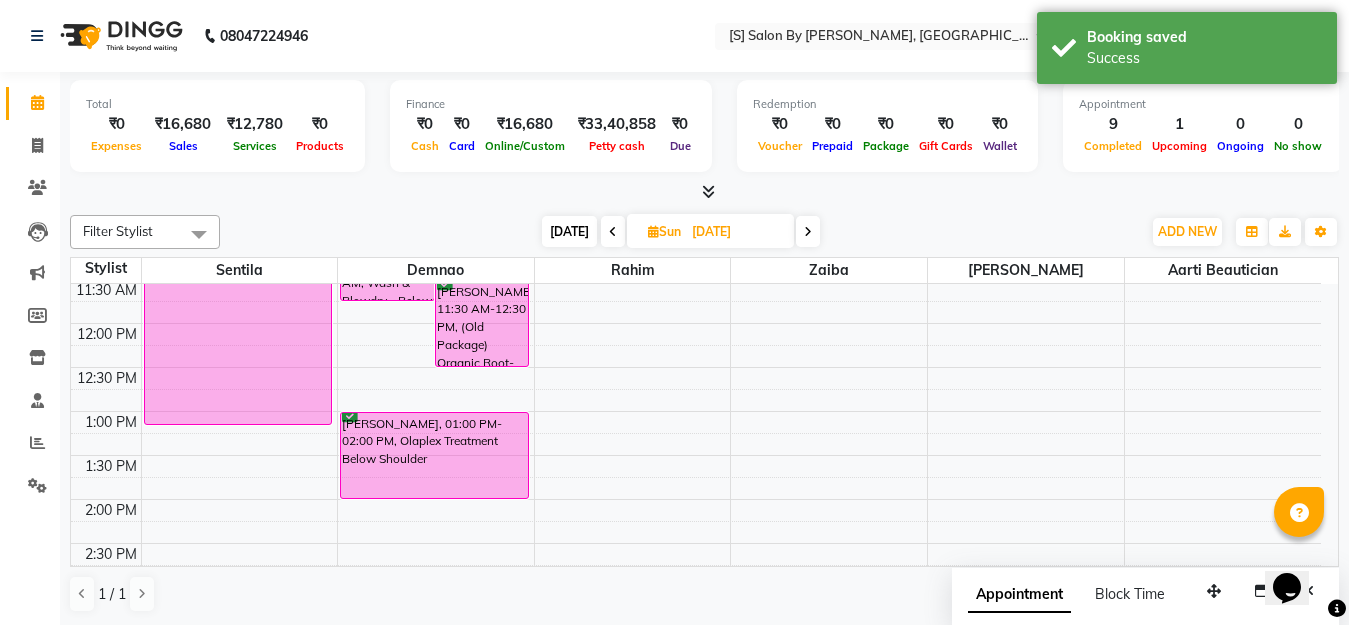 click on "7:00 AM 7:30 AM 8:00 AM 8:30 AM 9:00 AM 9:30 AM 10:00 AM 10:30 AM 11:00 AM 11:30 AM 12:00 PM 12:30 PM 1:00 PM 1:30 PM 2:00 PM 2:30 PM 3:00 PM 3:30 PM 4:00 PM 4:30 PM 5:00 PM 5:30 PM 6:00 PM 6:30 PM 7:00 PM 7:30 PM 8:00 PM 8:30 PM 9:00 PM 9:30 PM 10:00 PM 10:30 PM     Mayura Pathak, 10:30 AM-01:10 PM, Nanoplastia Below Shoulder     RITIKA KAUSHAL, 11:00 AM-11:45 AM, Wash & Blowdry - Below Shoulder     Samrudhi Bagul, 11:30 AM-12:30 PM, (Old Package) Organic Root-Touch up- 1 Inch     Neha Kulkarni, 01:00 PM-02:00 PM, Olaplex Treatment Below Shoulder     Sanjyot Desale, 10:00 AM-11:15 AM, Organic Root Touch Up- (Zero Ammonia)= 1 Inch" at bounding box center (696, 587) 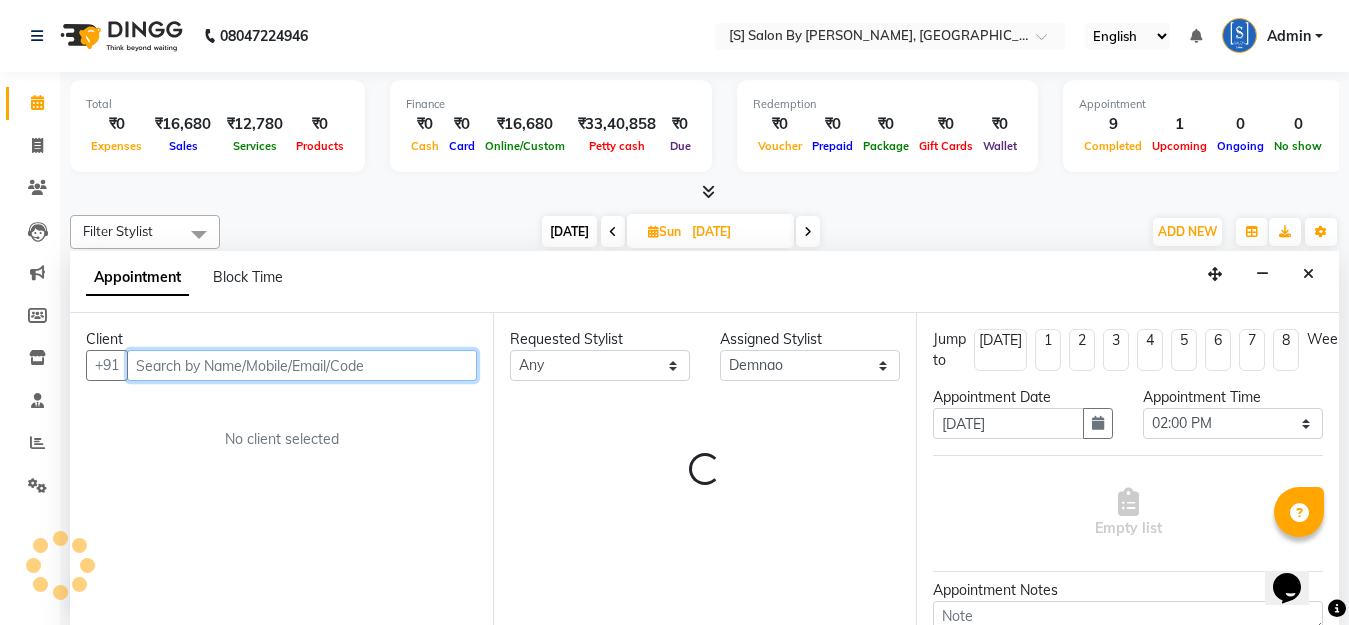 scroll, scrollTop: 1, scrollLeft: 0, axis: vertical 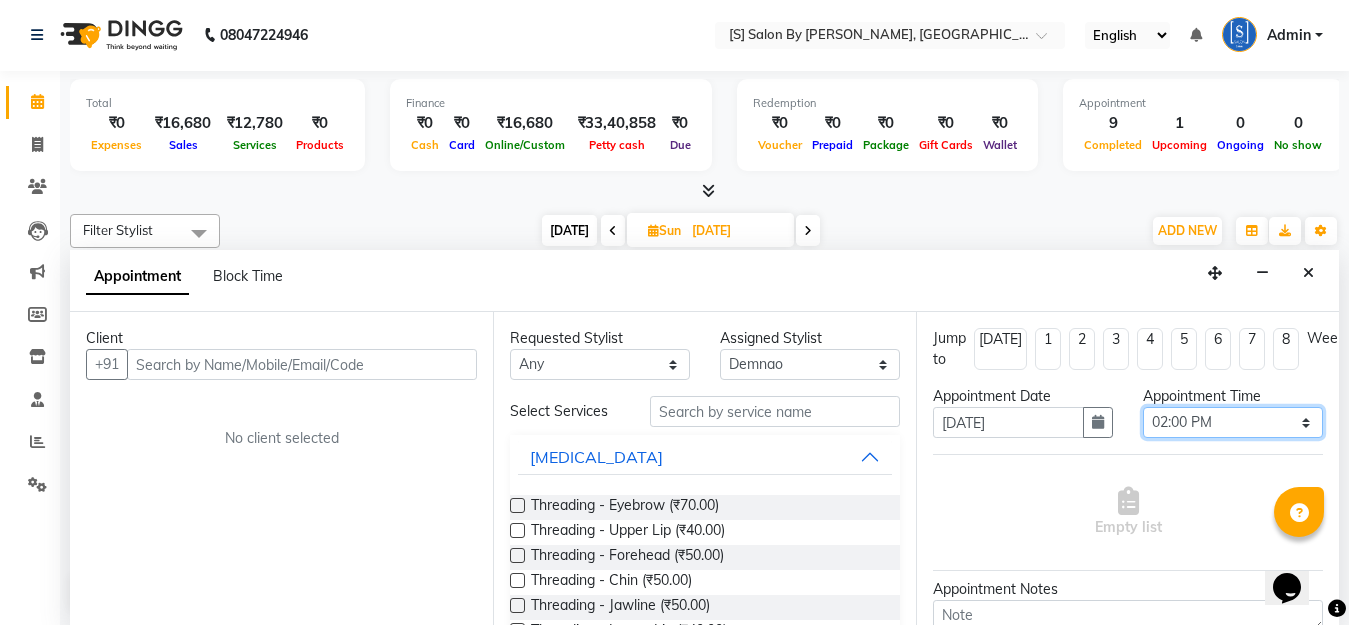 drag, startPoint x: 1219, startPoint y: 428, endPoint x: 1206, endPoint y: 433, distance: 13.928389 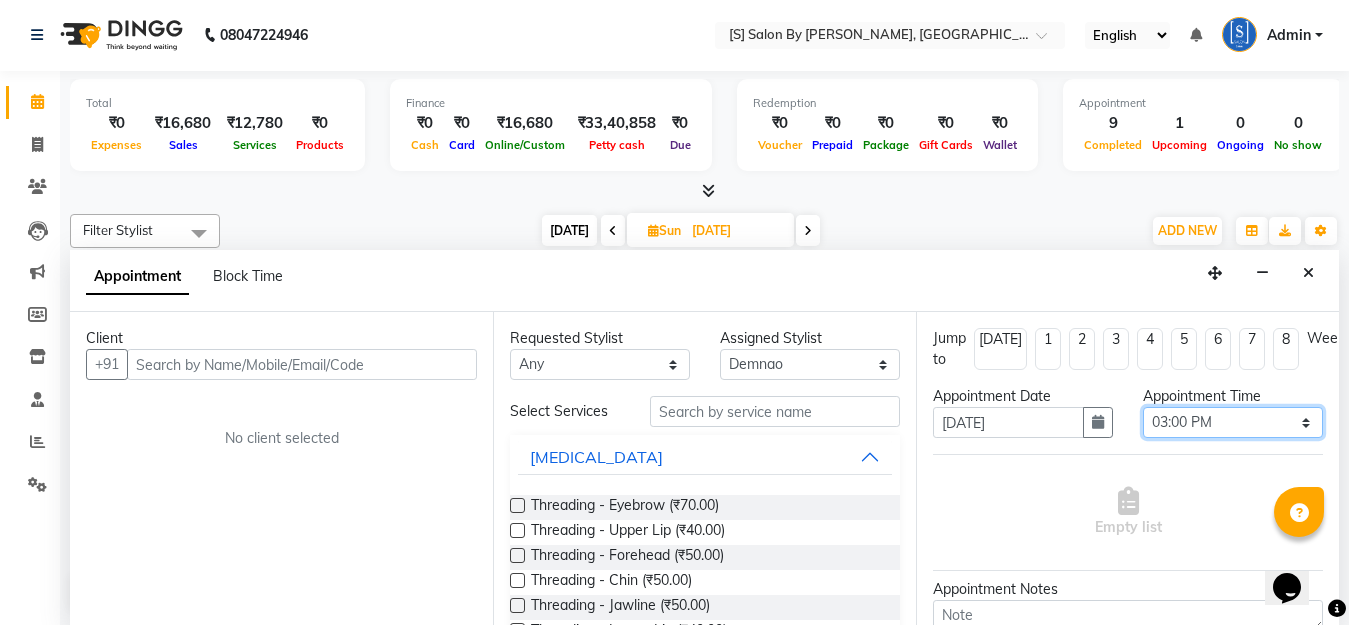 click on "Select 08:00 AM 08:15 AM 08:30 AM 08:45 AM 09:00 AM 09:15 AM 09:30 AM 09:45 AM 10:00 AM 10:15 AM 10:30 AM 10:45 AM 11:00 AM 11:15 AM 11:30 AM 11:45 AM 12:00 PM 12:15 PM 12:30 PM 12:45 PM 01:00 PM 01:15 PM 01:30 PM 01:45 PM 02:00 PM 02:15 PM 02:30 PM 02:45 PM 03:00 PM 03:15 PM 03:30 PM 03:45 PM 04:00 PM 04:15 PM 04:30 PM 04:45 PM 05:00 PM 05:15 PM 05:30 PM 05:45 PM 06:00 PM 06:15 PM 06:30 PM 06:45 PM 07:00 PM 07:15 PM 07:30 PM 07:45 PM 08:00 PM 08:15 PM 08:30 PM 08:45 PM 09:00 PM 09:15 PM 09:30 PM 09:45 PM 10:00 PM" at bounding box center (1233, 422) 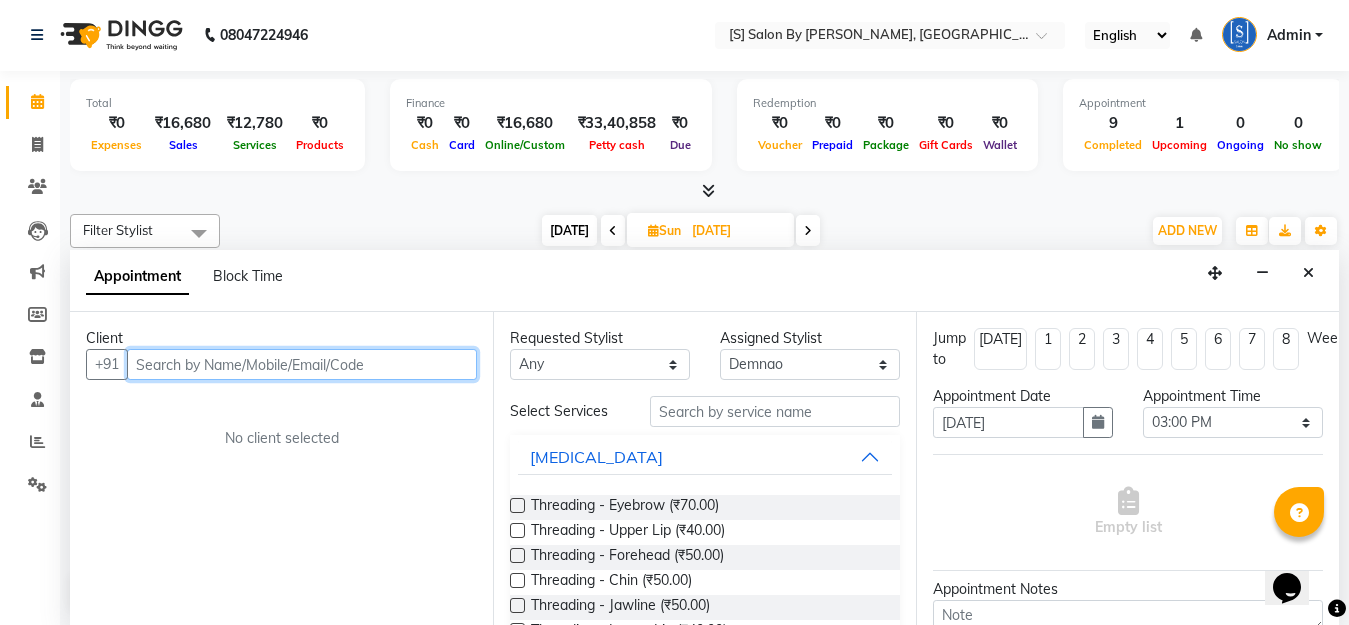 click at bounding box center [302, 364] 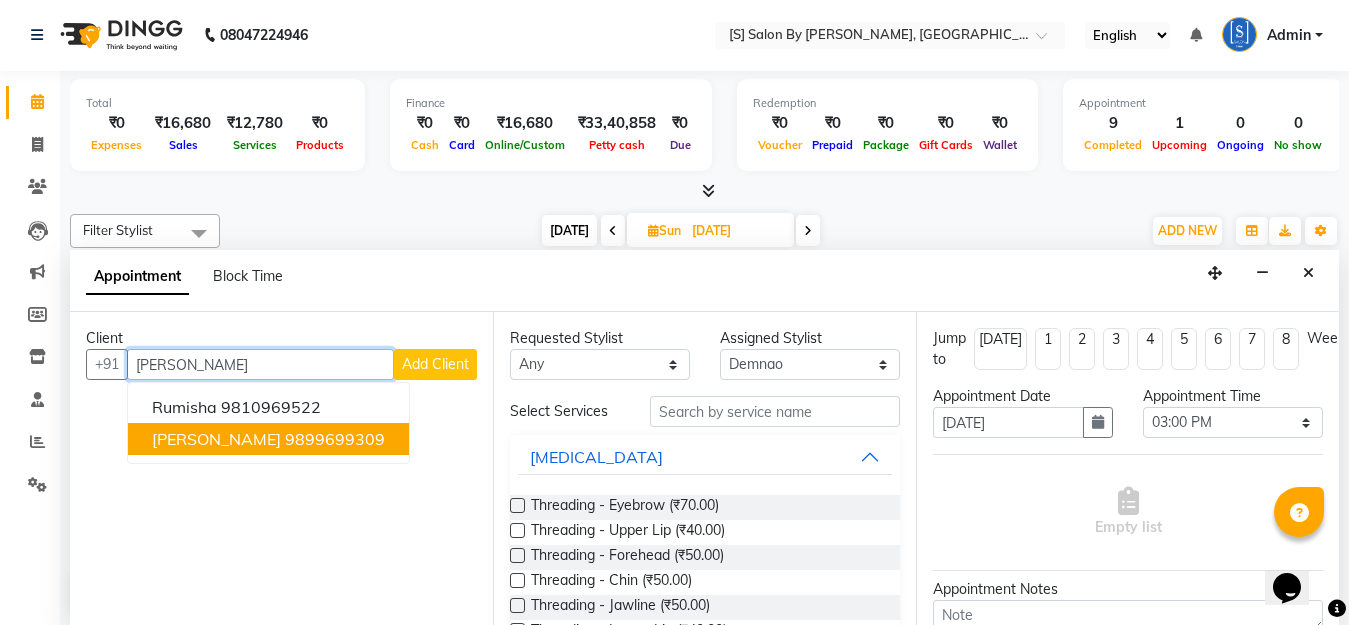 click on "Rumi Mishra" at bounding box center (216, 439) 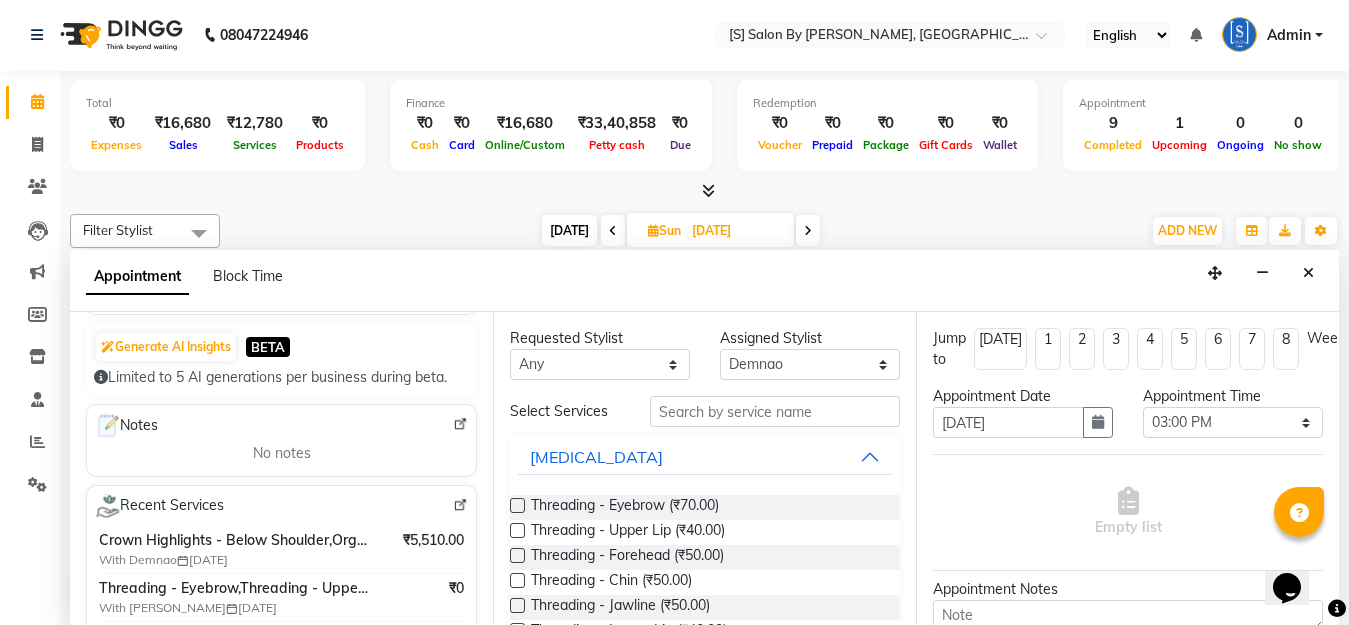 scroll, scrollTop: 200, scrollLeft: 0, axis: vertical 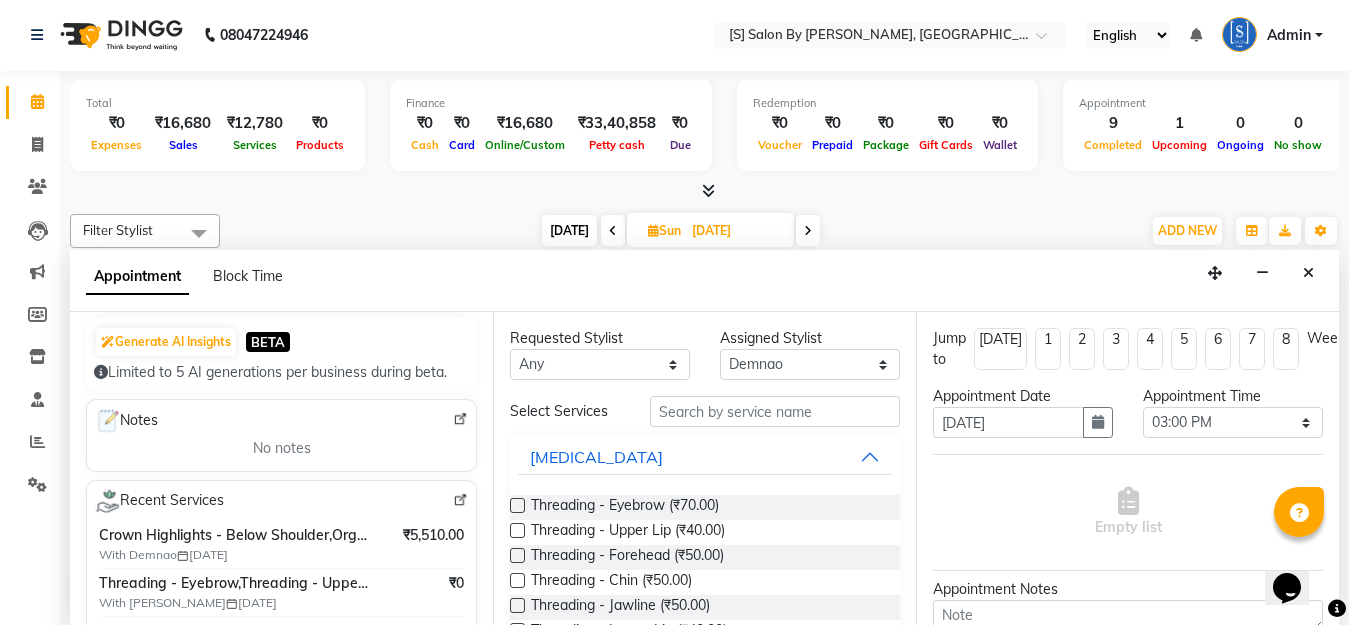 type on "9899699309" 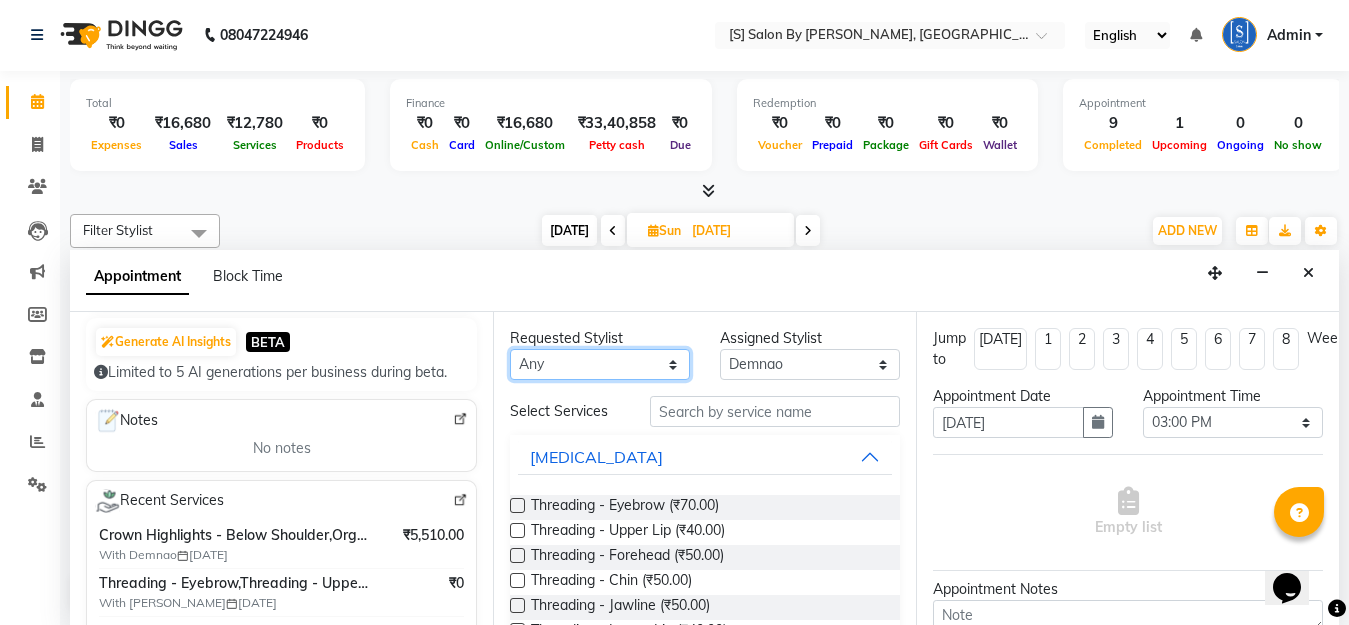 click on "Any Aarti Beautician Demnao Pranoti Rahim  Sentila Zaiba" at bounding box center (600, 364) 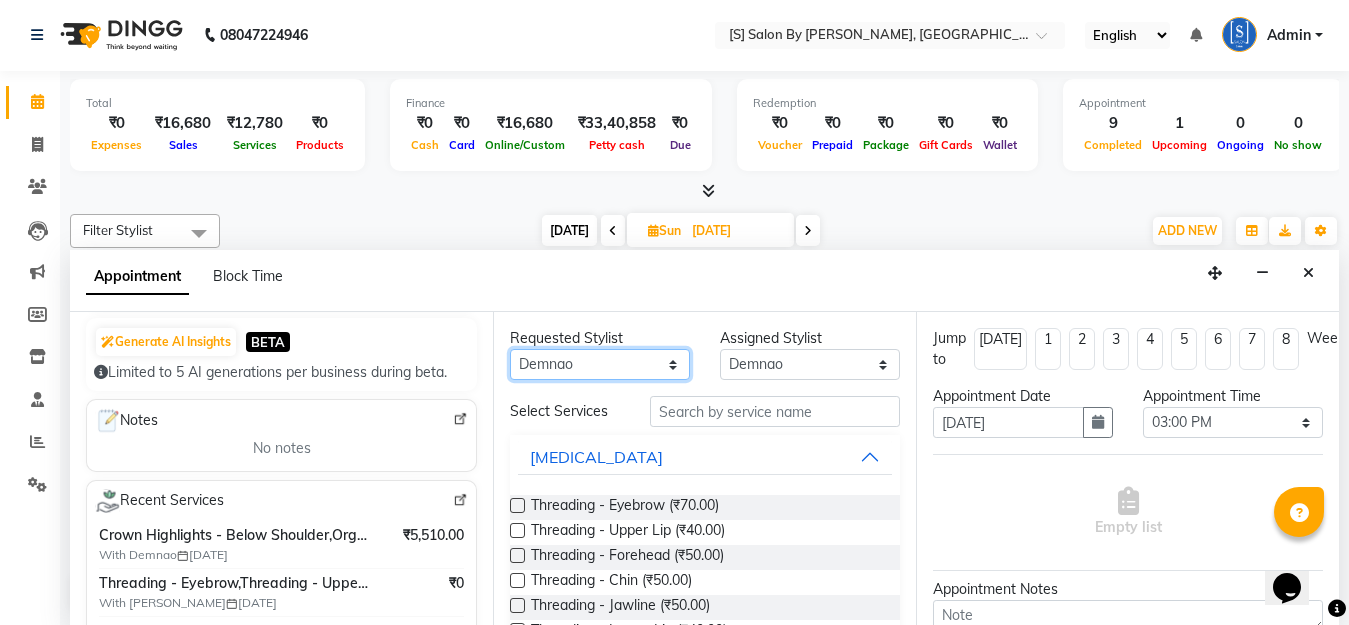 click on "Any Aarti Beautician Demnao Pranoti Rahim  Sentila Zaiba" at bounding box center (600, 364) 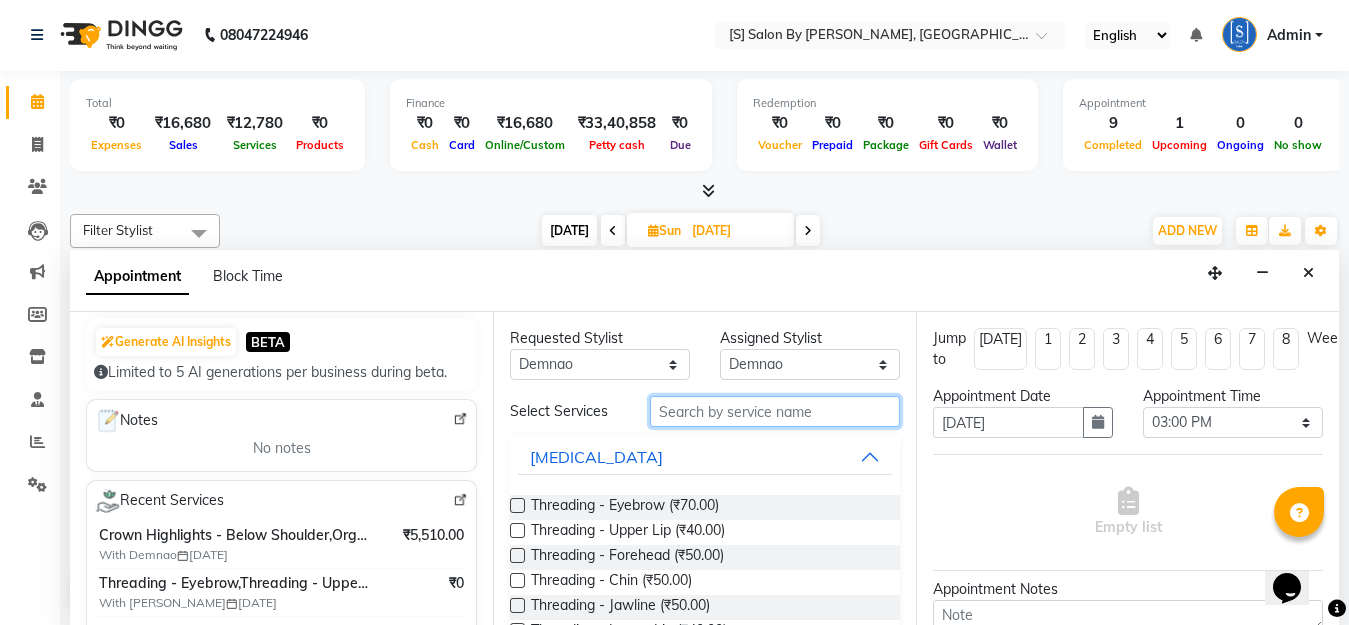 click at bounding box center (775, 411) 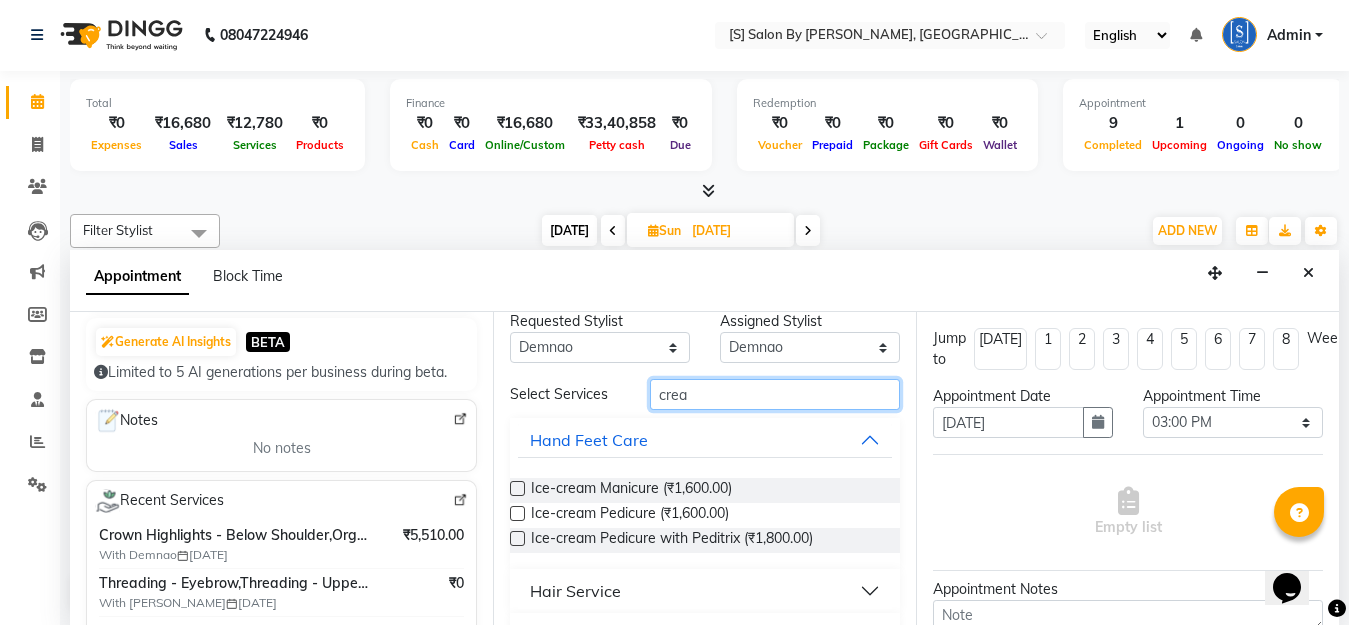 scroll, scrollTop: 0, scrollLeft: 0, axis: both 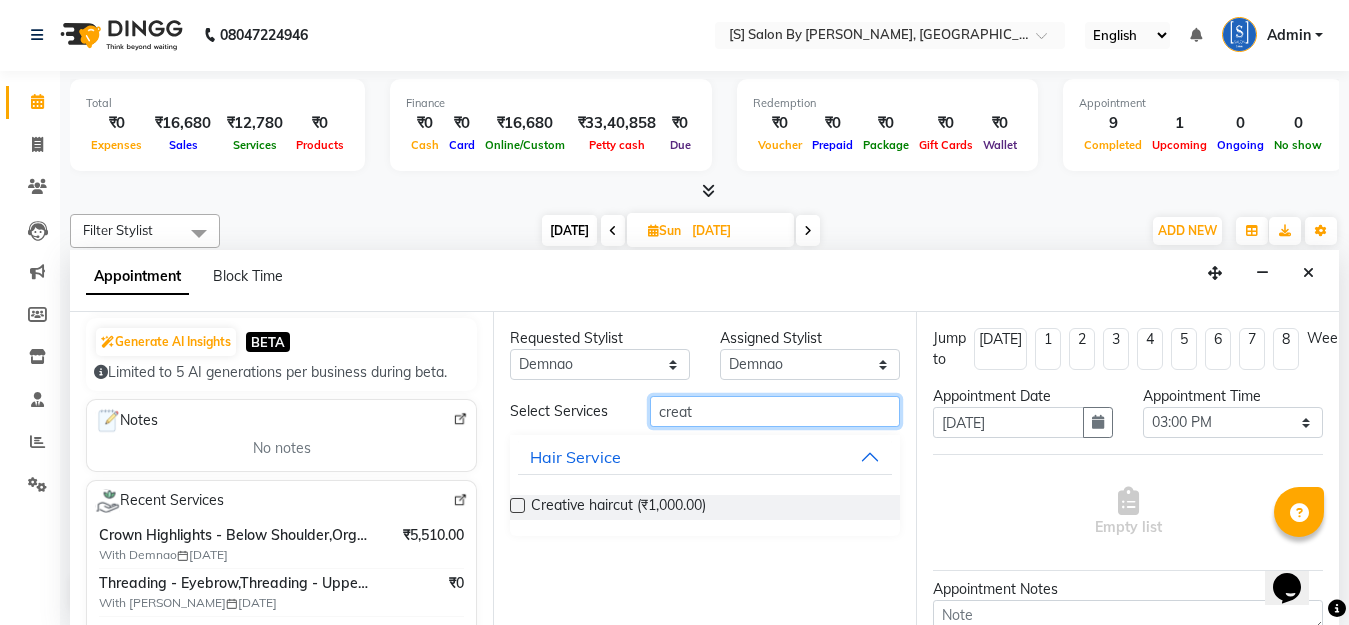 type on "creat" 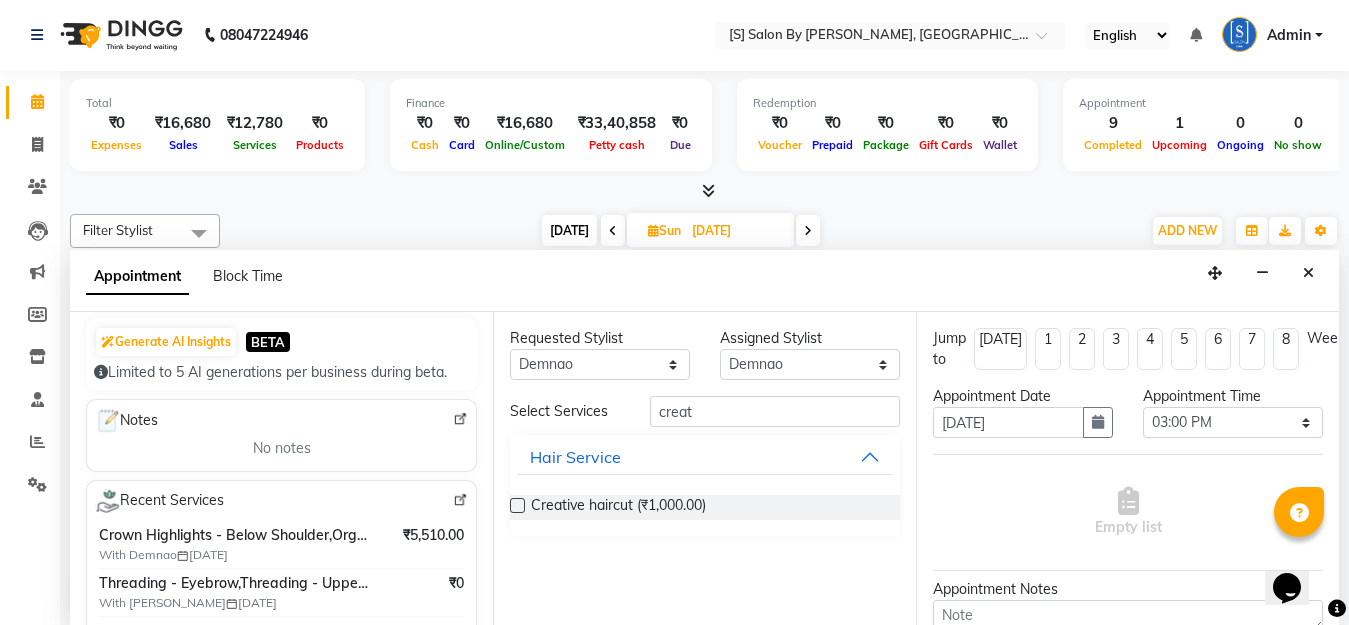 drag, startPoint x: 516, startPoint y: 508, endPoint x: 738, endPoint y: 495, distance: 222.38031 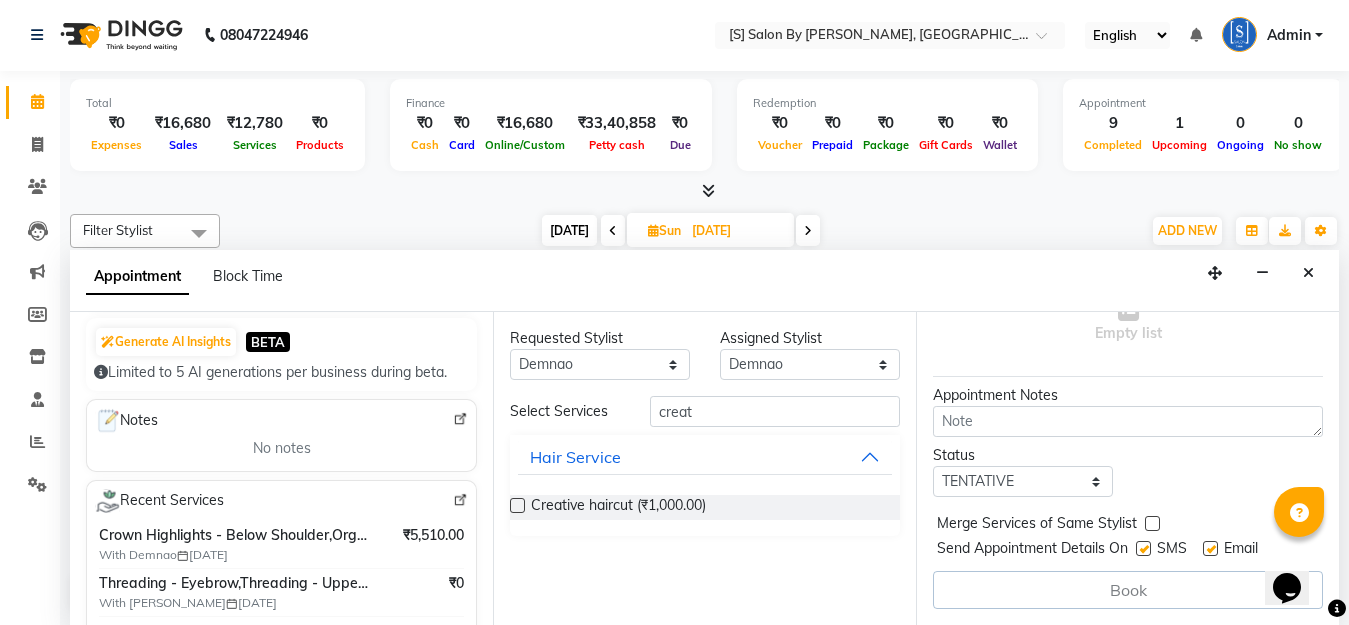 scroll, scrollTop: 211, scrollLeft: 0, axis: vertical 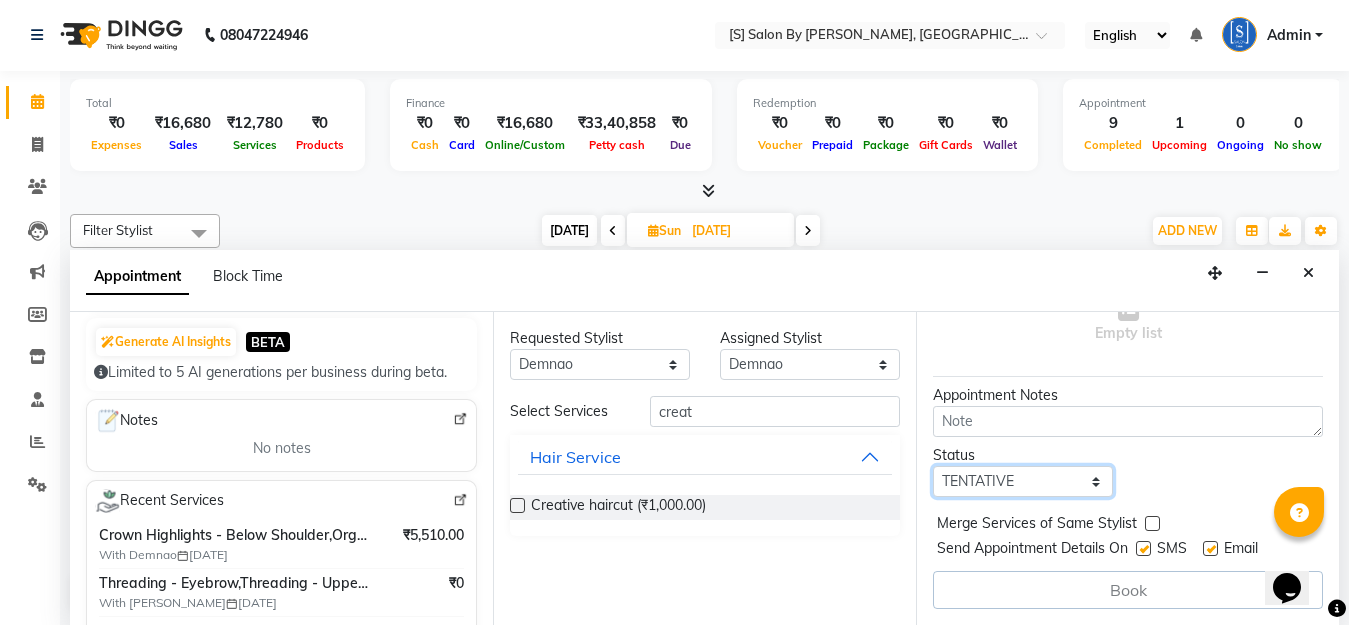 drag, startPoint x: 1053, startPoint y: 461, endPoint x: 1048, endPoint y: 475, distance: 14.866069 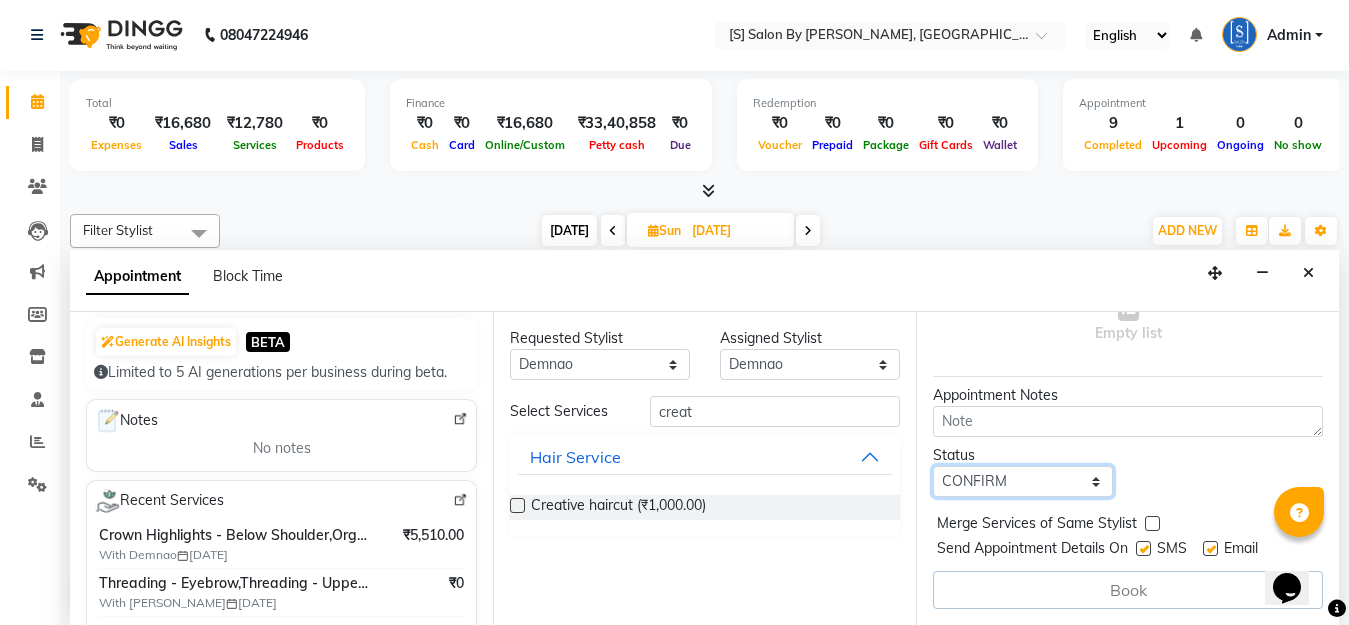 click on "Select TENTATIVE CONFIRM UPCOMING" at bounding box center (1023, 481) 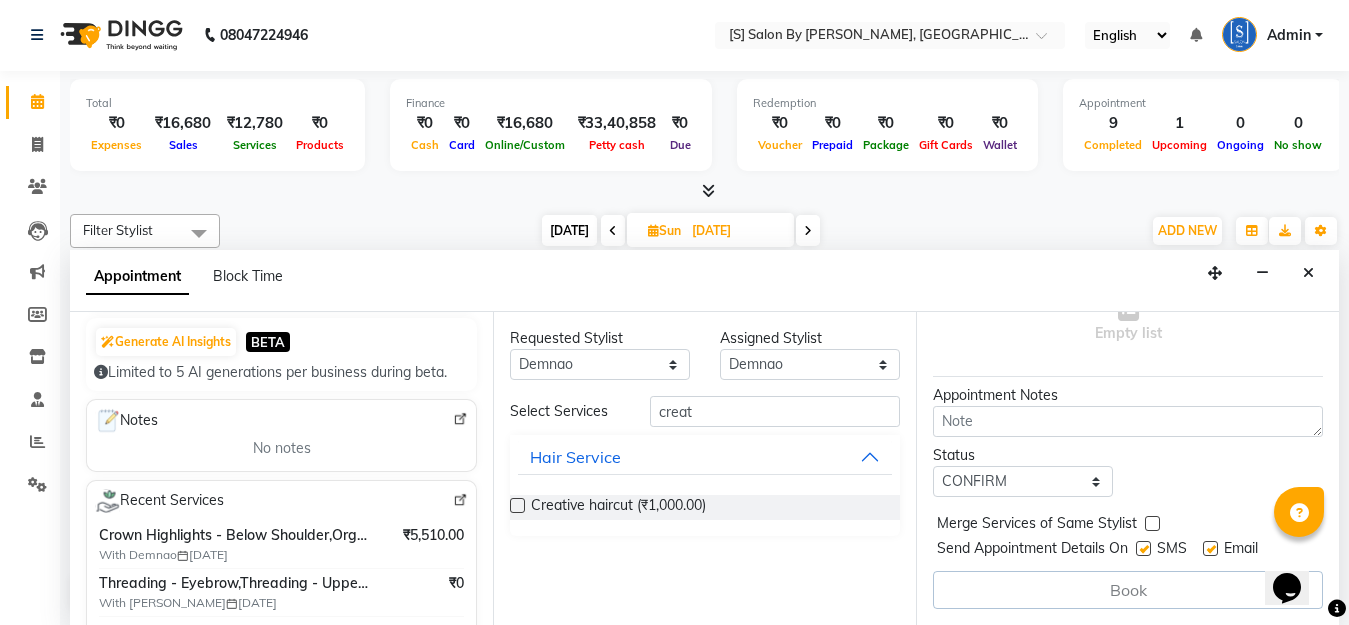 click on "Book" at bounding box center (1128, 590) 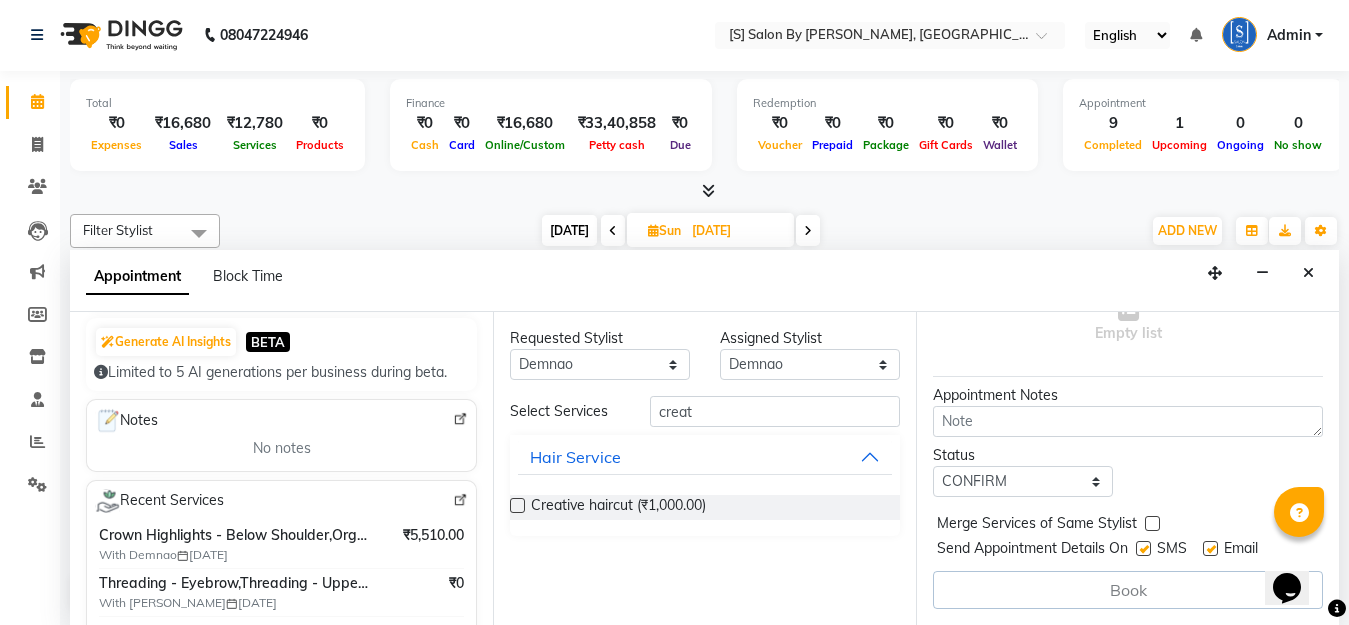 scroll, scrollTop: 0, scrollLeft: 0, axis: both 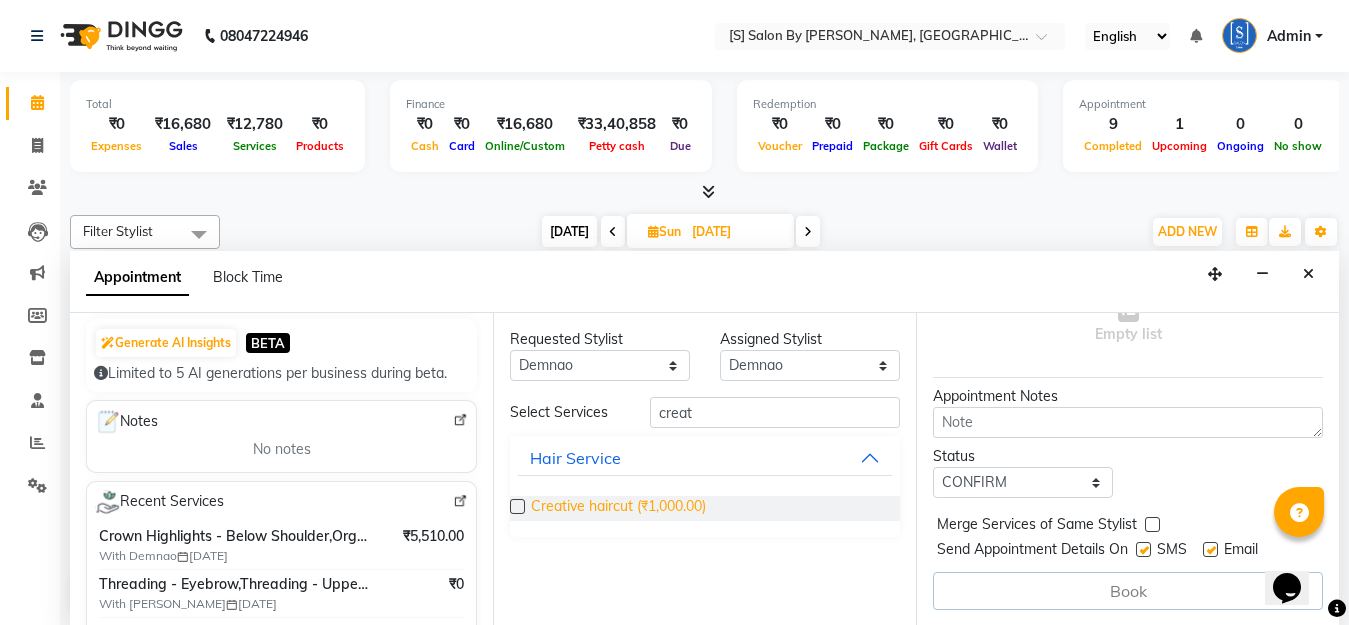 drag, startPoint x: 511, startPoint y: 504, endPoint x: 534, endPoint y: 512, distance: 24.351591 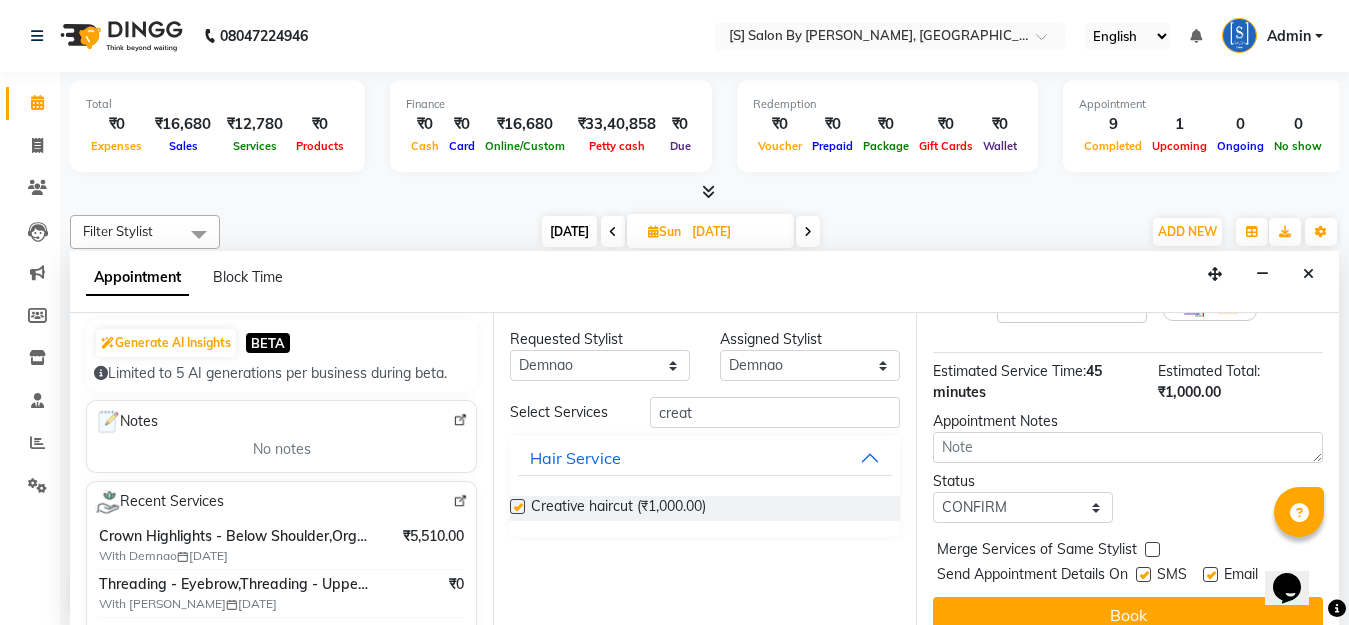 checkbox on "false" 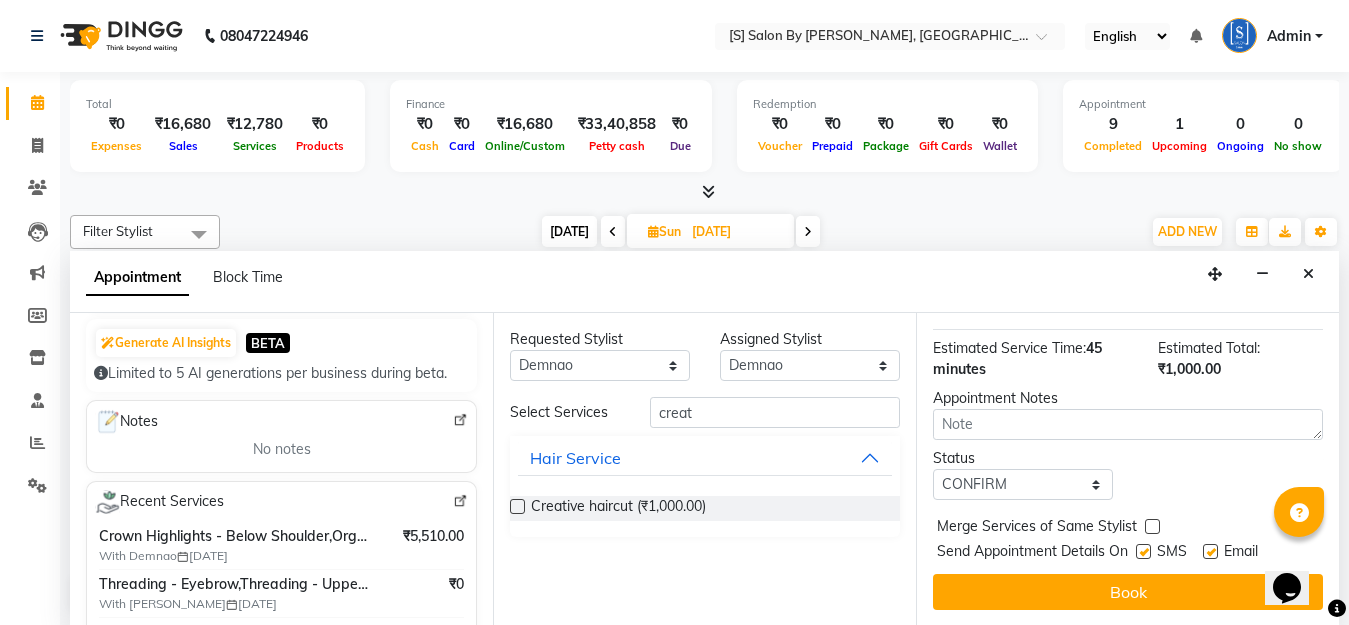 scroll, scrollTop: 251, scrollLeft: 0, axis: vertical 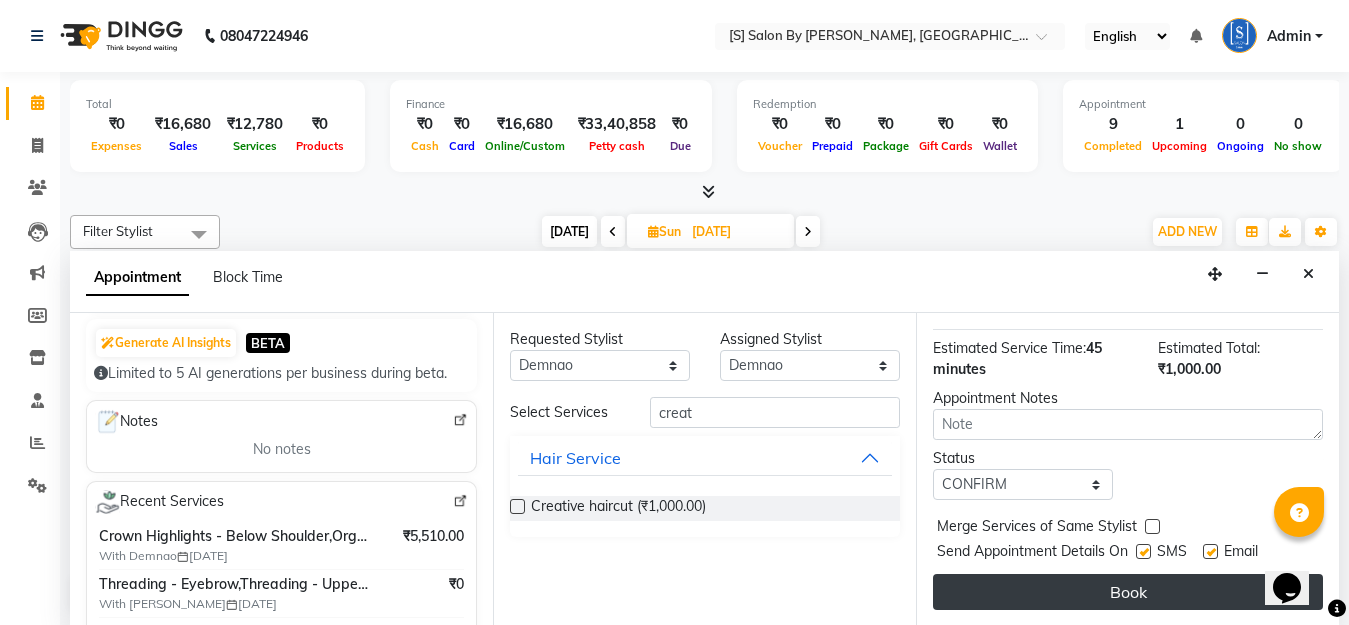 click on "Book" at bounding box center [1128, 592] 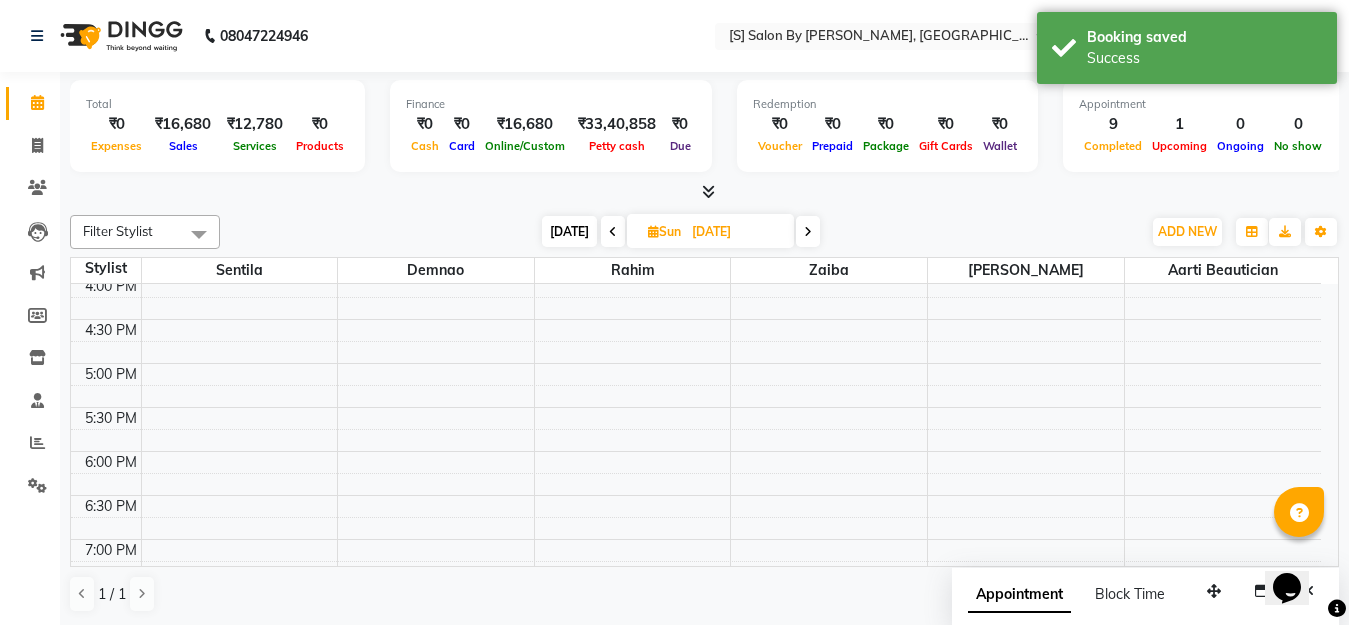scroll, scrollTop: 600, scrollLeft: 0, axis: vertical 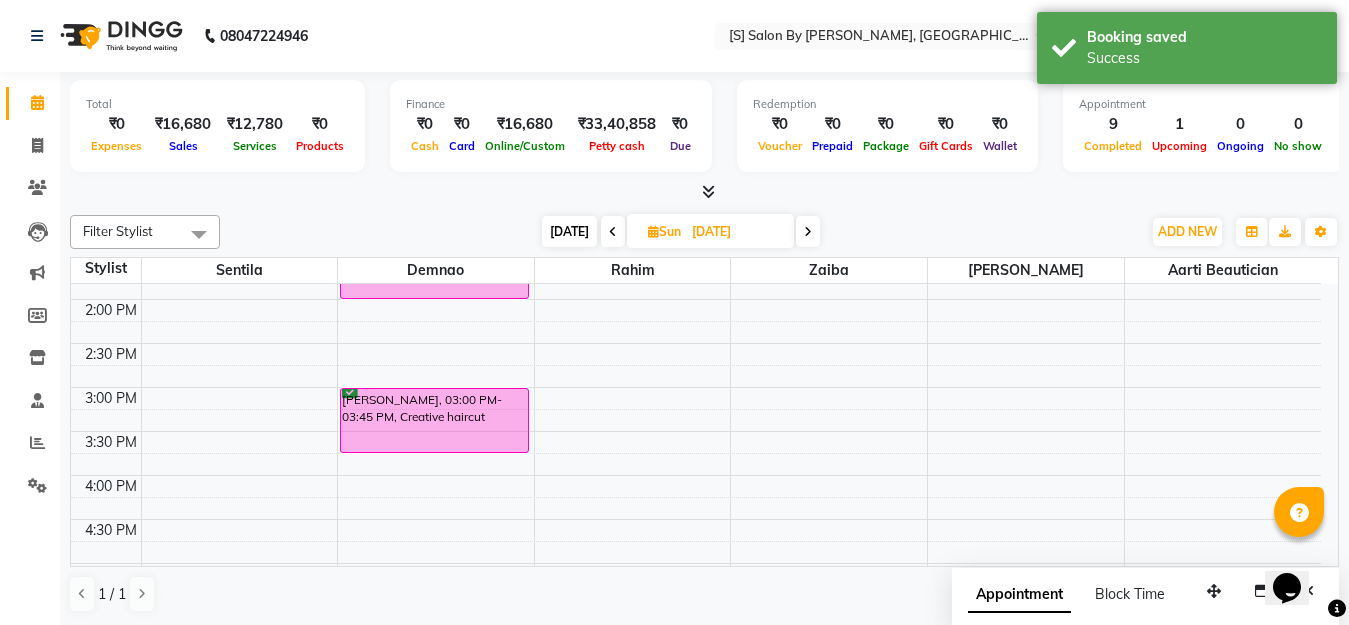 click on "7:00 AM 7:30 AM 8:00 AM 8:30 AM 9:00 AM 9:30 AM 10:00 AM 10:30 AM 11:00 AM 11:30 AM 12:00 PM 12:30 PM 1:00 PM 1:30 PM 2:00 PM 2:30 PM 3:00 PM 3:30 PM 4:00 PM 4:30 PM 5:00 PM 5:30 PM 6:00 PM 6:30 PM 7:00 PM 7:30 PM 8:00 PM 8:30 PM 9:00 PM 9:30 PM 10:00 PM 10:30 PM     Mayura Pathak, 10:30 AM-01:10 PM, Nanoplastia Below Shoulder     RITIKA KAUSHAL, 11:00 AM-11:45 AM, Wash & Blowdry - Below Shoulder     Samrudhi Bagul, 11:30 AM-12:30 PM, (Old Package) Organic Root-Touch up- 1 Inch     Neha Kulkarni, 01:00 PM-02:00 PM, Olaplex Treatment Below Shoulder     Rumi Mishra, 03:00 PM-03:45 PM, Creative haircut     Sanjyot Desale, 10:00 AM-11:15 AM, Organic Root Touch Up- (Zero Ammonia)= 1 Inch" at bounding box center [696, 387] 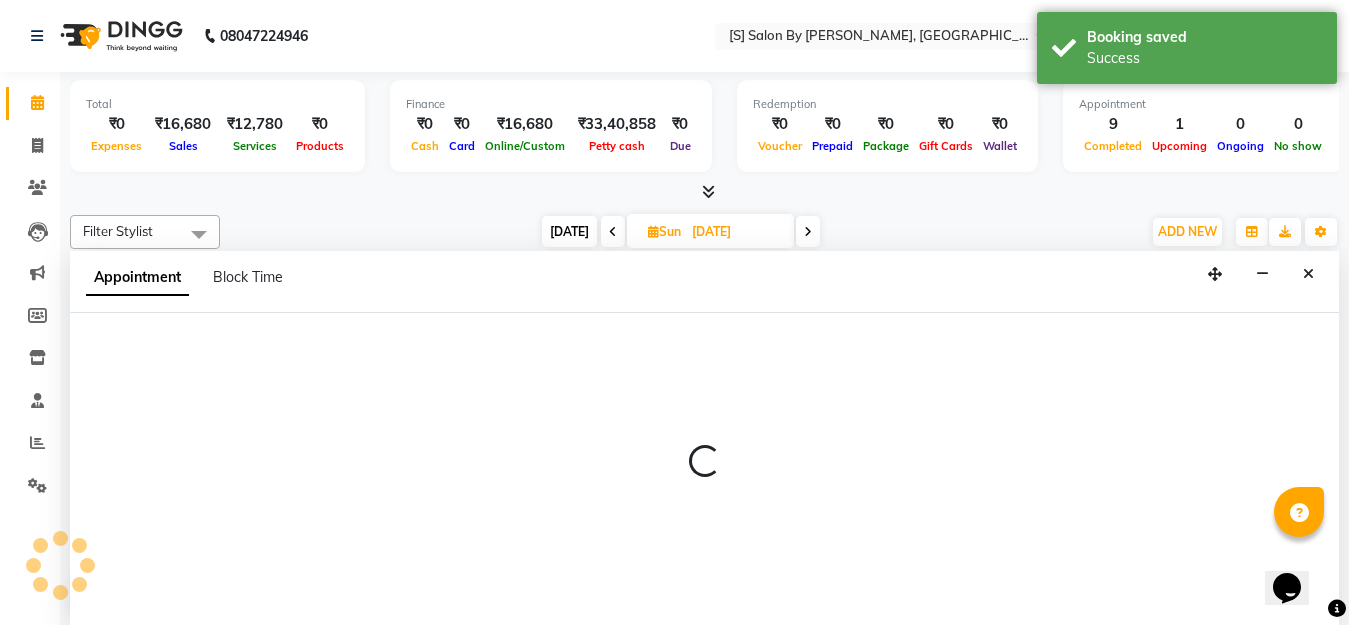 scroll, scrollTop: 1, scrollLeft: 0, axis: vertical 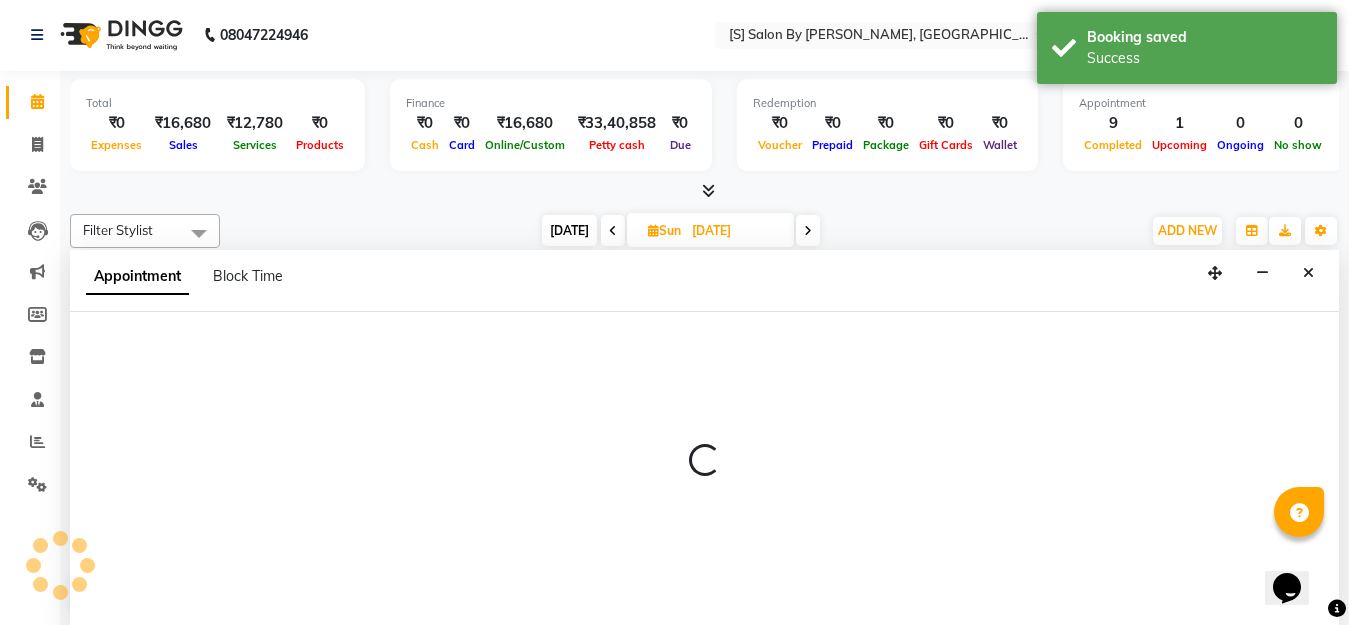 select on "4280" 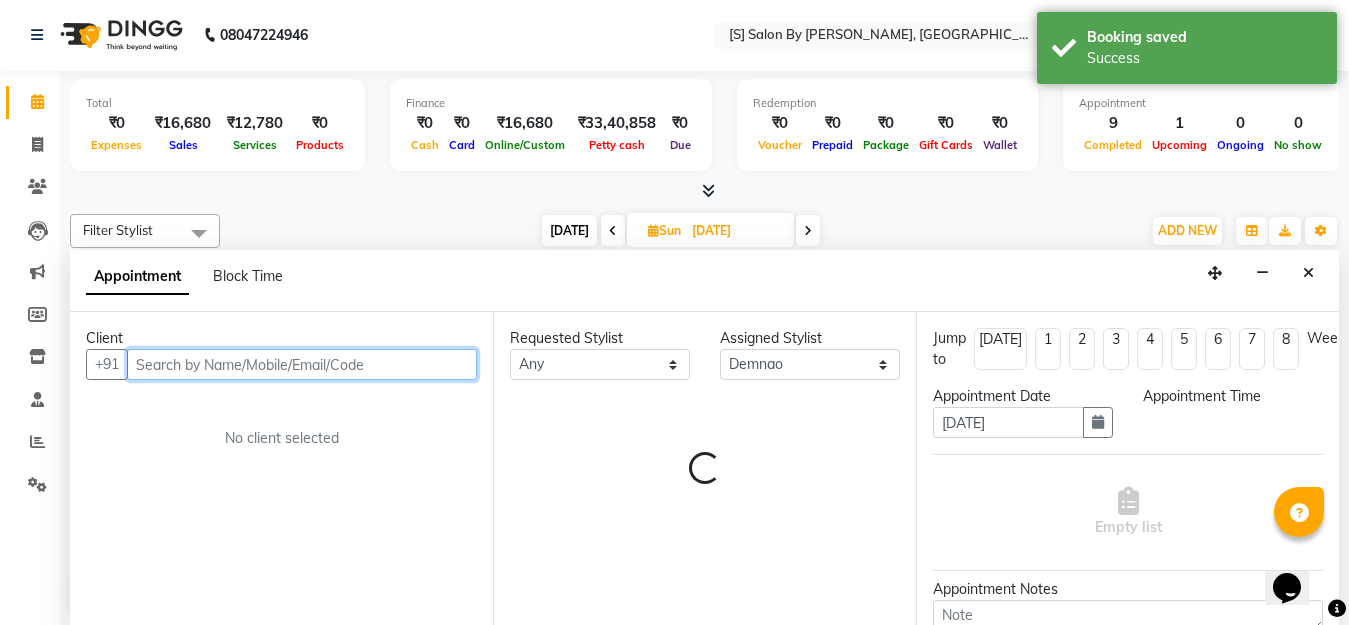 select on "960" 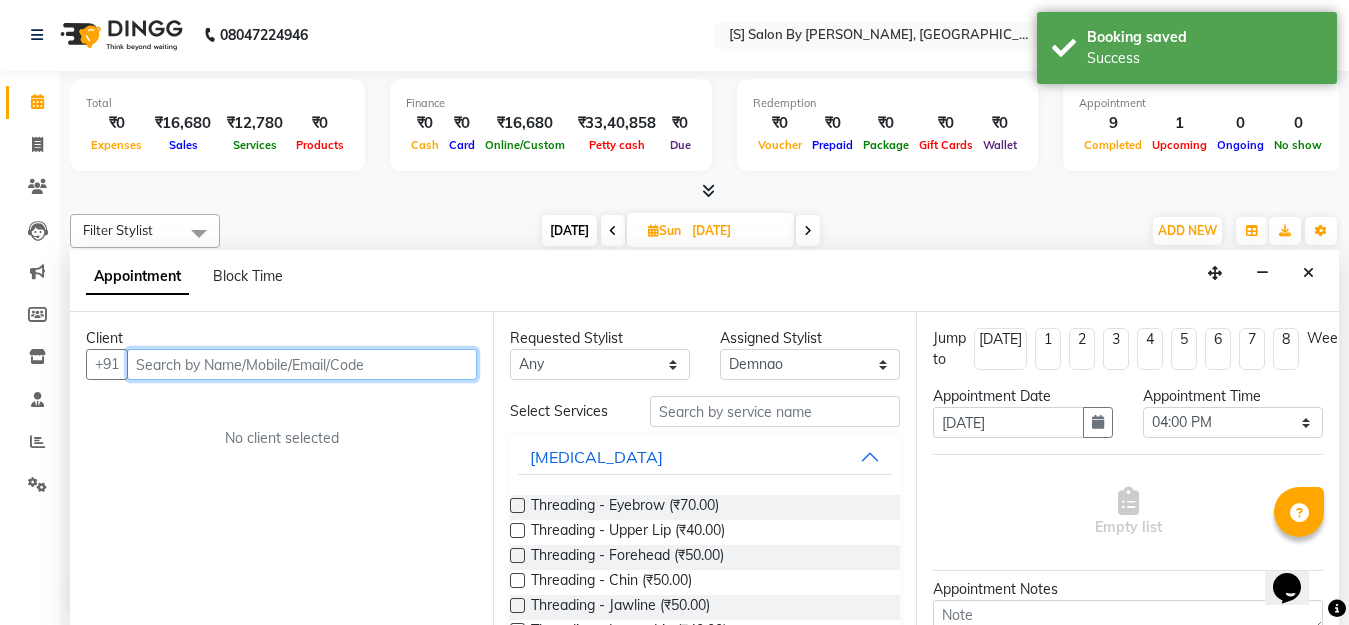 click at bounding box center [302, 364] 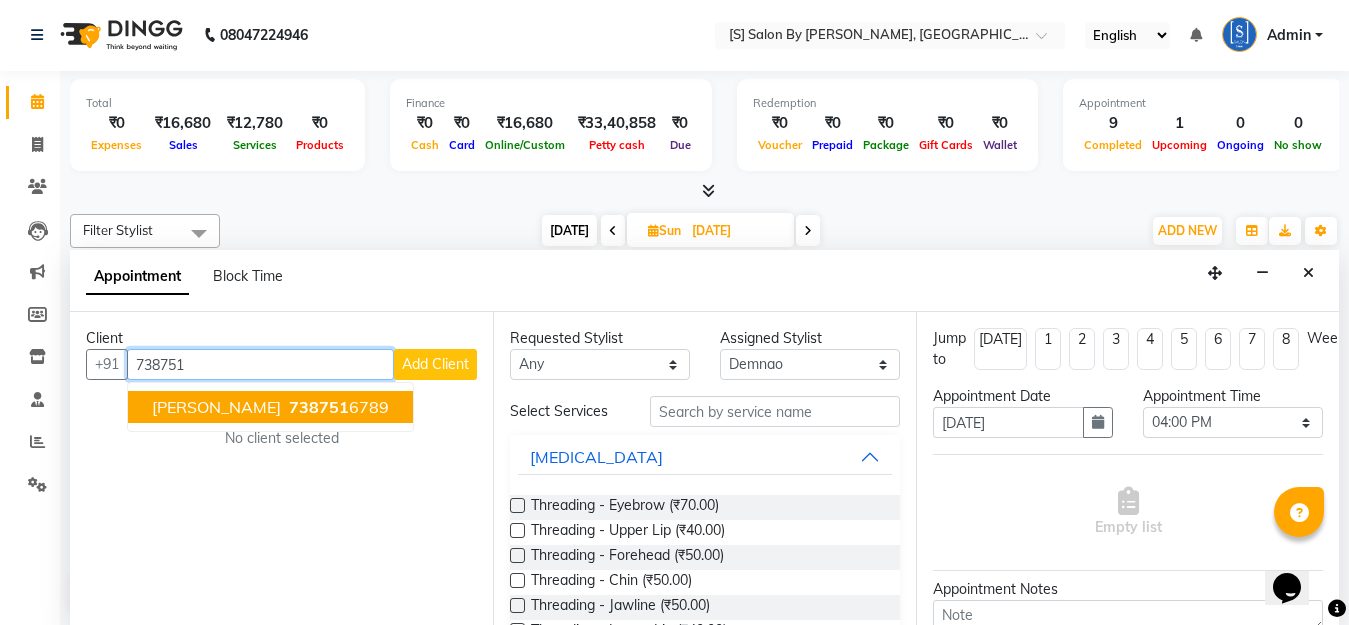 click on "ANAMIKA MESHRAM   738751 6789" at bounding box center [270, 407] 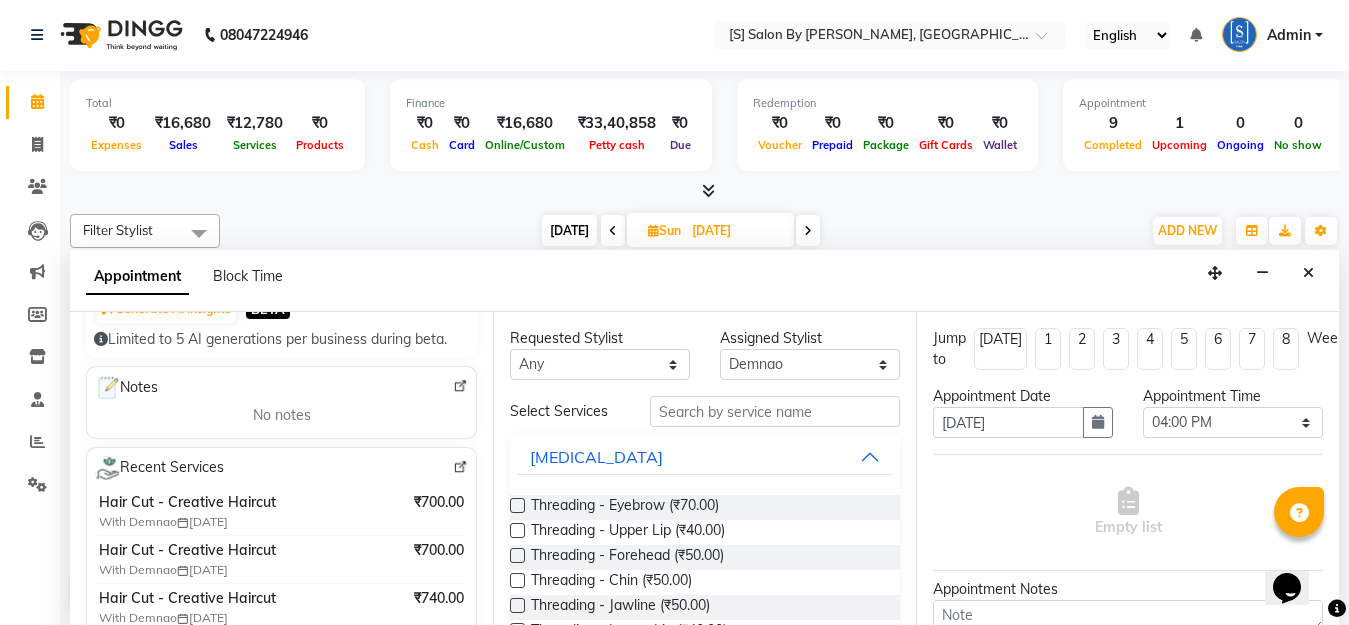scroll, scrollTop: 0, scrollLeft: 0, axis: both 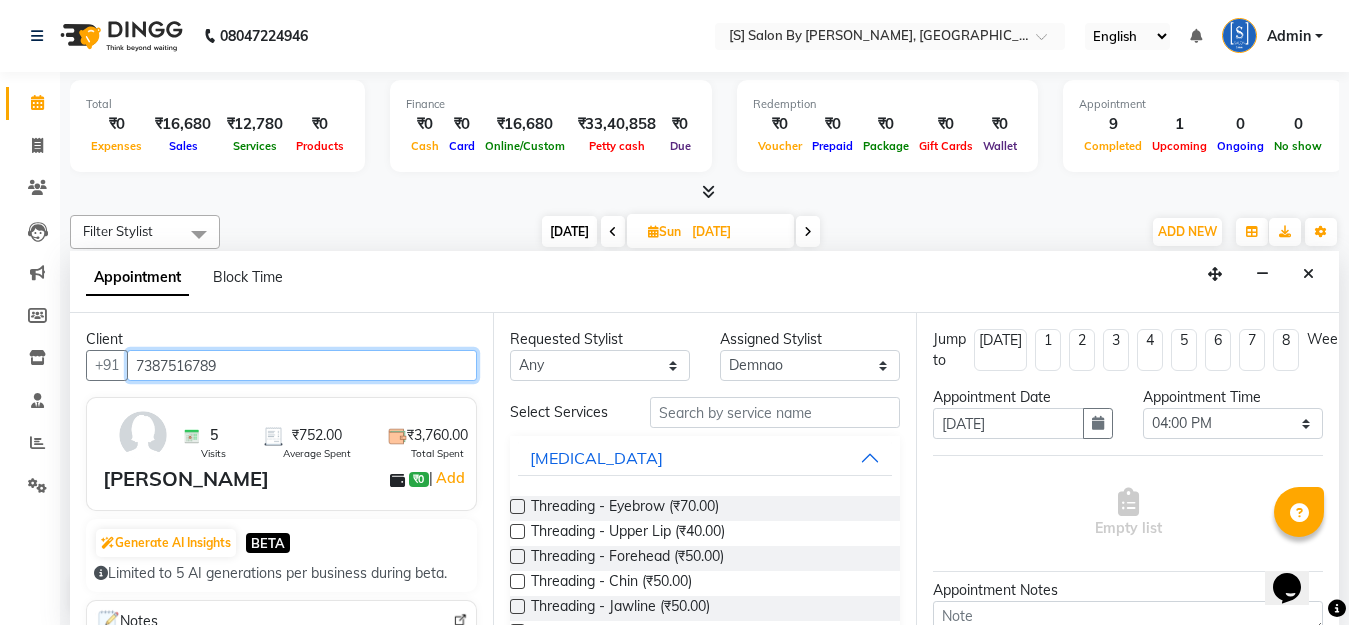 type on "7387516789" 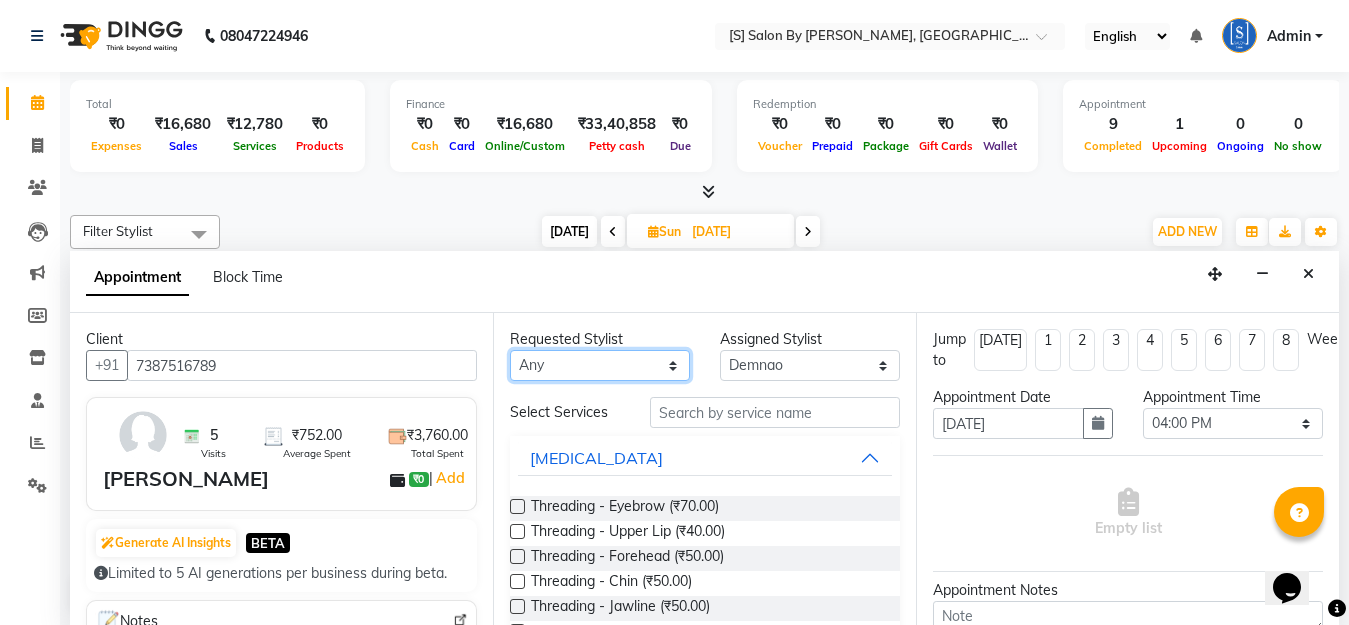 drag, startPoint x: 609, startPoint y: 367, endPoint x: 605, endPoint y: 380, distance: 13.601471 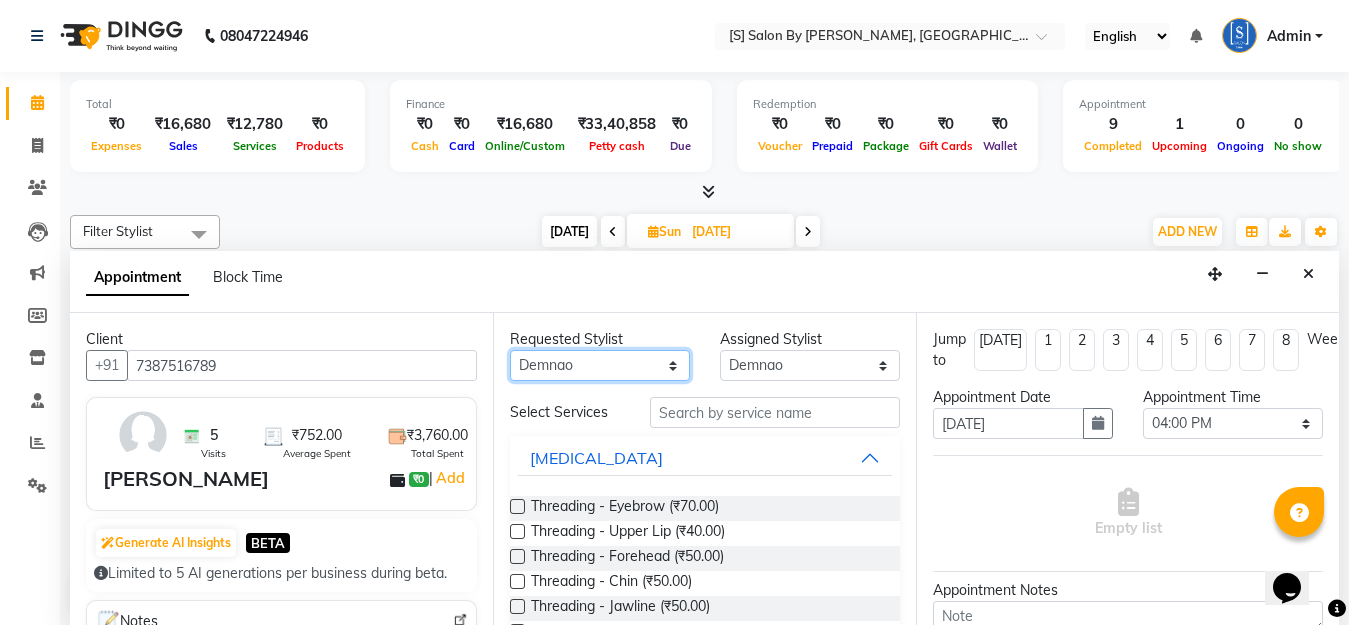 click on "Any Aarti Beautician Demnao Pranoti Rahim  Sentila Zaiba" at bounding box center (600, 365) 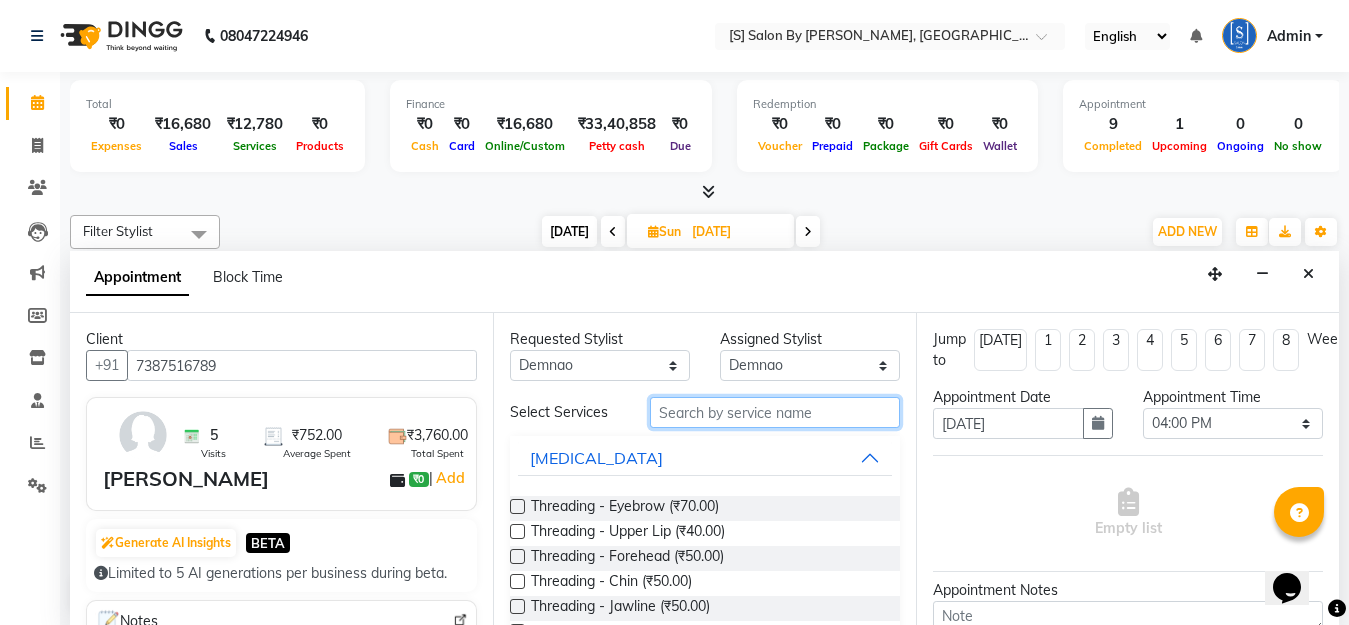 click at bounding box center [775, 412] 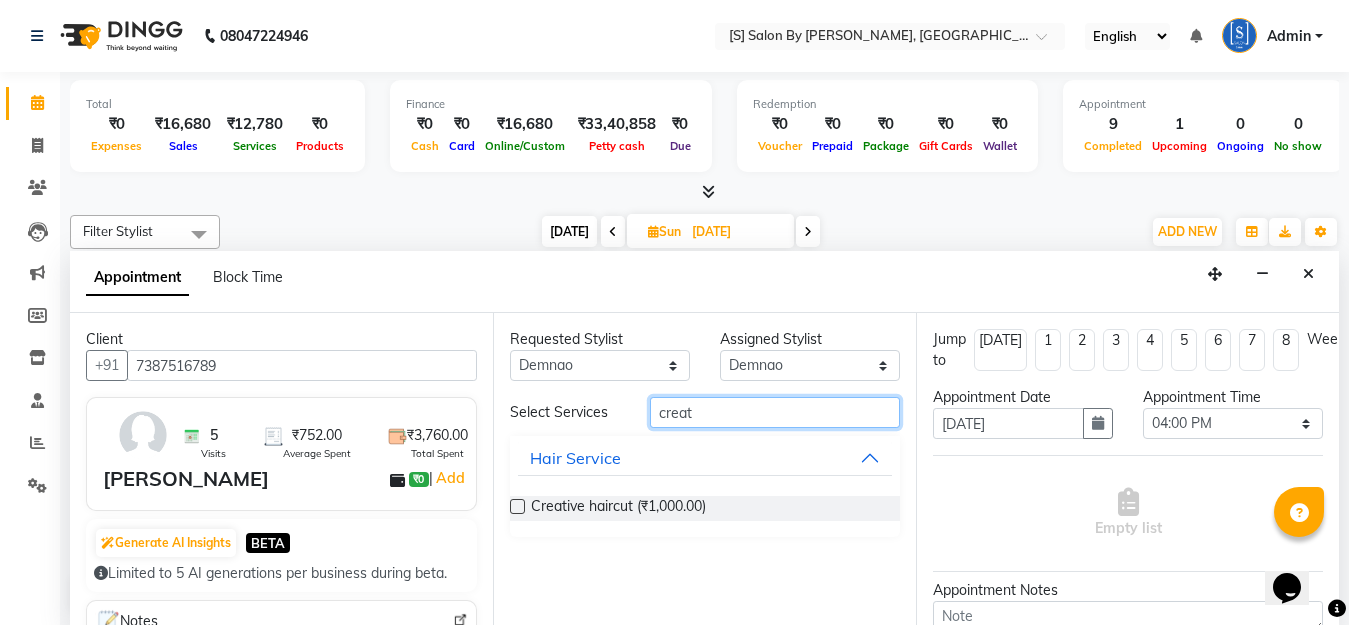 type on "creat" 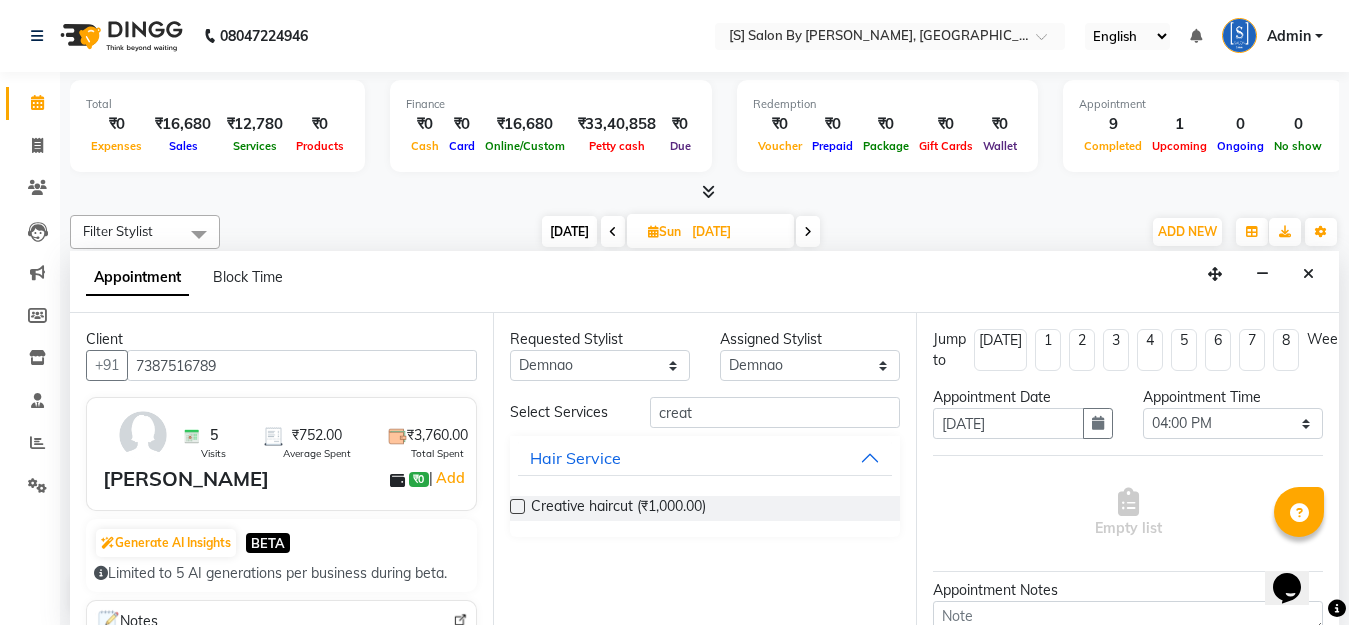 click at bounding box center [517, 506] 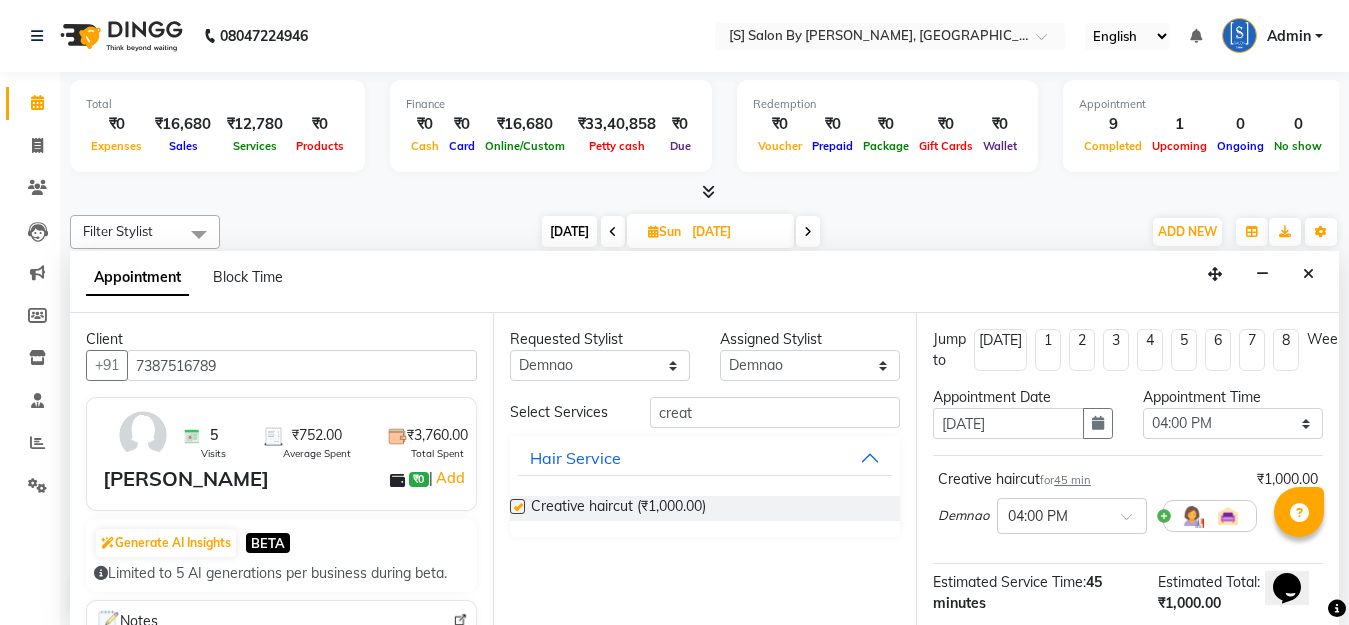 checkbox on "false" 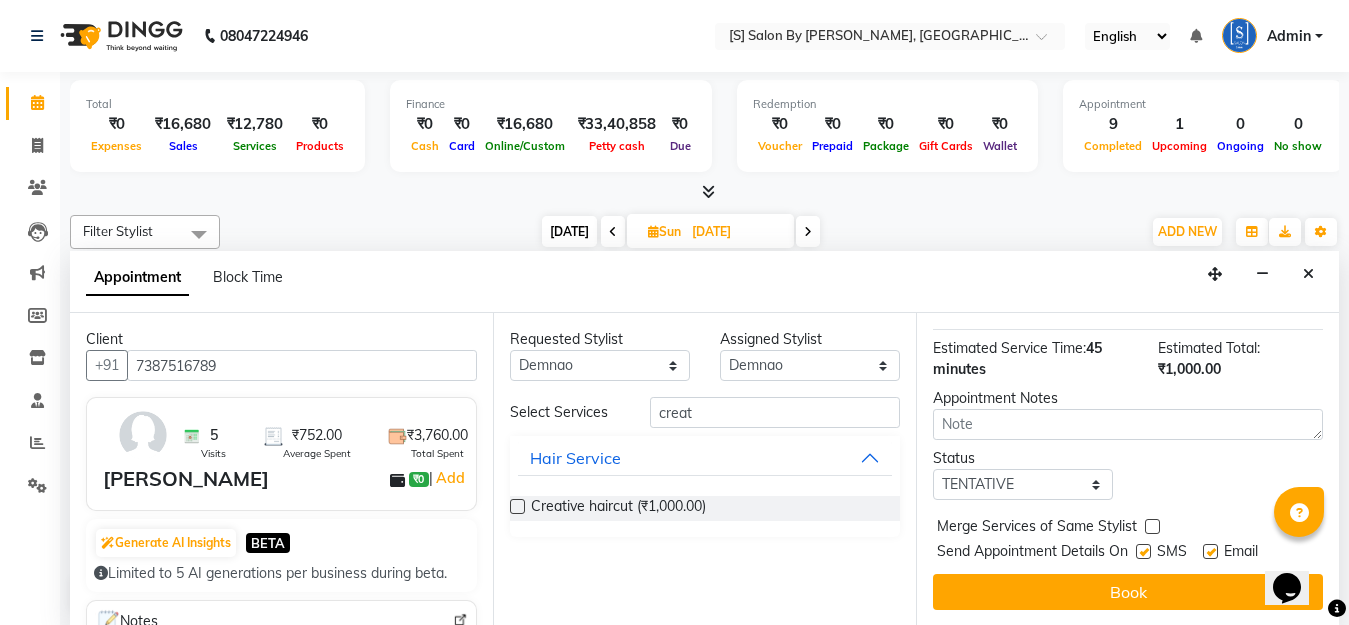 scroll, scrollTop: 251, scrollLeft: 0, axis: vertical 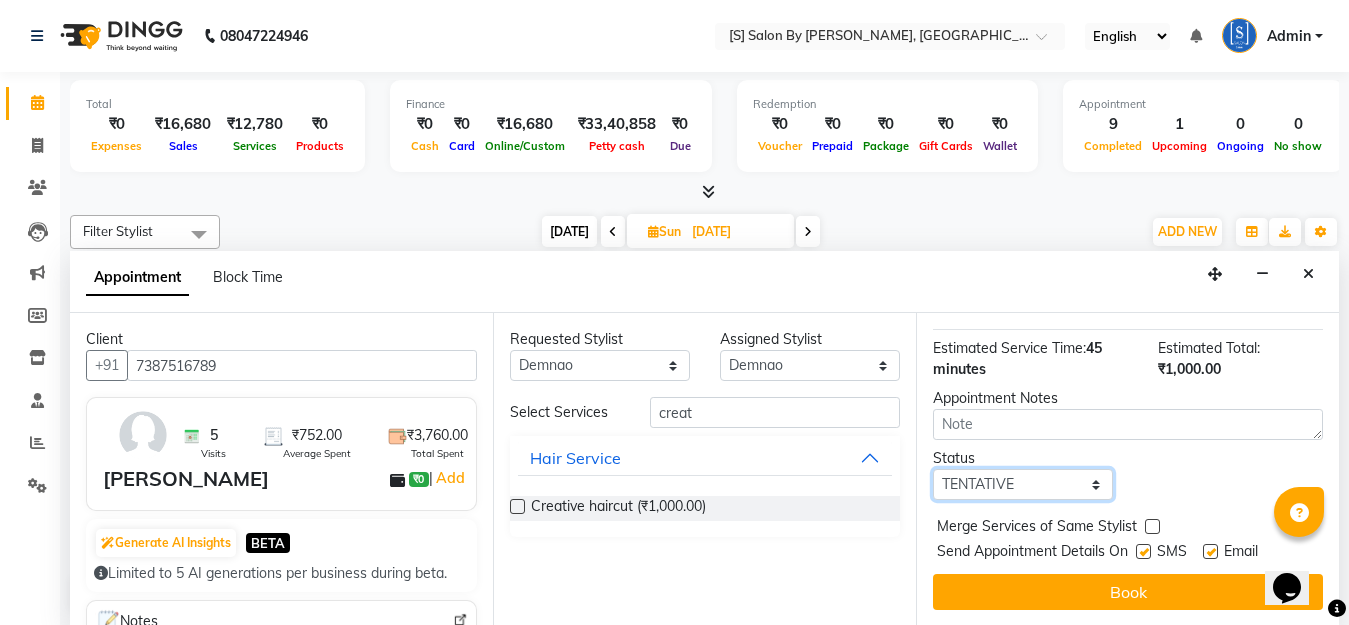 click on "Select TENTATIVE CONFIRM UPCOMING" at bounding box center (1023, 484) 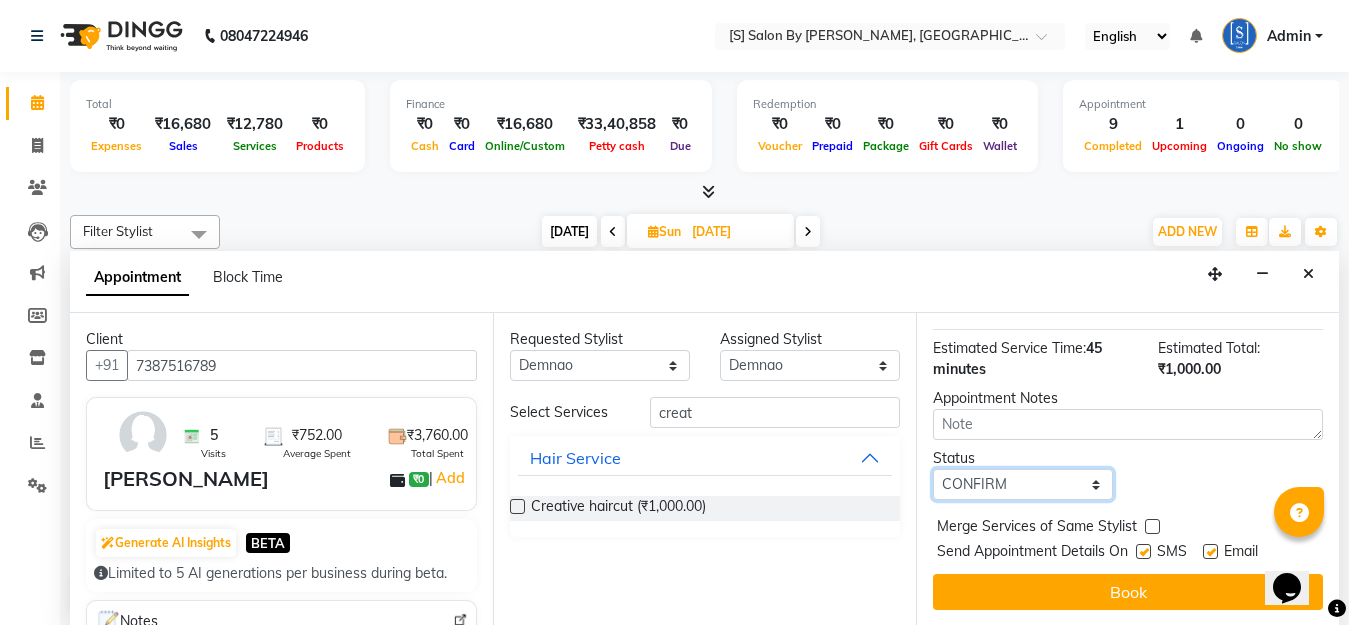 click on "Select TENTATIVE CONFIRM UPCOMING" at bounding box center (1023, 484) 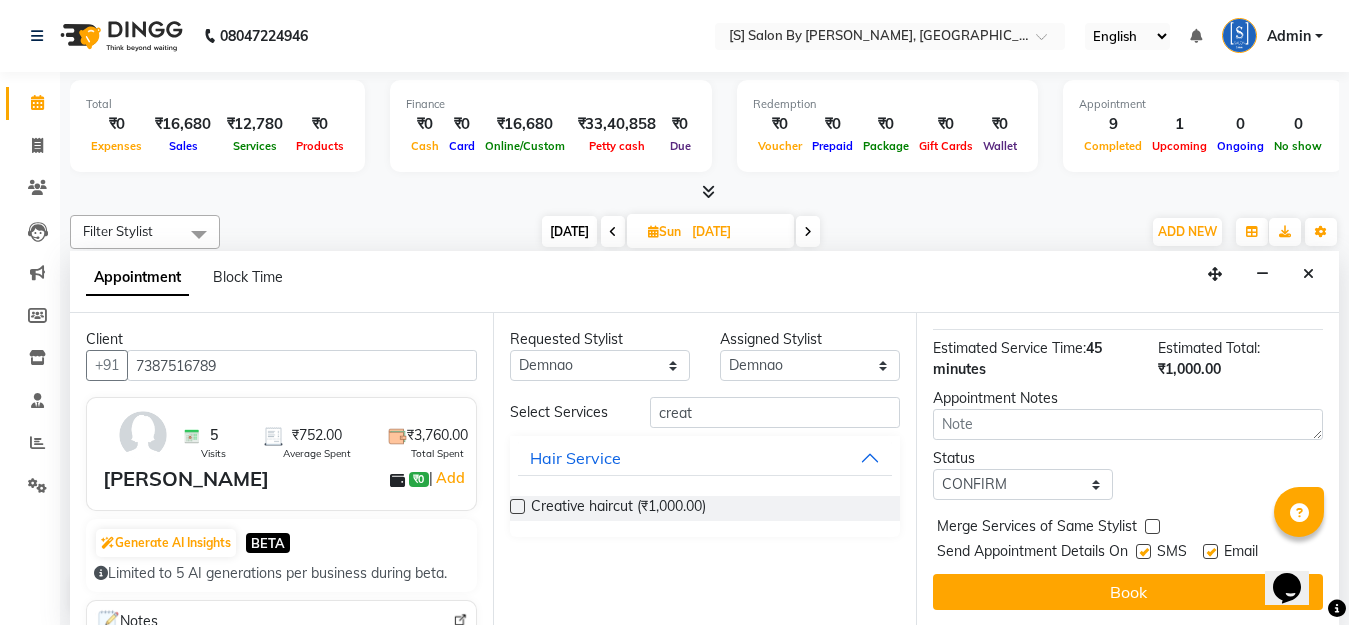 click on "Book" at bounding box center [1128, 592] 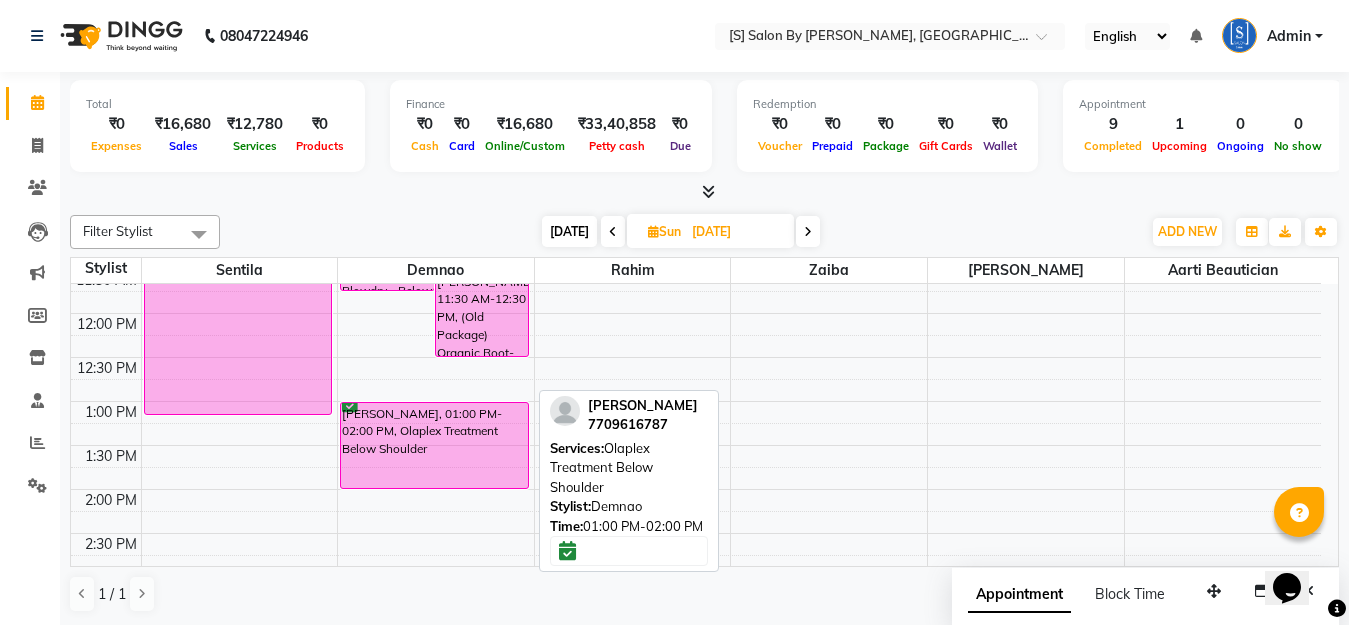 scroll, scrollTop: 400, scrollLeft: 0, axis: vertical 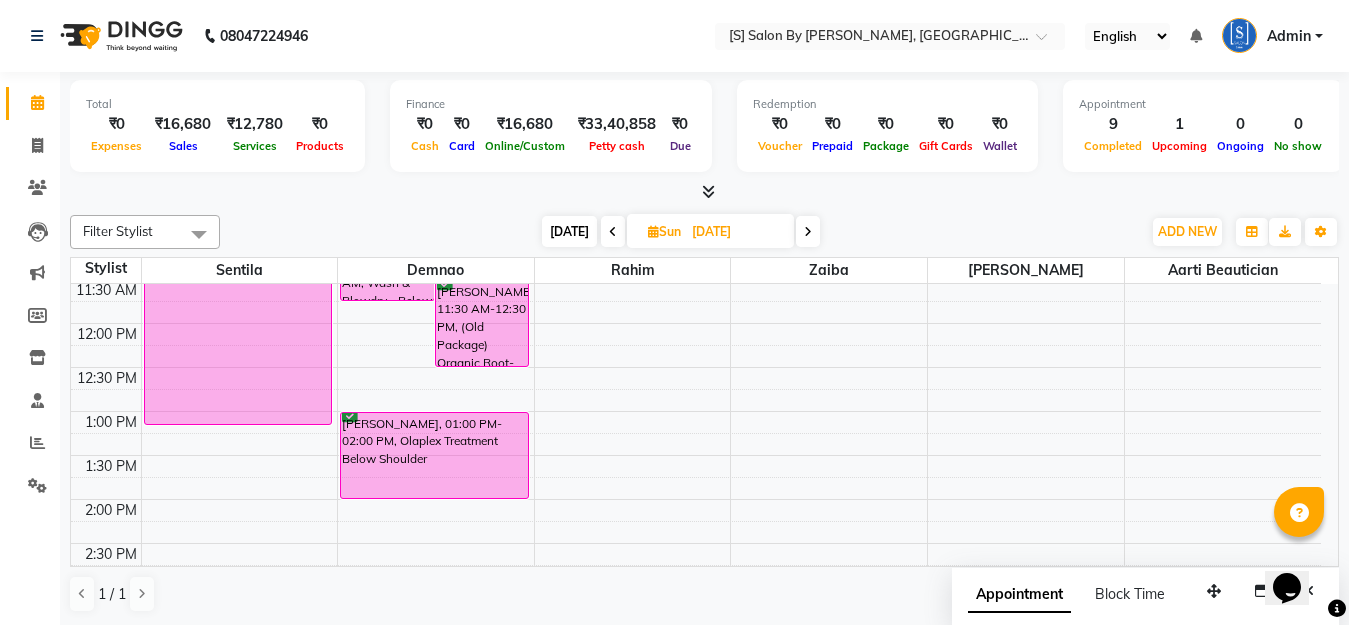 click on "Today" at bounding box center (569, 231) 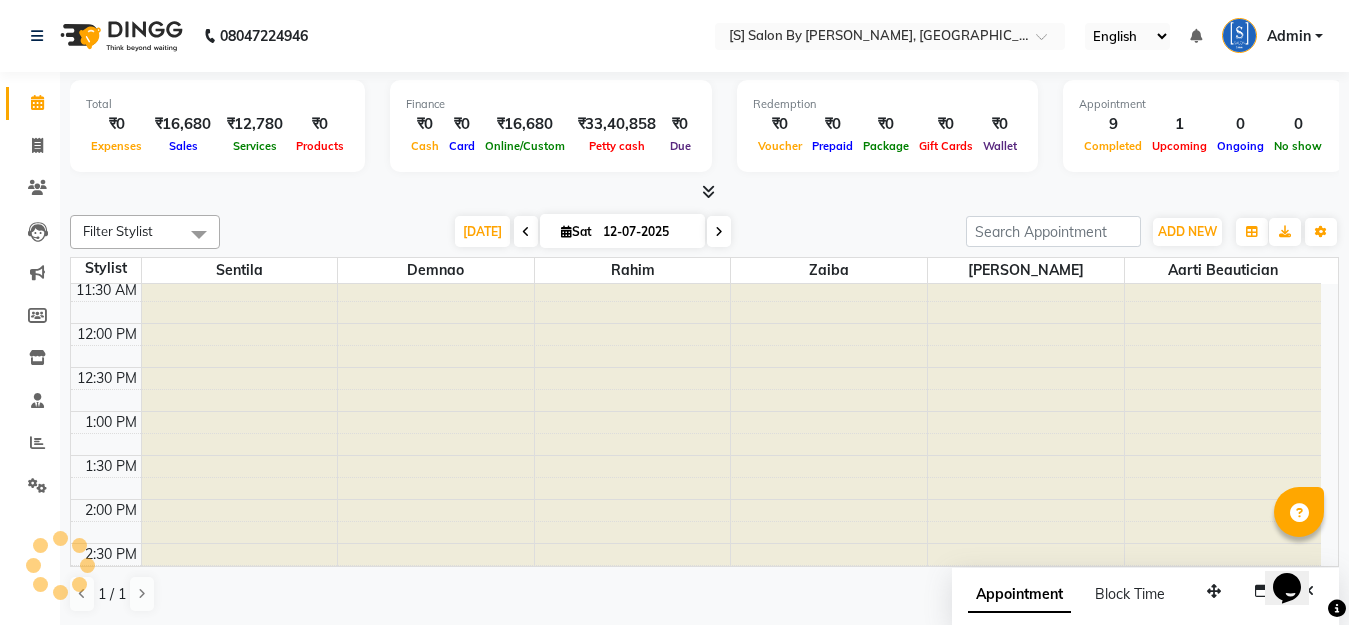 scroll, scrollTop: 969, scrollLeft: 0, axis: vertical 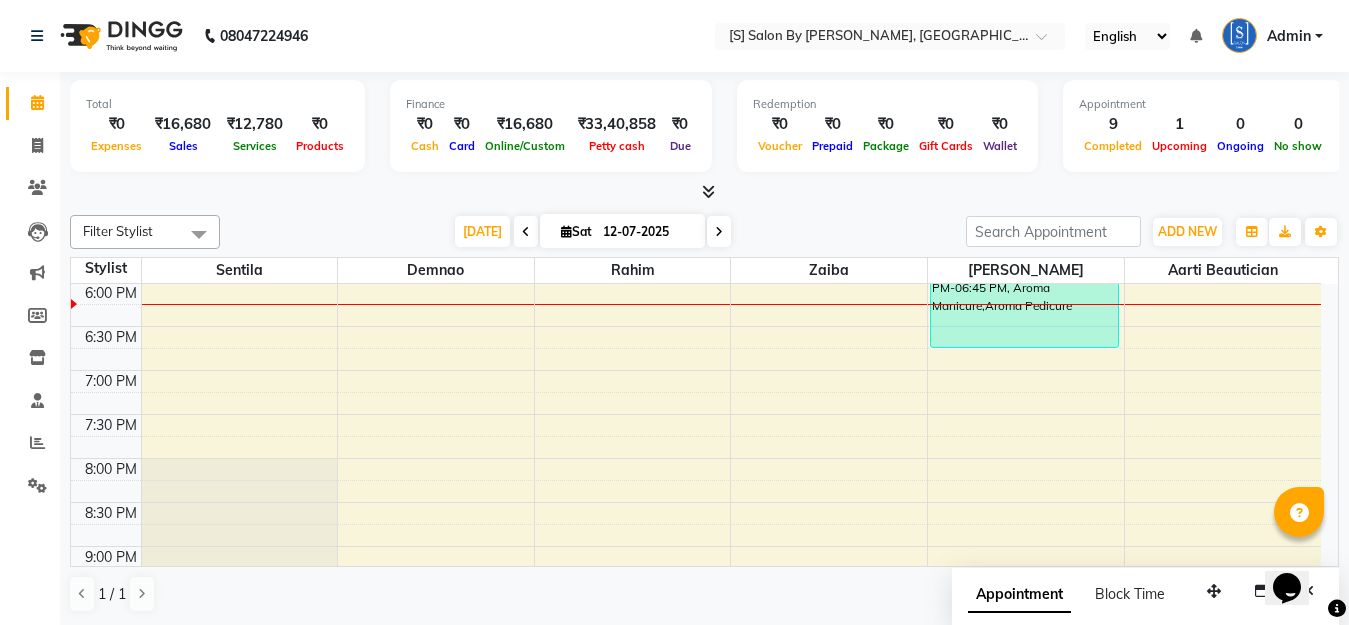 click at bounding box center [708, 191] 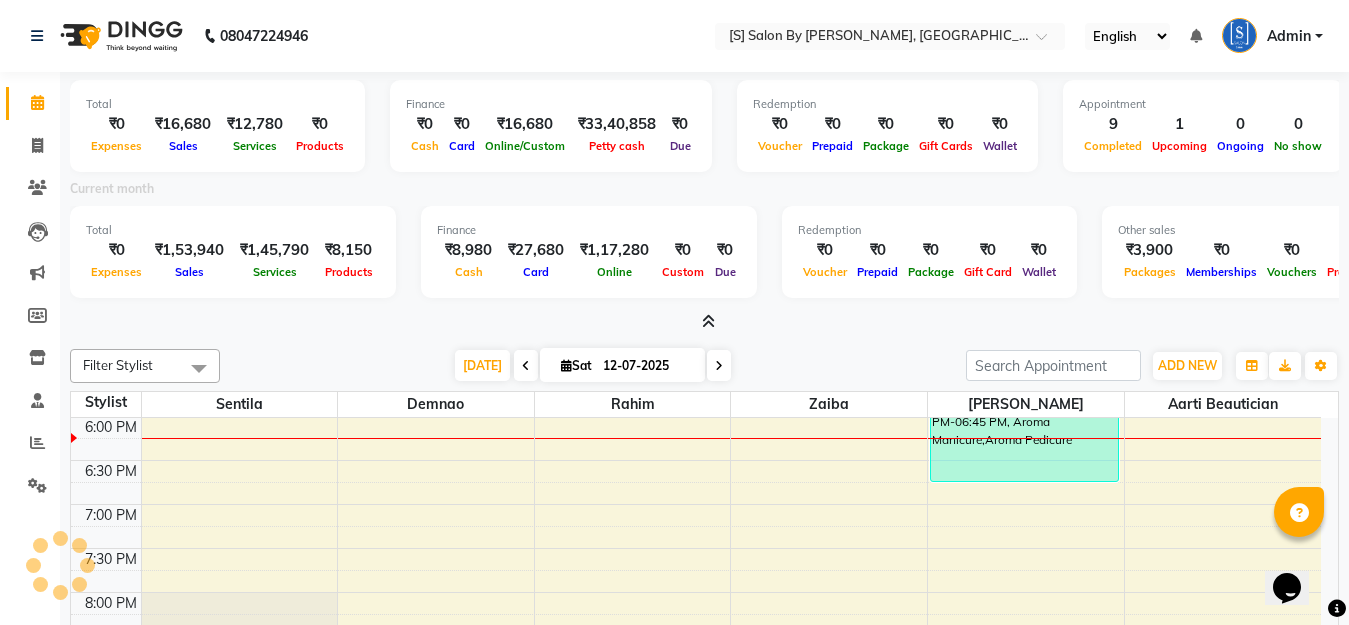 click at bounding box center [708, 321] 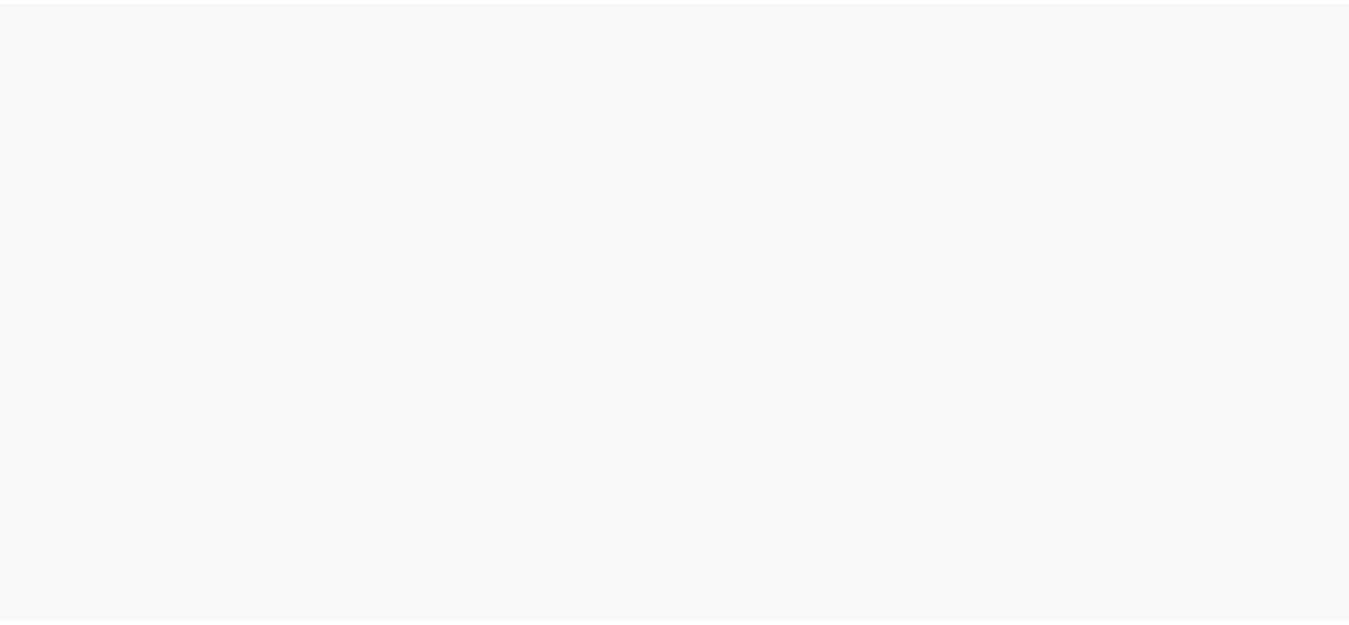 scroll, scrollTop: 0, scrollLeft: 0, axis: both 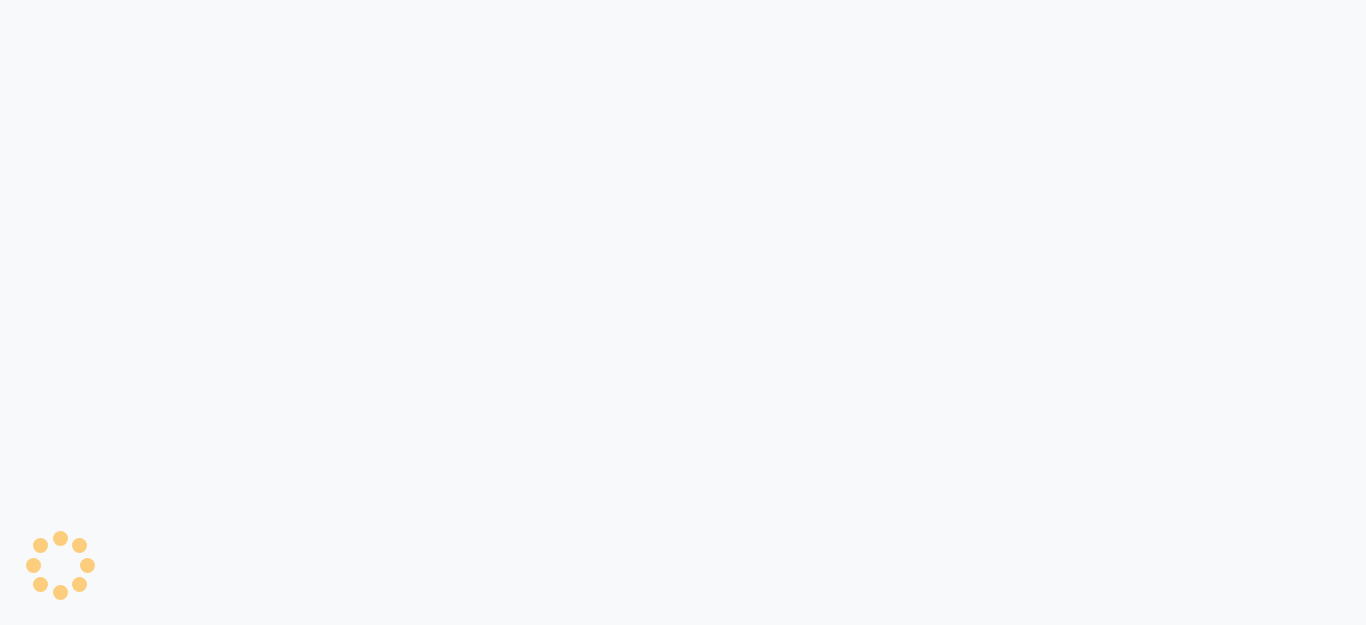 select on "service" 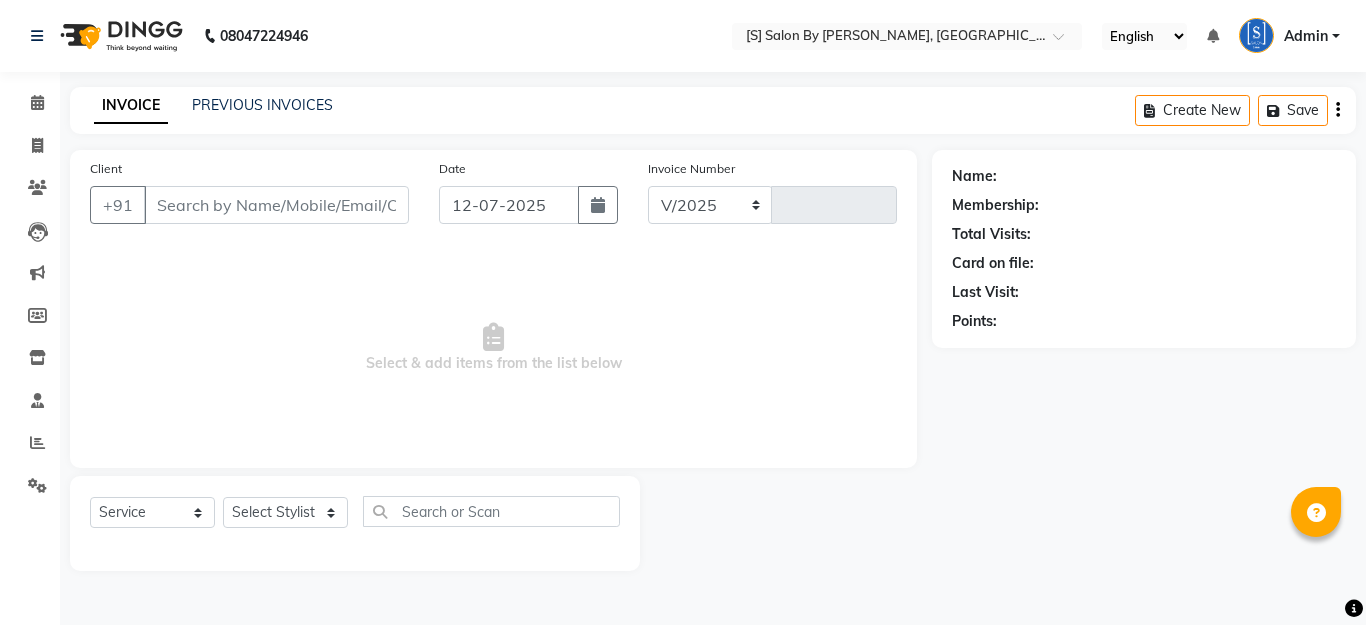 select on "en" 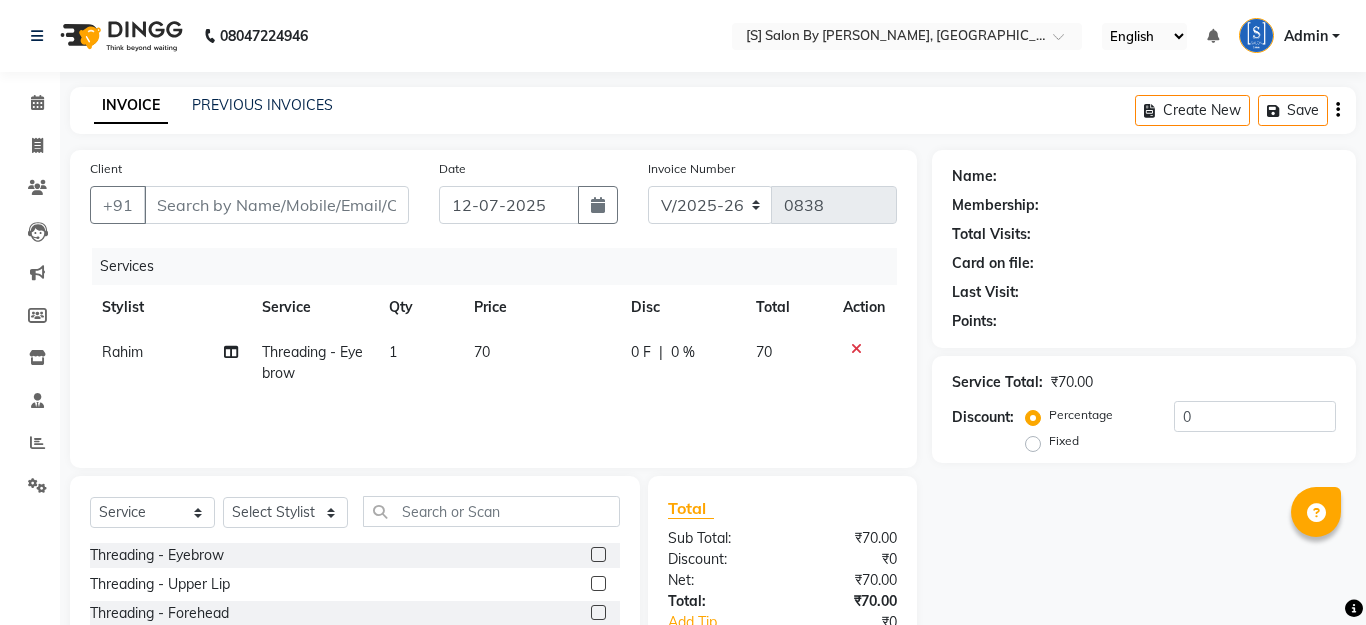 type on "9545051032" 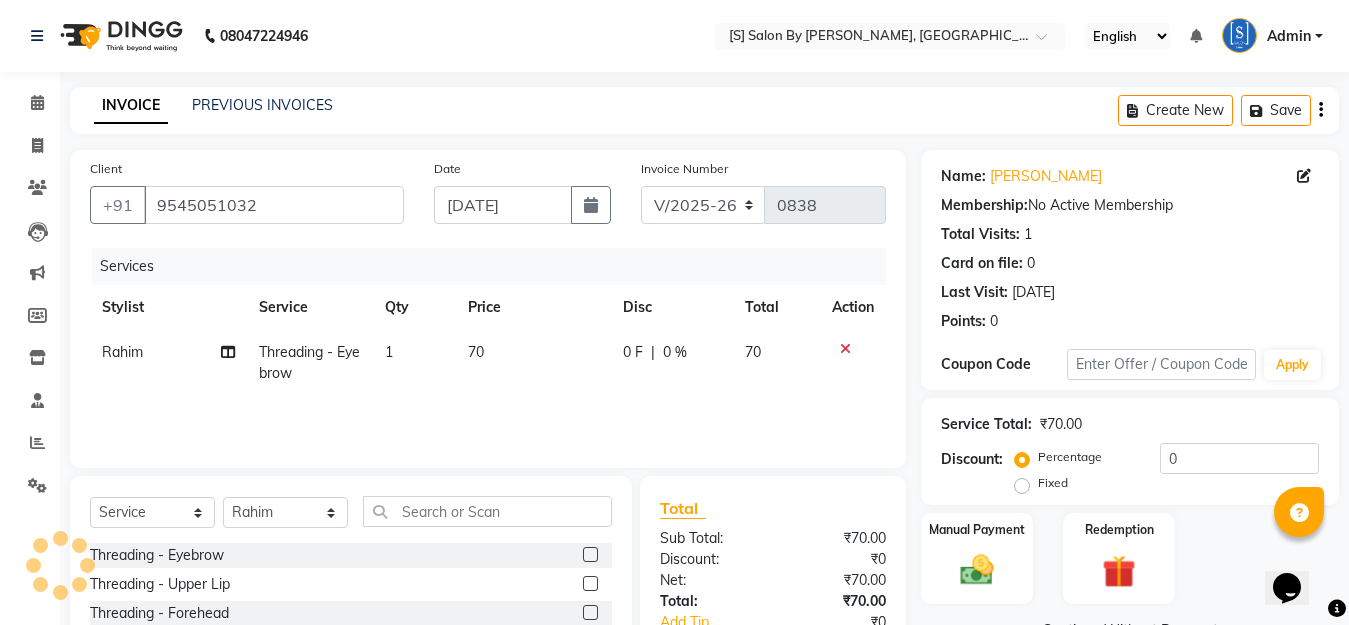 scroll, scrollTop: 0, scrollLeft: 0, axis: both 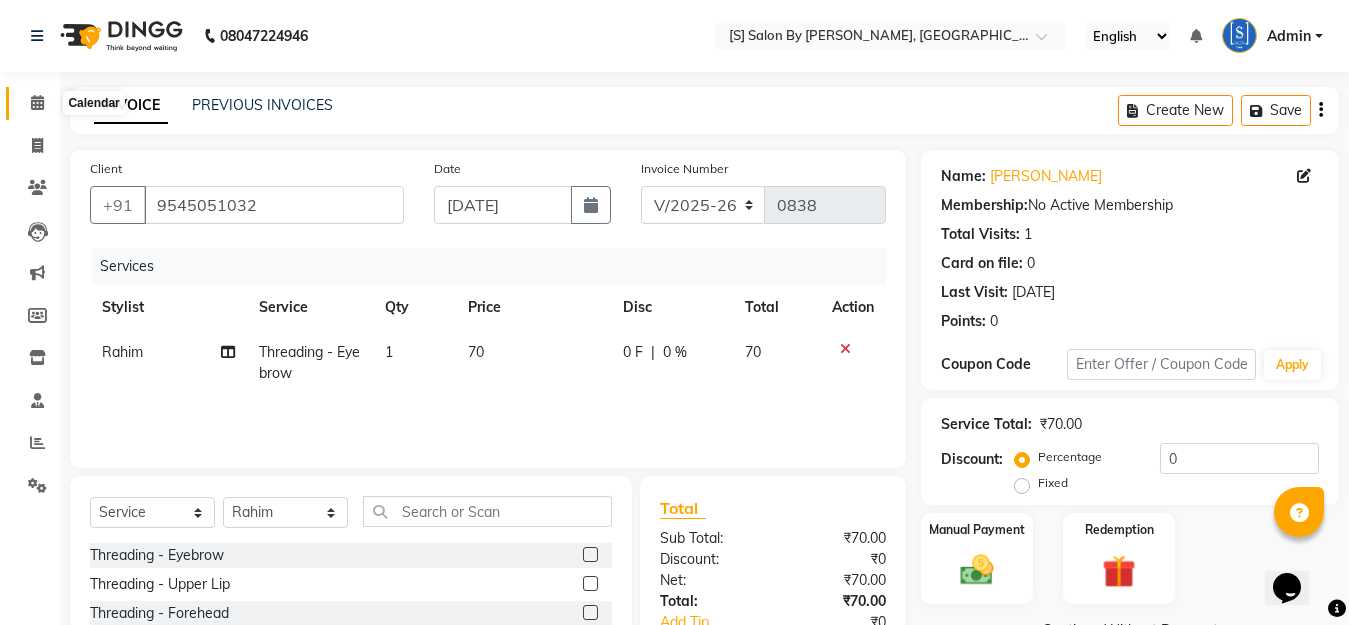 click 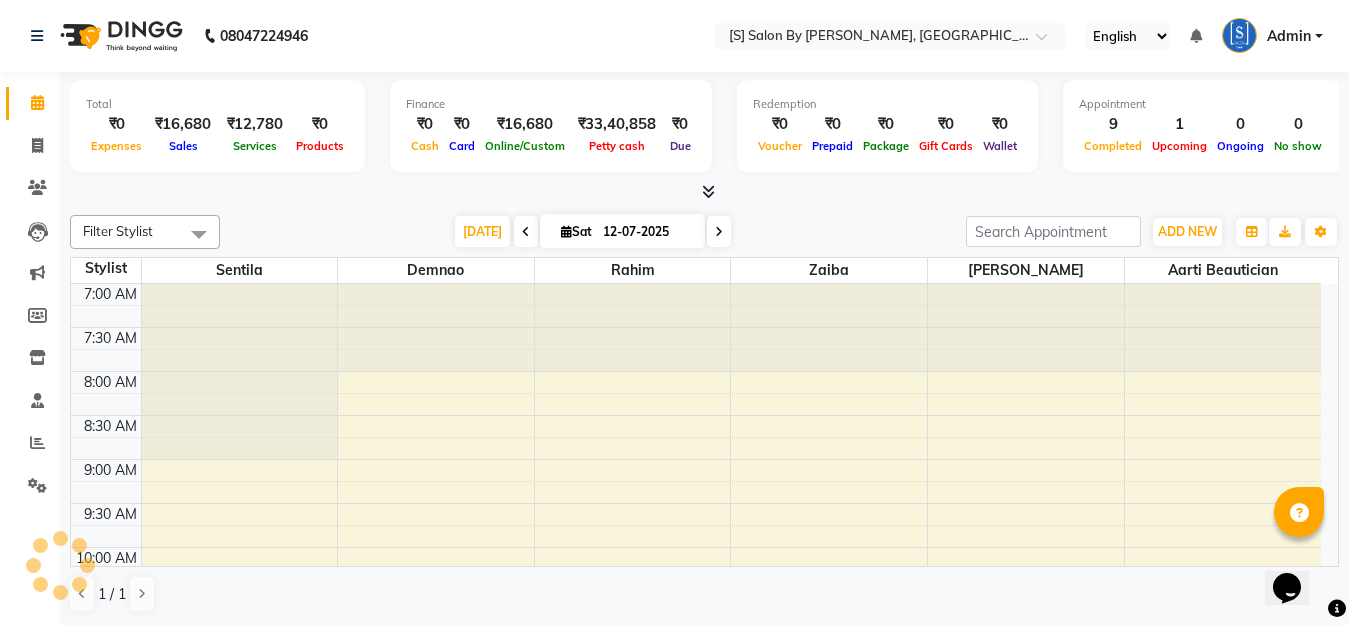 click 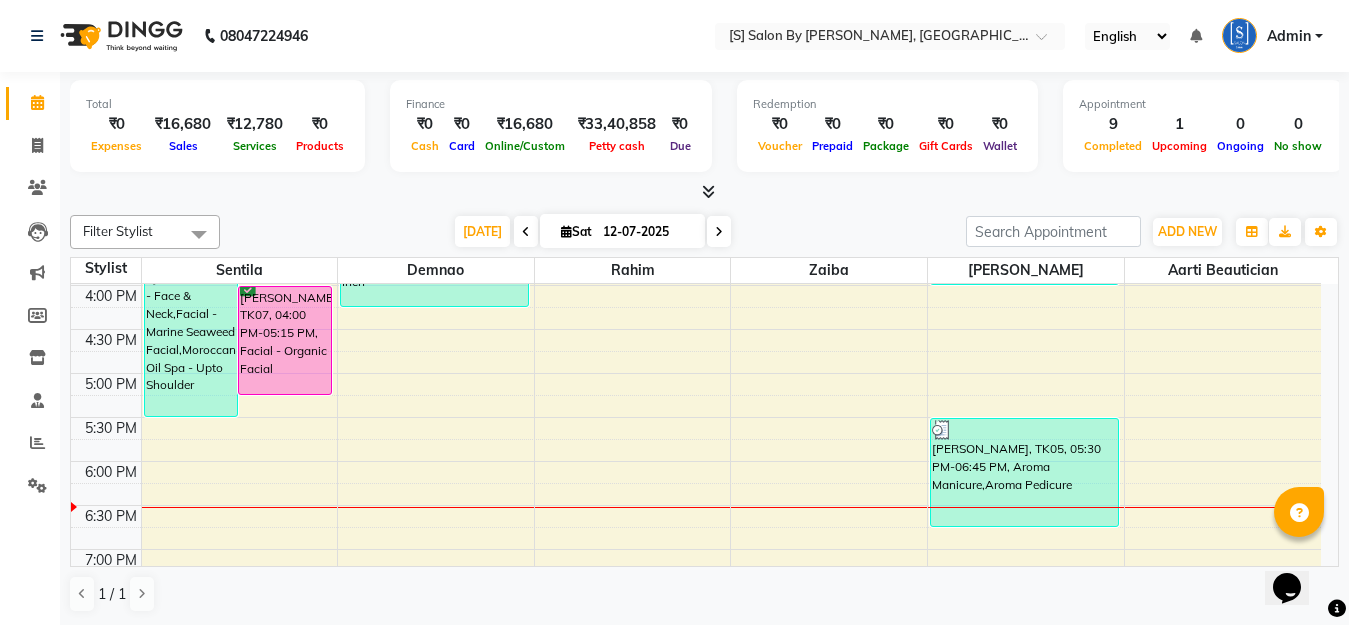 scroll, scrollTop: 800, scrollLeft: 0, axis: vertical 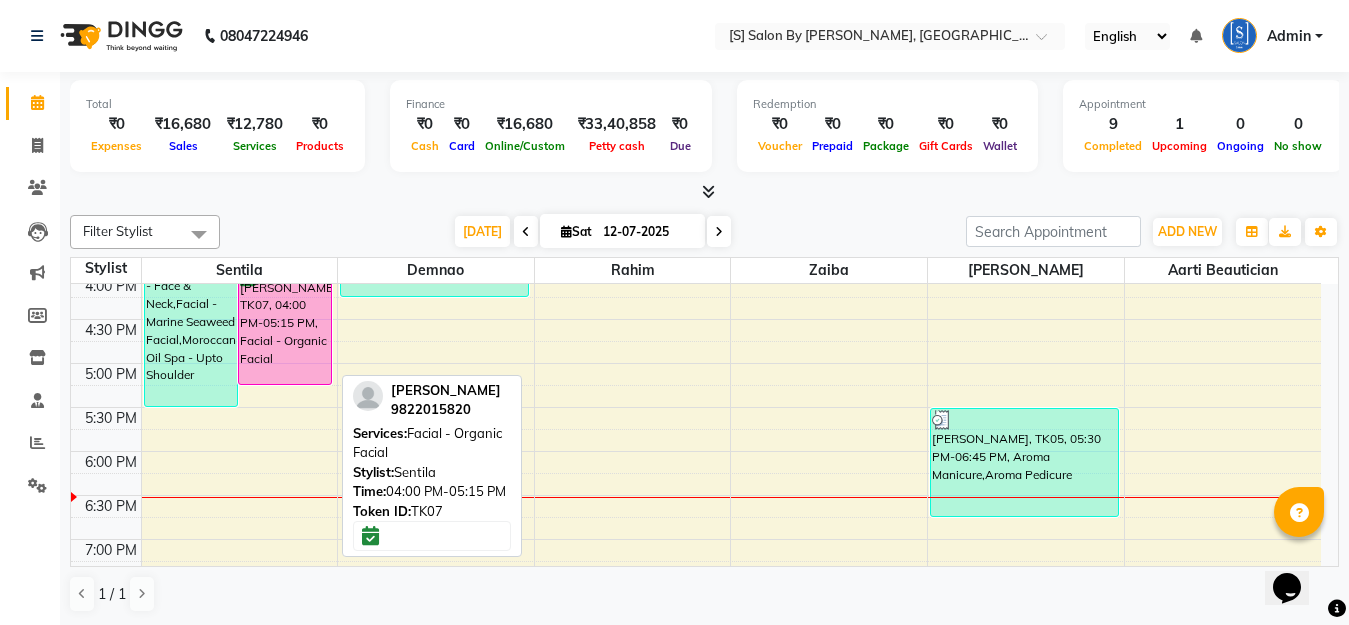 click on "[PERSON_NAME], TK07, 04:00 PM-05:15 PM, Facial - Organic Facial" at bounding box center (285, 330) 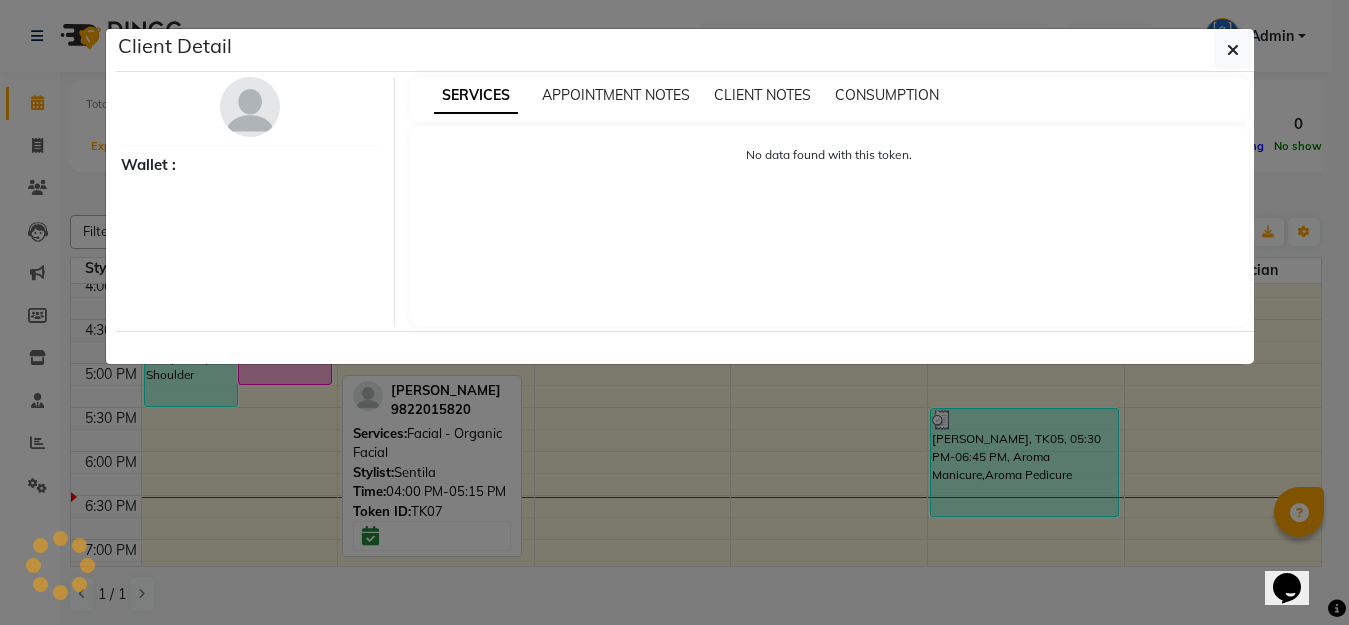 select on "6" 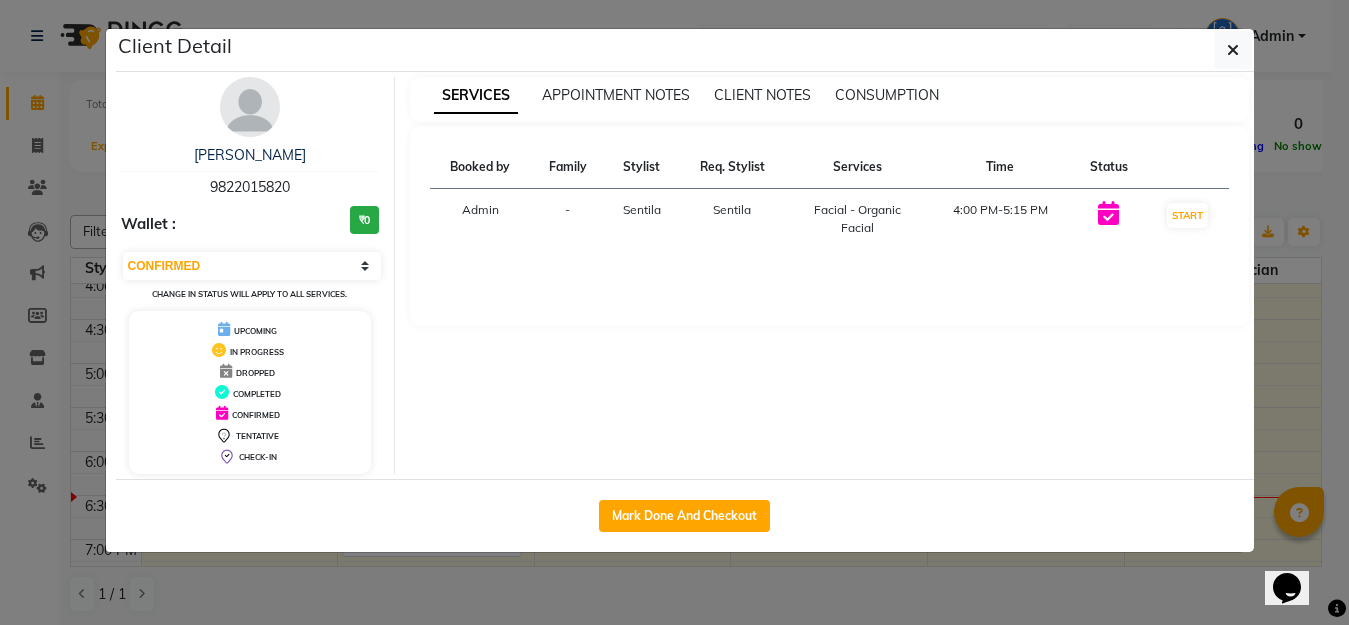 click on "TENTATIVE" at bounding box center (250, 434) 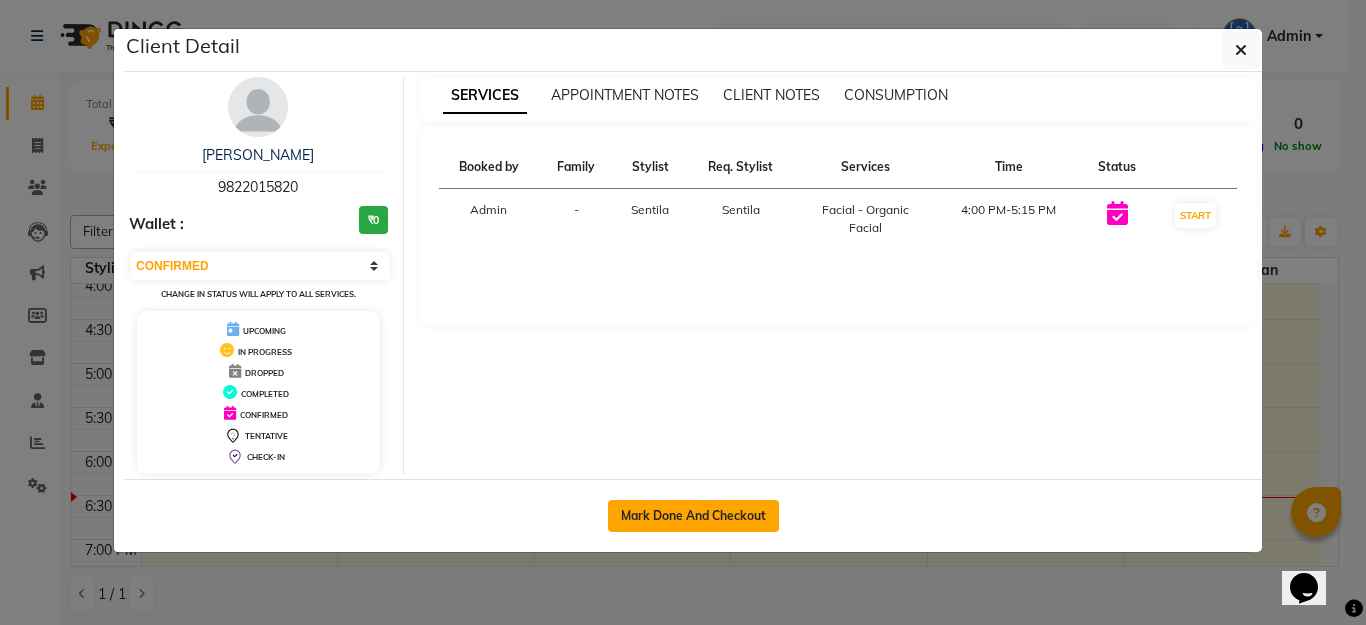 click on "Mark Done And Checkout" 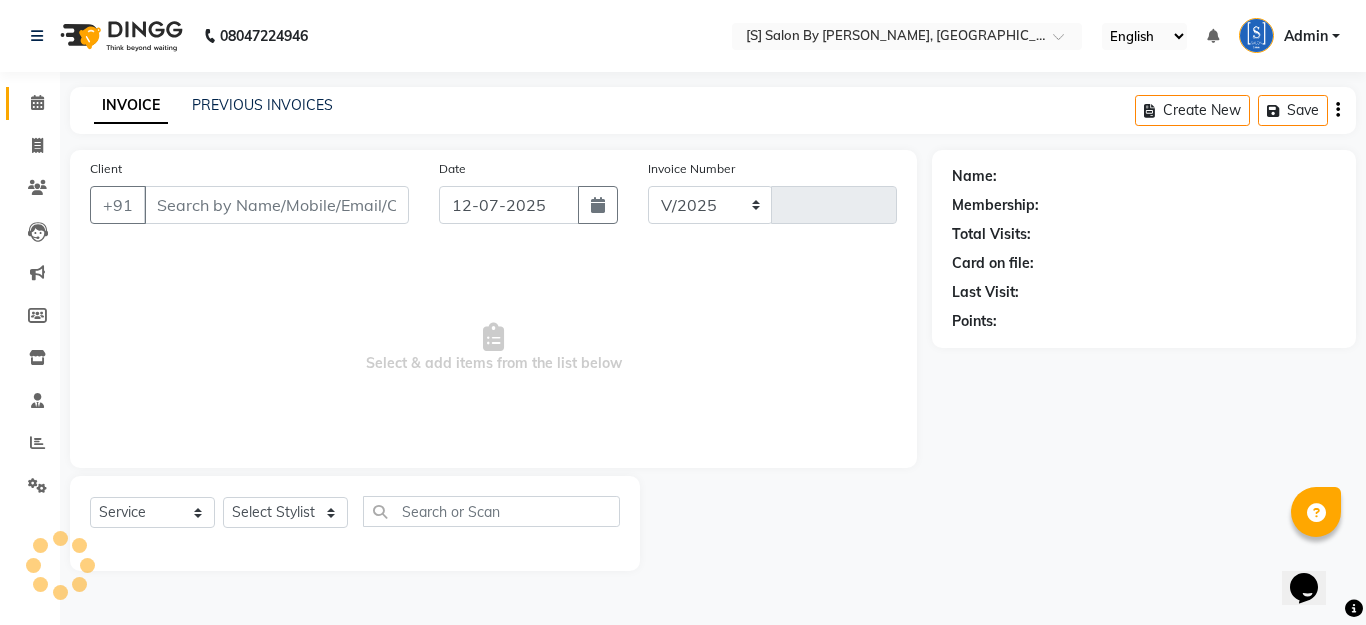 select on "45" 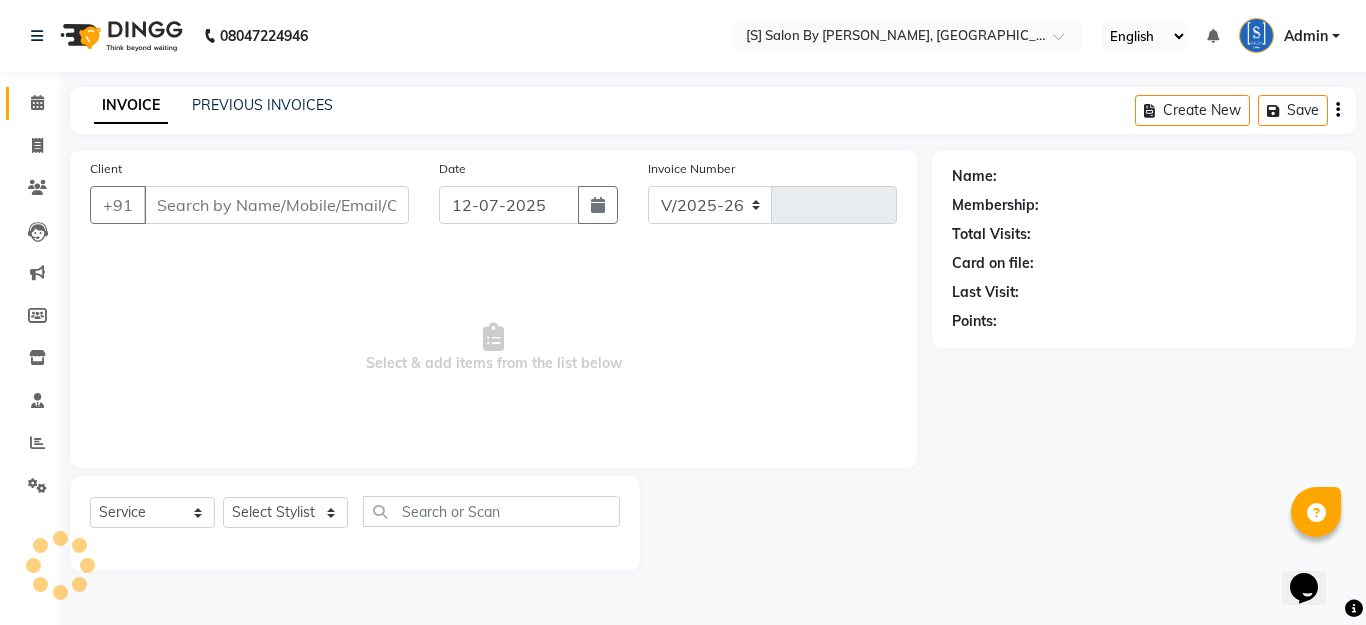 type on "0838" 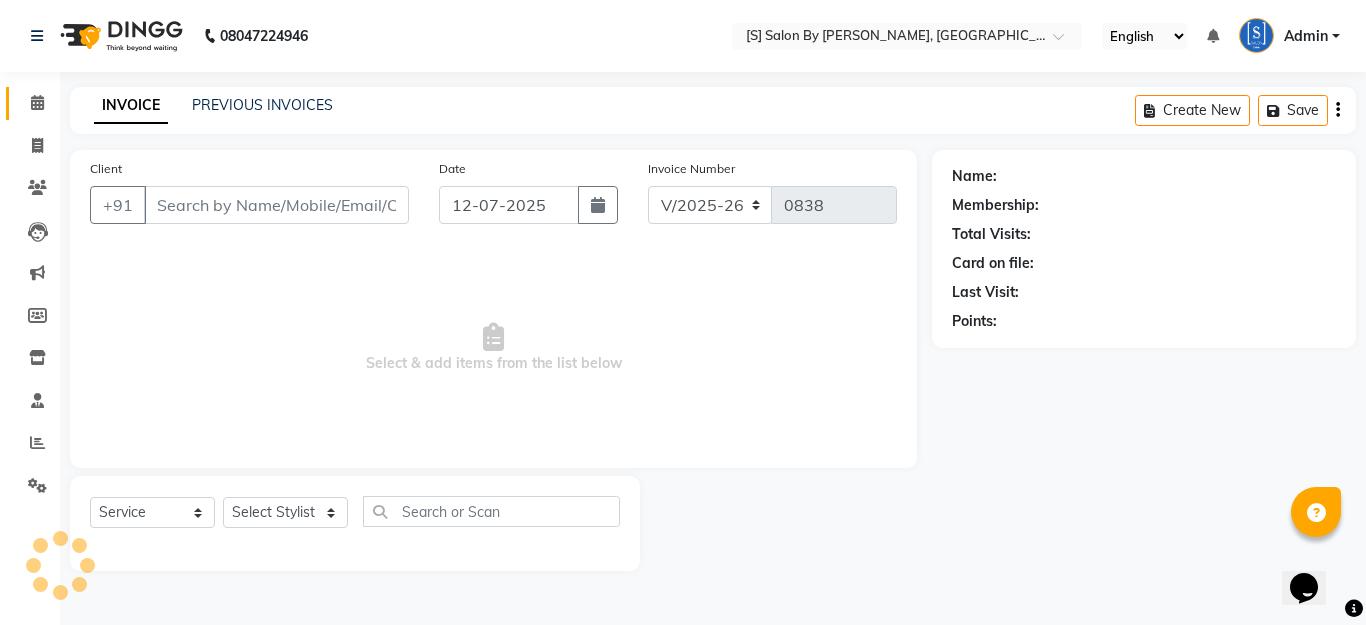 type on "9822015820" 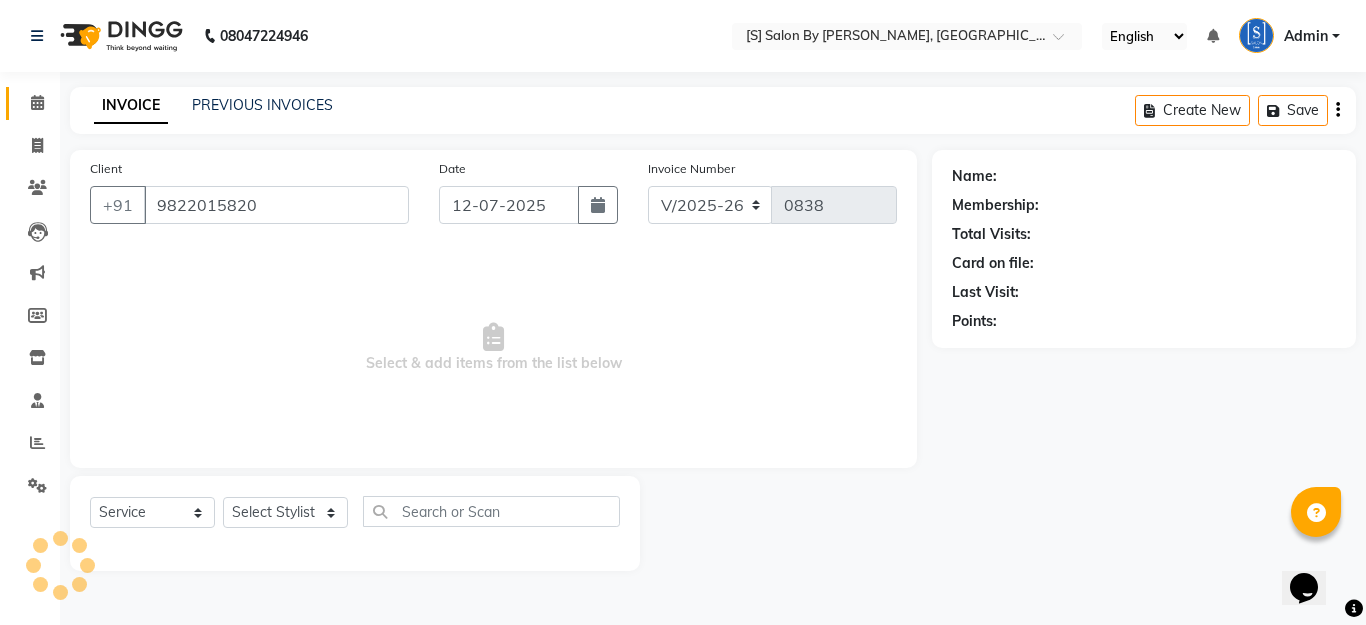 select on "1631" 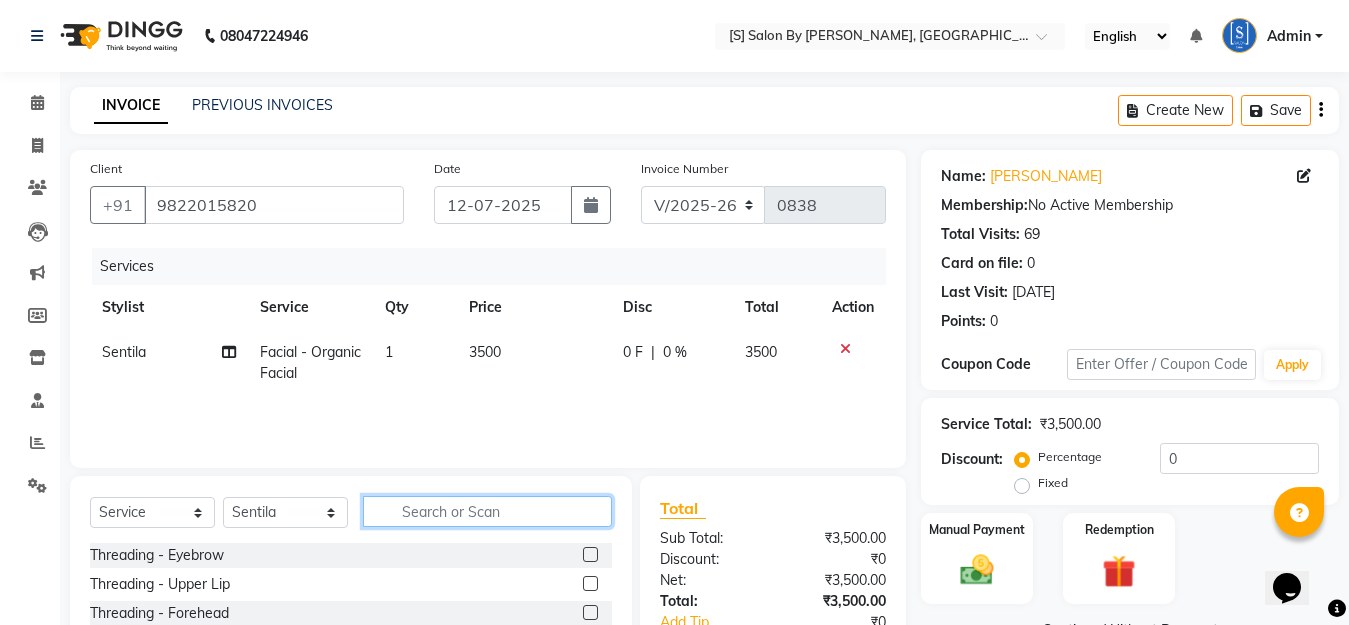 click 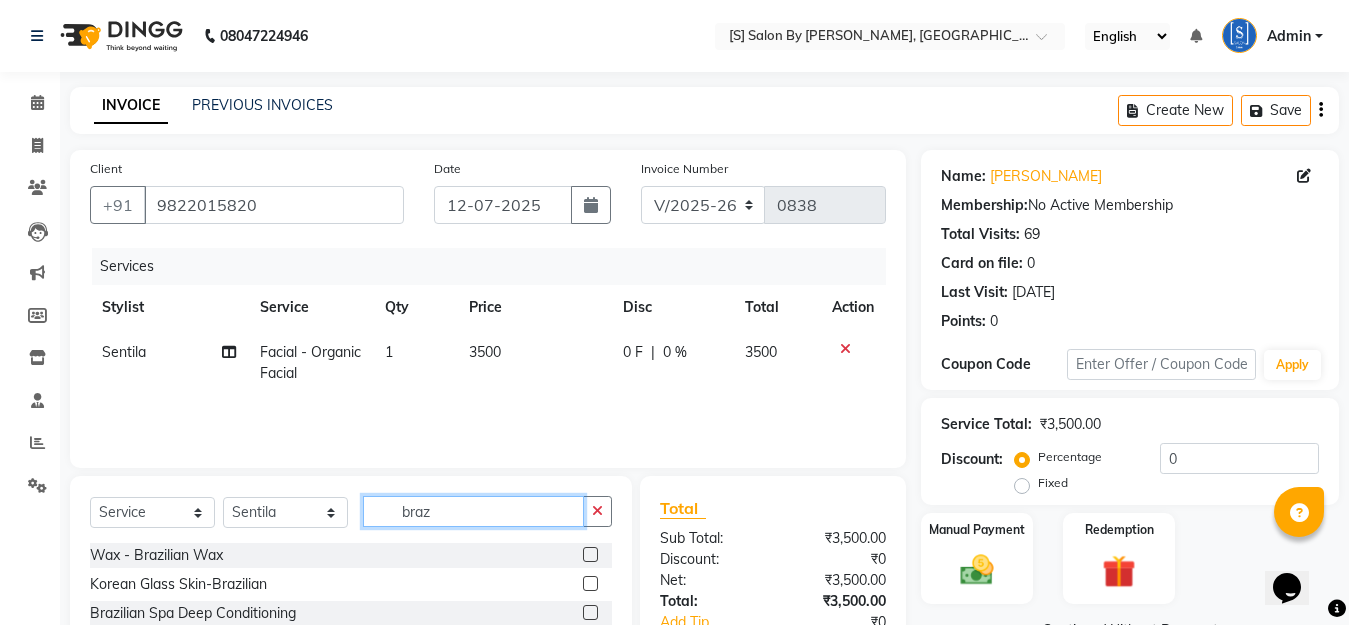 scroll, scrollTop: 3, scrollLeft: 0, axis: vertical 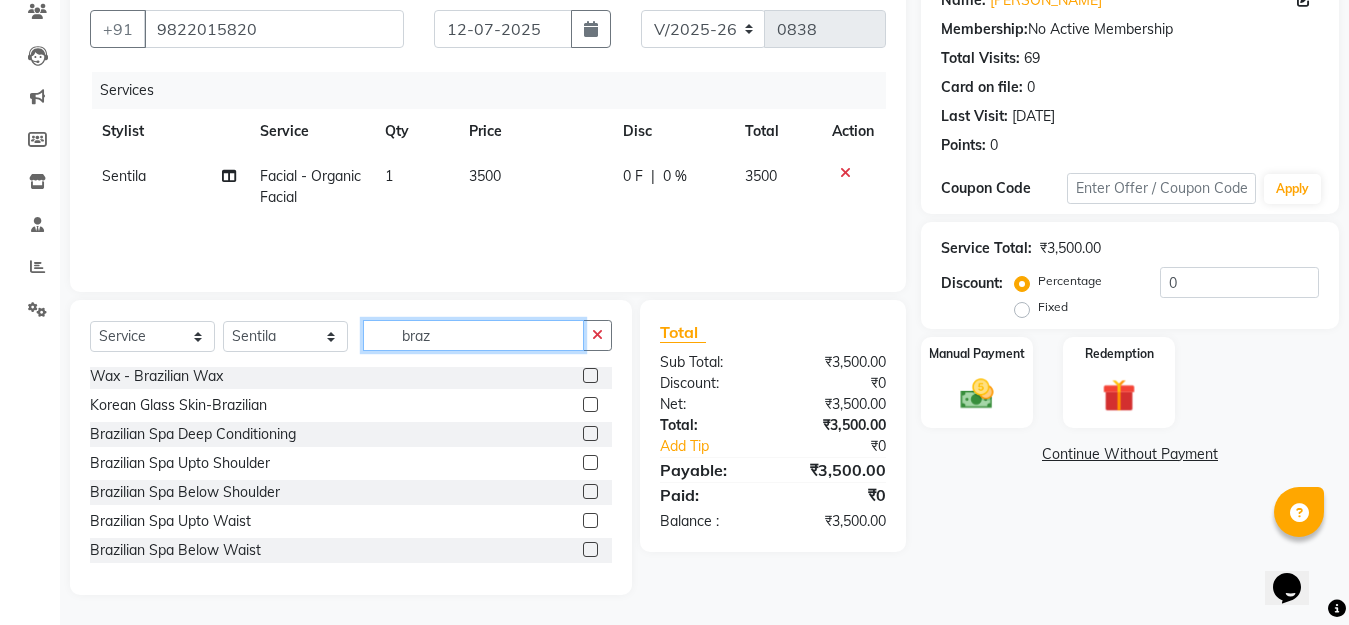 type on "braz" 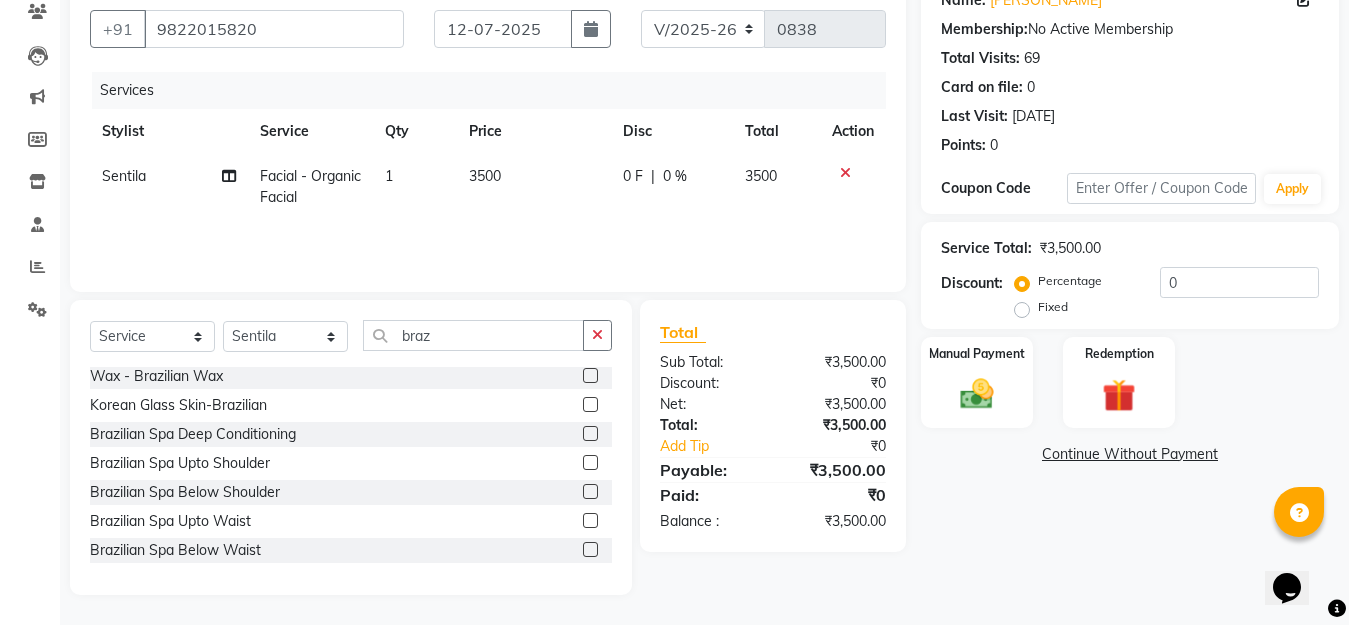 click 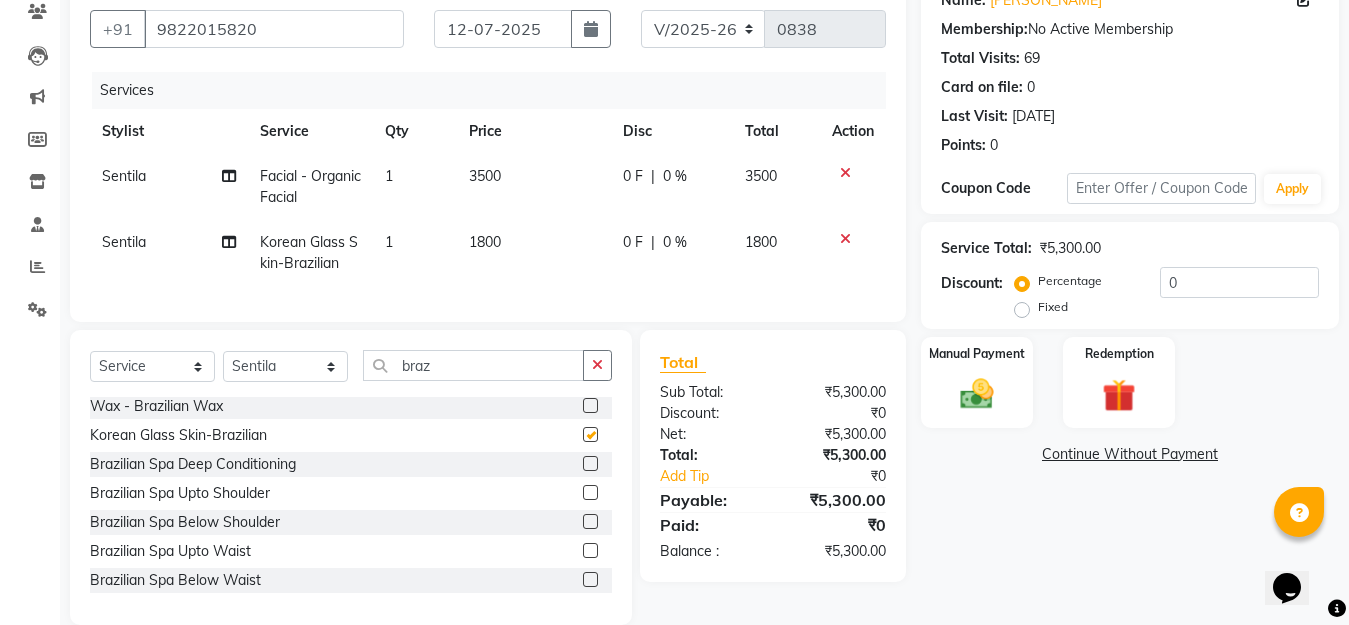 checkbox on "false" 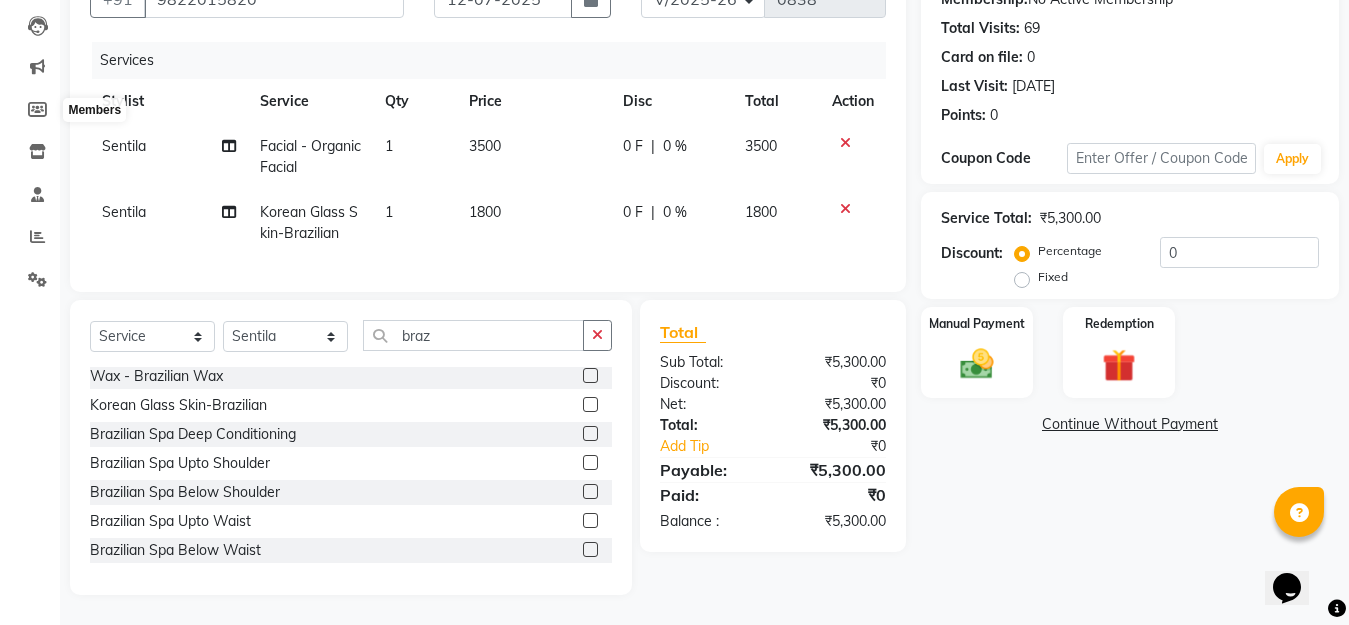 scroll, scrollTop: 0, scrollLeft: 0, axis: both 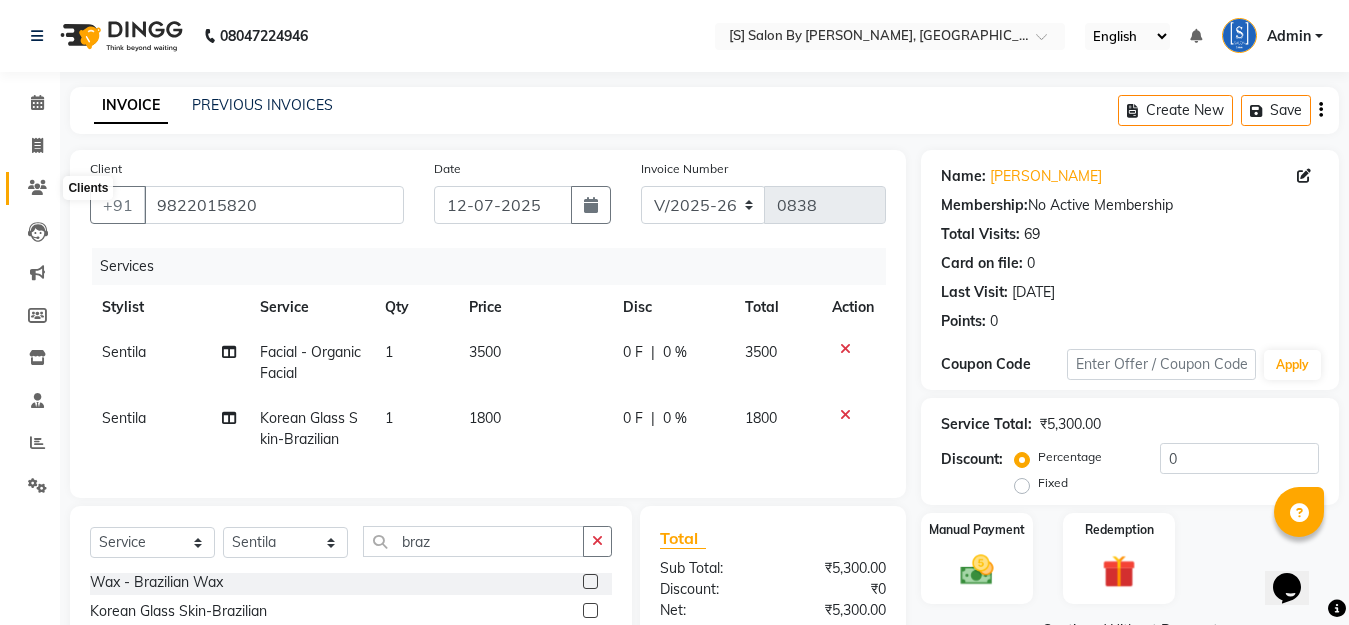 click 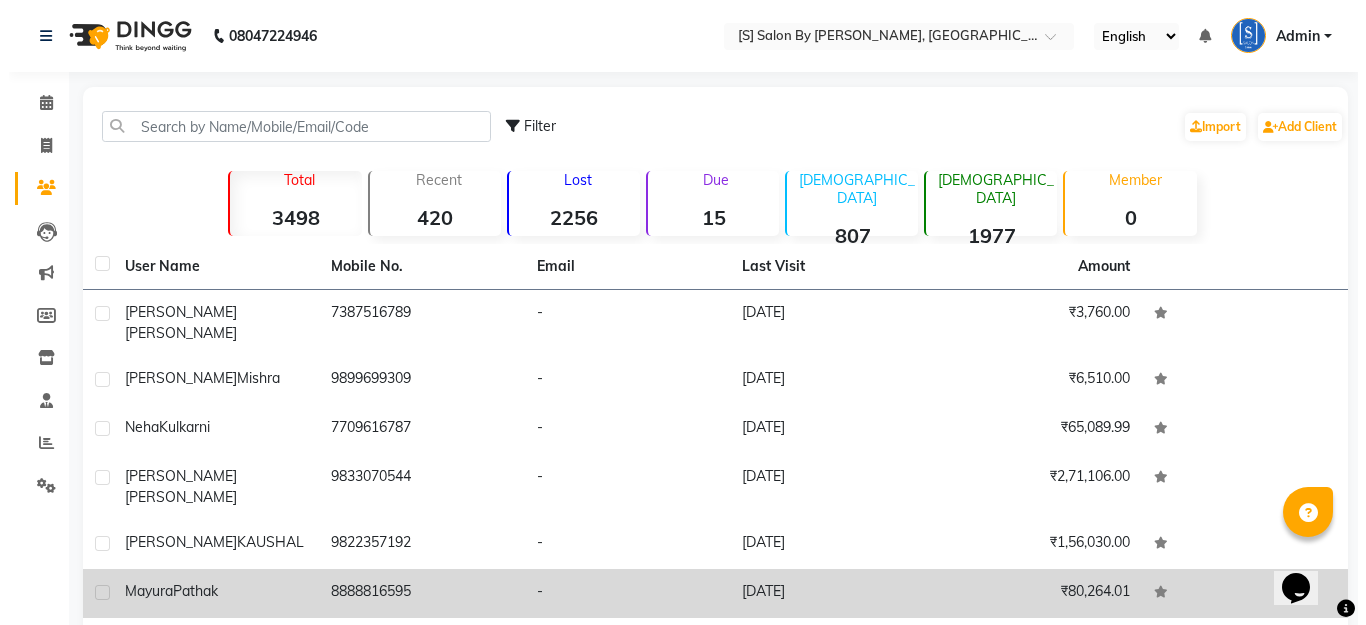 scroll, scrollTop: 200, scrollLeft: 0, axis: vertical 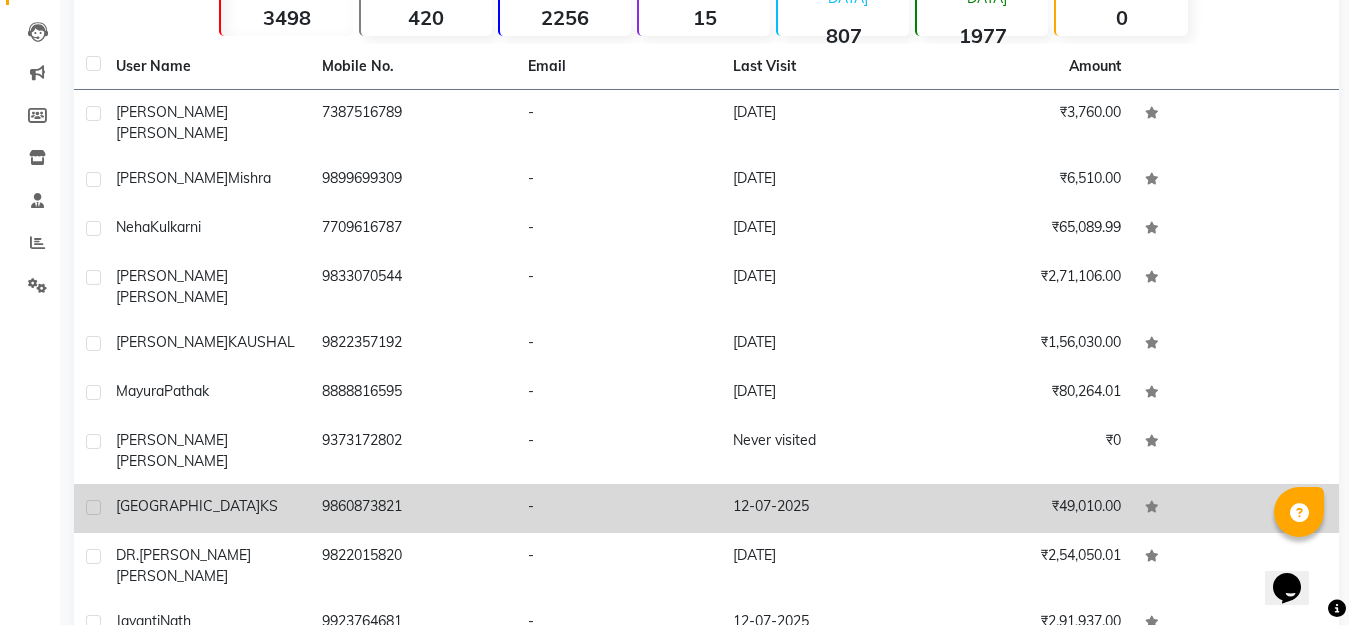 click on "-" 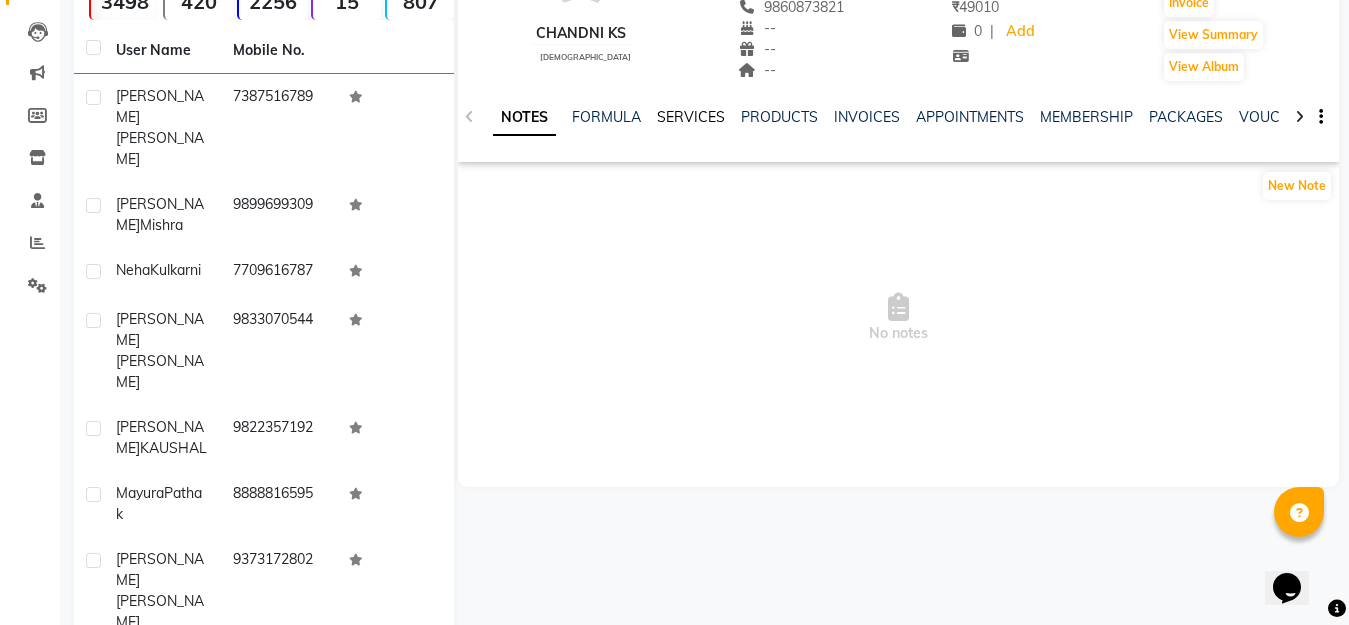 click on "SERVICES" 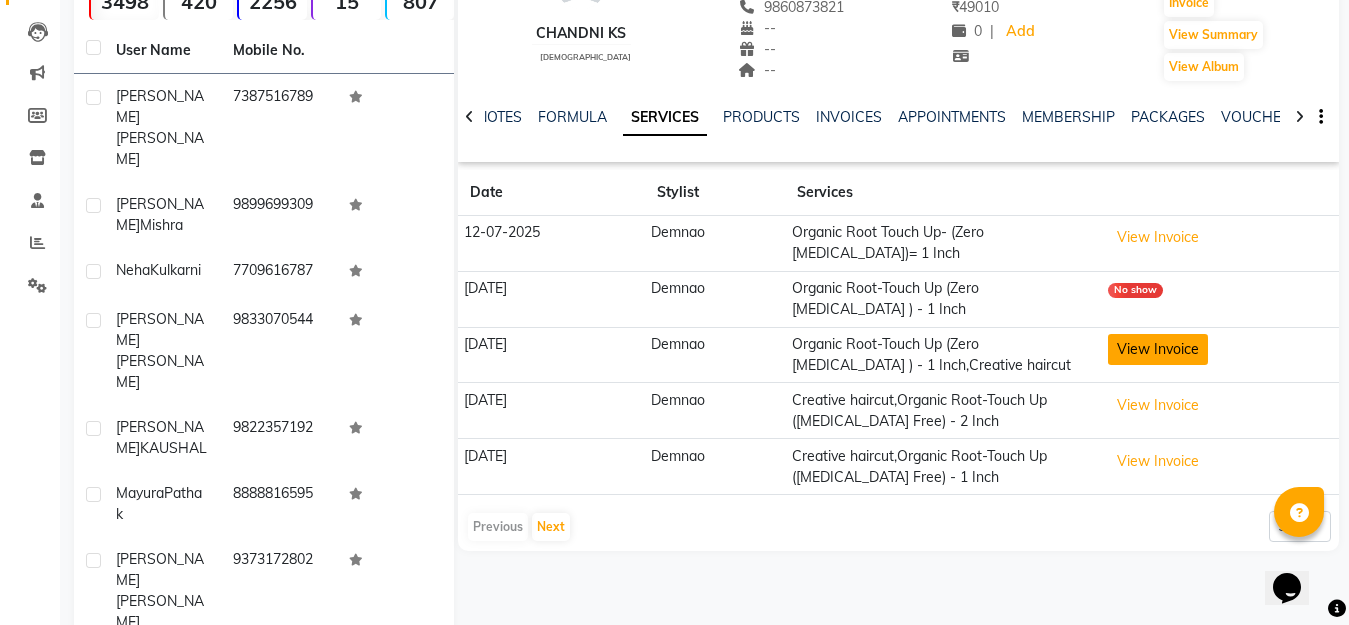 click on "View Invoice" 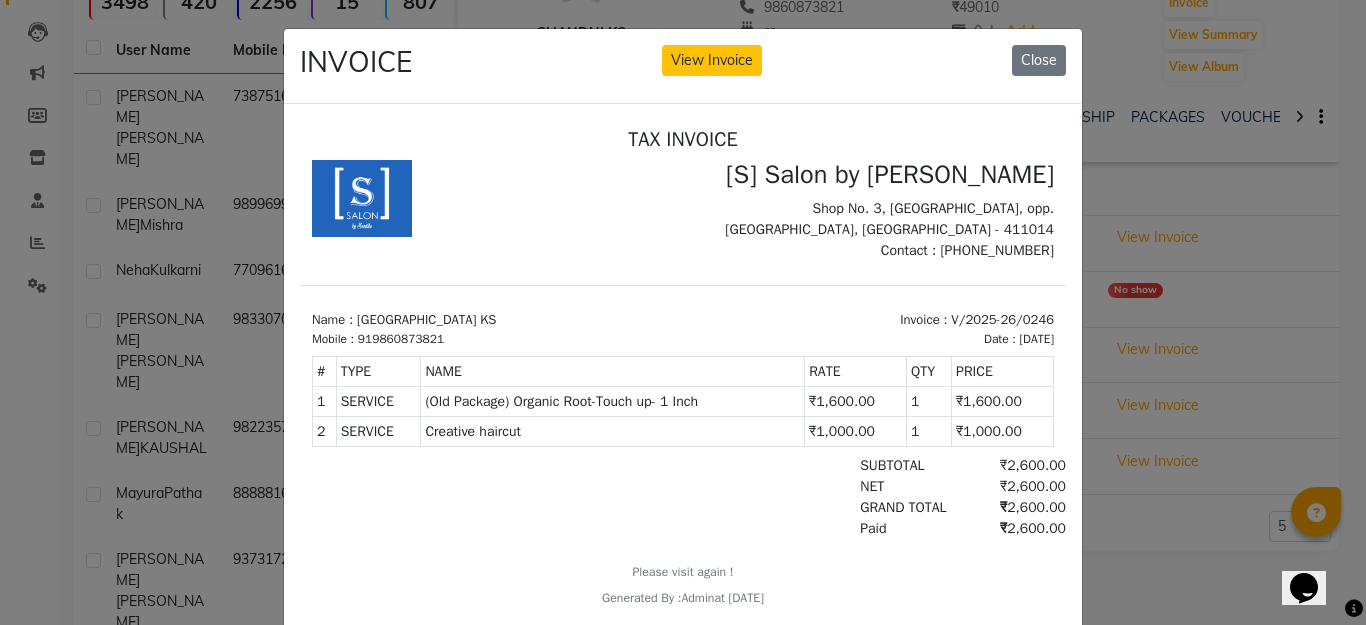 click on "Shop No. 3, [GEOGRAPHIC_DATA], opp. [GEOGRAPHIC_DATA], [GEOGRAPHIC_DATA] - 411014" at bounding box center (874, 218) 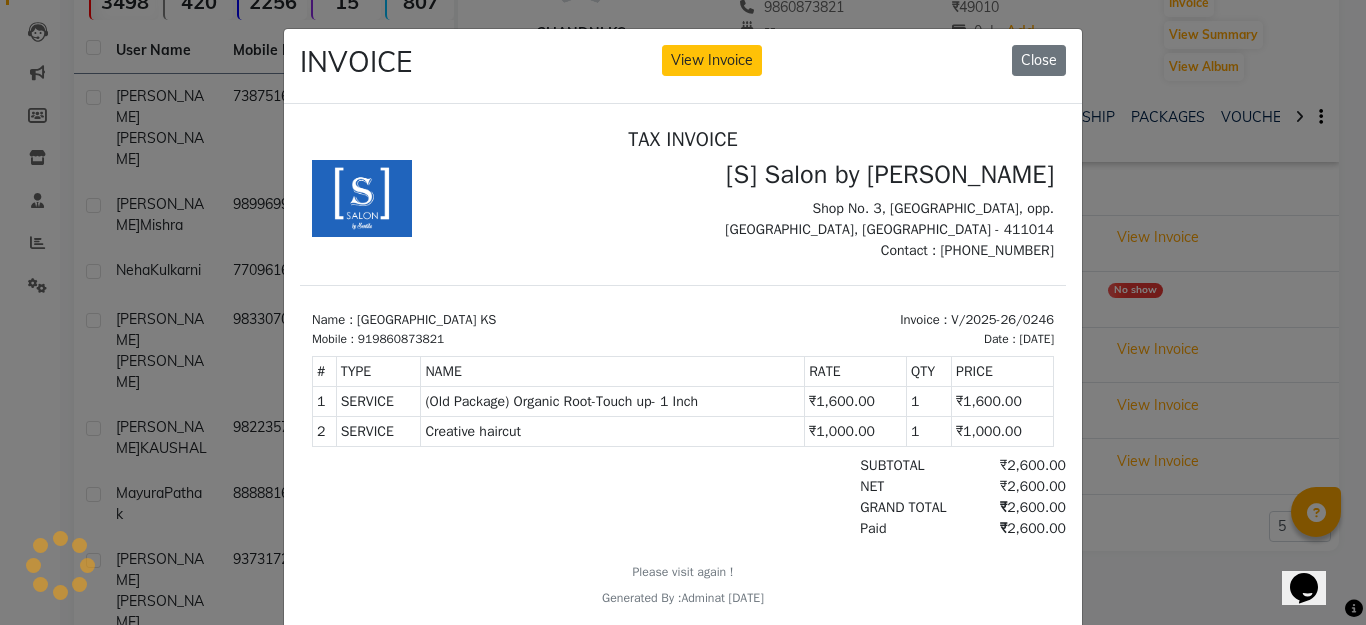 drag, startPoint x: 1016, startPoint y: 63, endPoint x: 1008, endPoint y: 92, distance: 30.083218 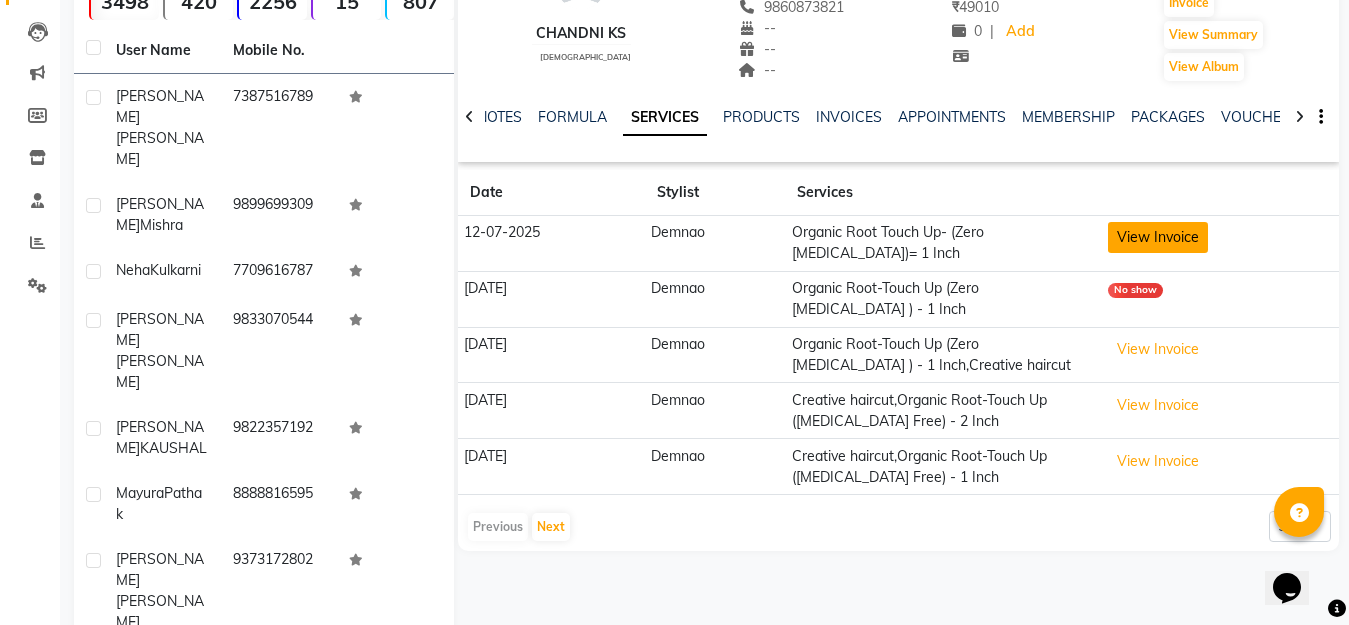 click on "View Invoice" 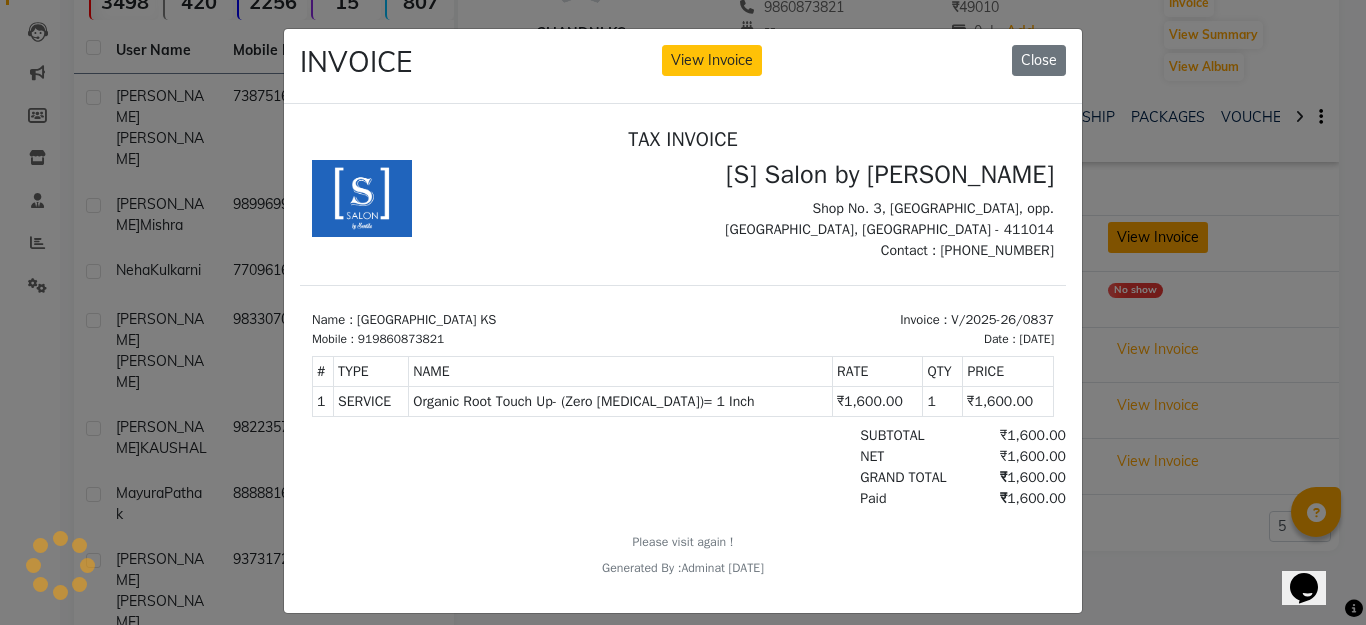 scroll, scrollTop: 0, scrollLeft: 0, axis: both 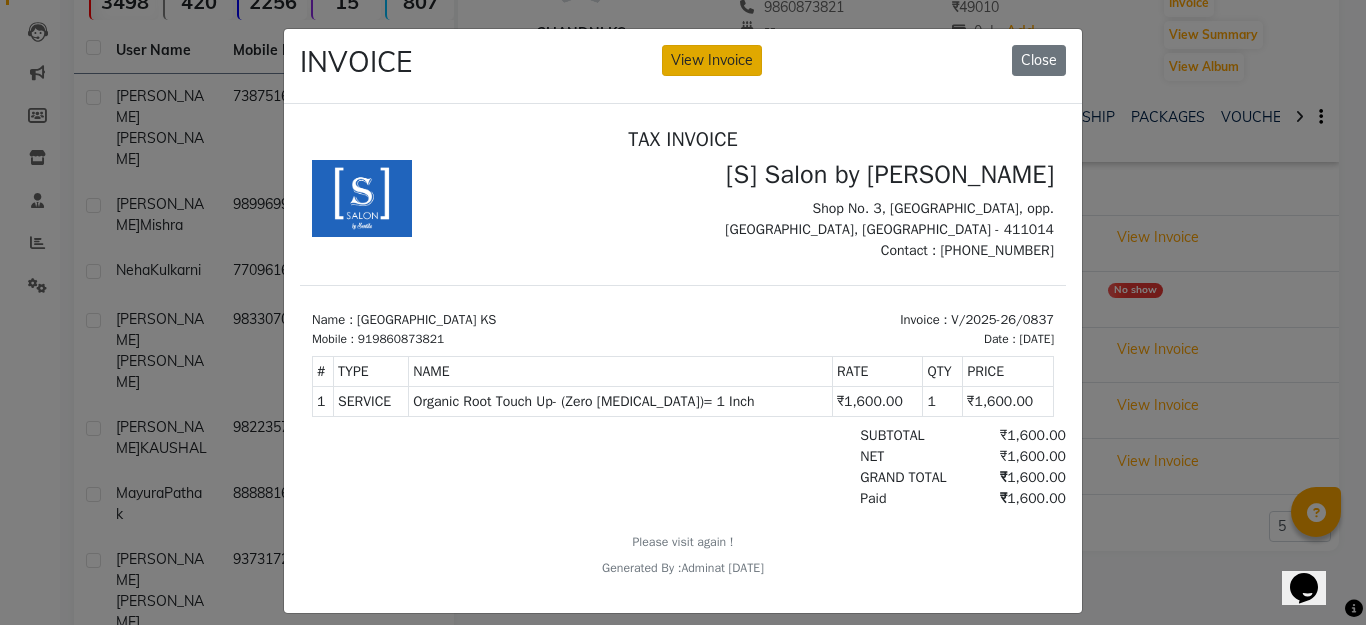 click on "View Invoice" 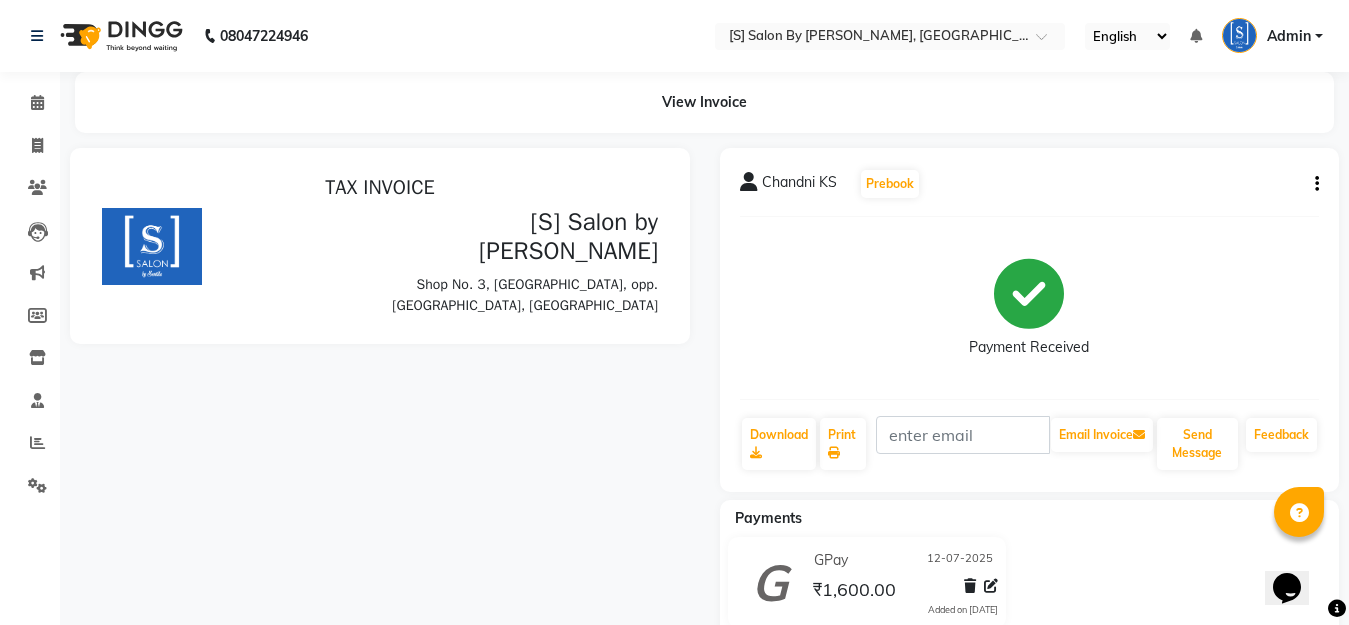 scroll, scrollTop: 0, scrollLeft: 0, axis: both 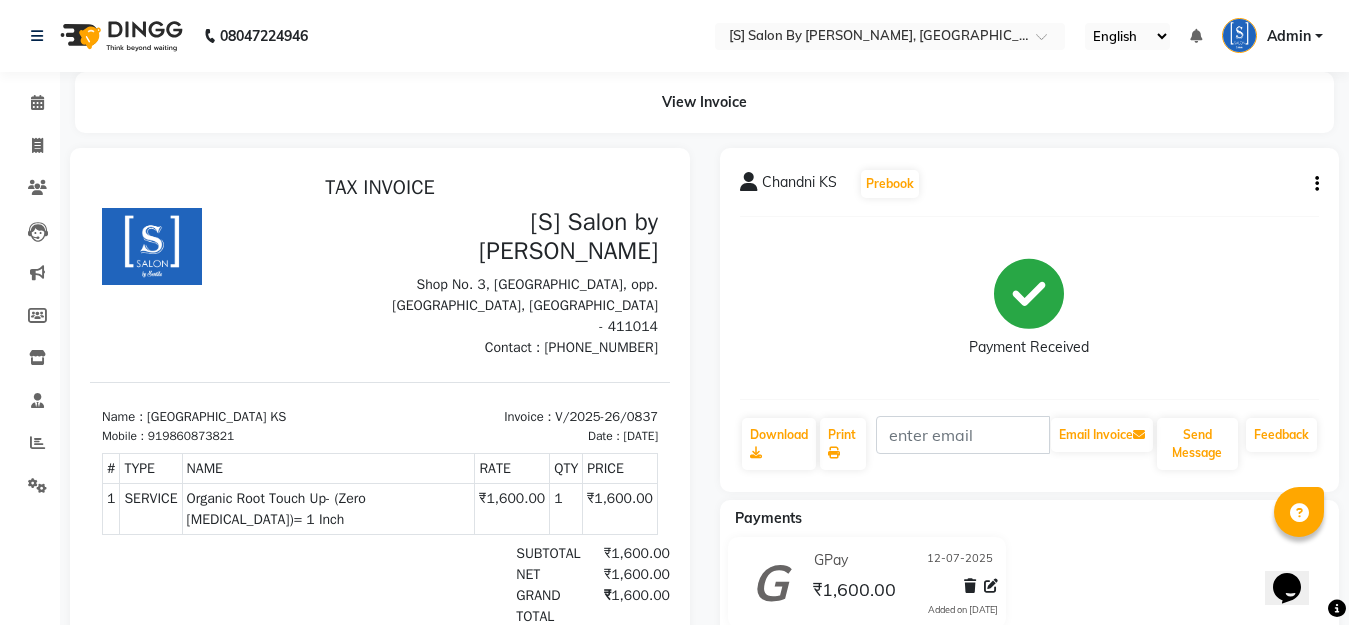 click 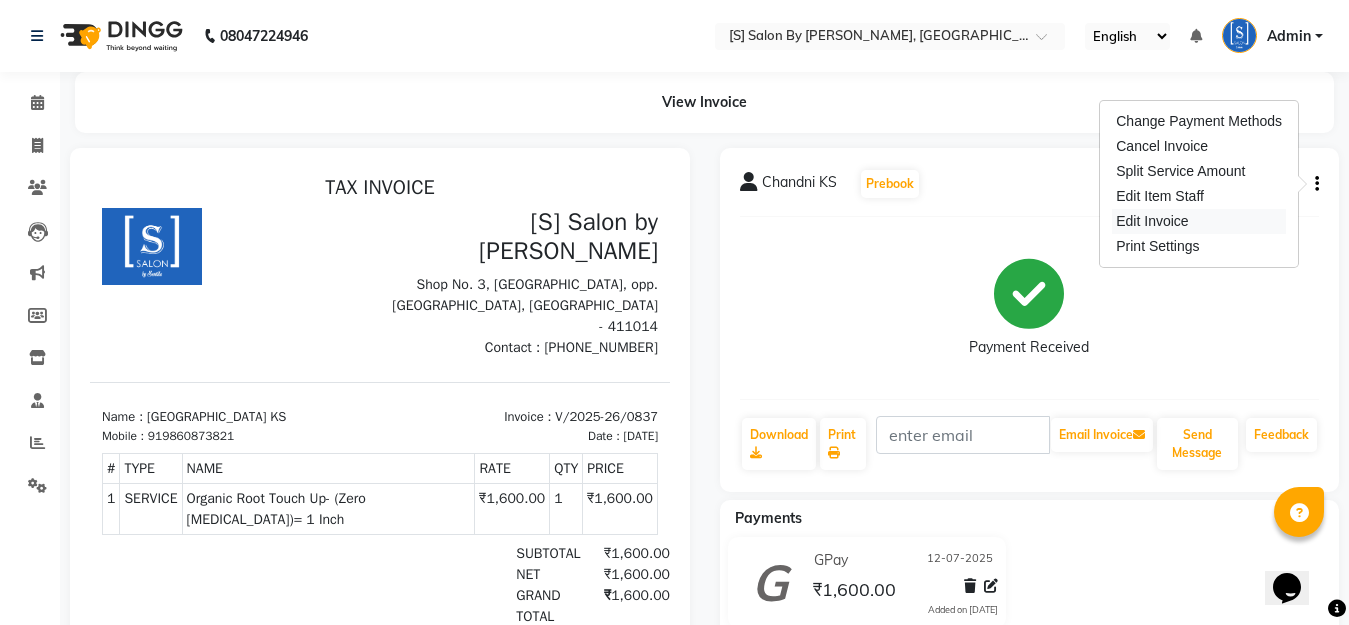 click on "Edit Invoice" at bounding box center [1199, 221] 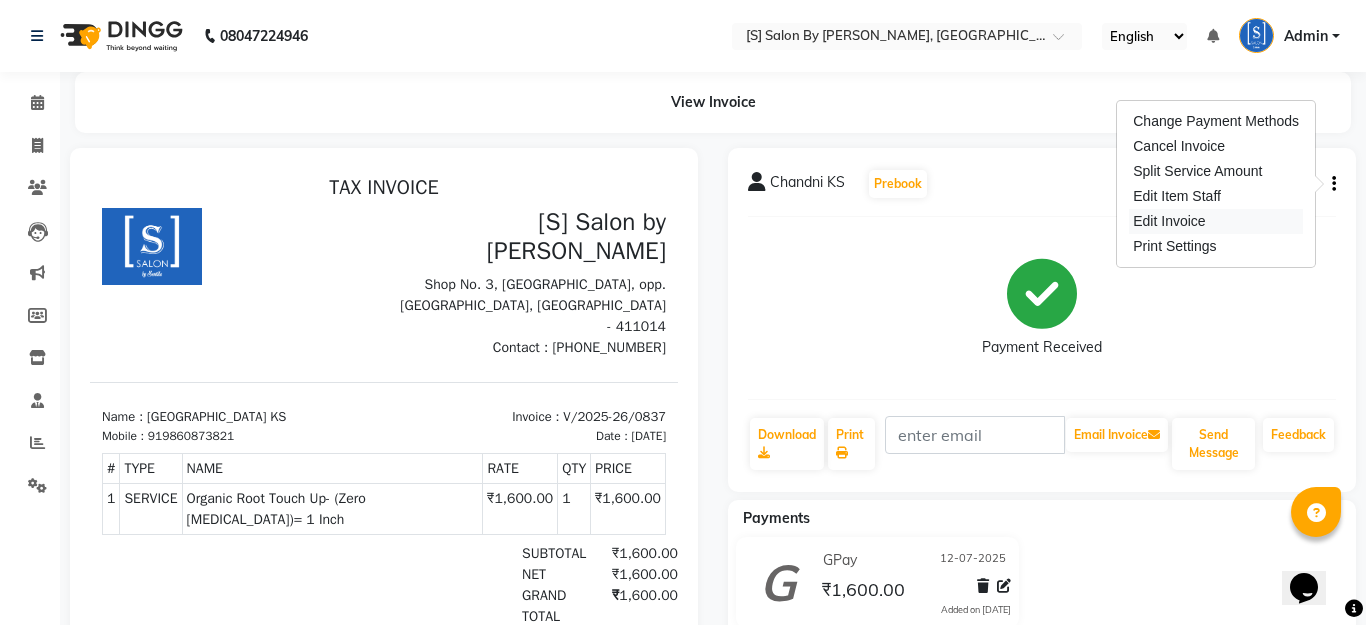 select on "service" 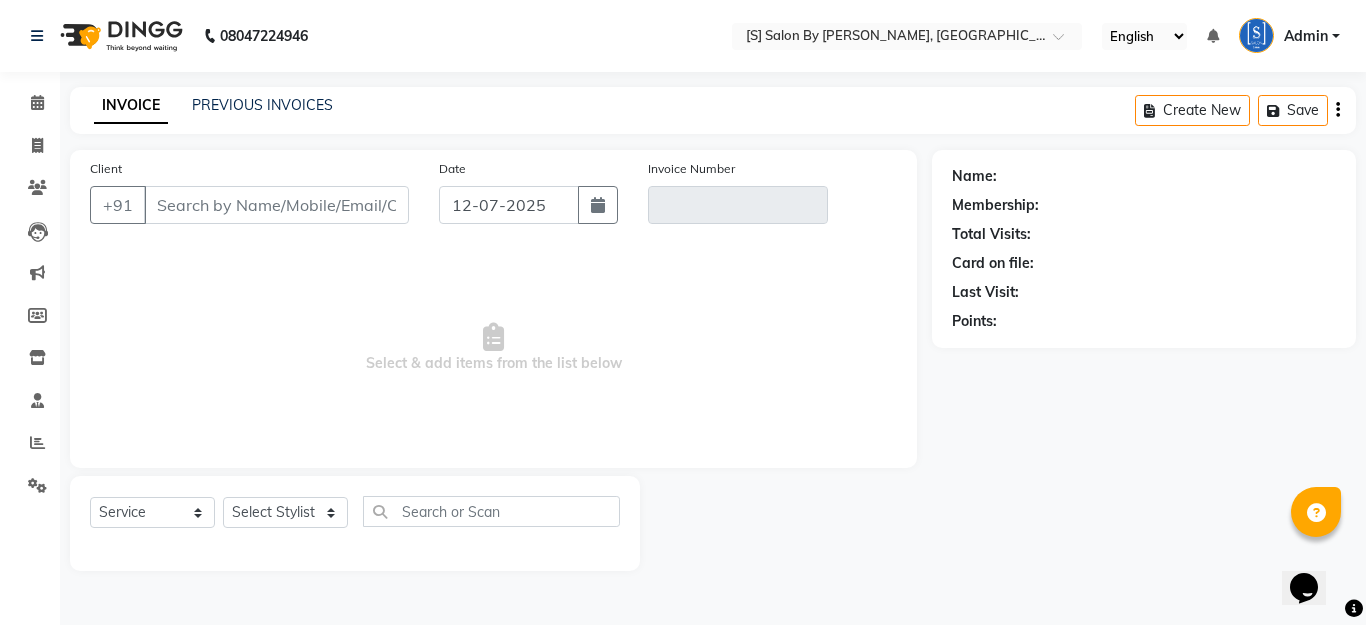 type on "9860873821" 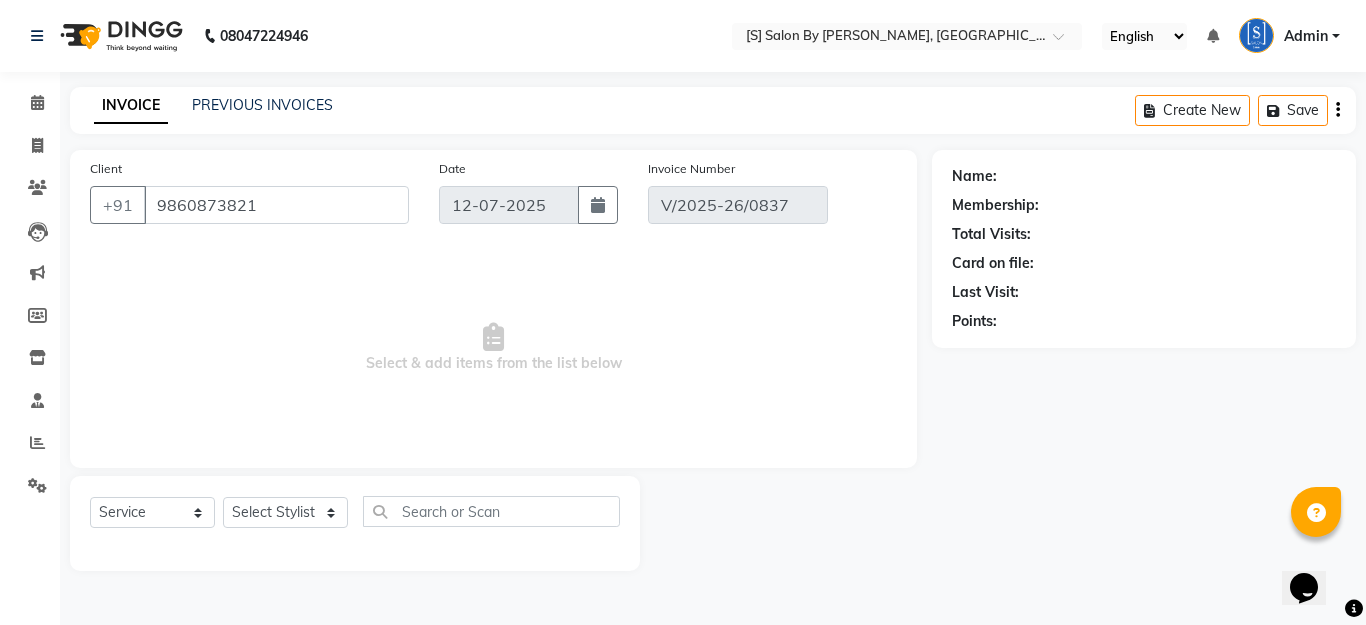 select on "select" 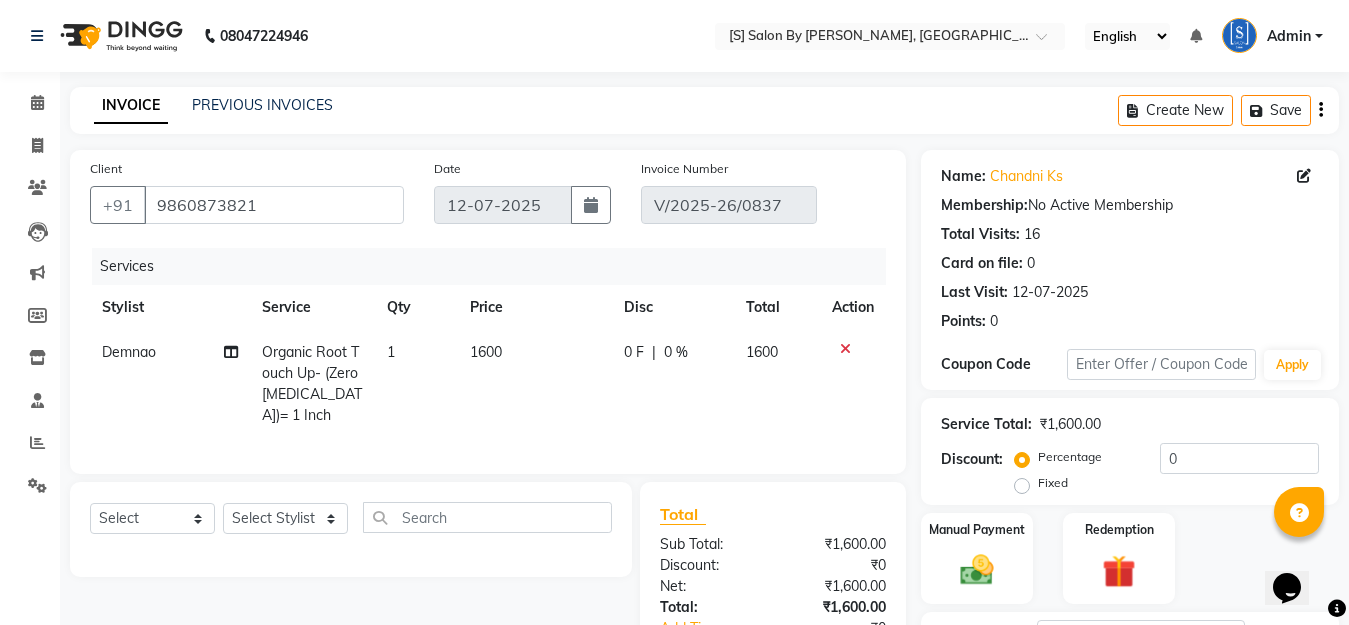 scroll, scrollTop: 100, scrollLeft: 0, axis: vertical 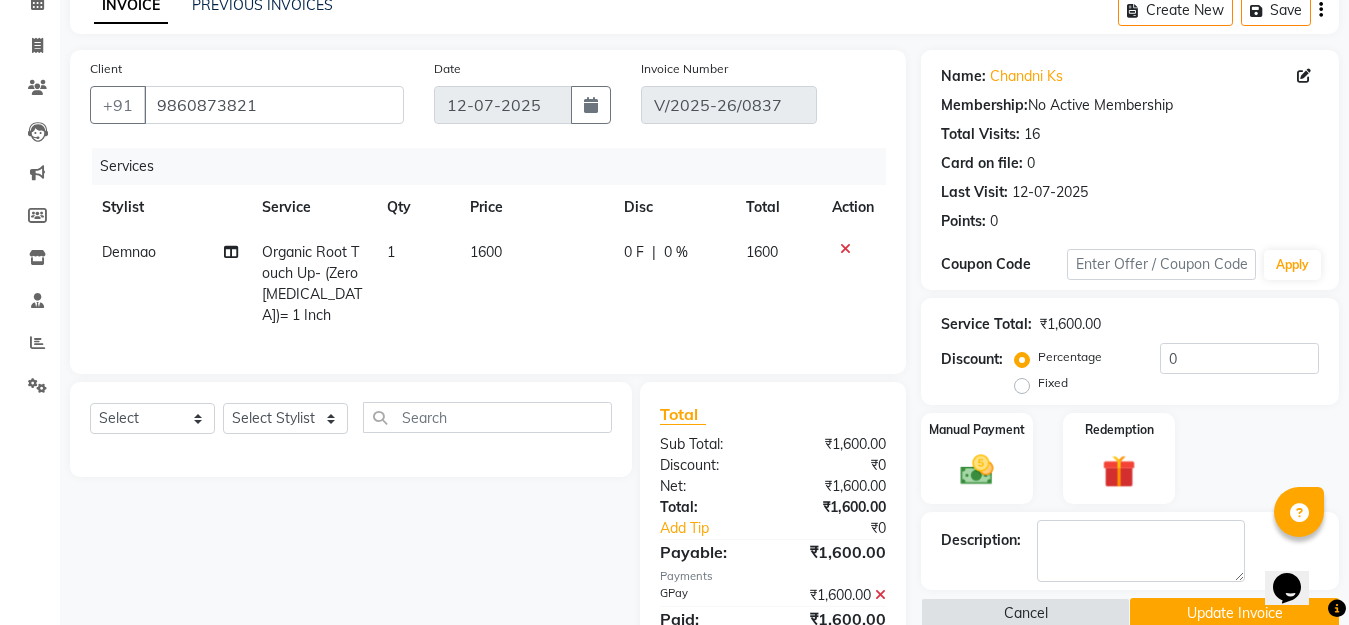 click on "Fixed" 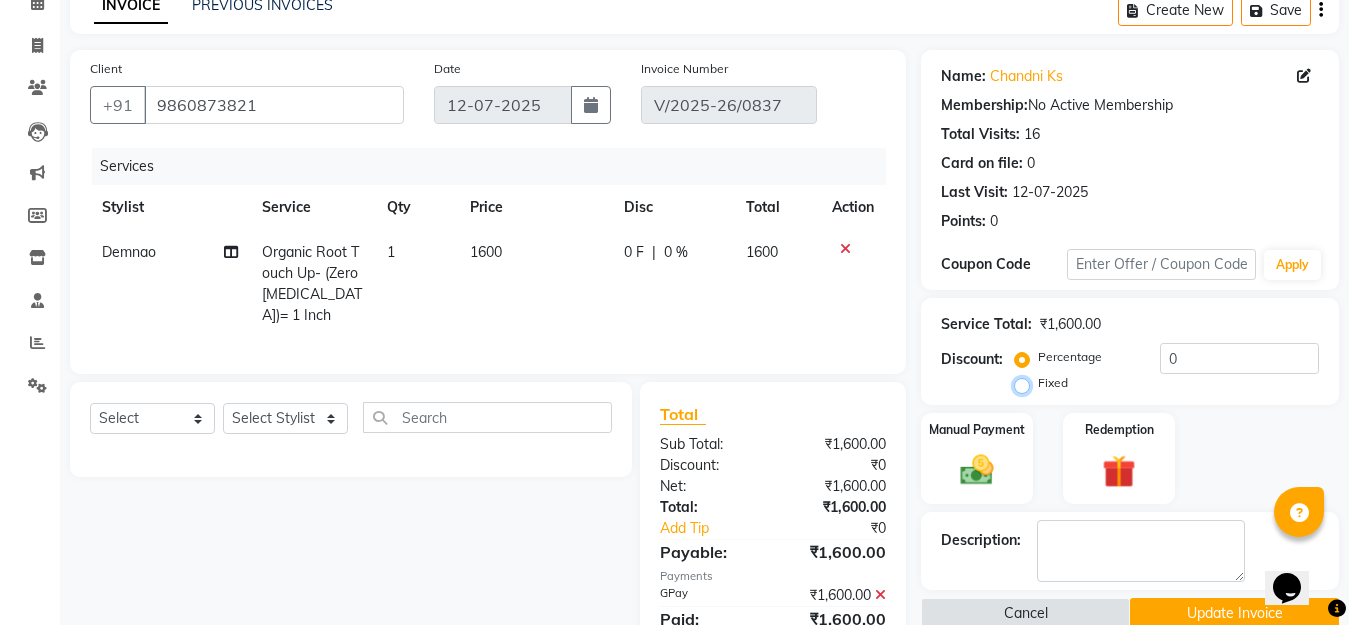click on "Fixed" at bounding box center (1026, 383) 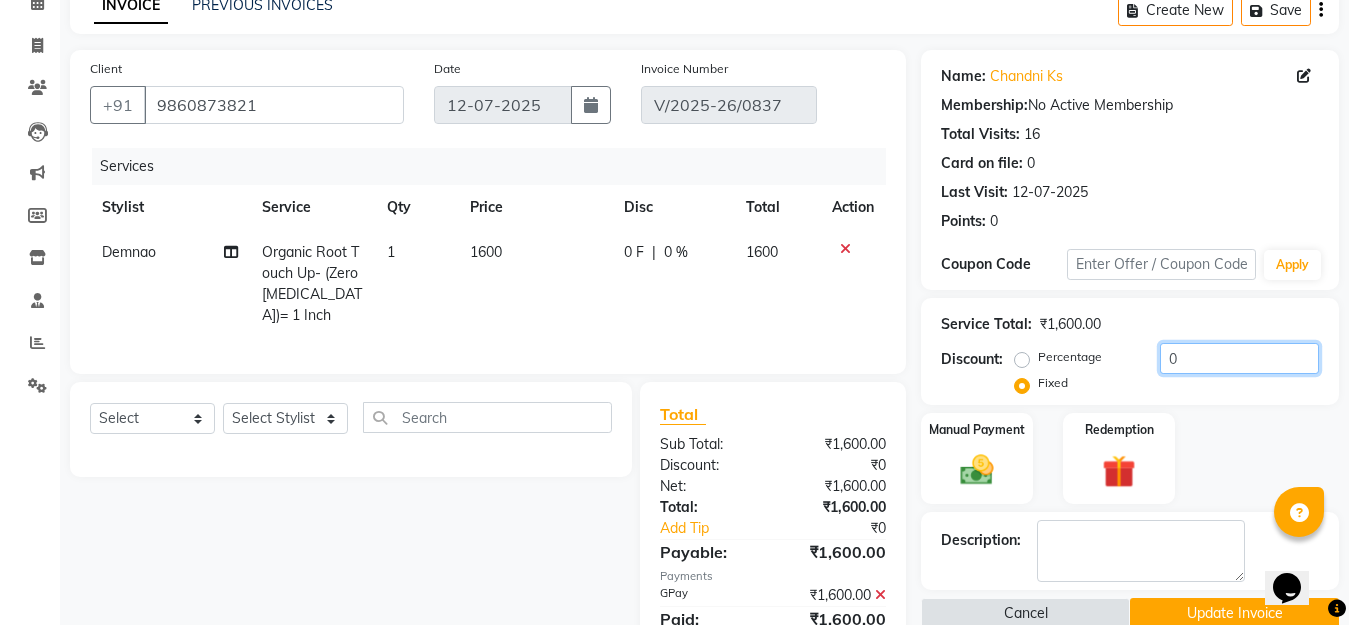 click on "0" 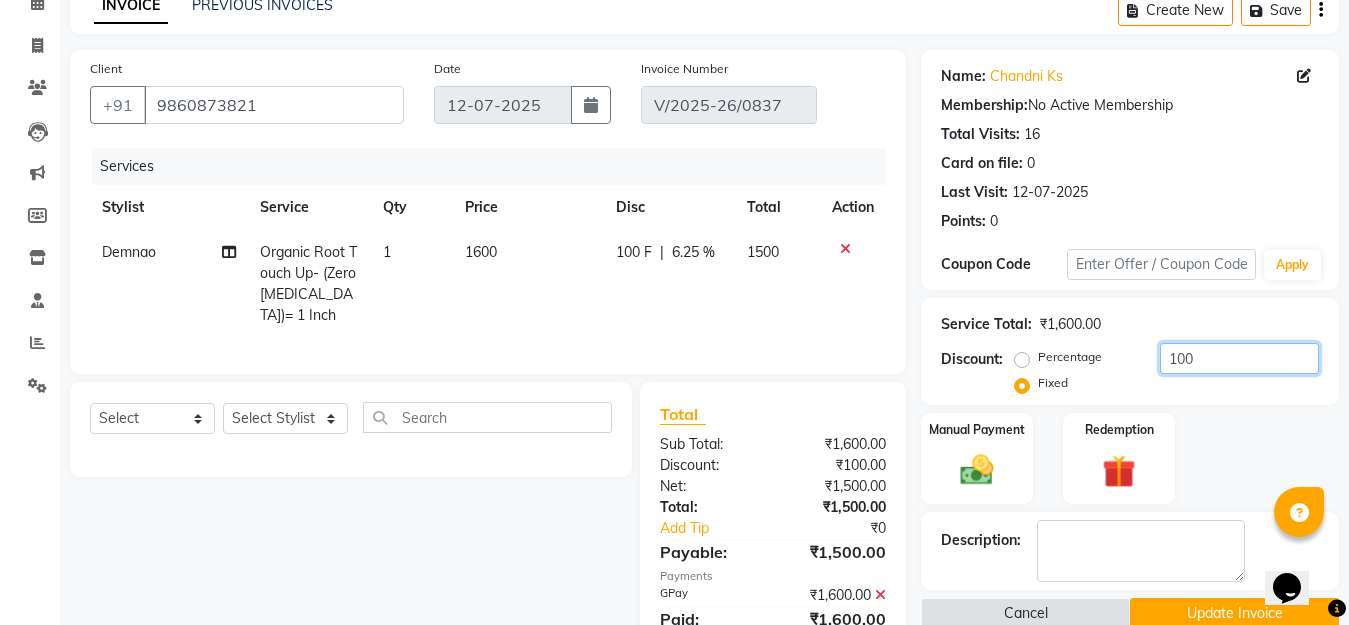 scroll, scrollTop: 215, scrollLeft: 0, axis: vertical 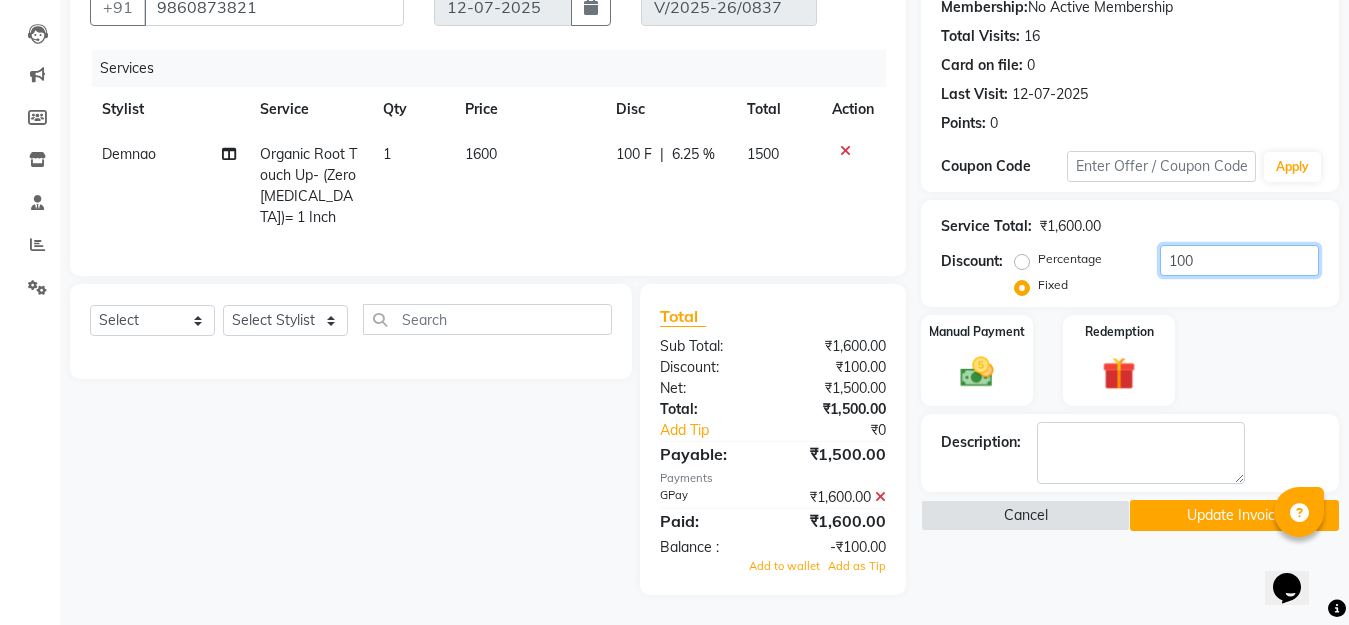 type on "100" 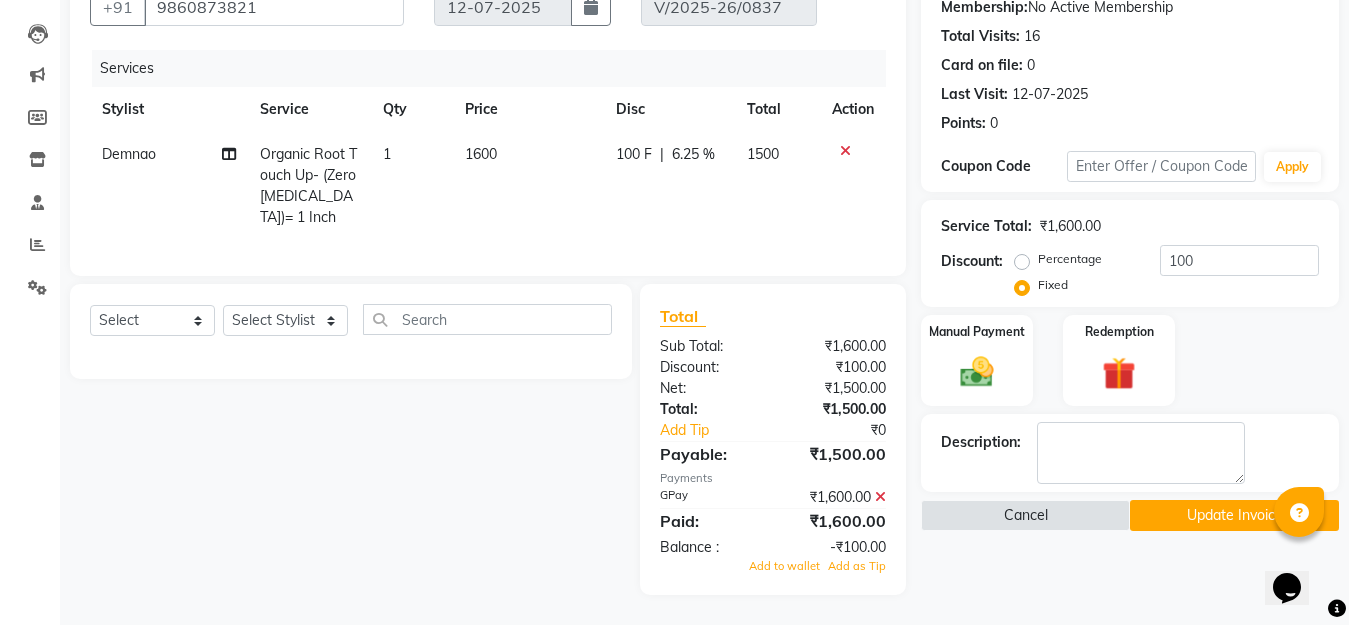 click 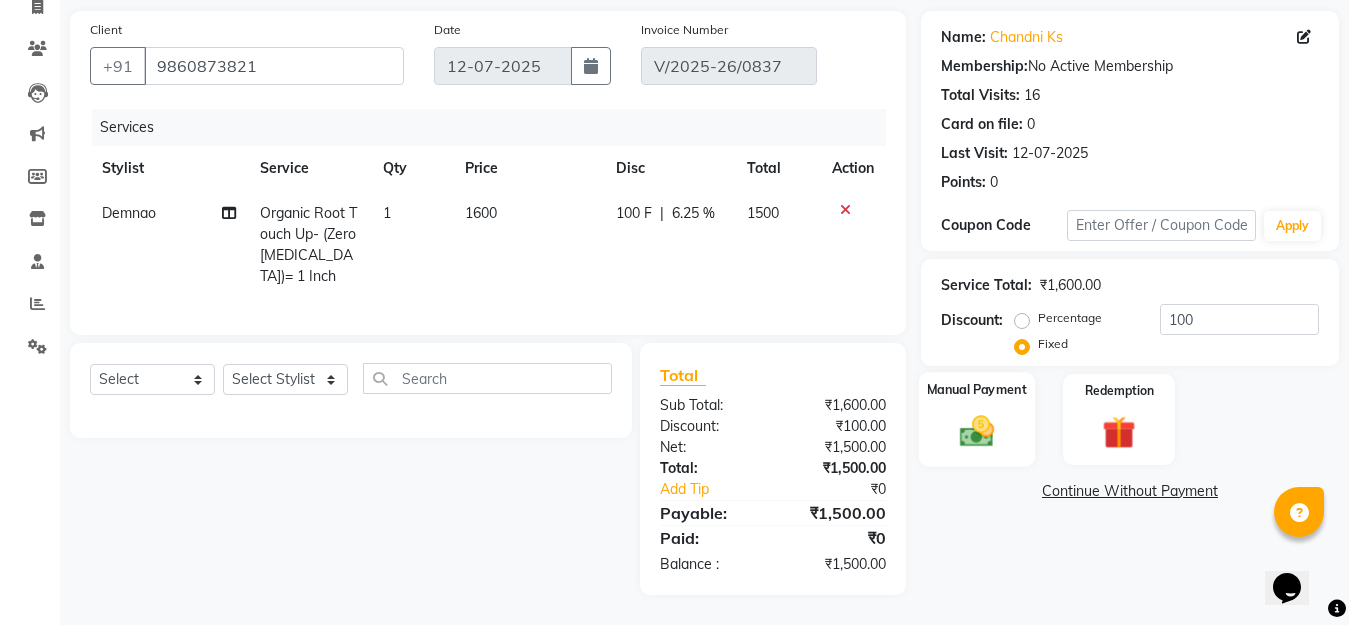 click 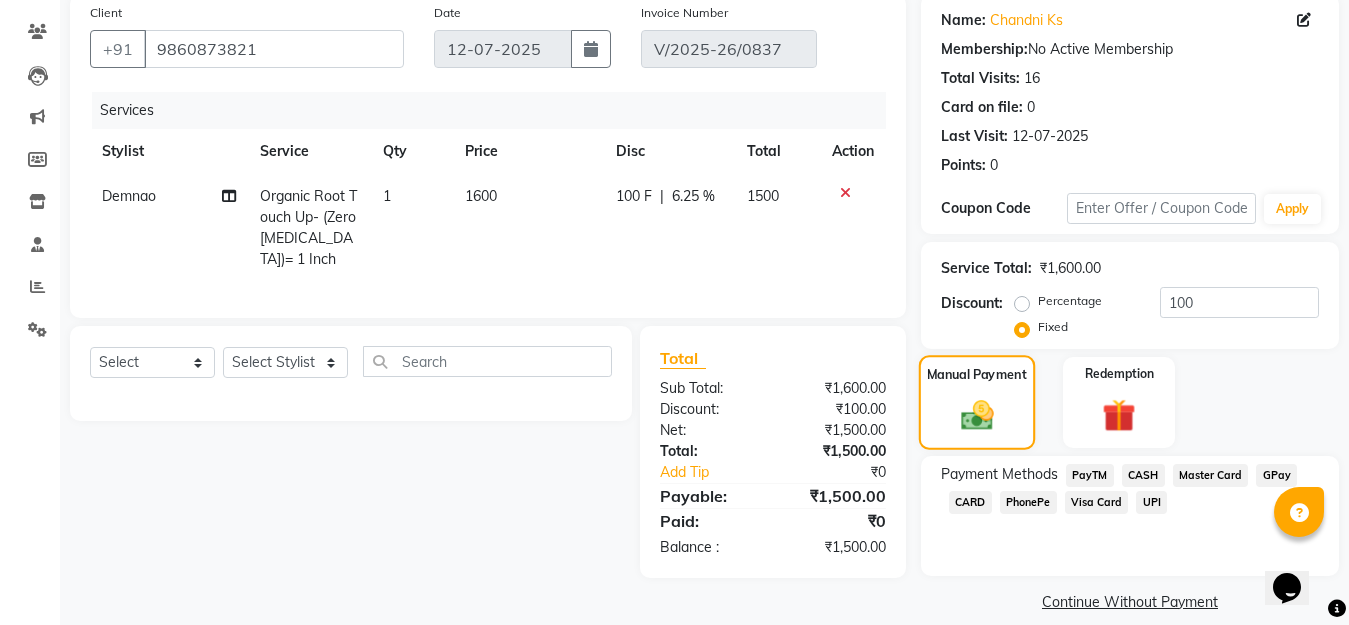 scroll, scrollTop: 178, scrollLeft: 0, axis: vertical 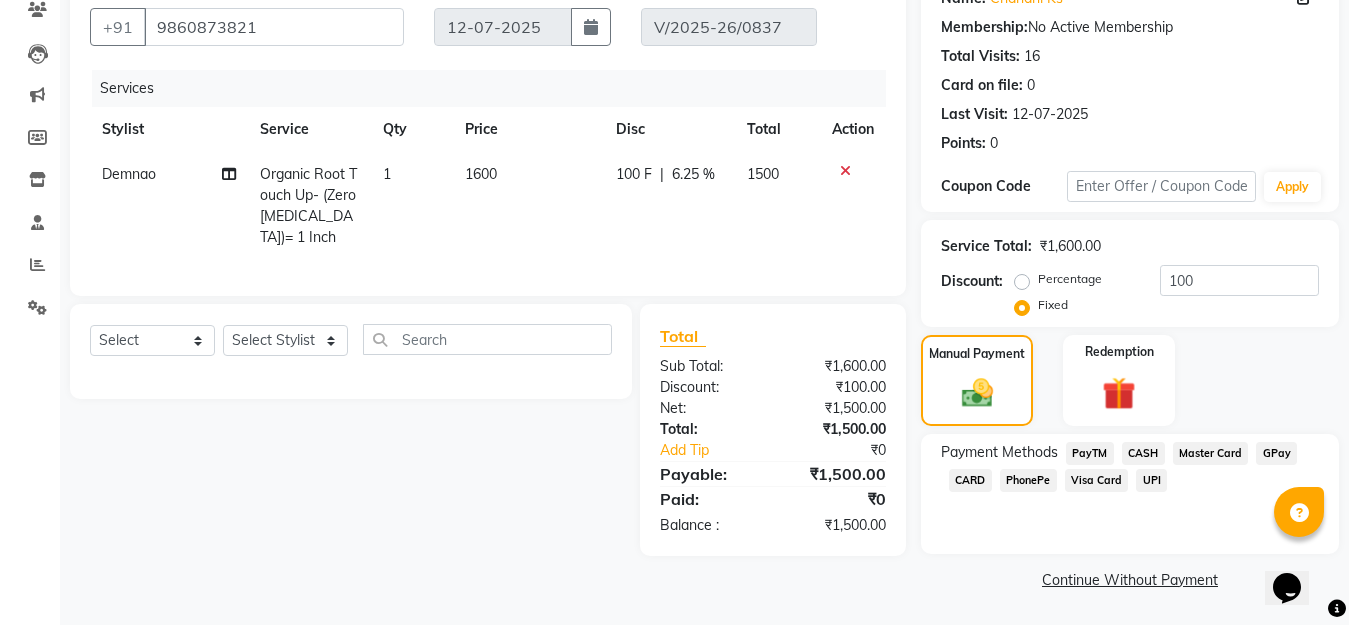 drag, startPoint x: 1276, startPoint y: 446, endPoint x: 1278, endPoint y: 458, distance: 12.165525 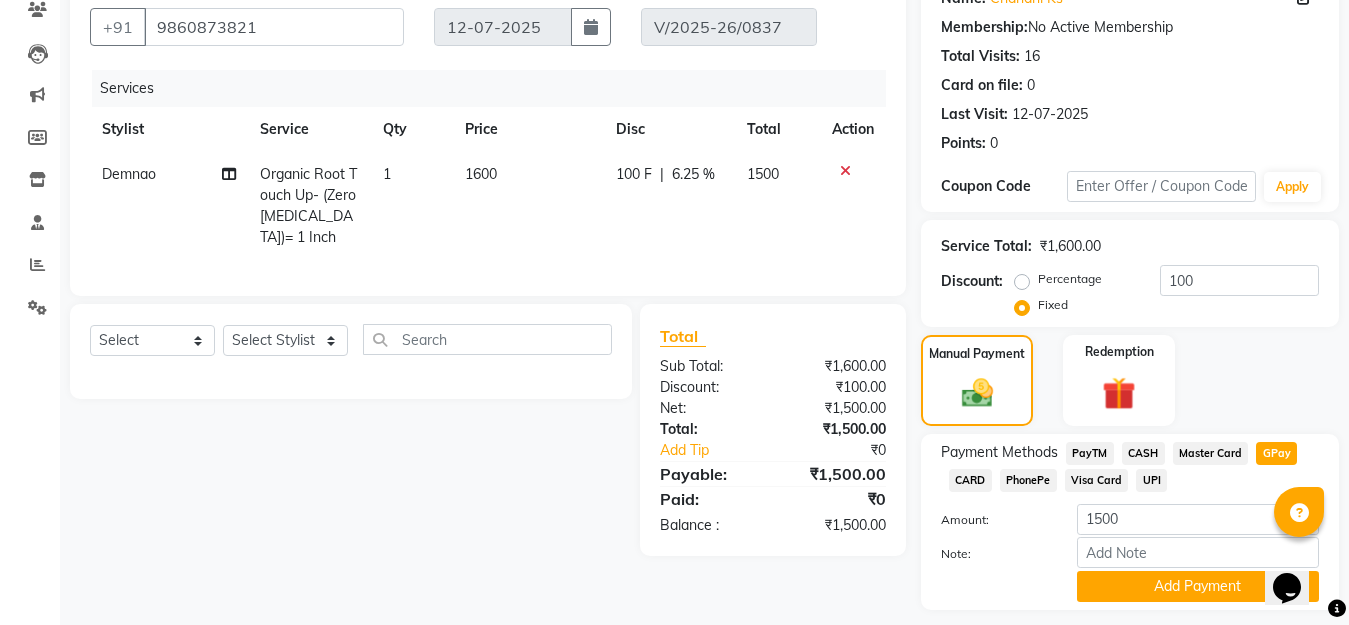 scroll, scrollTop: 215, scrollLeft: 0, axis: vertical 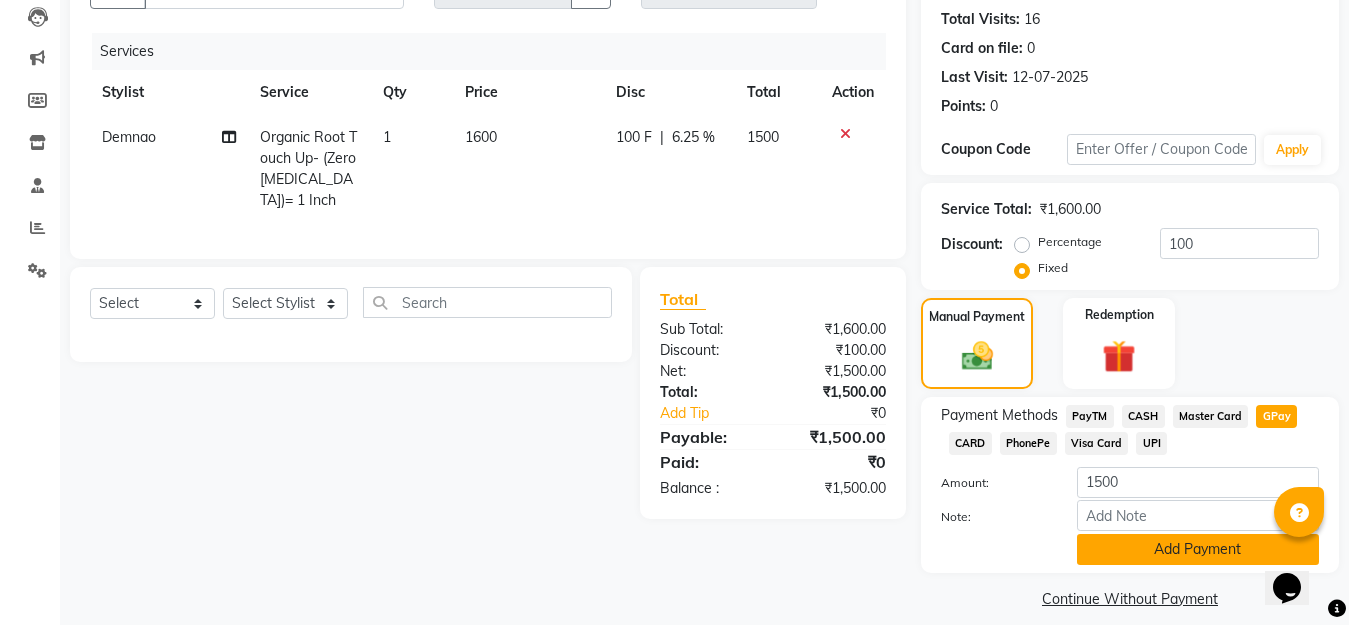 click on "Add Payment" 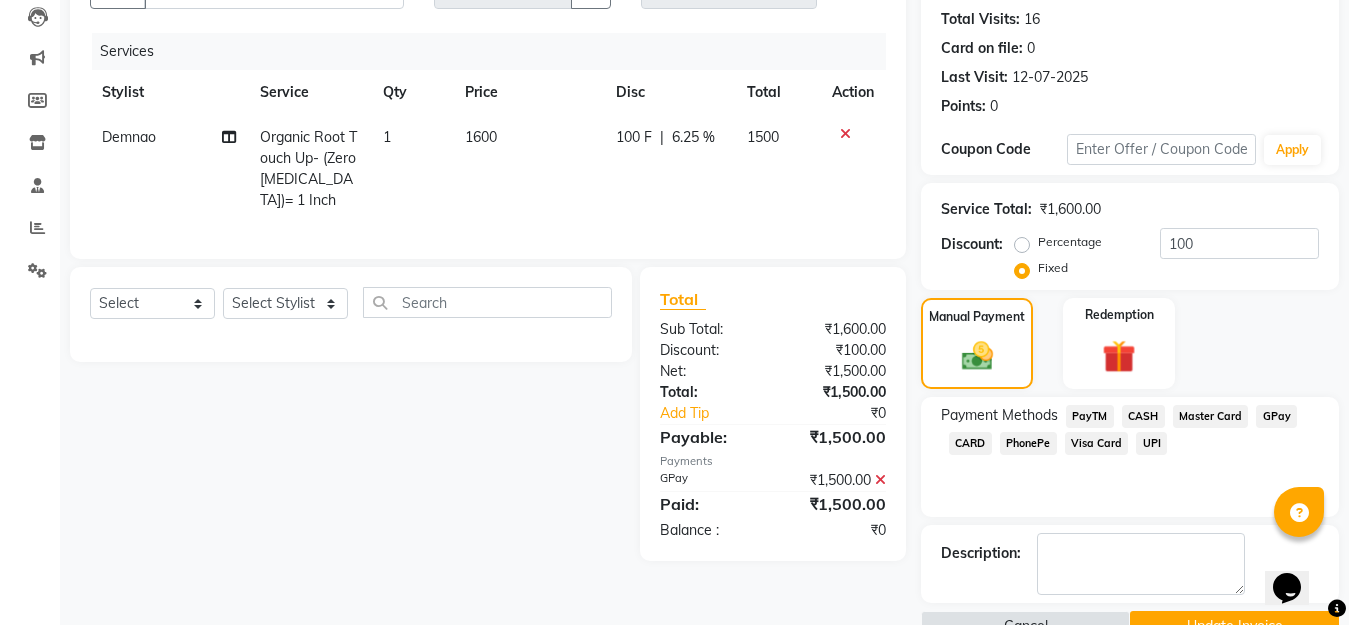 scroll, scrollTop: 262, scrollLeft: 0, axis: vertical 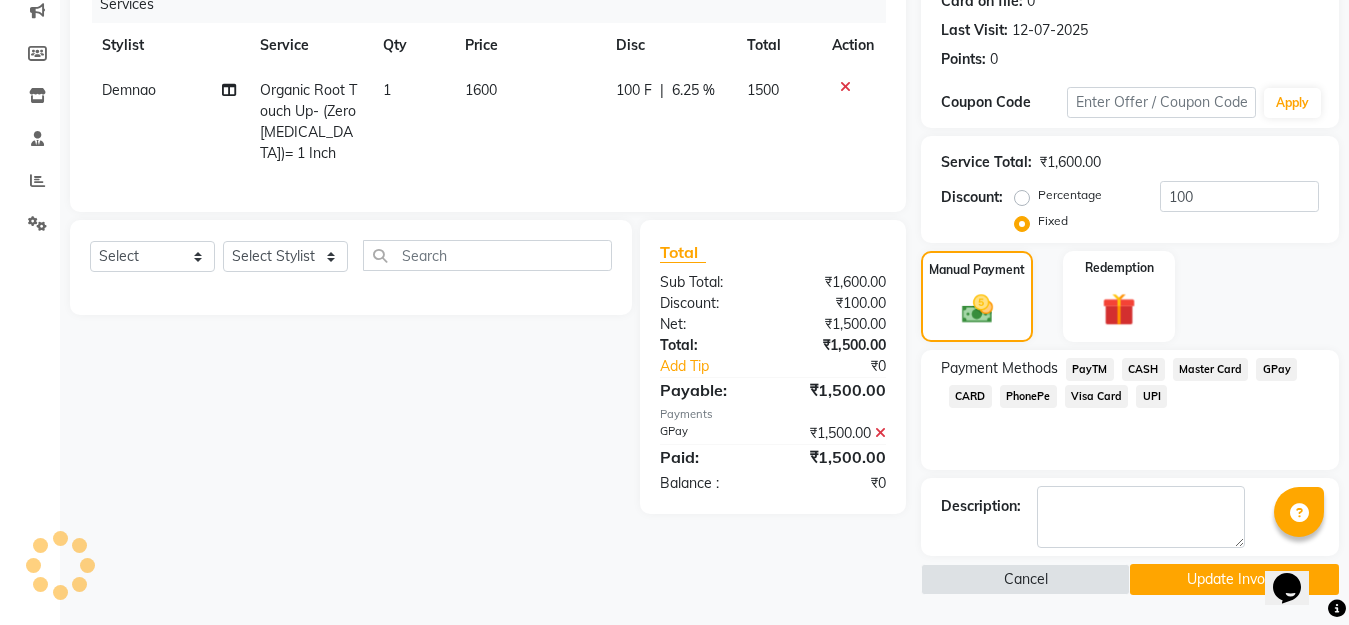 click on "Update Invoice" 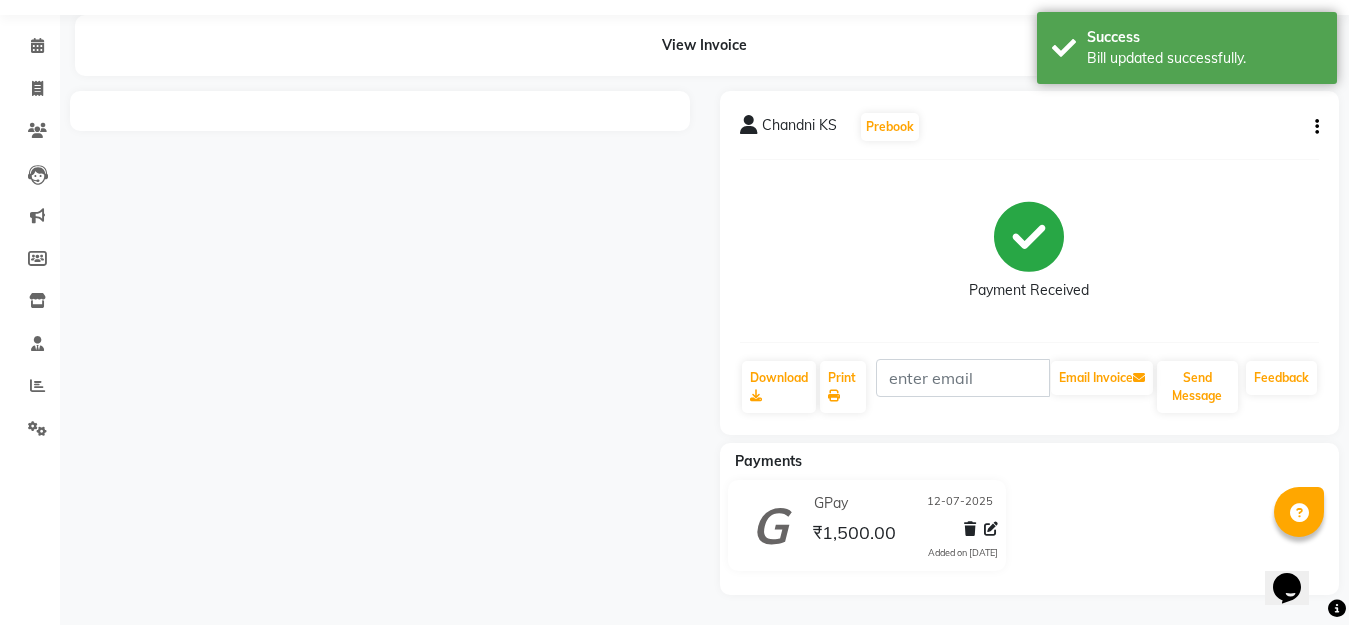 scroll, scrollTop: 0, scrollLeft: 0, axis: both 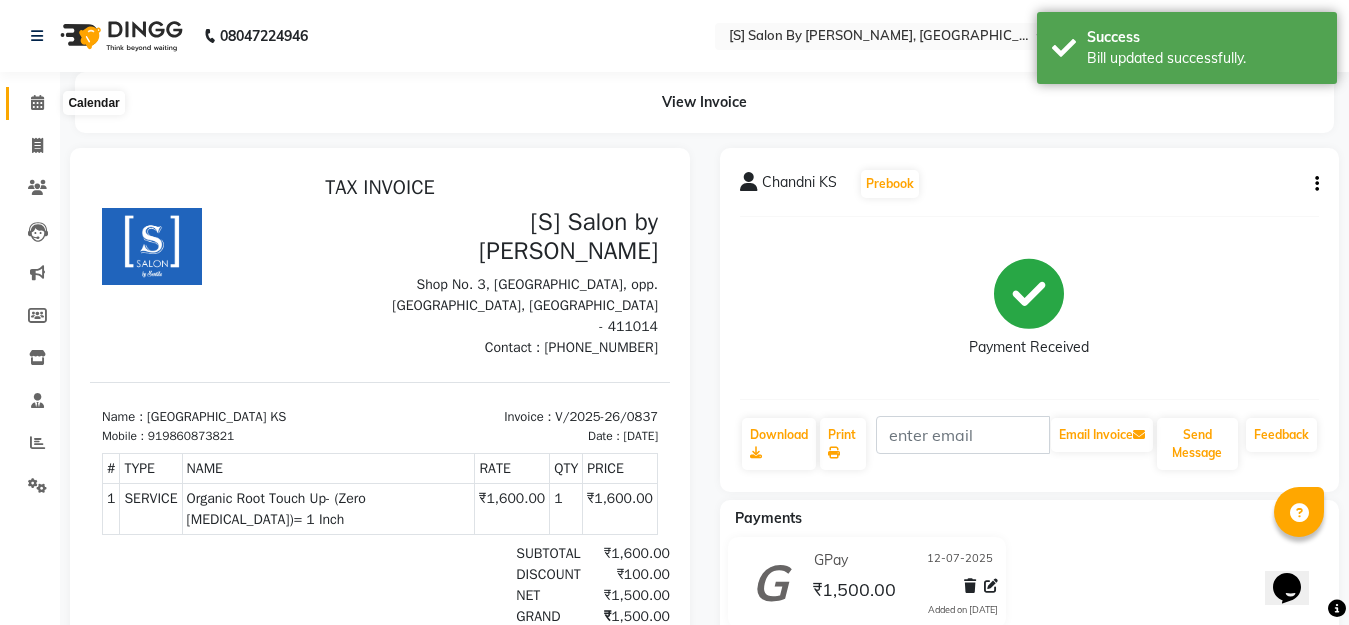 click 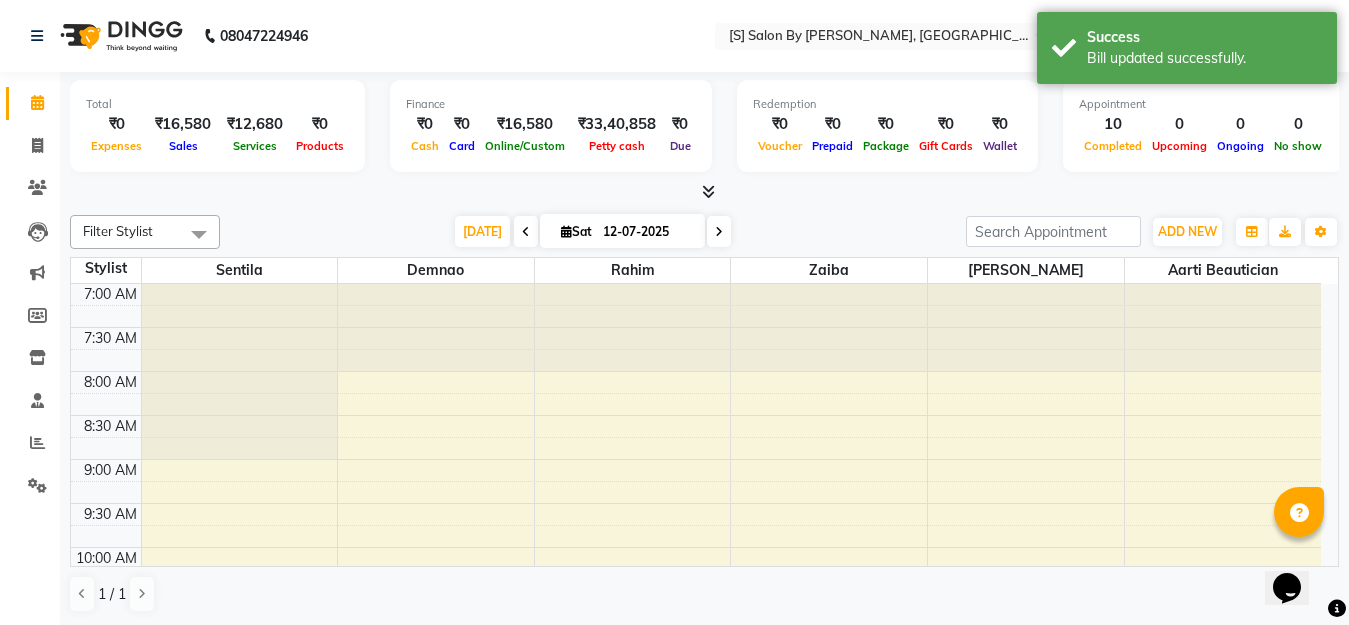 scroll, scrollTop: 1, scrollLeft: 0, axis: vertical 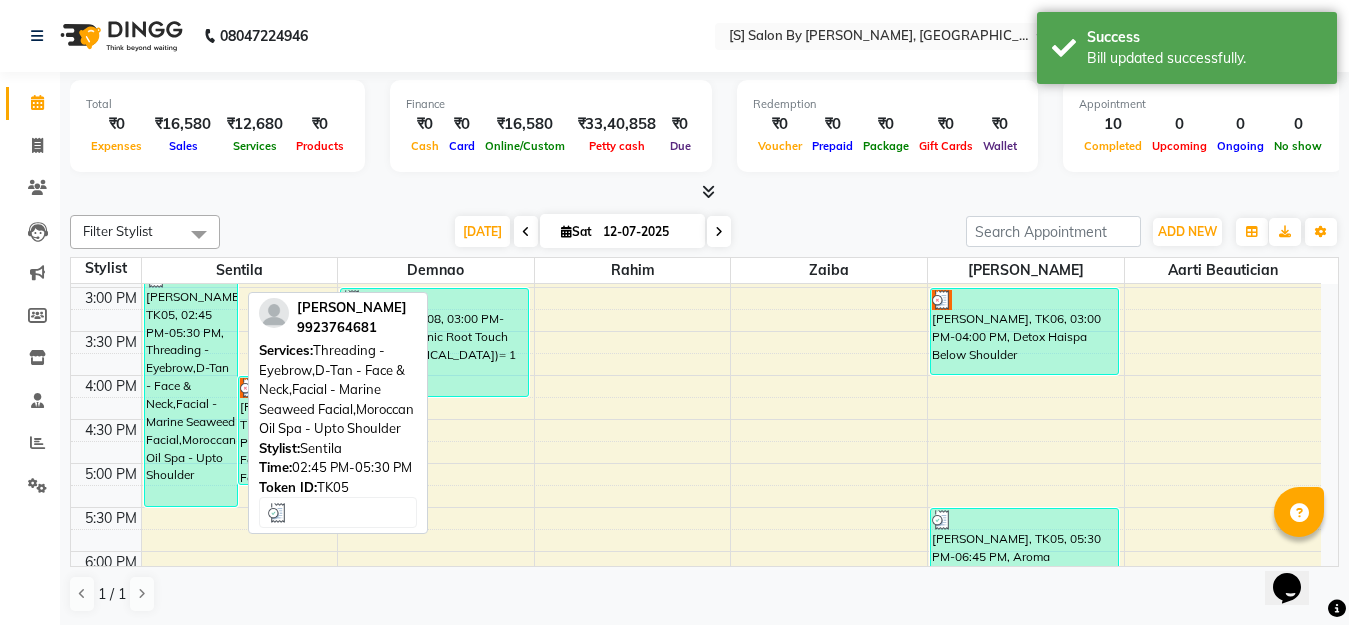 click on "[PERSON_NAME], TK05, 02:45 PM-05:30 PM, Threading - Eyebrow,D-Tan - Face & Neck,Facial - Marine Seaweed Facial,Moroccan Oil Spa - Upto Shoulder" at bounding box center [191, 386] 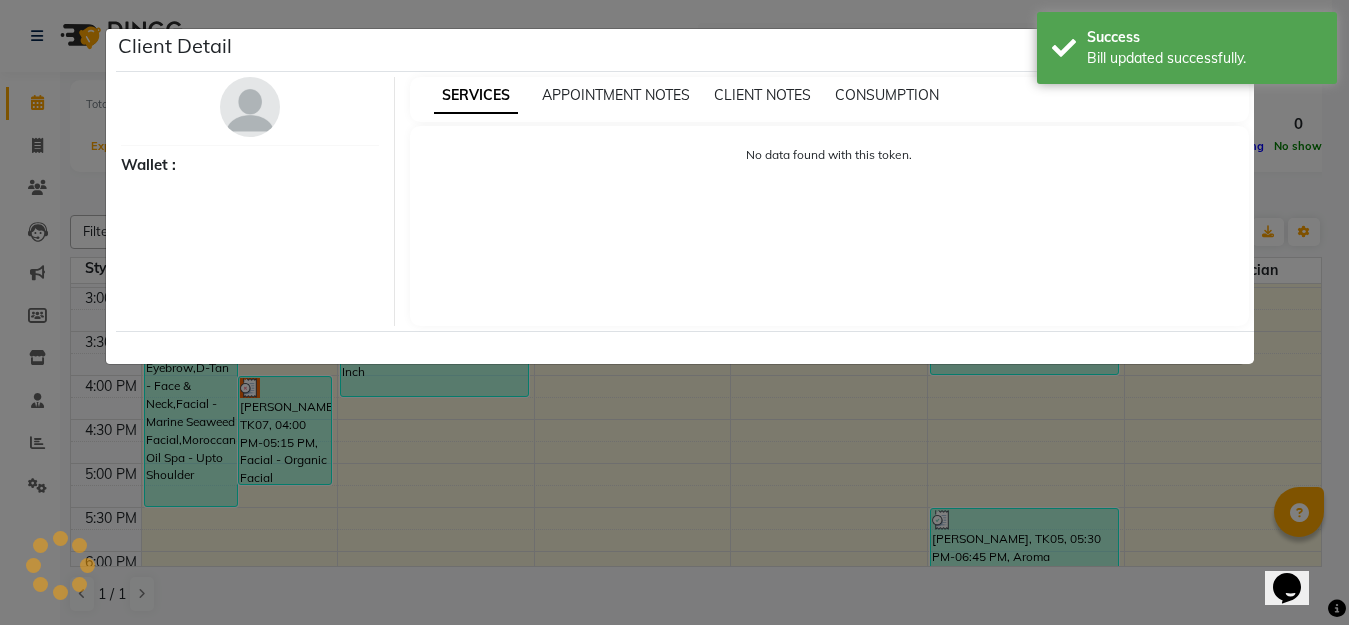 select on "3" 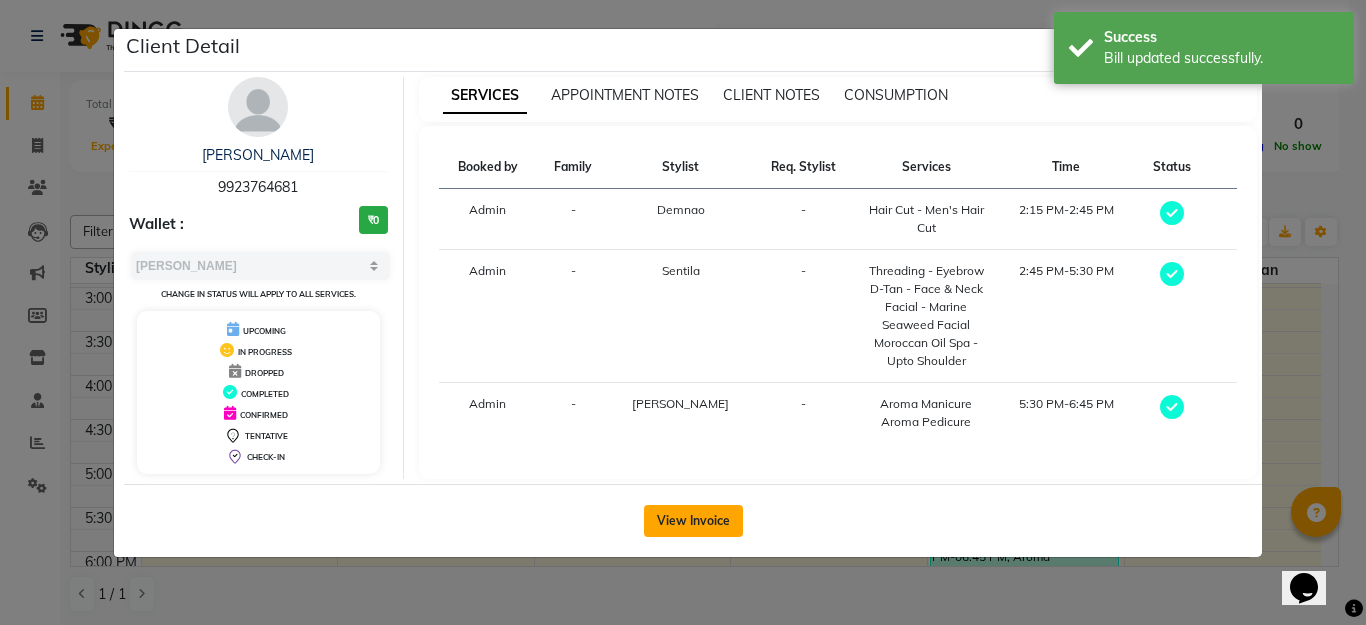 click on "View Invoice" 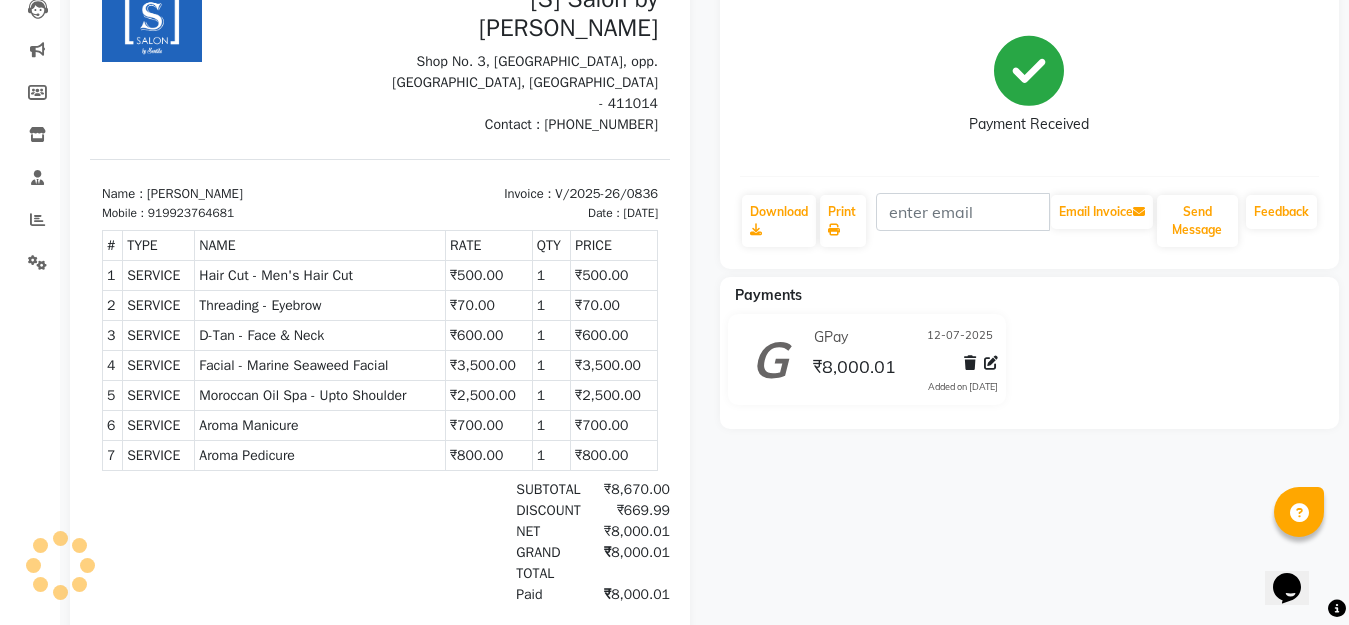 scroll, scrollTop: 0, scrollLeft: 0, axis: both 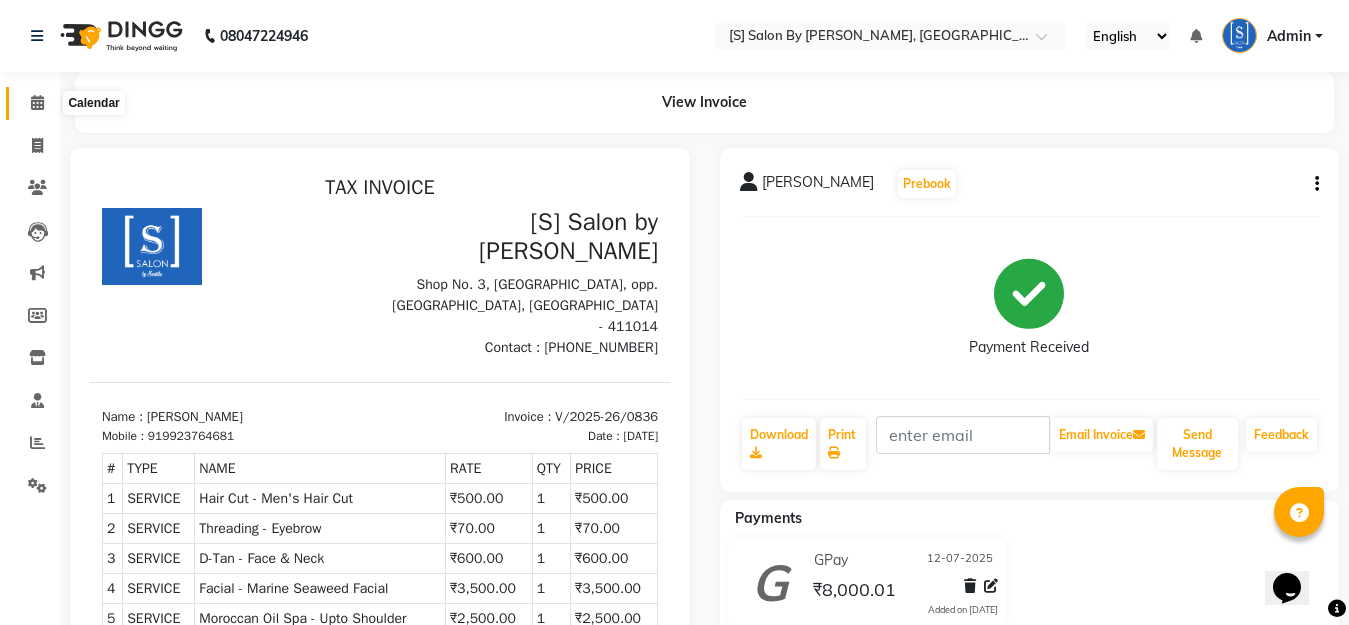 click 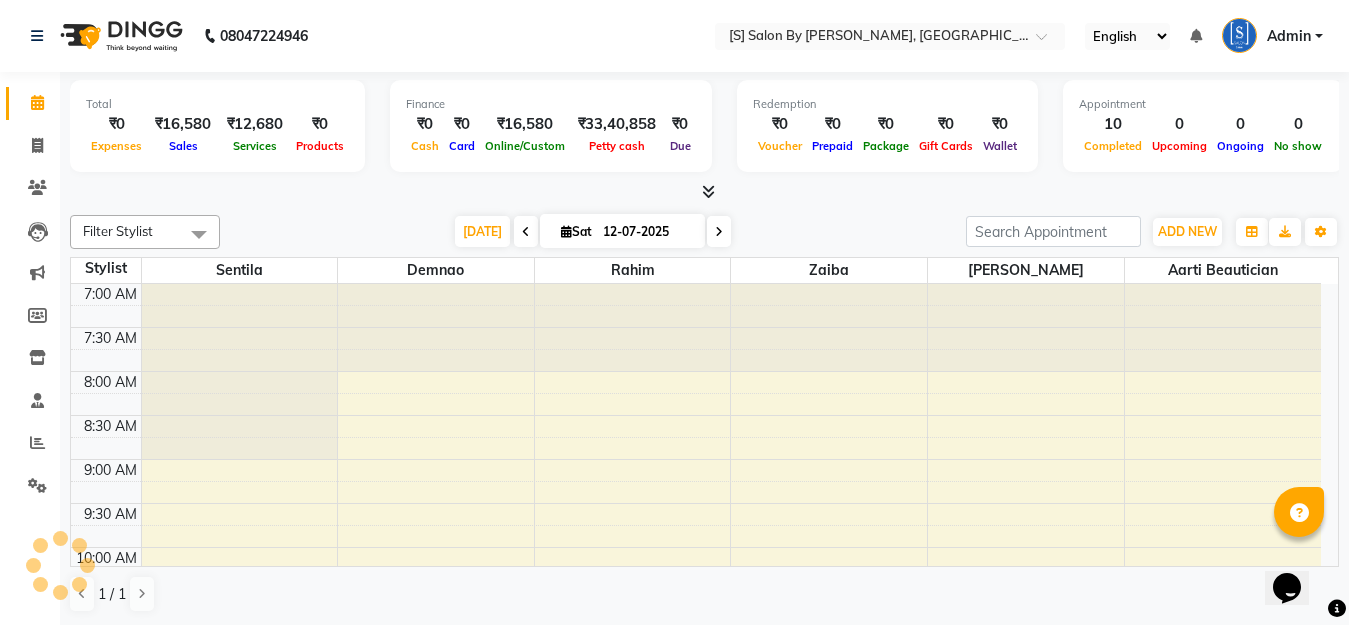 scroll, scrollTop: 0, scrollLeft: 0, axis: both 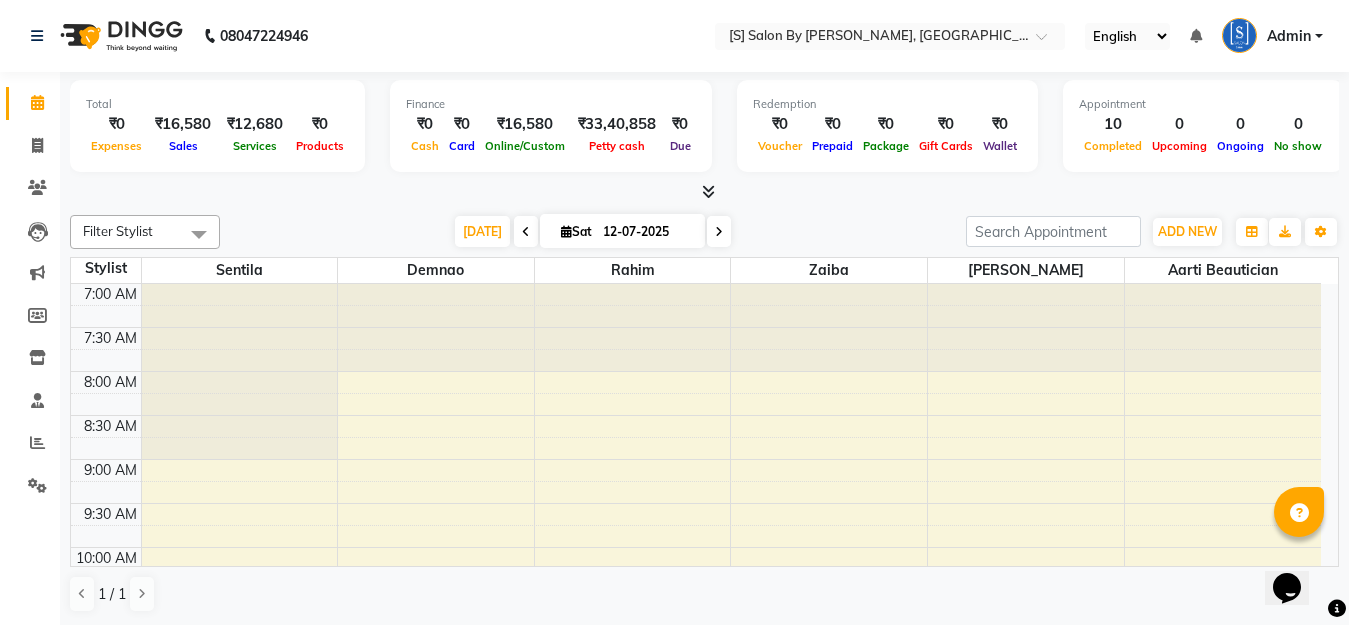 click on "Finance  ₹0  Cash ₹0  Card ₹16,580  Online/Custom ₹33,40,858 Petty cash ₹0 Due" at bounding box center (551, 126) 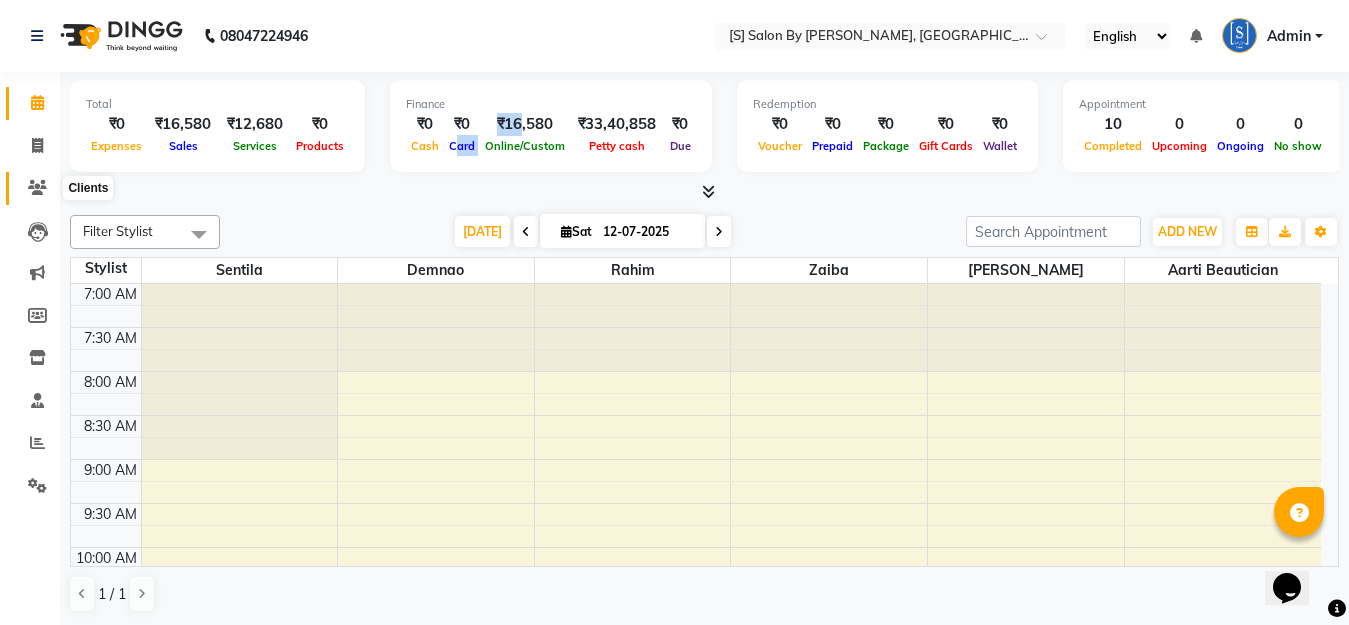 click 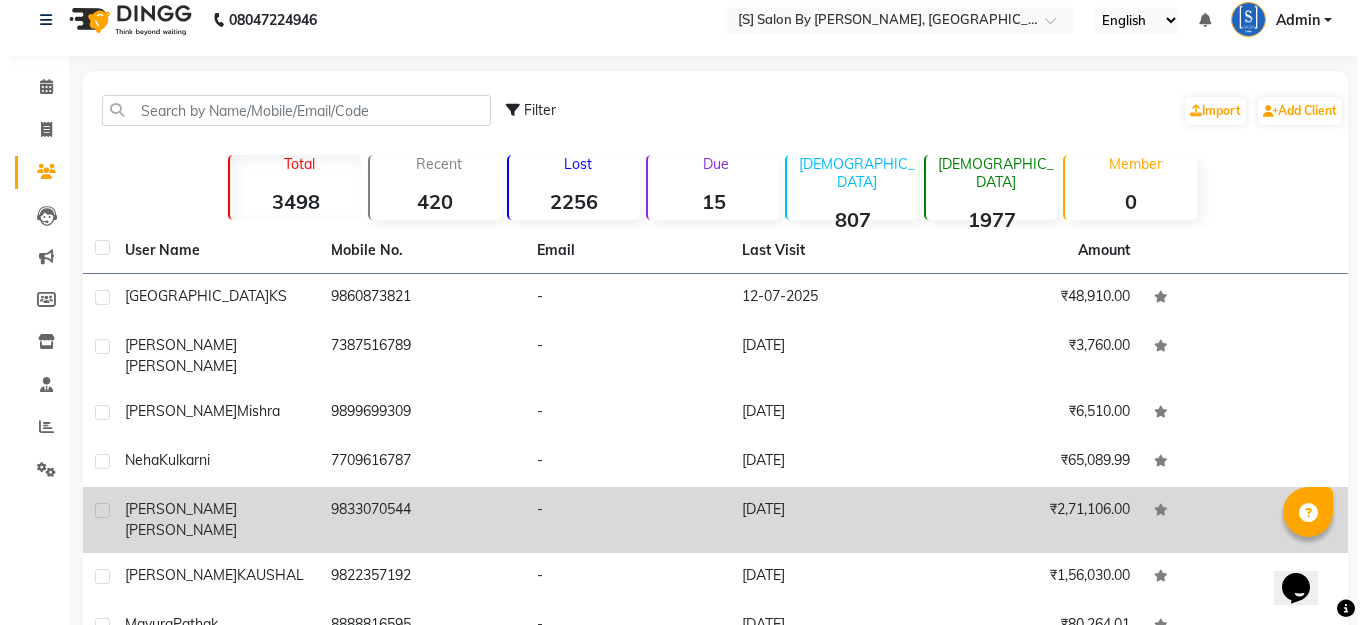 scroll, scrollTop: 0, scrollLeft: 0, axis: both 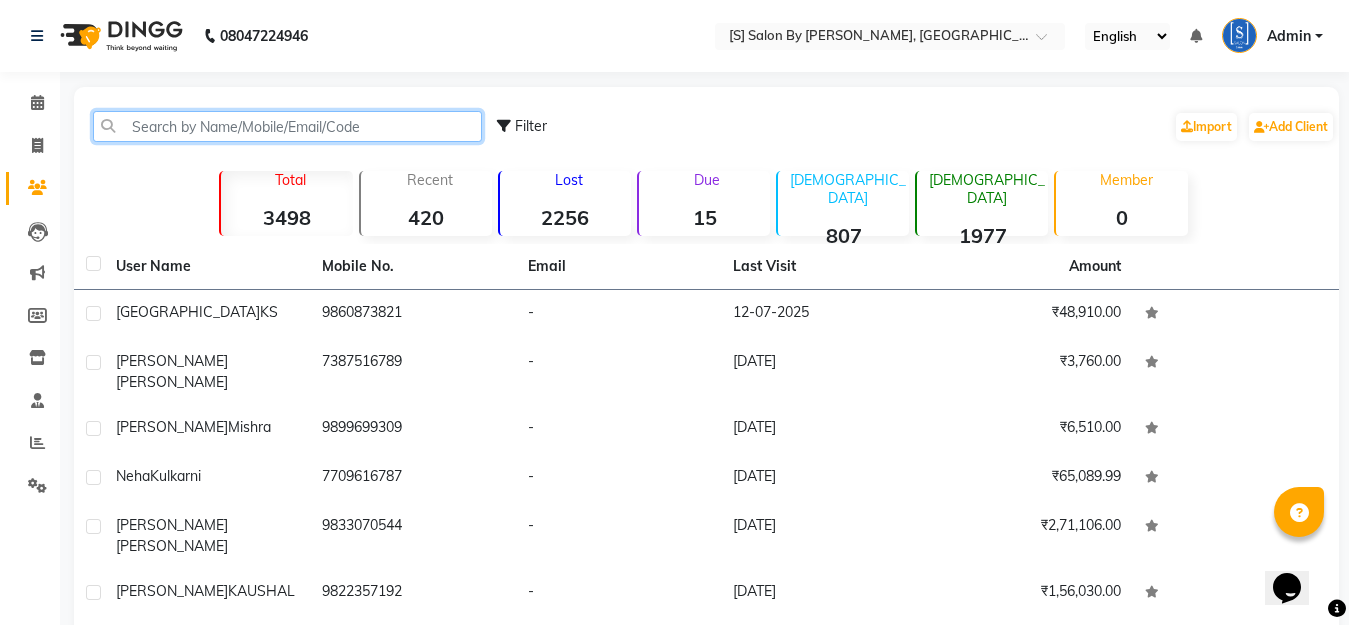 click 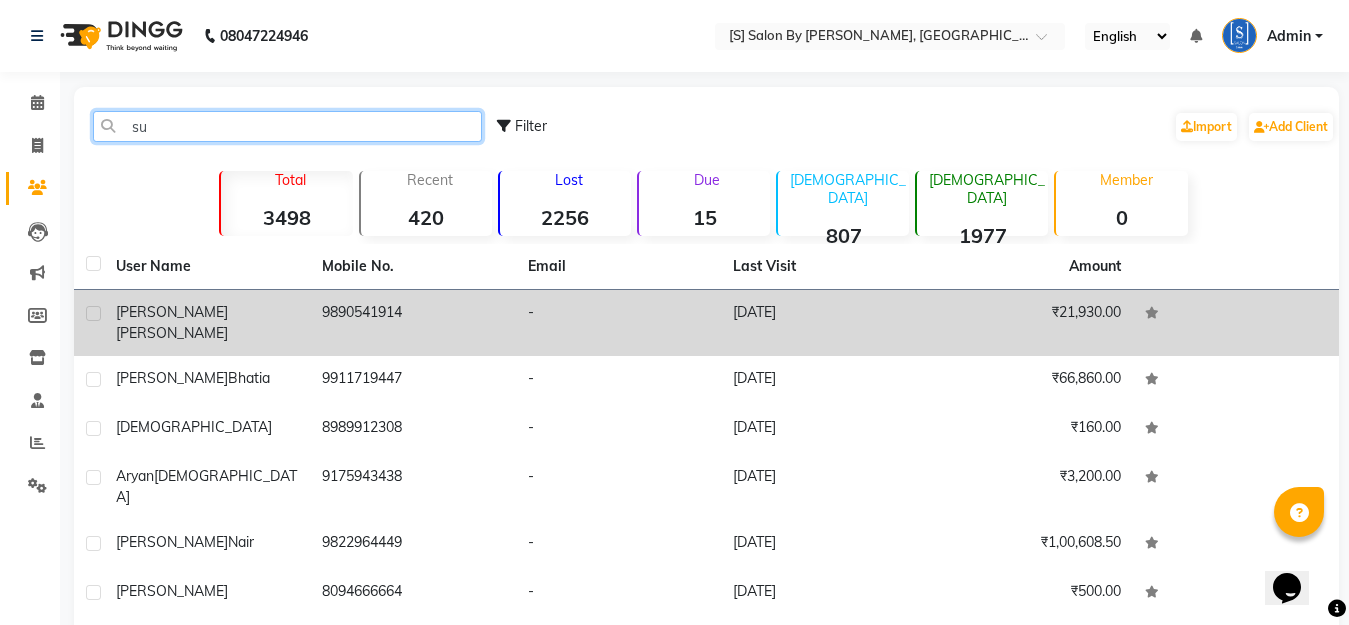 type on "su" 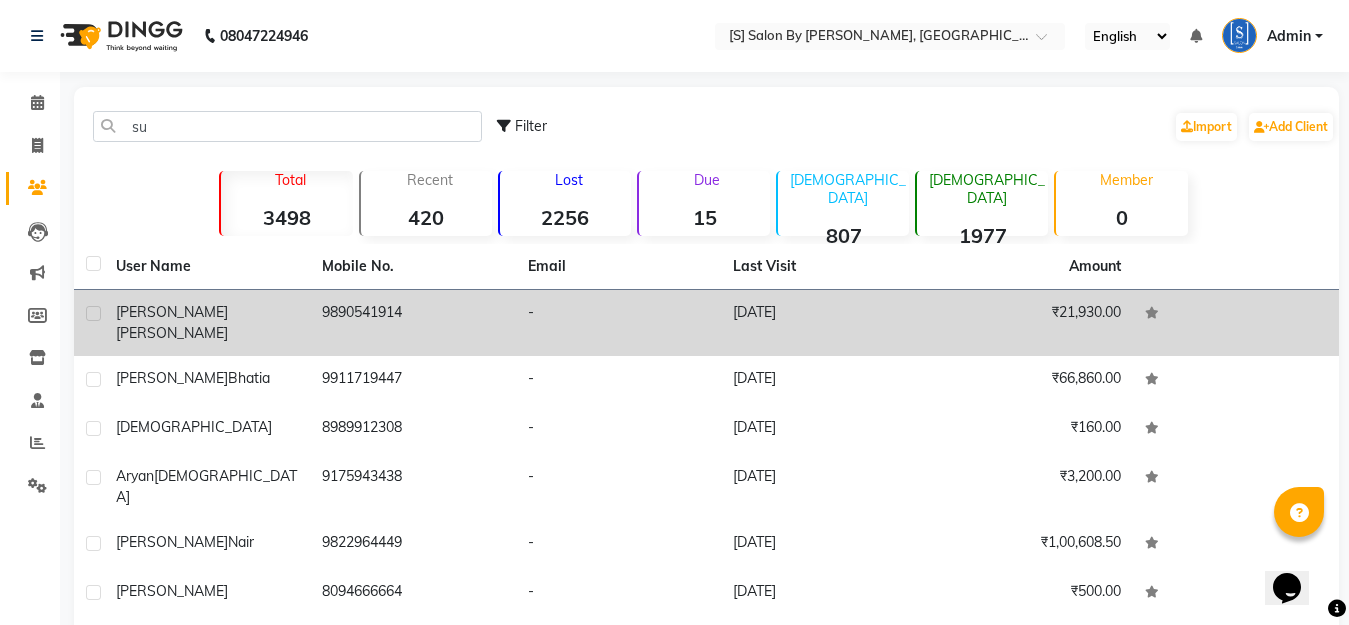 click 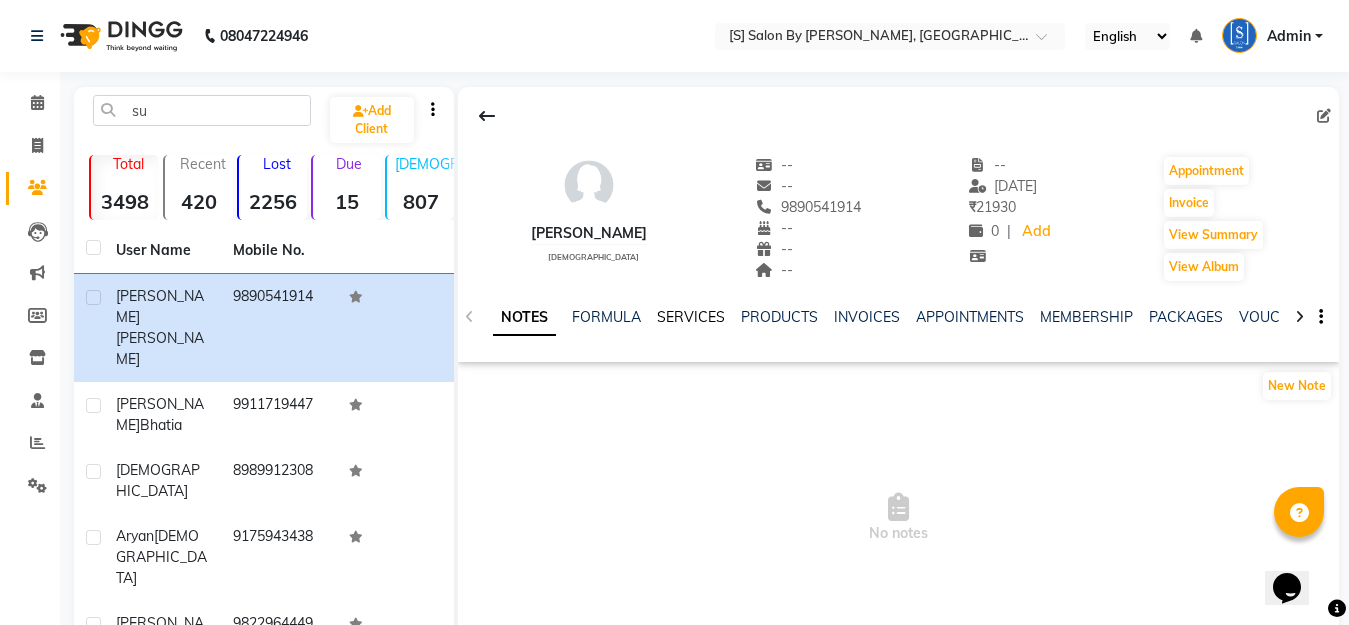 click on "SERVICES" 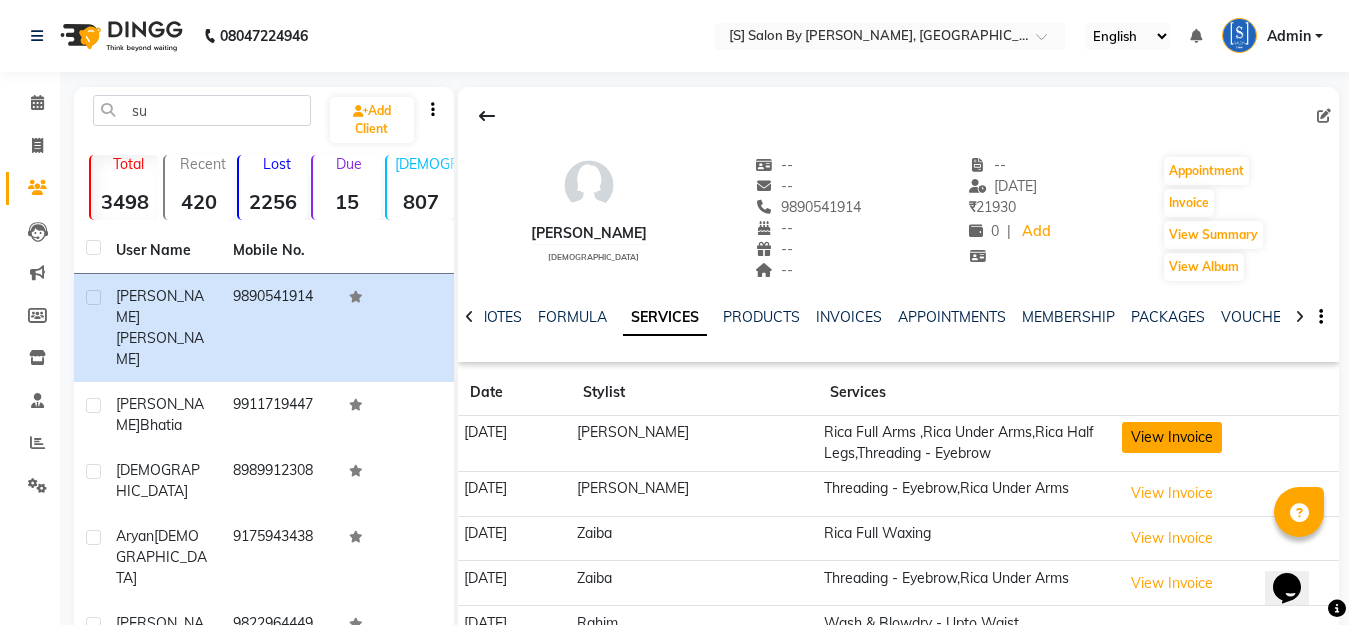 click on "View Invoice" 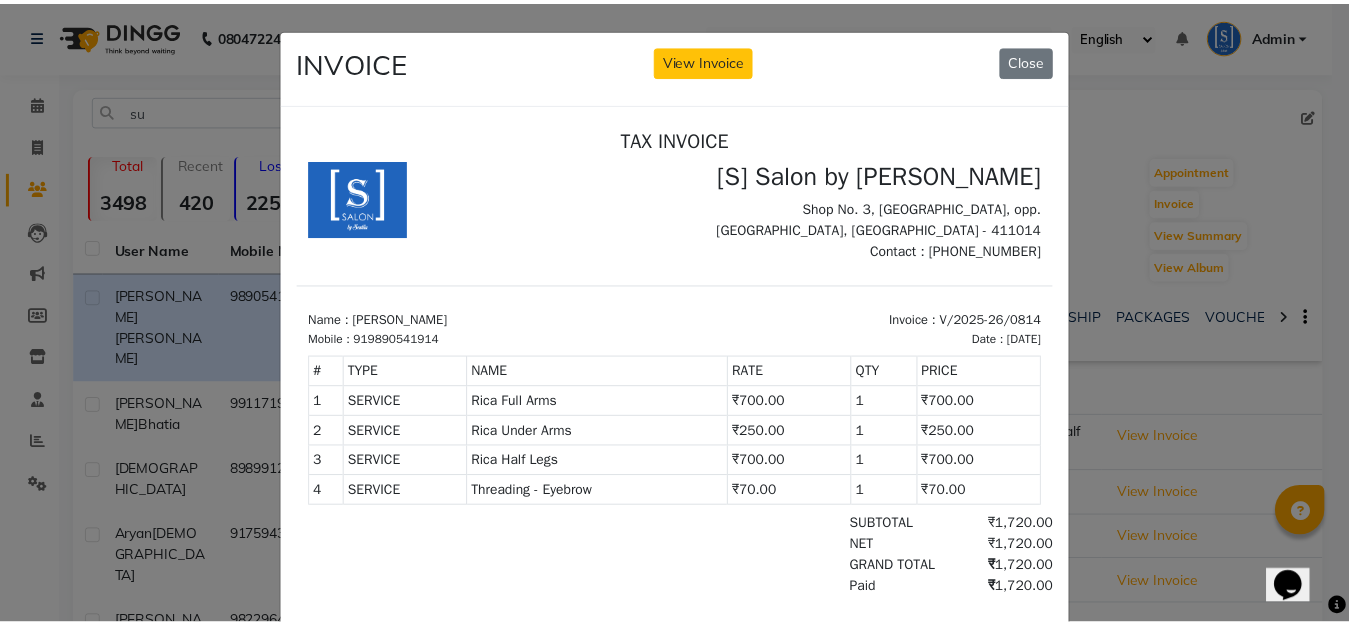 scroll, scrollTop: 0, scrollLeft: 0, axis: both 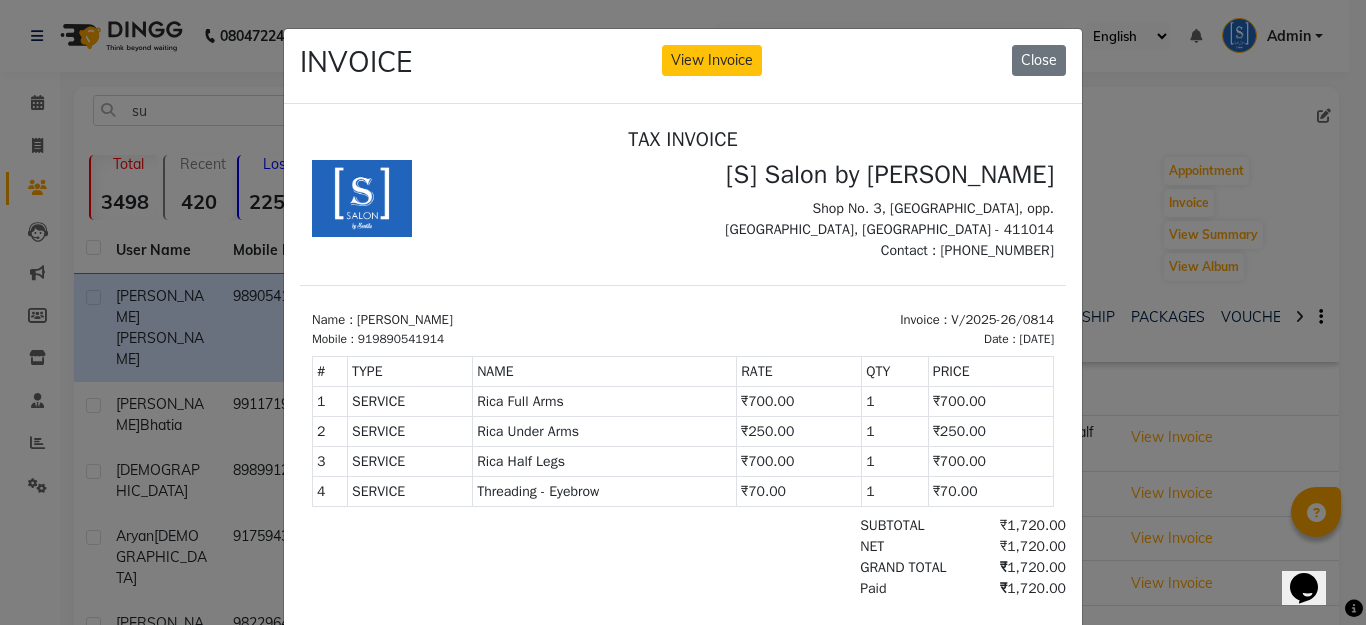 drag, startPoint x: 729, startPoint y: 212, endPoint x: 751, endPoint y: 205, distance: 23.086792 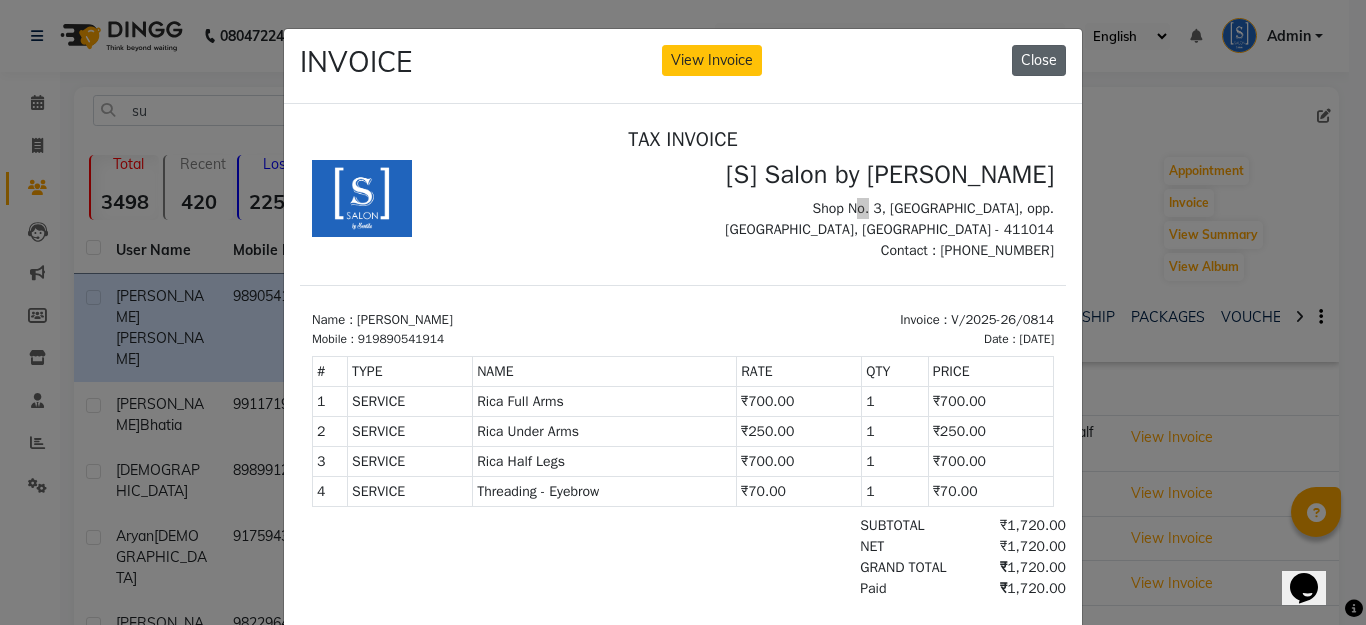 click on "Close" 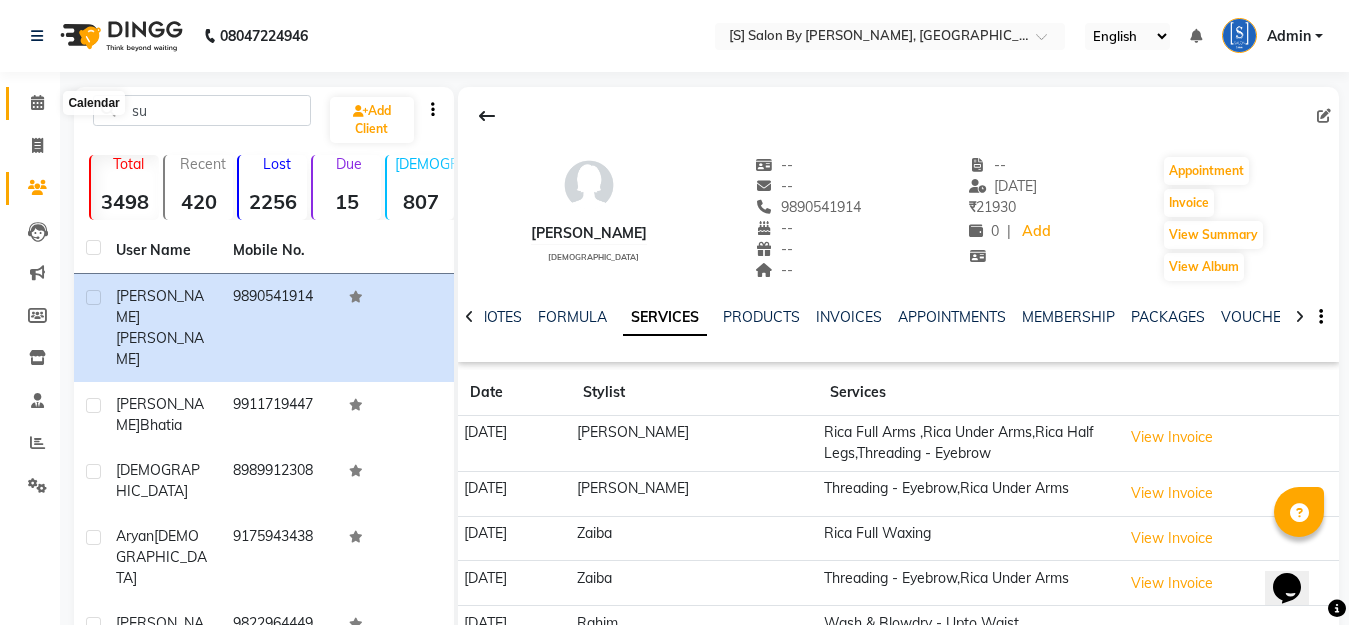 click 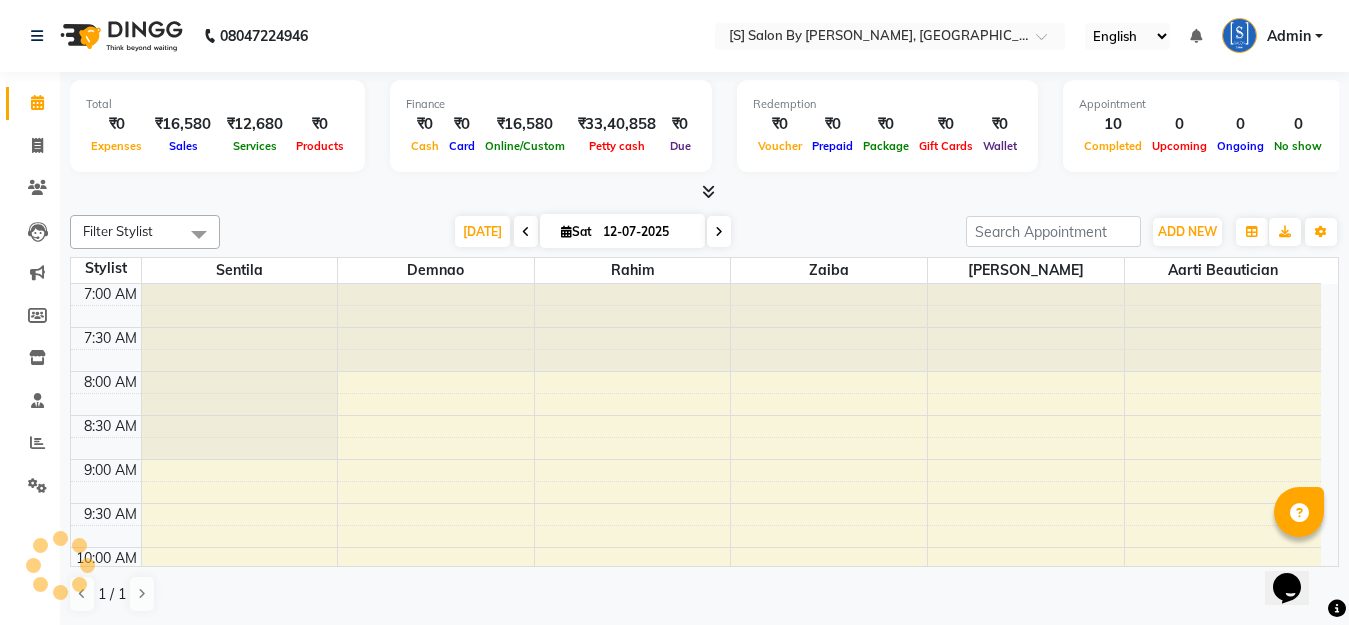 scroll, scrollTop: 0, scrollLeft: 0, axis: both 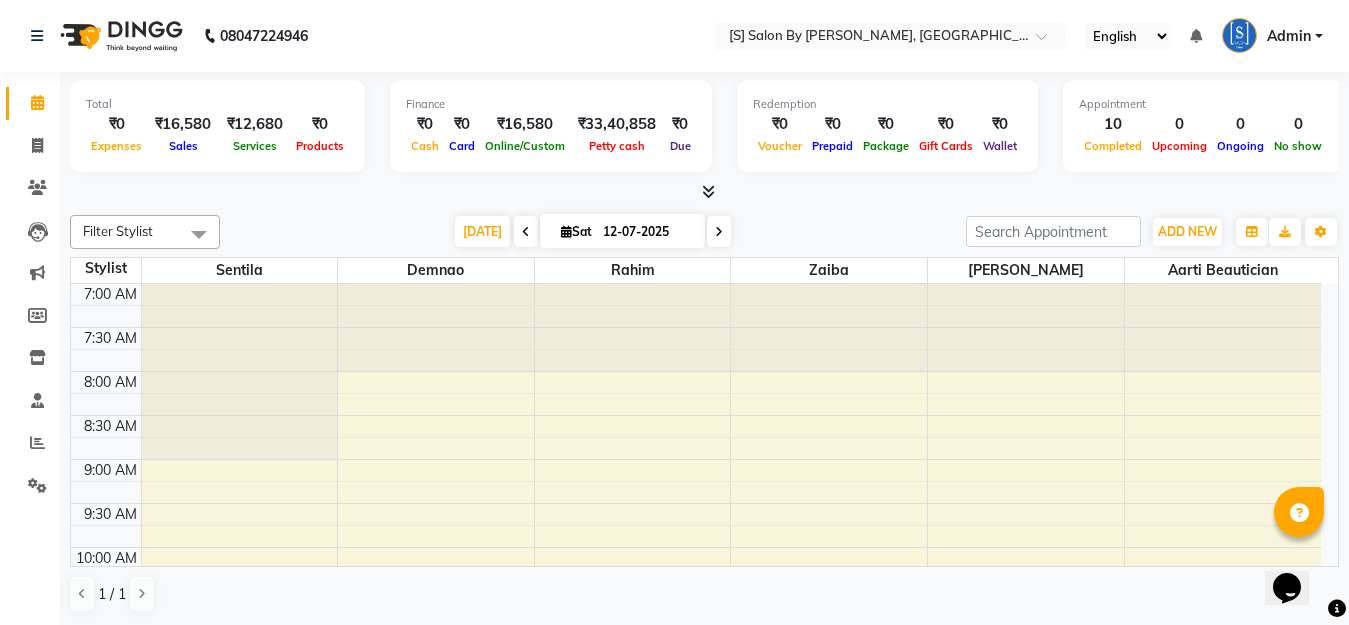 click at bounding box center [526, 232] 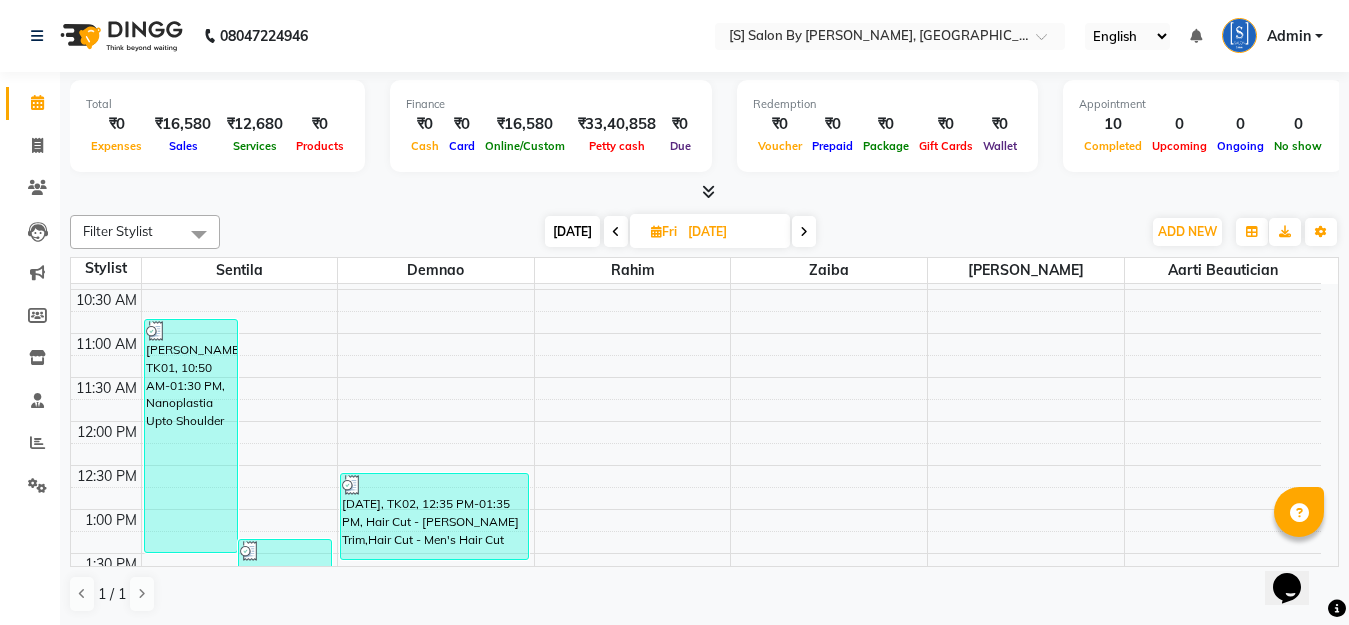 scroll, scrollTop: 200, scrollLeft: 0, axis: vertical 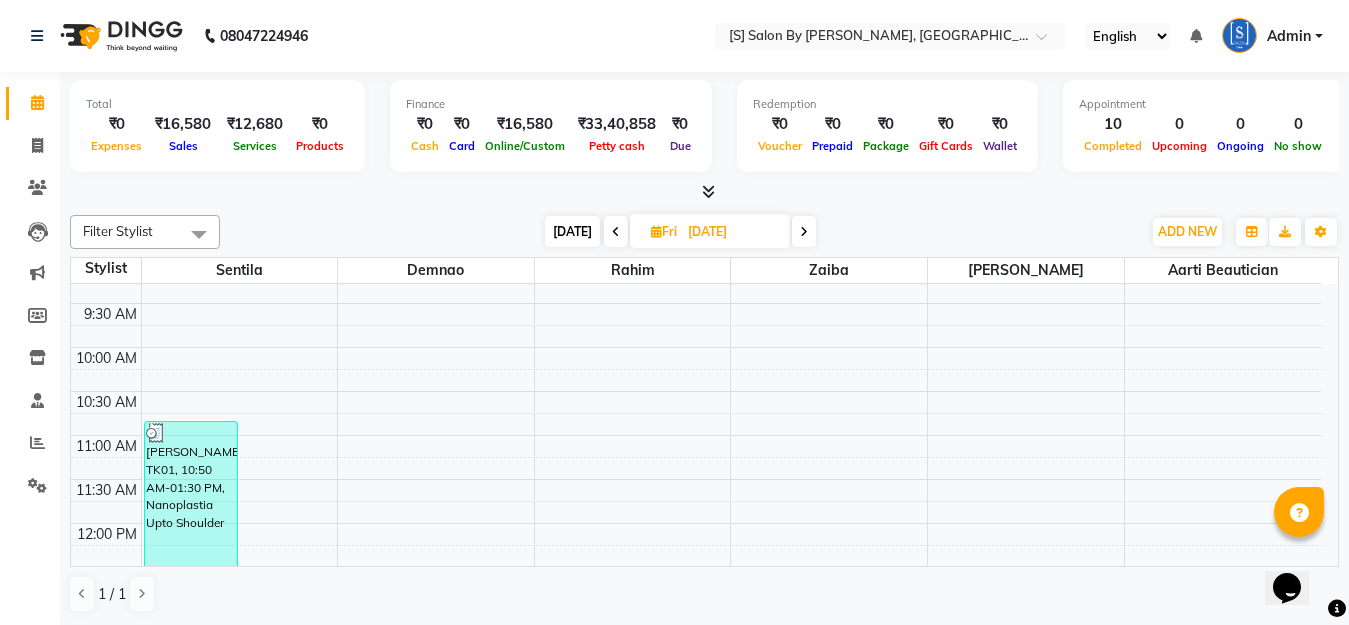 click on "[DATE]" at bounding box center [572, 231] 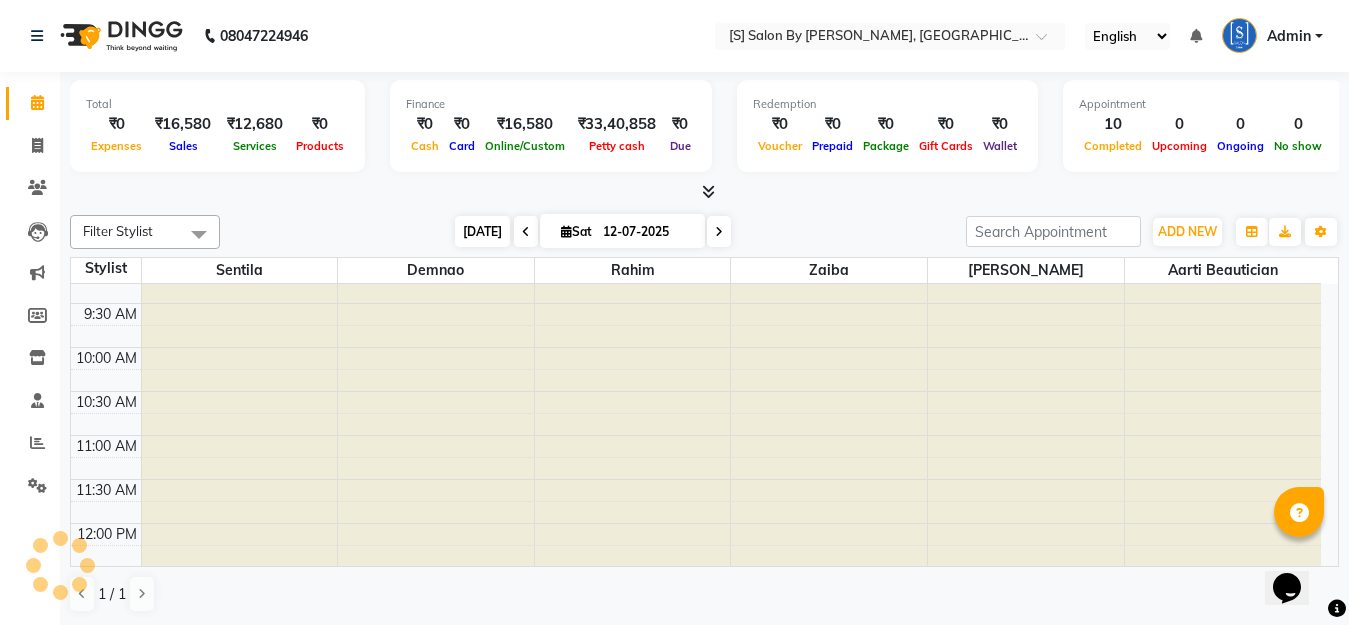 scroll, scrollTop: 1057, scrollLeft: 0, axis: vertical 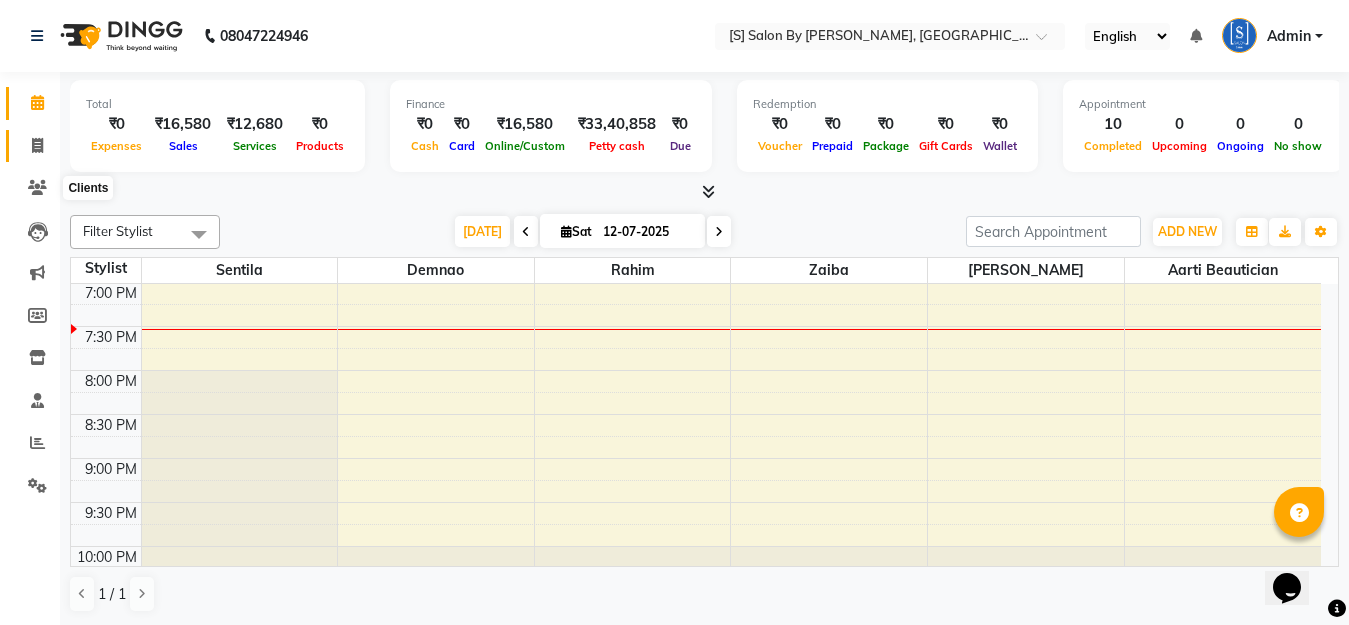 click 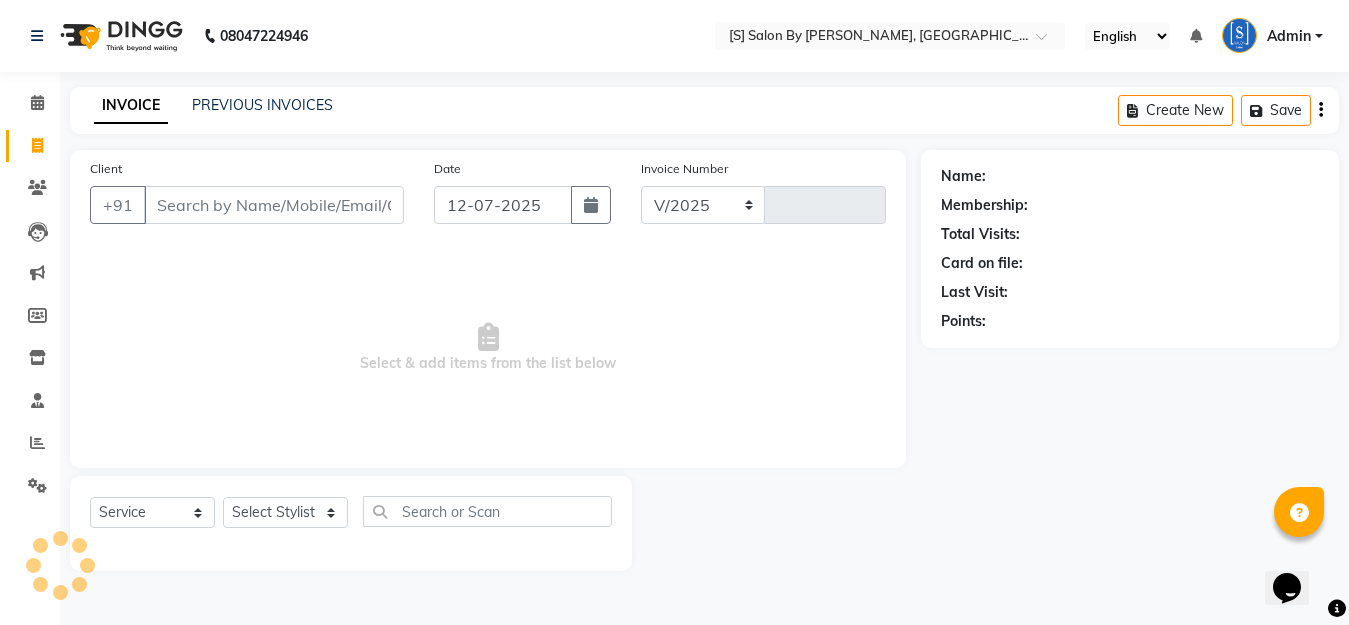 select on "45" 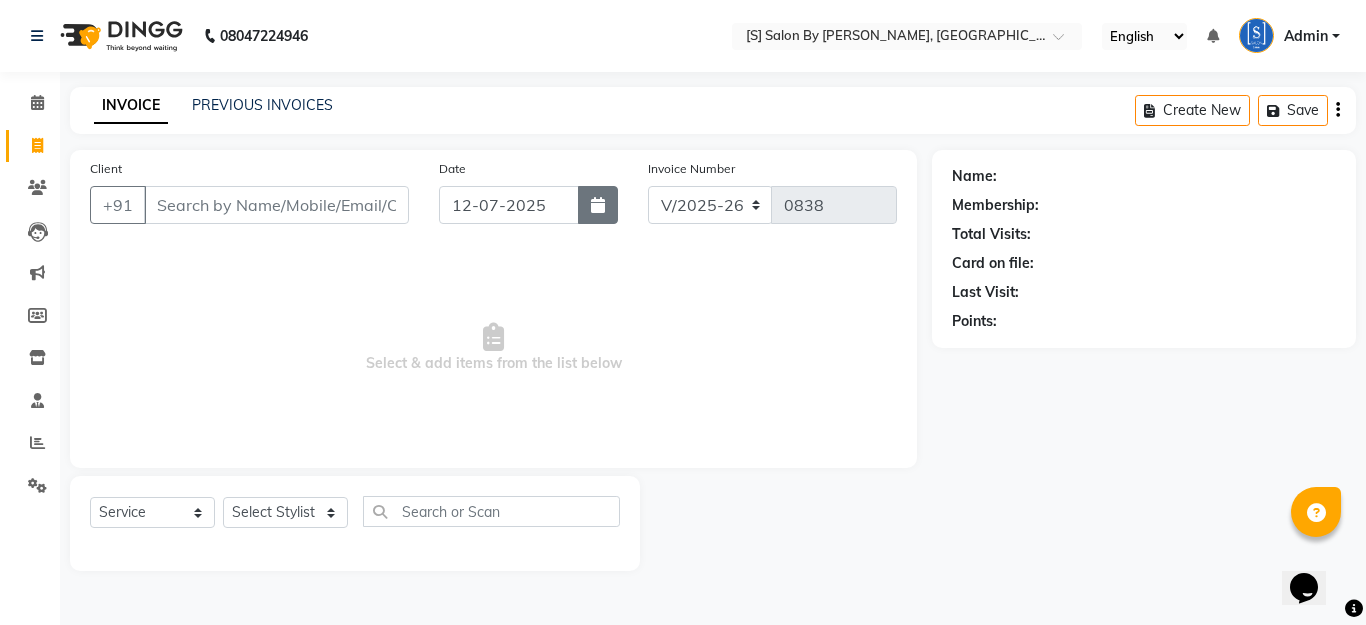 click 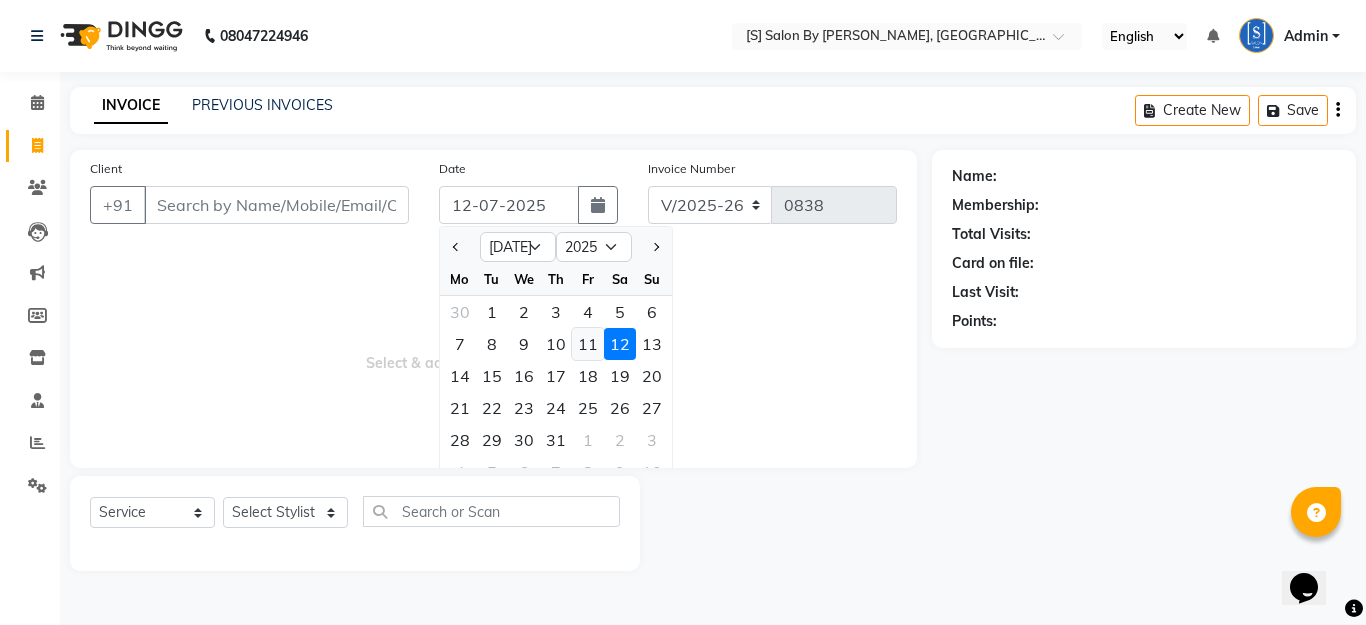 click on "11" 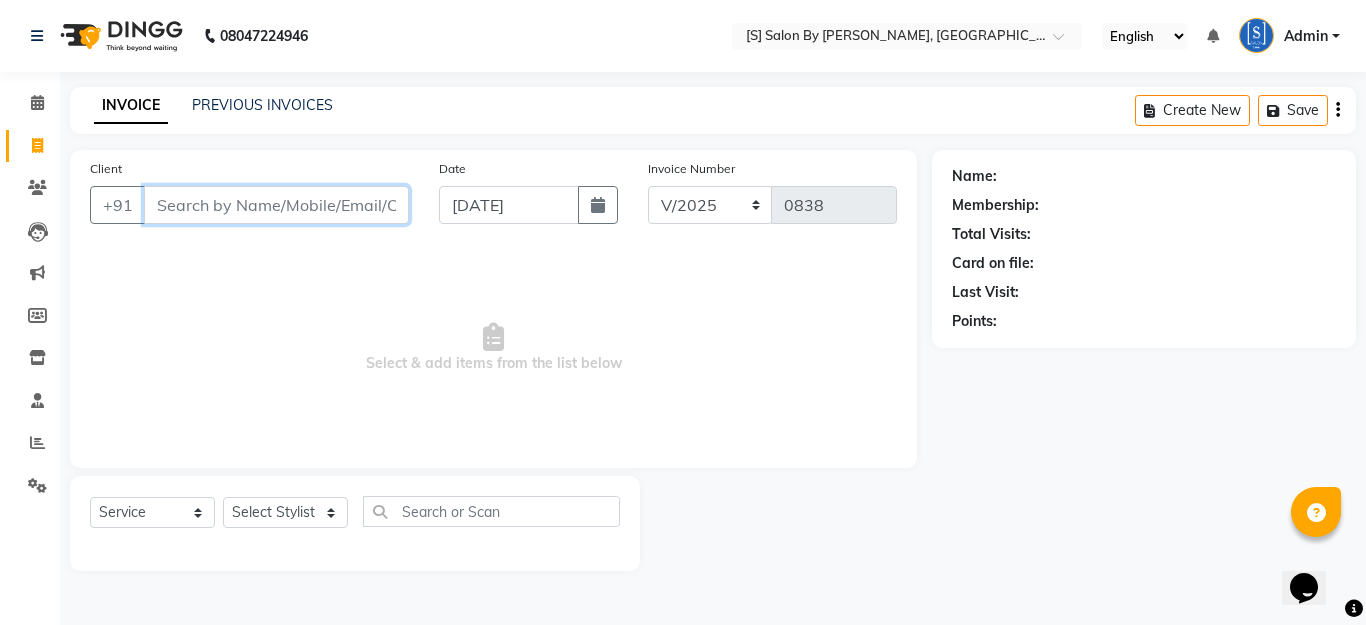 click on "Client" at bounding box center (276, 205) 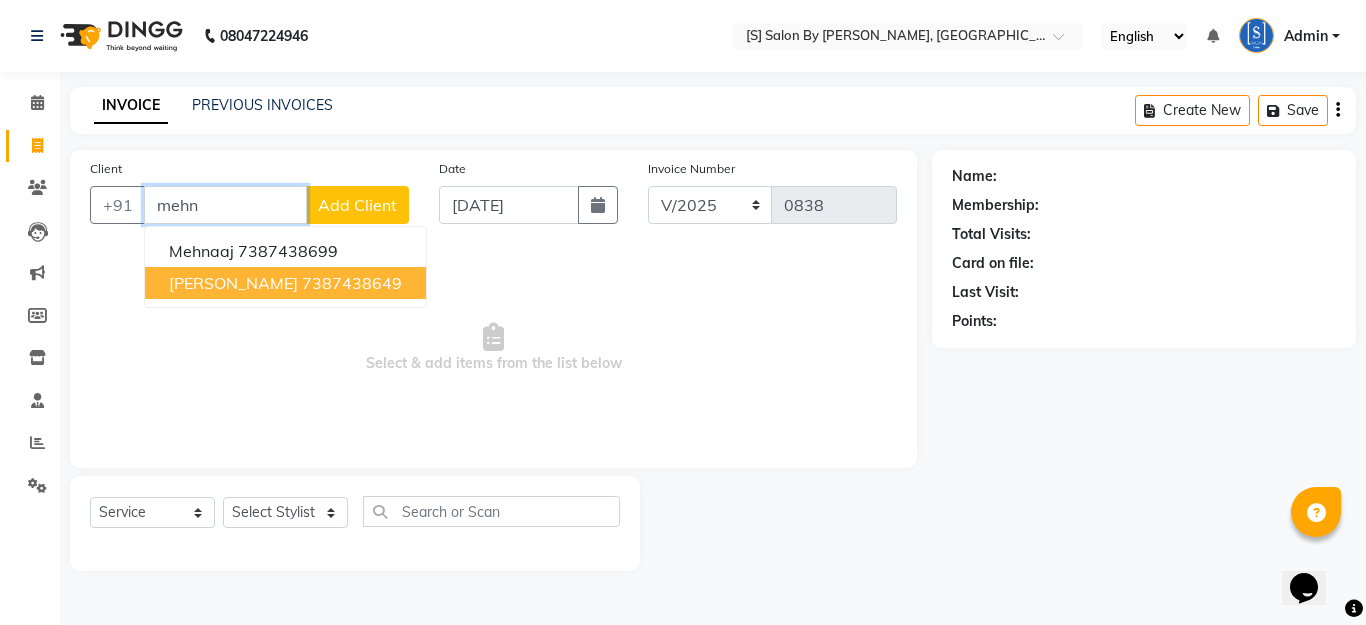 click on "7387438649" at bounding box center [352, 283] 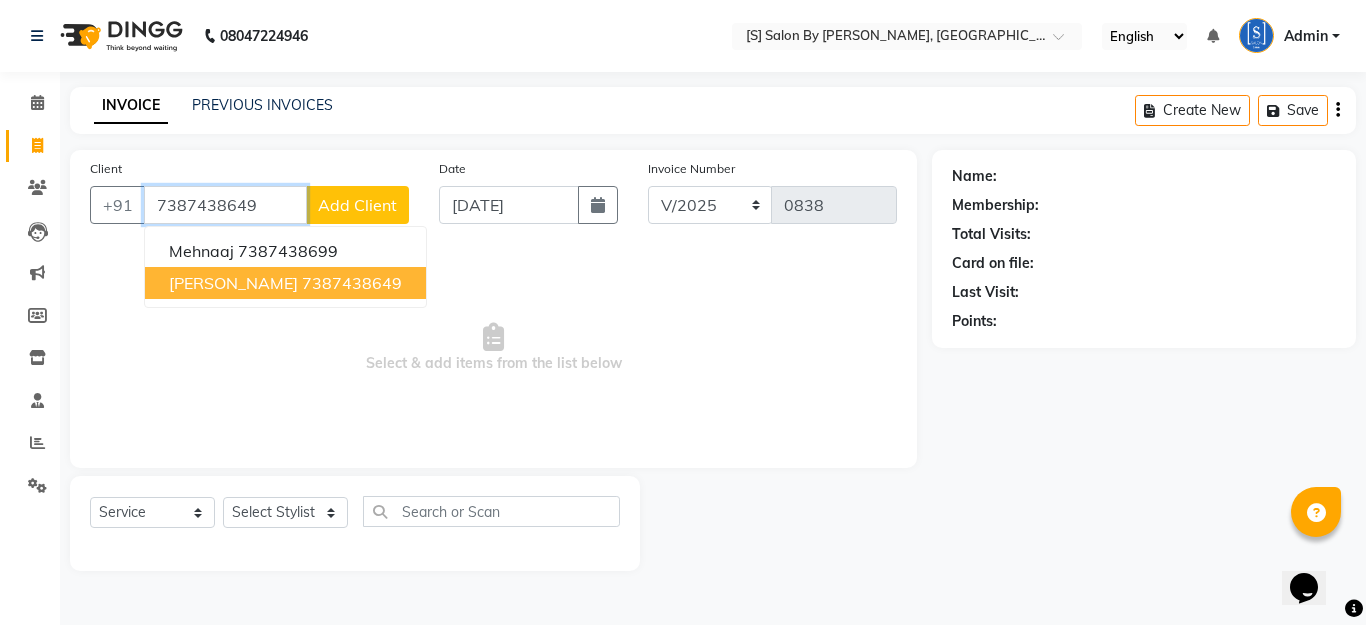 type on "7387438649" 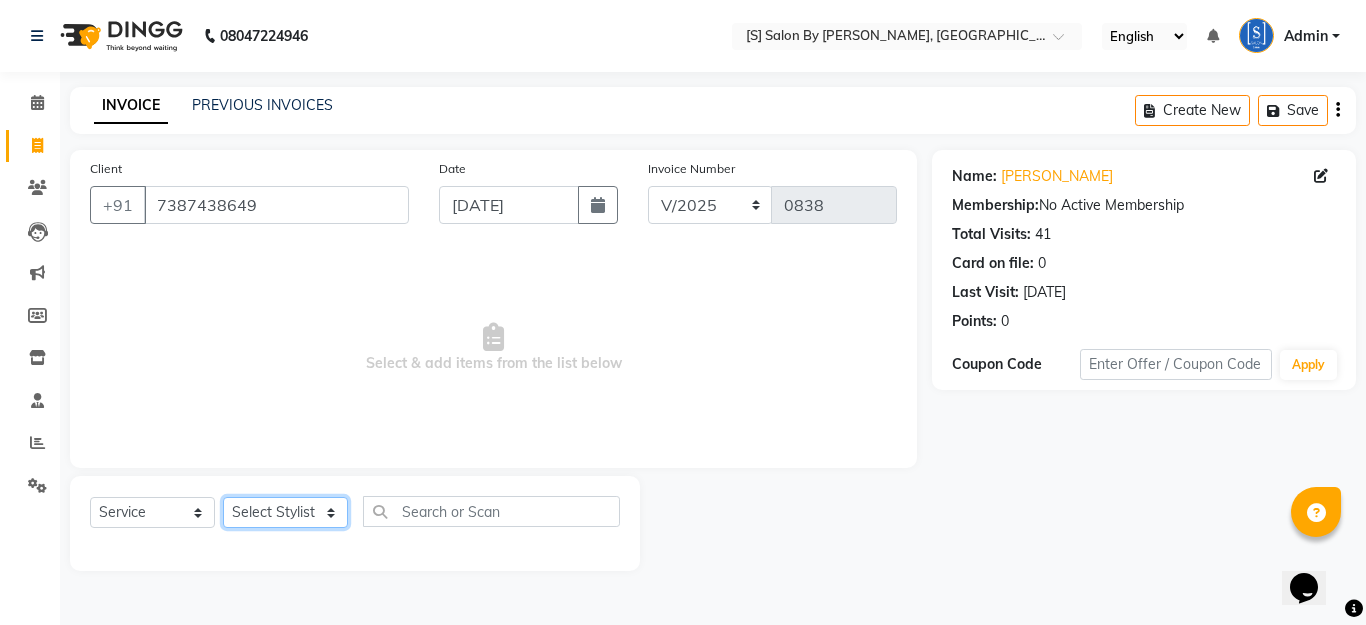 click on "Select Stylist Aarti Beautician Demnao Pranoti Rahim  Sentila Zaiba" 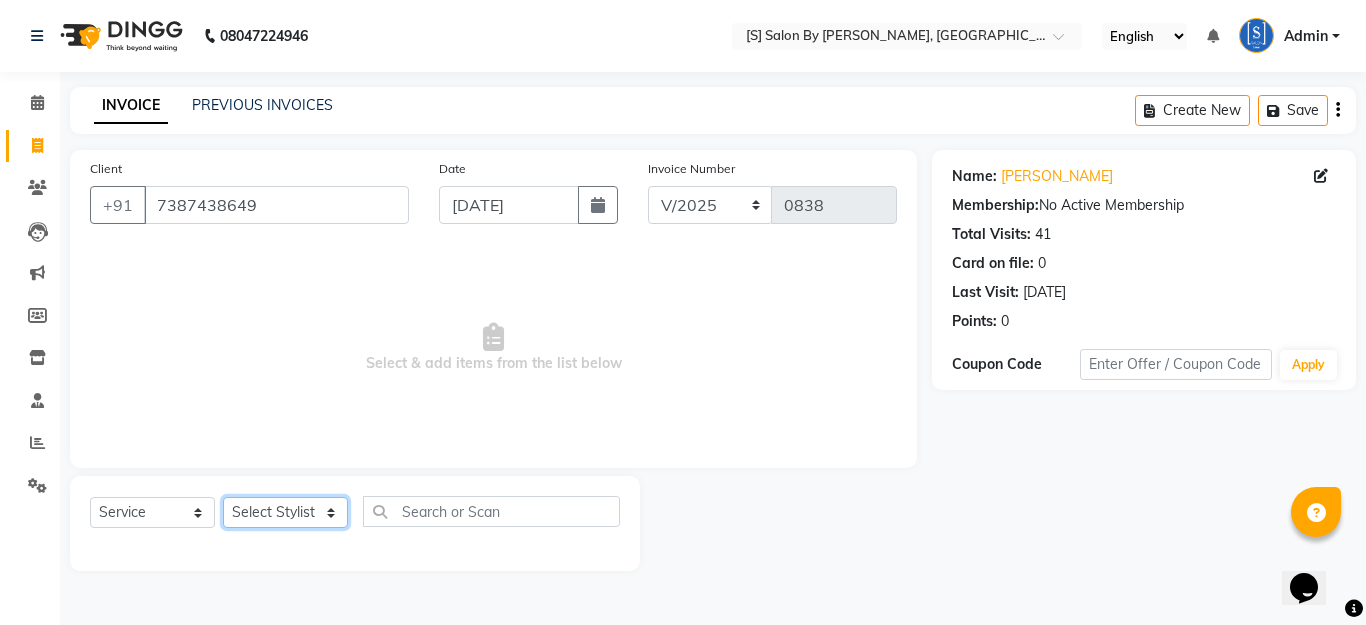 select on "1631" 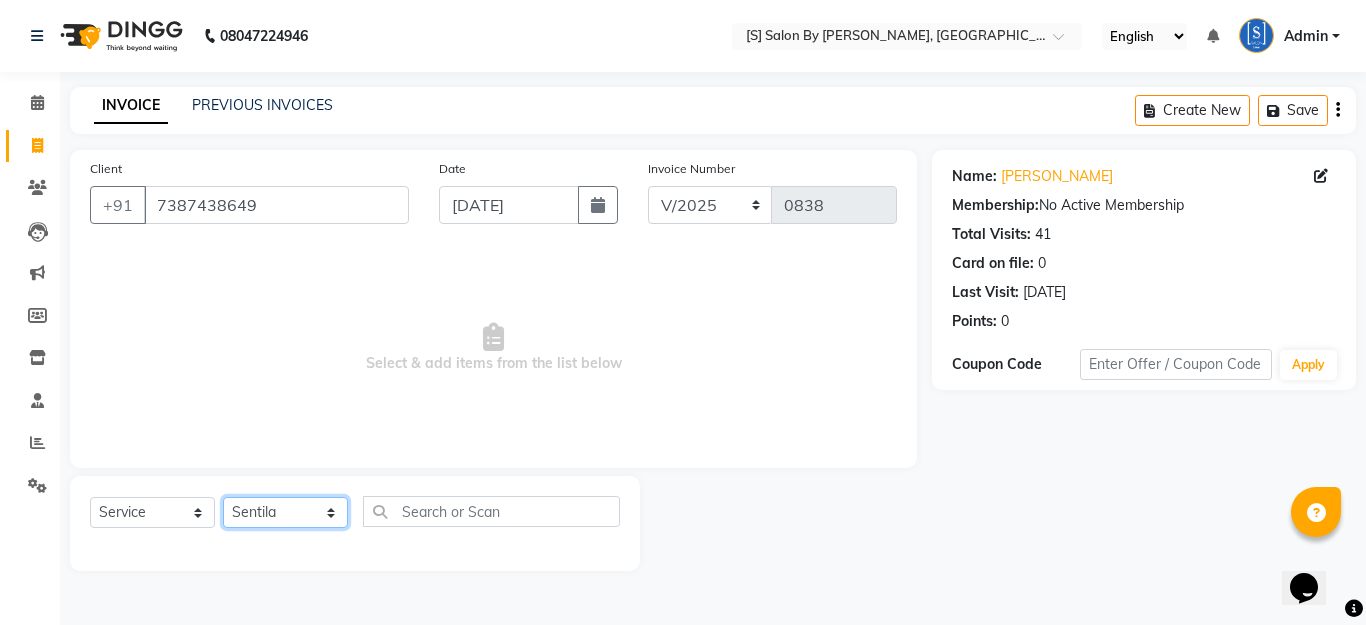 click on "Select Stylist Aarti Beautician Demnao Pranoti Rahim  Sentila Zaiba" 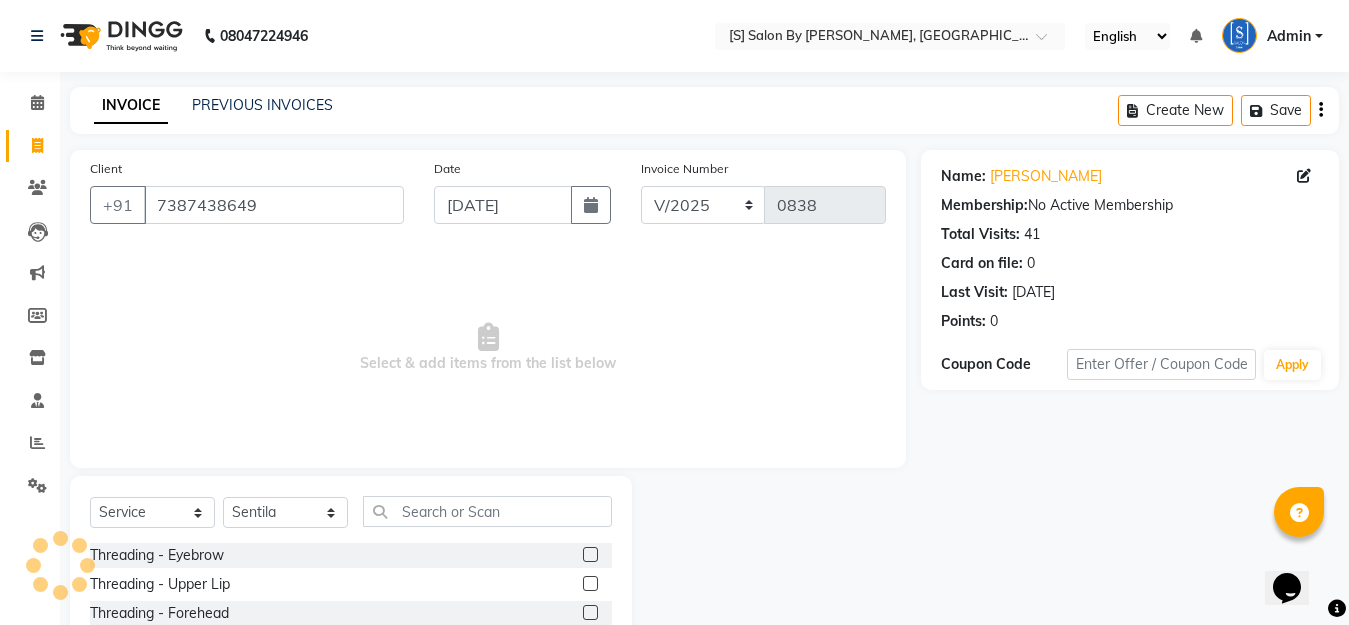 click 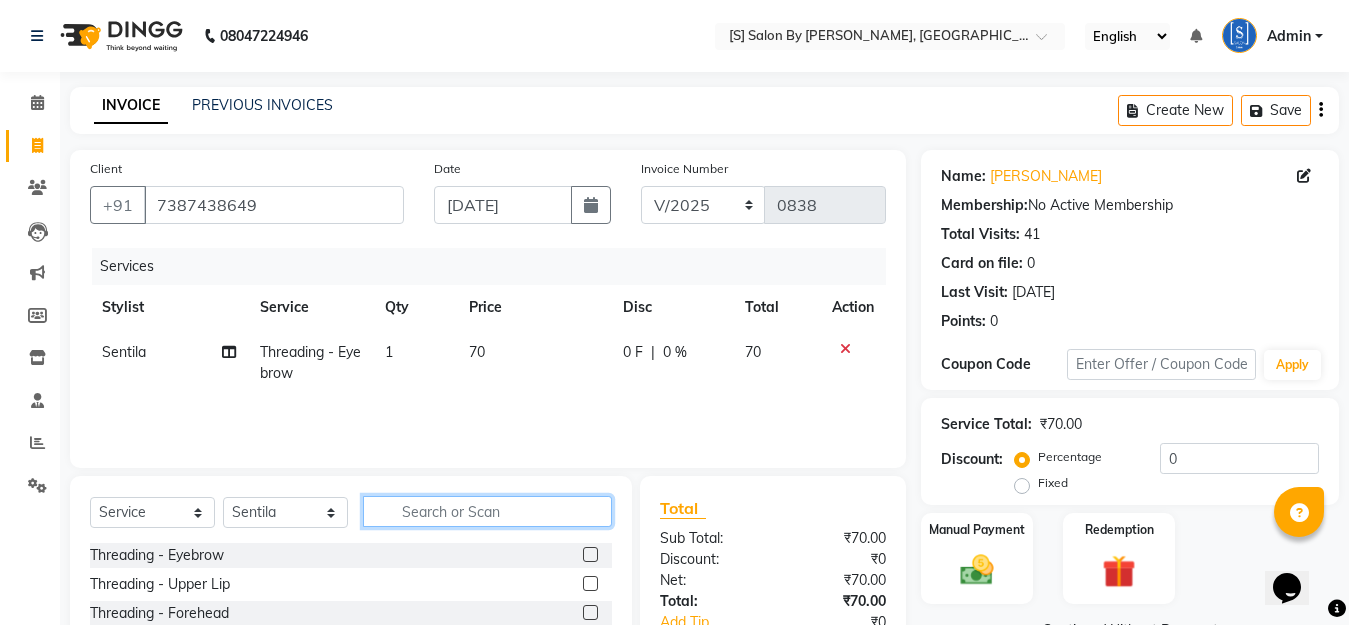 checkbox on "false" 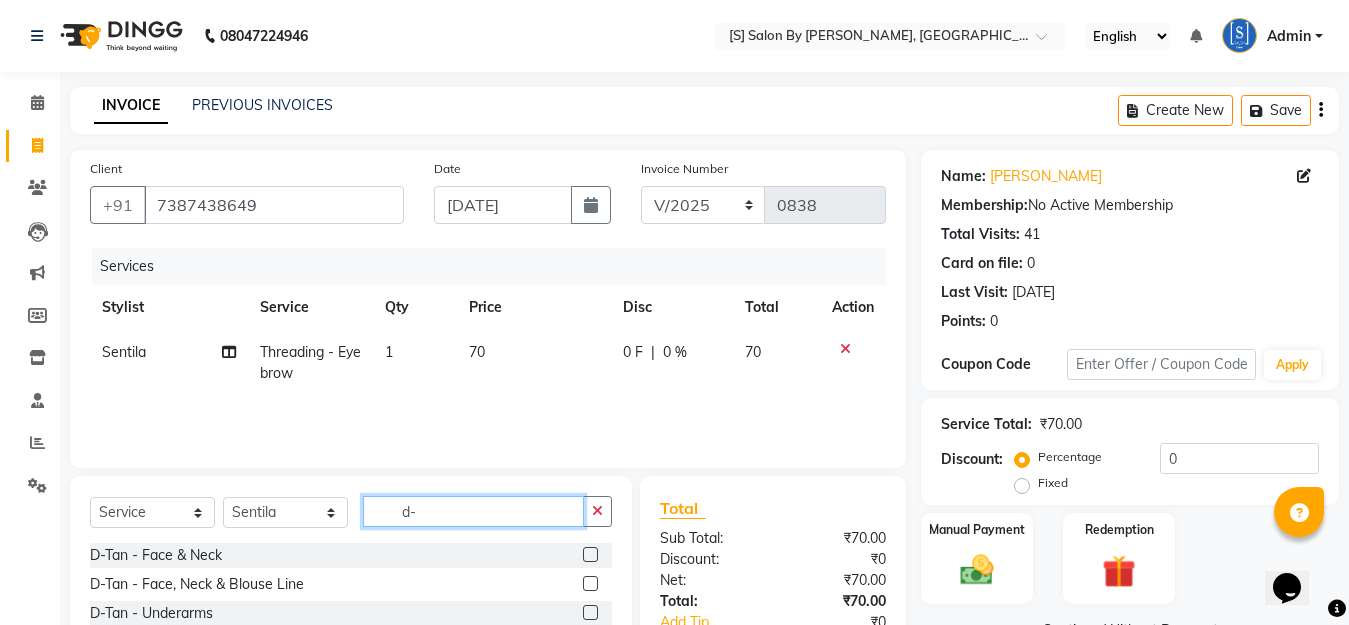 type on "d-" 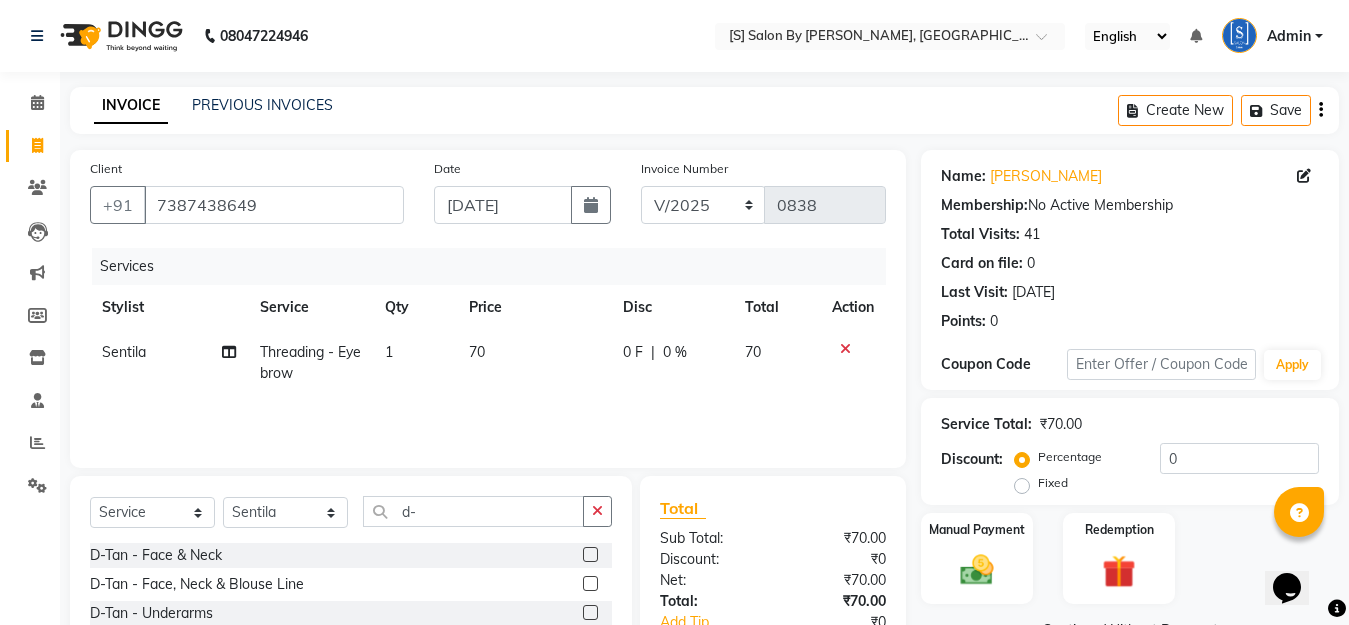 click 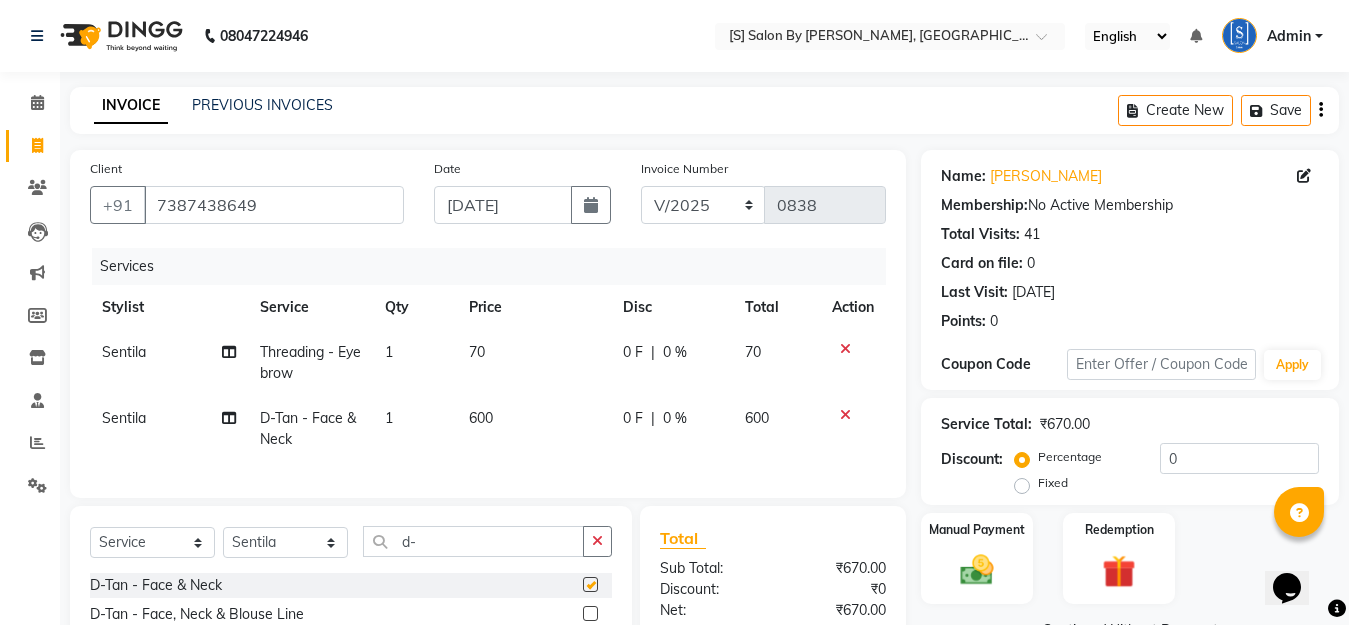 checkbox on "false" 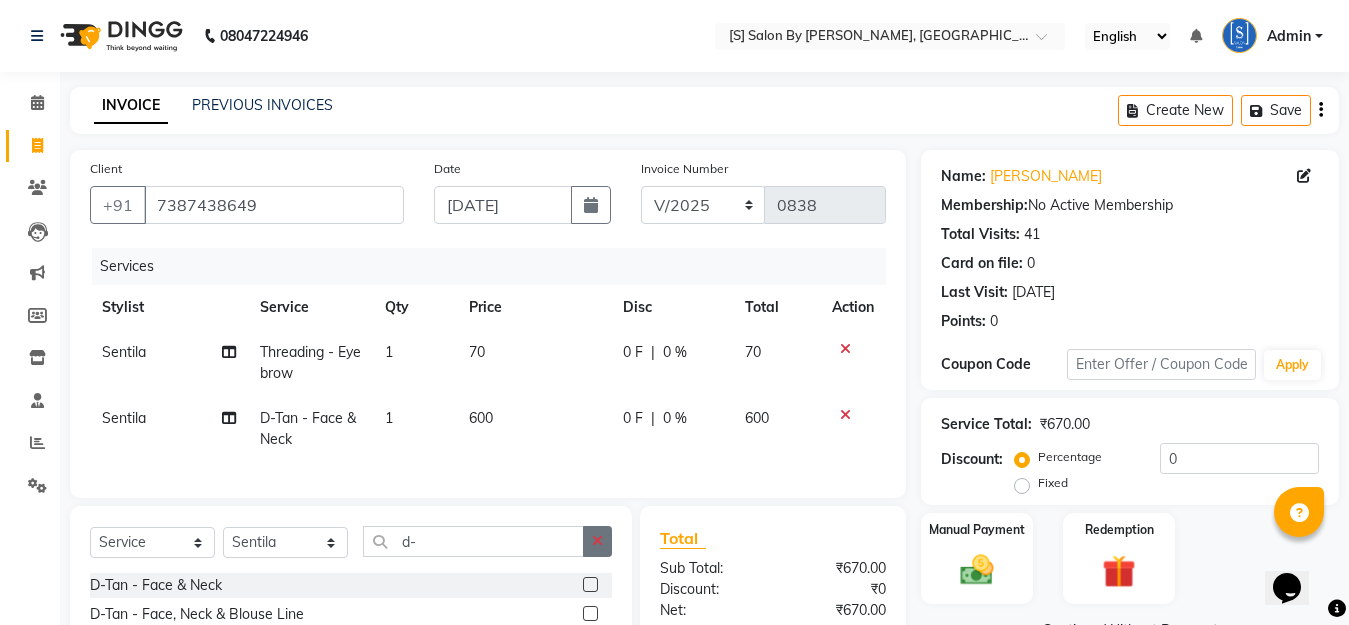 click 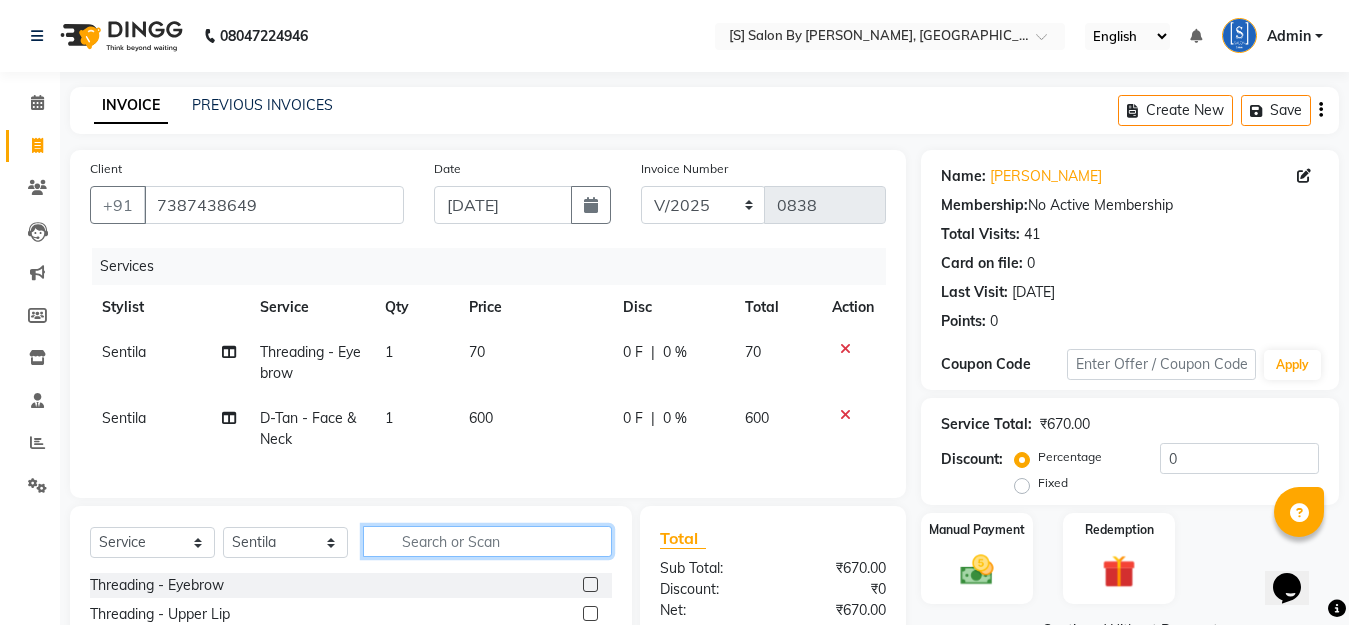 click 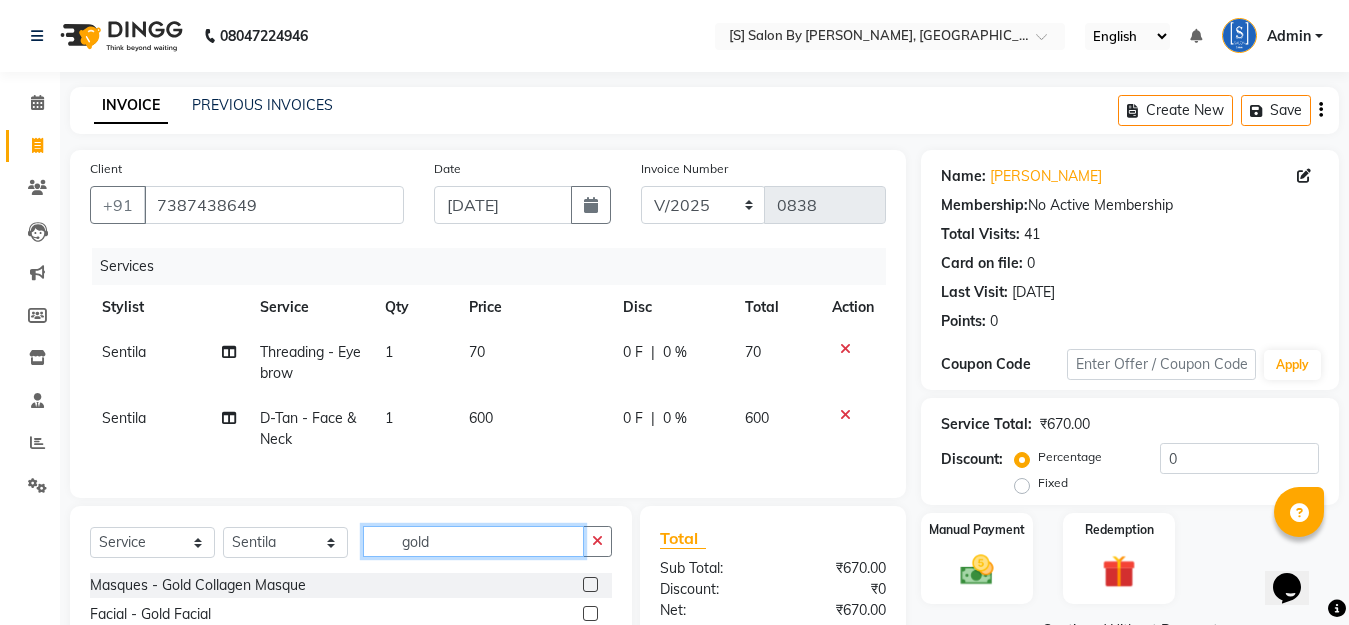 scroll, scrollTop: 180, scrollLeft: 0, axis: vertical 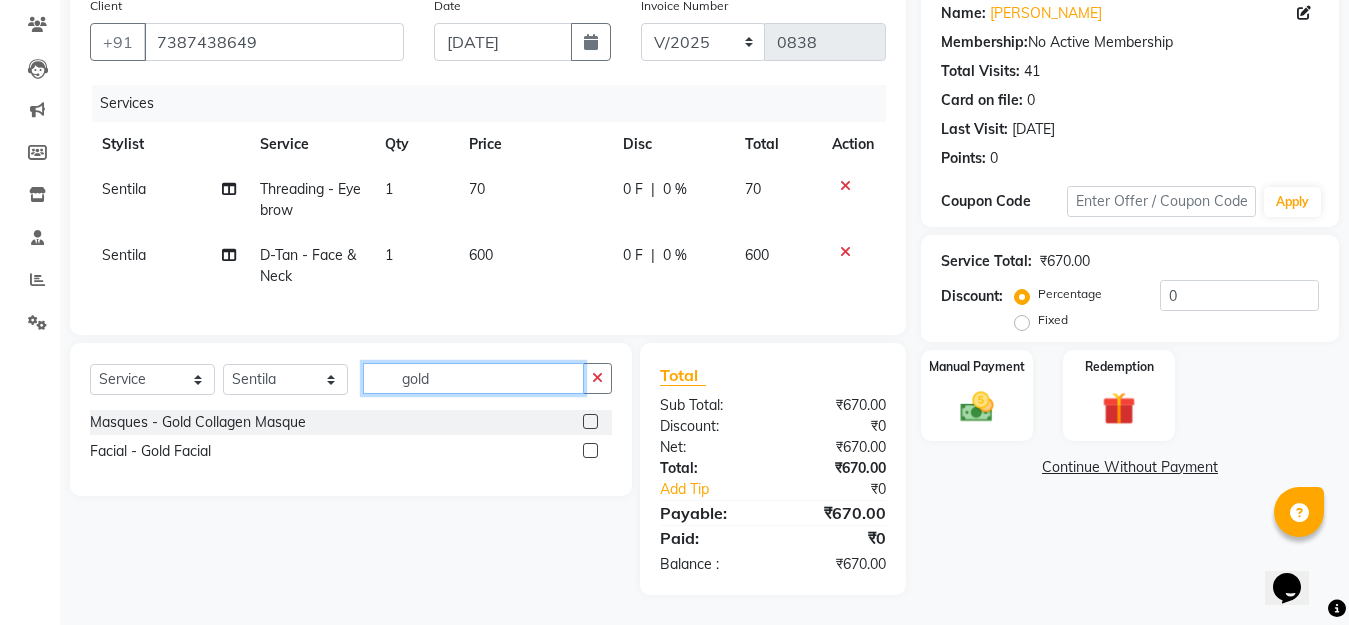 type on "gold" 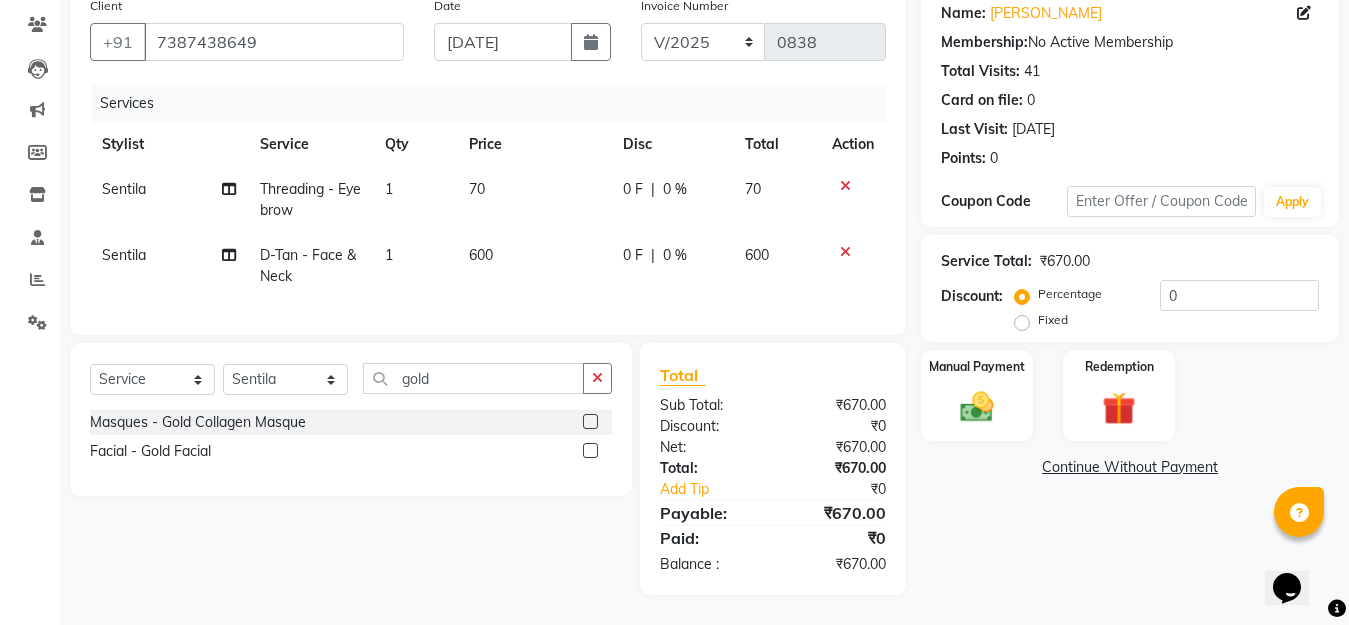 click 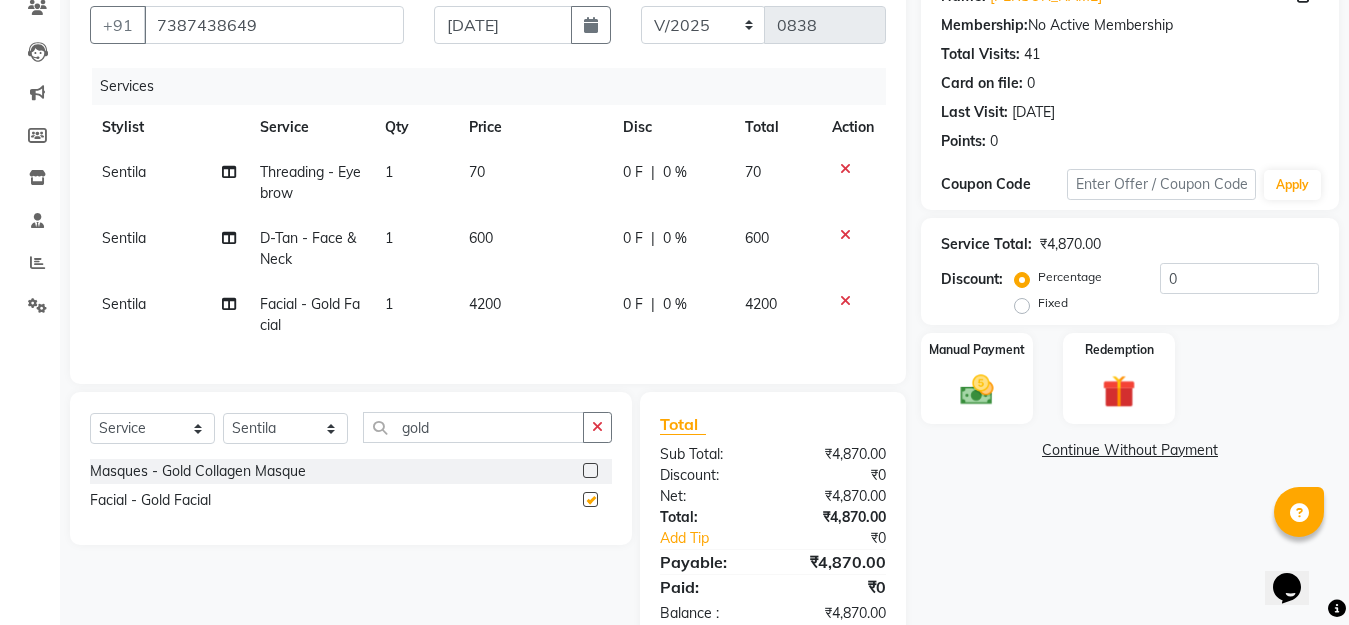 checkbox on "false" 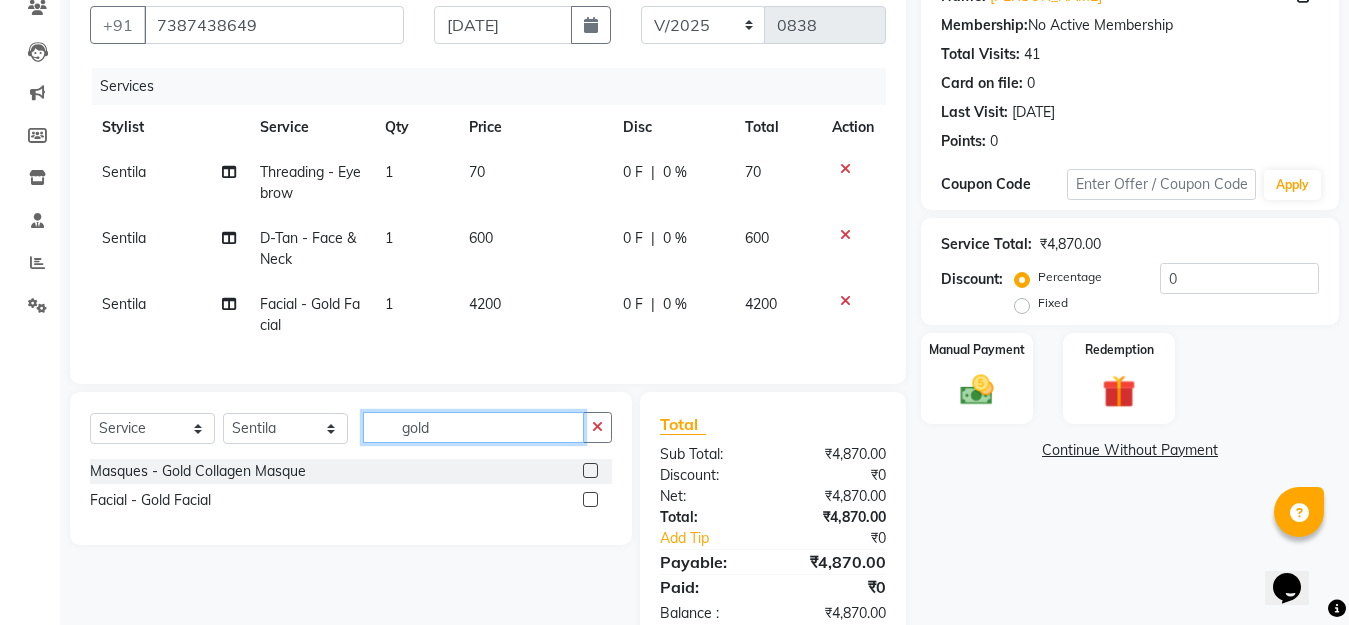 click on "gold" 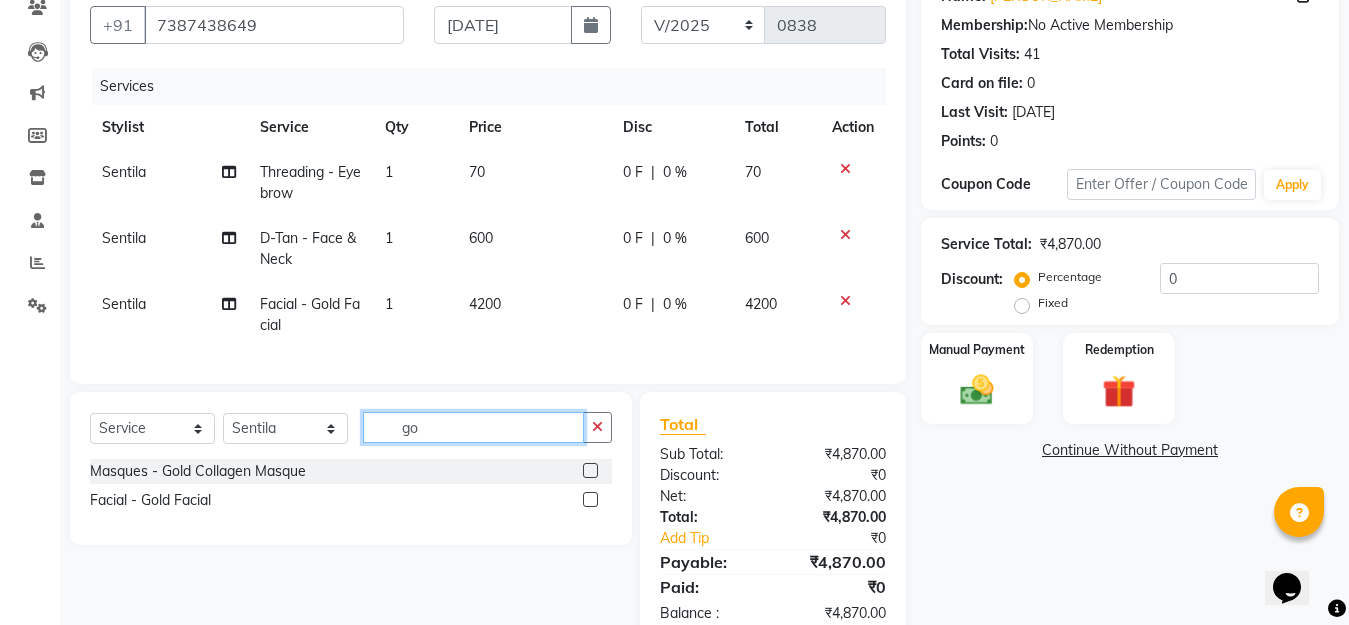 type on "g" 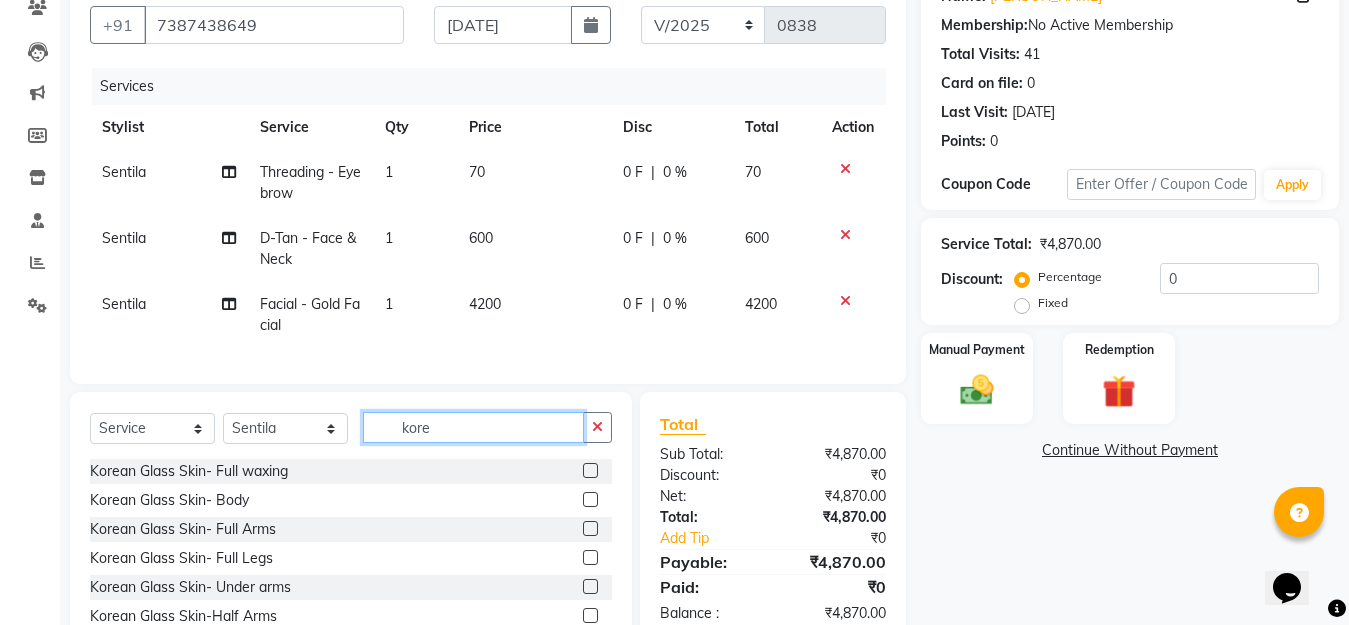 type on "kore" 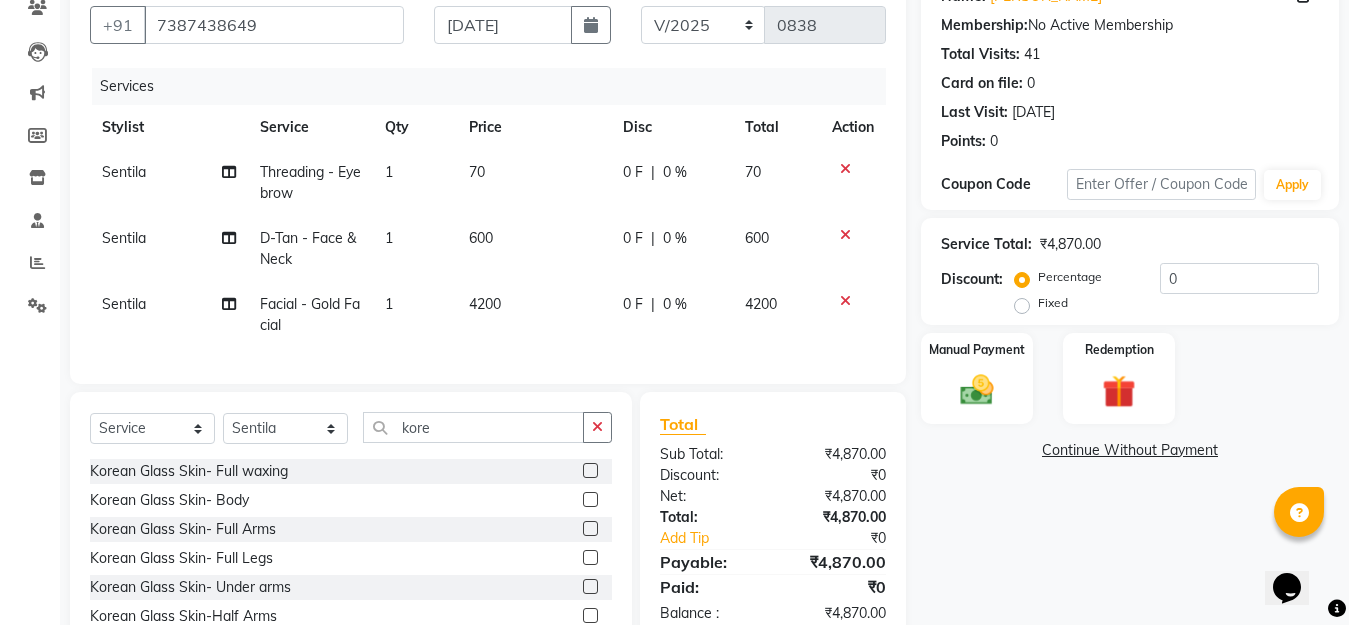 click 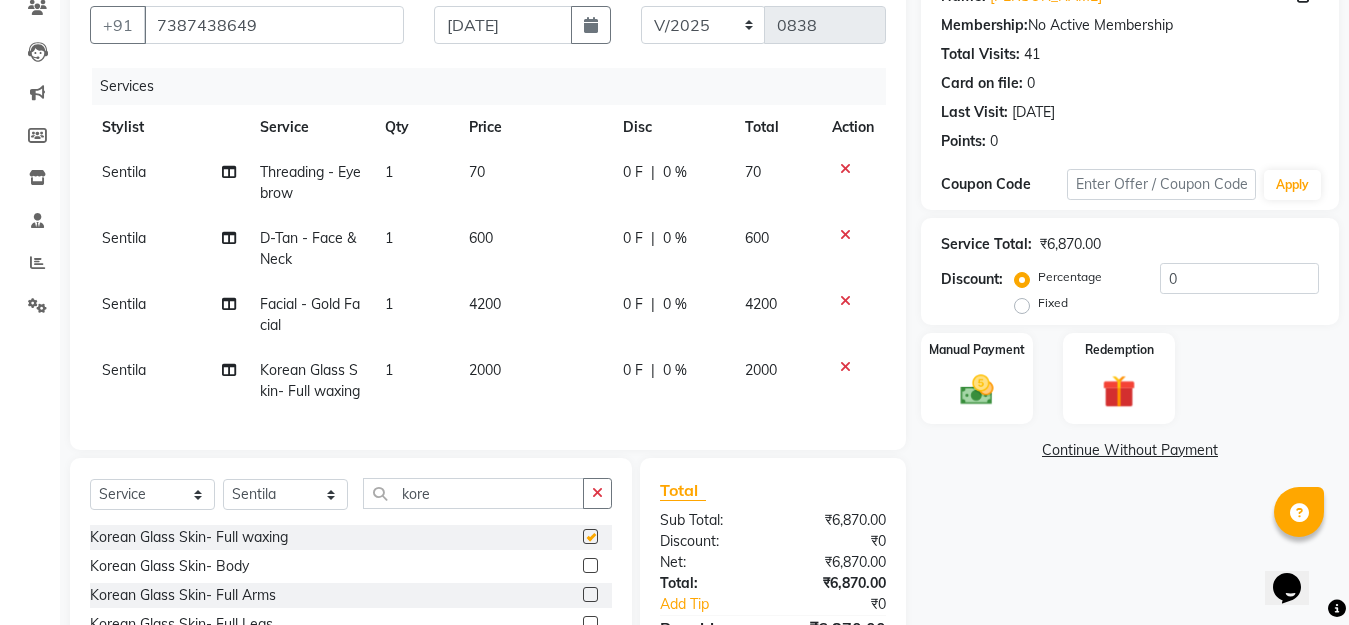 checkbox on "false" 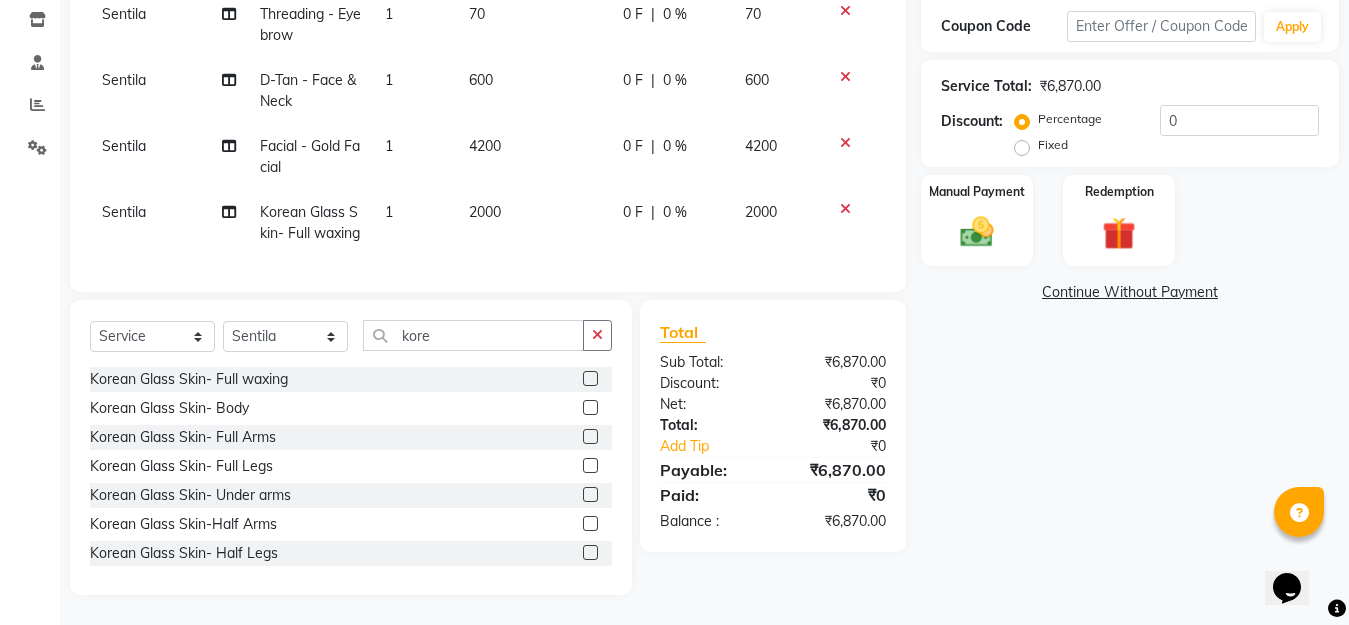 scroll, scrollTop: 355, scrollLeft: 0, axis: vertical 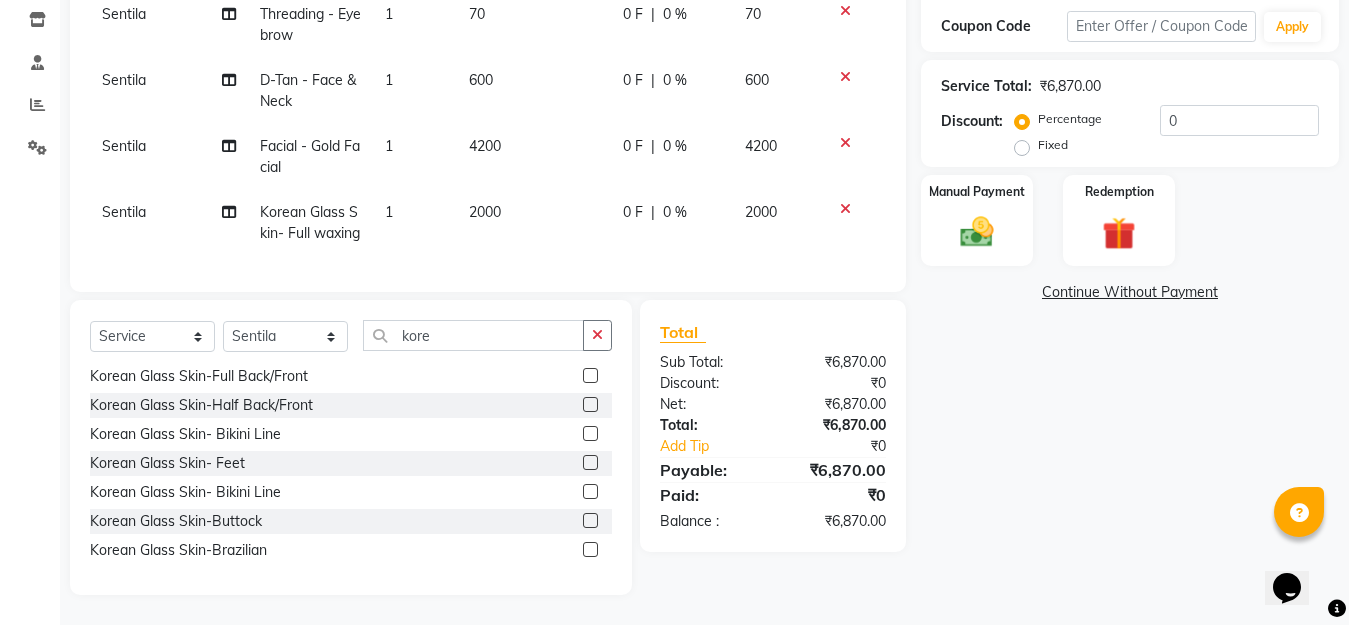 click 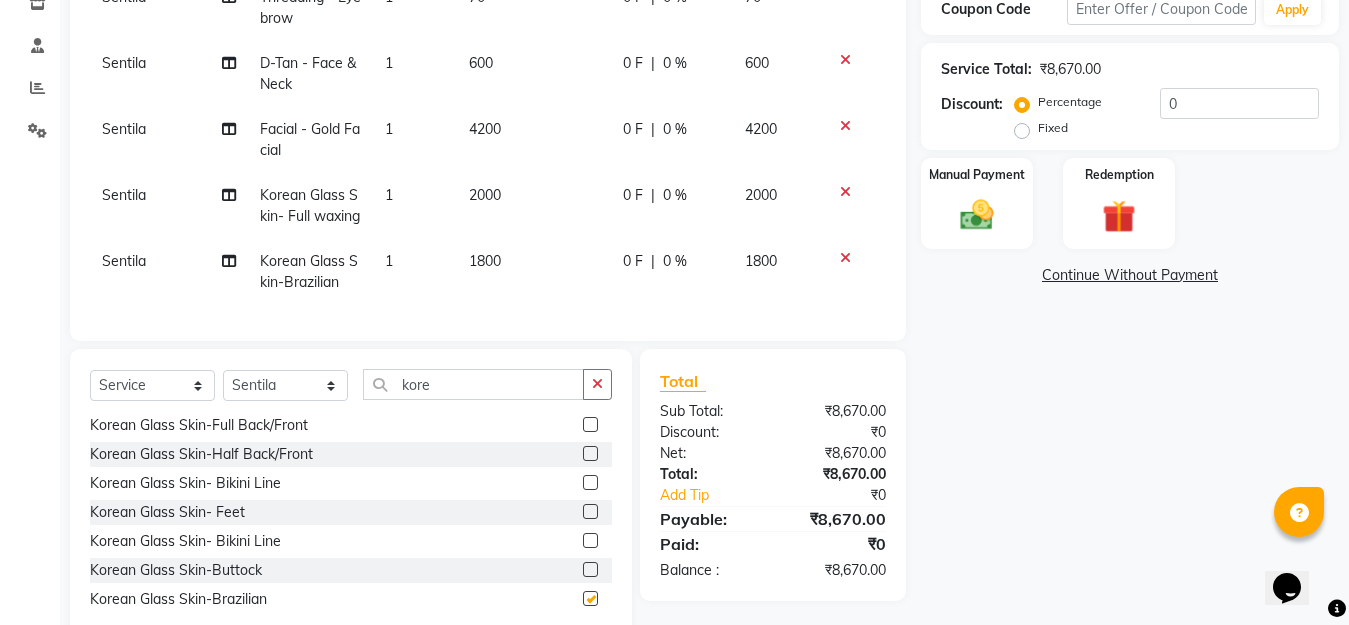 checkbox on "false" 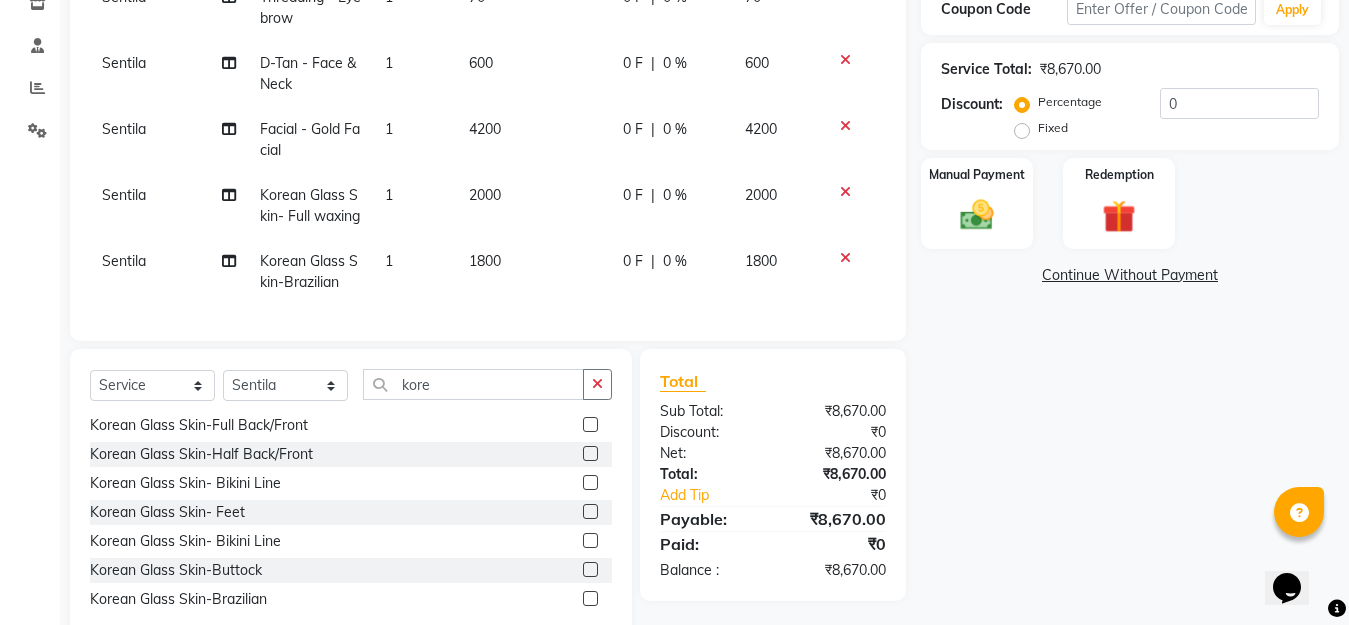 scroll, scrollTop: 421, scrollLeft: 0, axis: vertical 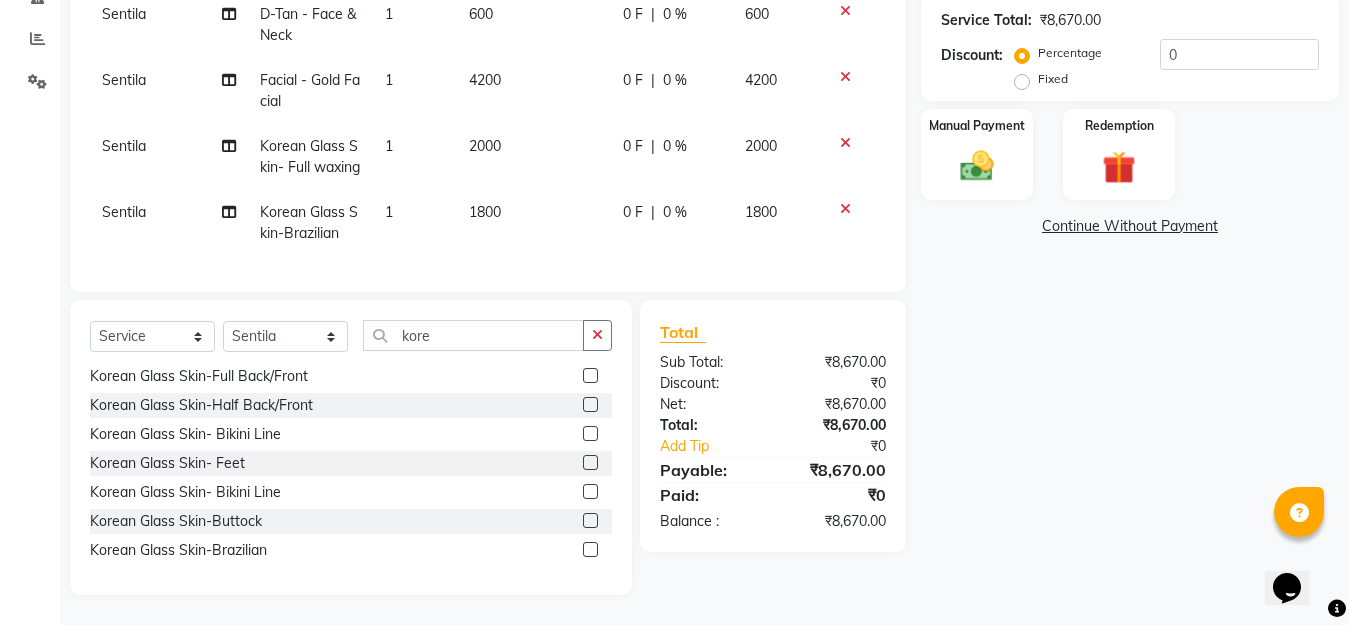 click 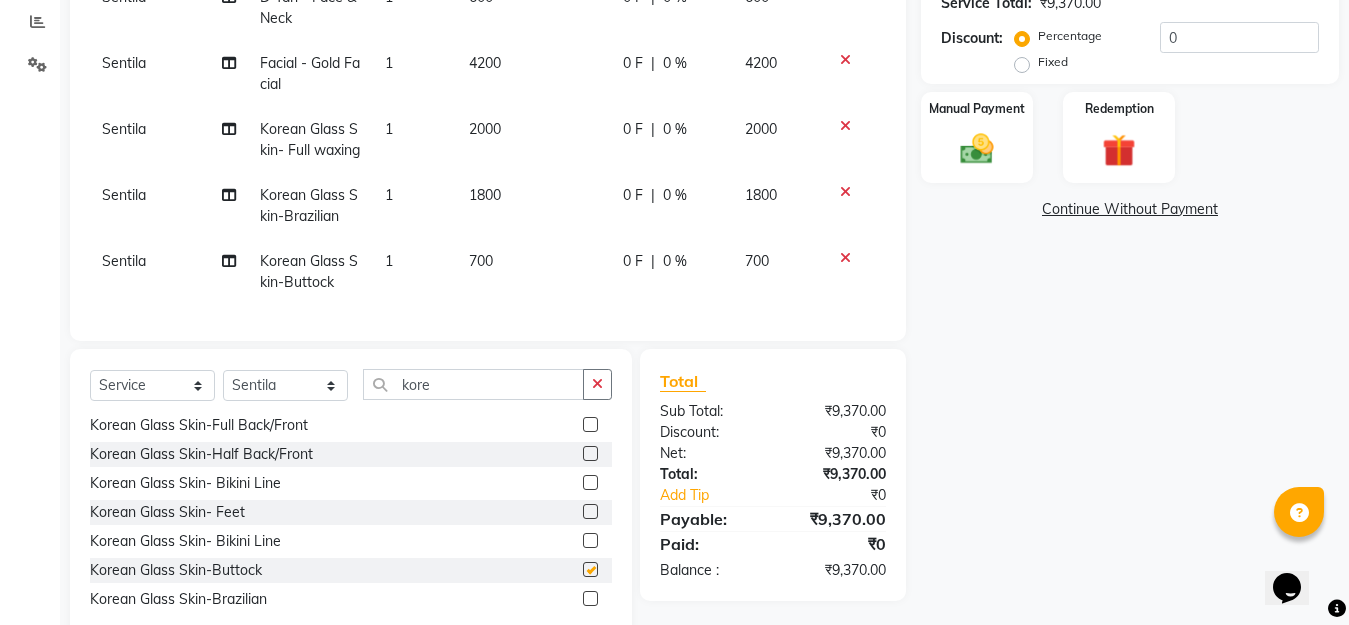 checkbox on "false" 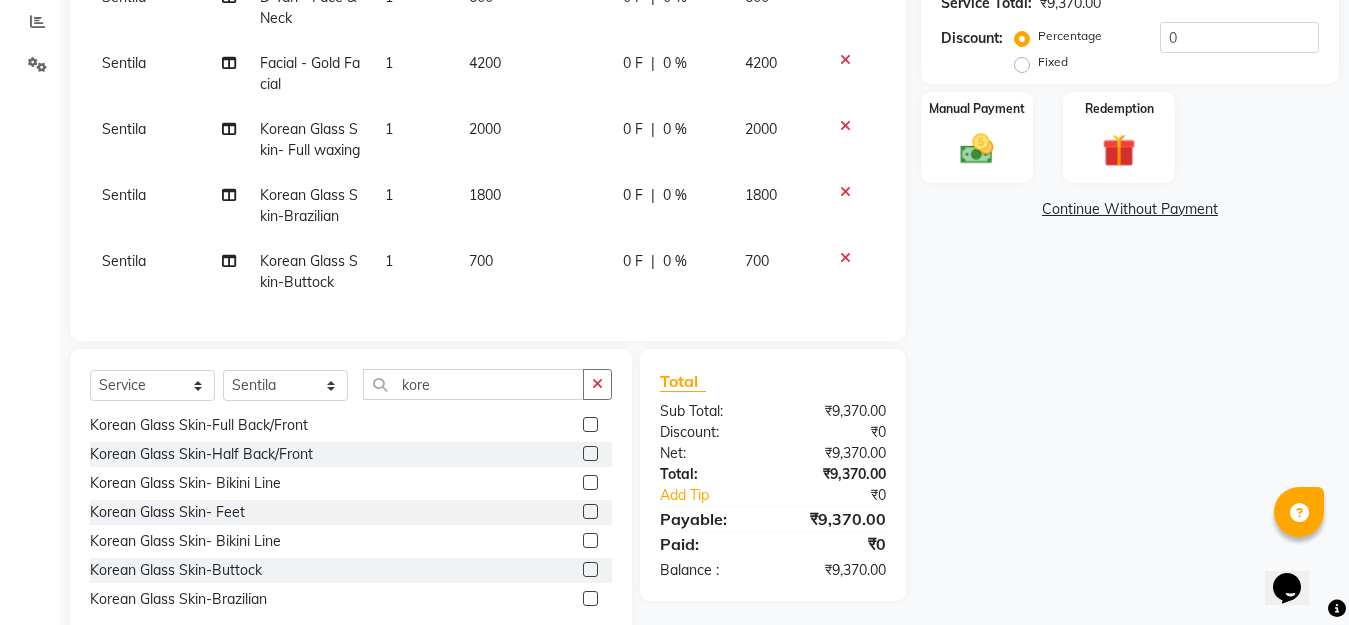 scroll, scrollTop: 121, scrollLeft: 0, axis: vertical 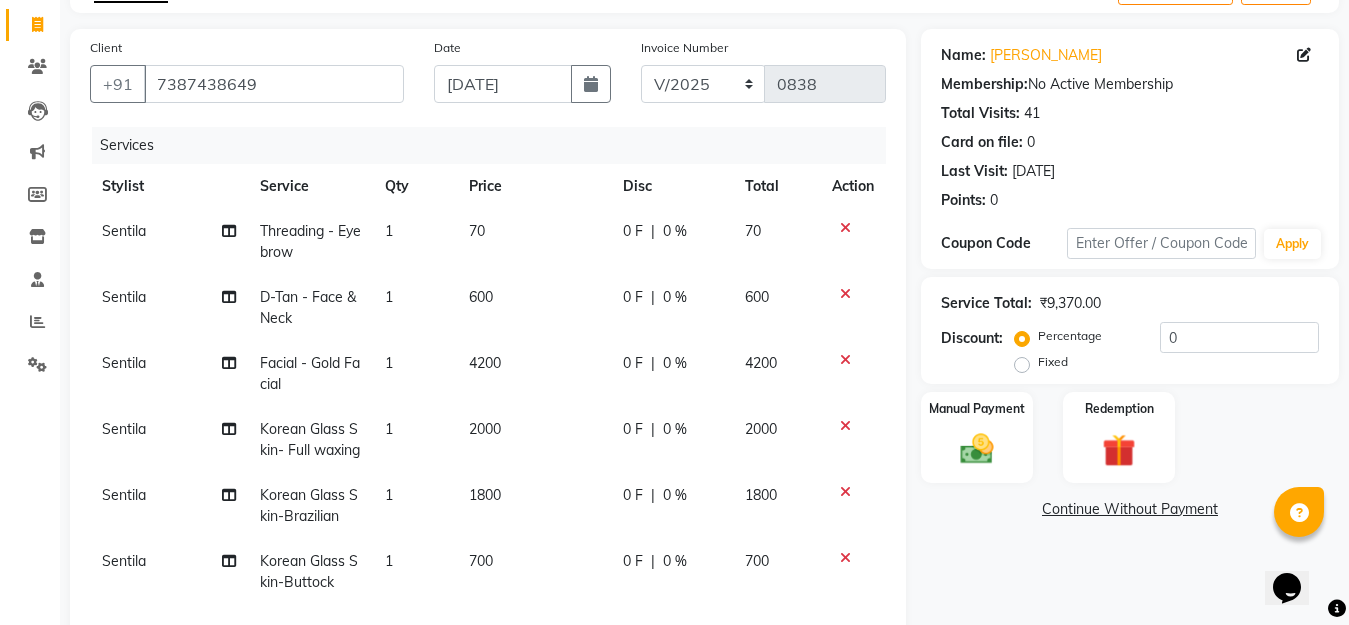 click on "Fixed" 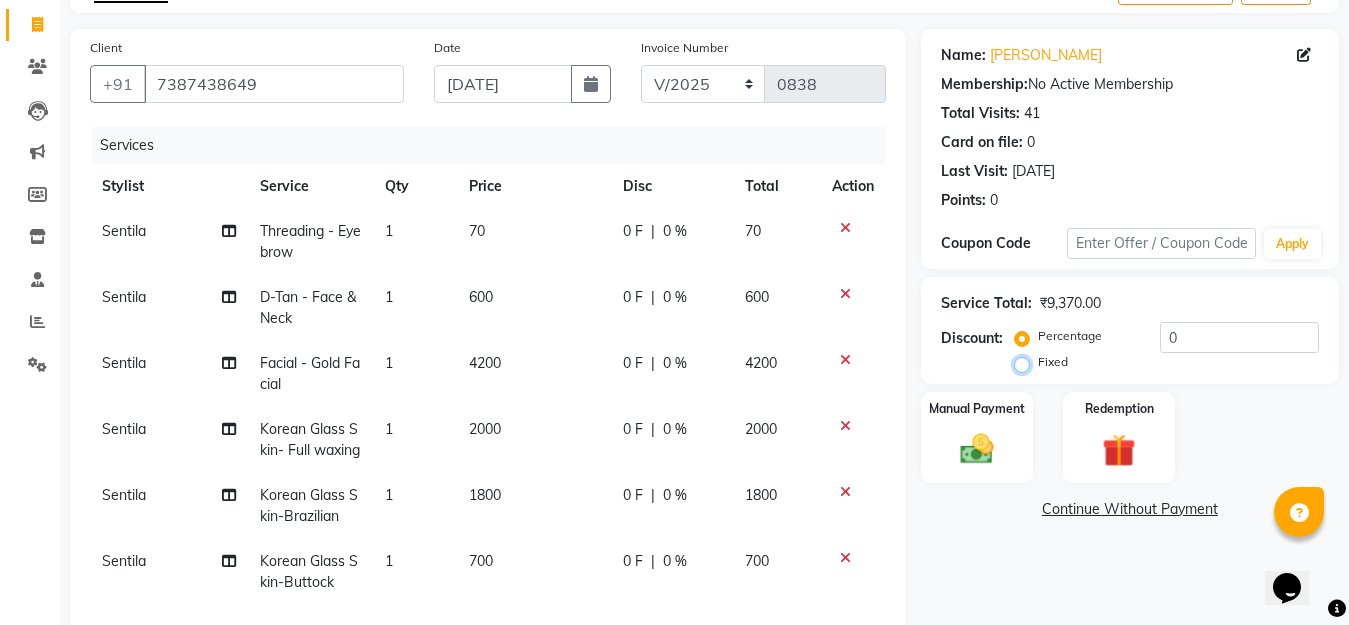 click on "Fixed" at bounding box center (1026, 362) 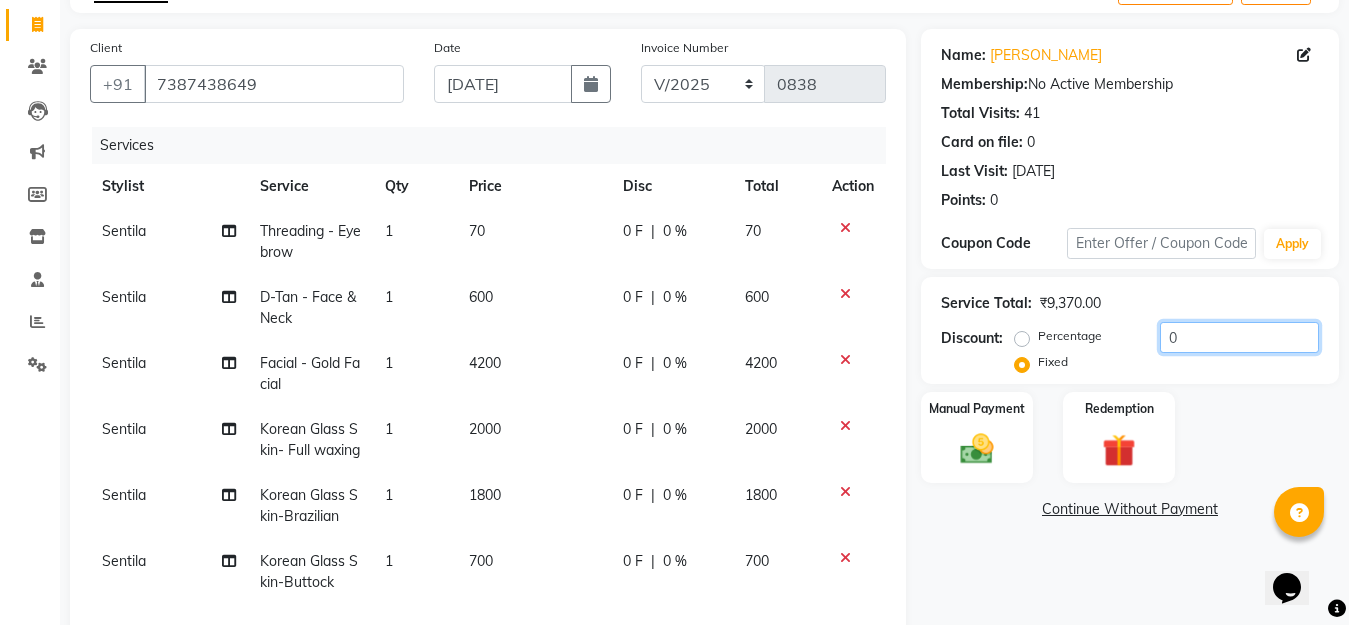 click on "0" 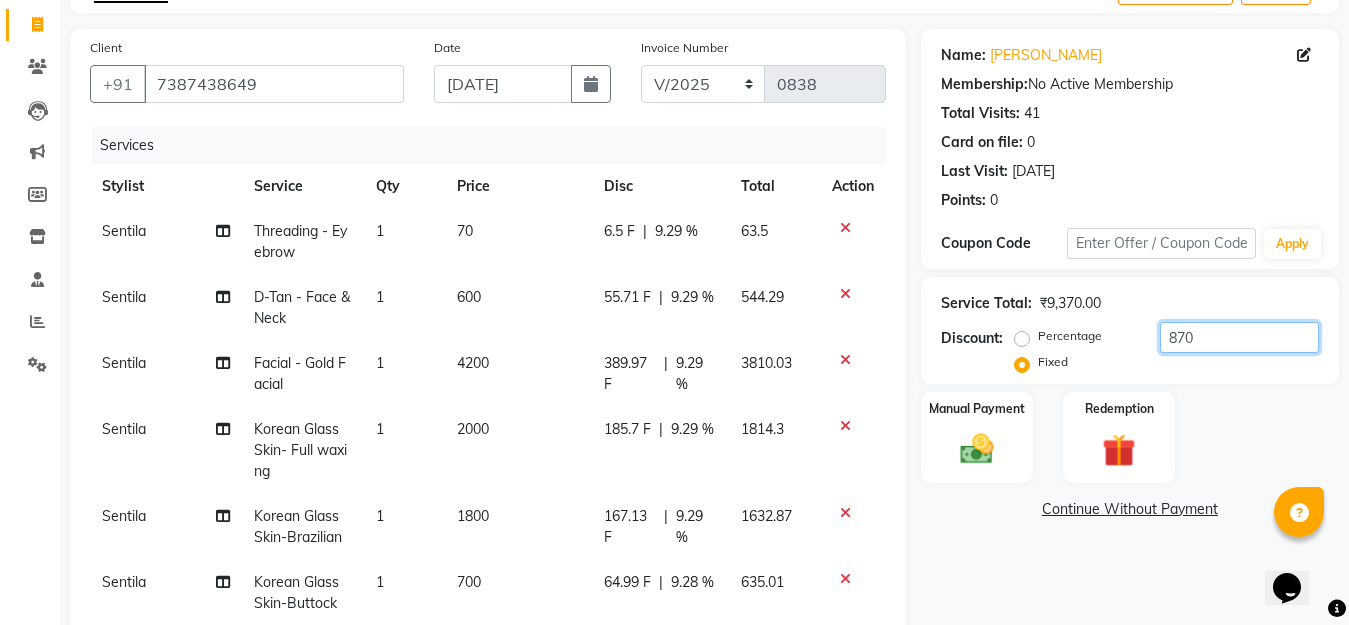 scroll, scrollTop: 476, scrollLeft: 0, axis: vertical 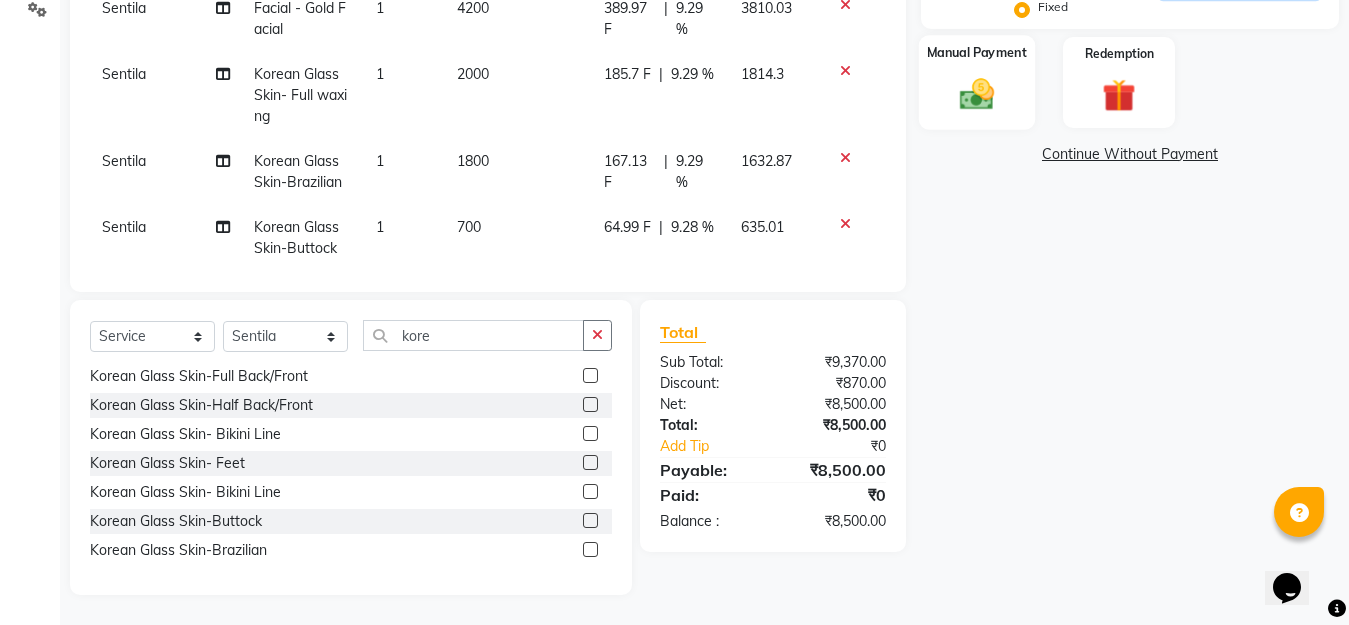 type on "870" 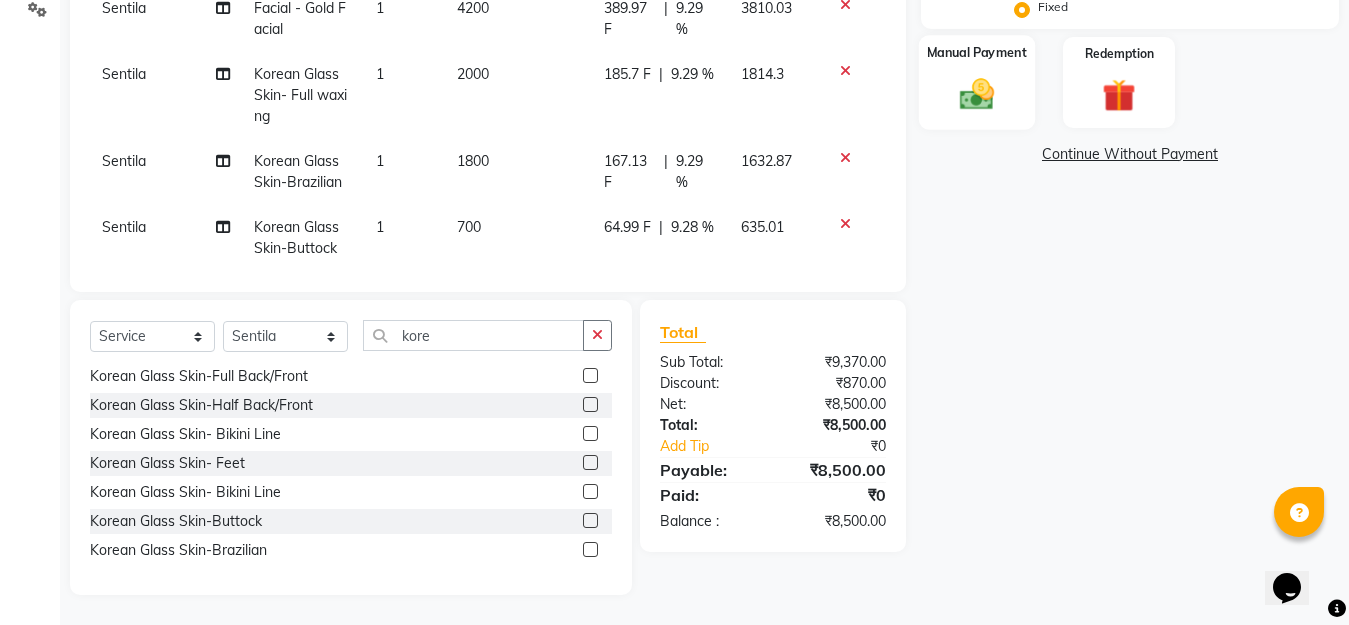 click 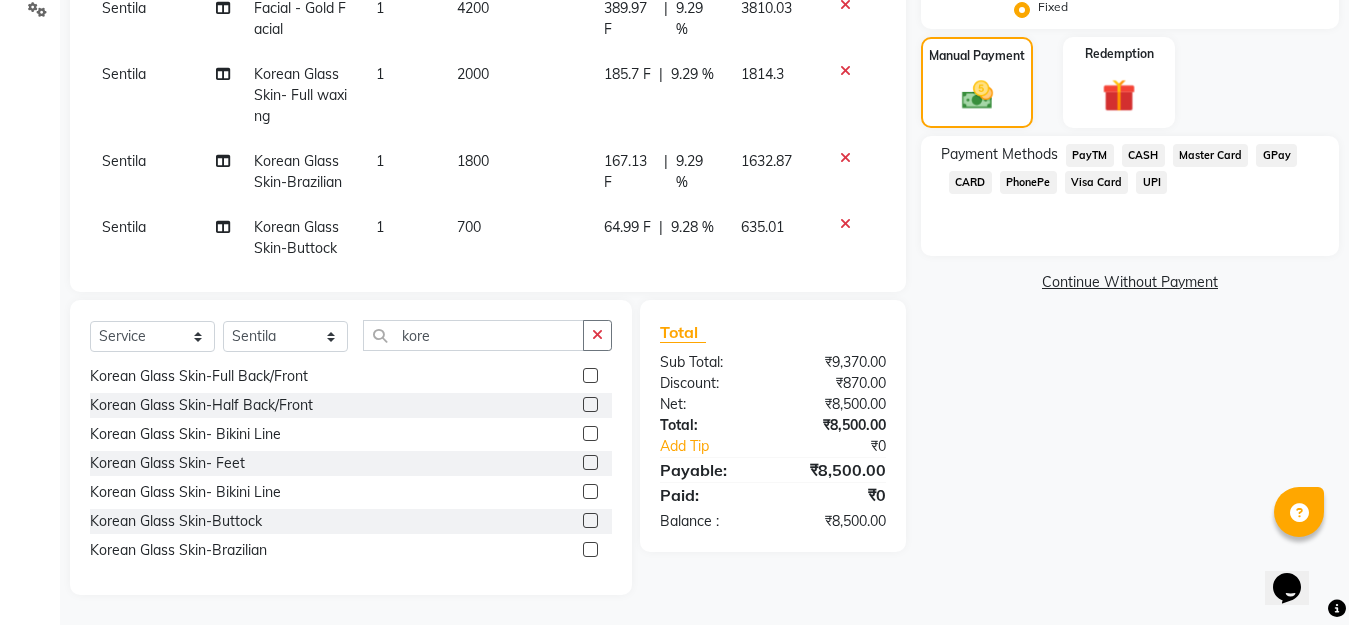click on "GPay" 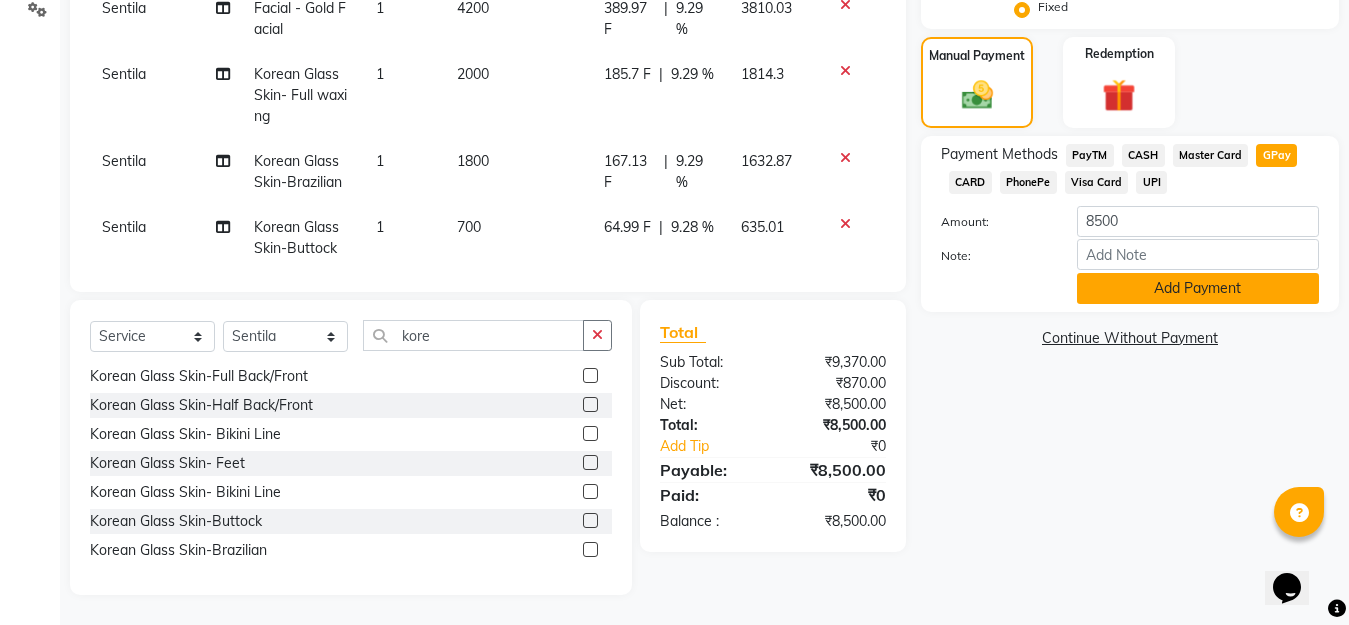 click on "Add Payment" 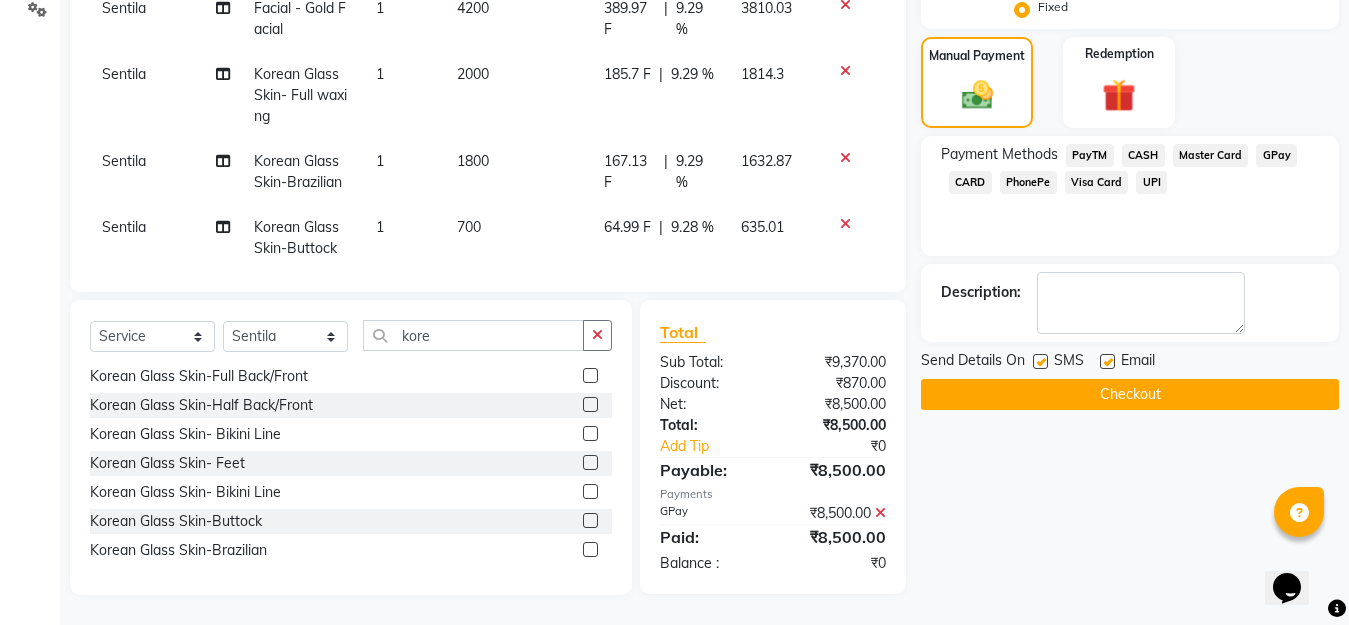 click on "Checkout" 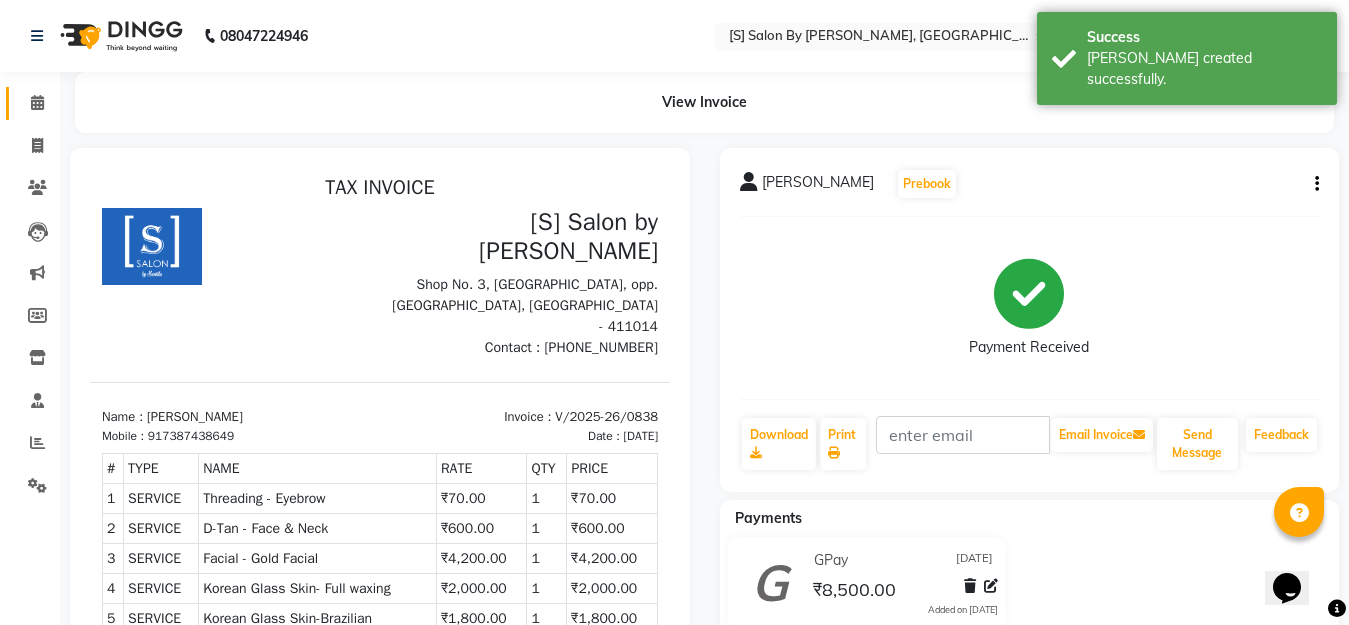 scroll, scrollTop: 0, scrollLeft: 0, axis: both 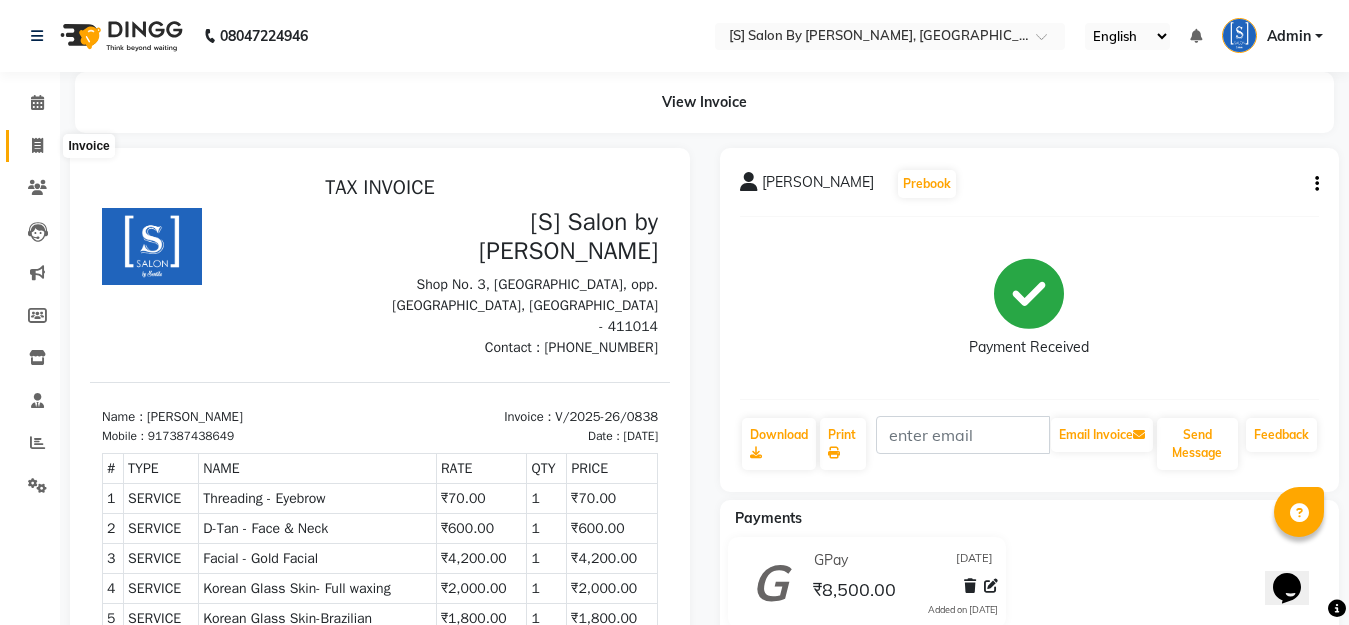 click 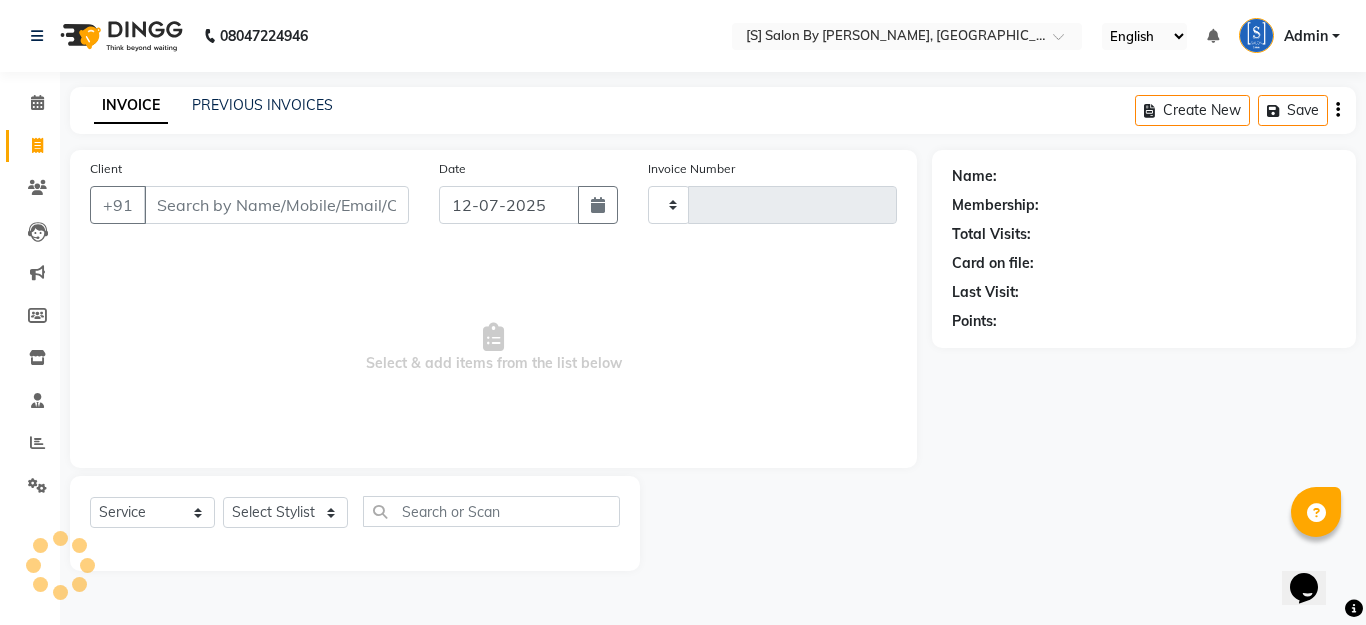 type on "0839" 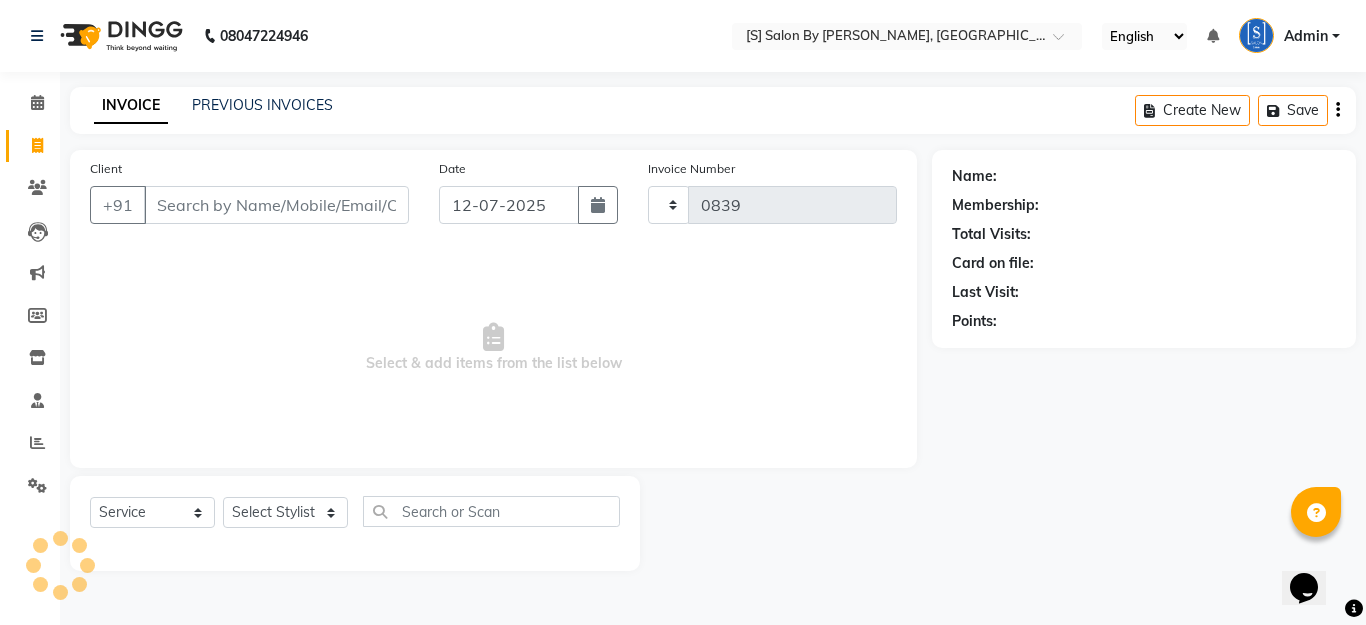 select on "45" 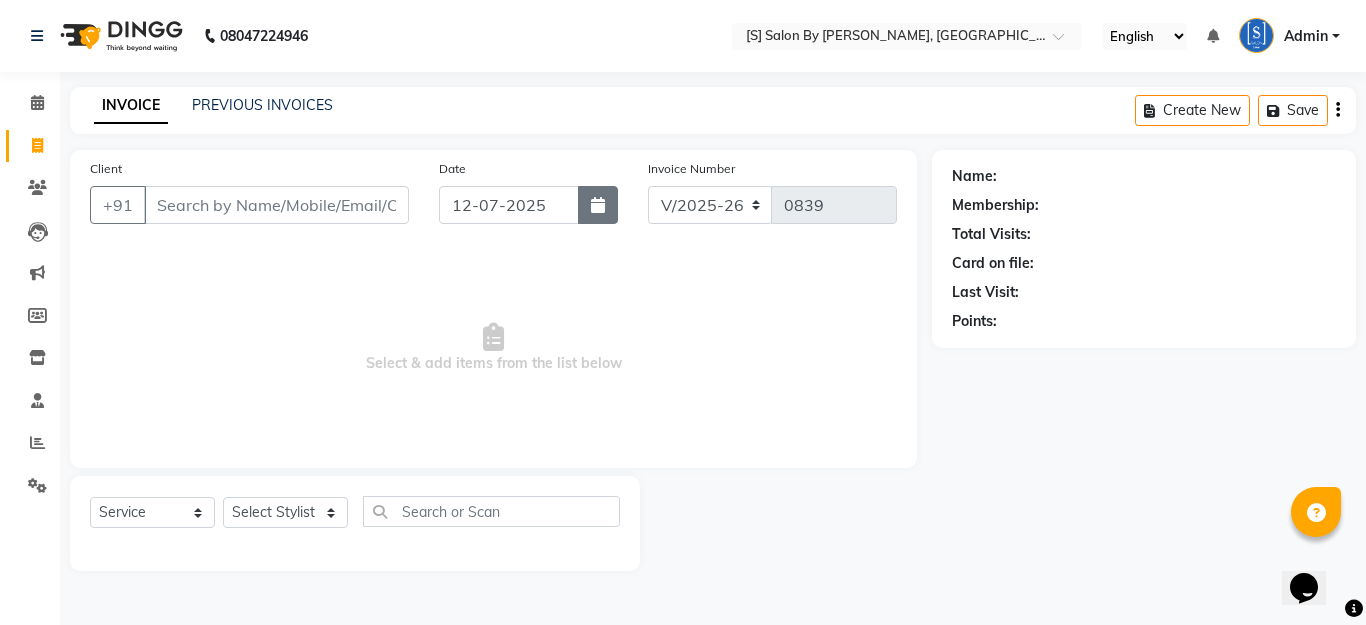 click 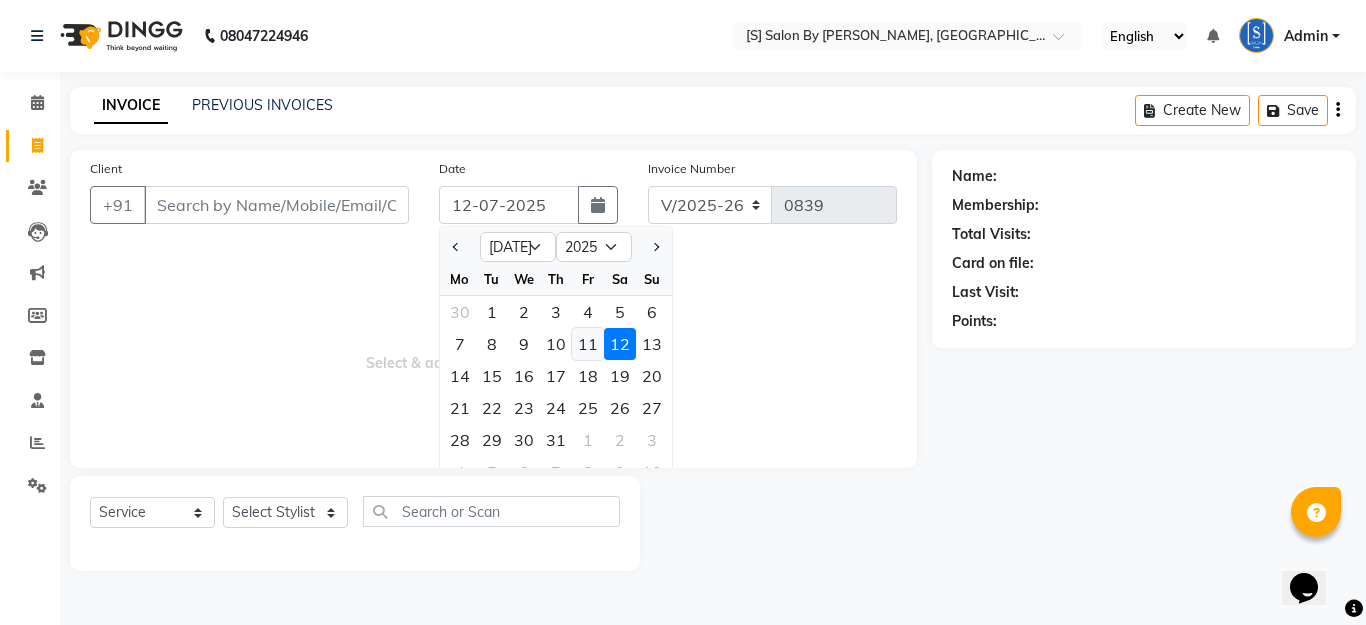 click on "11" 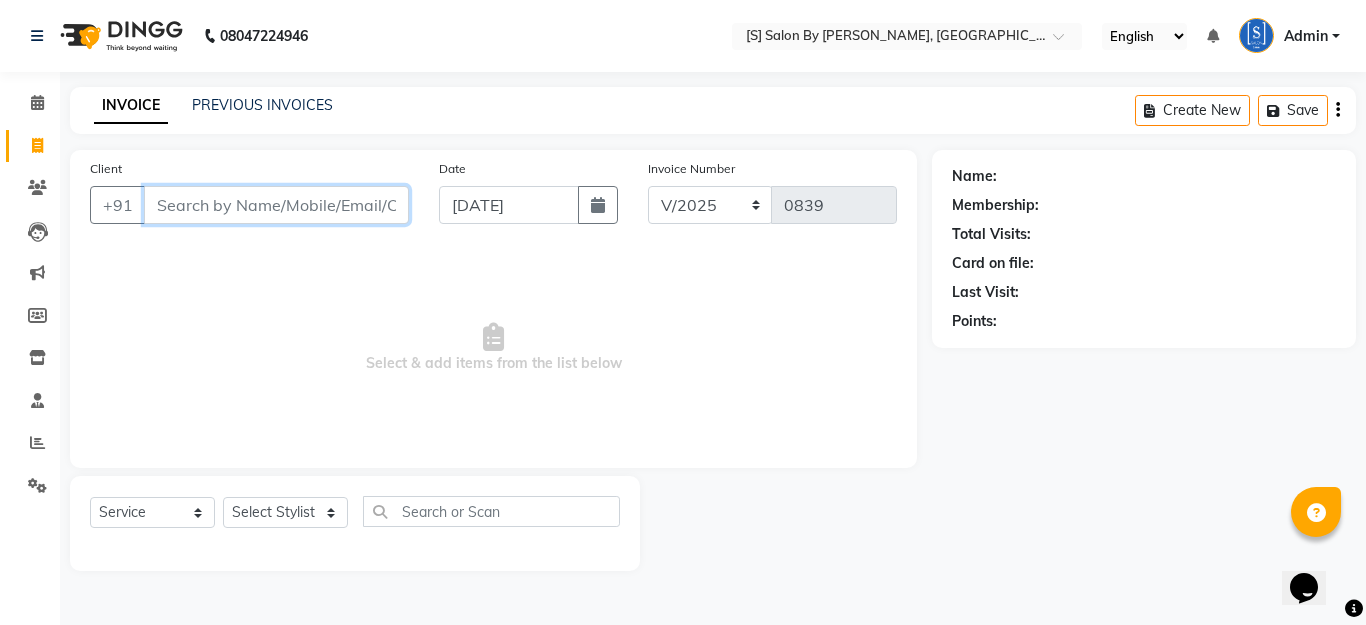 click on "Client" at bounding box center (276, 205) 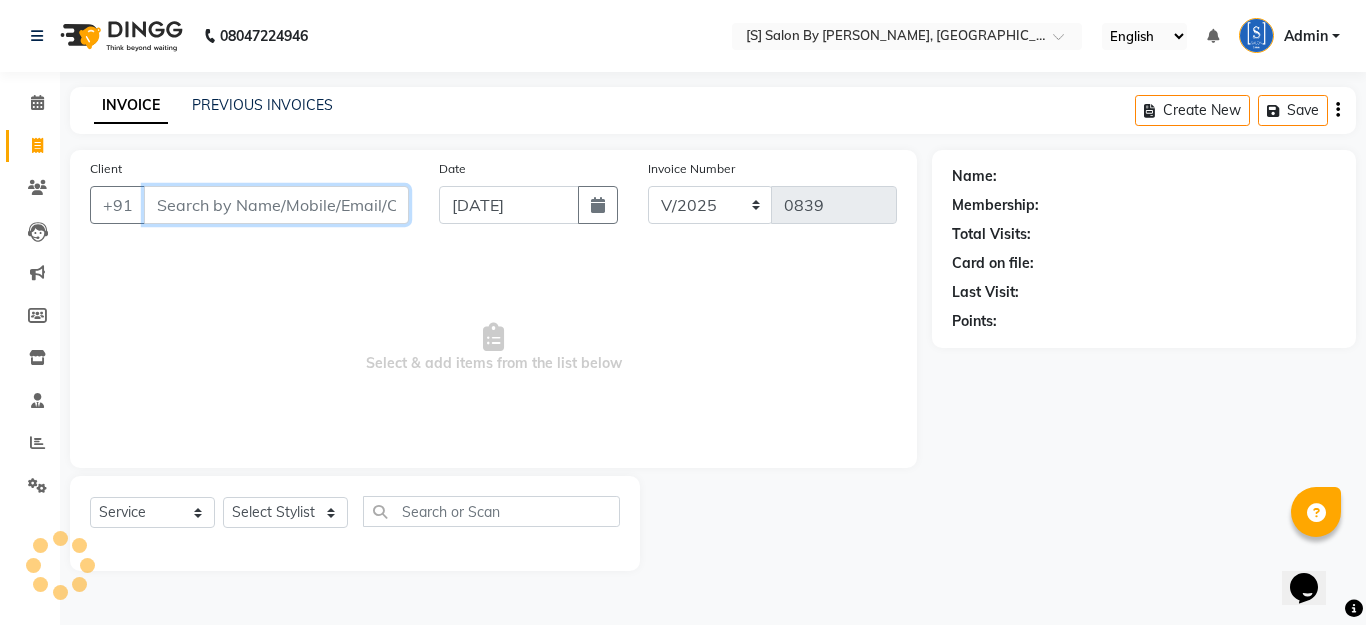 click on "Client" at bounding box center (276, 205) 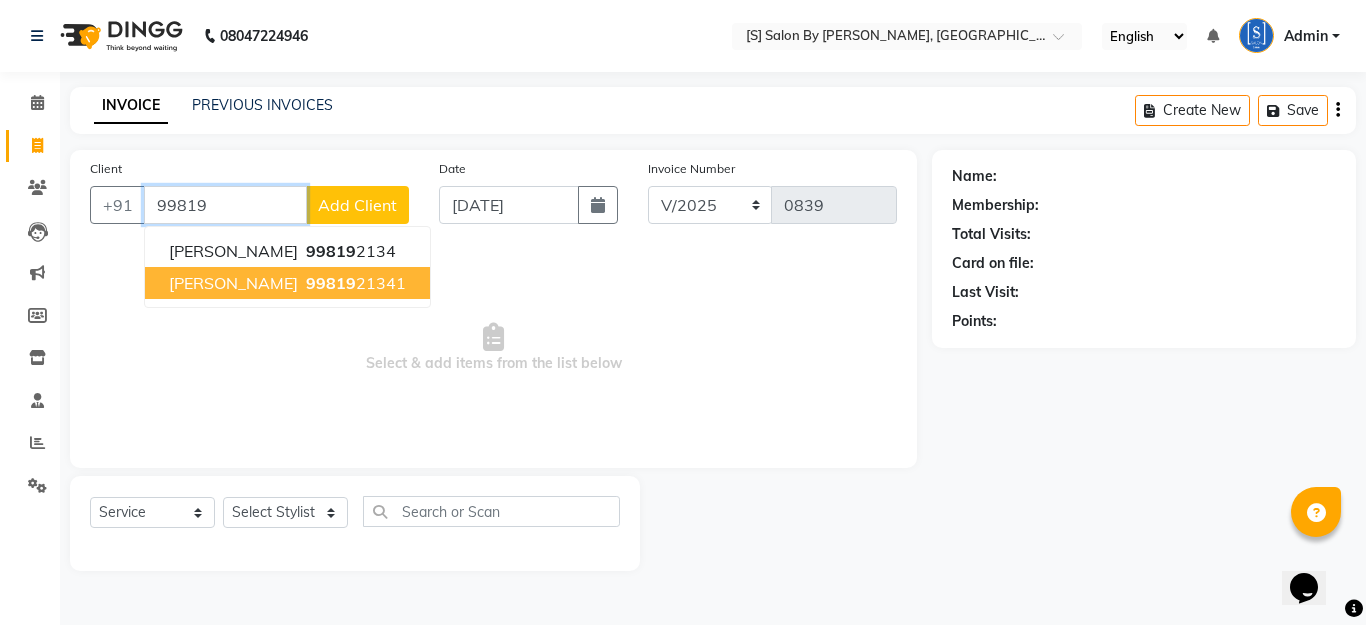 click on "99819" at bounding box center (331, 283) 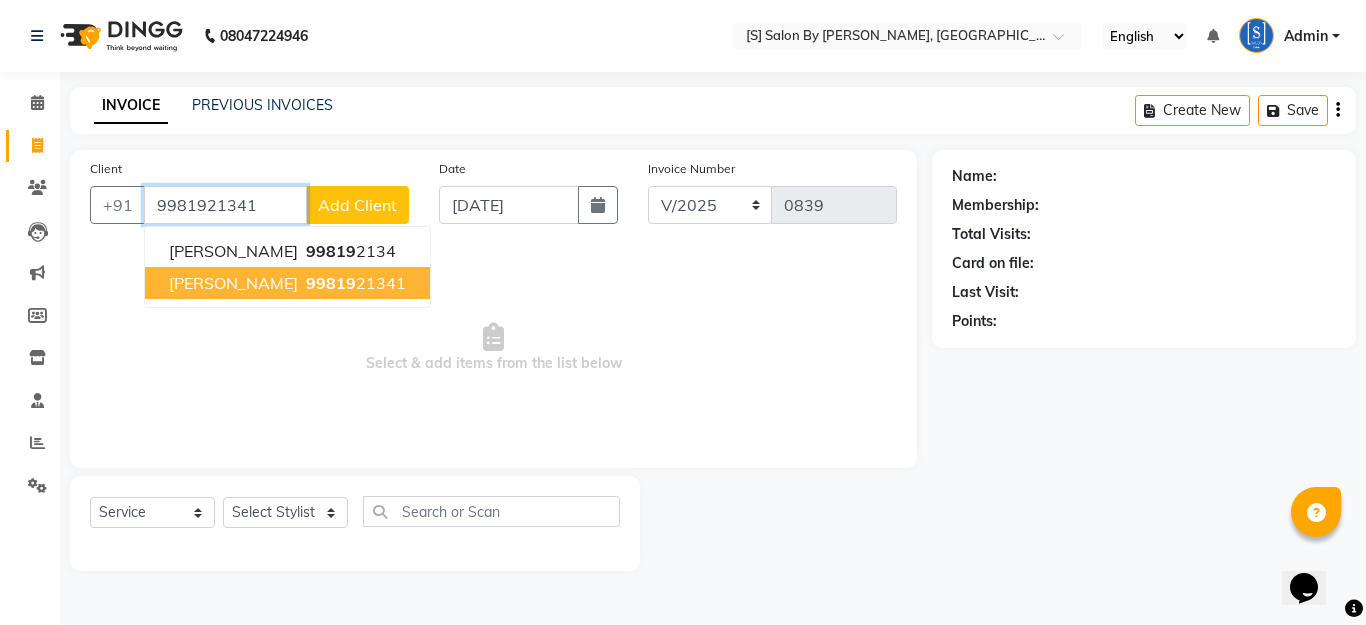 type on "9981921341" 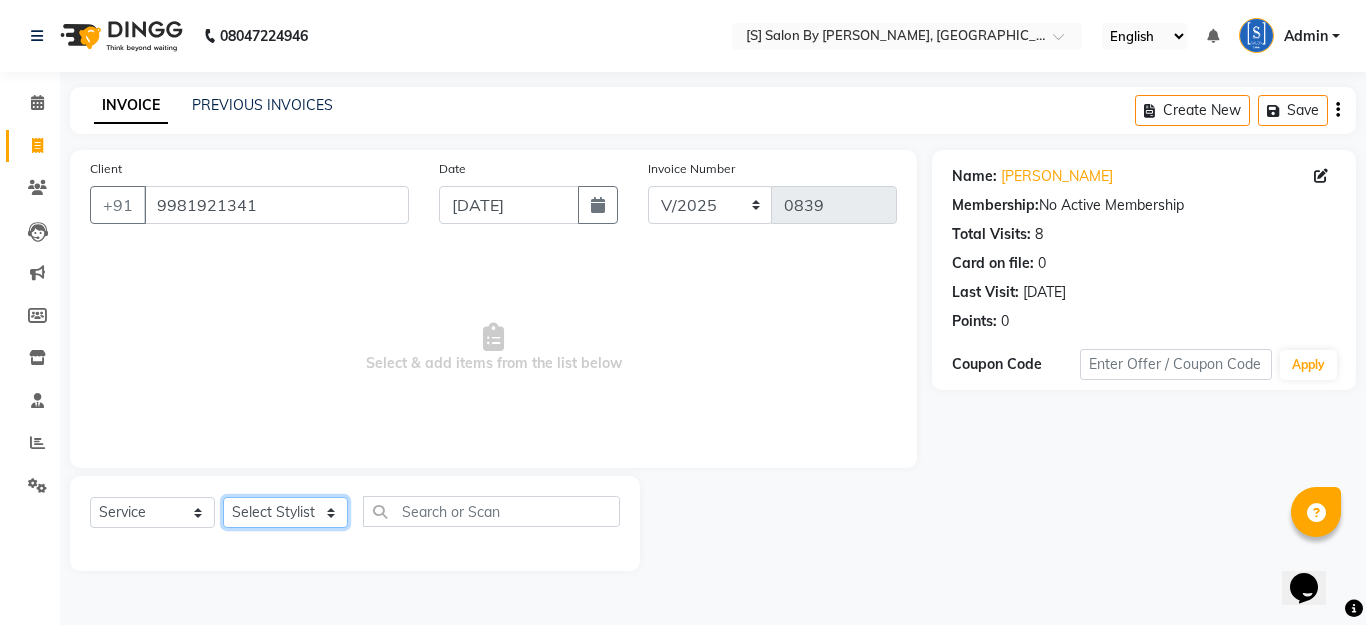 click on "Select Stylist Aarti Beautician Demnao [PERSON_NAME]  [PERSON_NAME]" 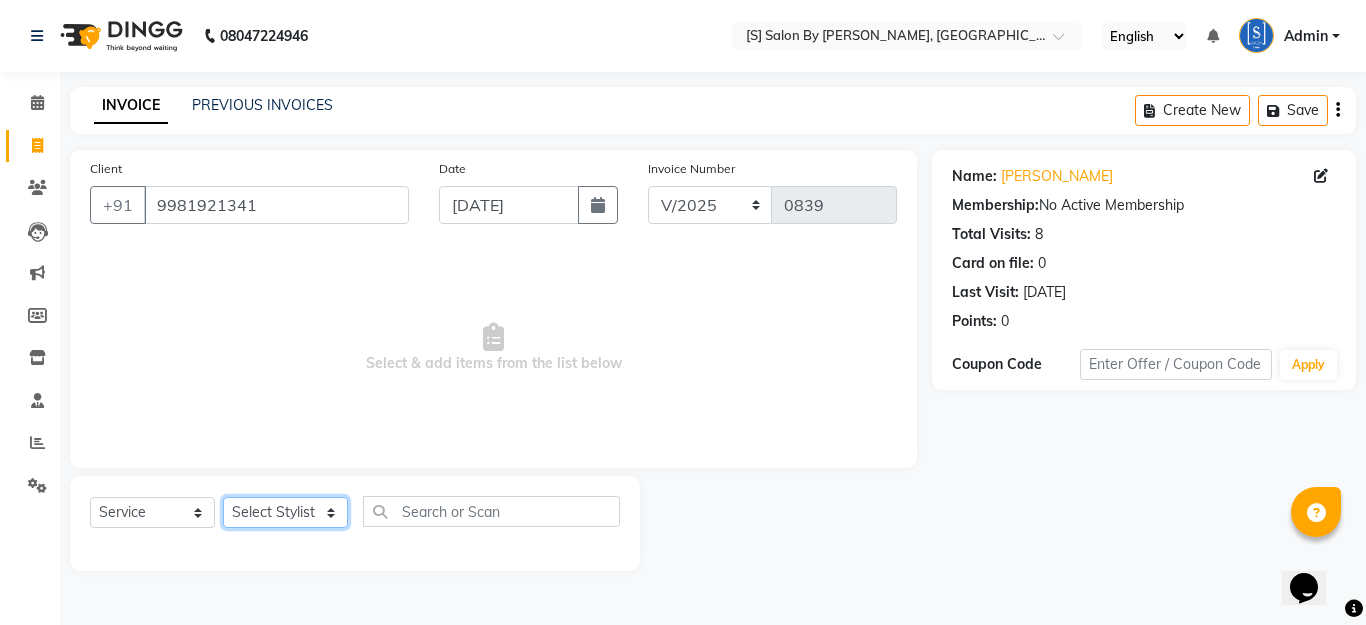 select on "4280" 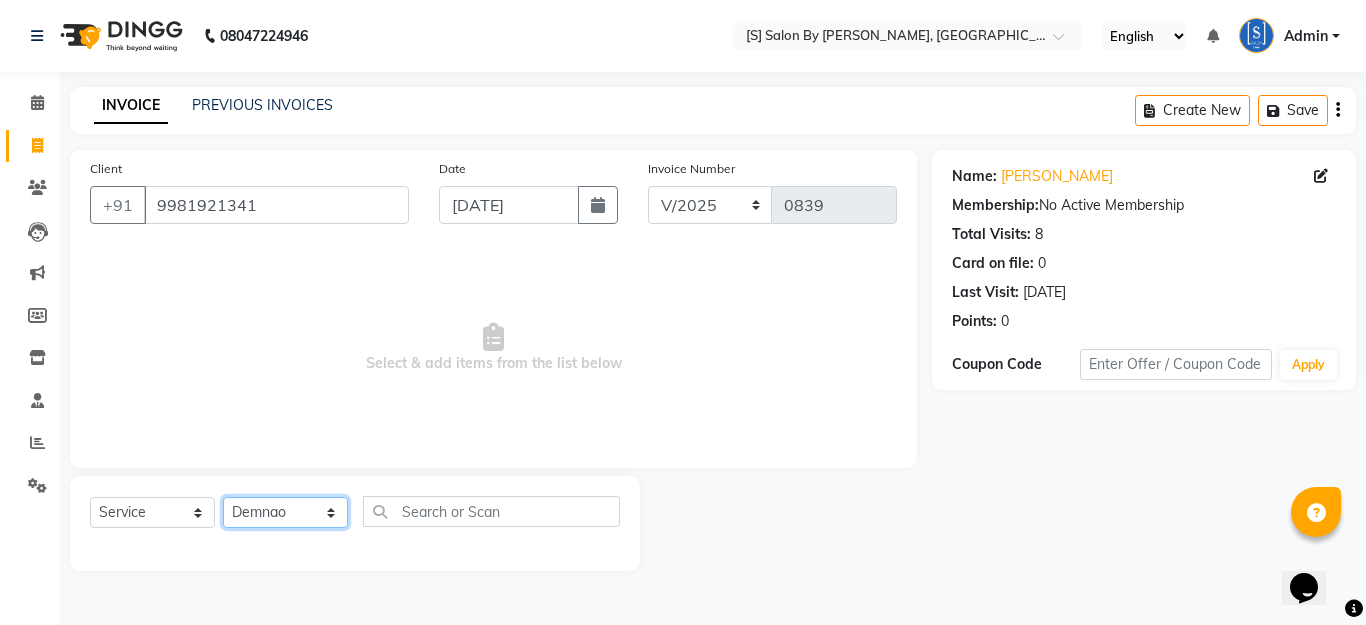 click on "Select Stylist Aarti Beautician Demnao [PERSON_NAME]  [PERSON_NAME]" 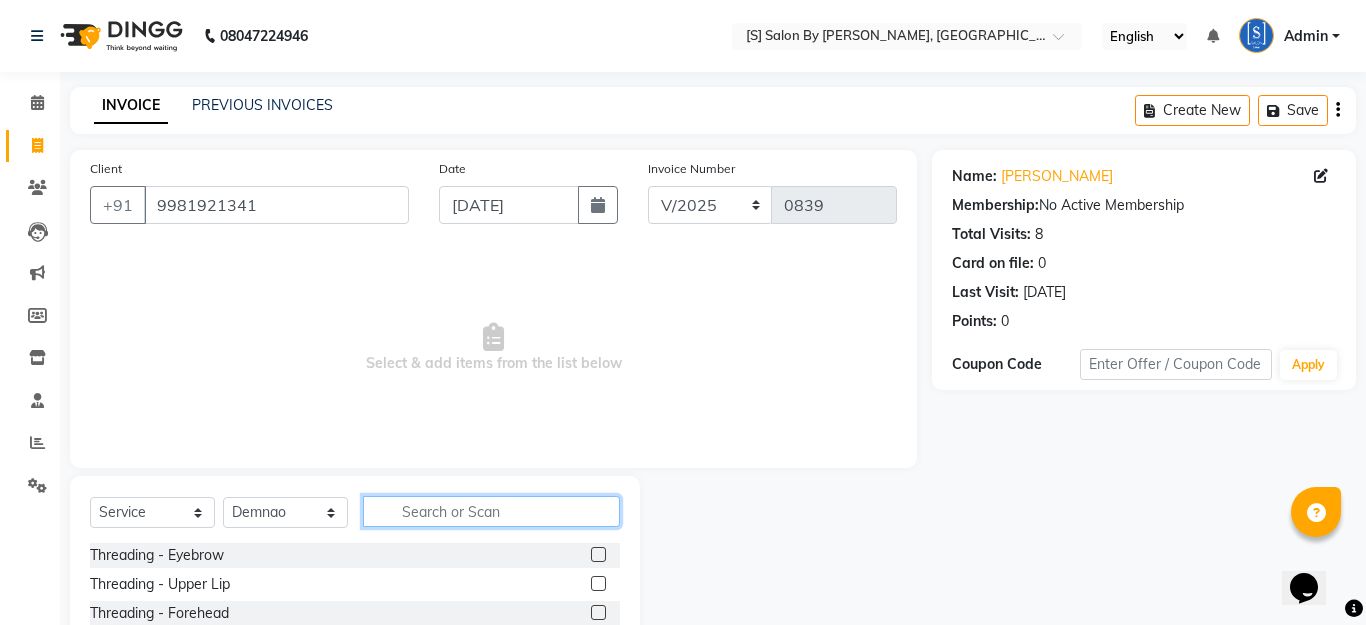 click 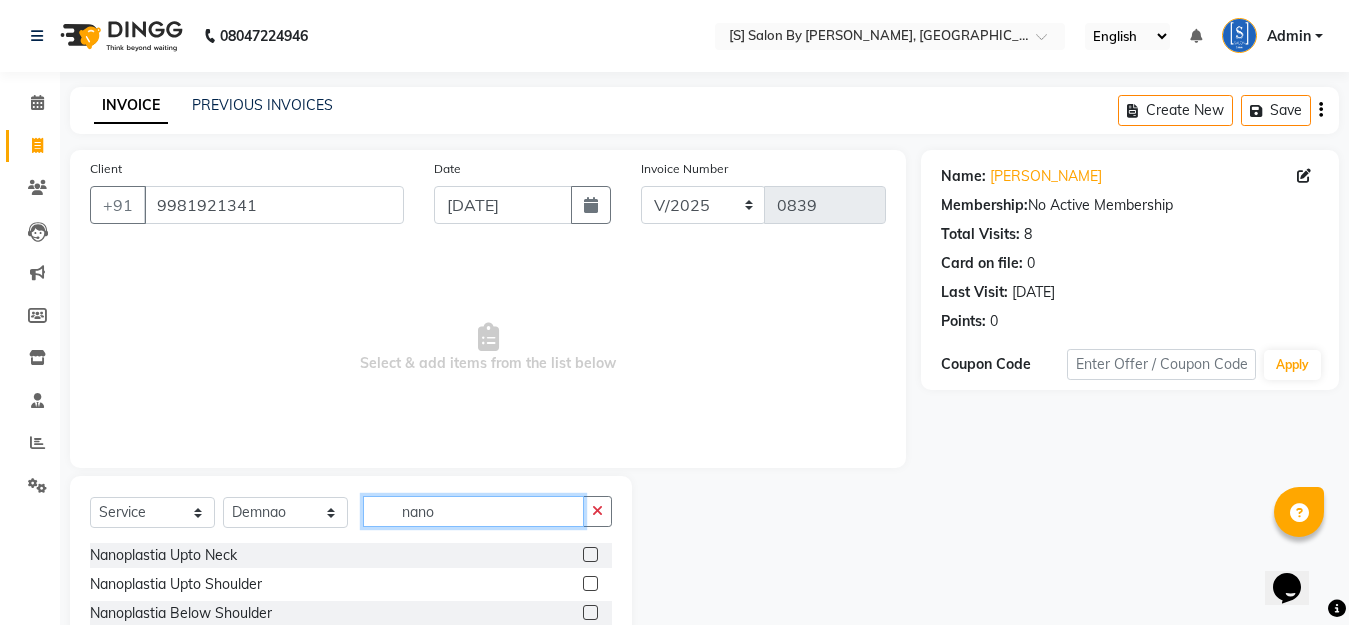 scroll, scrollTop: 176, scrollLeft: 0, axis: vertical 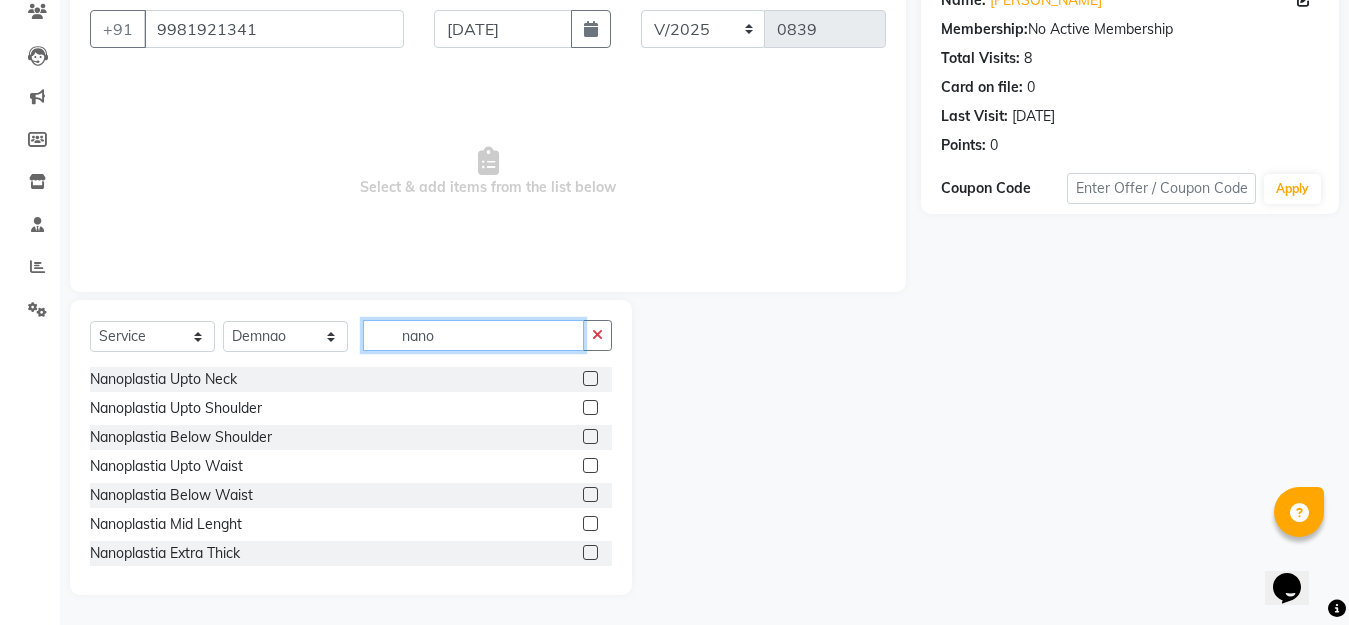 type on "nano" 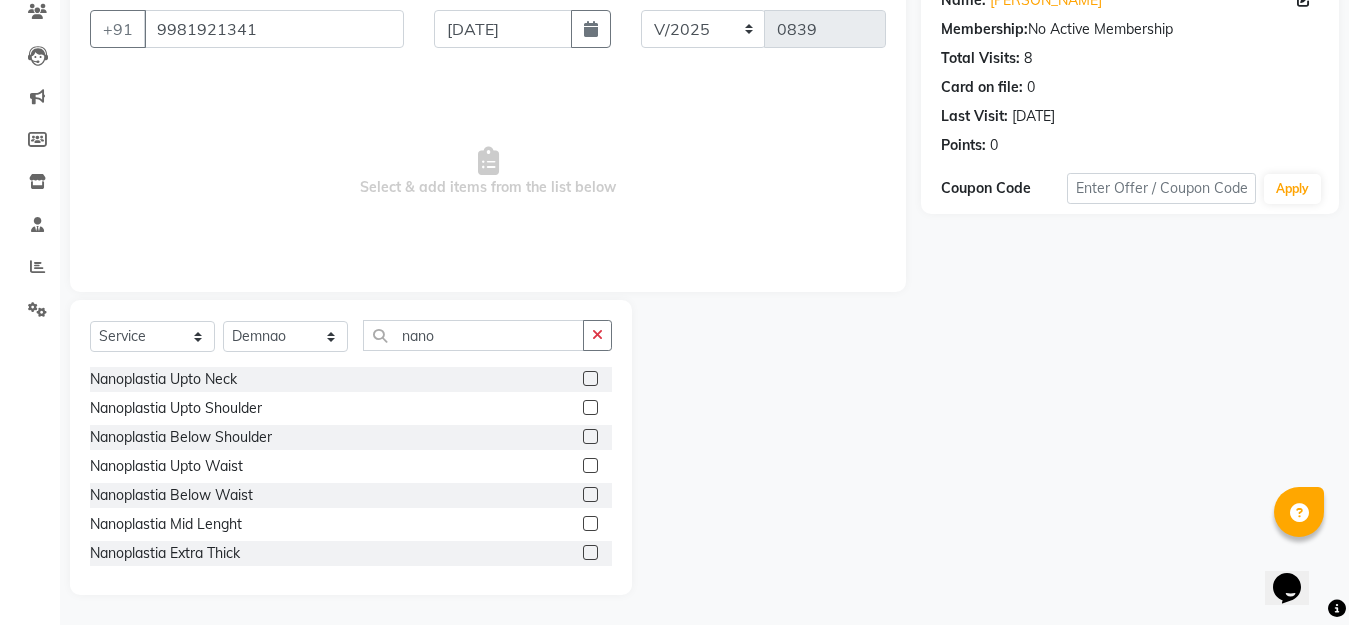 click 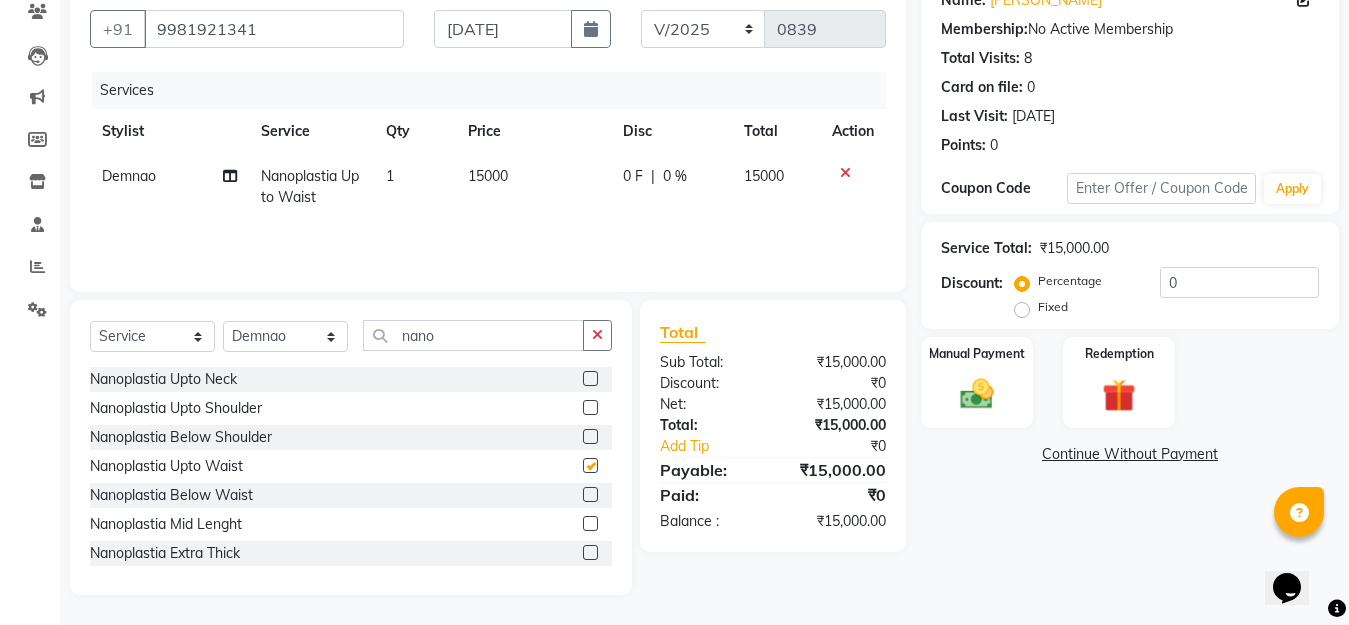 checkbox on "false" 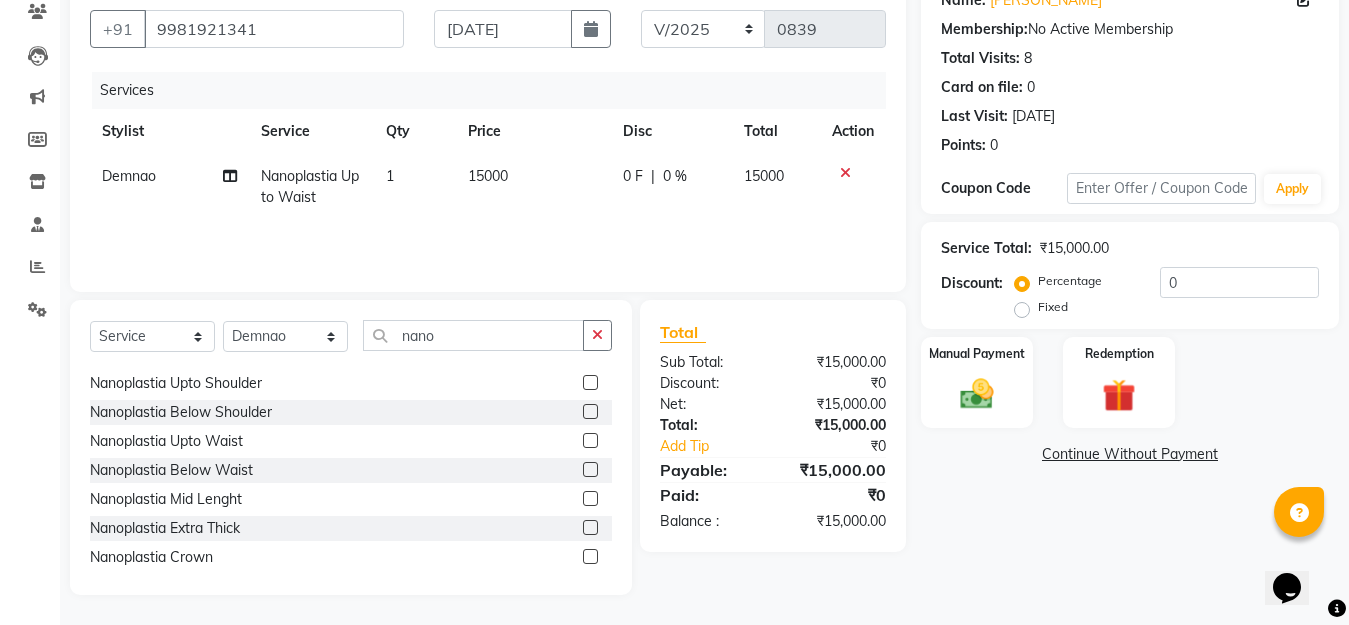 scroll, scrollTop: 32, scrollLeft: 0, axis: vertical 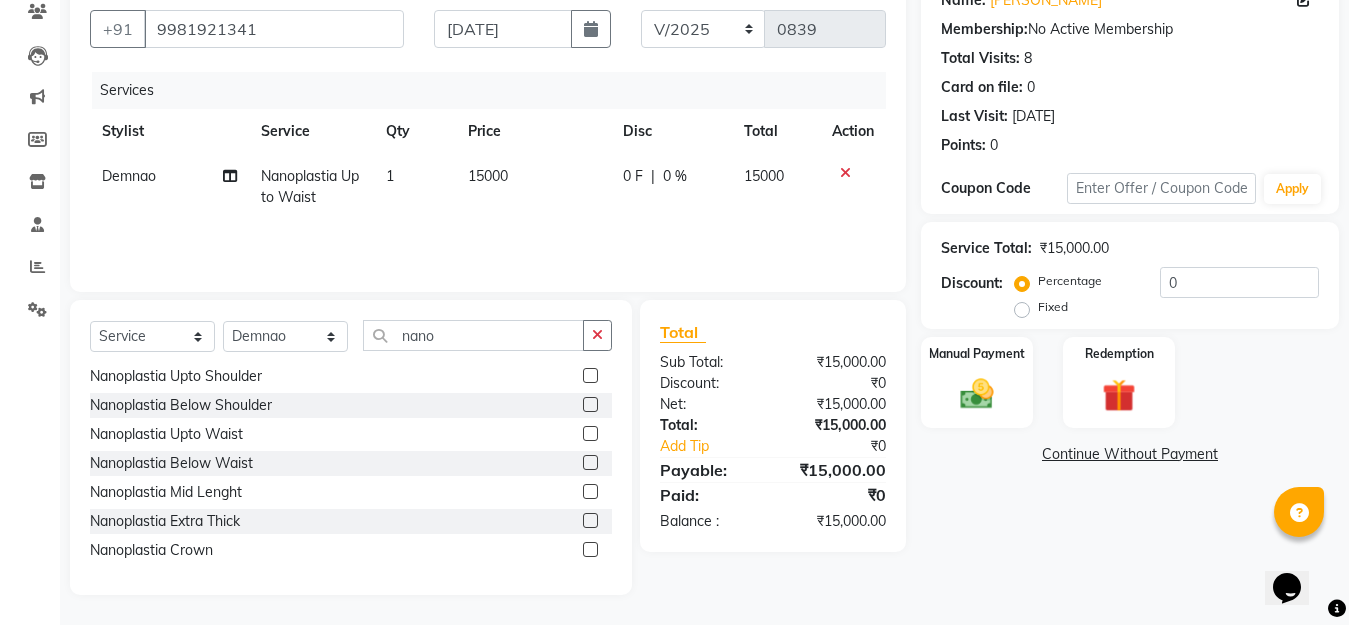 click on "Fixed" 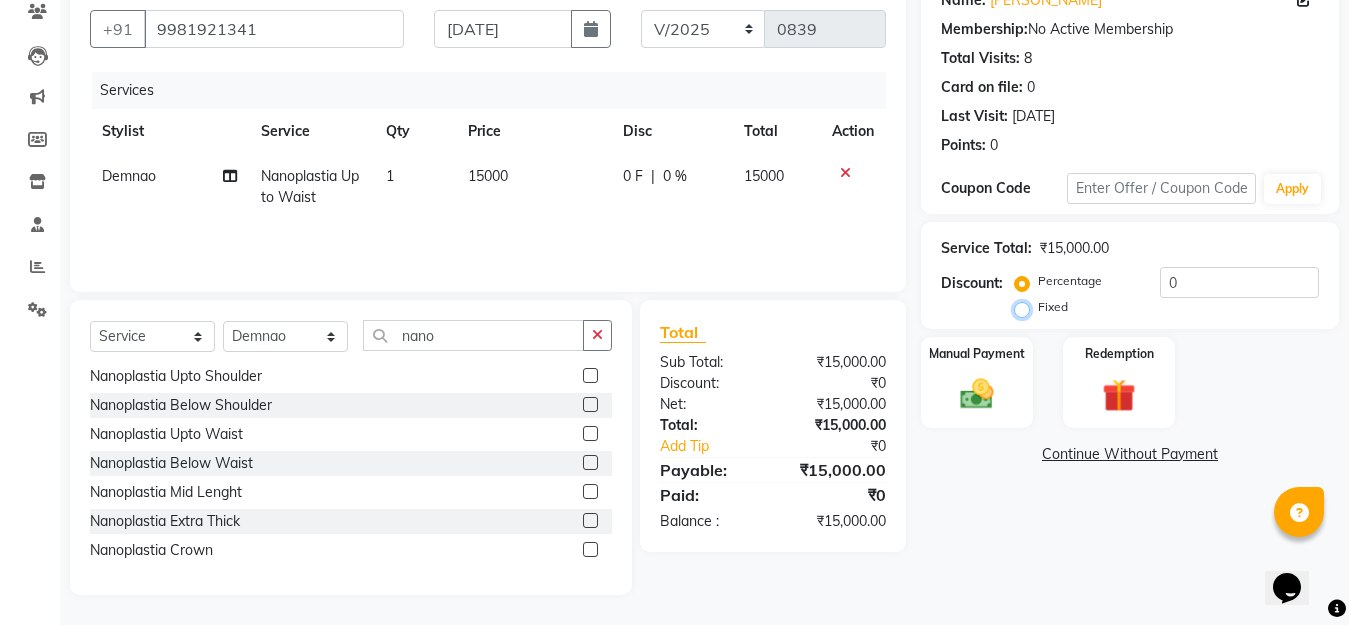 click on "Fixed" at bounding box center [1026, 307] 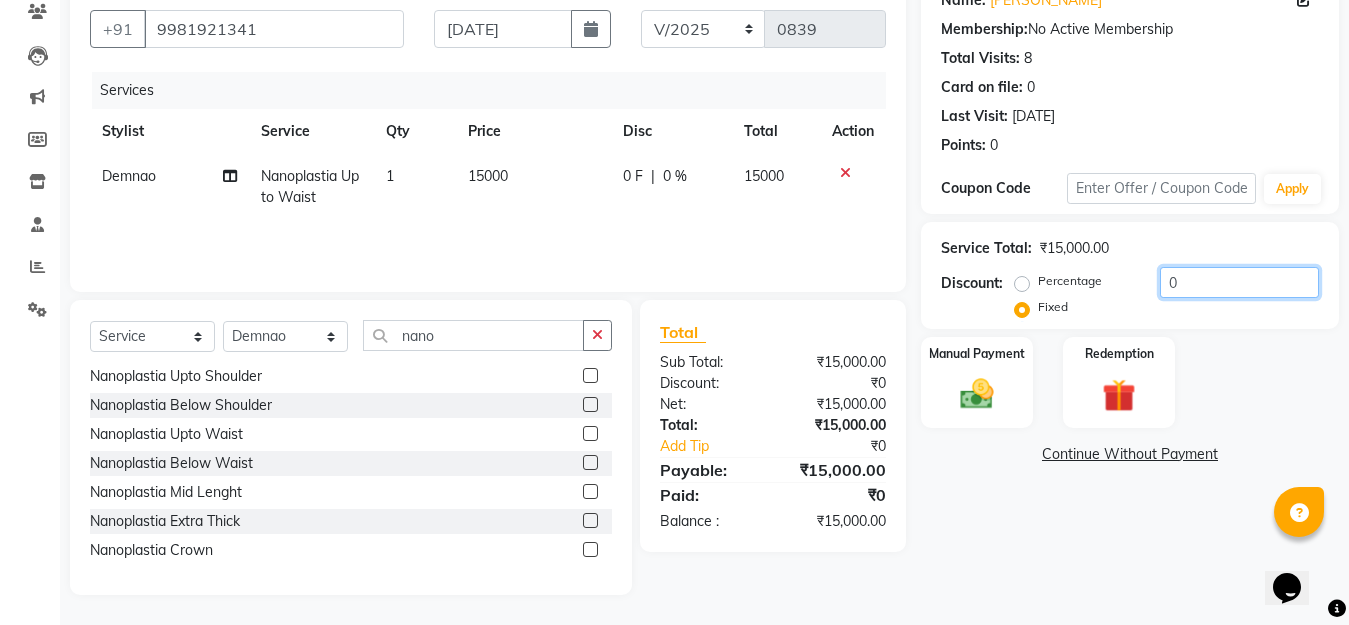 click on "0" 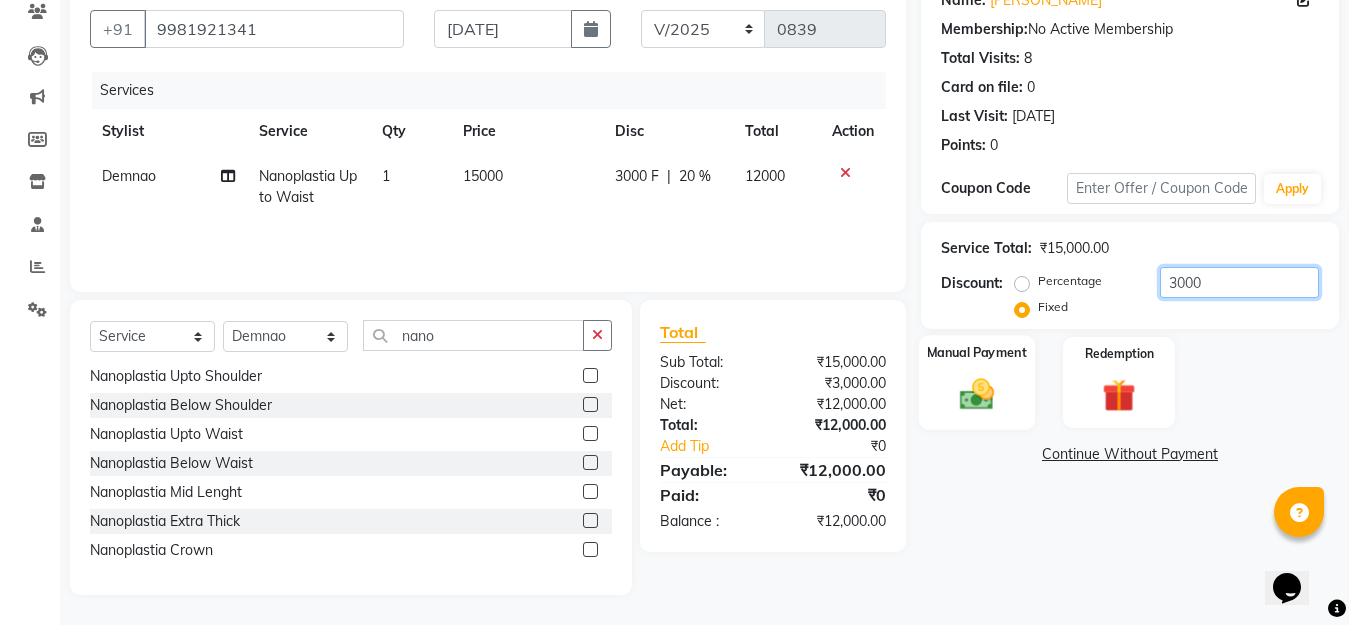 type on "3000" 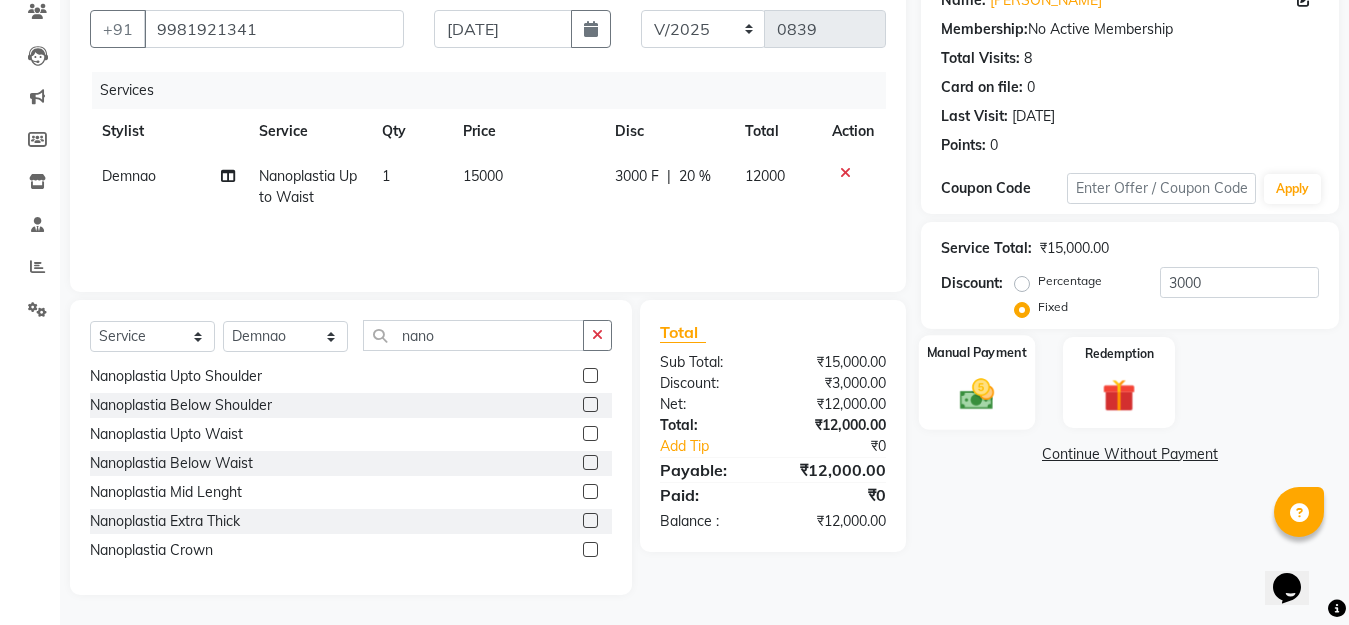 click 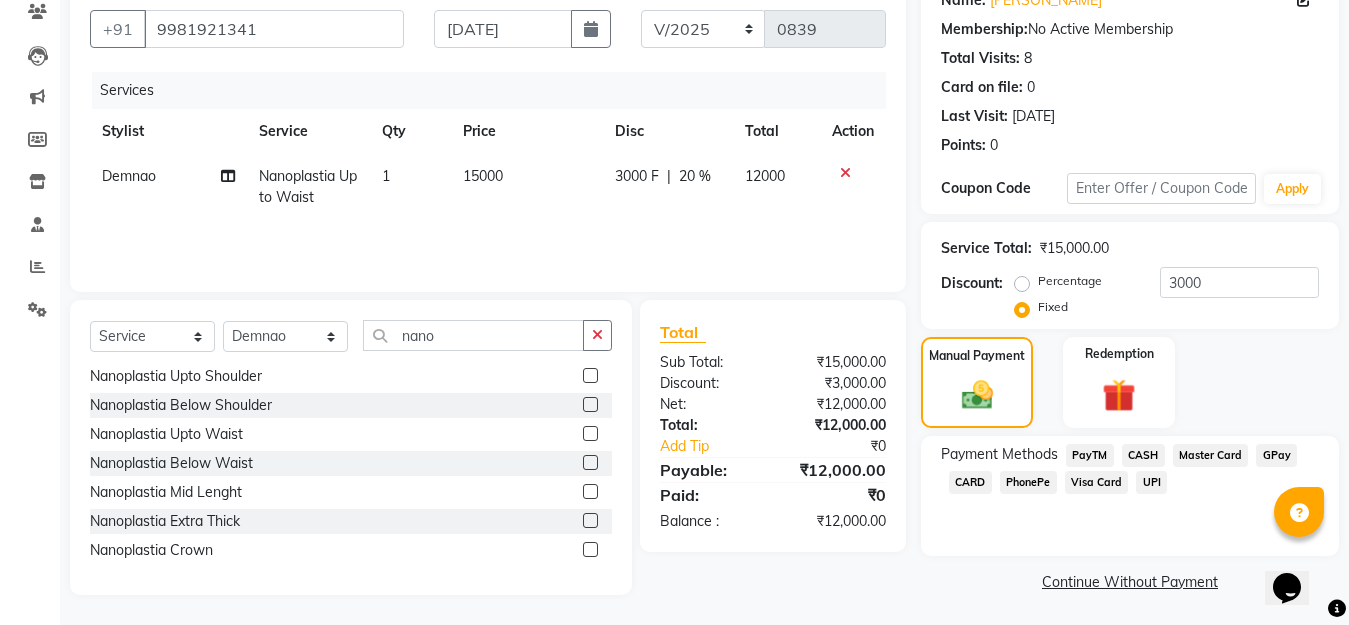 click on "GPay" 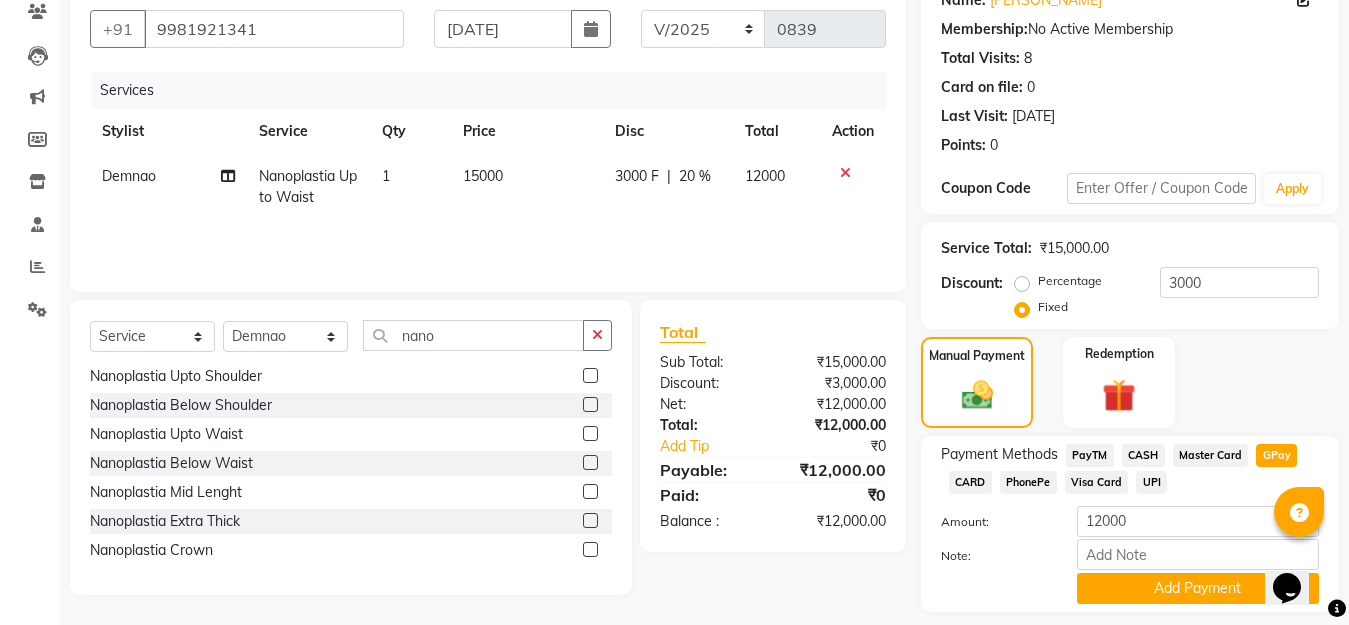 scroll, scrollTop: 234, scrollLeft: 0, axis: vertical 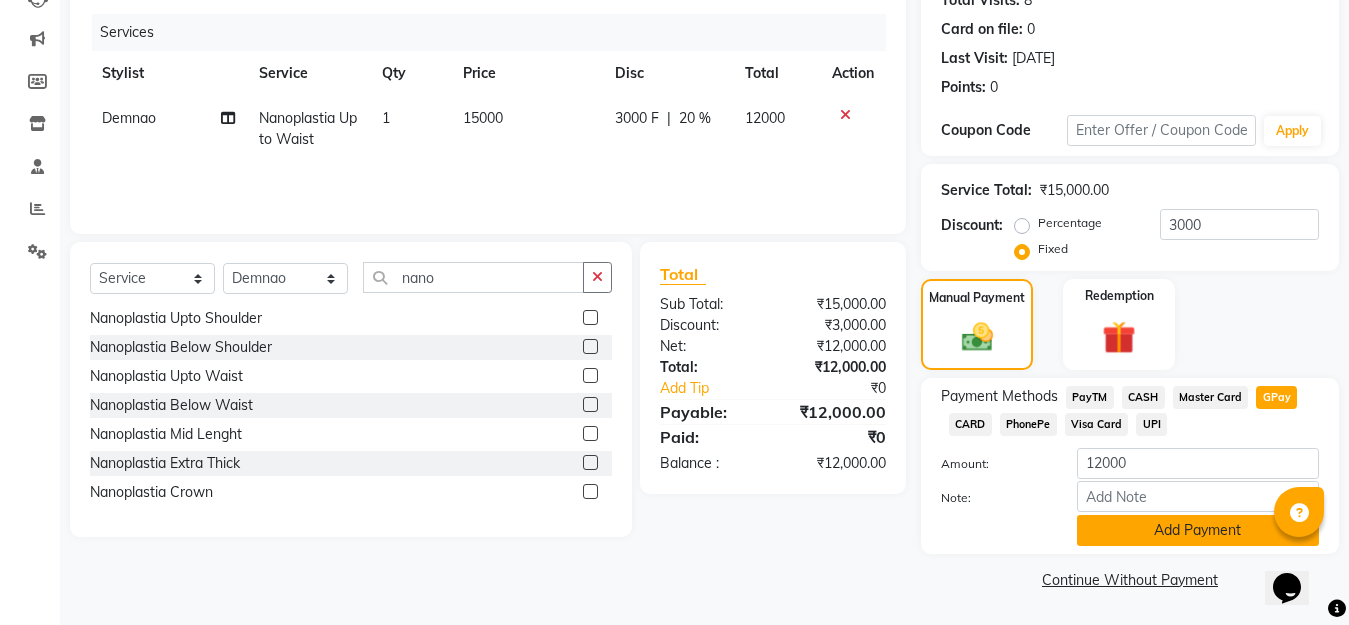 click on "Add Payment" 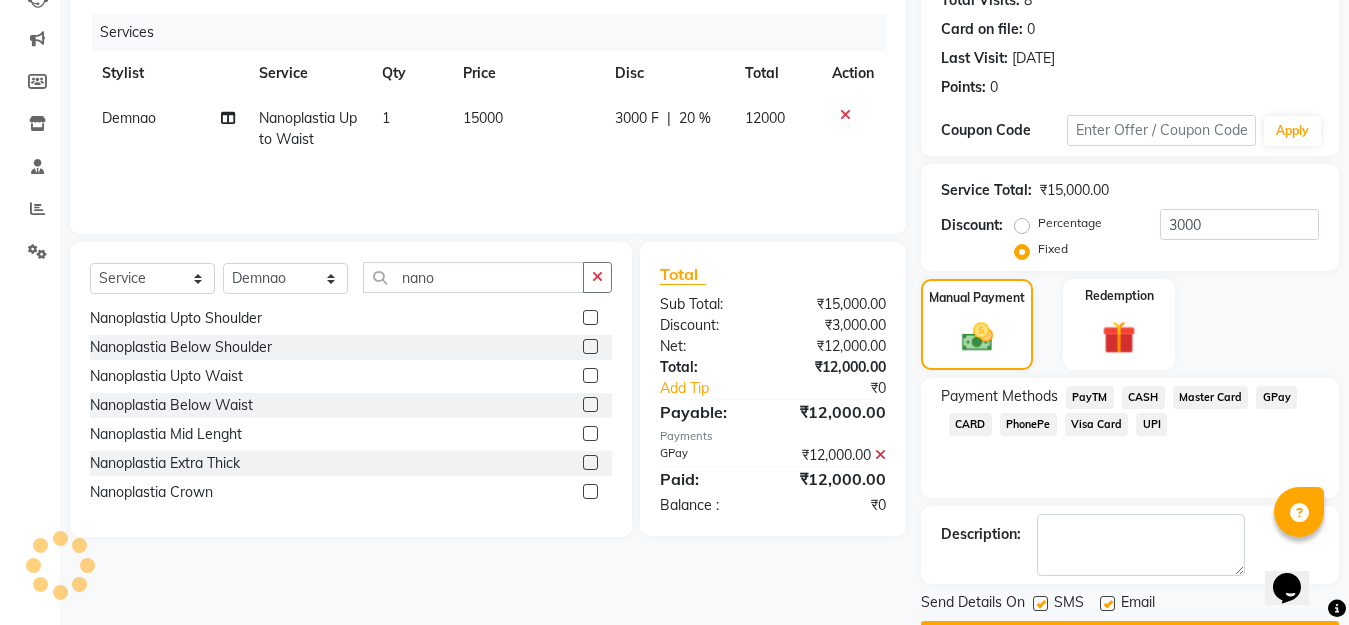 scroll, scrollTop: 291, scrollLeft: 0, axis: vertical 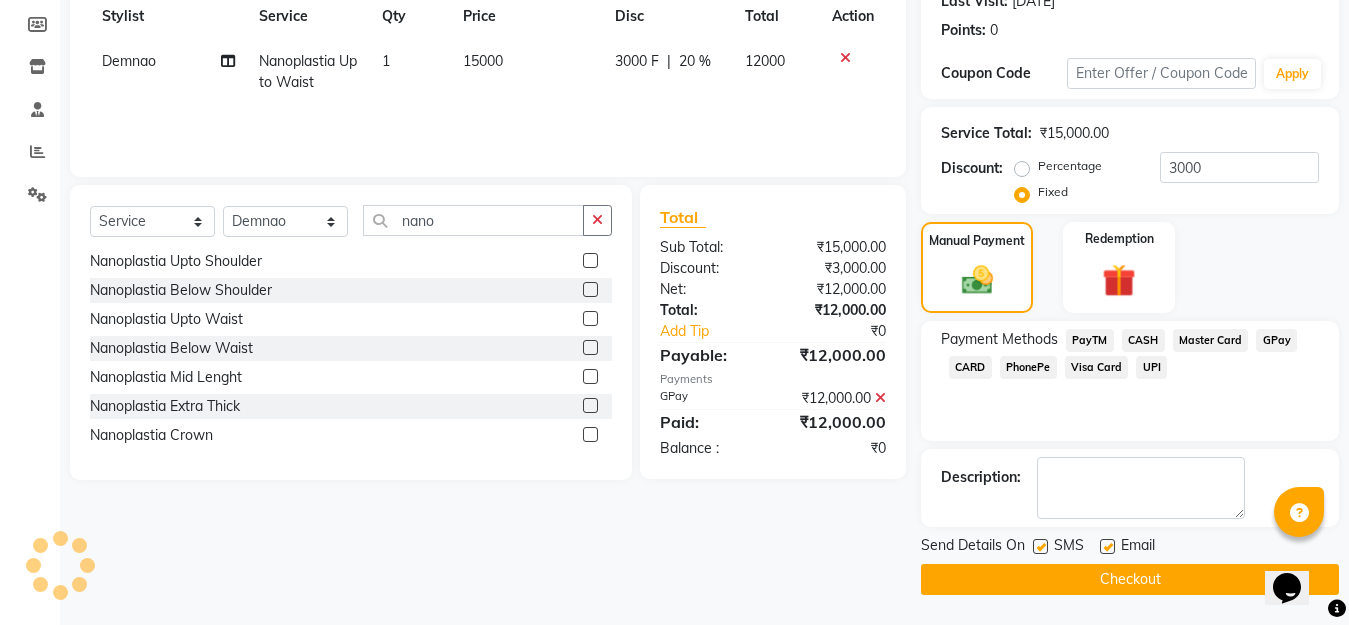 click on "Checkout" 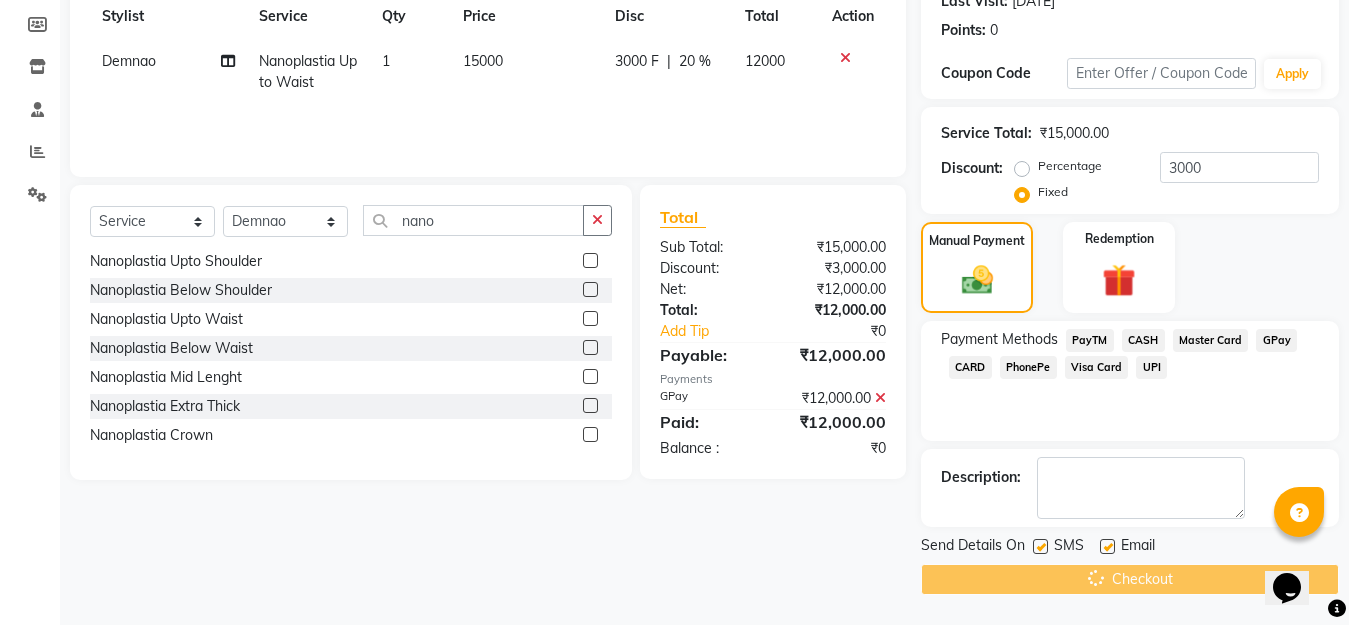 scroll, scrollTop: 0, scrollLeft: 0, axis: both 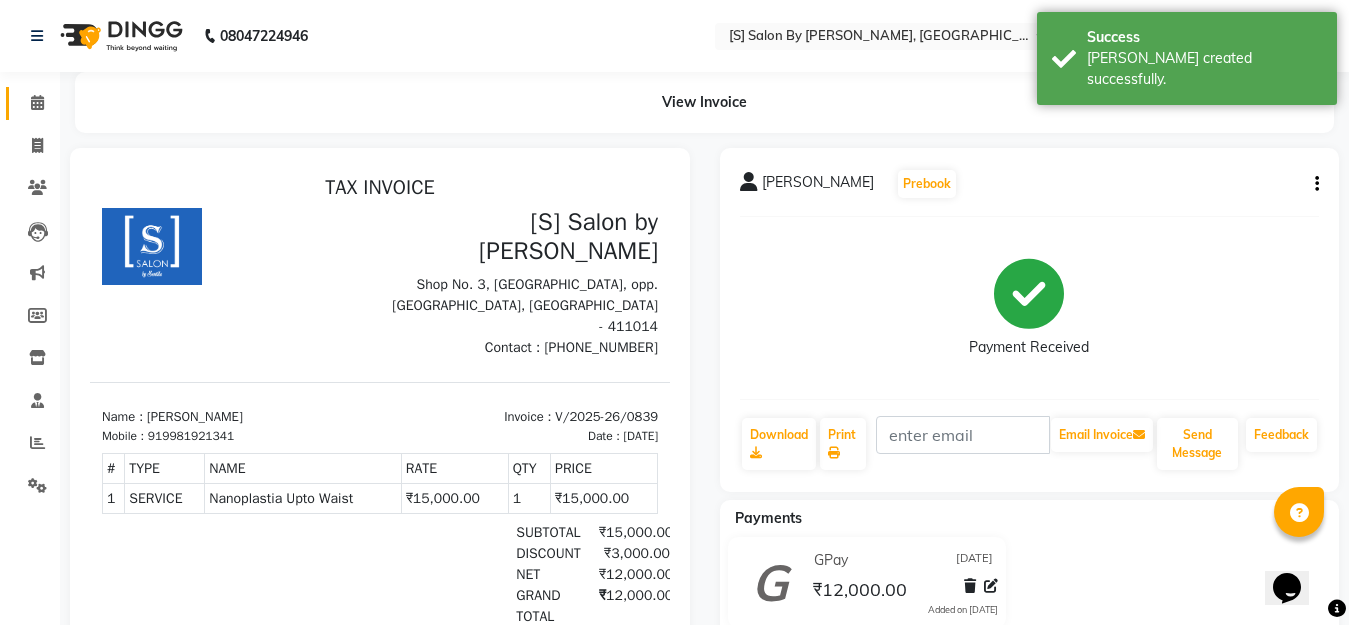 click 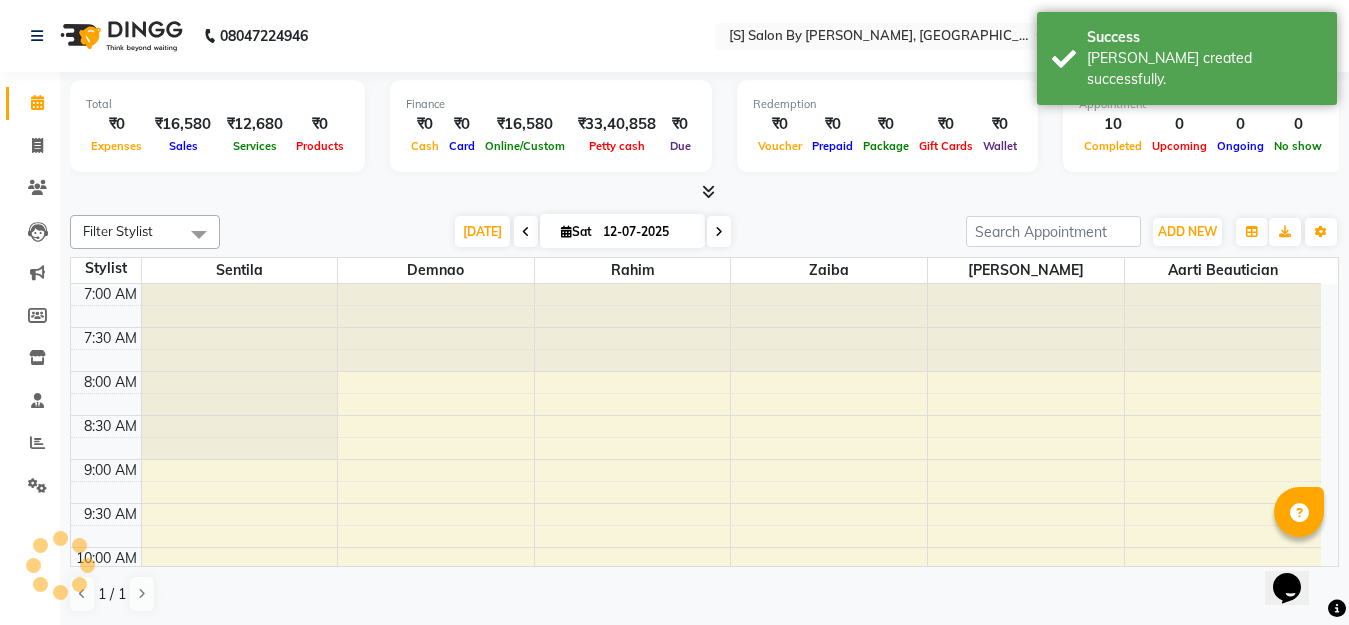 scroll, scrollTop: 0, scrollLeft: 0, axis: both 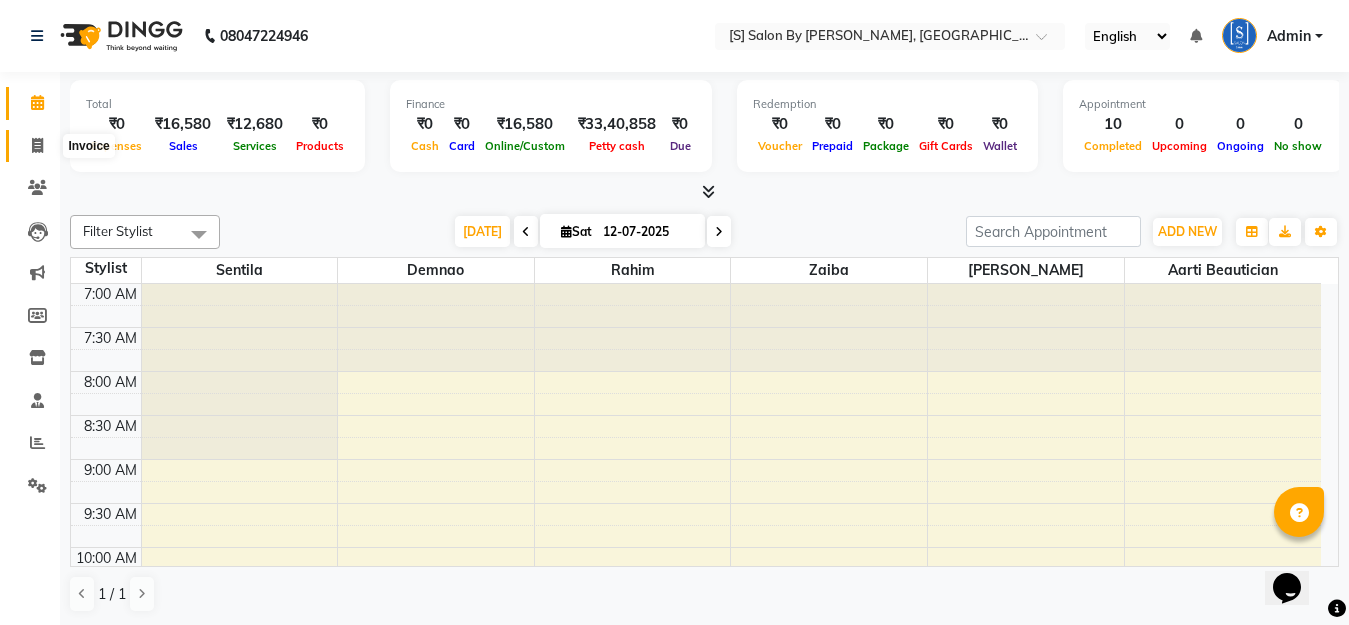 click 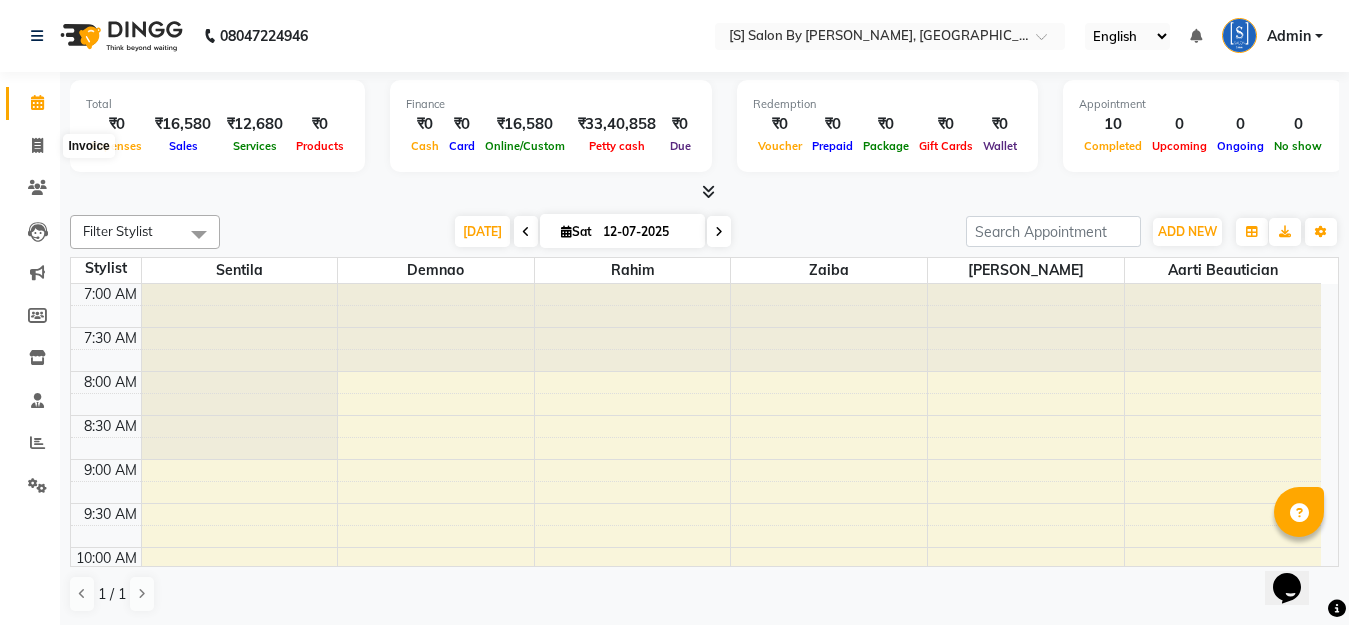 select on "service" 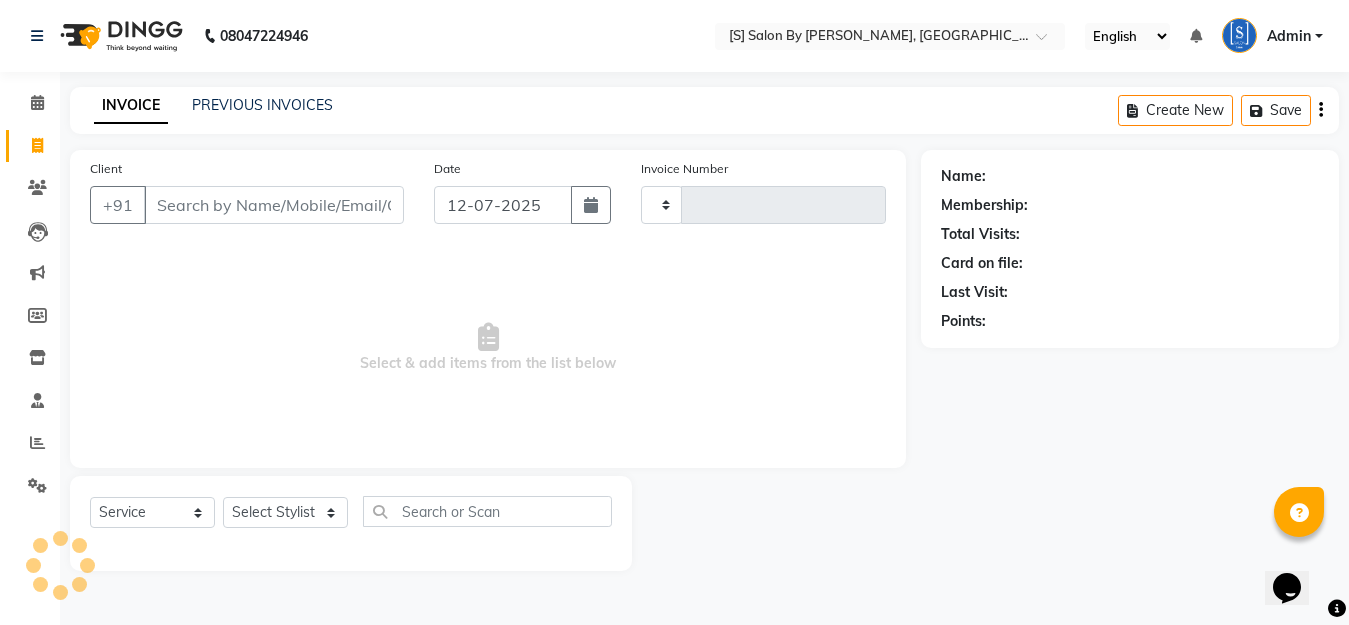 type on "0840" 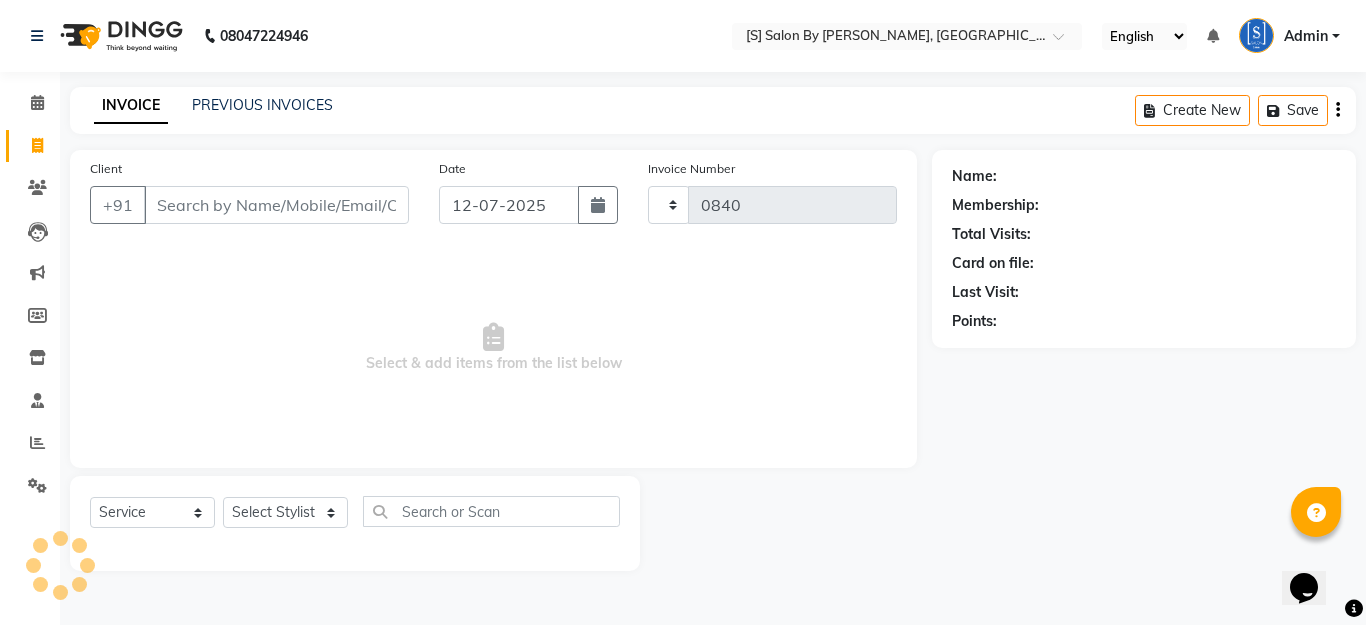 select on "45" 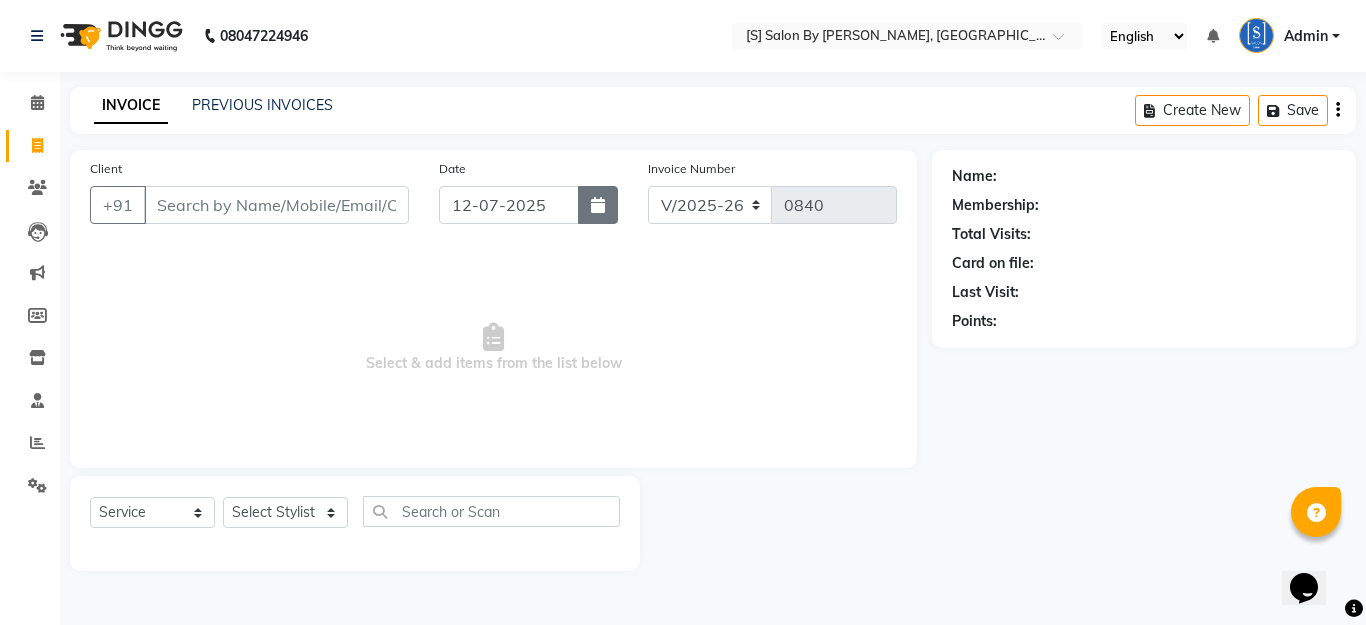 click 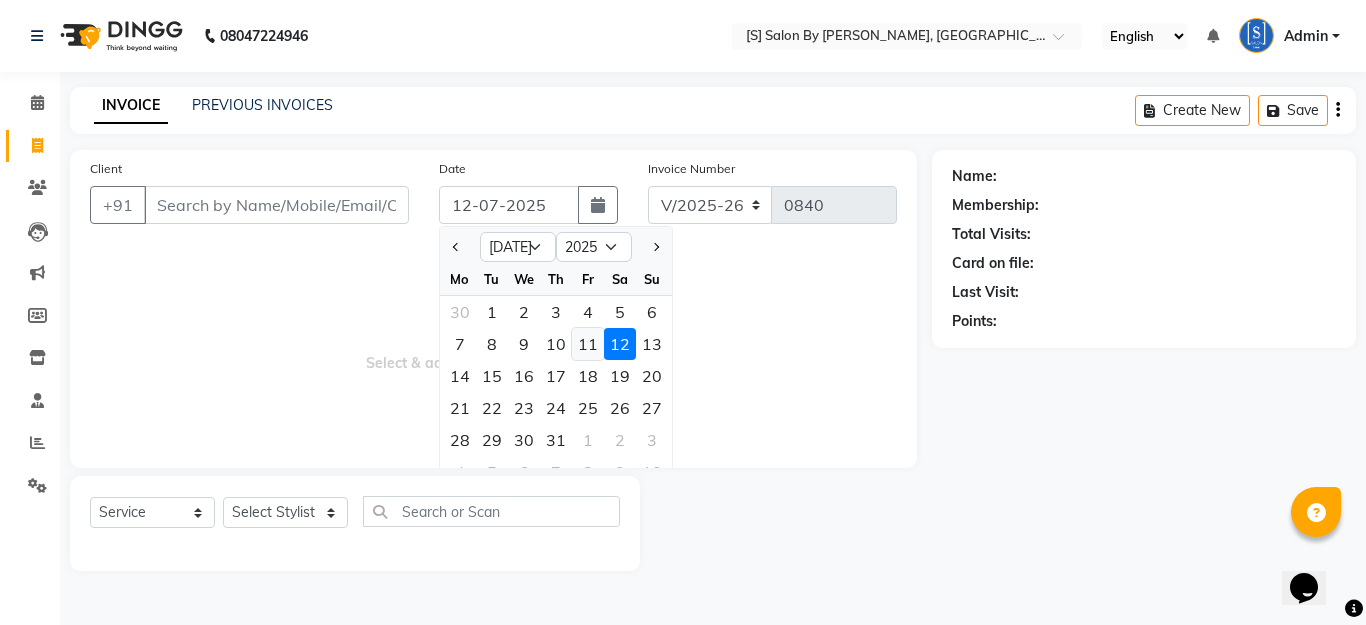 click on "11" 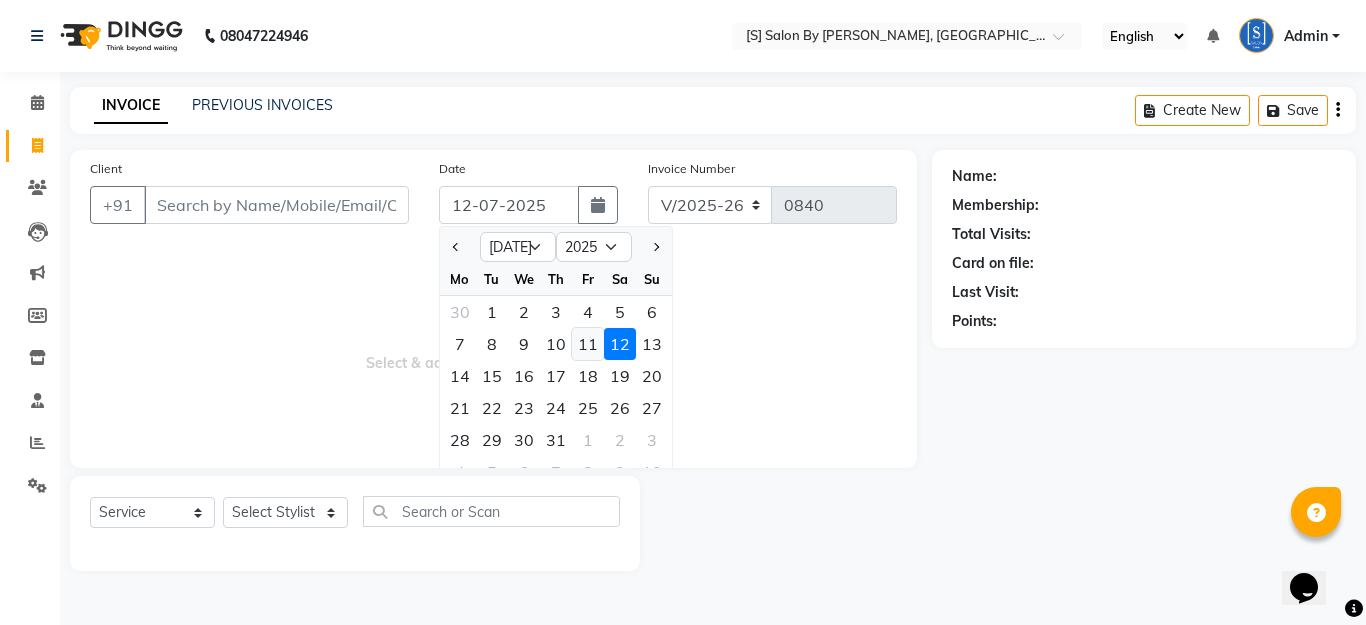 type on "[DATE]" 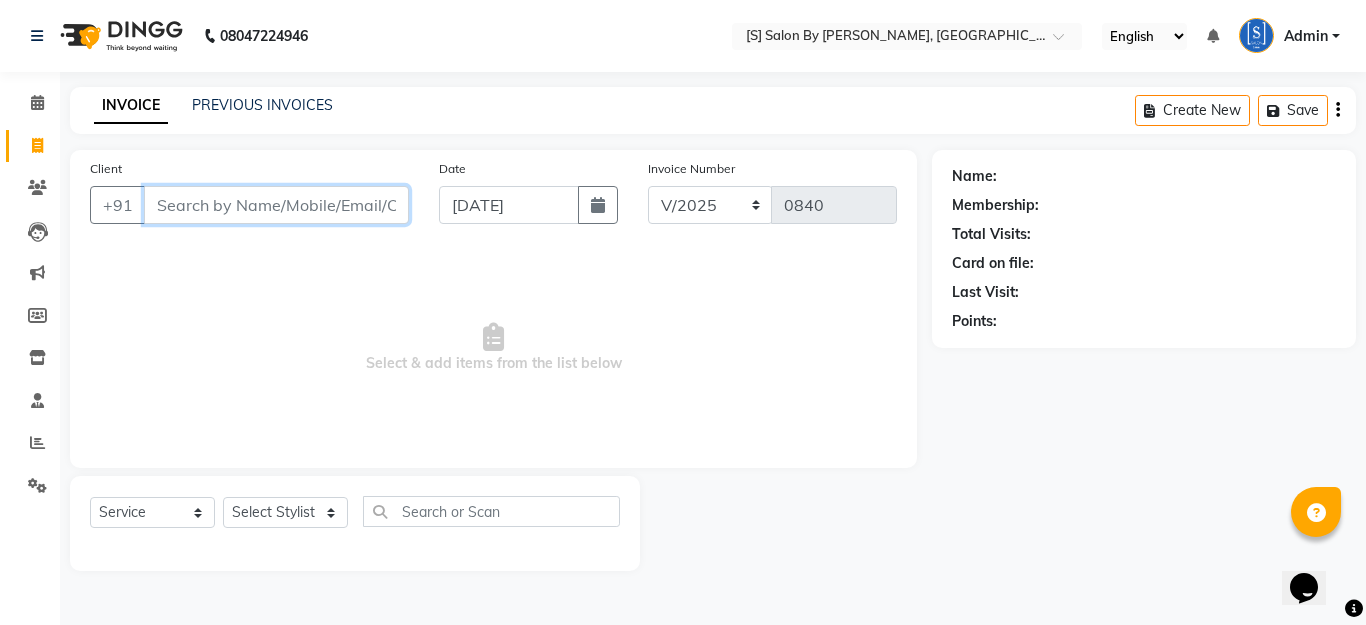 click on "Client" at bounding box center [276, 205] 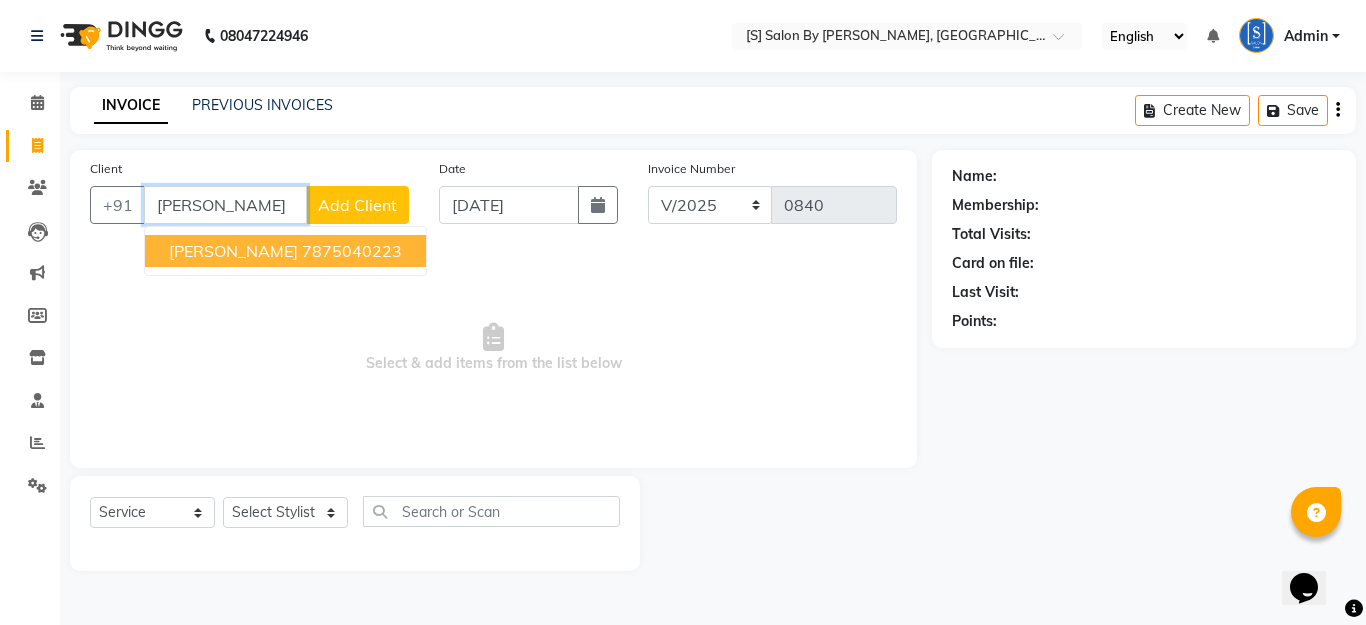 click on "7875040223" at bounding box center [352, 251] 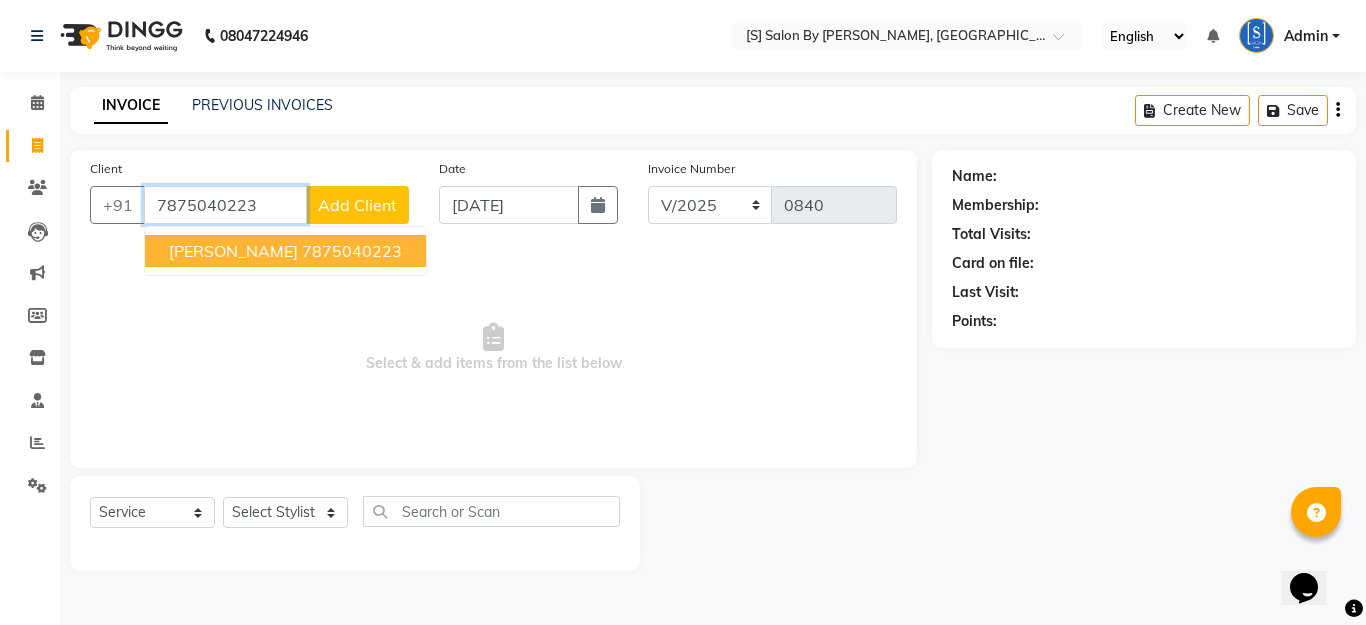 type on "7875040223" 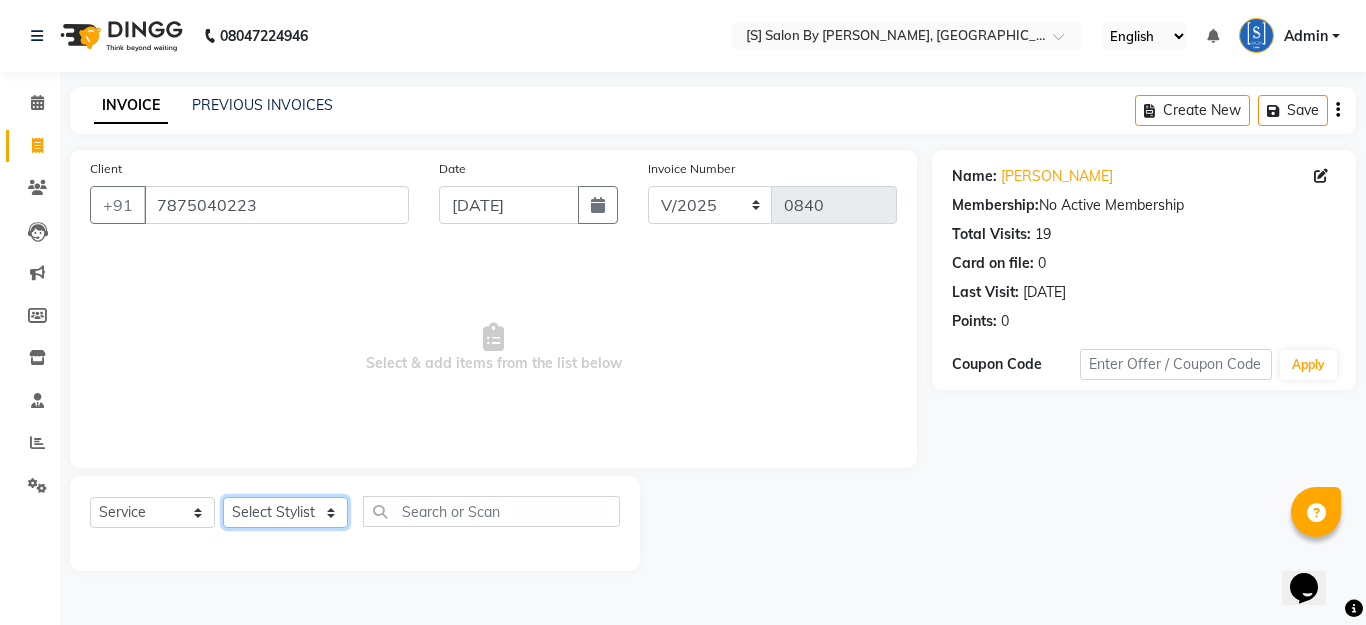 click on "Select Stylist Aarti Beautician Demnao [PERSON_NAME]  [PERSON_NAME]" 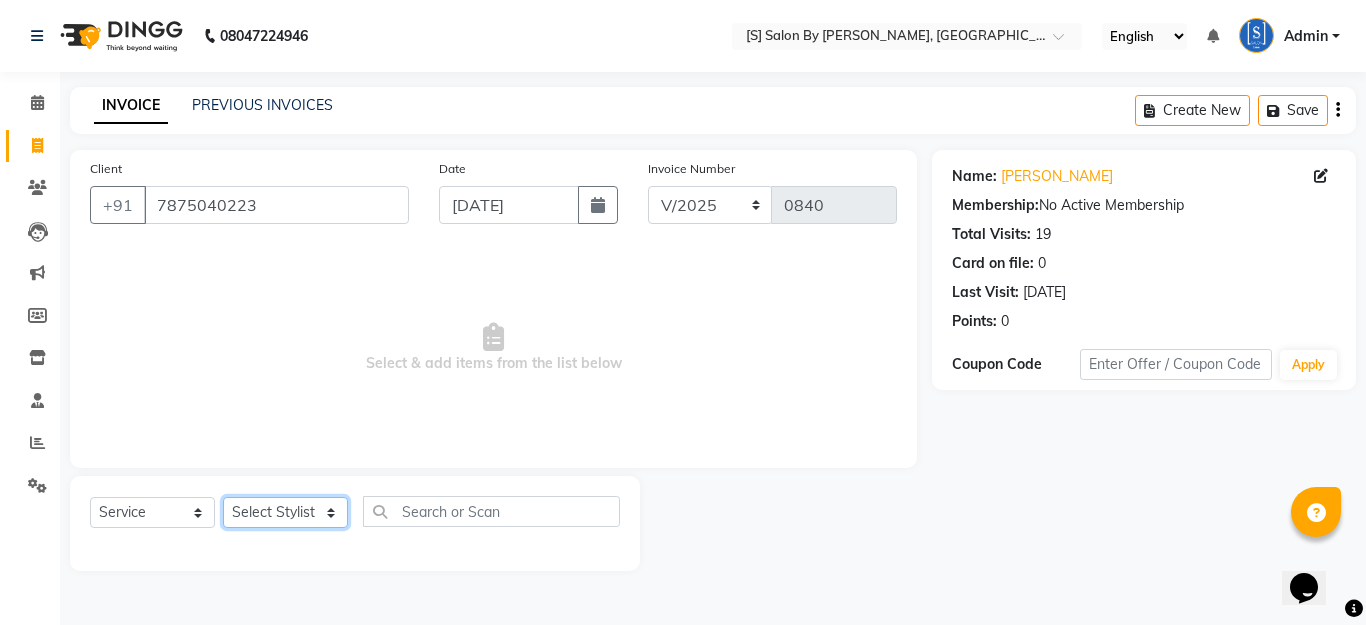 select on "20836" 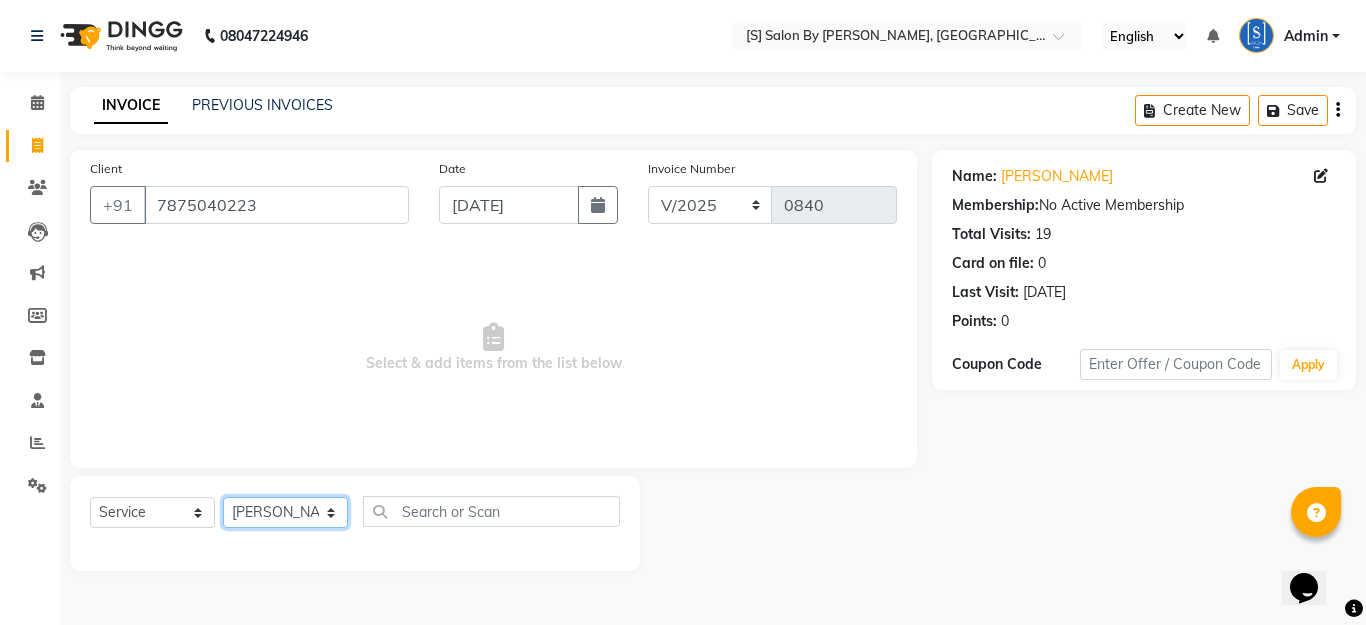 click on "Select Stylist Aarti Beautician Demnao [PERSON_NAME]  [PERSON_NAME]" 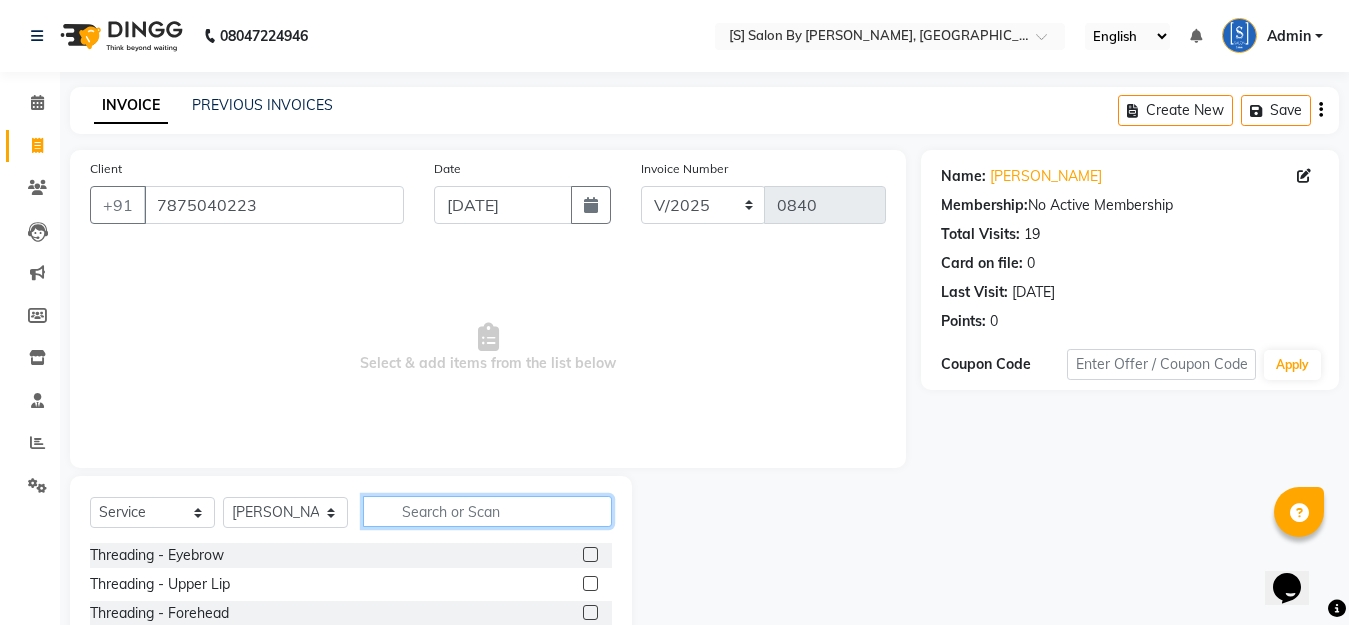 click 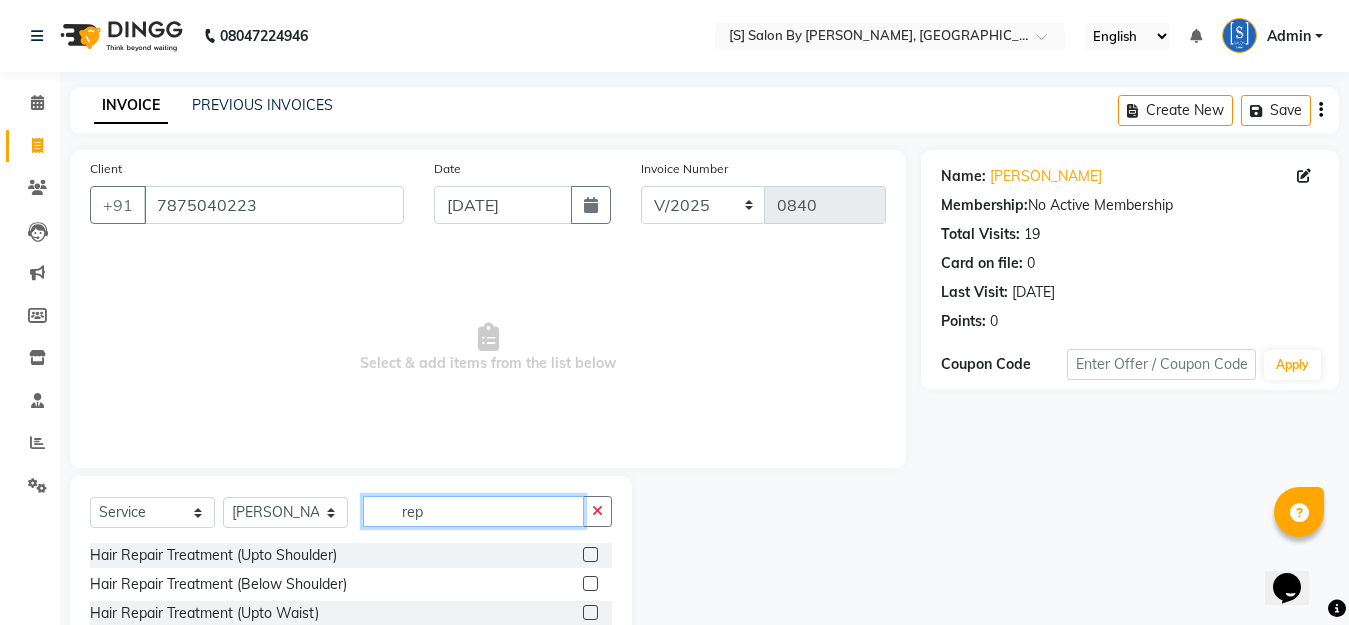 type on "rep" 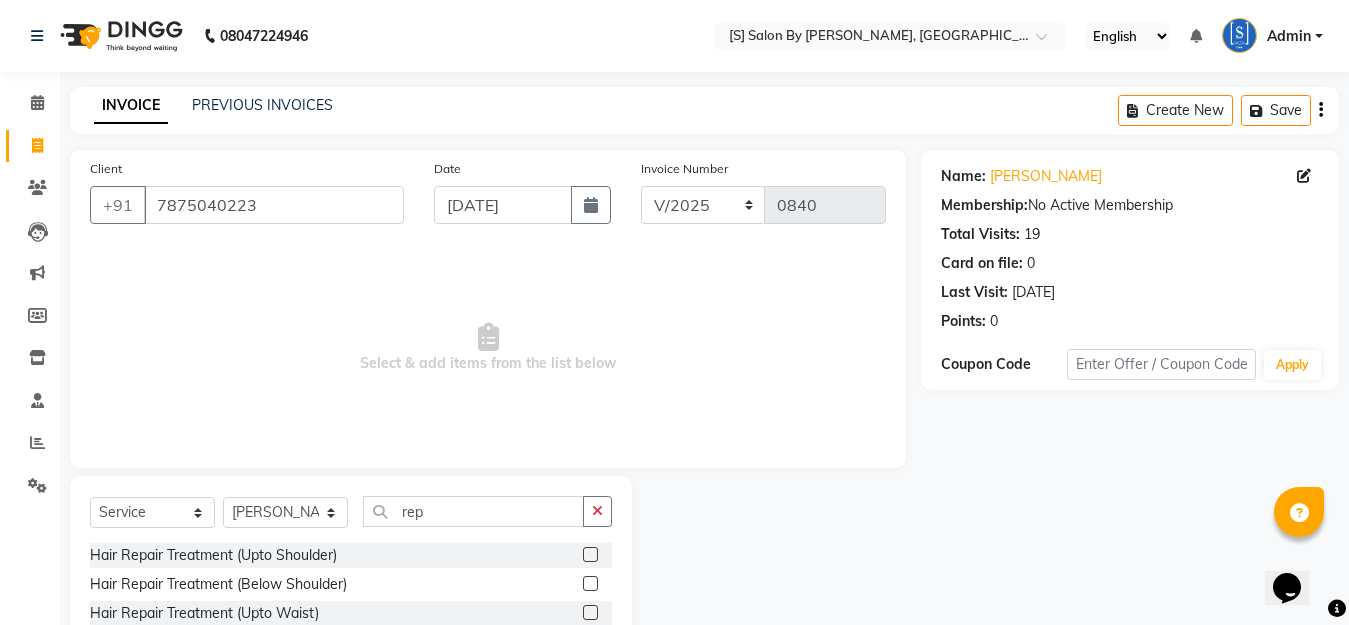click 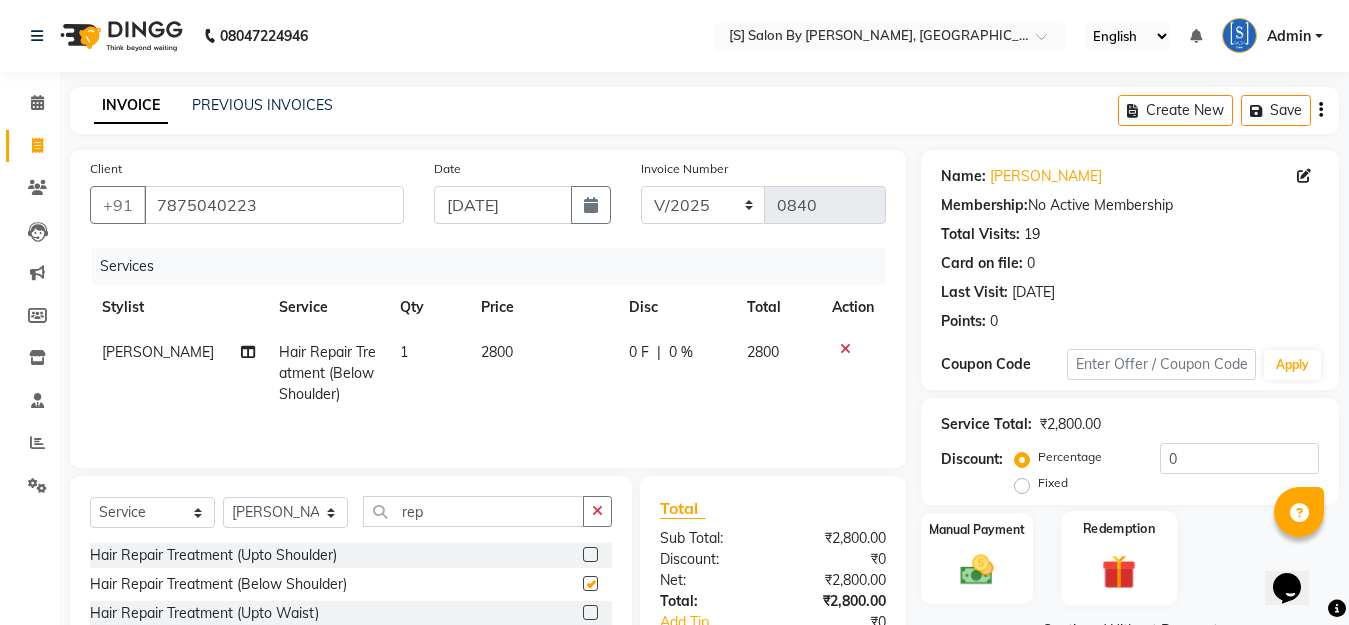 checkbox on "false" 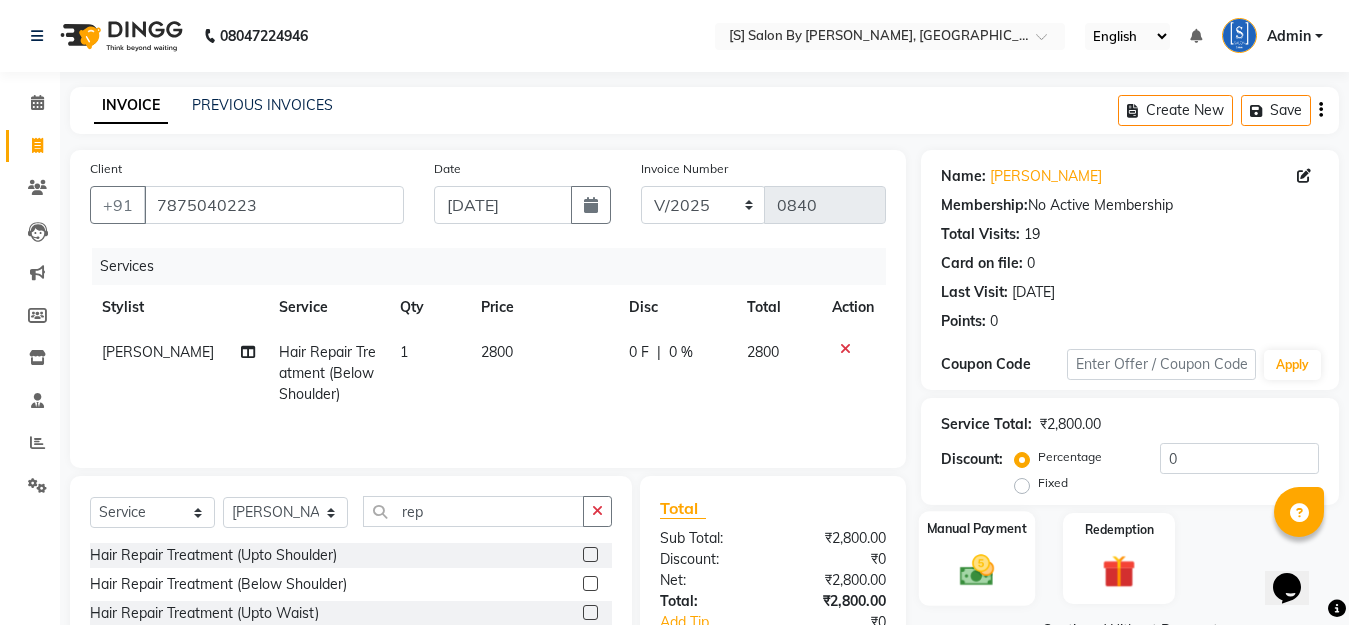 click 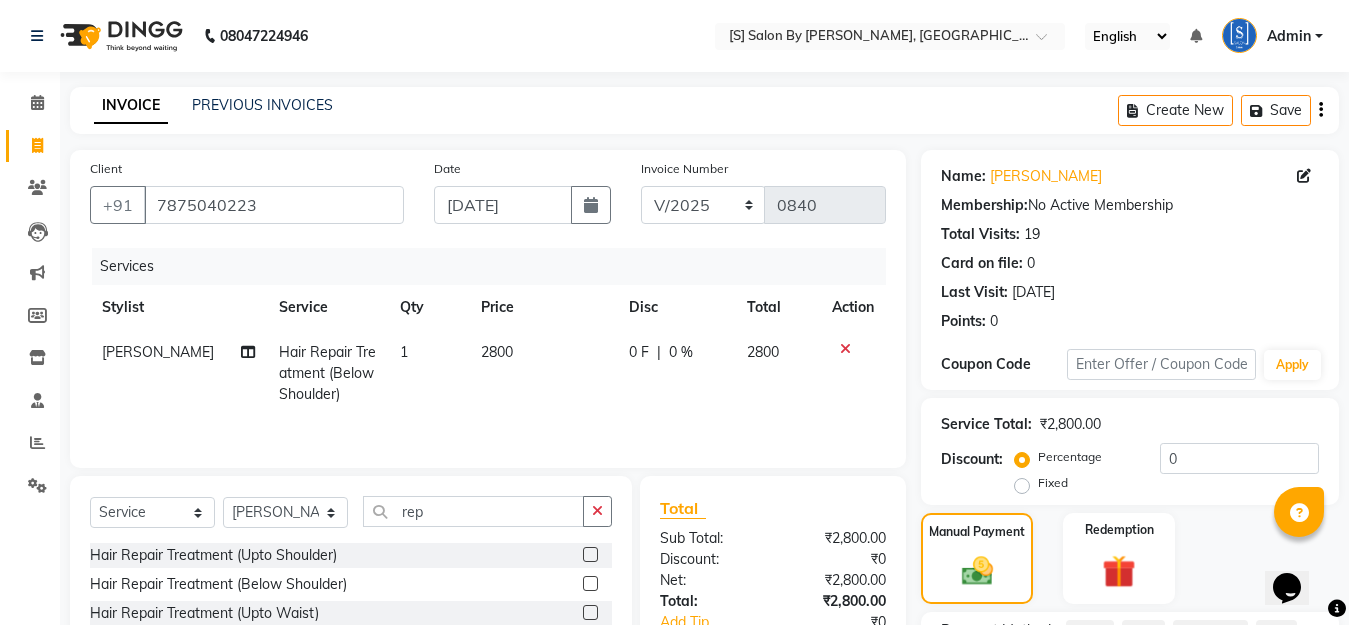 scroll, scrollTop: 178, scrollLeft: 0, axis: vertical 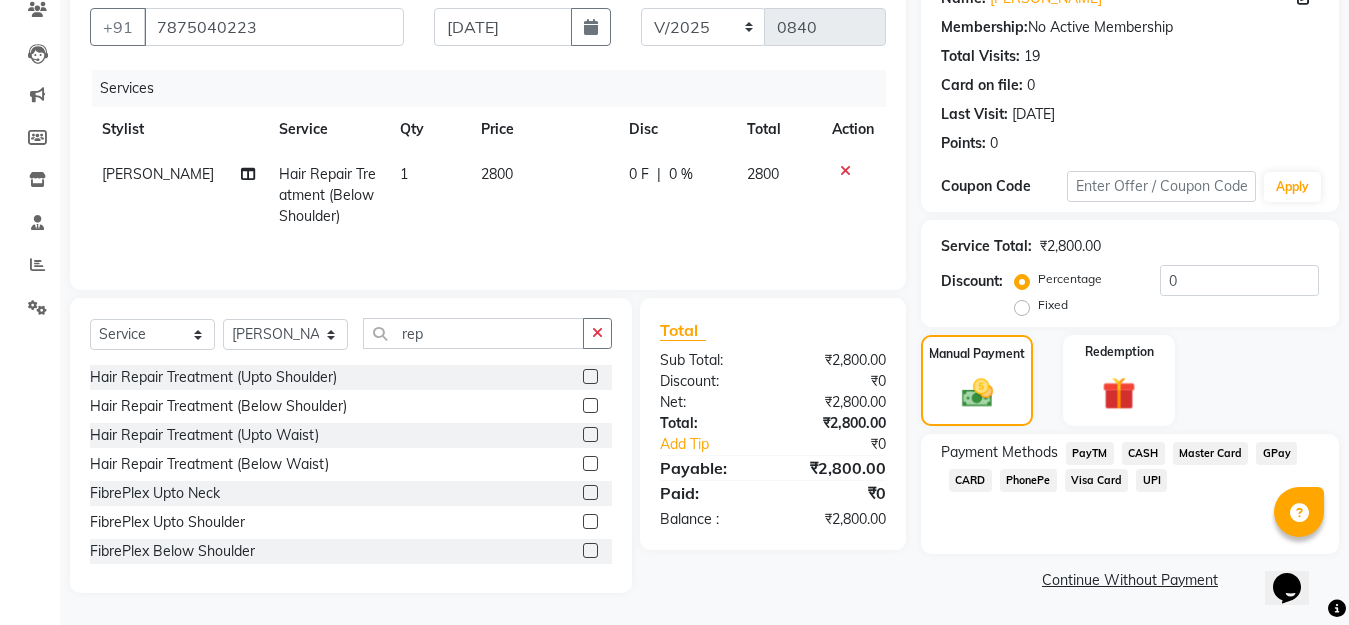 click on "GPay" 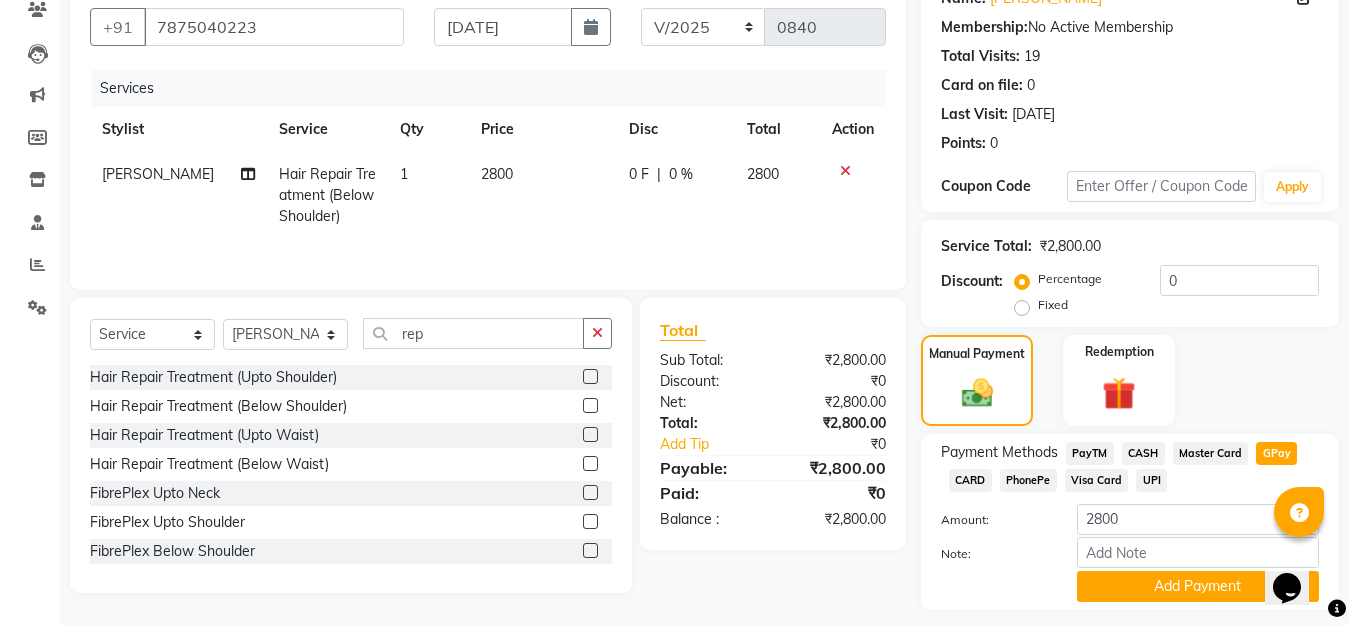 scroll, scrollTop: 234, scrollLeft: 0, axis: vertical 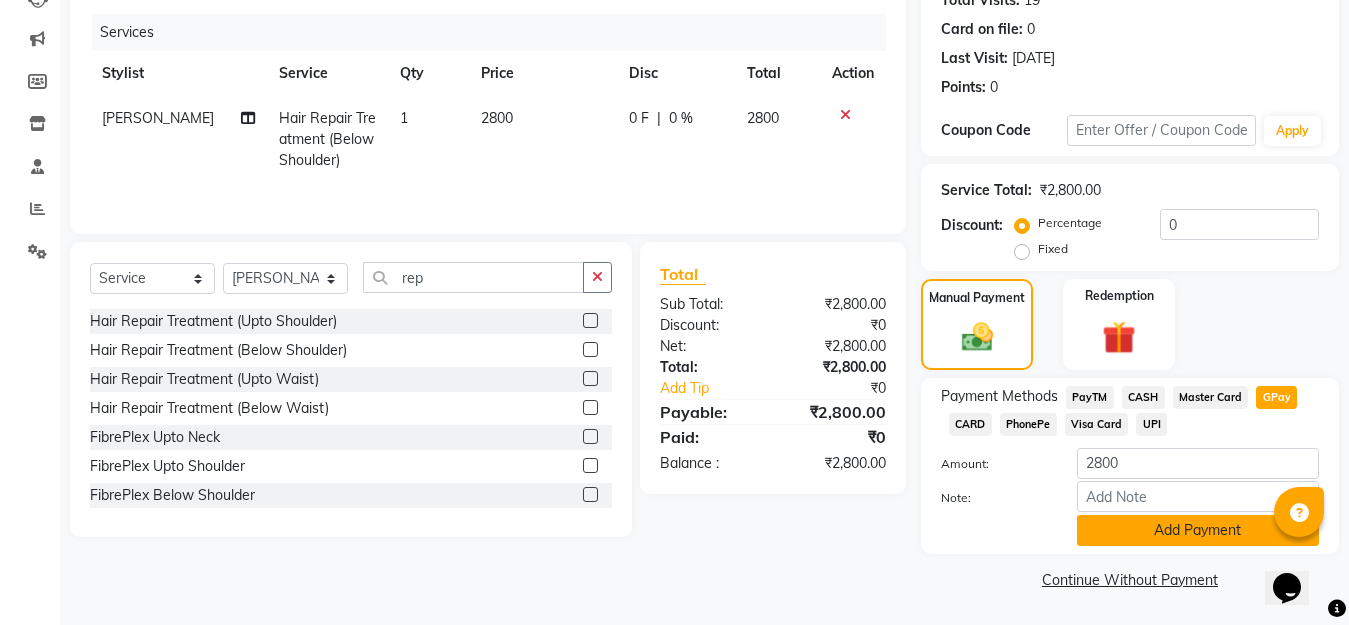 click on "Add Payment" 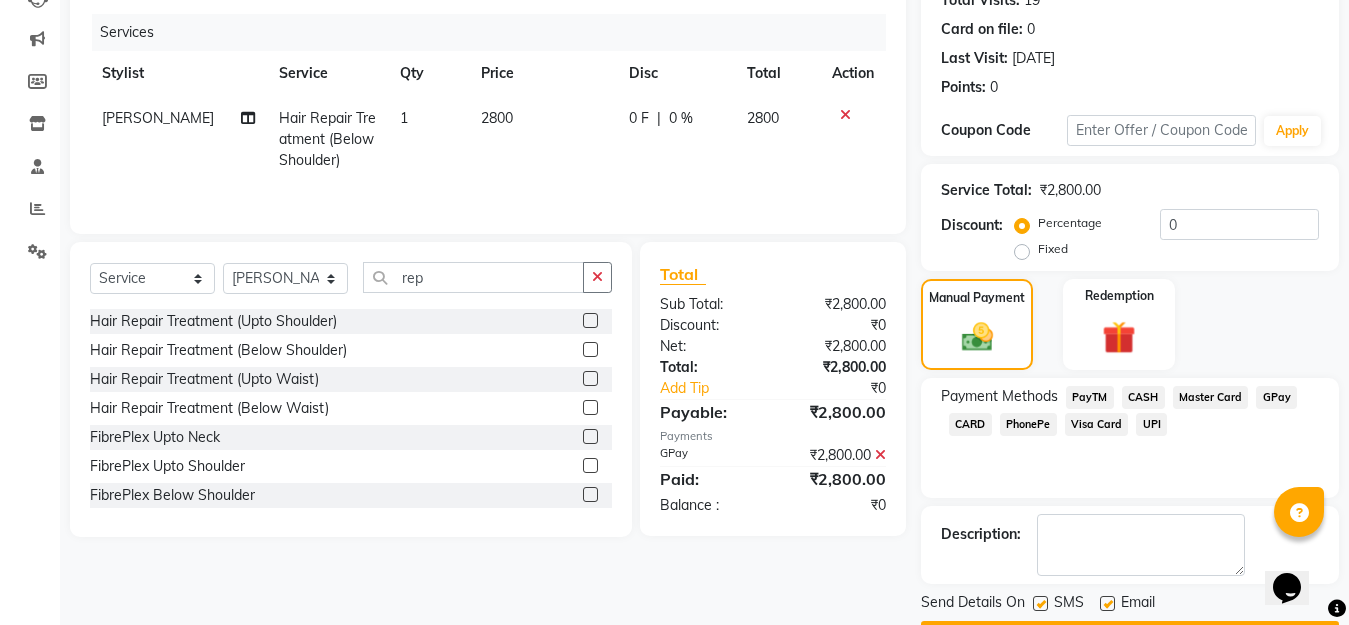 scroll, scrollTop: 291, scrollLeft: 0, axis: vertical 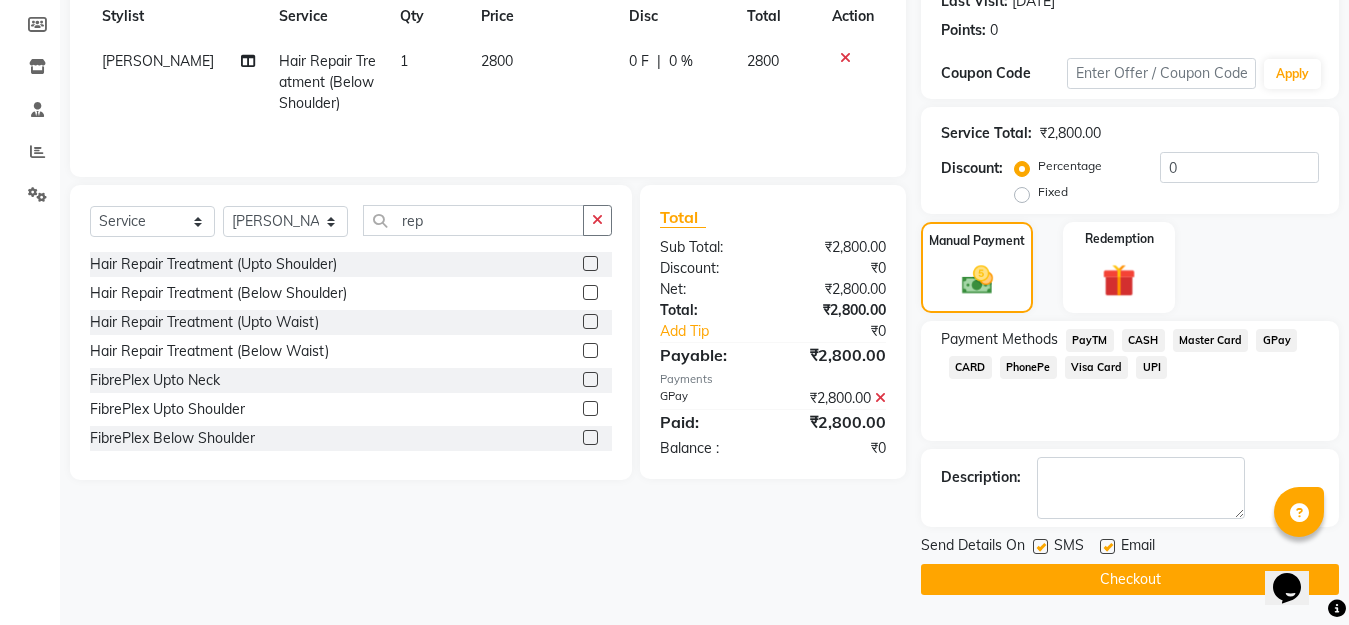 click on "Checkout" 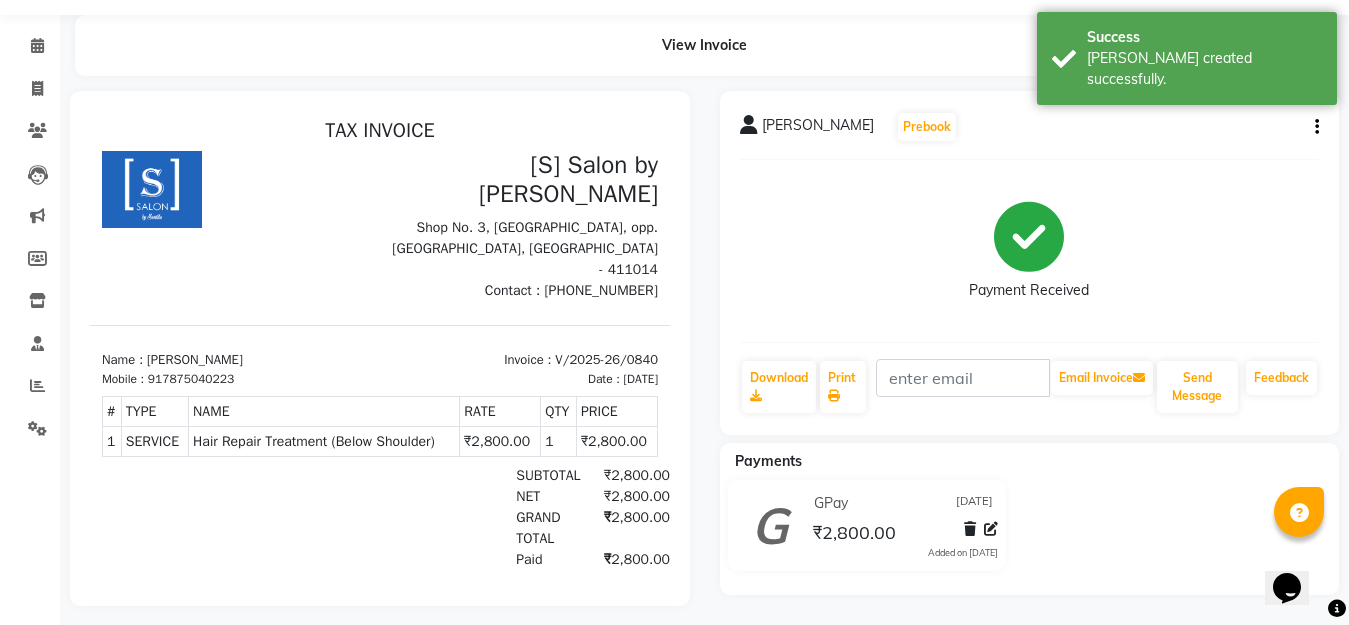 scroll, scrollTop: 0, scrollLeft: 0, axis: both 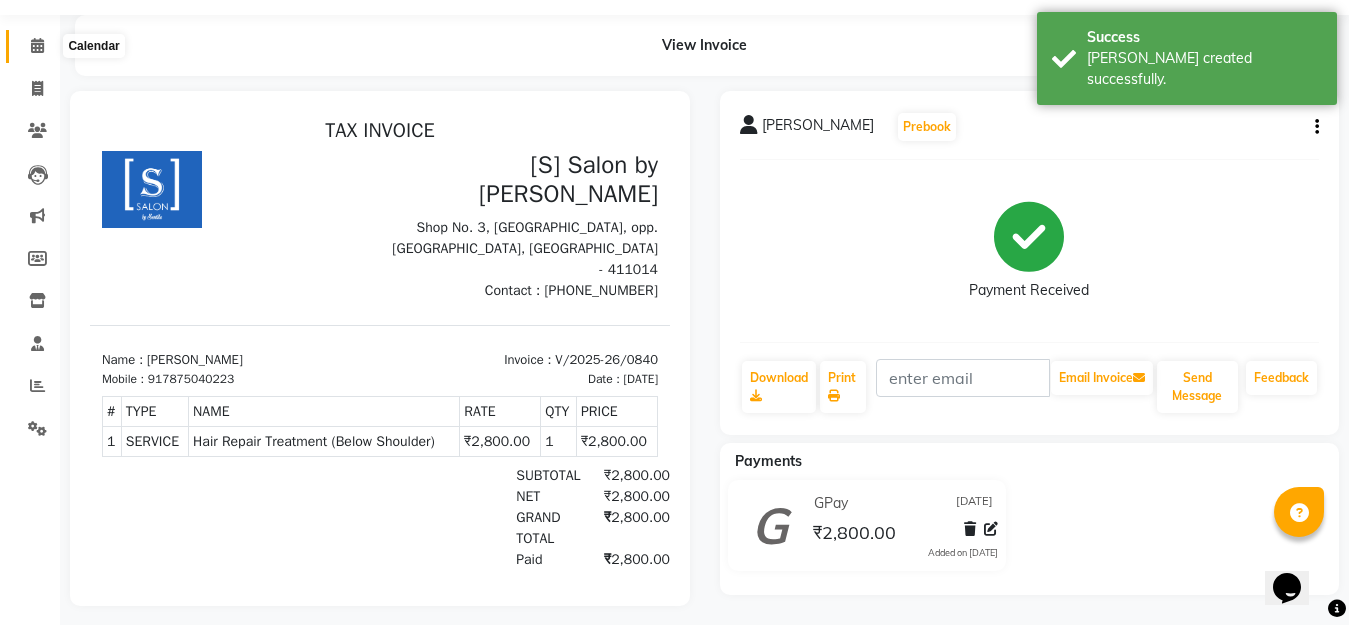 click 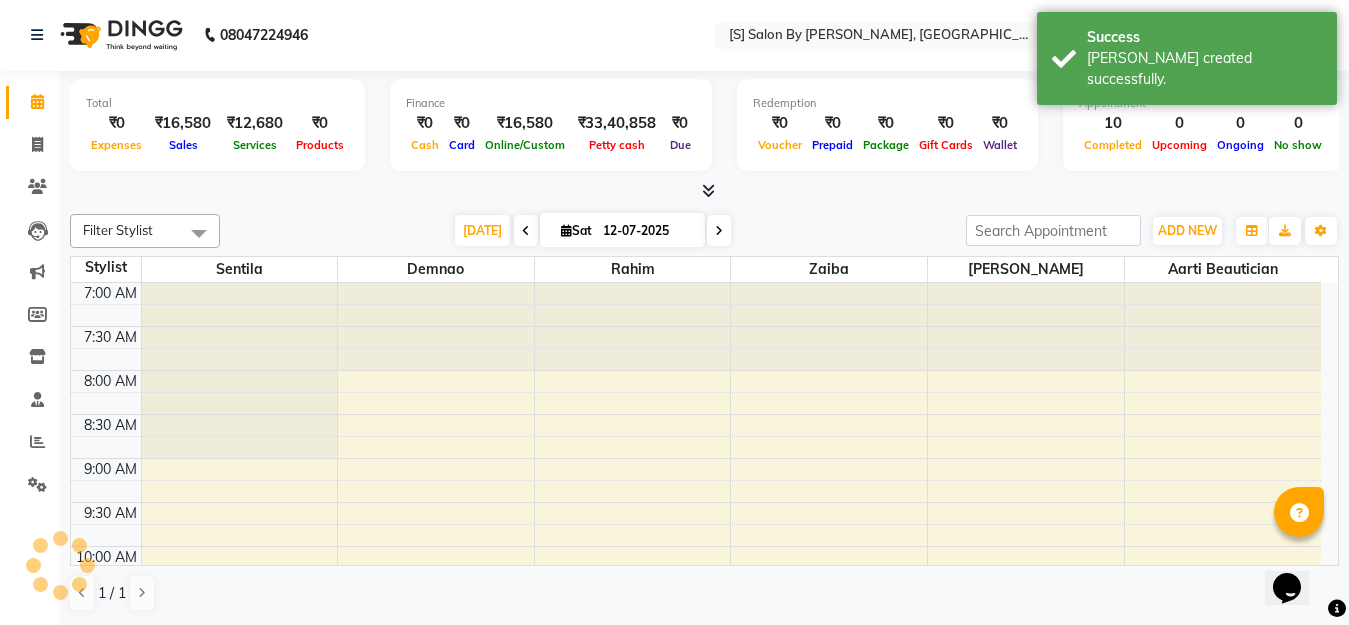 scroll, scrollTop: 0, scrollLeft: 0, axis: both 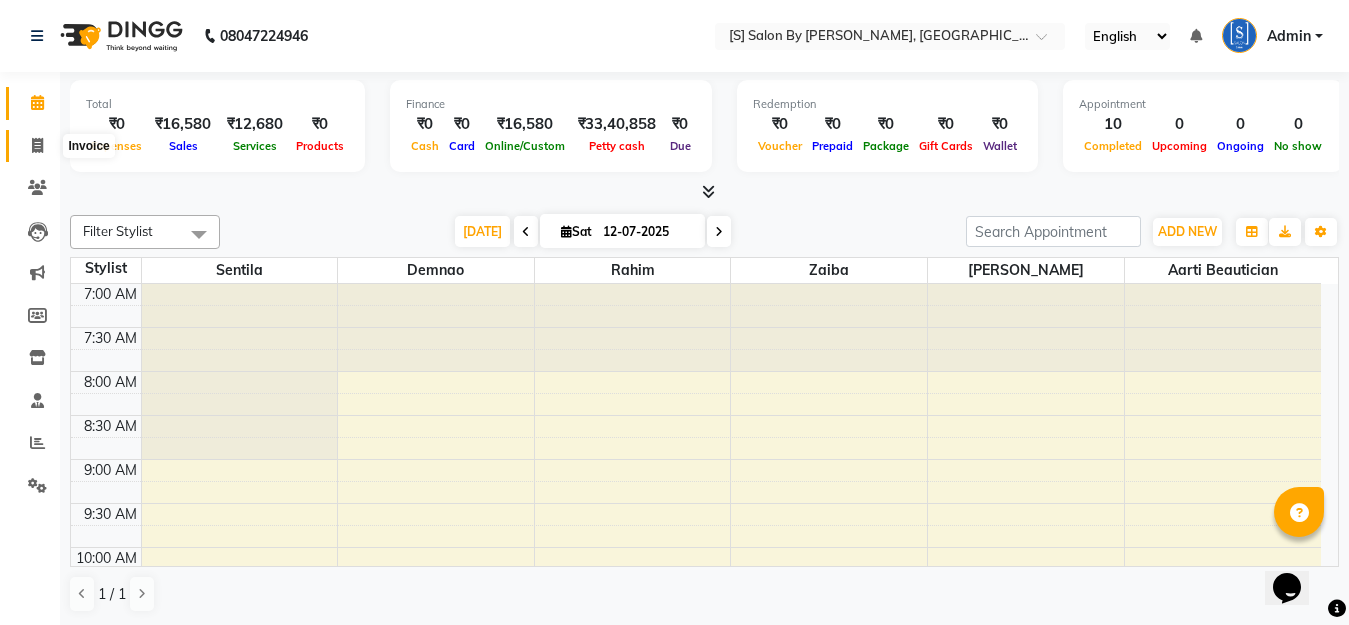 click 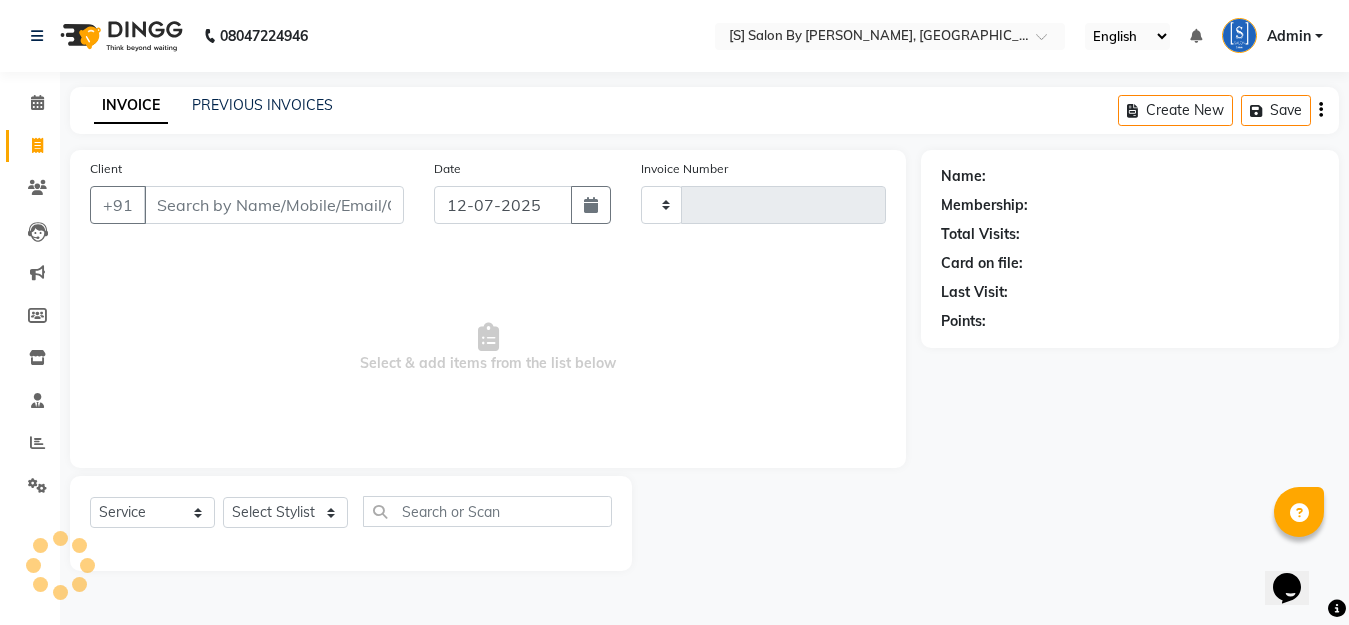 type on "0841" 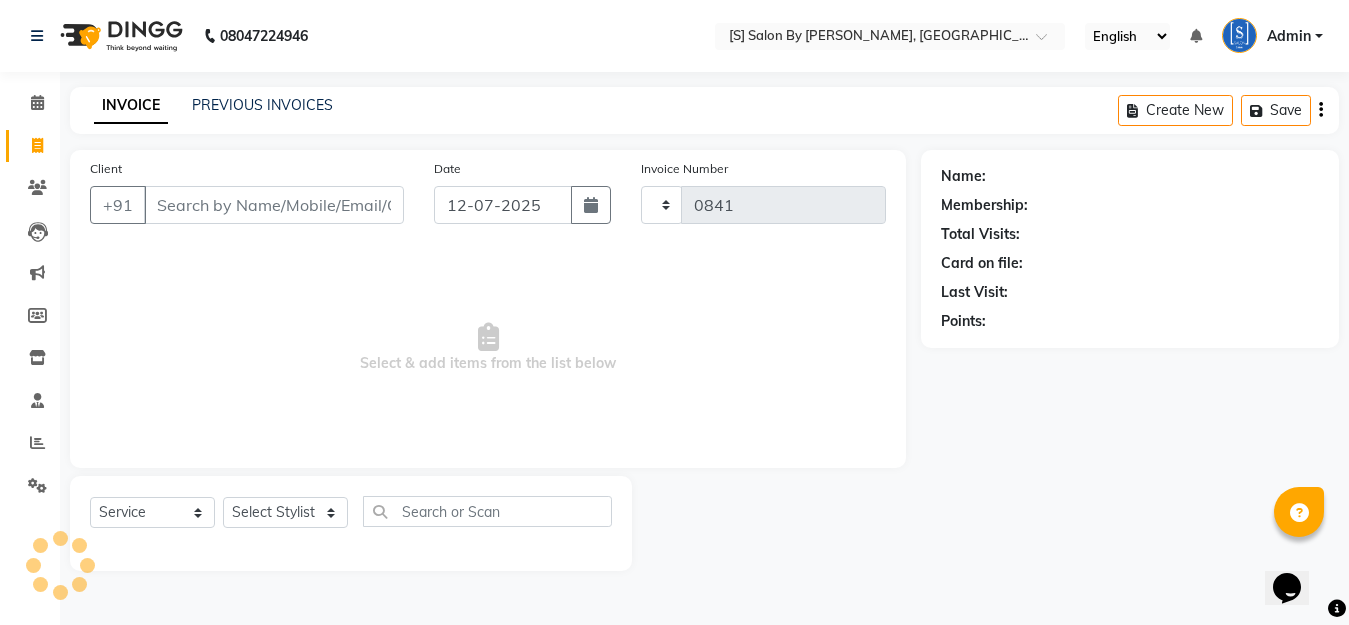 select on "45" 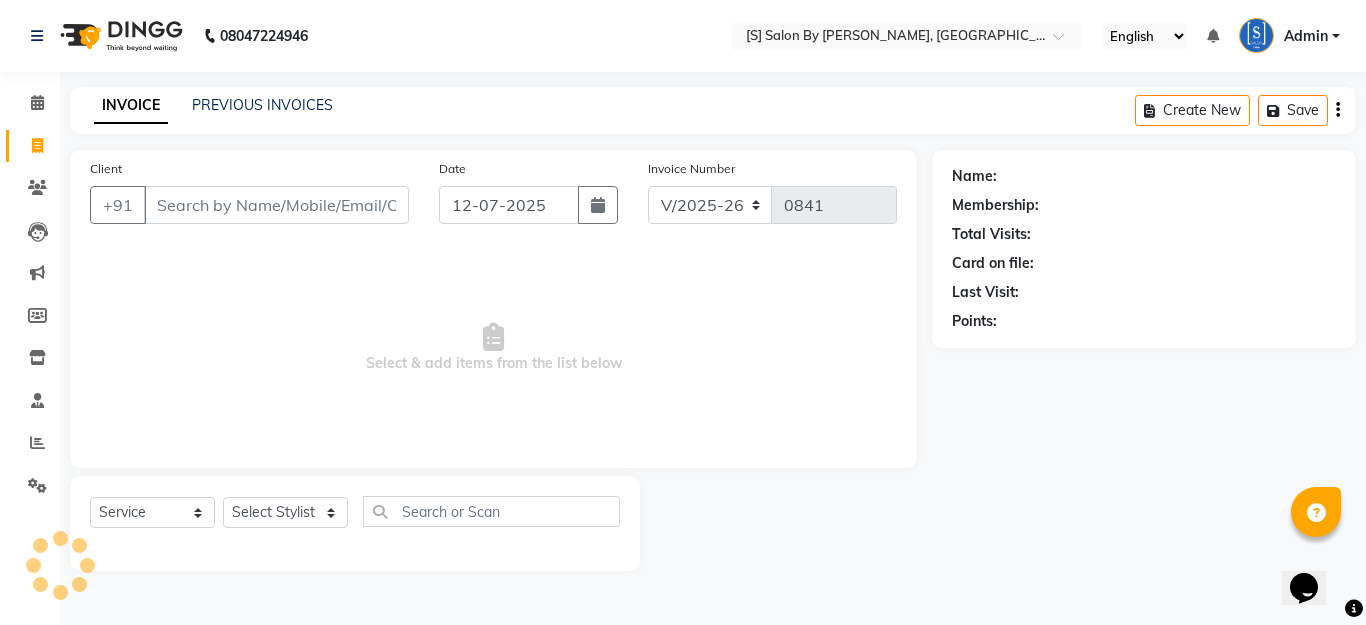 click on "Client" at bounding box center (276, 205) 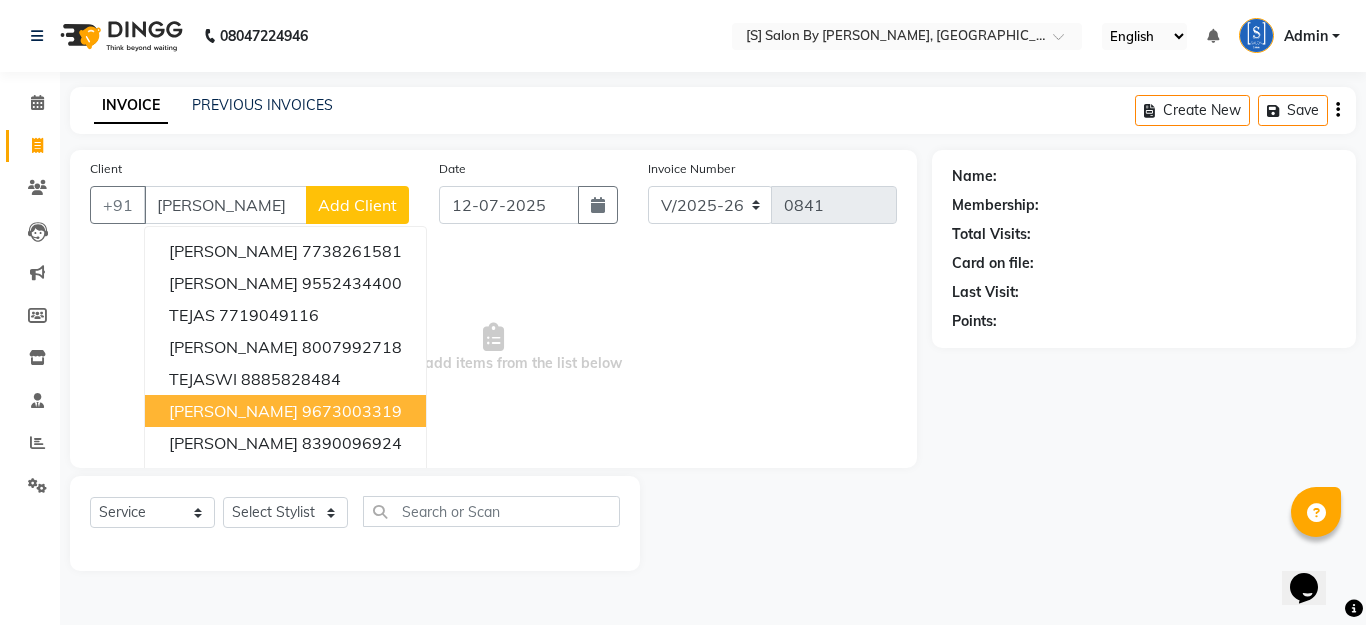 click on "TEJASWINI NAIDU" at bounding box center (233, 411) 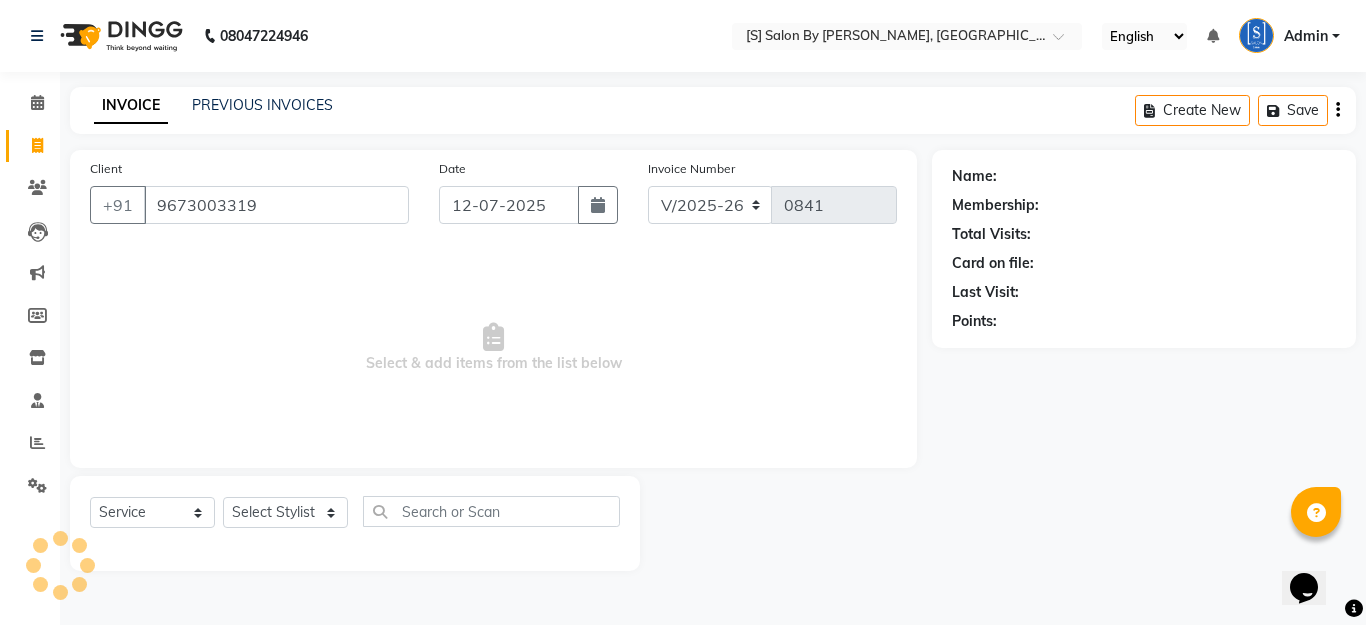 type on "9673003319" 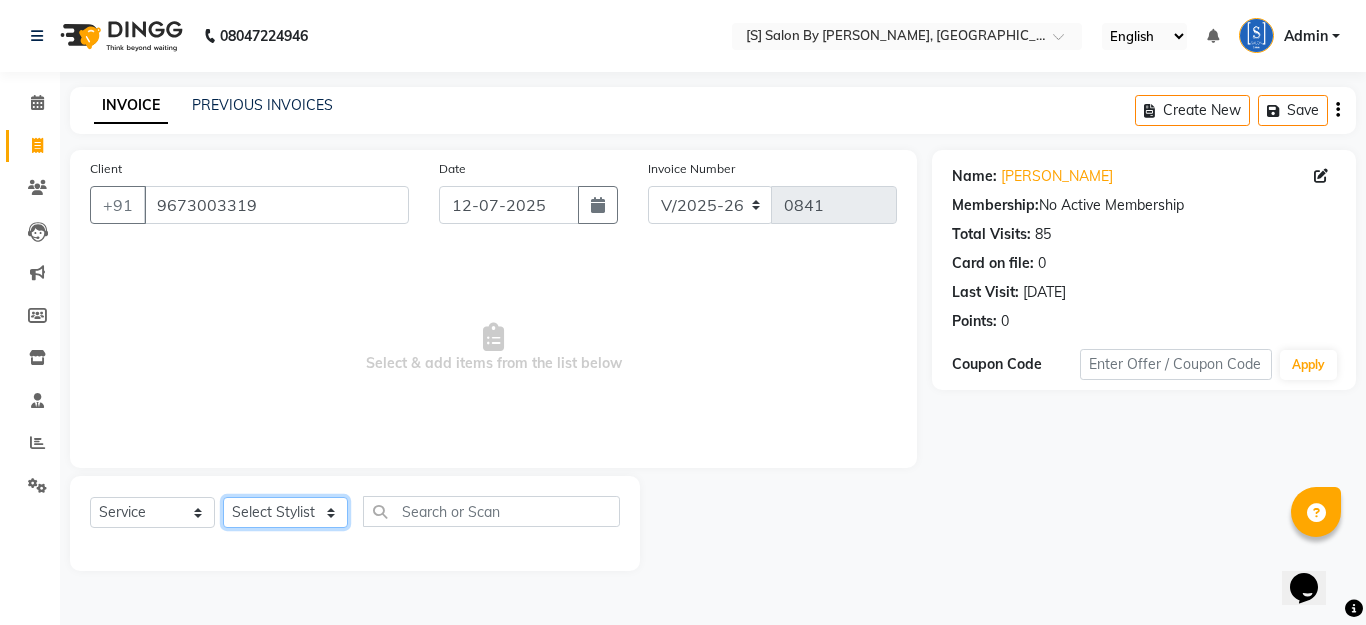drag, startPoint x: 296, startPoint y: 509, endPoint x: 301, endPoint y: 497, distance: 13 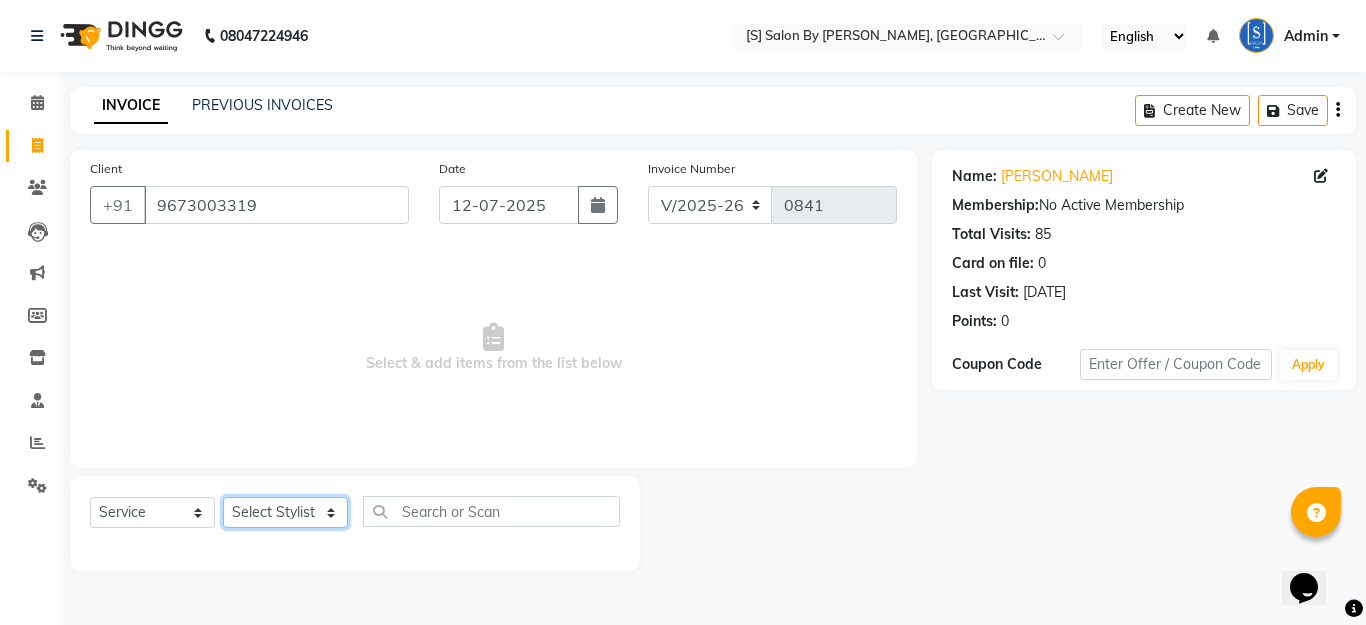 select on "20836" 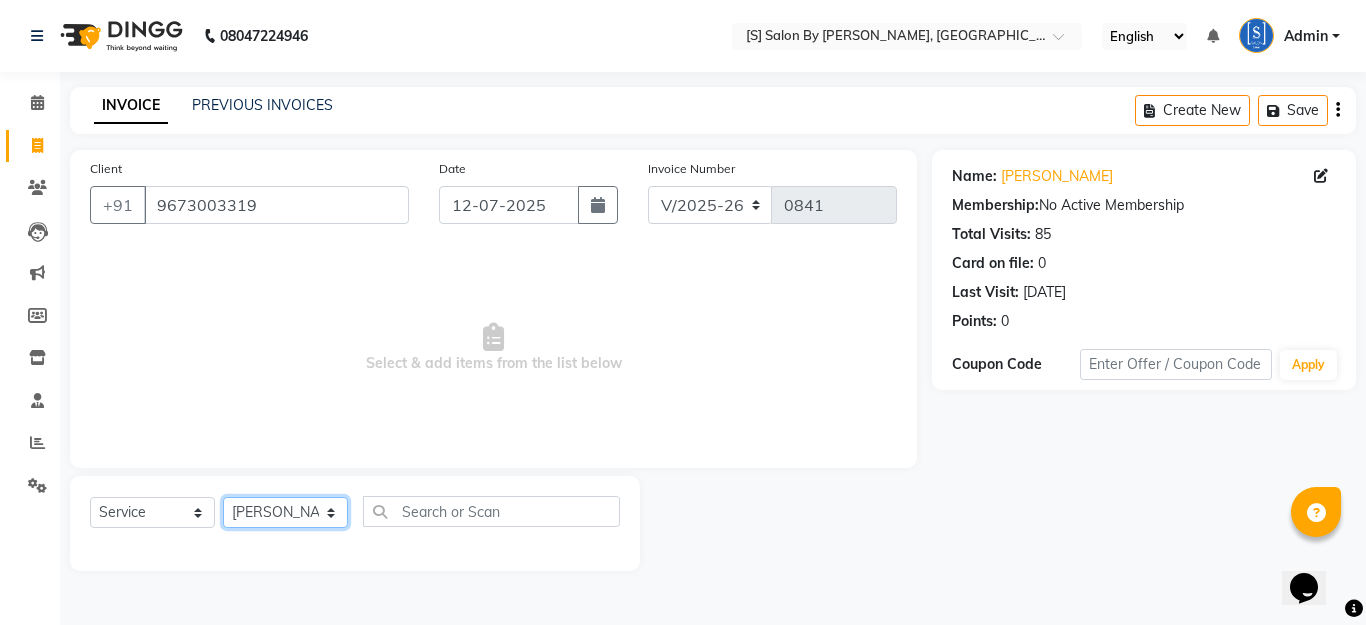 click on "Select Stylist Aarti Beautician Demnao [PERSON_NAME]  [PERSON_NAME]" 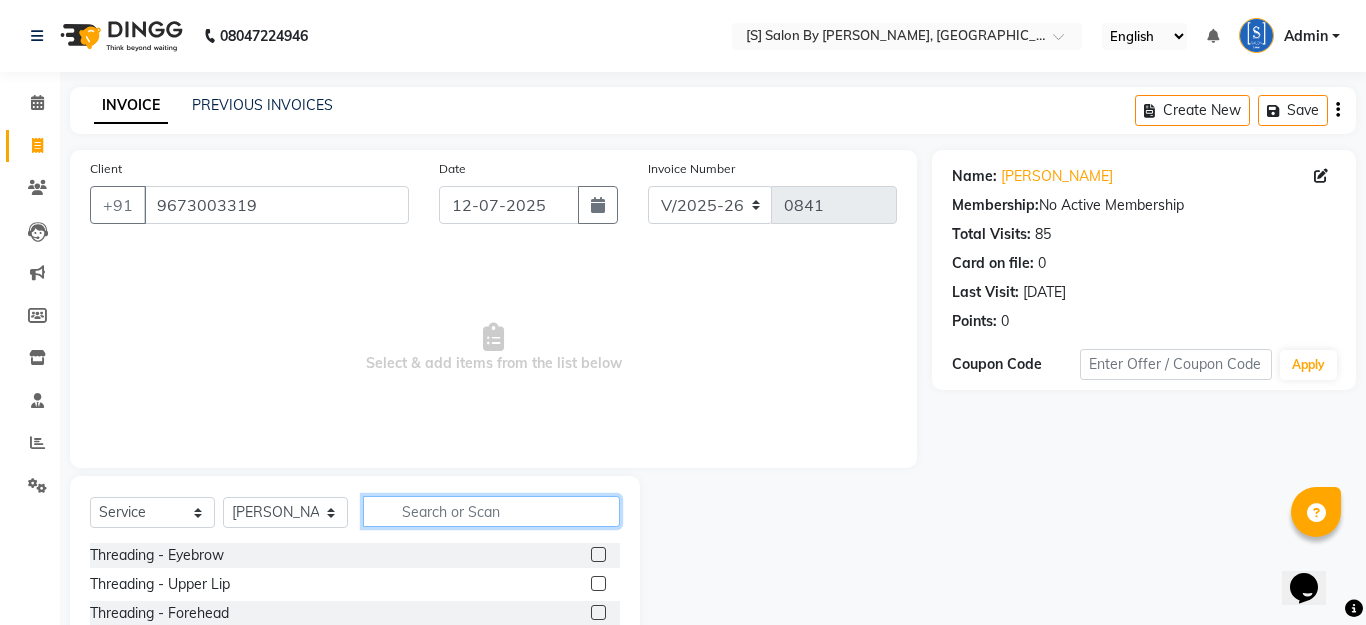 click 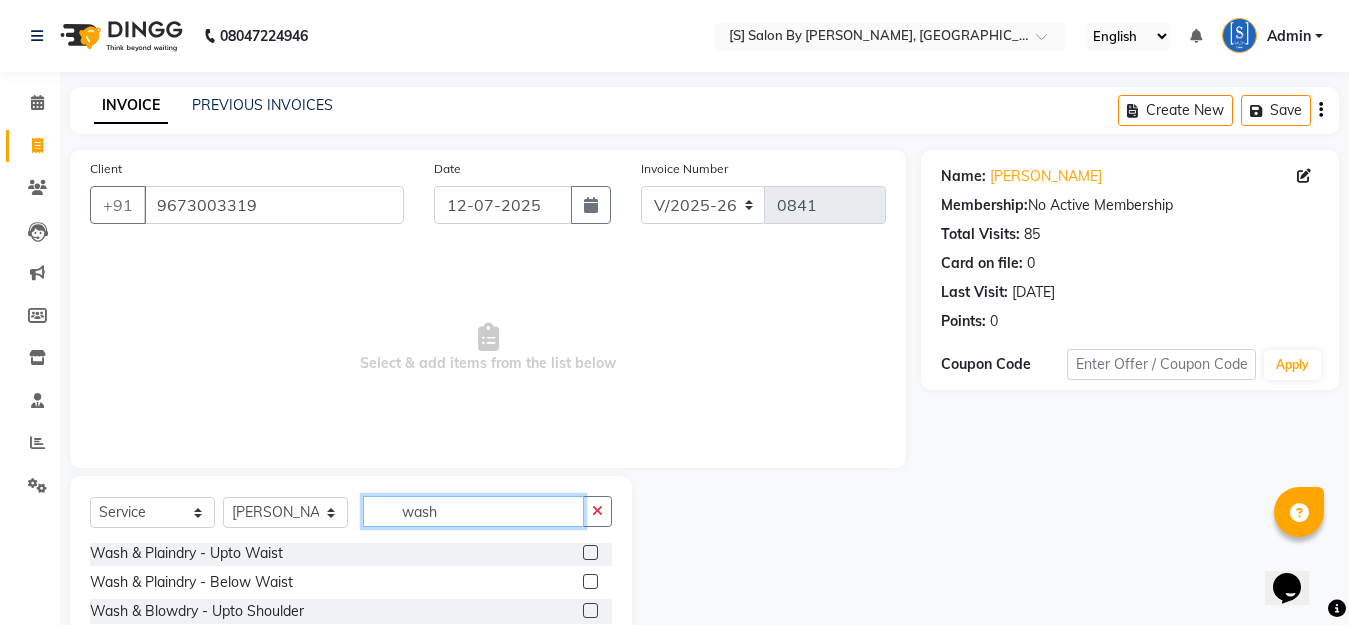 scroll, scrollTop: 61, scrollLeft: 0, axis: vertical 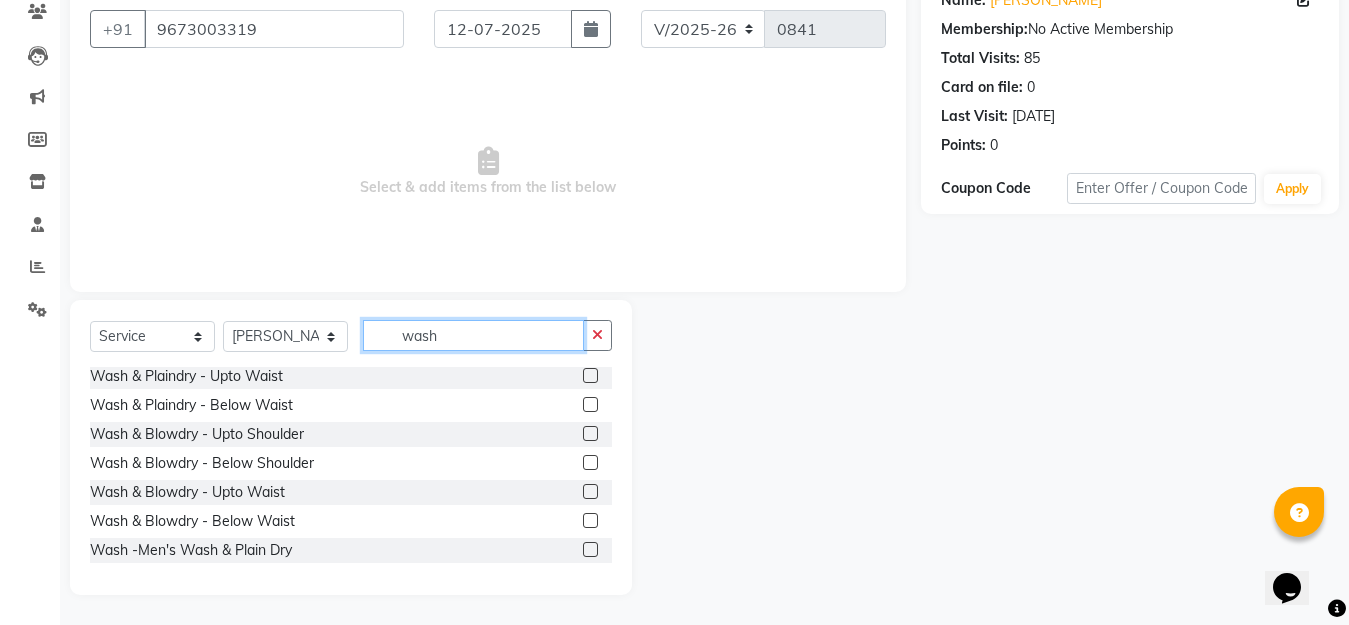 type on "wash" 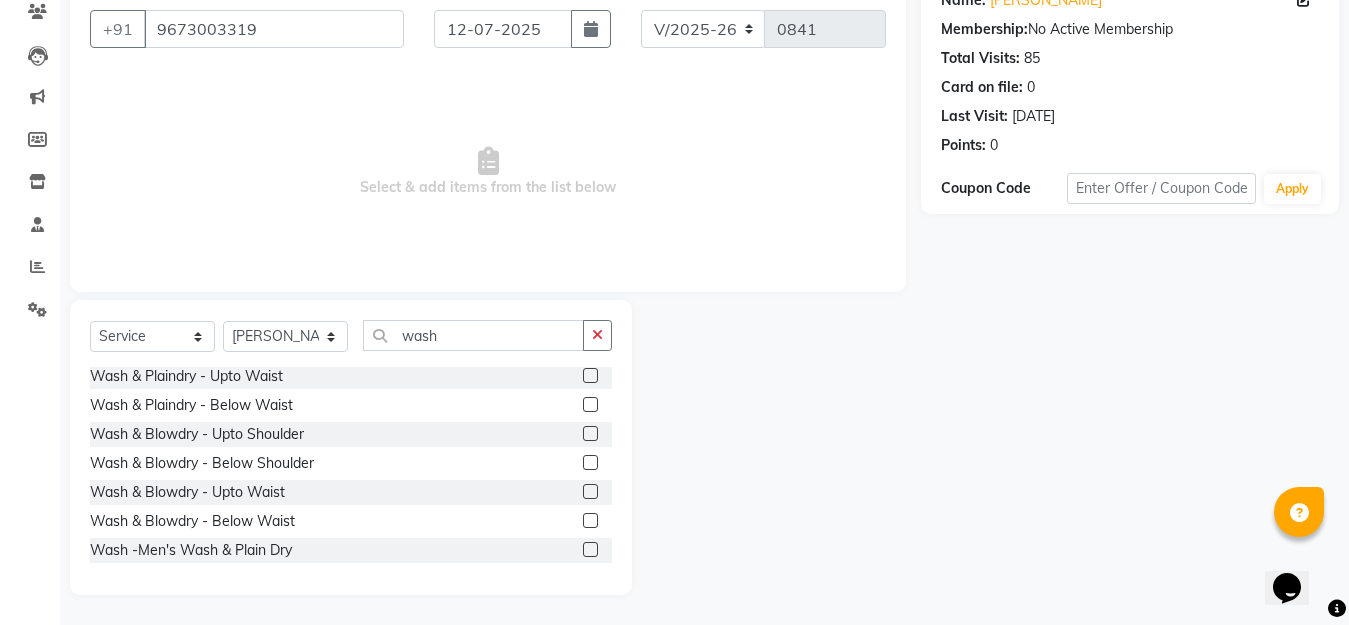 click 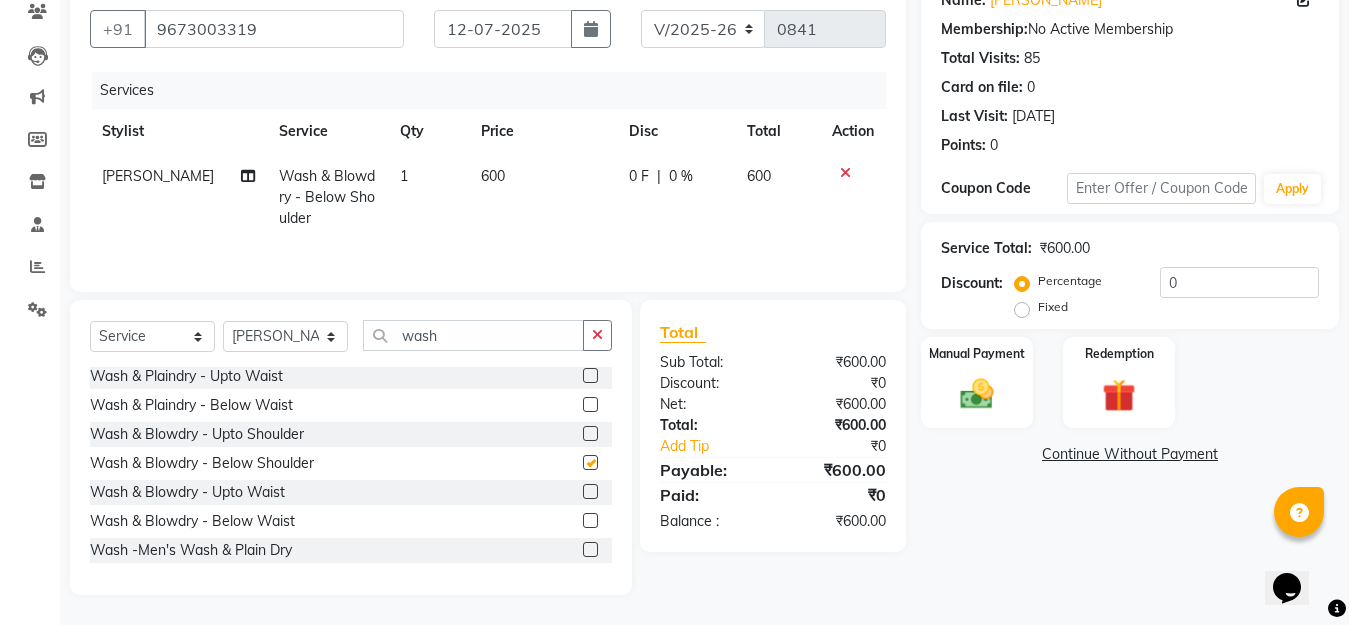 checkbox on "false" 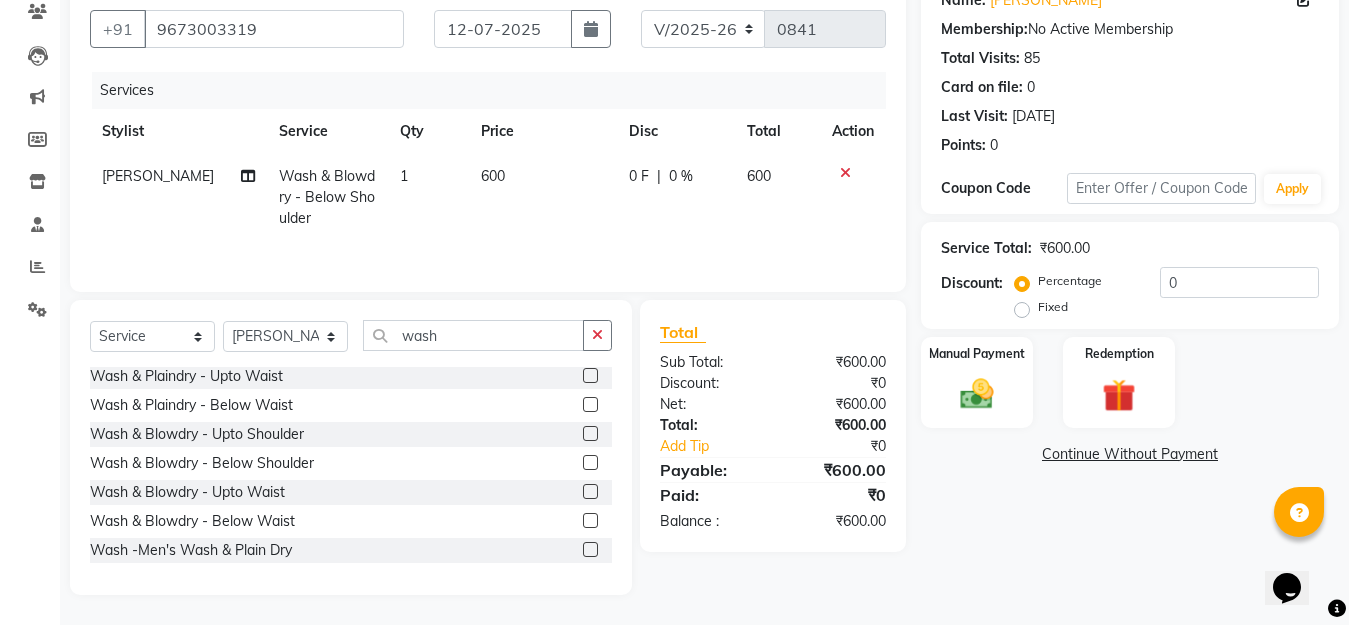click on "Fixed" 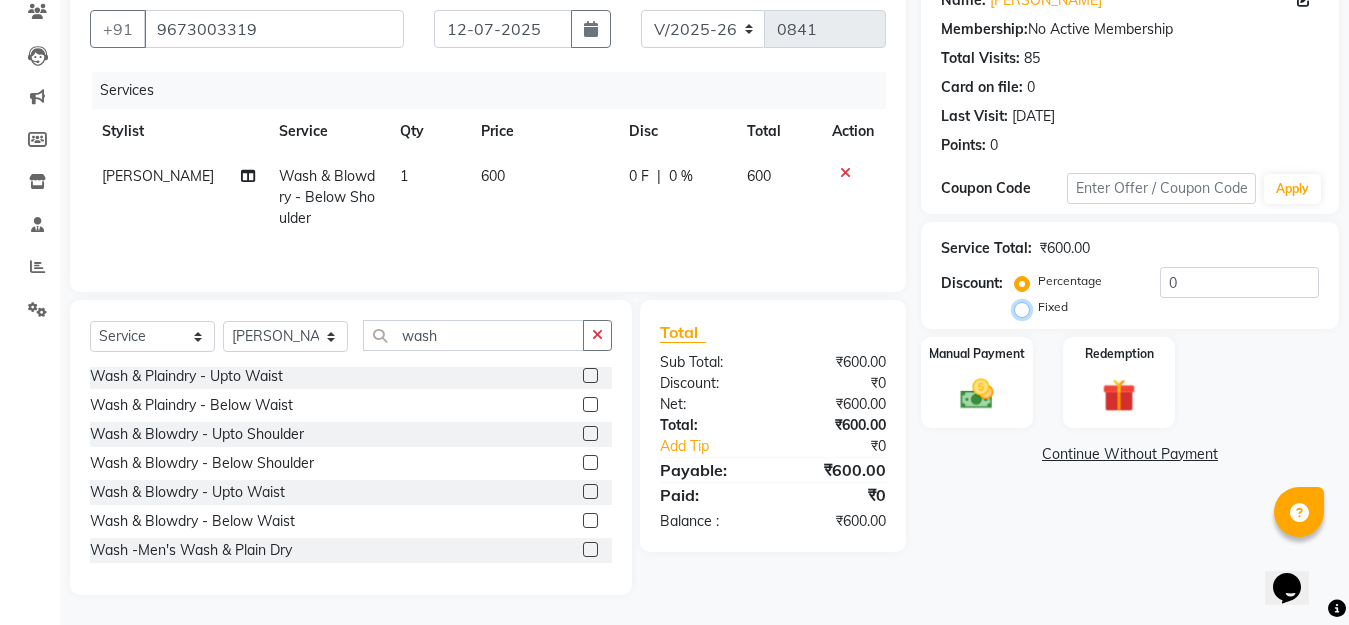 click on "Fixed" at bounding box center [1026, 307] 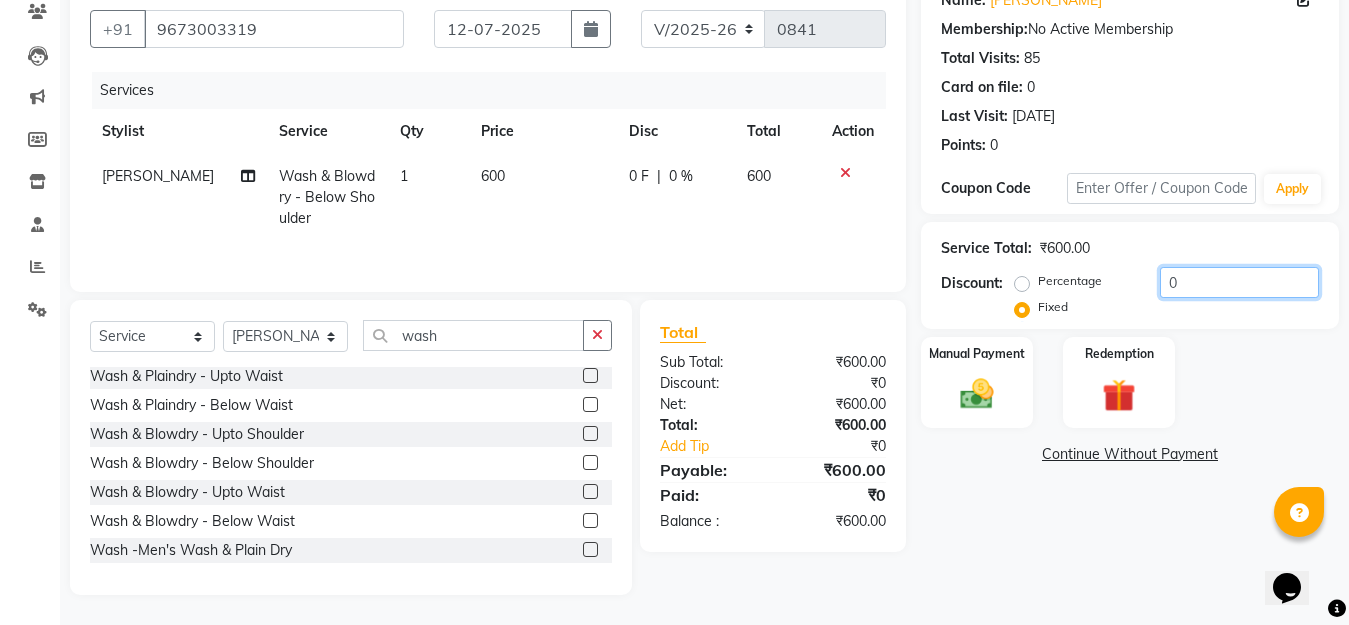 click on "0" 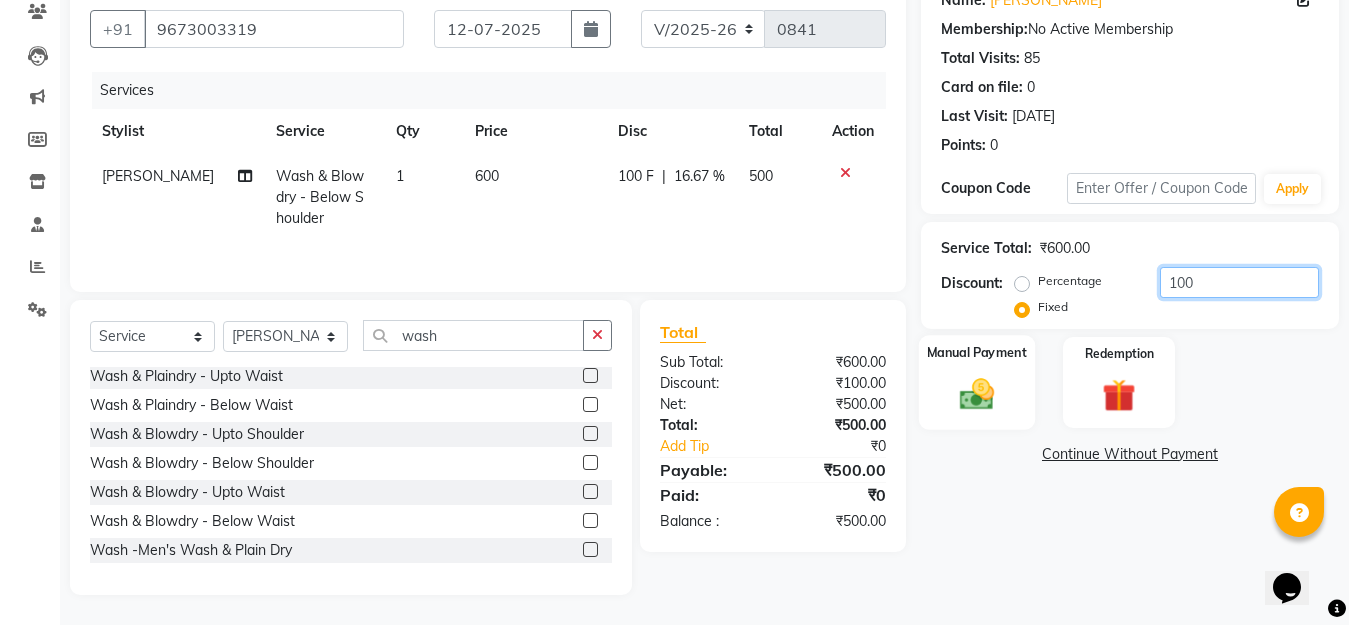 type on "100" 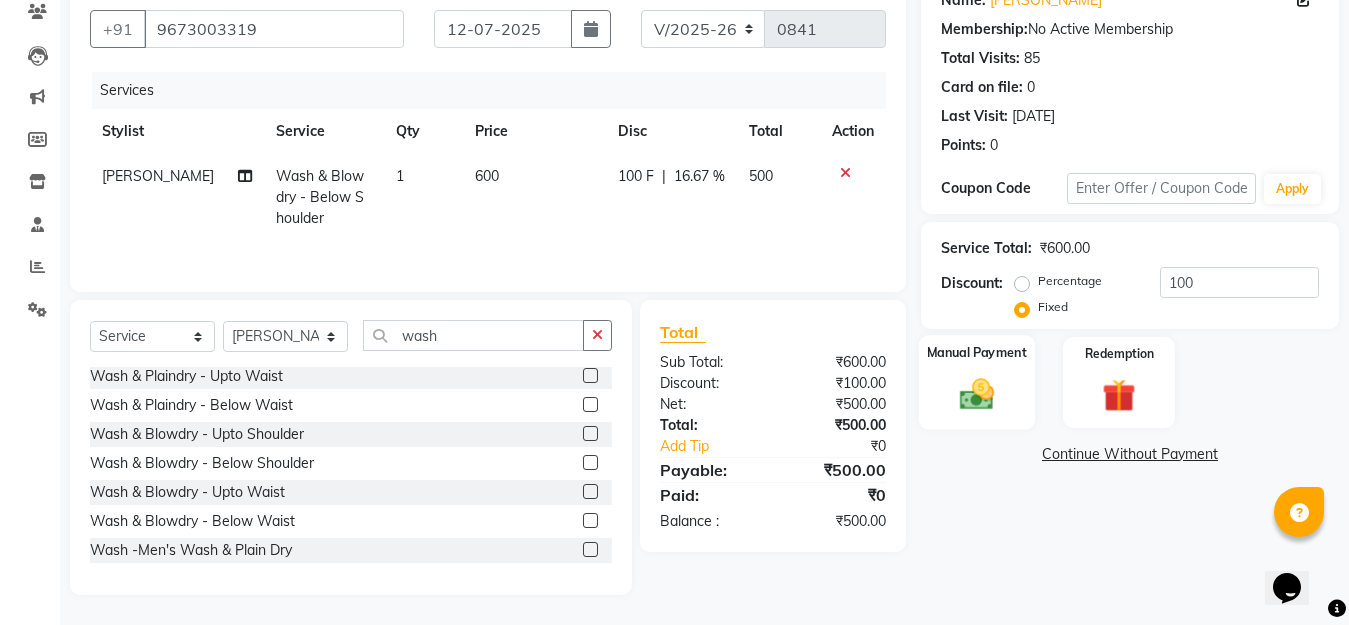 click 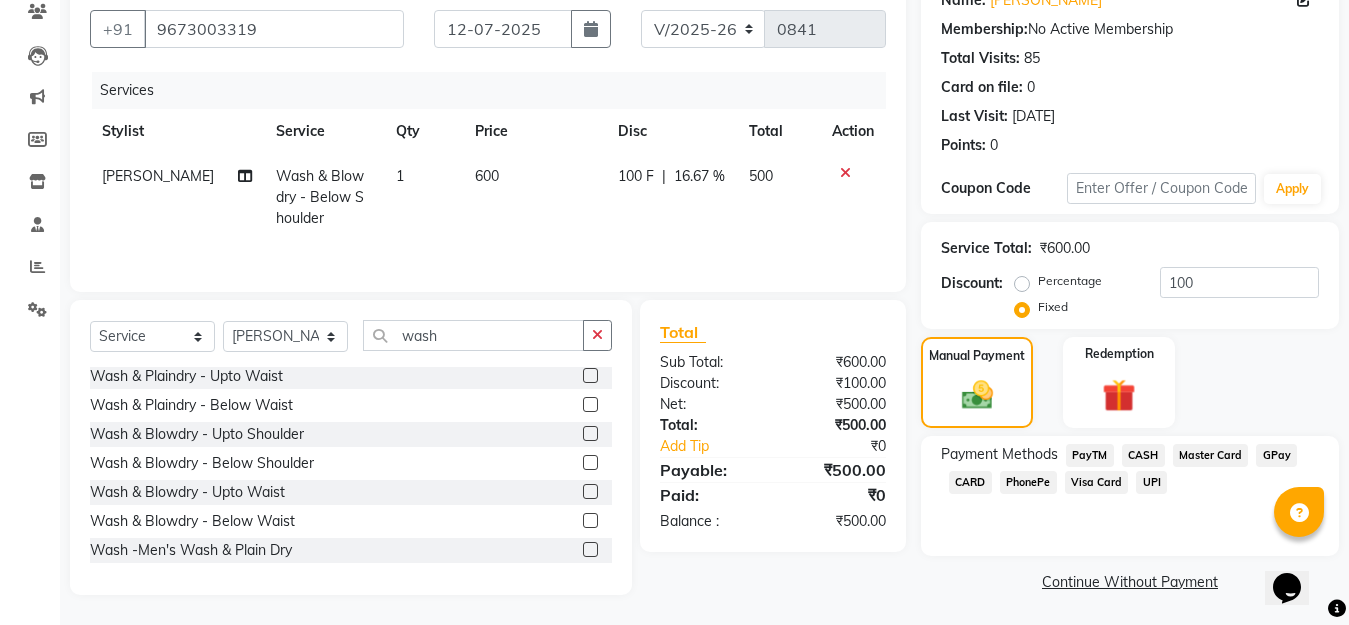 click on "GPay" 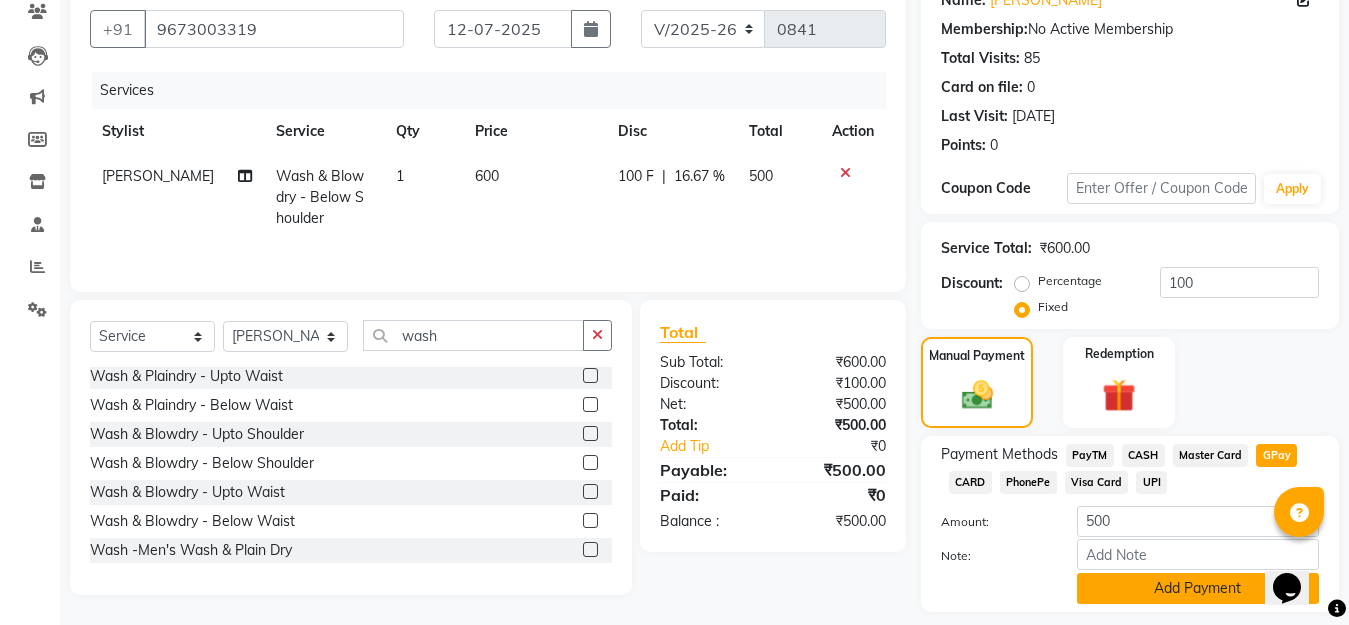 click on "Add Payment" 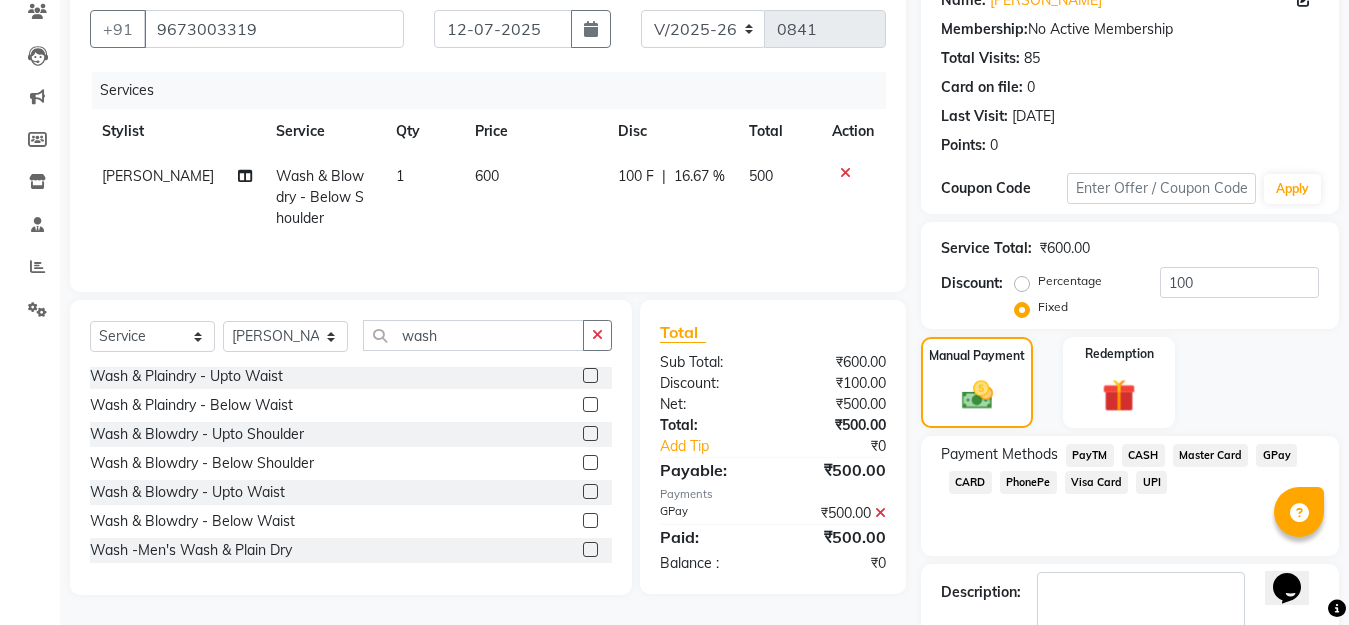scroll, scrollTop: 291, scrollLeft: 0, axis: vertical 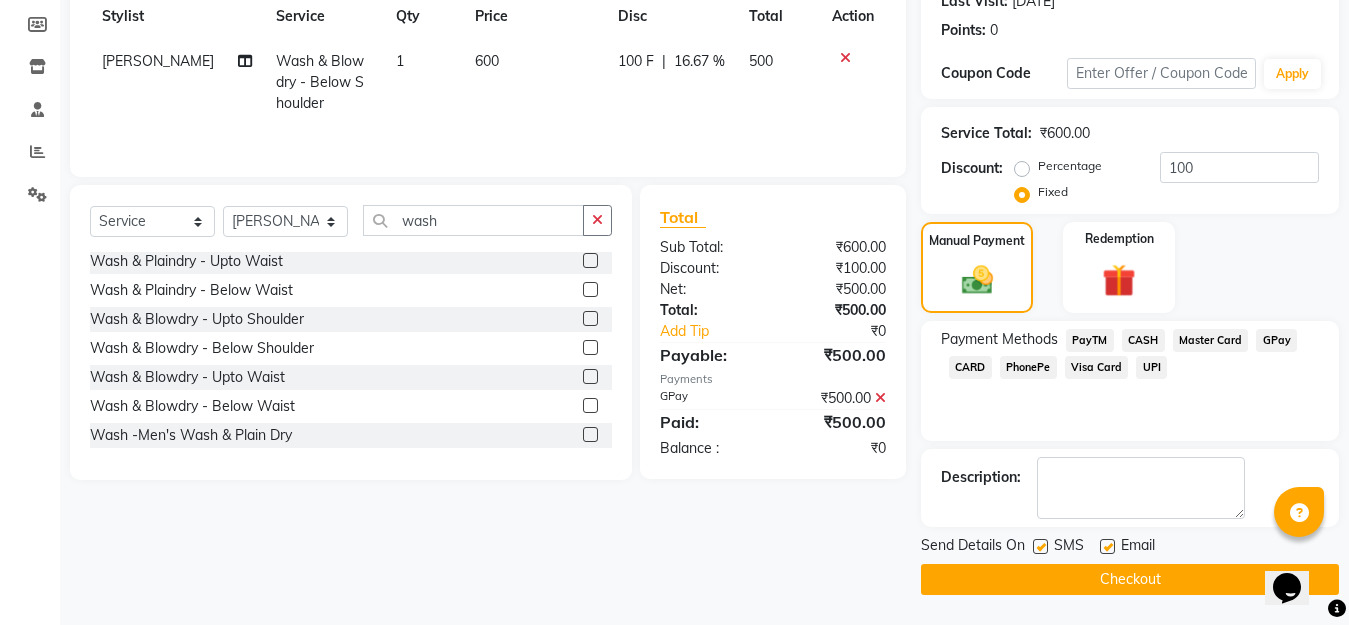 click on "Checkout" 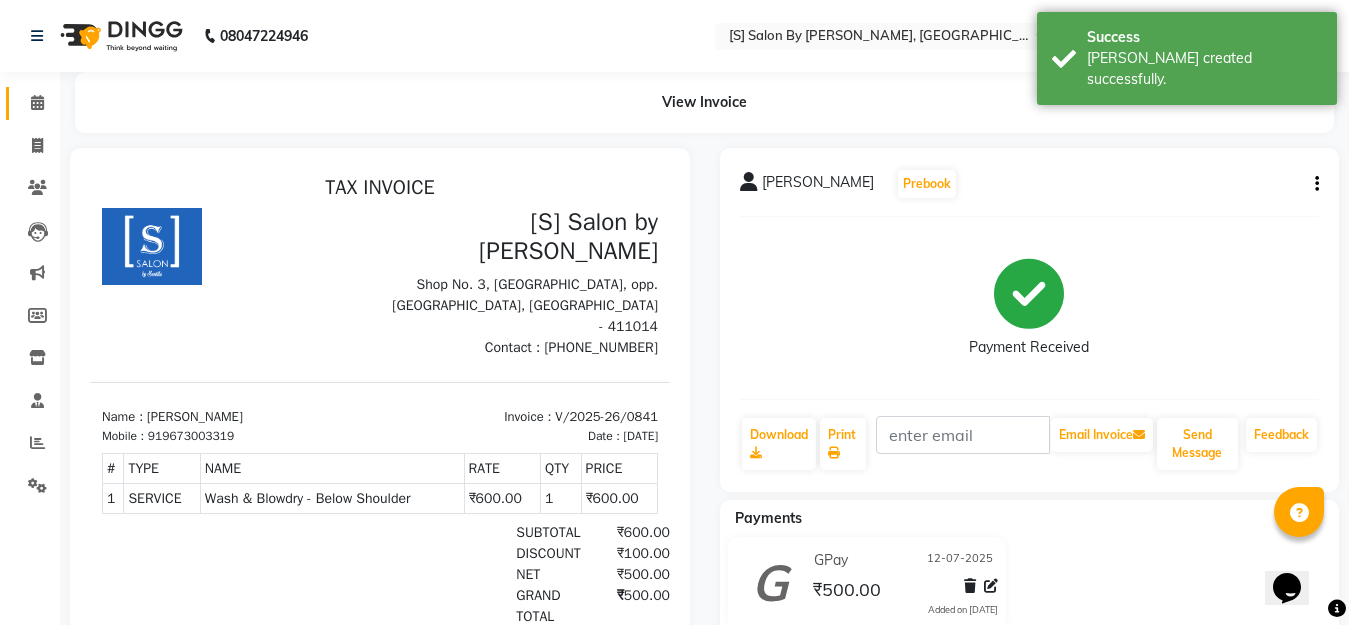 scroll, scrollTop: 0, scrollLeft: 0, axis: both 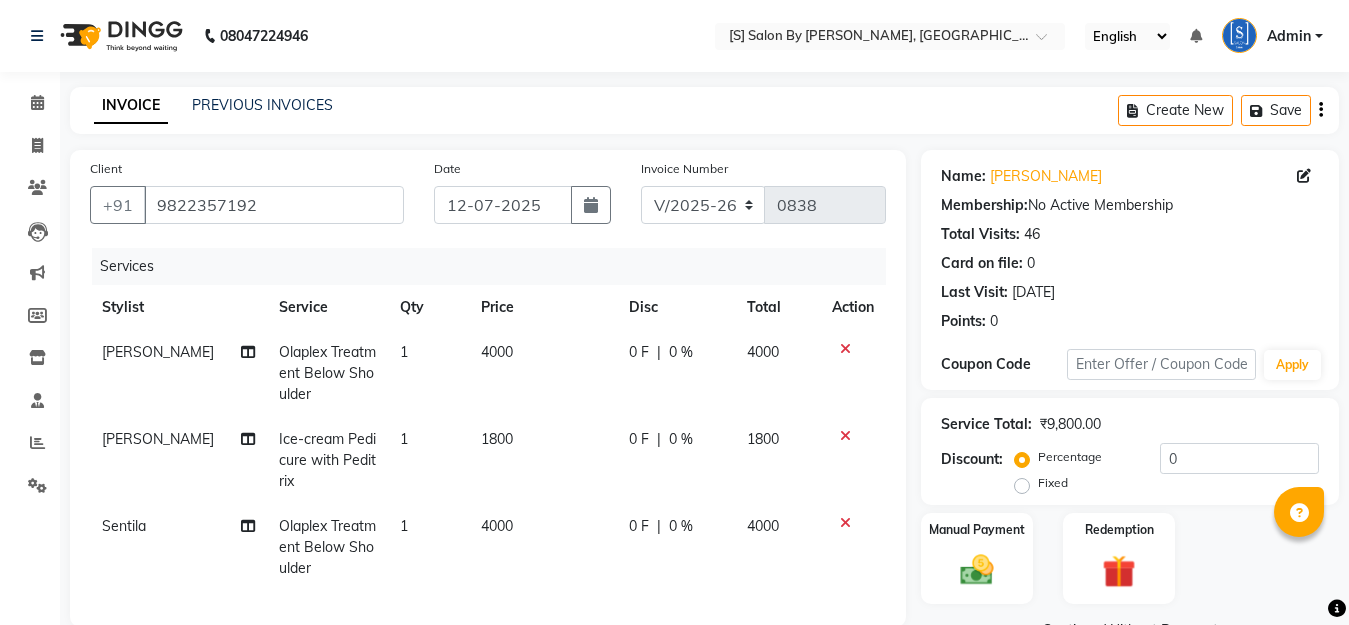 select on "45" 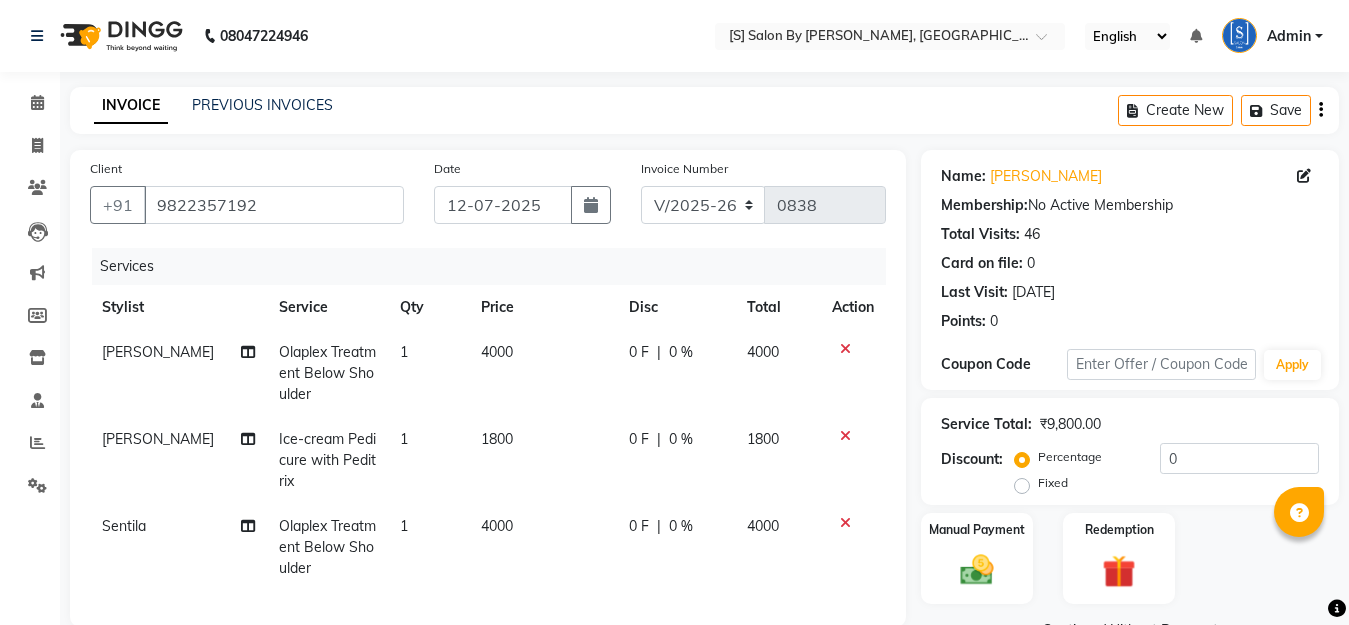 scroll, scrollTop: 300, scrollLeft: 0, axis: vertical 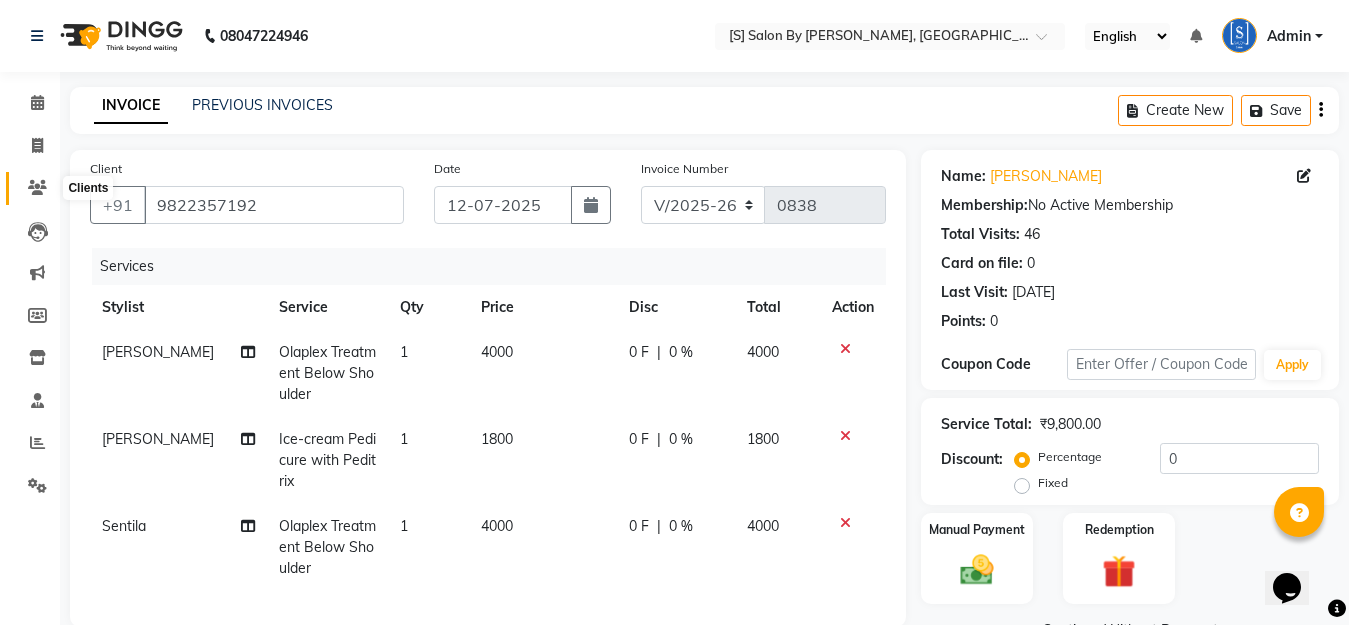 click 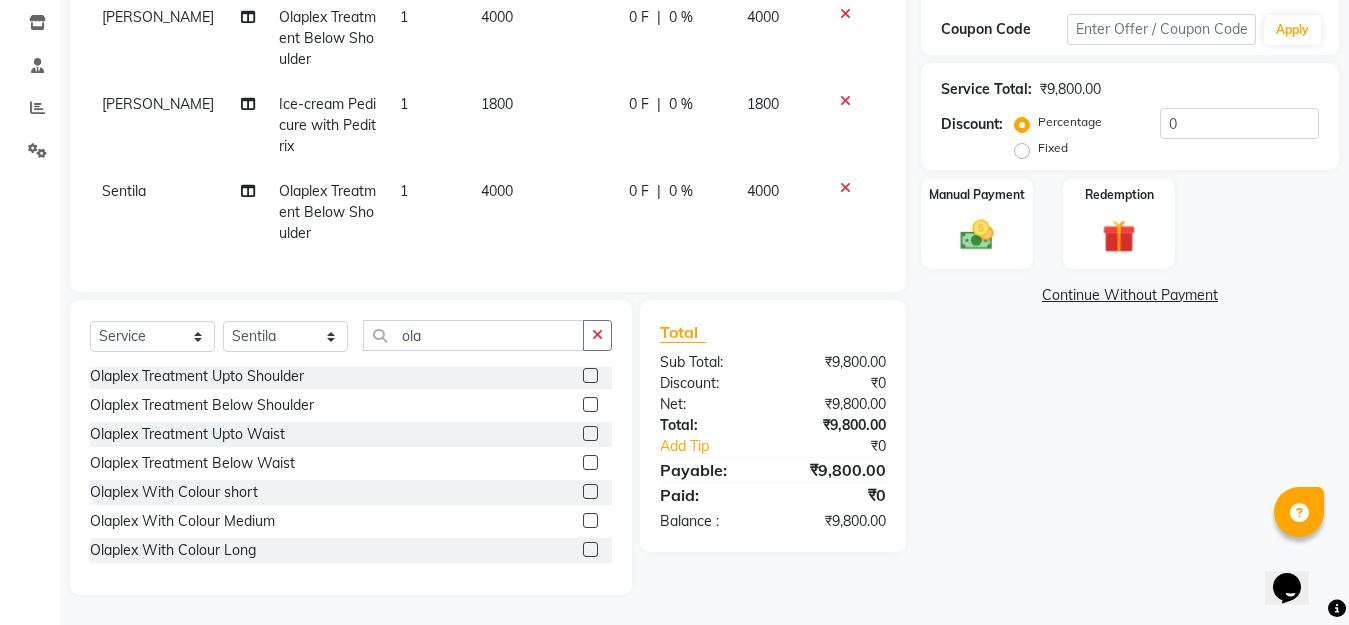 scroll, scrollTop: 352, scrollLeft: 0, axis: vertical 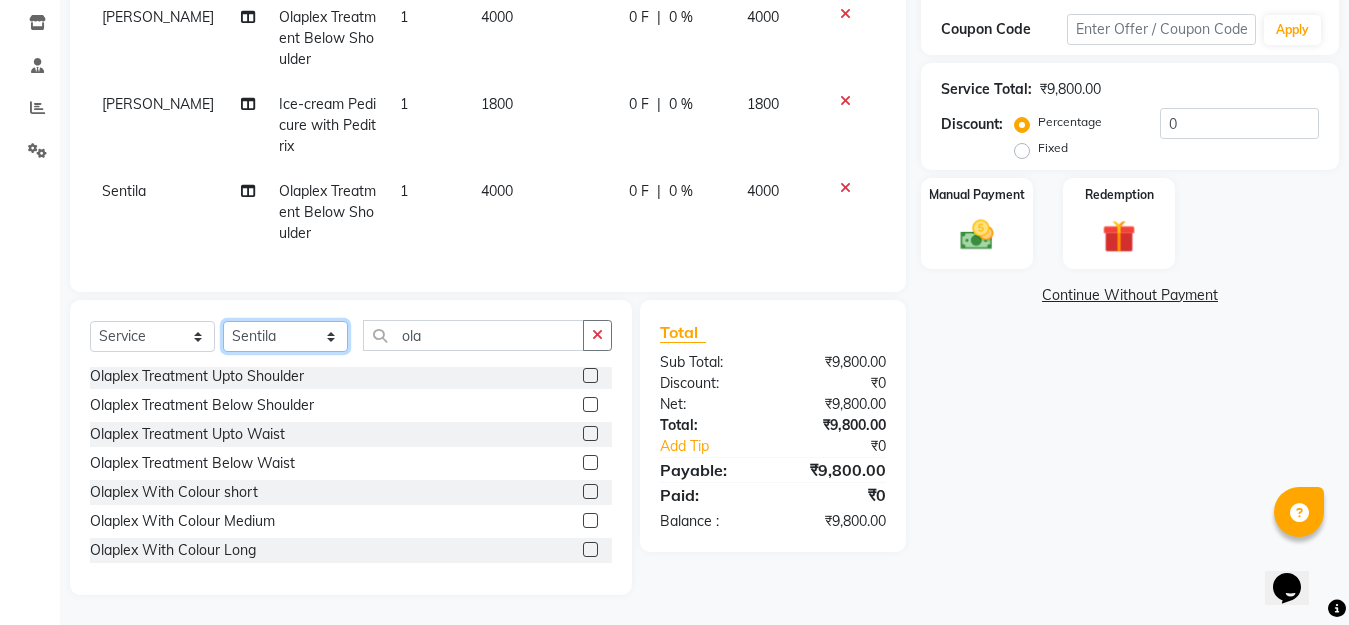 click on "Select Stylist Aarti Beautician Demnao [PERSON_NAME]  [PERSON_NAME]" 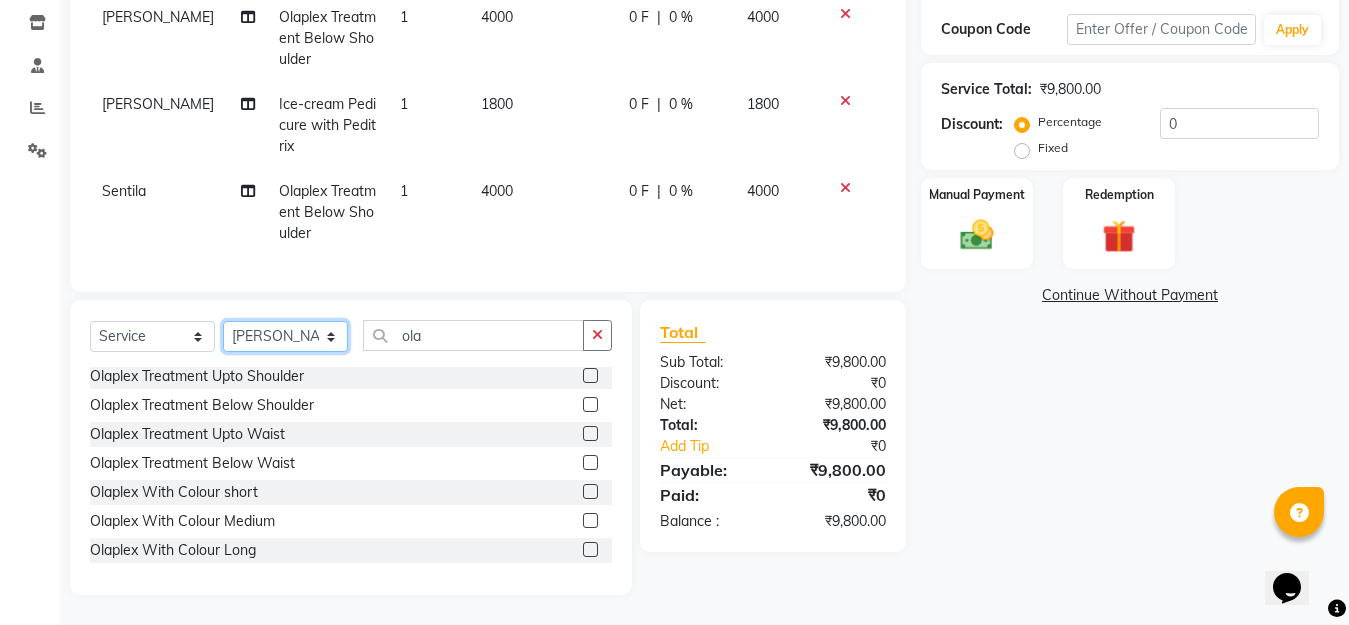 click on "Select Stylist Aarti Beautician Demnao [PERSON_NAME]  [PERSON_NAME]" 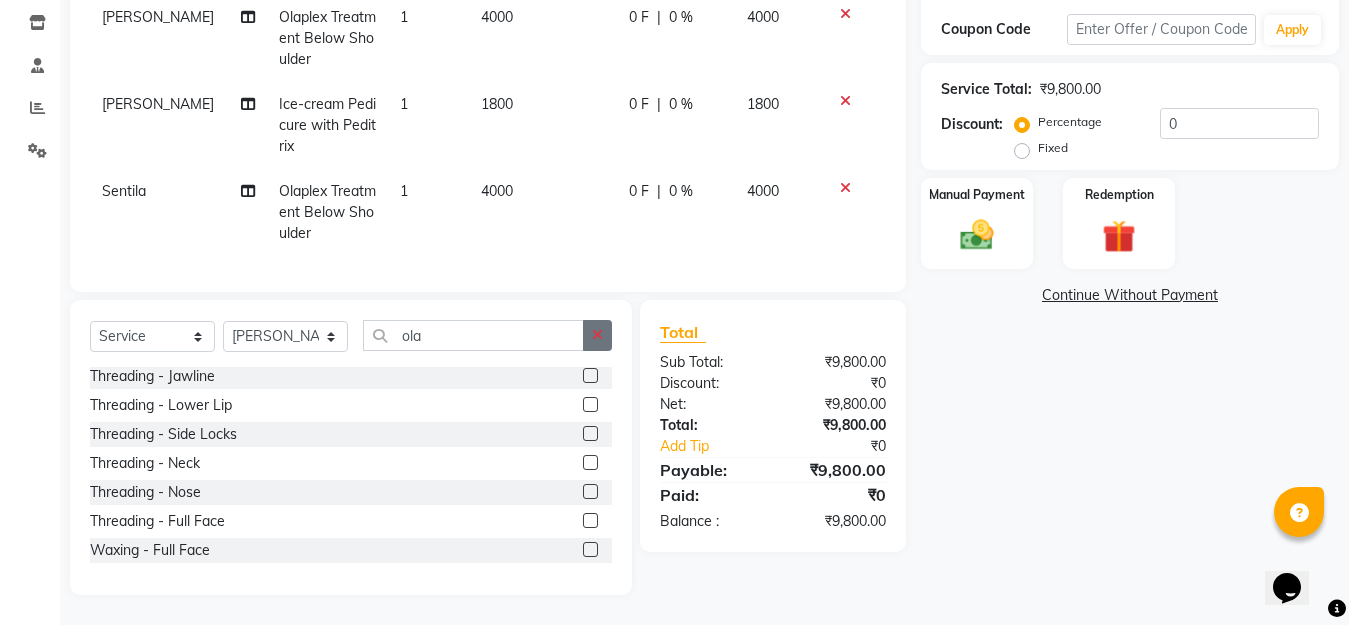 click 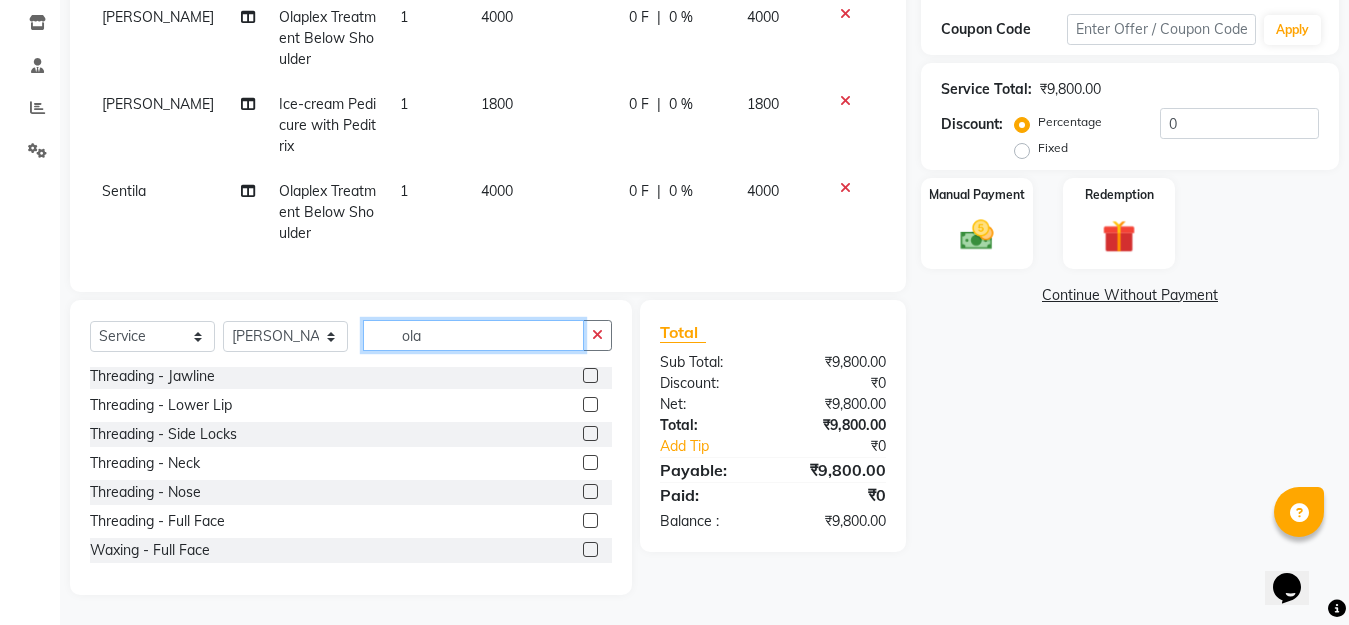 type 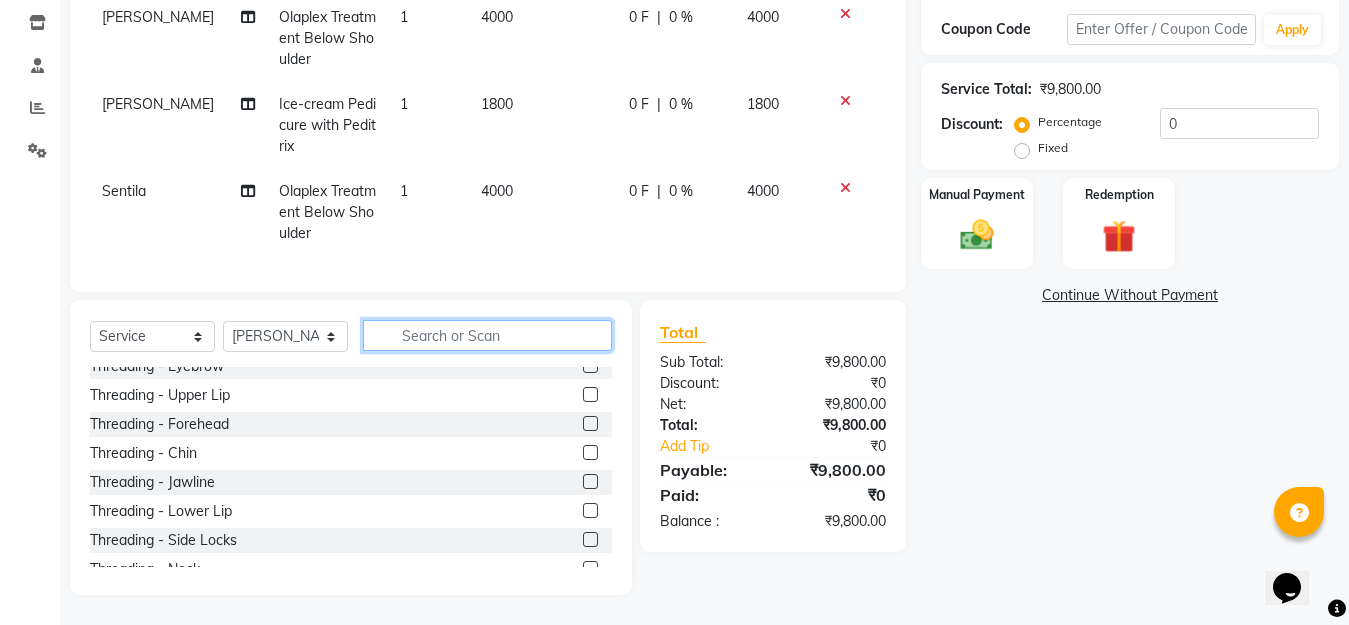 scroll, scrollTop: 0, scrollLeft: 0, axis: both 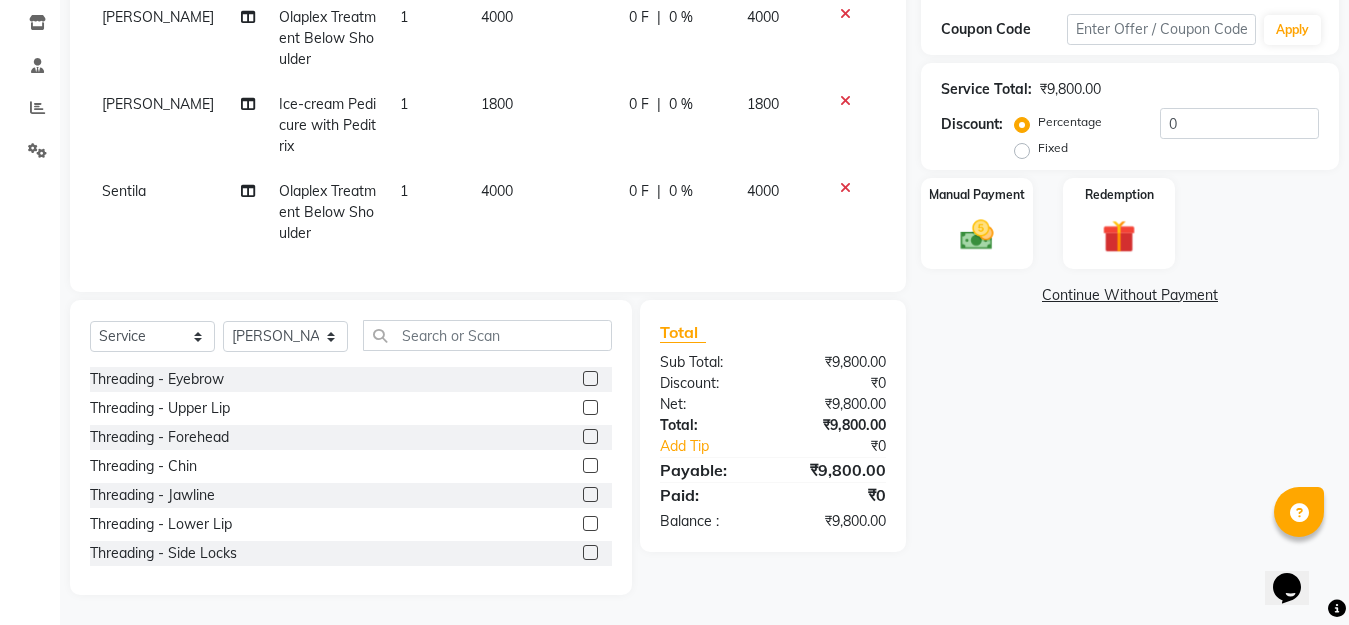 click 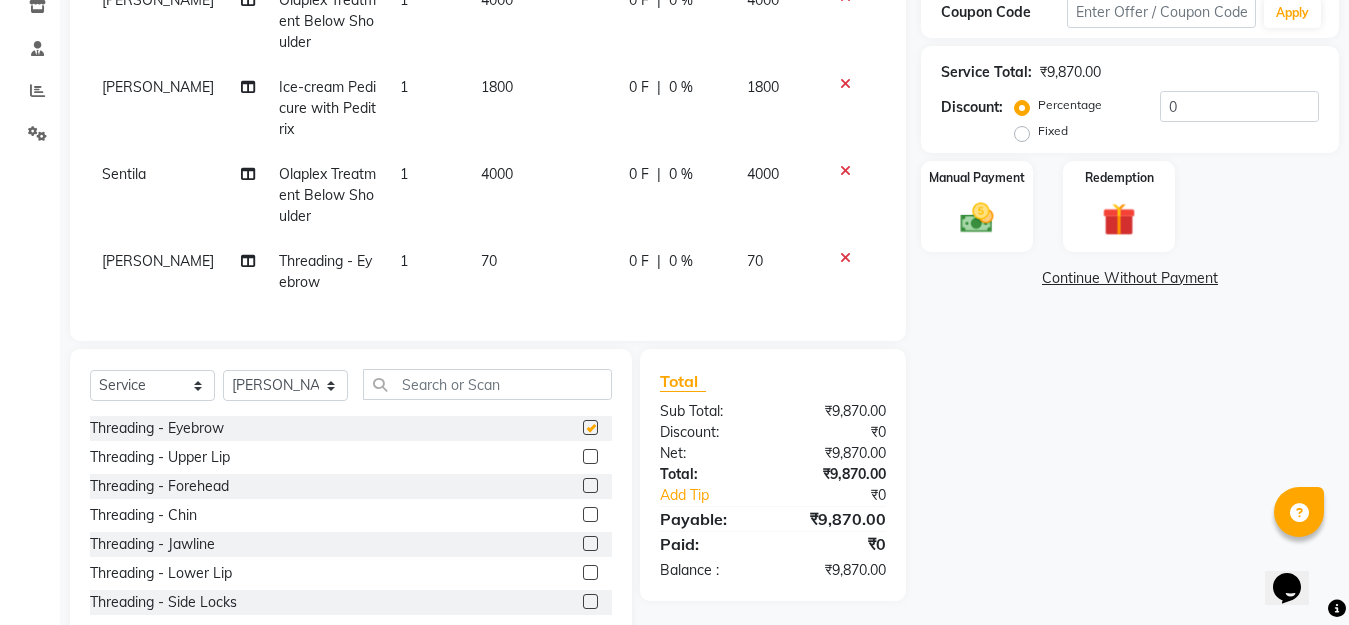 checkbox on "false" 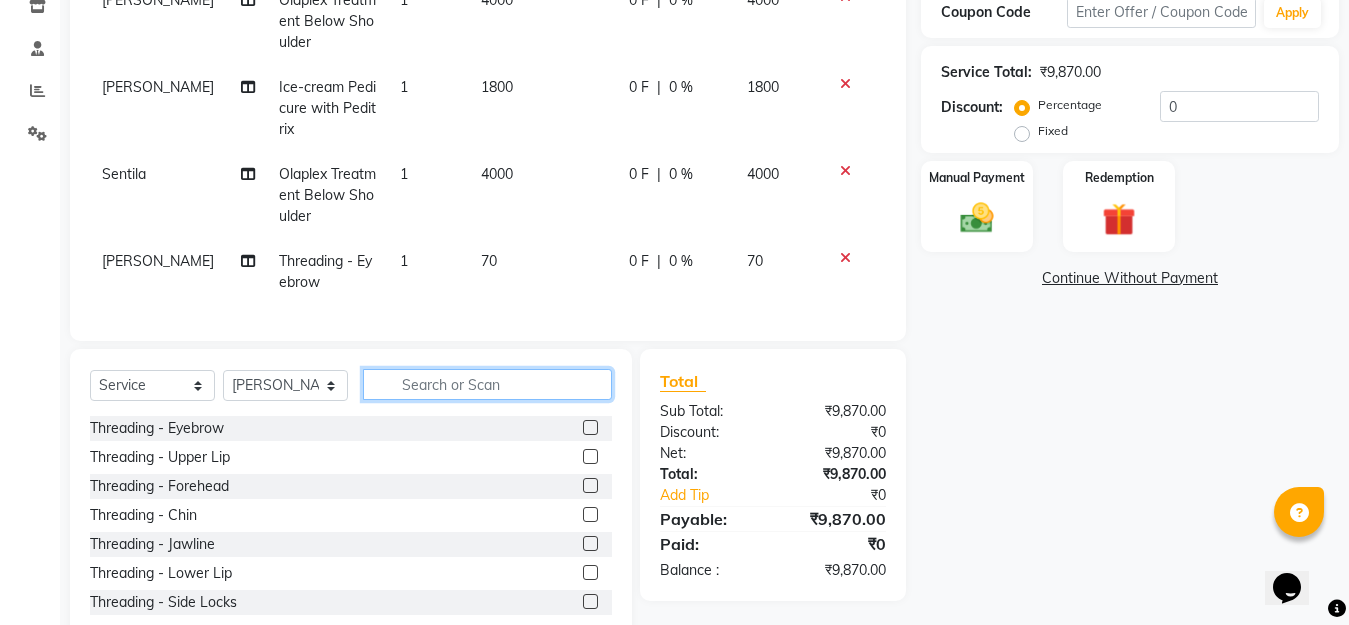 click 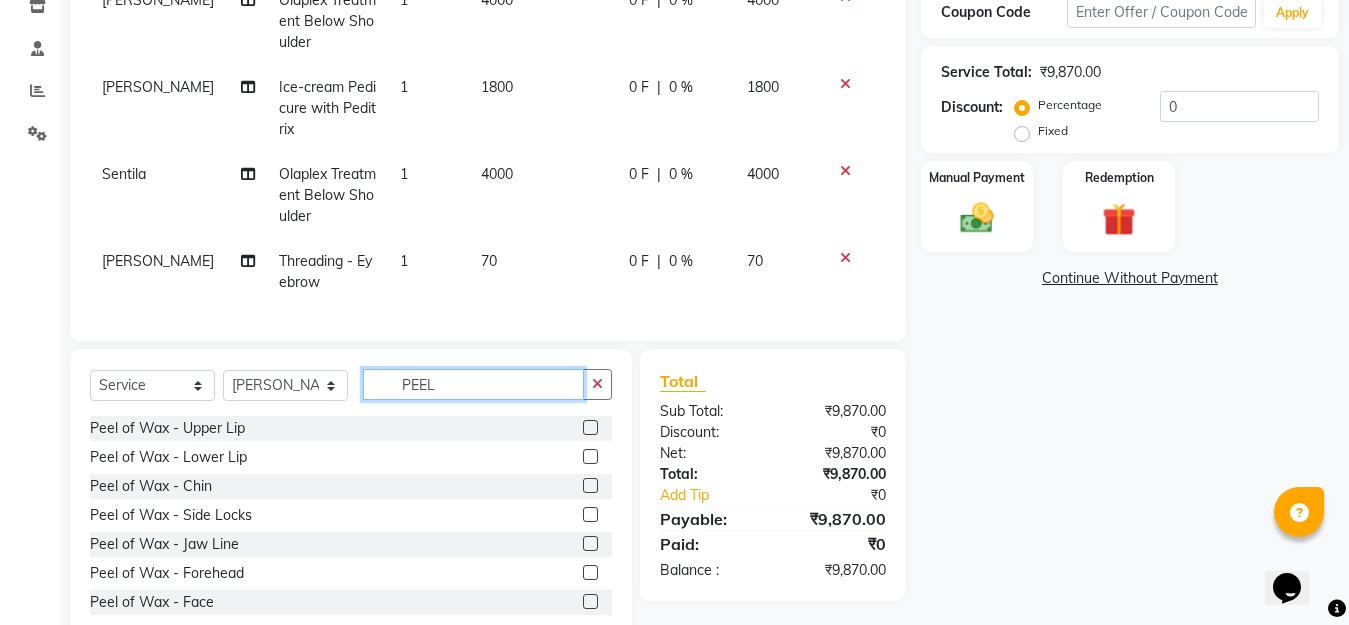 type on "PEEL" 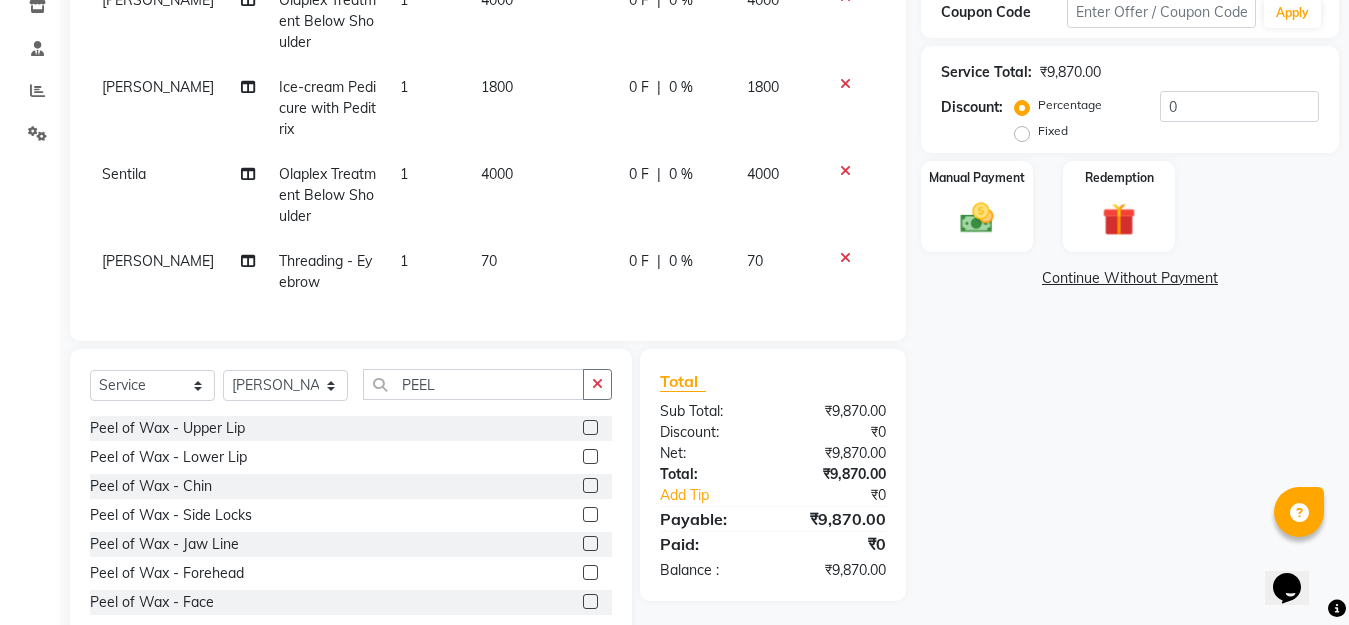 click 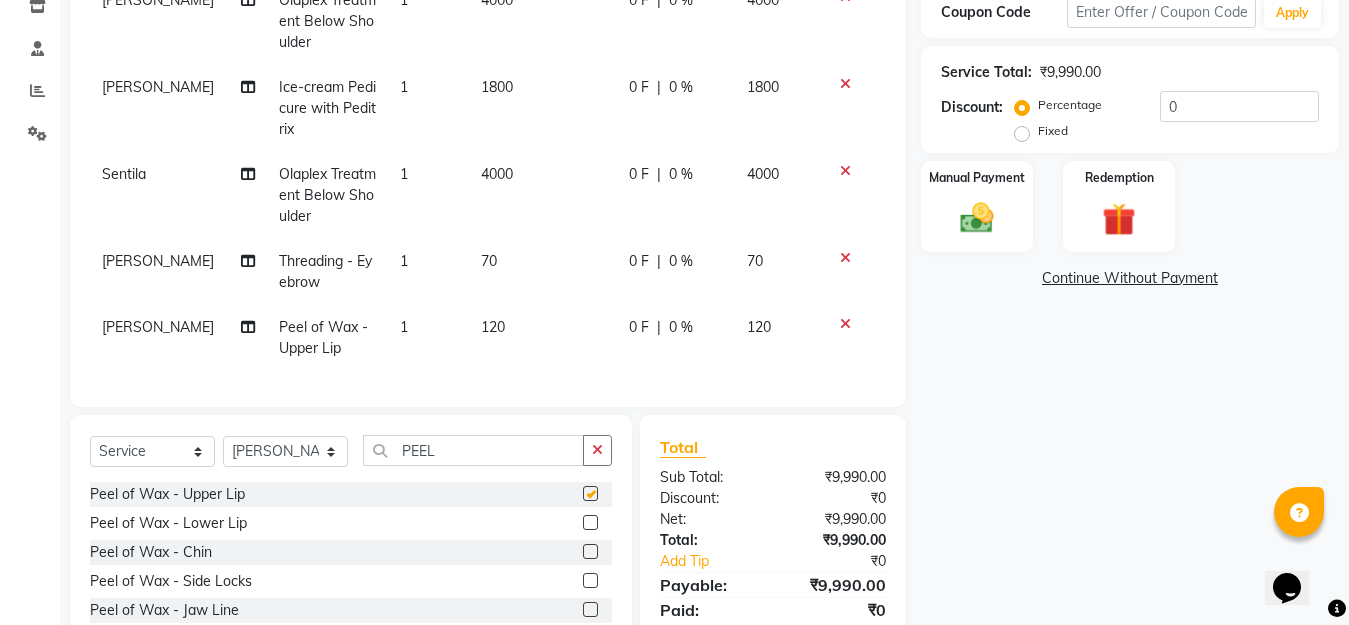 checkbox on "false" 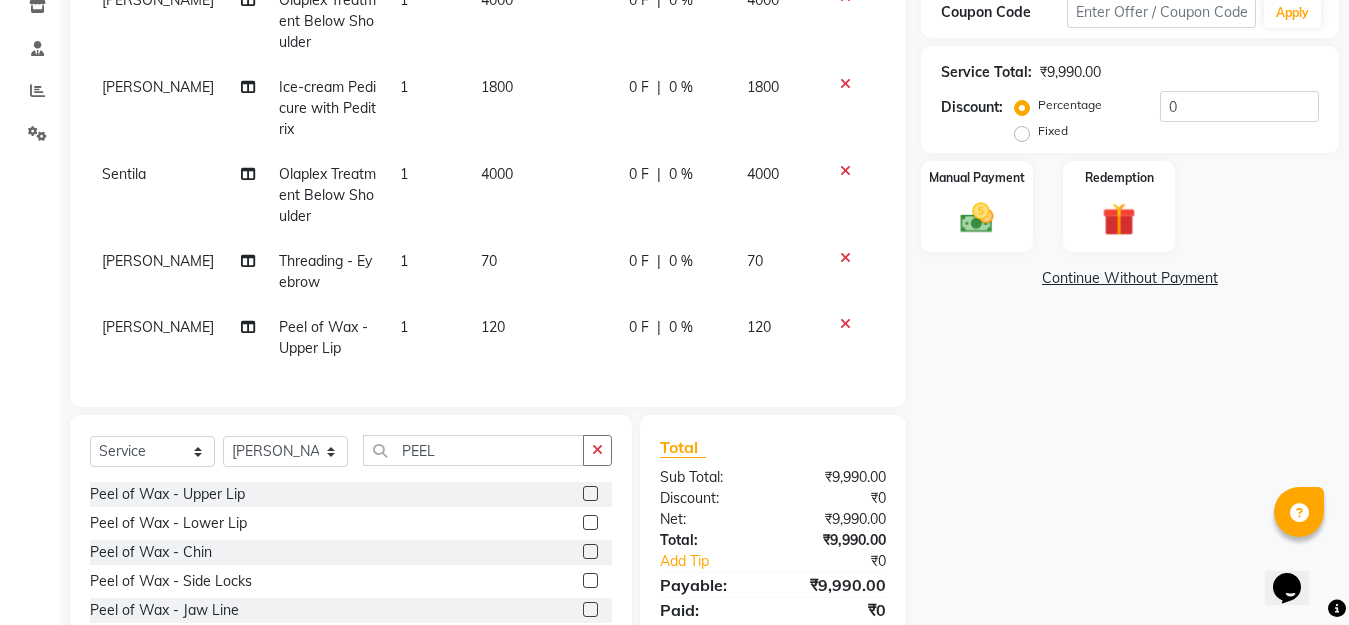 click 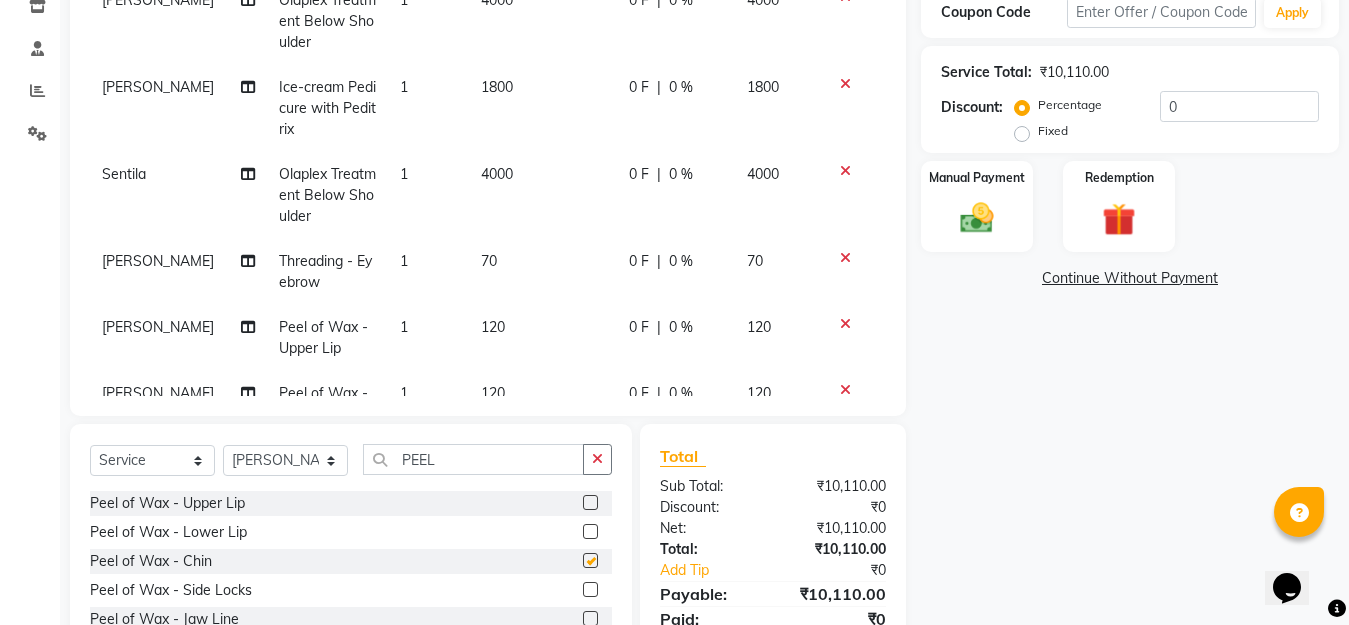 checkbox on "false" 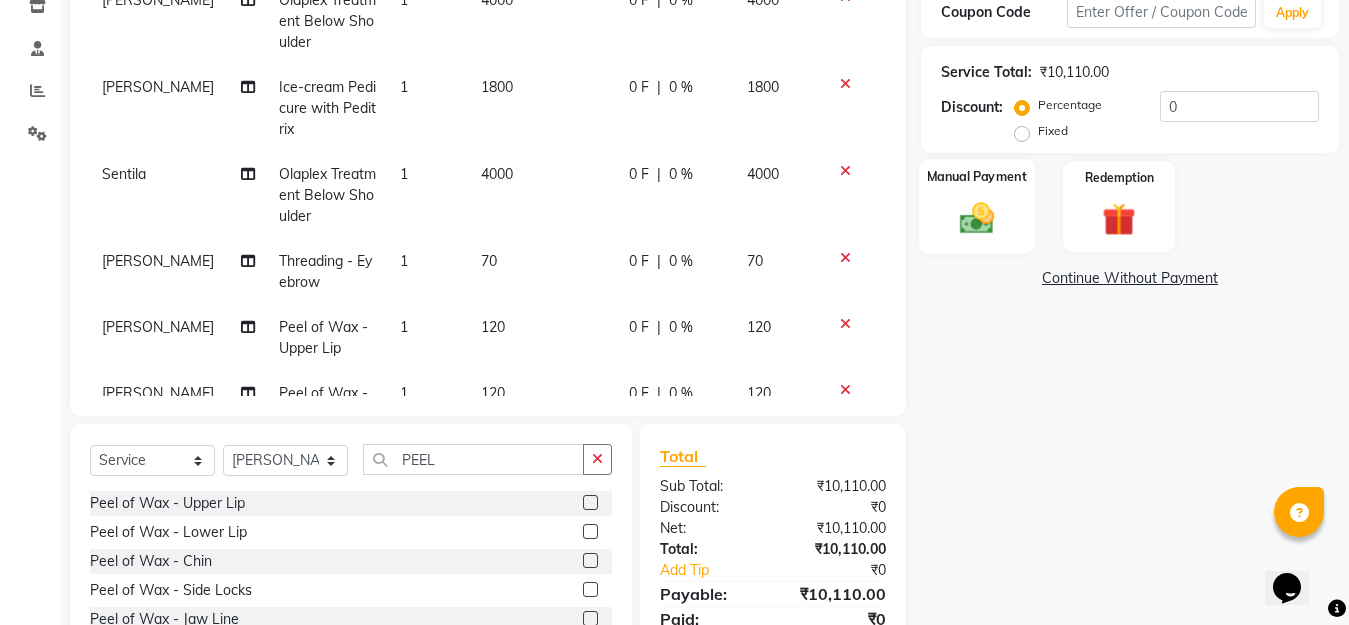 click 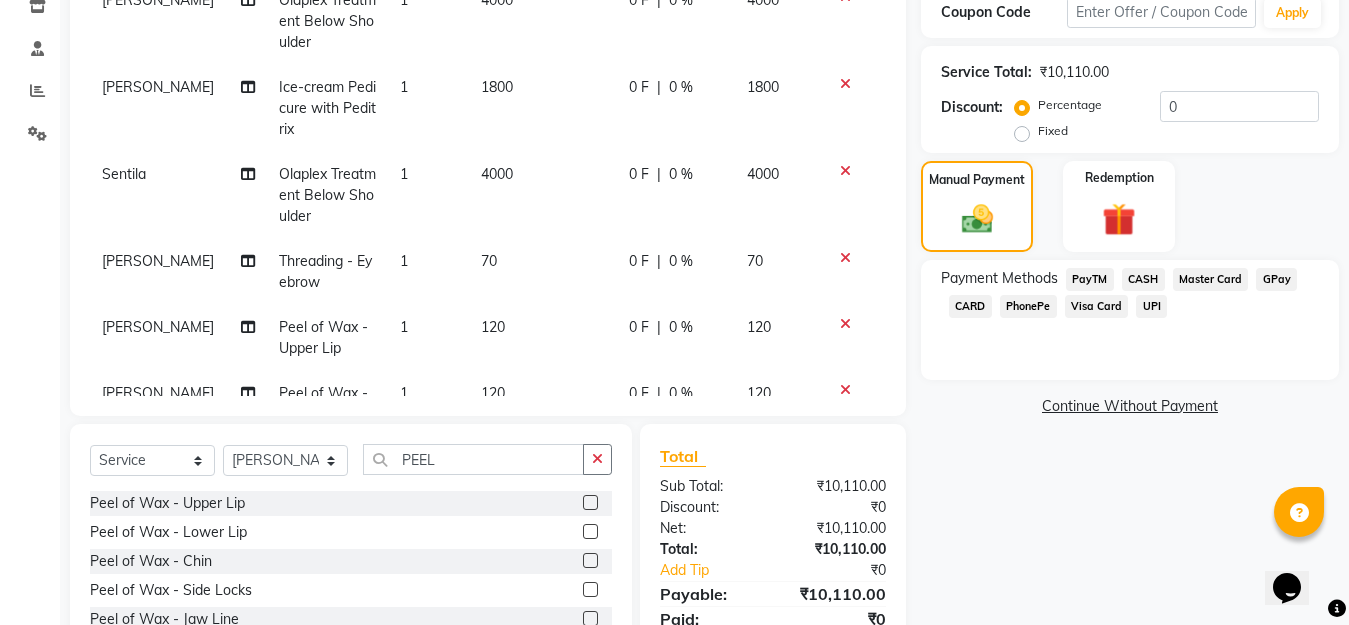 click on "CASH" 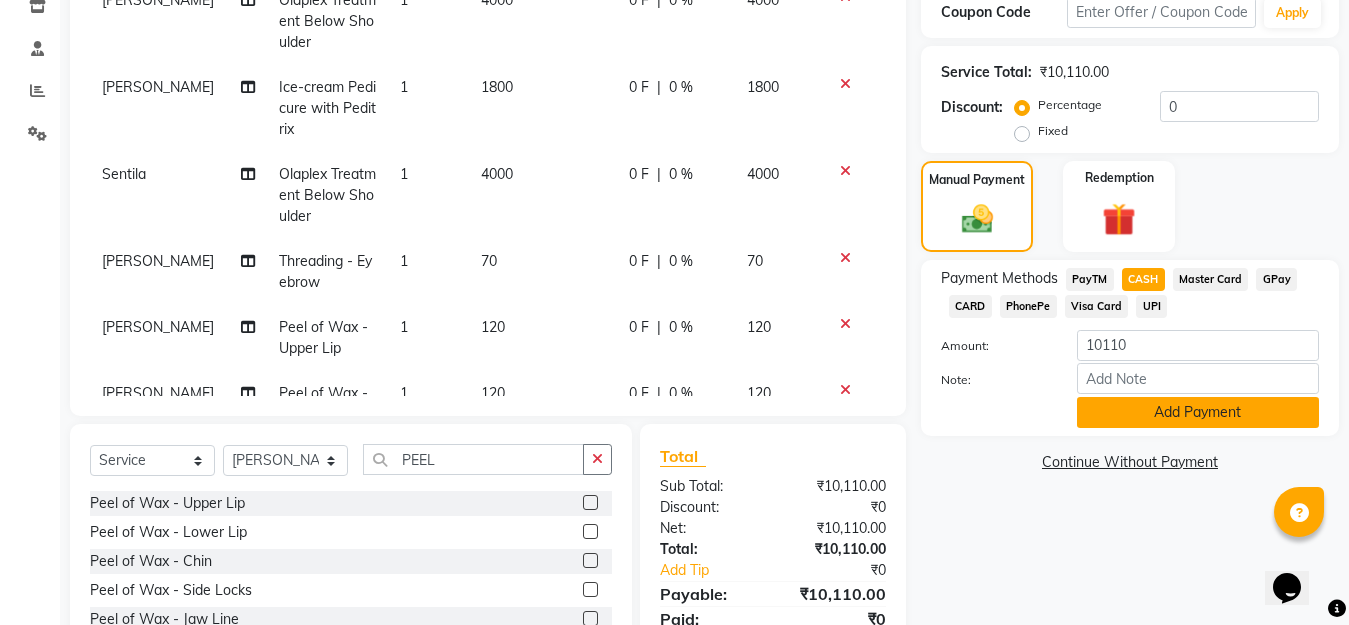 click on "Add Payment" 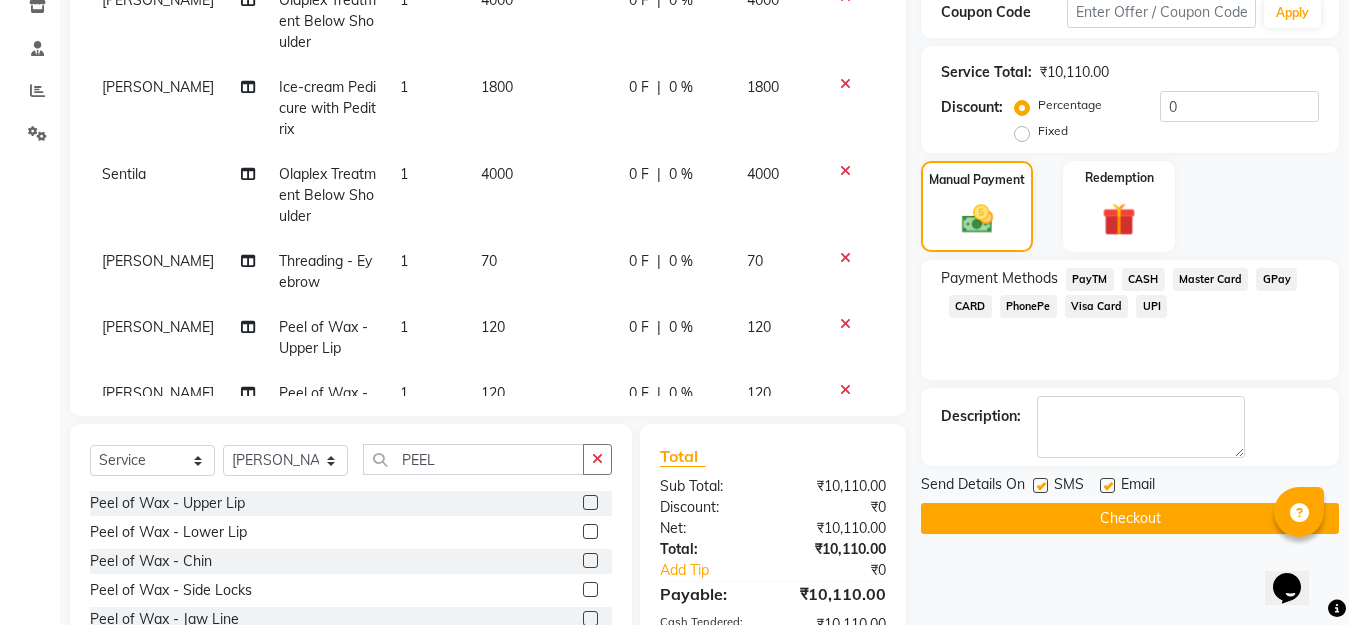 scroll, scrollTop: 504, scrollLeft: 0, axis: vertical 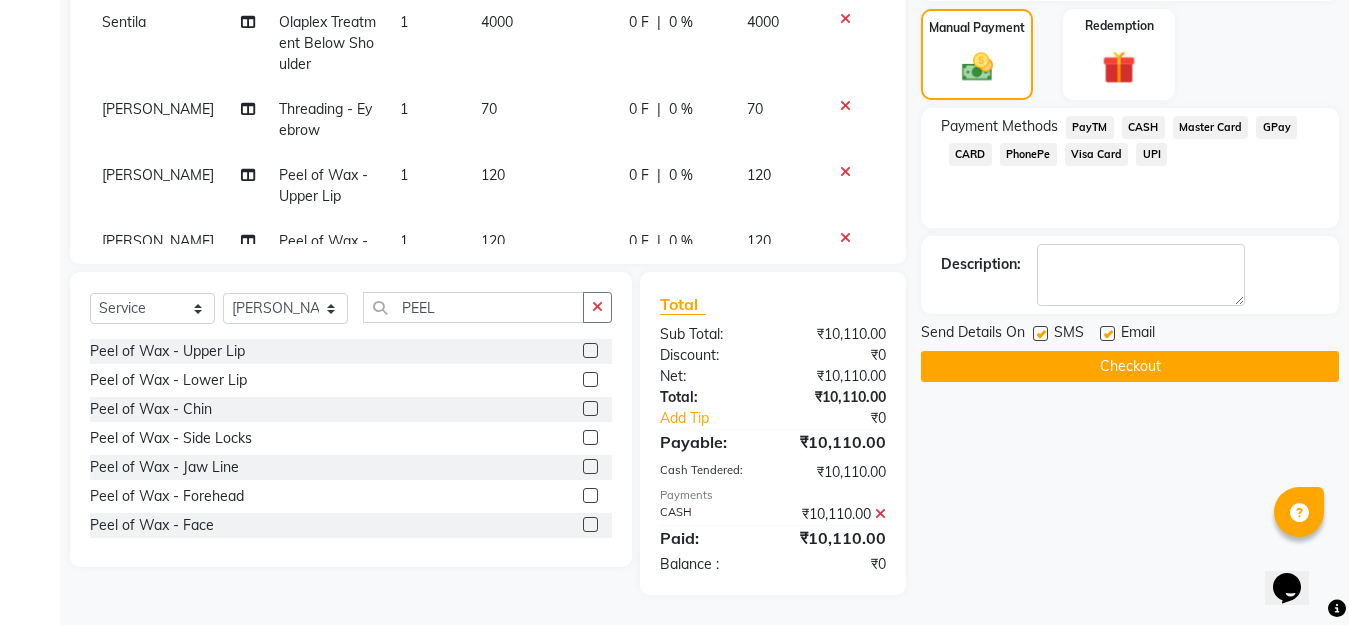 click on "Checkout" 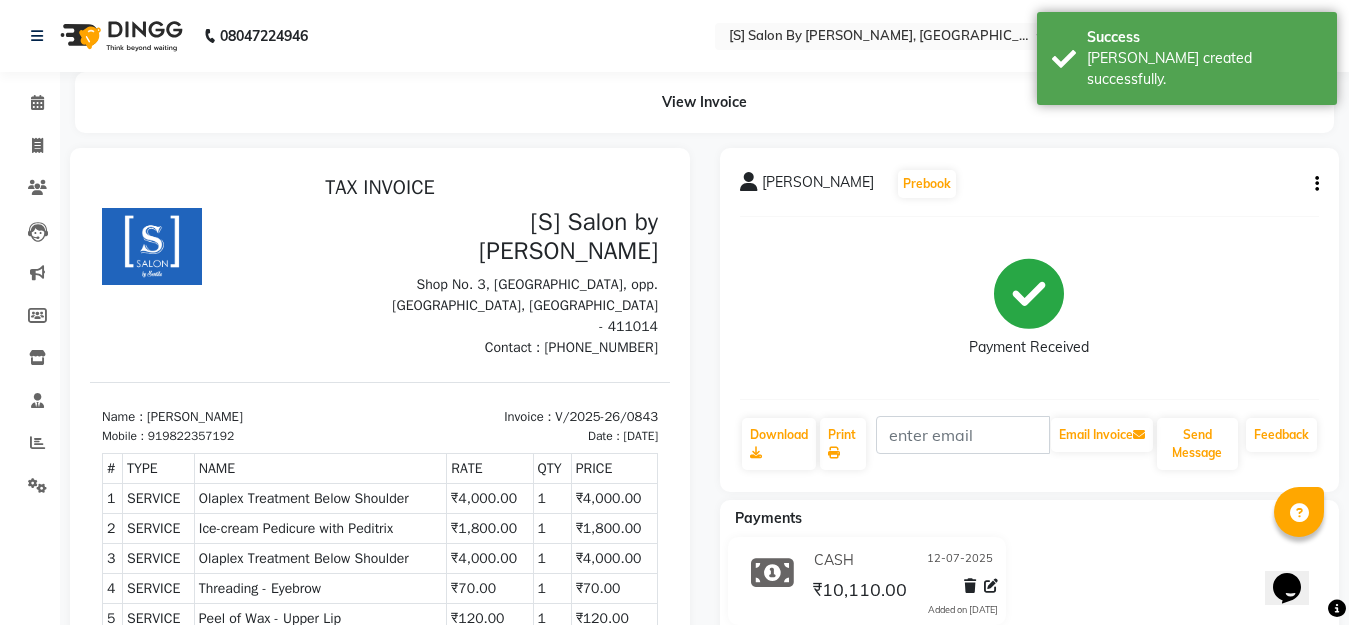 scroll, scrollTop: 0, scrollLeft: 0, axis: both 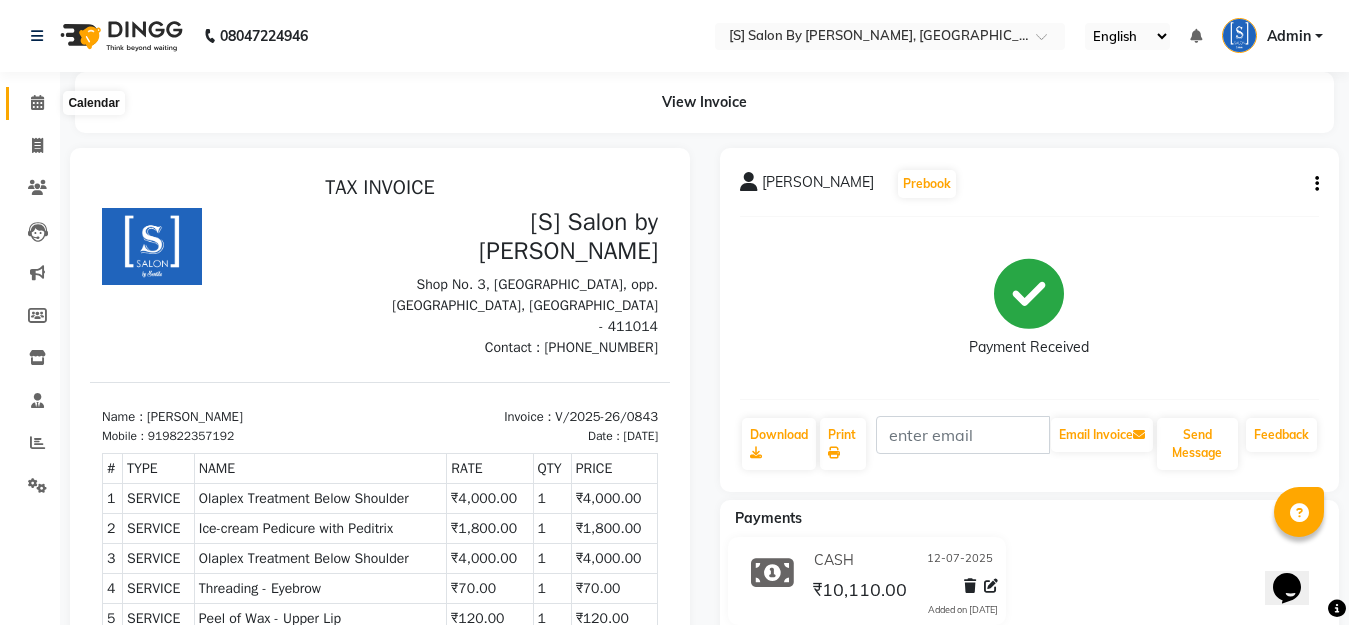 click 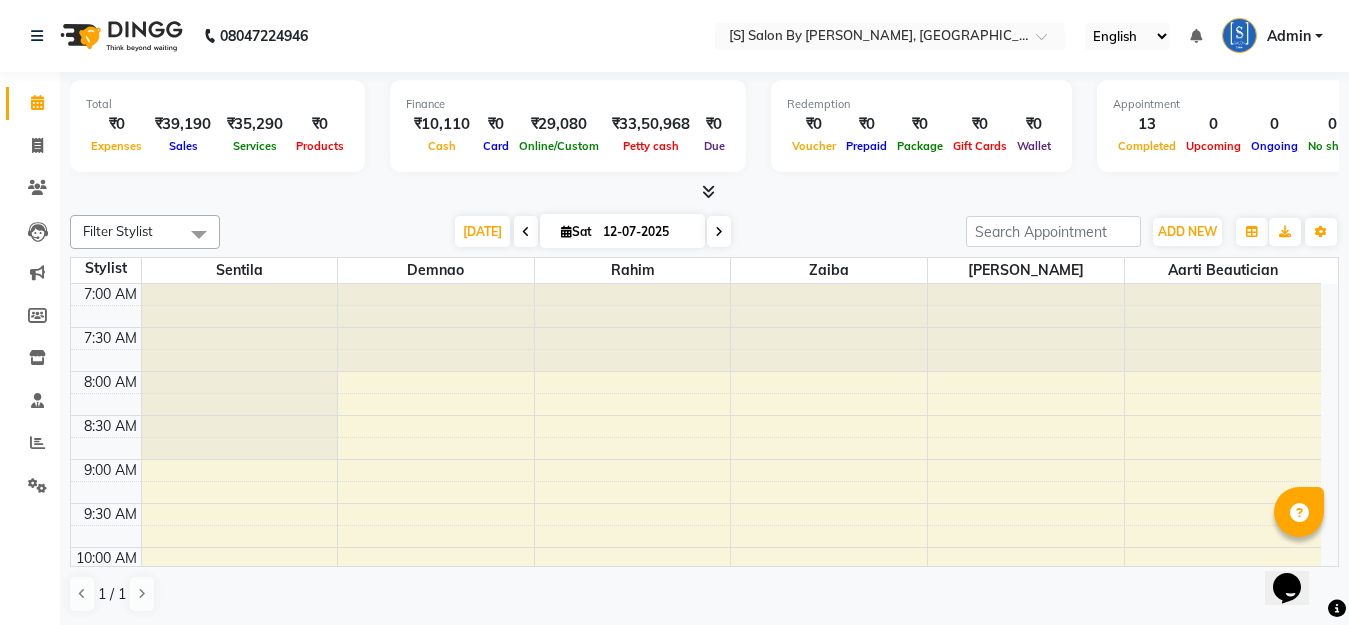 scroll, scrollTop: 0, scrollLeft: 0, axis: both 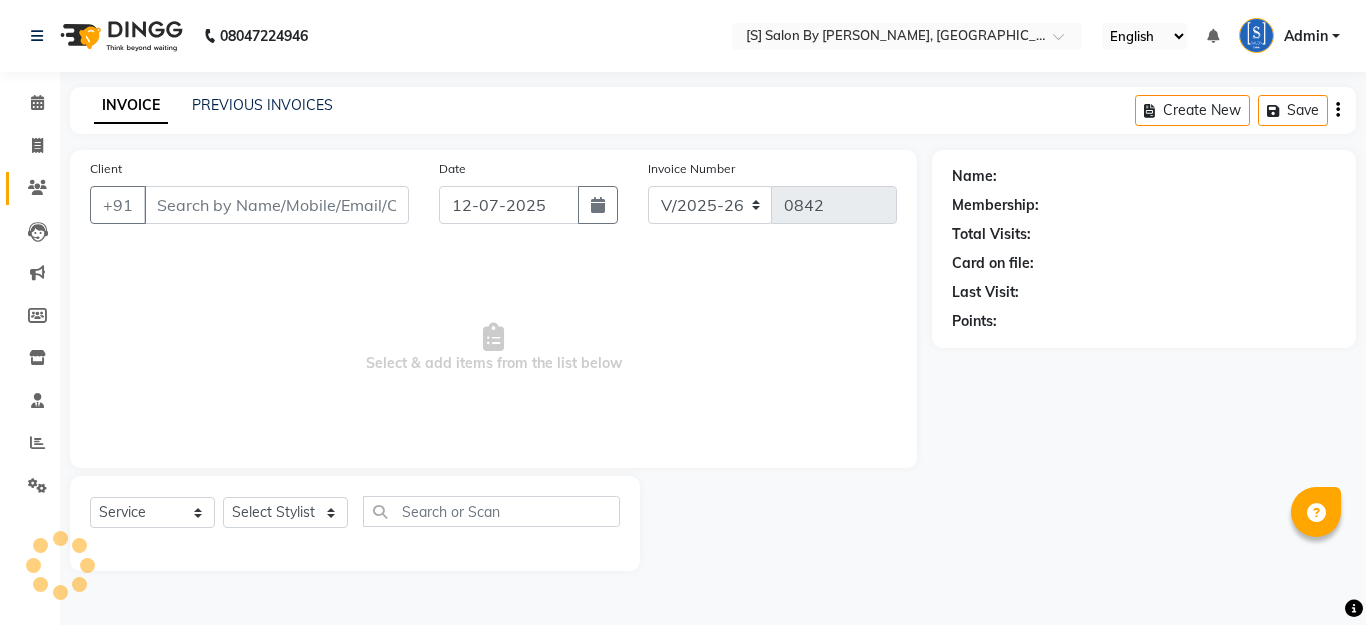 click 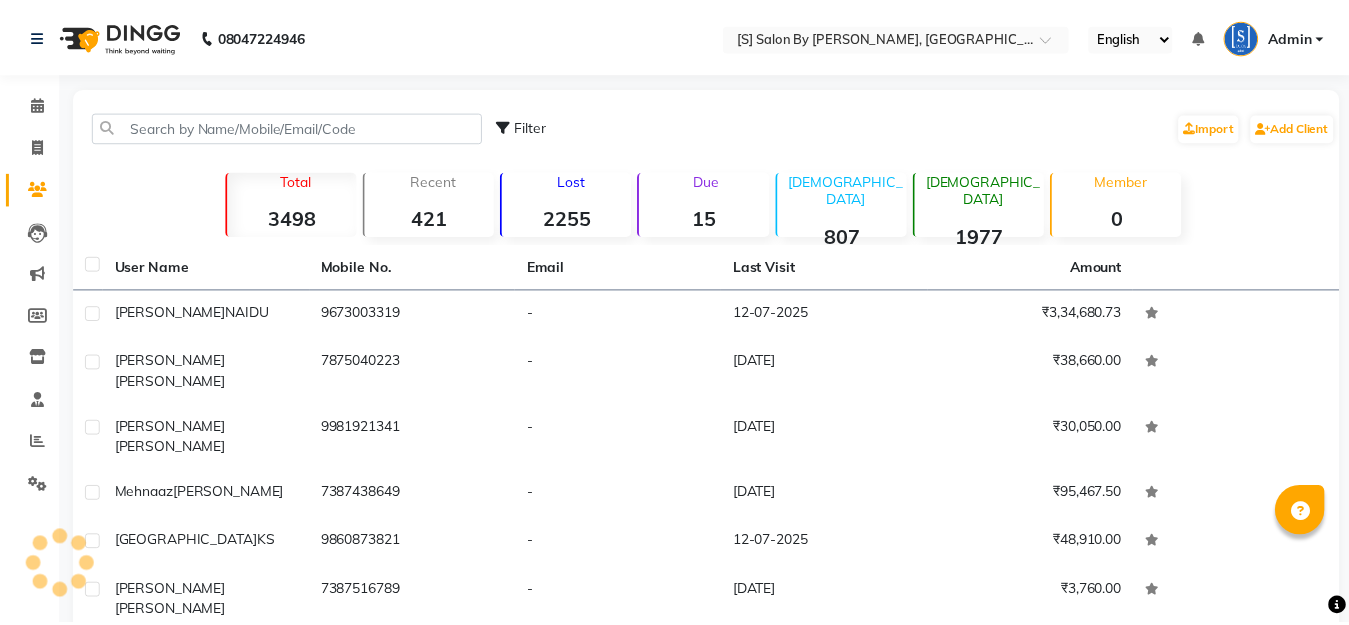 scroll, scrollTop: 0, scrollLeft: 0, axis: both 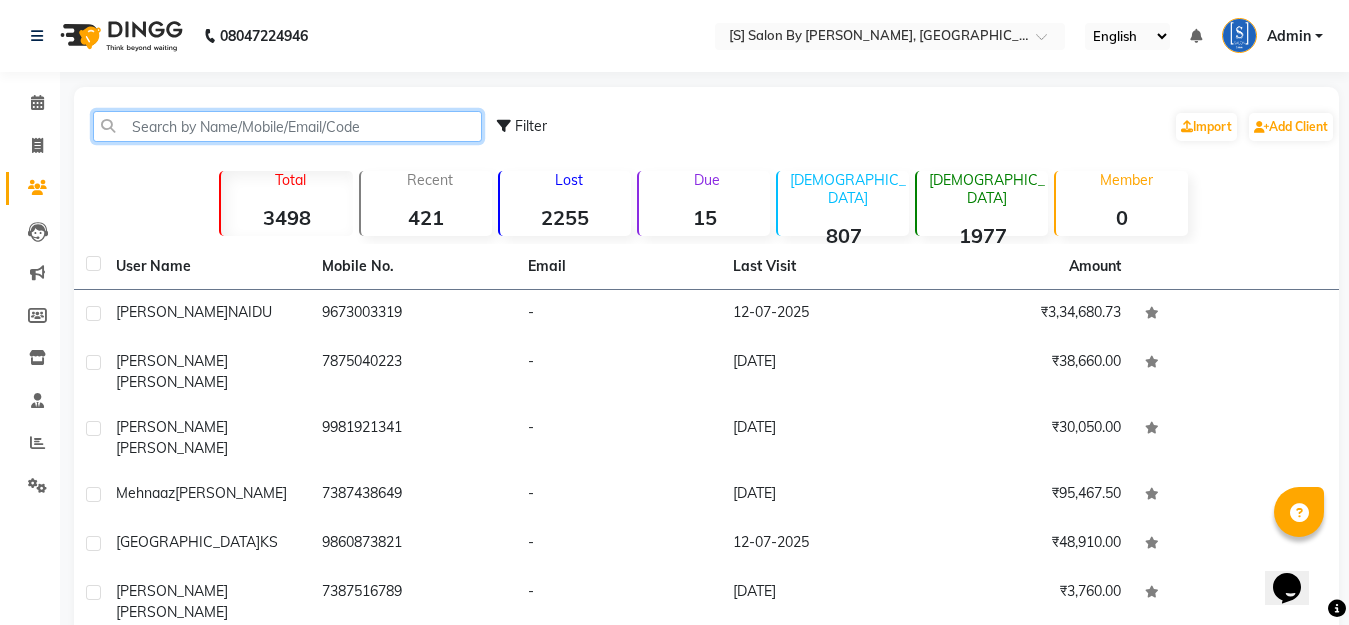 click 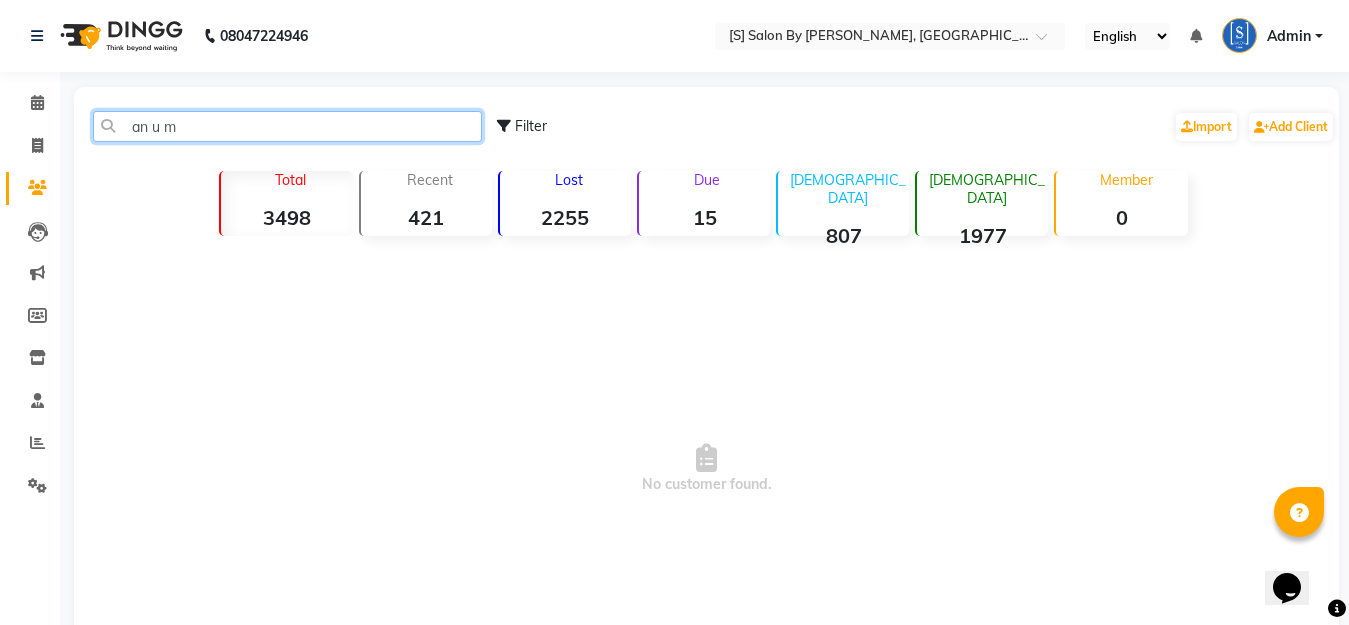 click on "an u m" 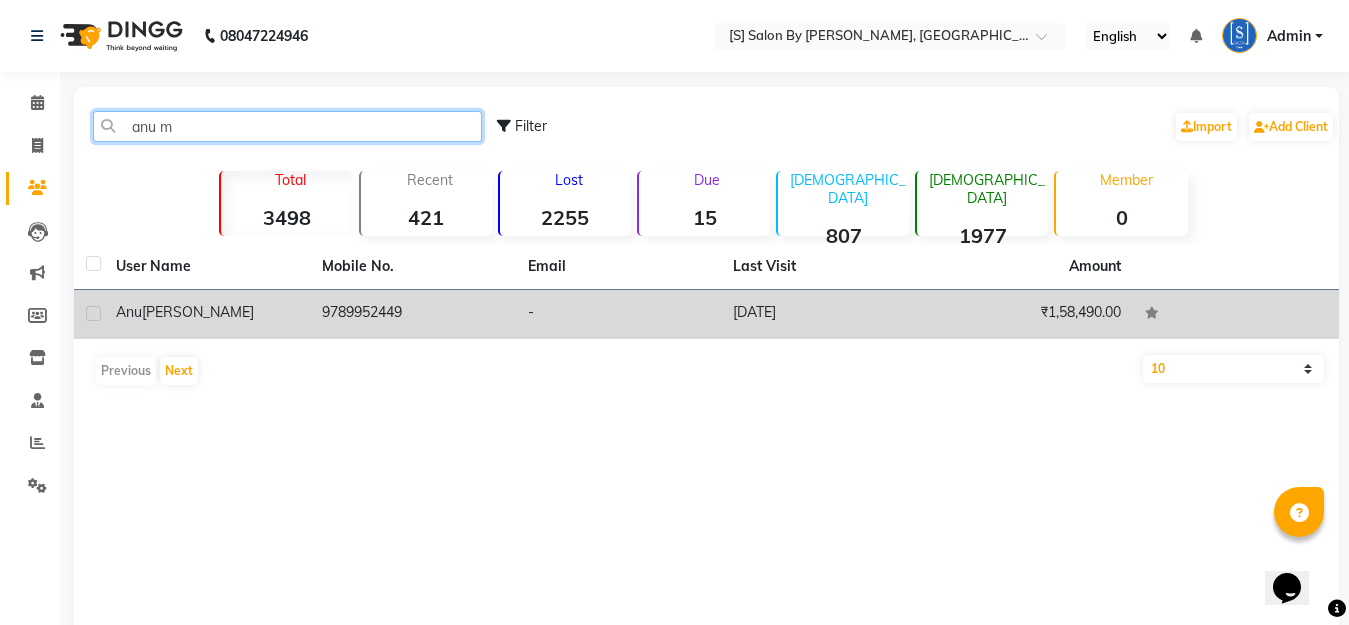 type on "anu m" 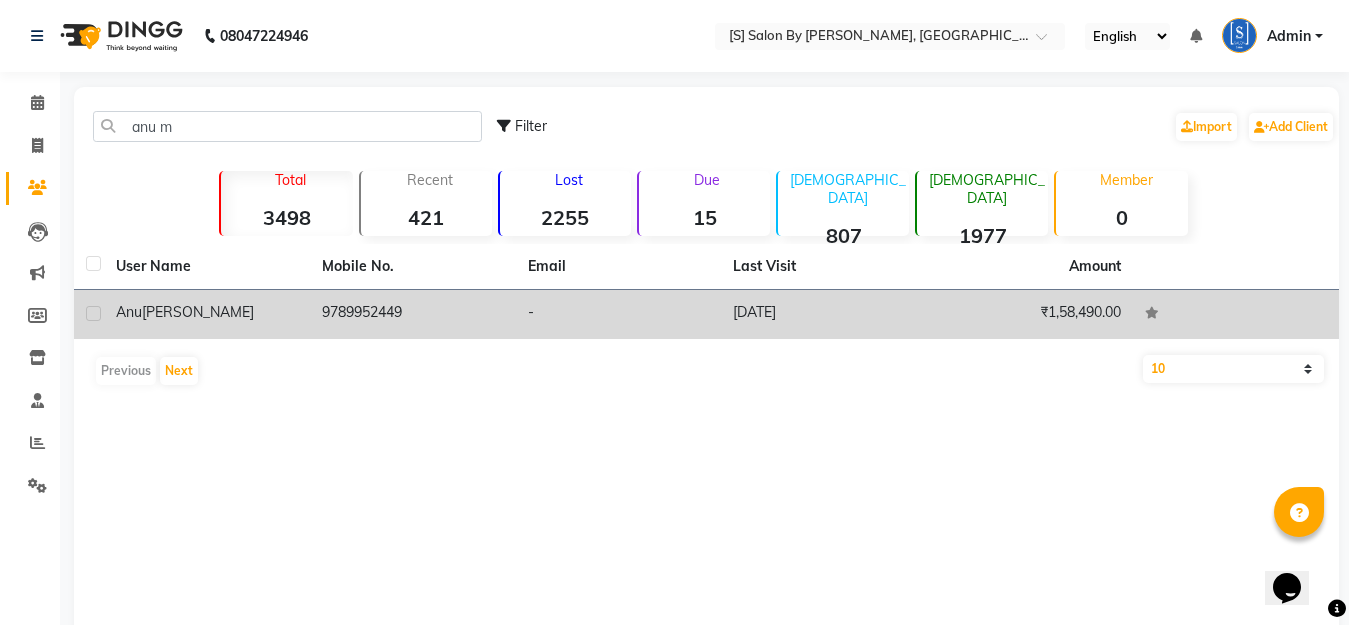 click on "[PERSON_NAME]" 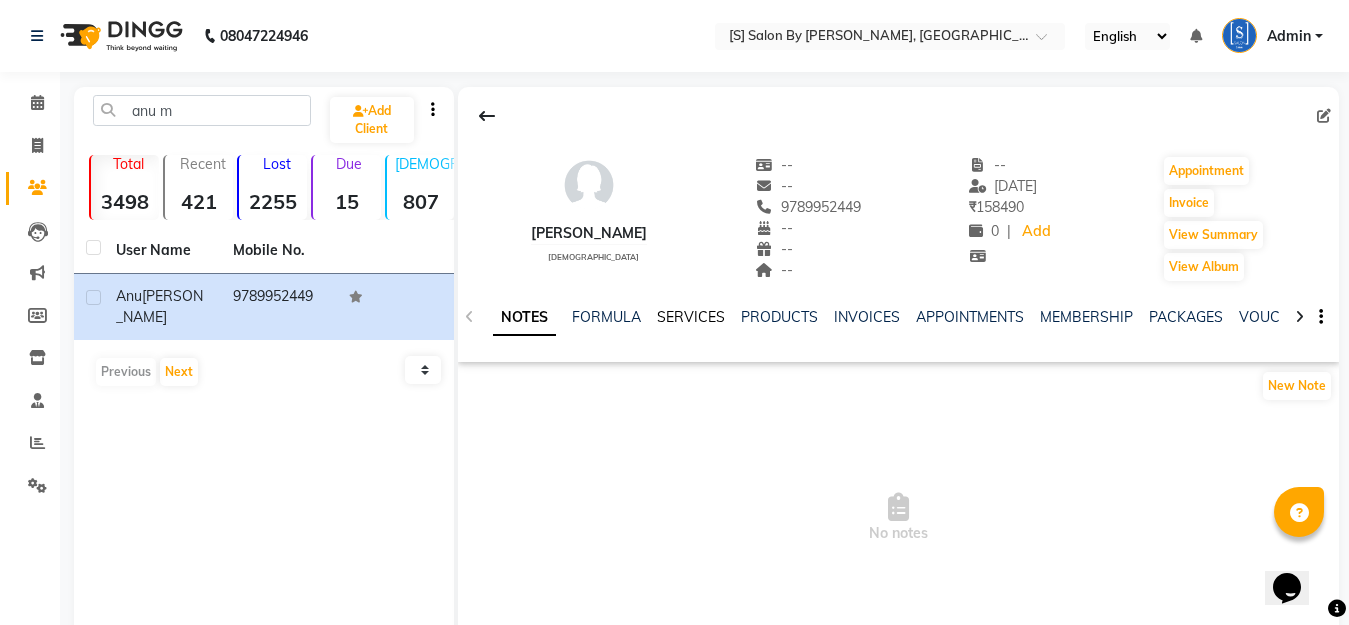 click on "SERVICES" 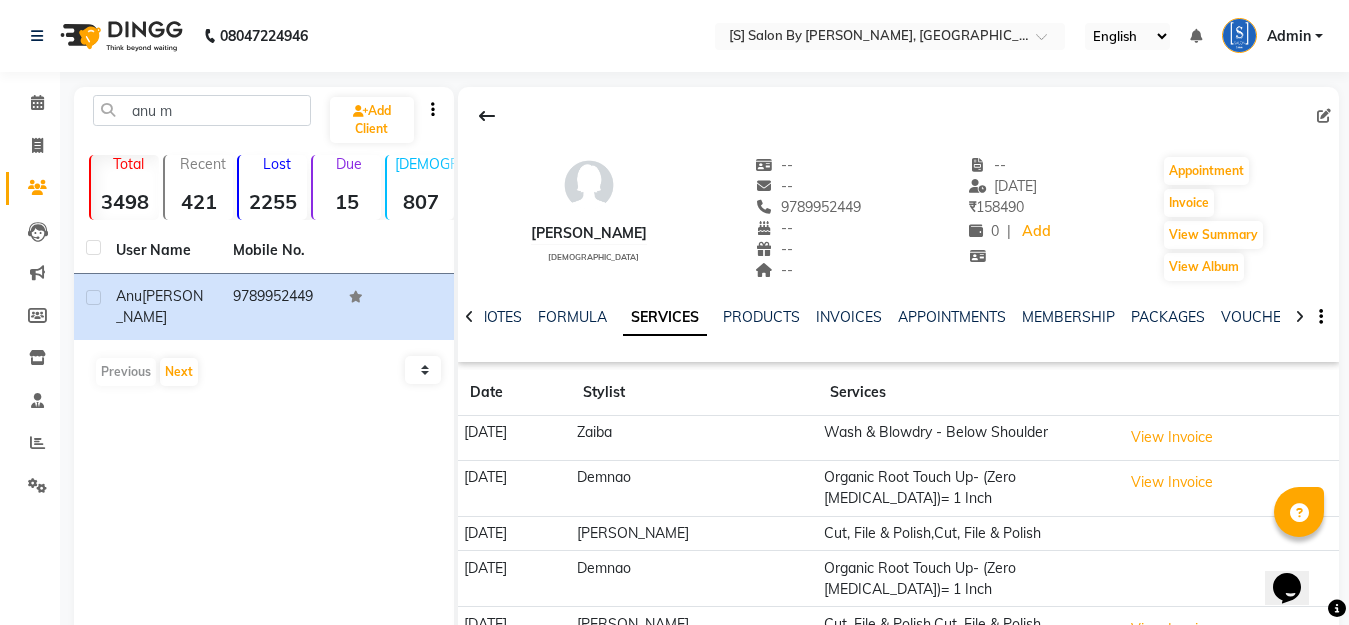 scroll, scrollTop: 100, scrollLeft: 0, axis: vertical 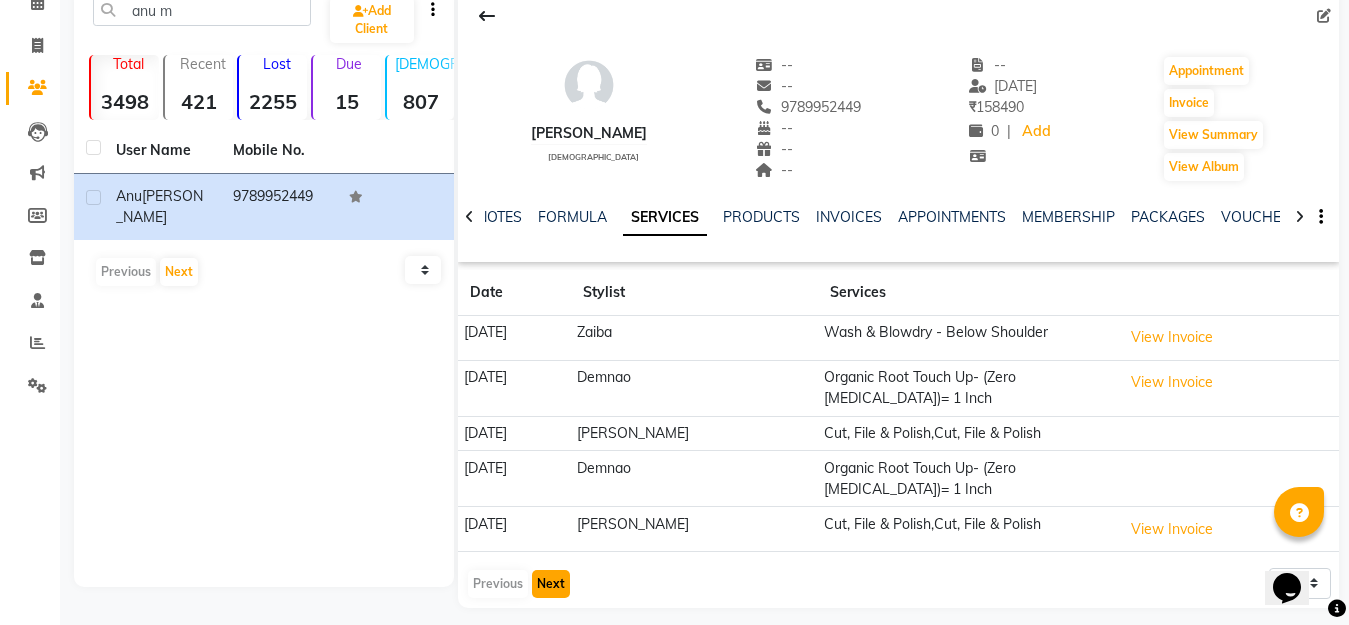click on "Next" 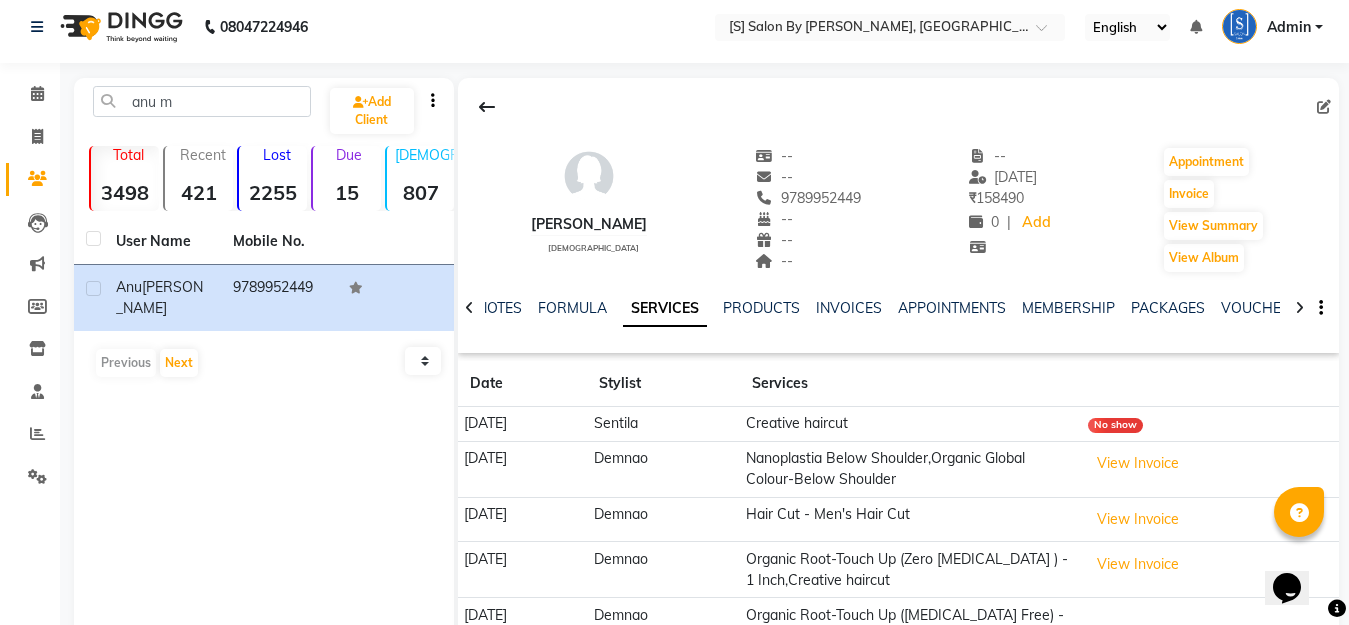 scroll, scrollTop: 0, scrollLeft: 0, axis: both 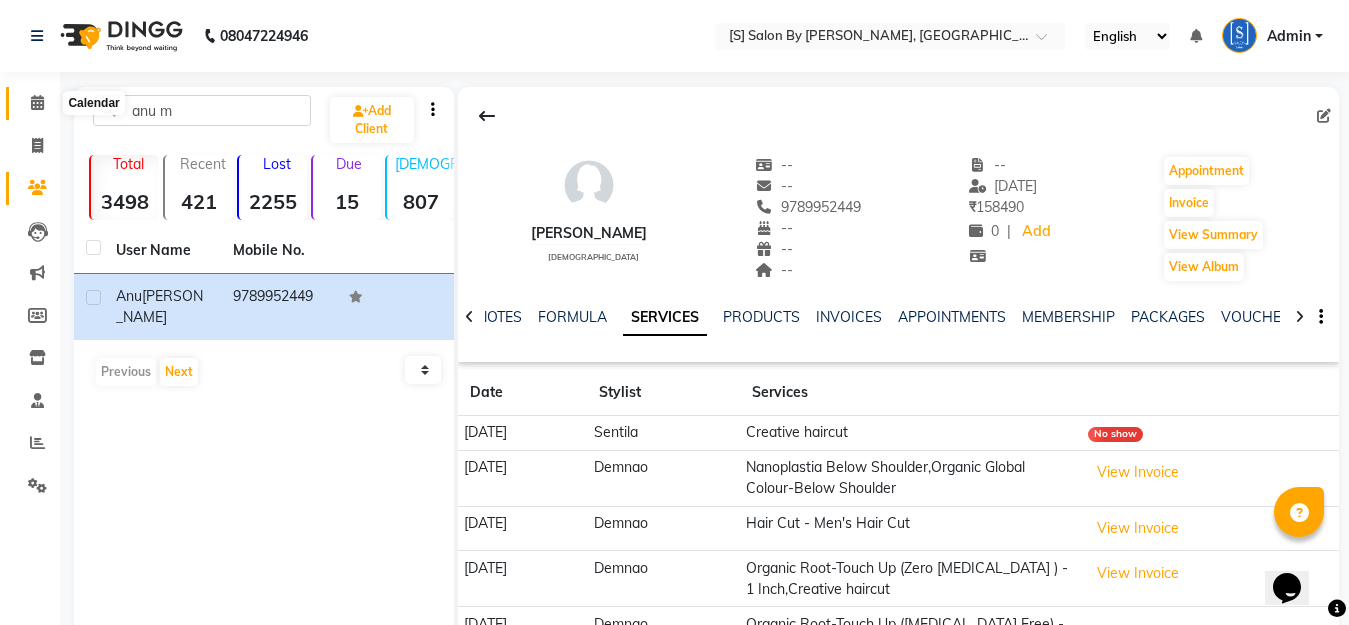 click 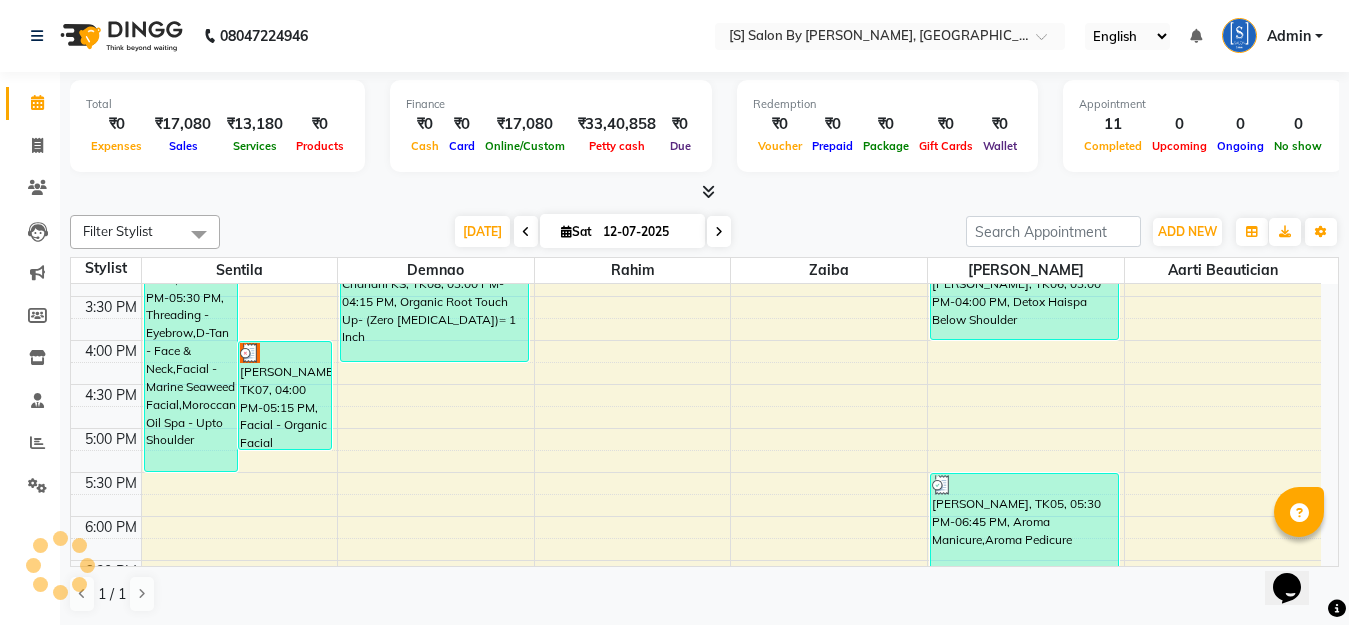 scroll, scrollTop: 0, scrollLeft: 0, axis: both 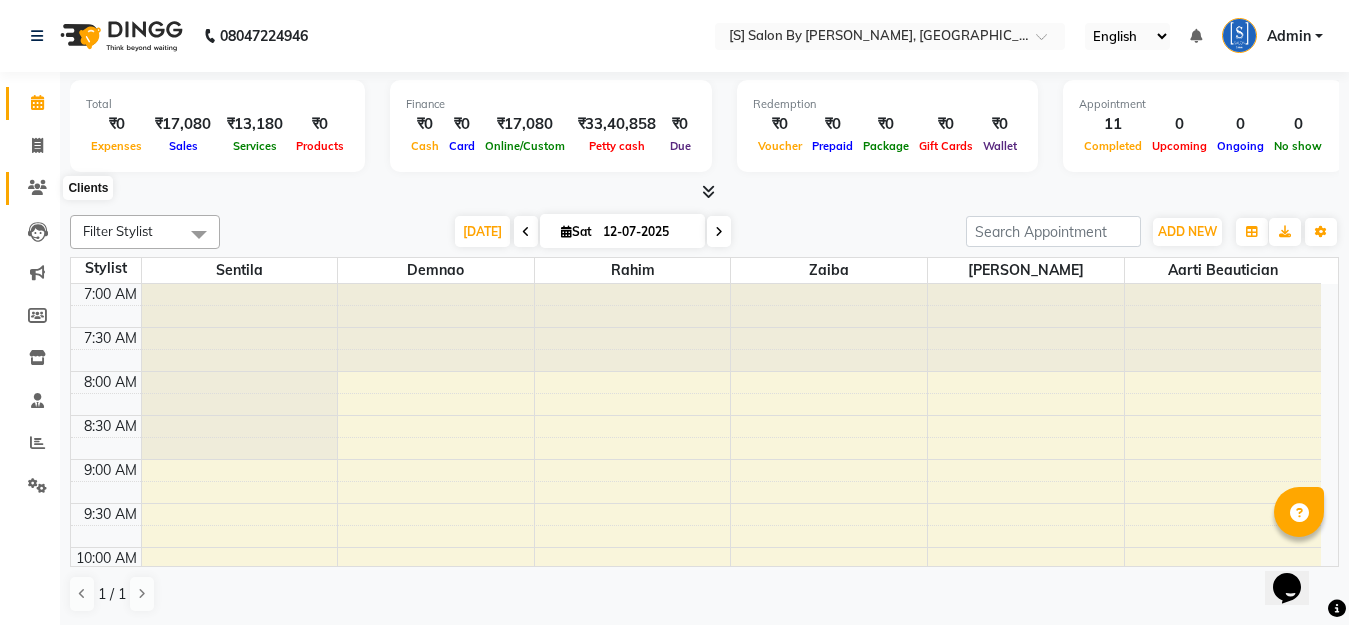 click 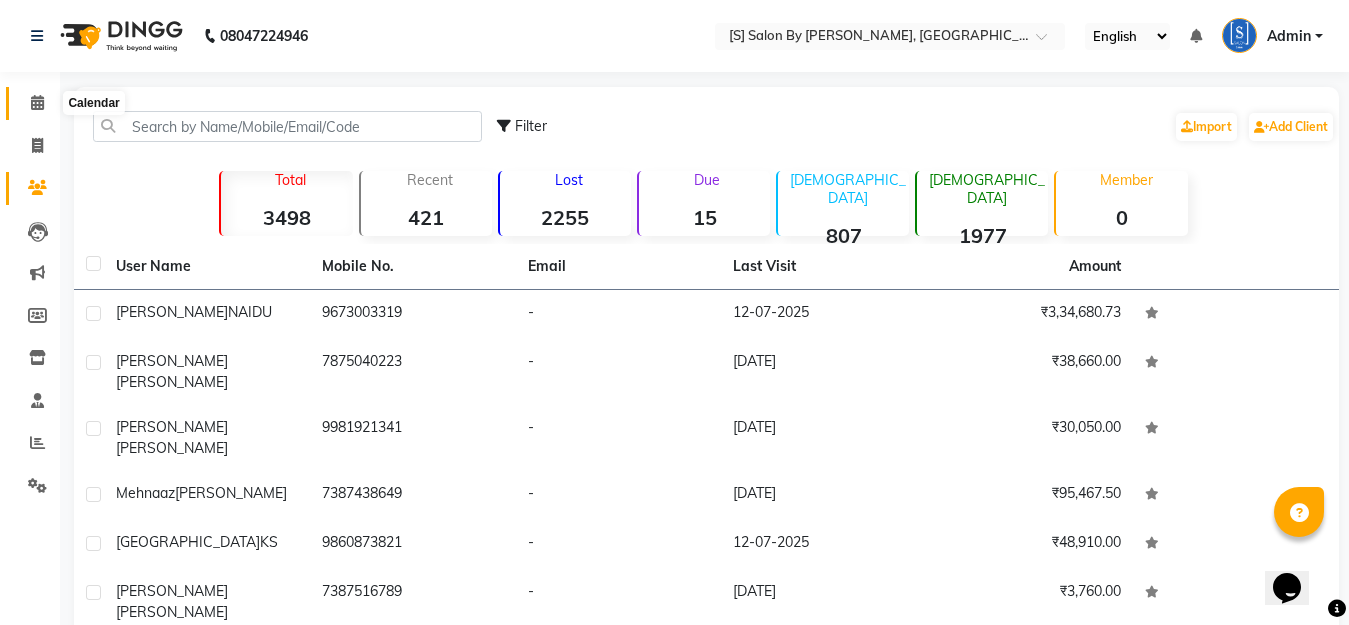 click 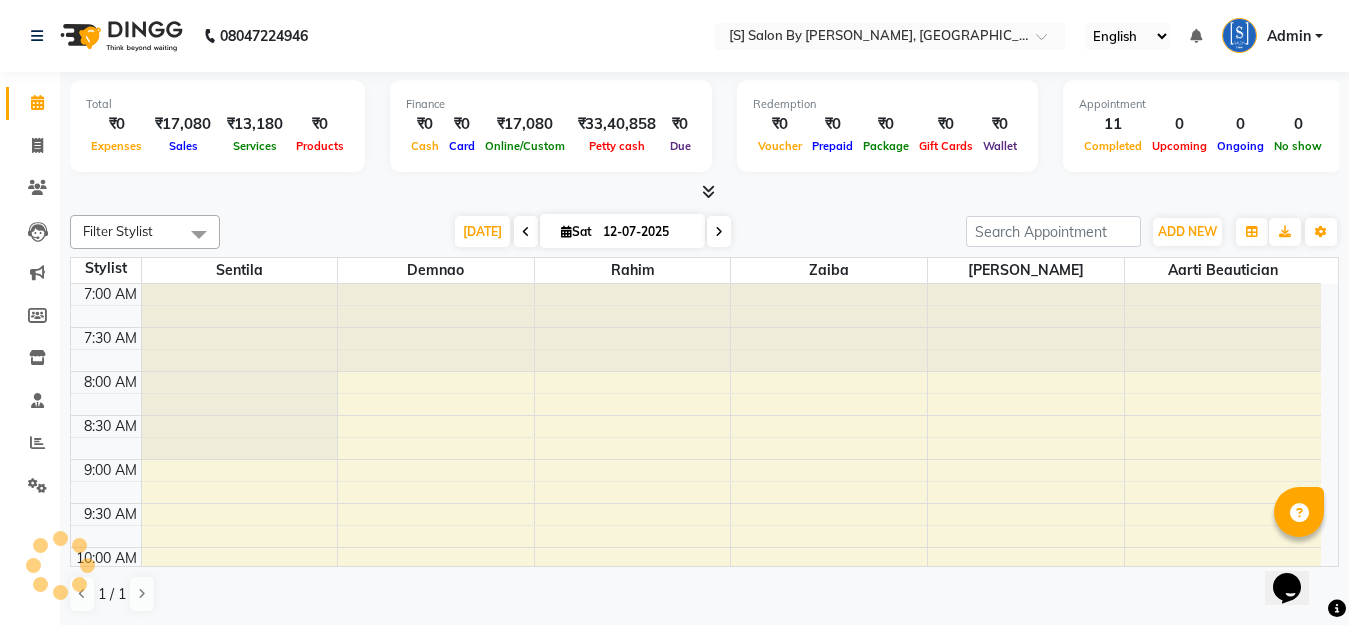 scroll, scrollTop: 0, scrollLeft: 0, axis: both 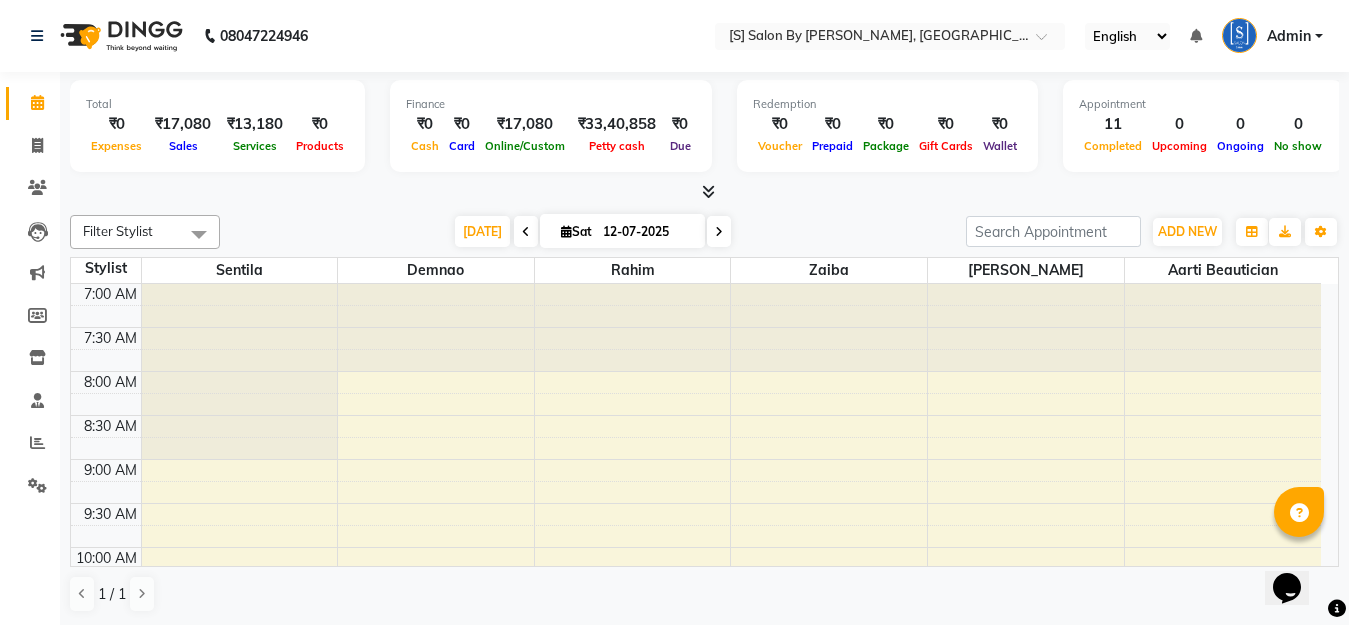 drag, startPoint x: 312, startPoint y: 216, endPoint x: 332, endPoint y: 232, distance: 25.612497 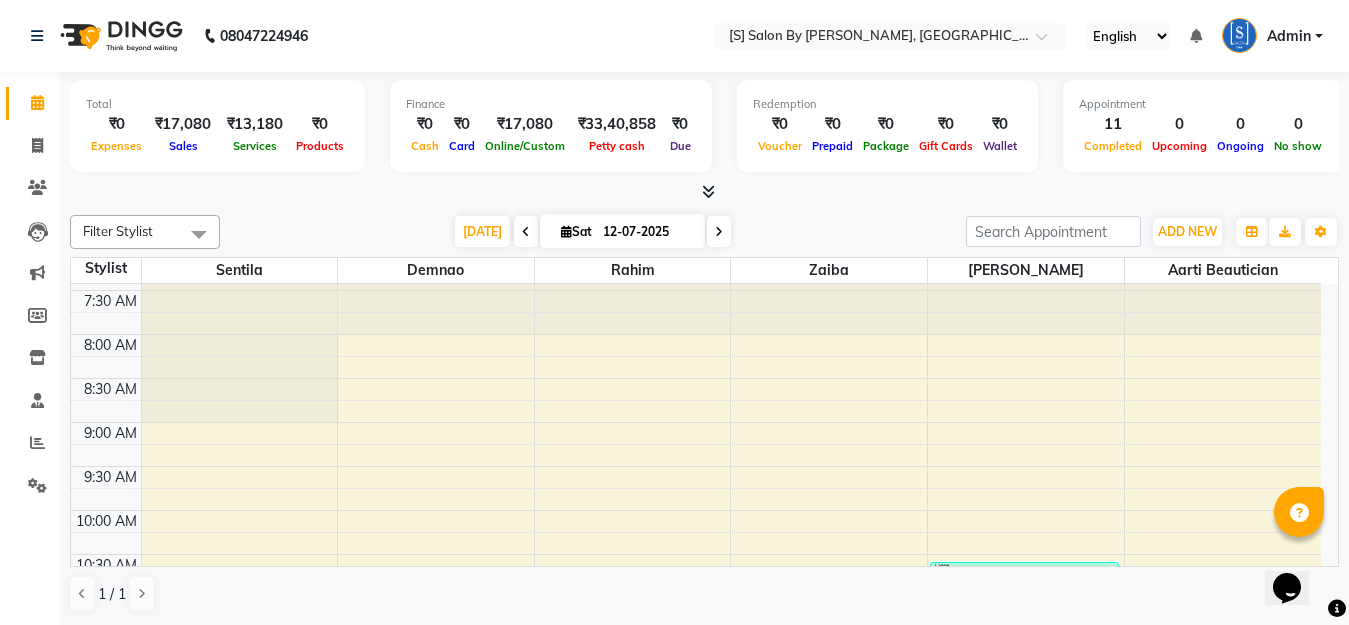 scroll, scrollTop: 0, scrollLeft: 0, axis: both 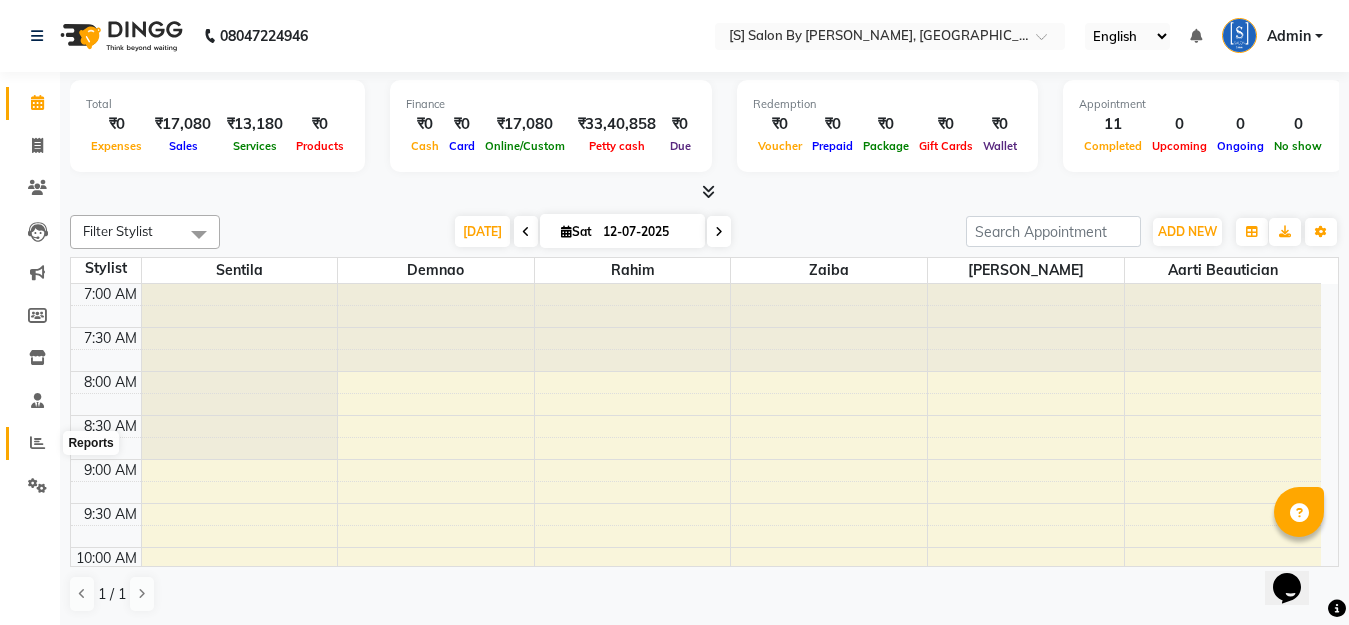click 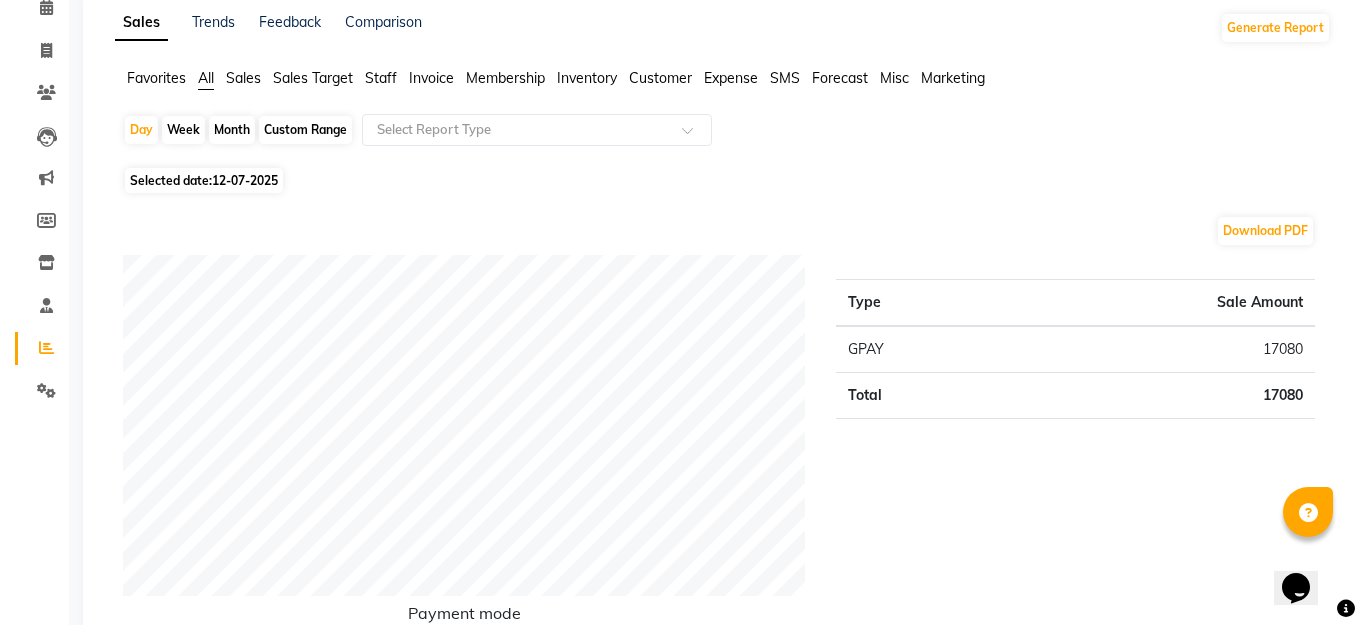 scroll, scrollTop: 0, scrollLeft: 0, axis: both 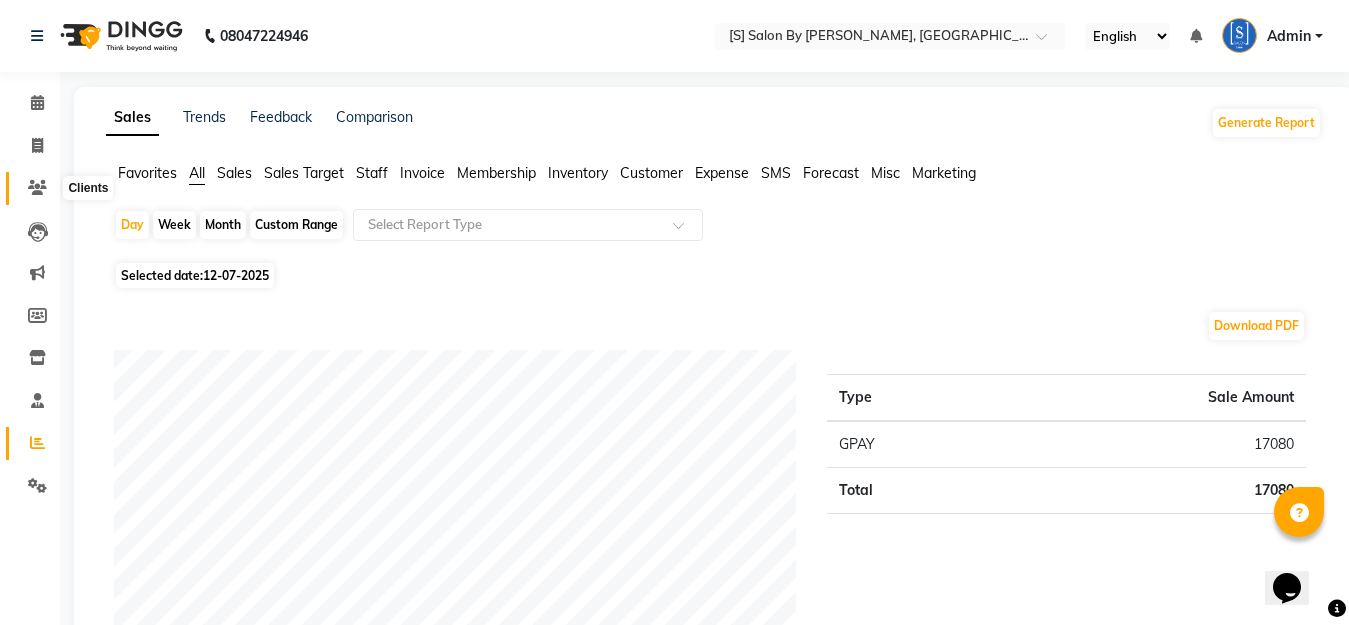 click 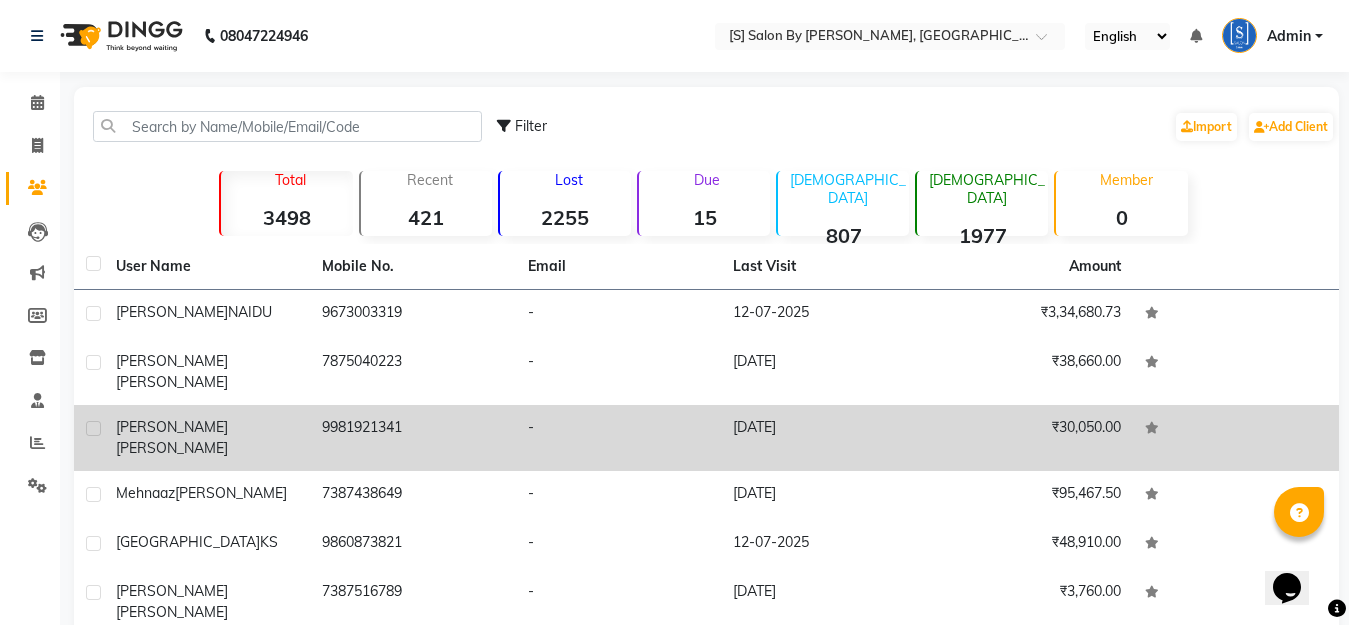 click on "-" 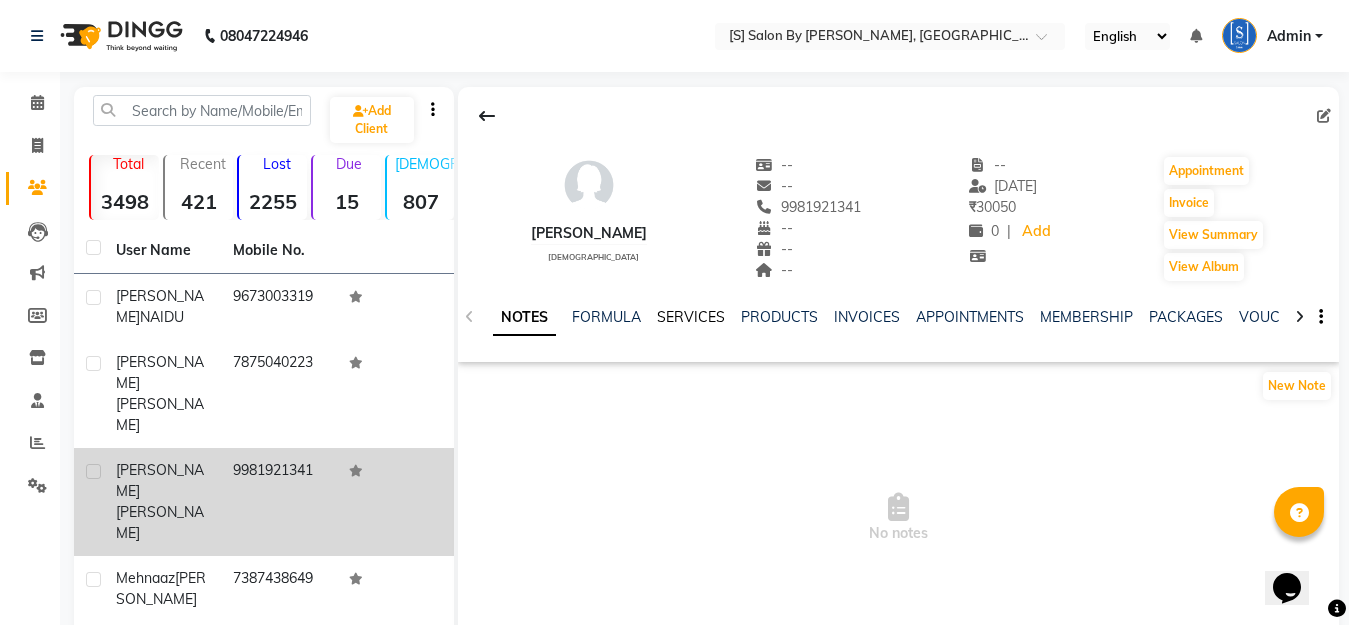 drag, startPoint x: 672, startPoint y: 305, endPoint x: 684, endPoint y: 317, distance: 16.970562 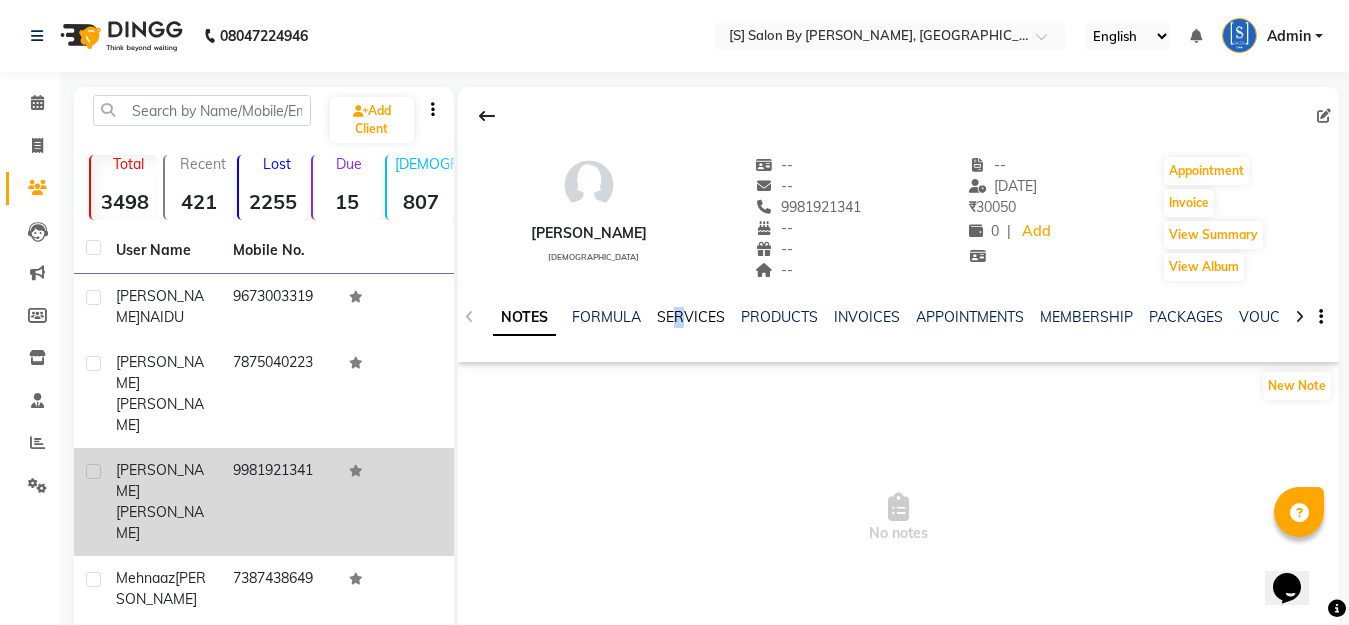 click on "SERVICES" 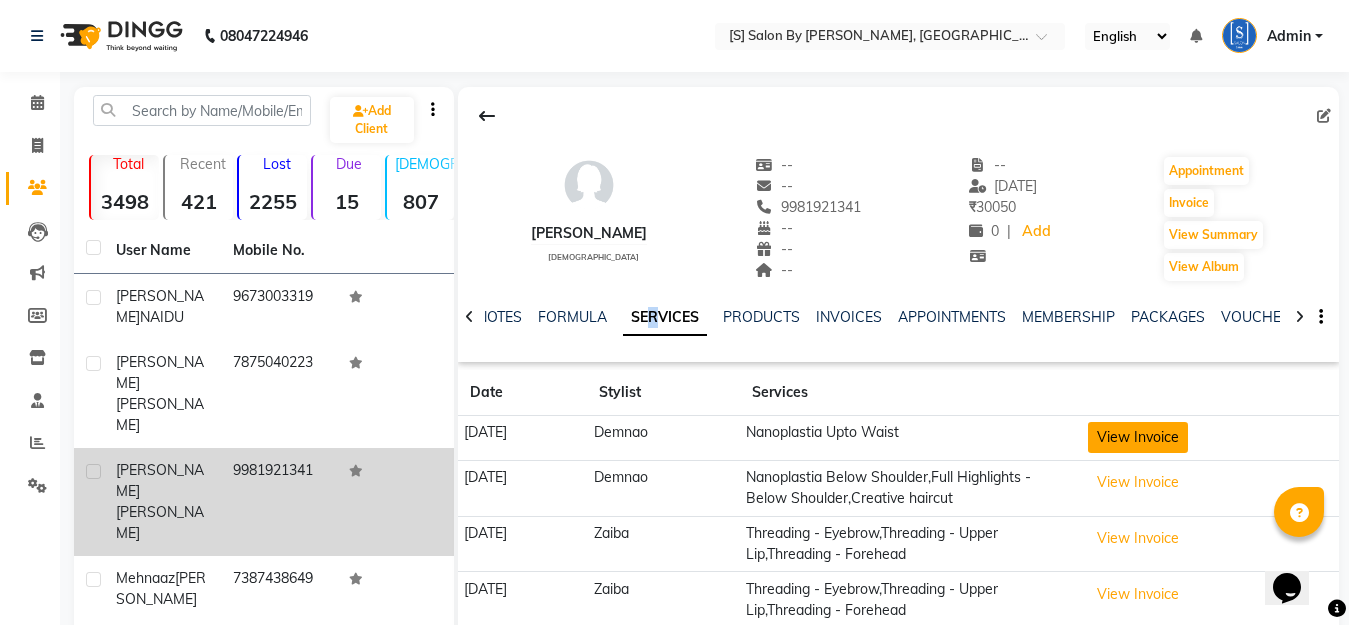 click on "View Invoice" 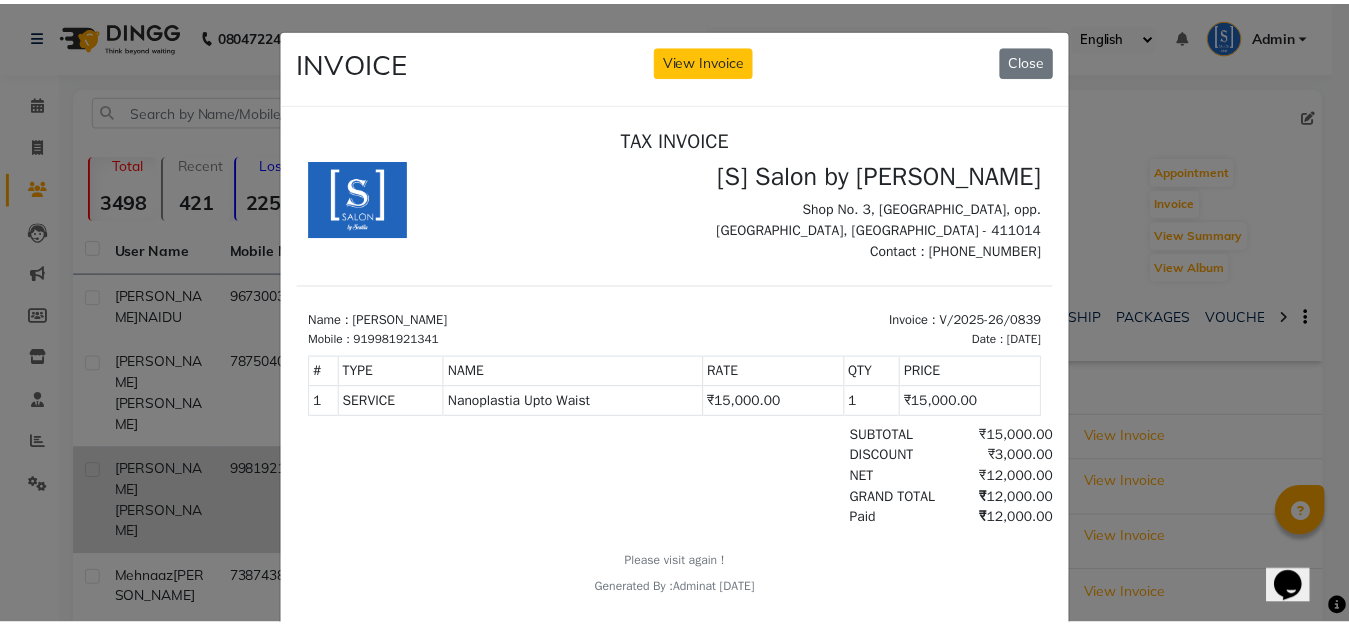 scroll, scrollTop: 0, scrollLeft: 0, axis: both 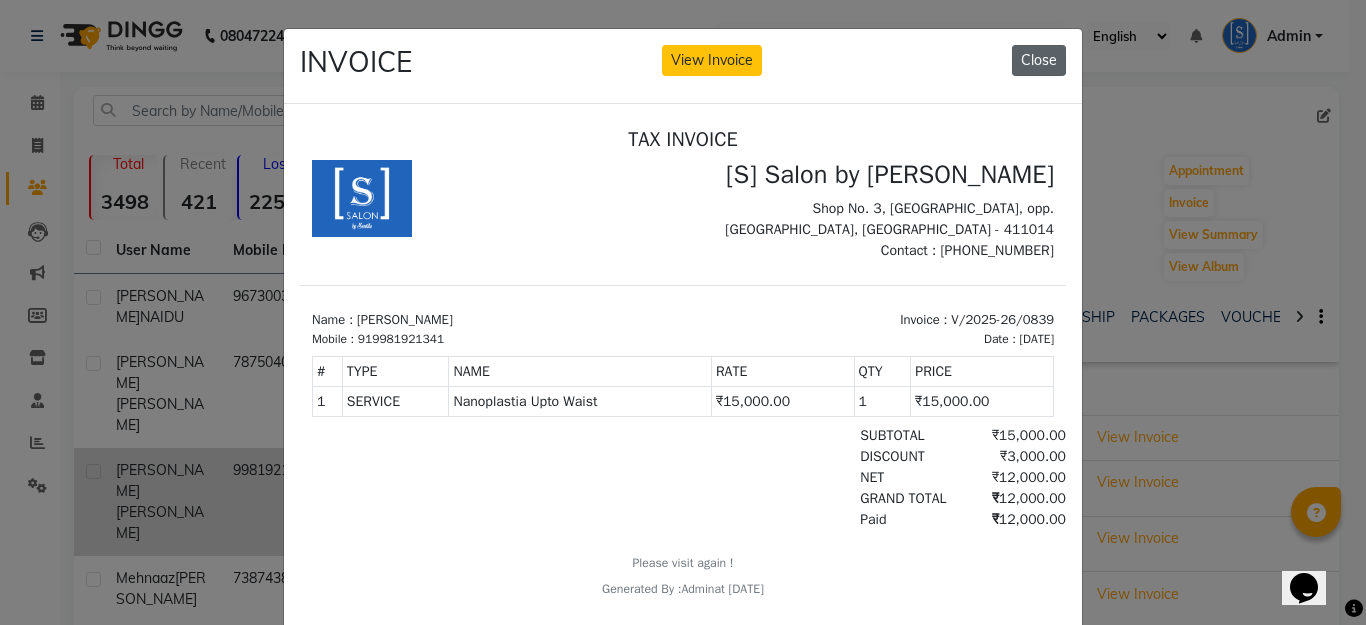 drag, startPoint x: 1033, startPoint y: 48, endPoint x: 1033, endPoint y: 67, distance: 19 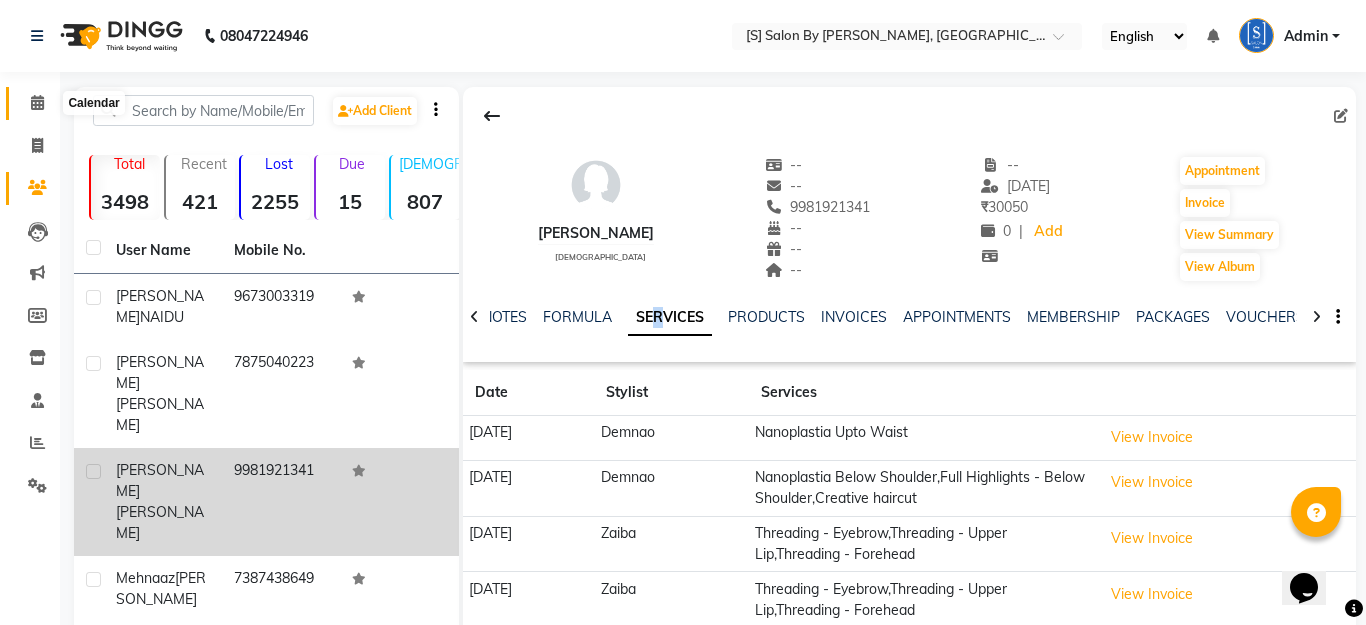 click 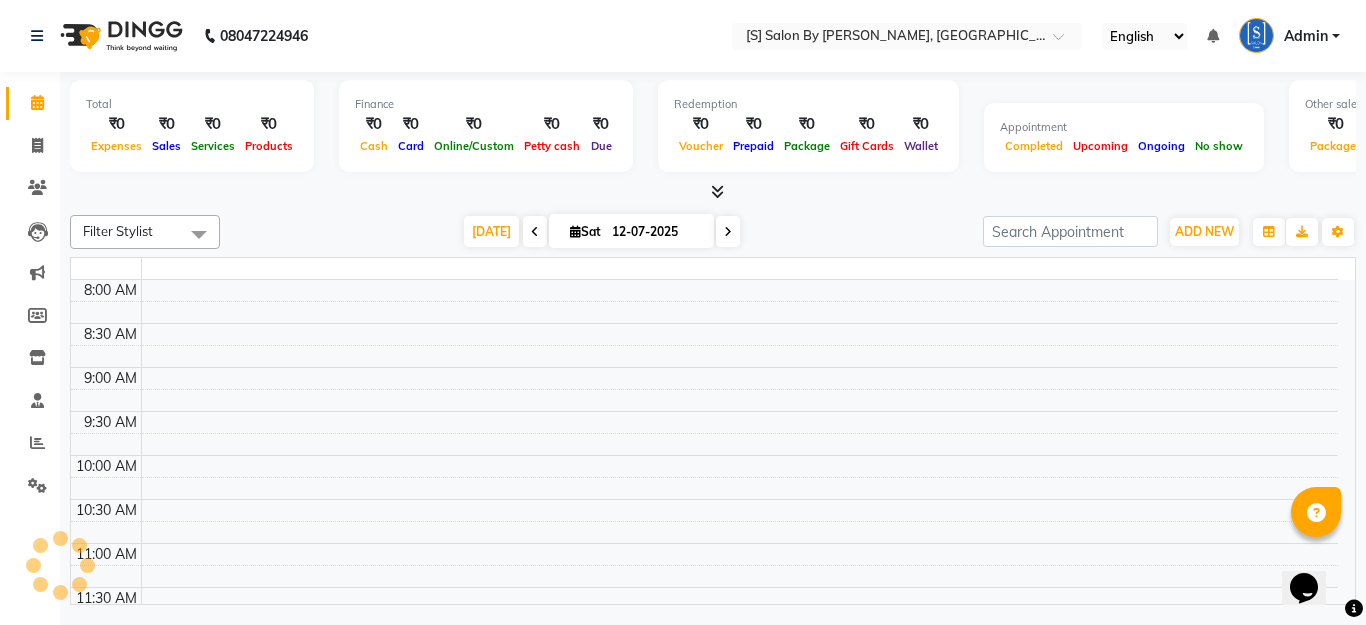 click 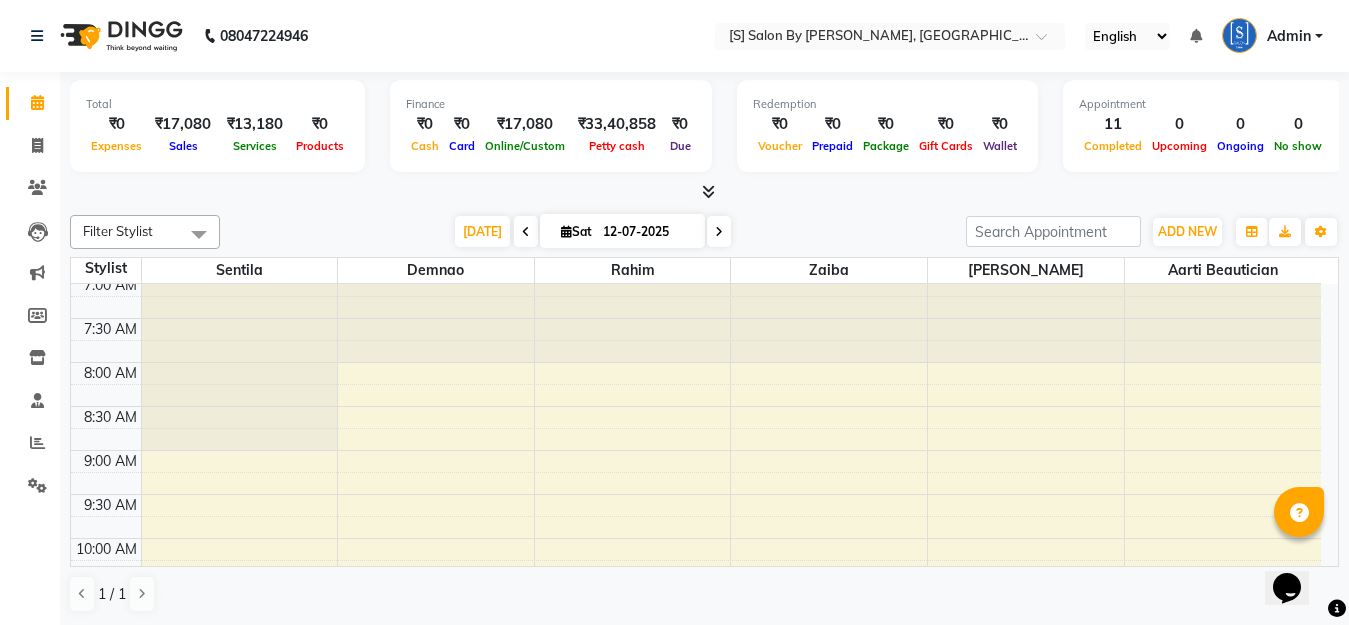 scroll, scrollTop: 0, scrollLeft: 0, axis: both 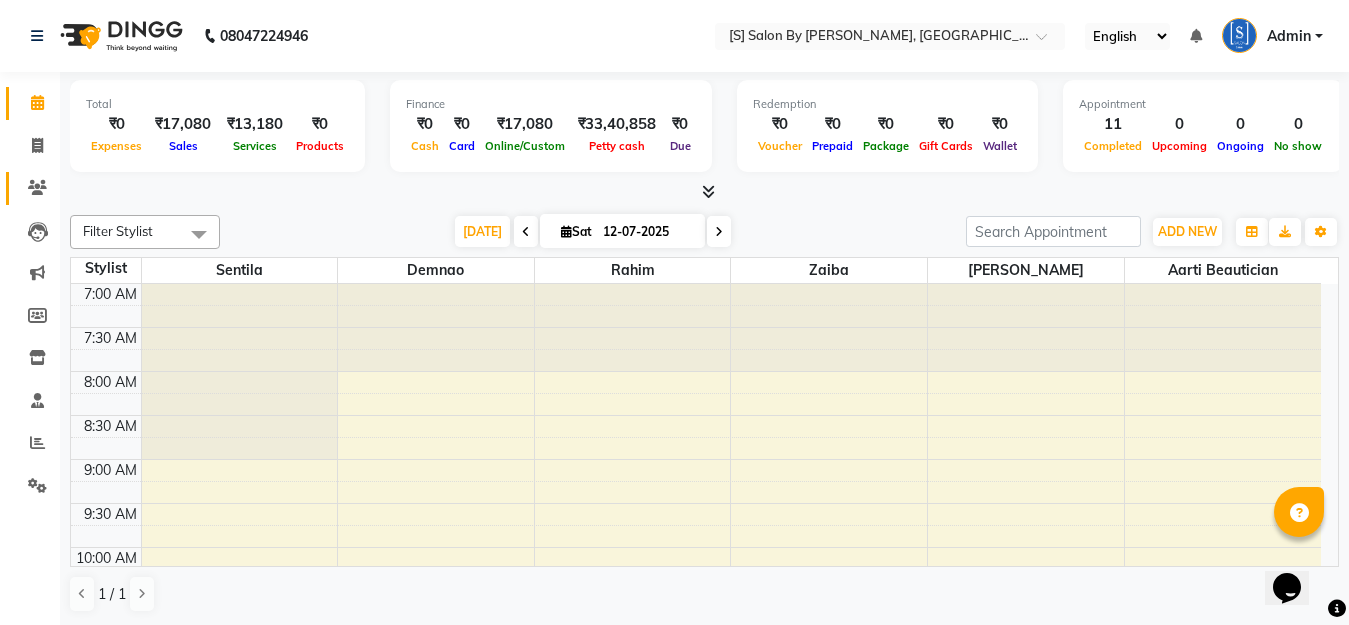 click 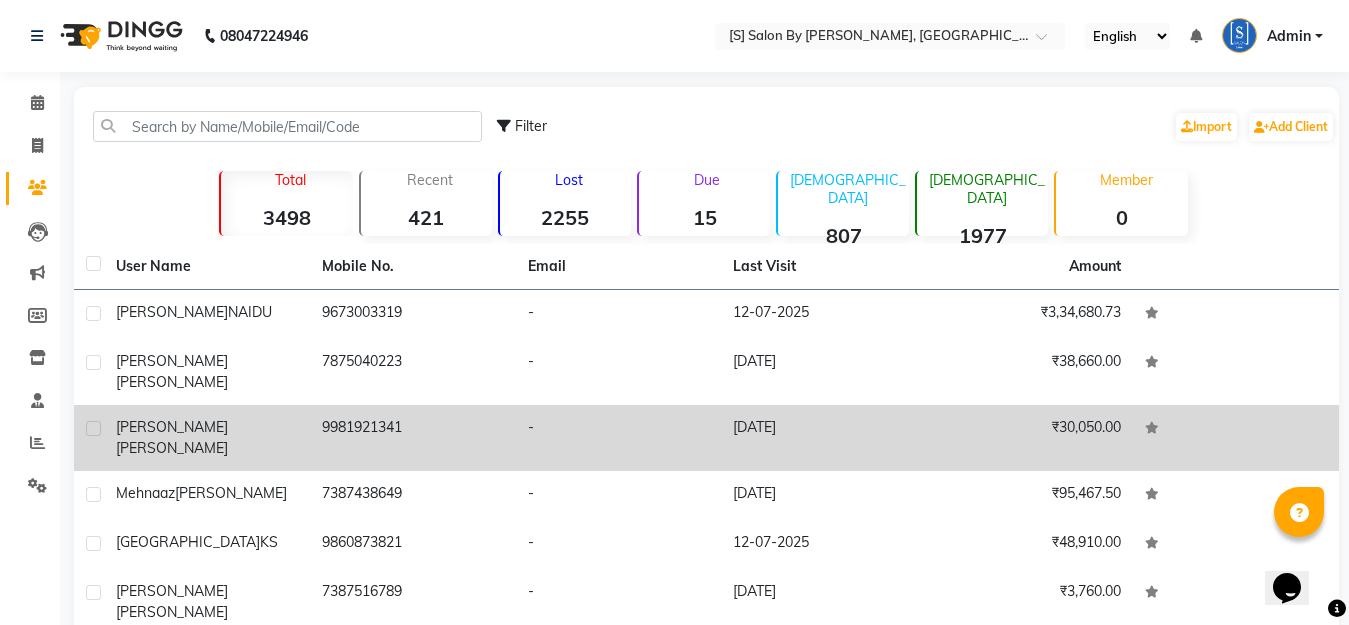 click on "[DATE]" 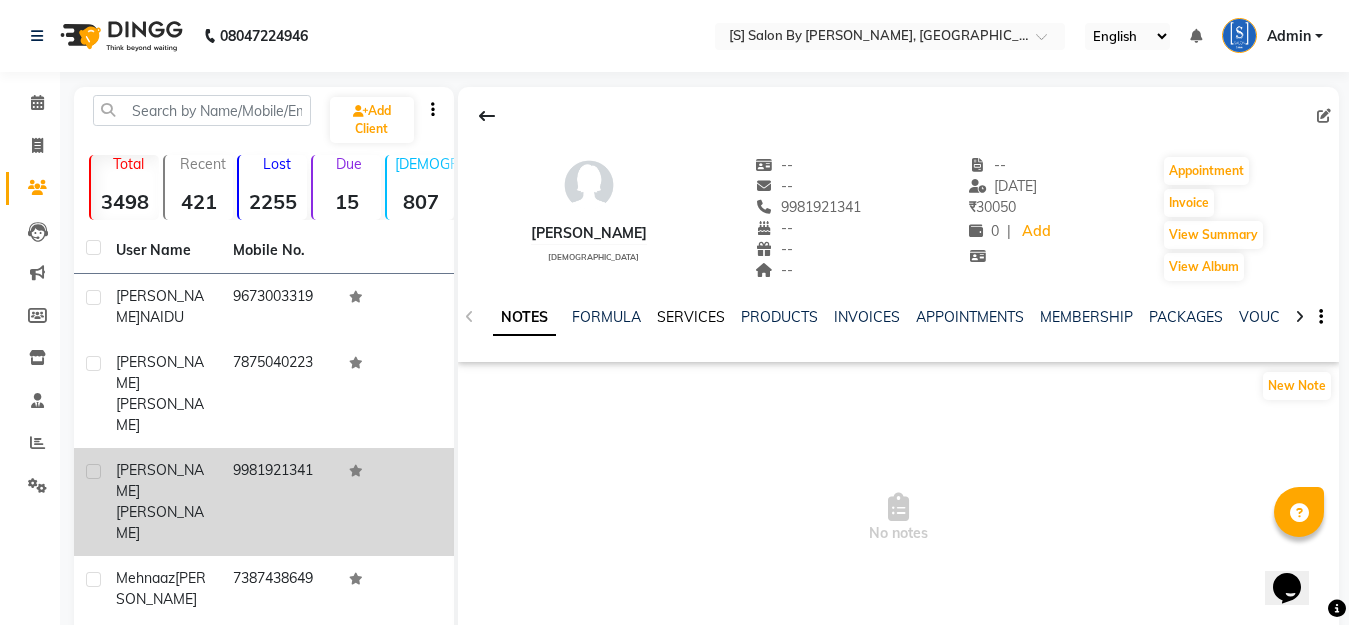 click on "SERVICES" 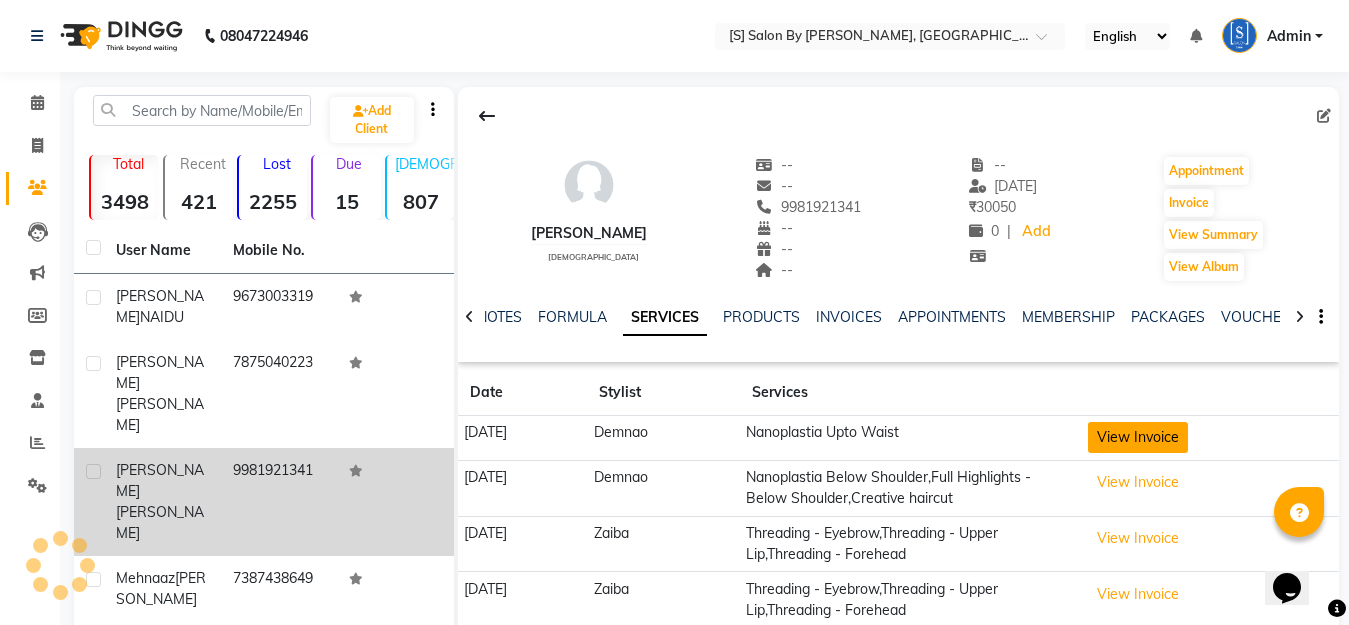 click on "View Invoice" 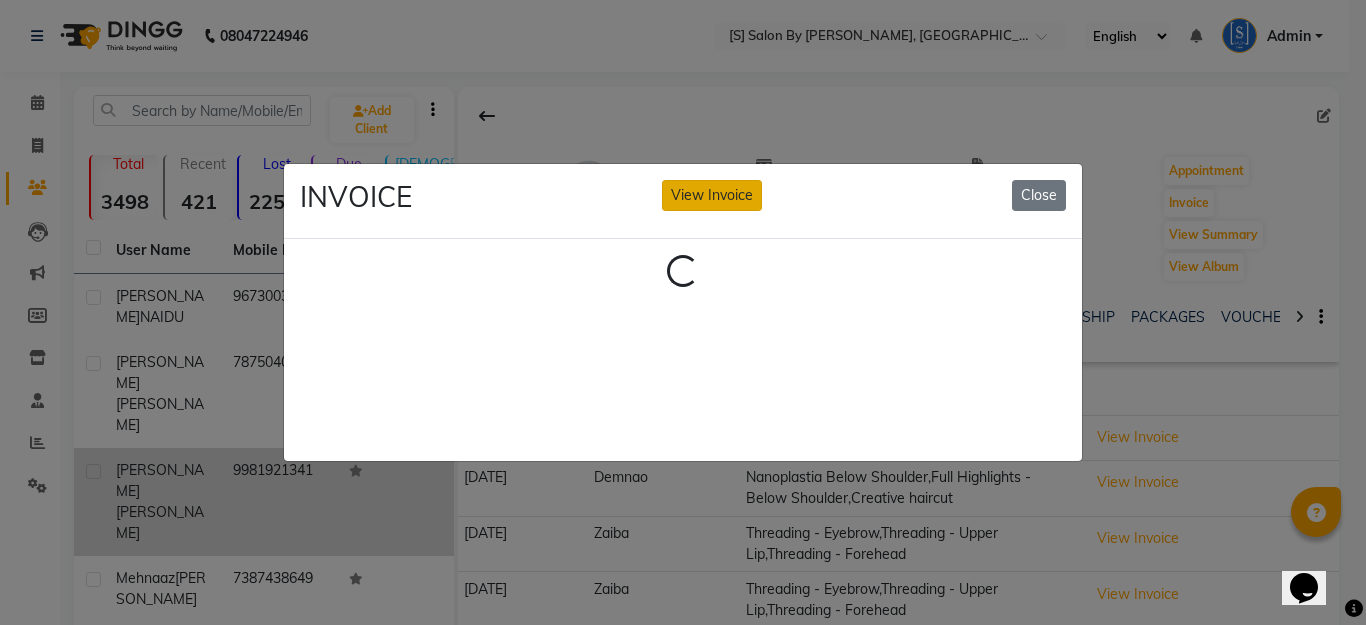 click on "View Invoice" 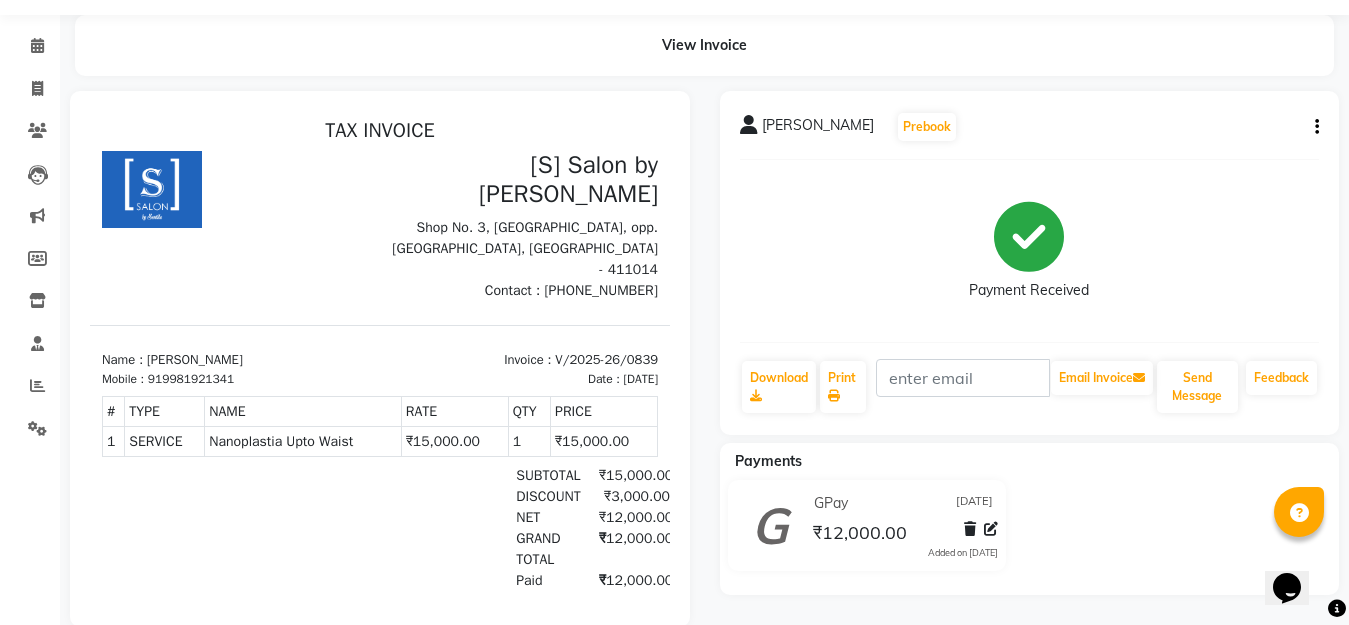 scroll, scrollTop: 0, scrollLeft: 0, axis: both 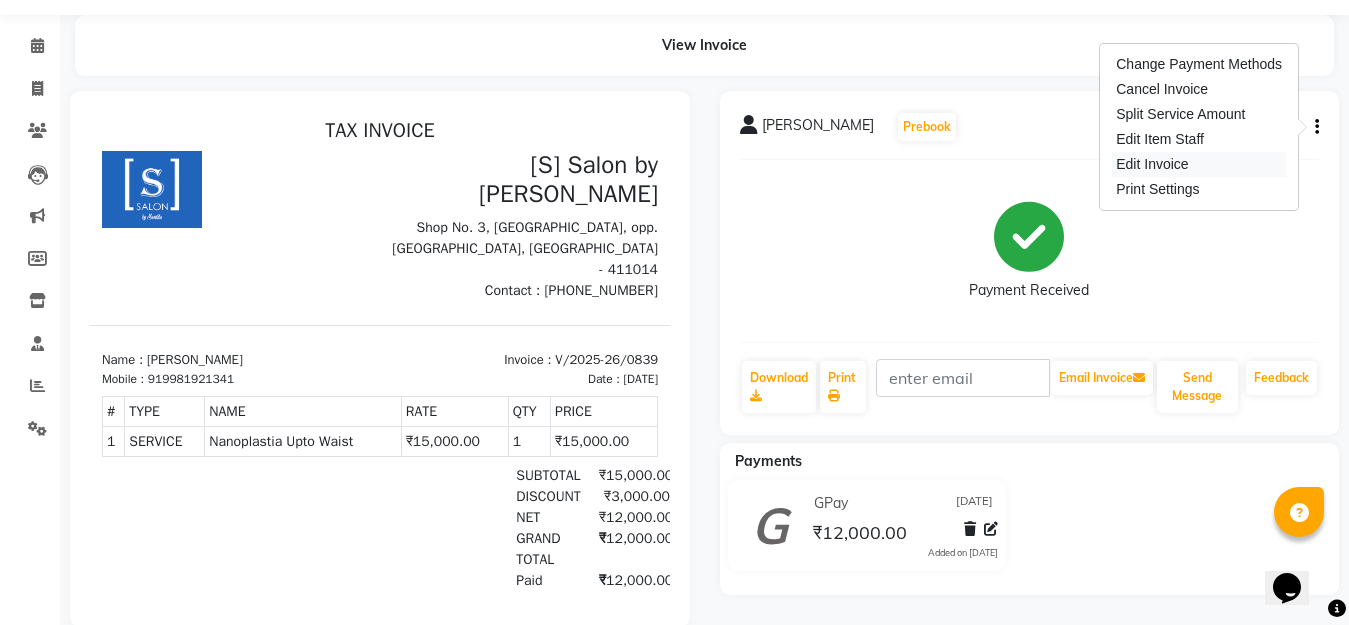 click on "Edit Invoice" at bounding box center (1199, 164) 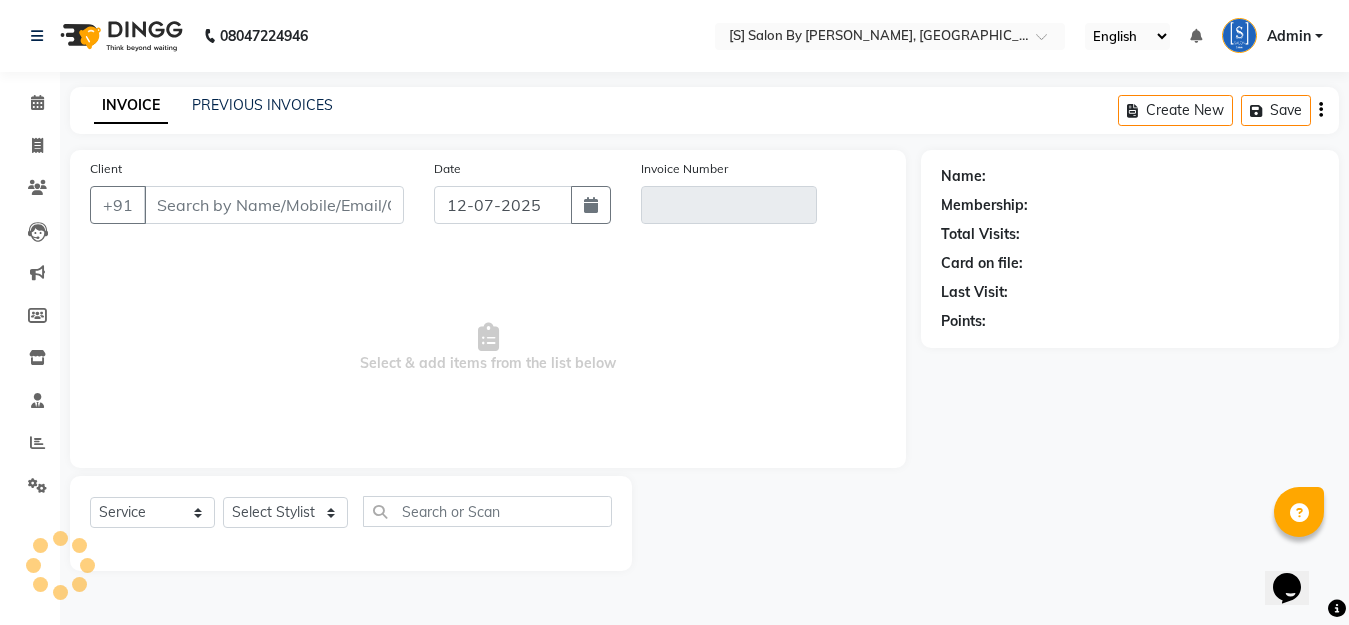 scroll, scrollTop: 0, scrollLeft: 0, axis: both 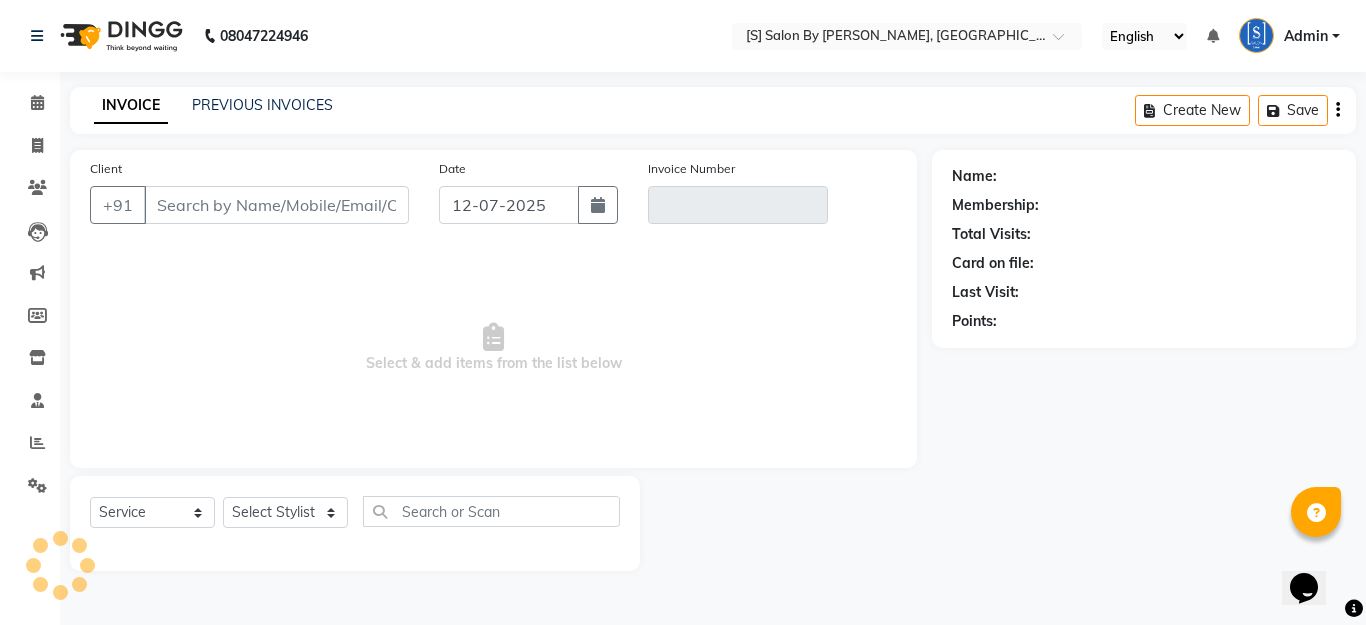 type on "9981921341" 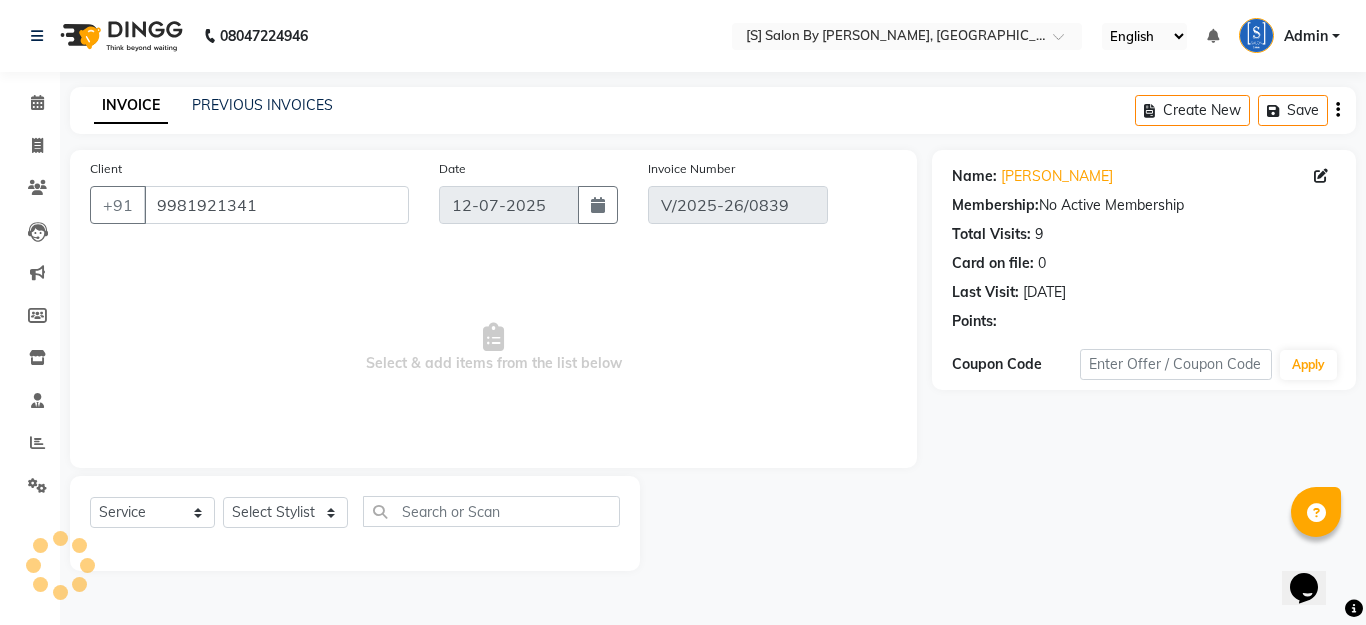 type on "[DATE]" 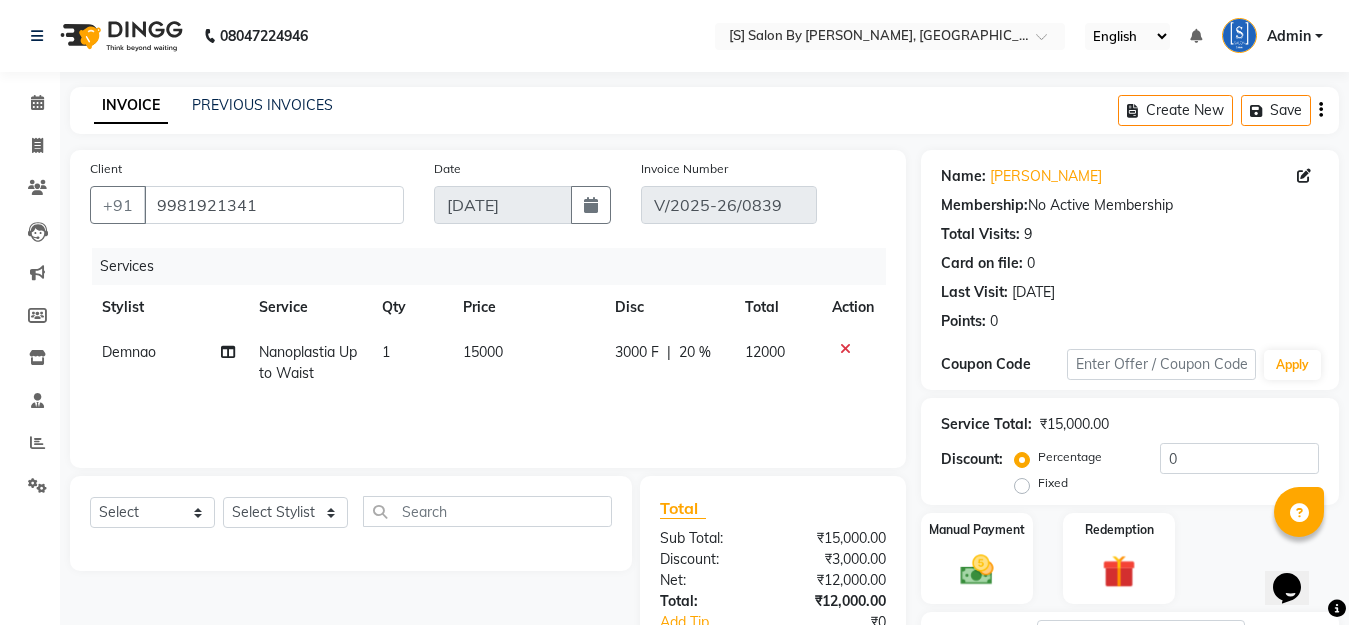 scroll, scrollTop: 175, scrollLeft: 0, axis: vertical 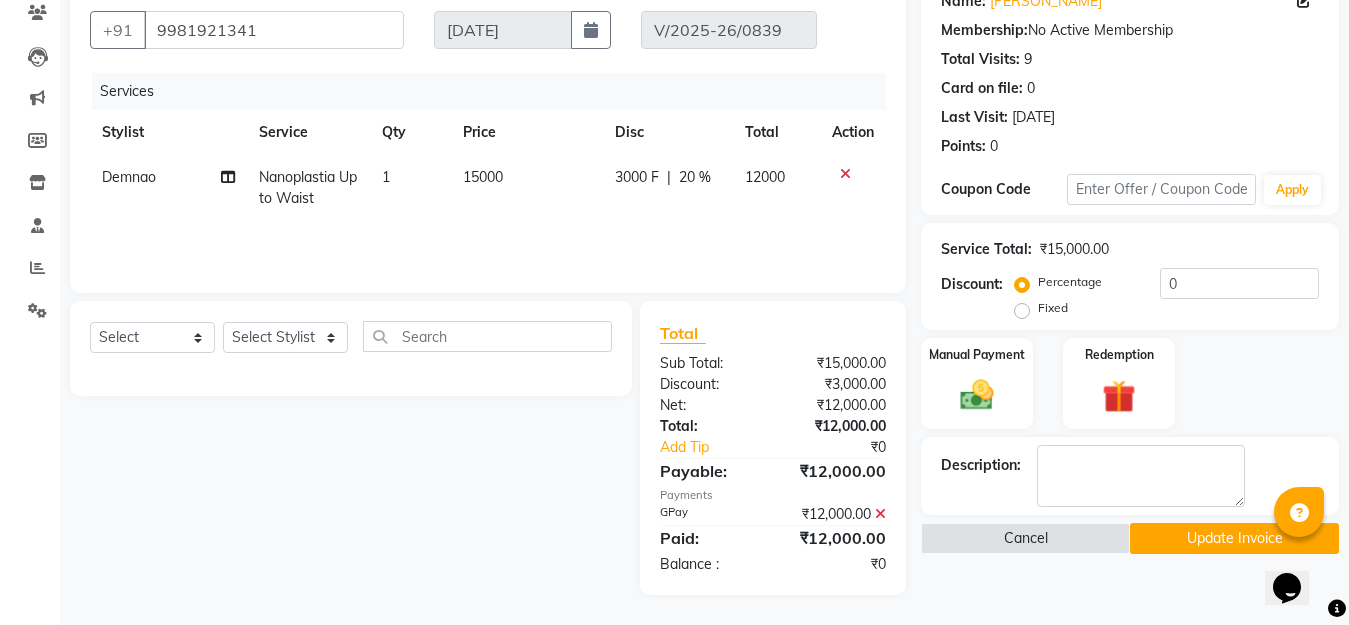 click on "Update Invoice" 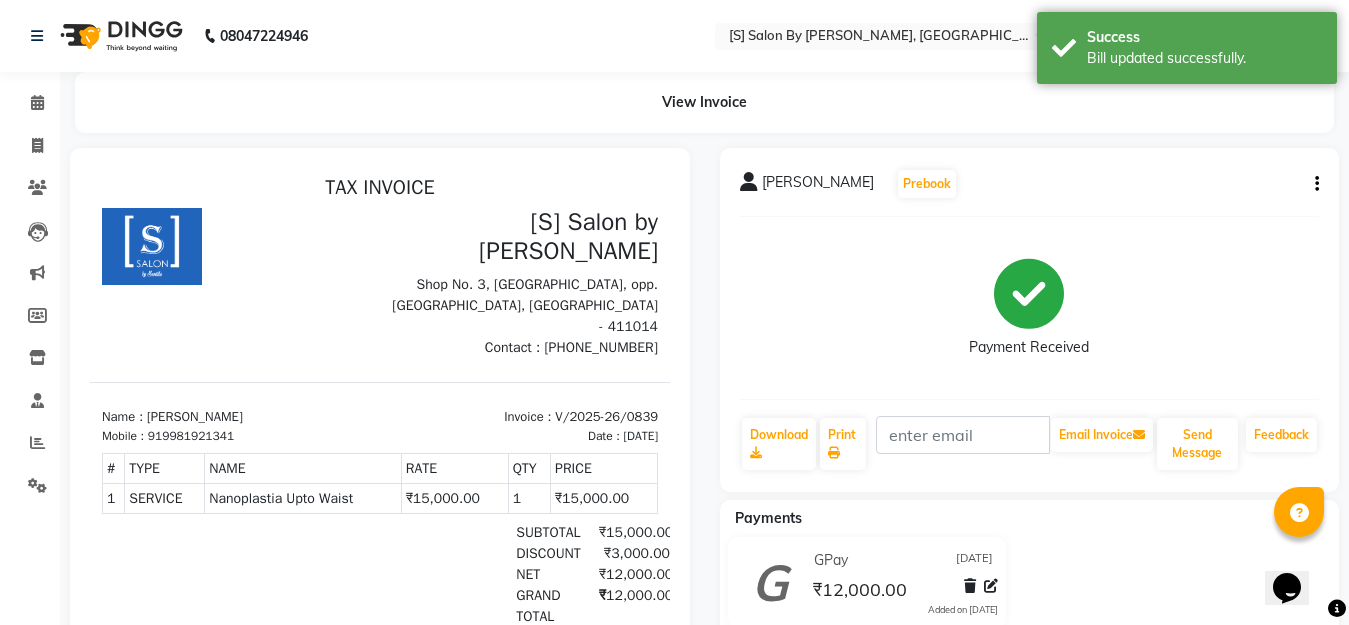 scroll, scrollTop: 0, scrollLeft: 0, axis: both 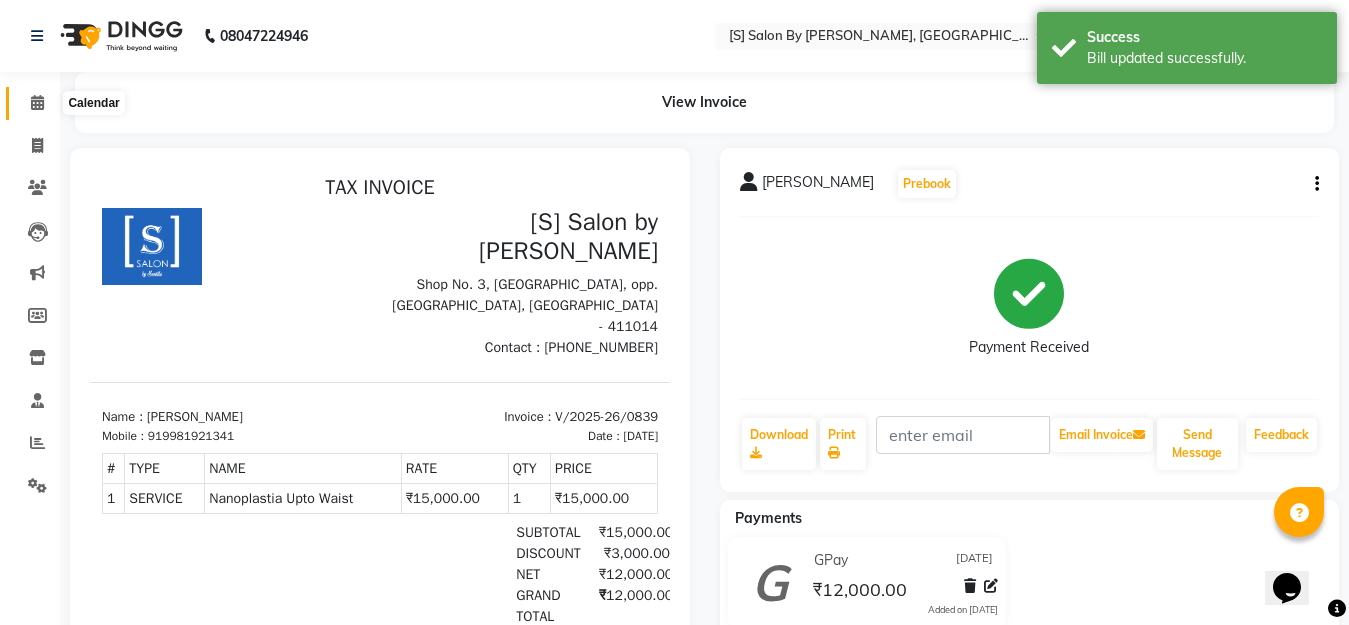 click 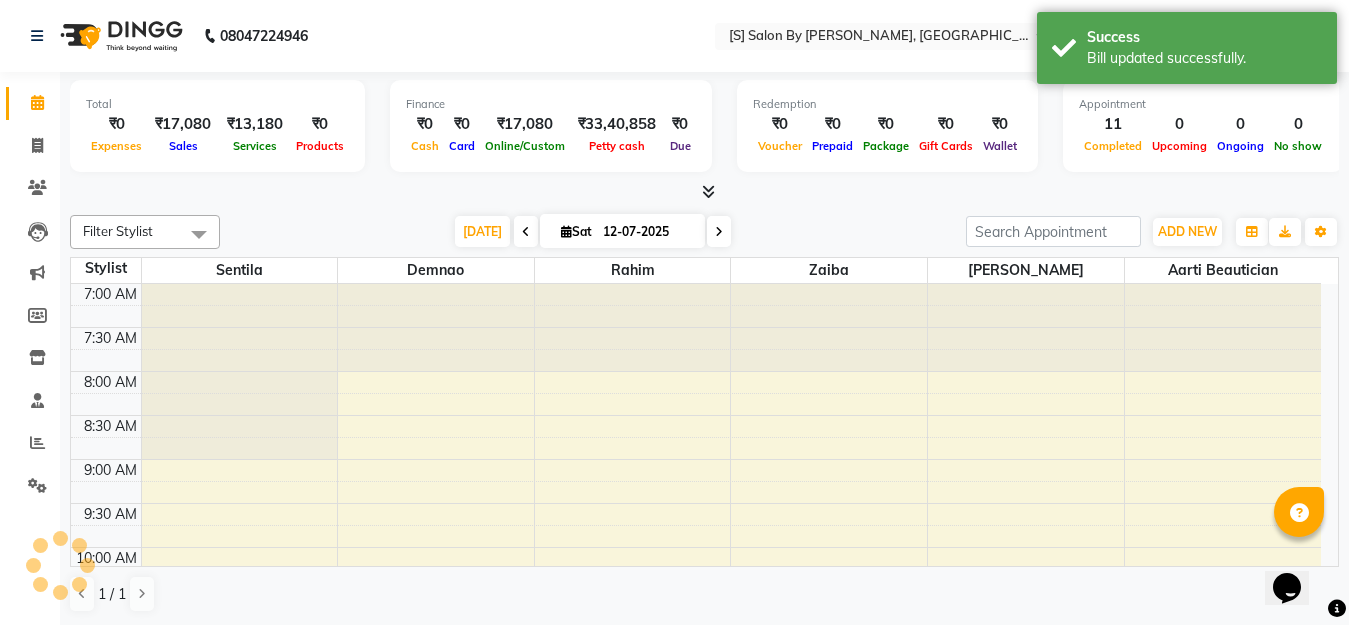 scroll, scrollTop: 0, scrollLeft: 0, axis: both 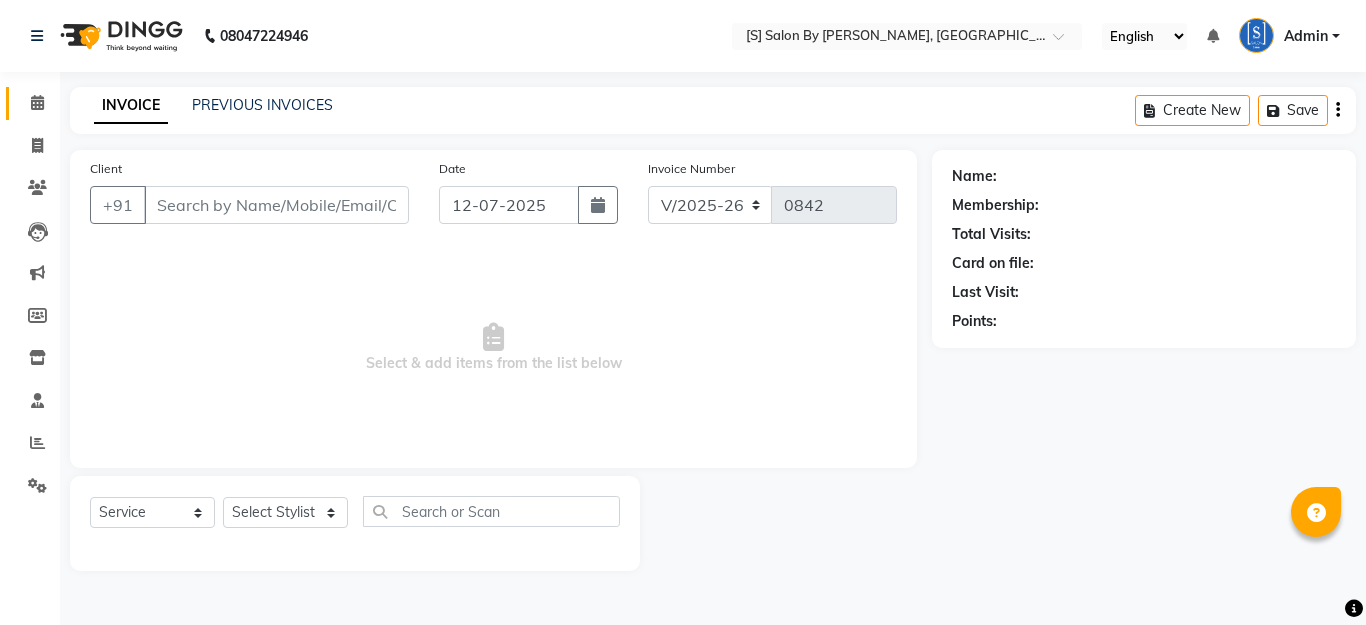 click 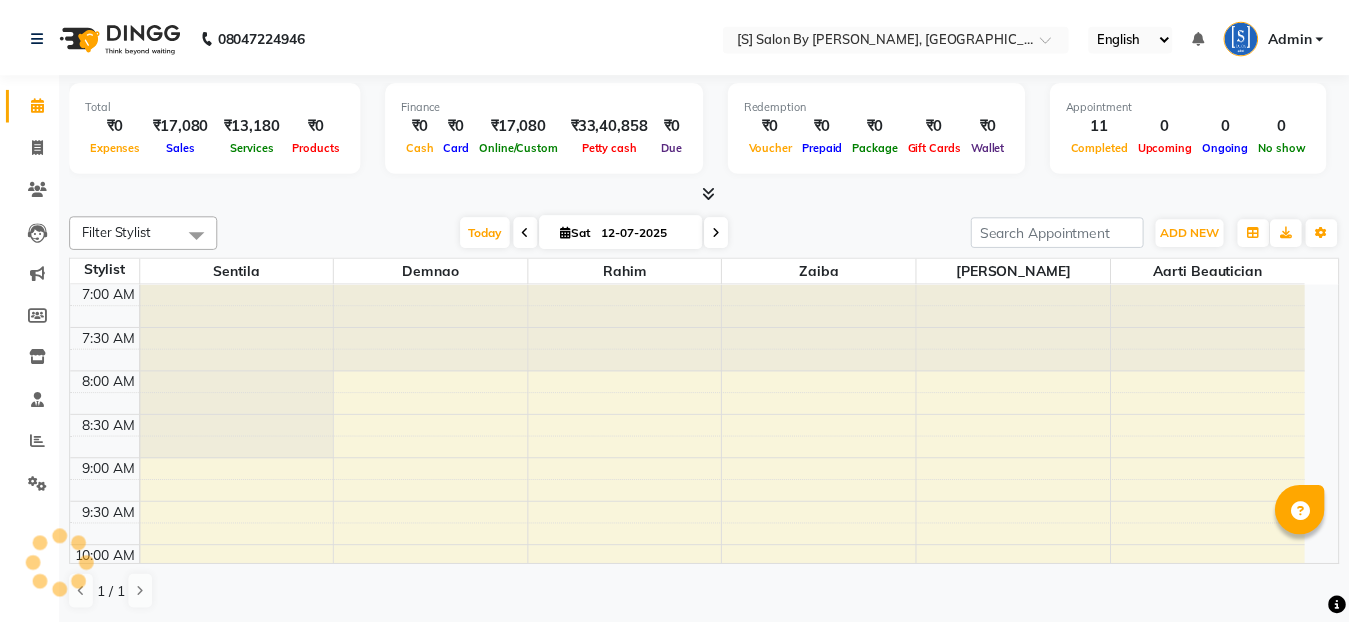 scroll, scrollTop: 0, scrollLeft: 0, axis: both 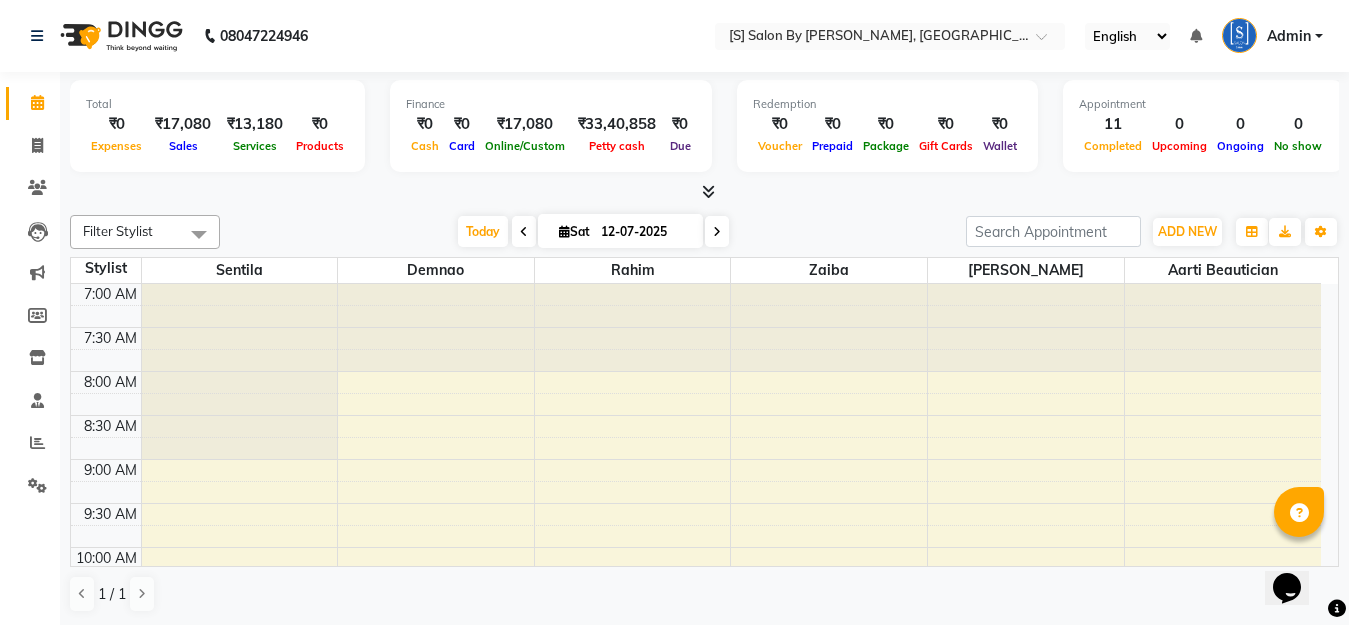 click at bounding box center (708, 191) 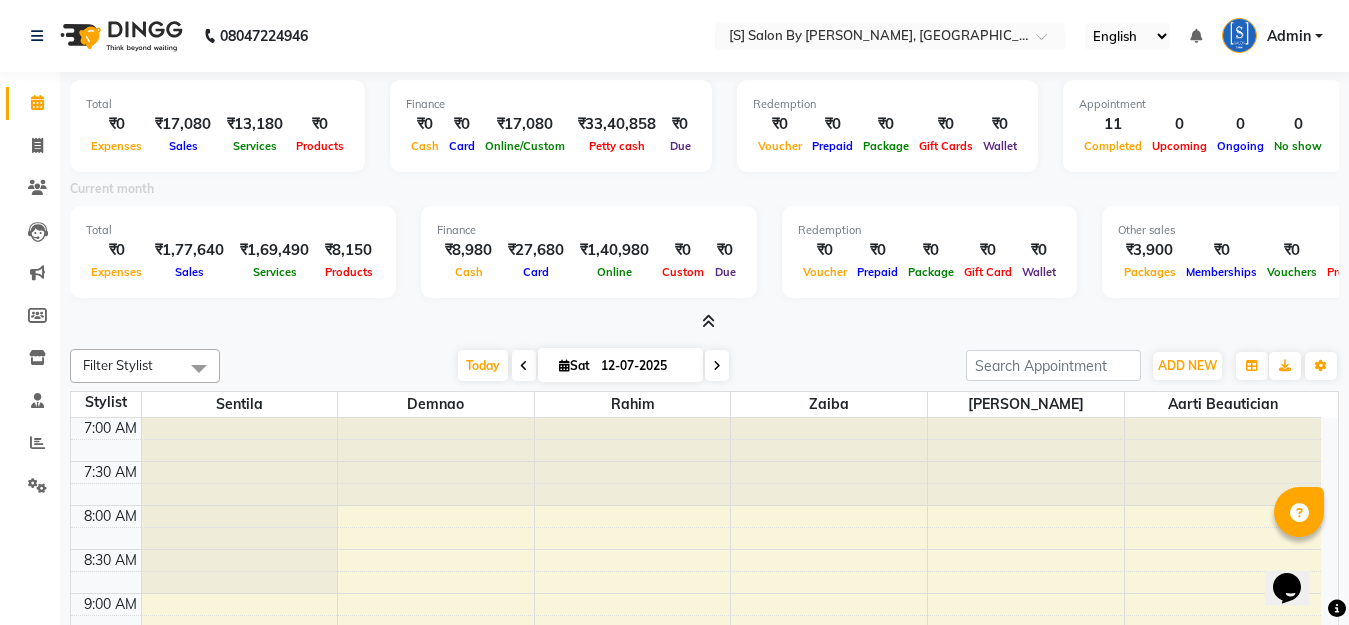 click at bounding box center (708, 321) 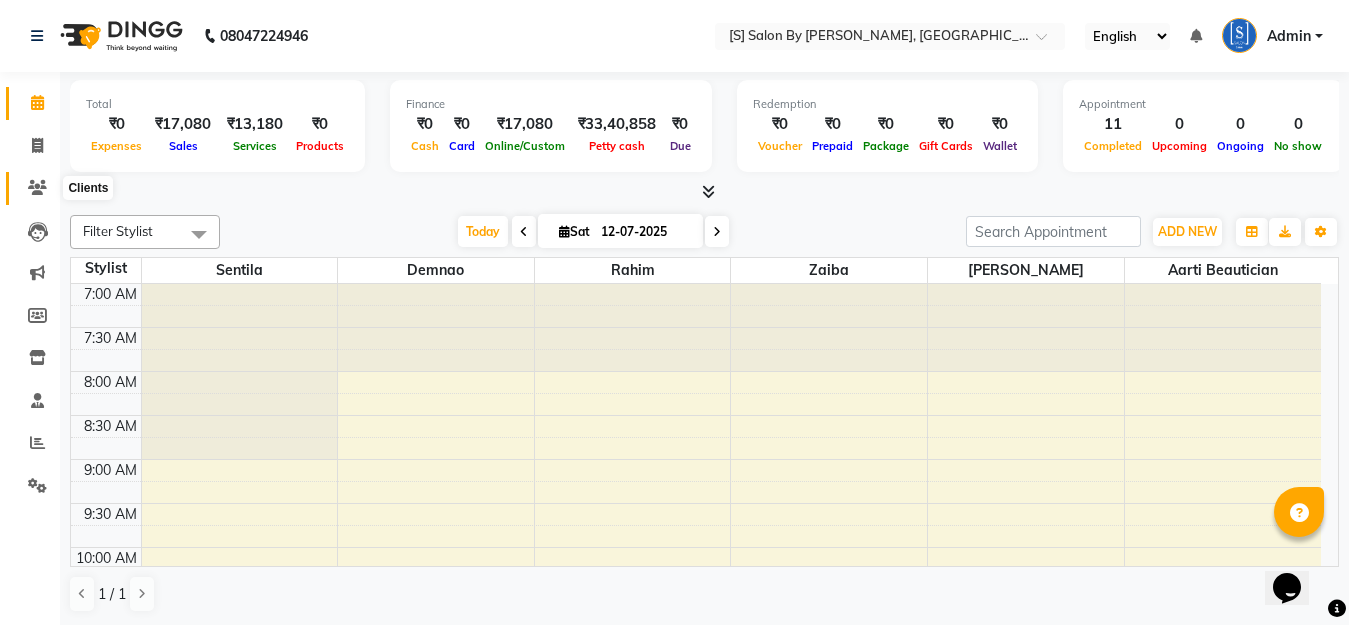 click 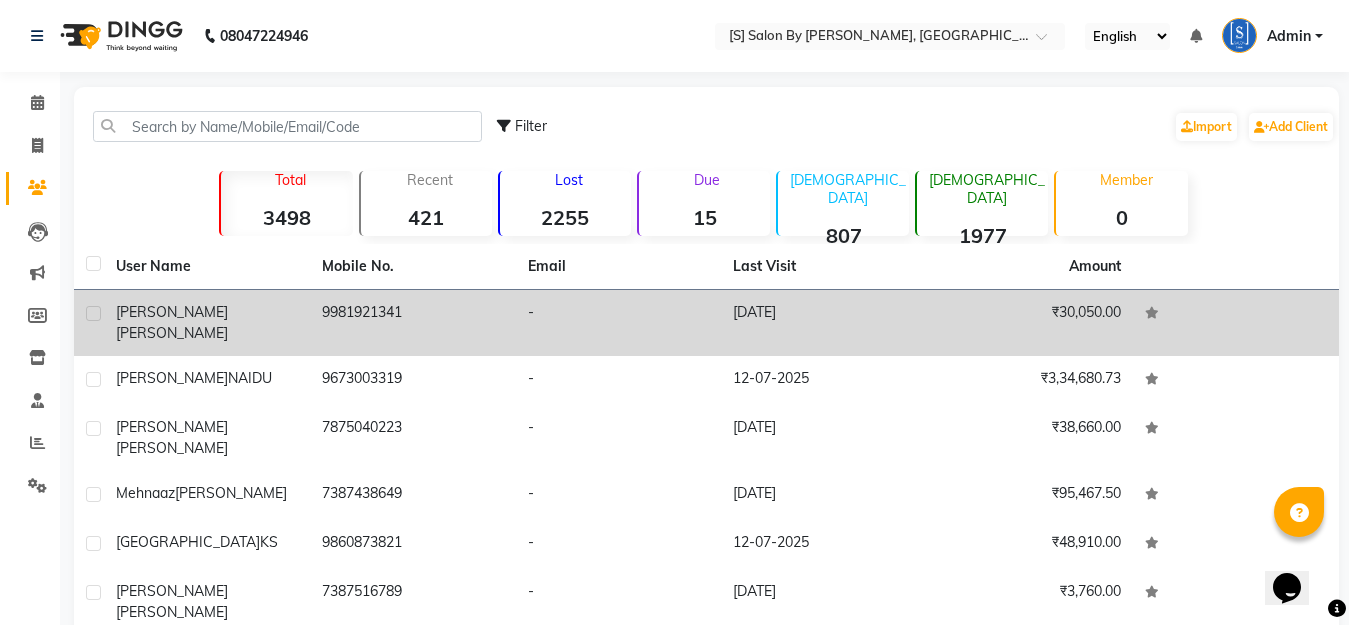 click on "[DATE]" 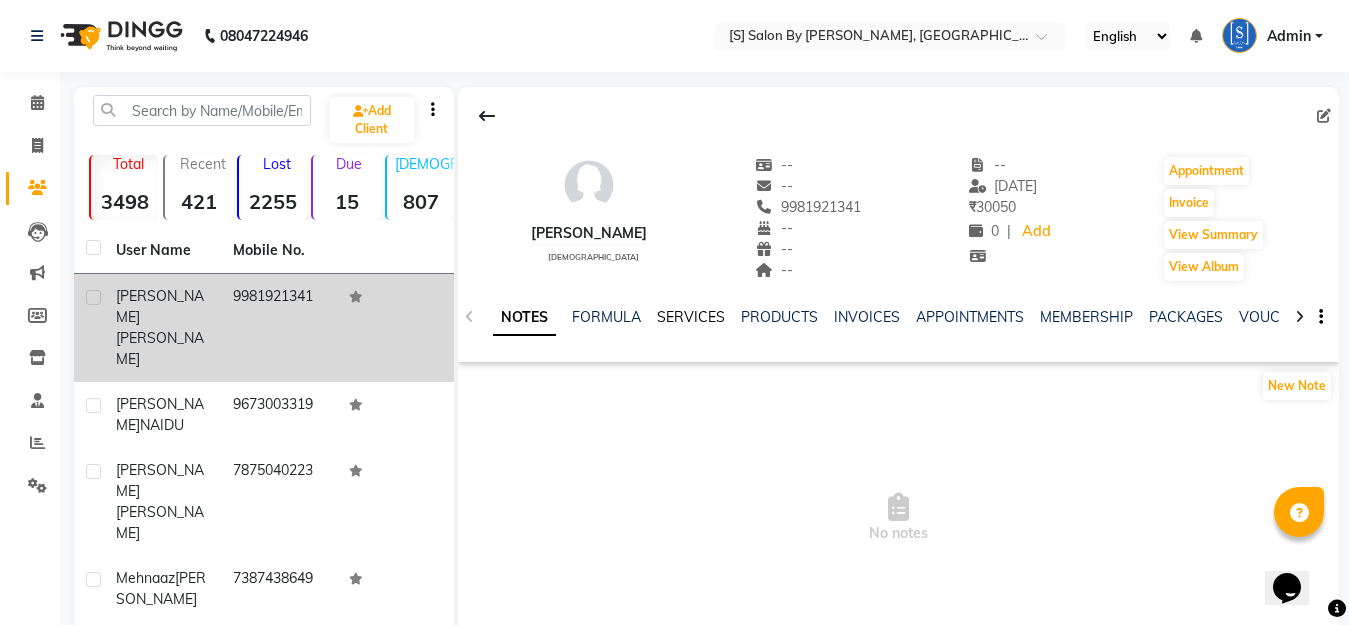 click on "SERVICES" 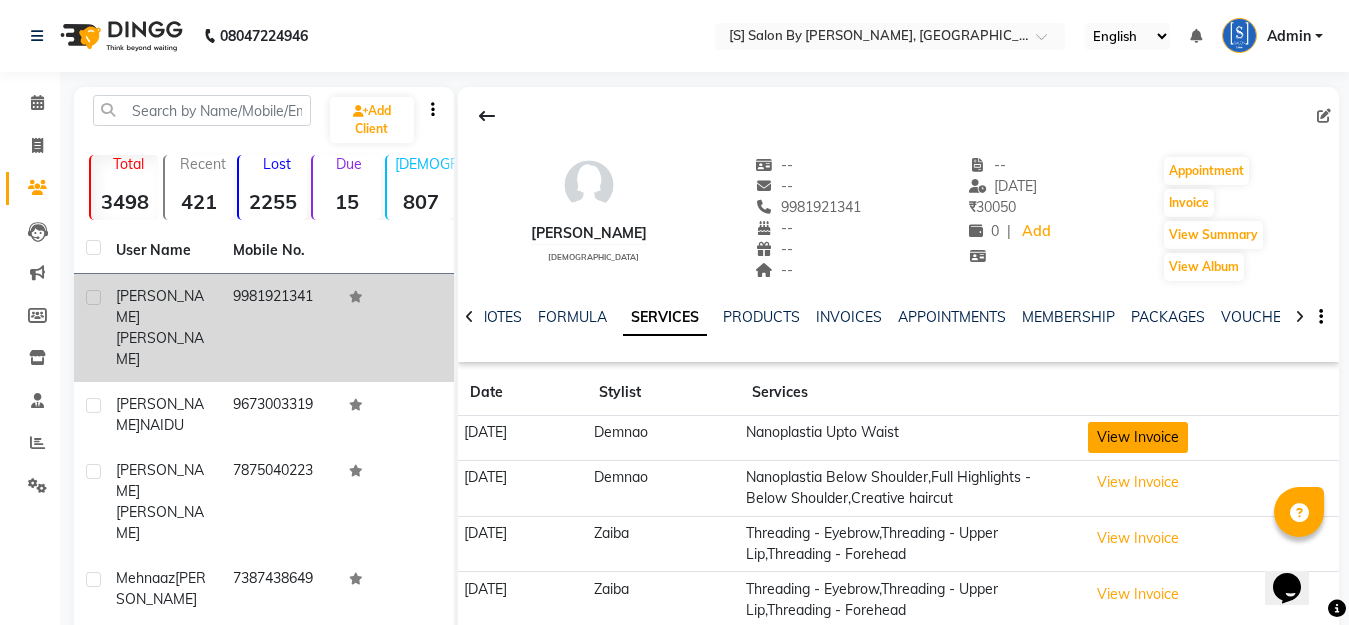 click on "View Invoice" 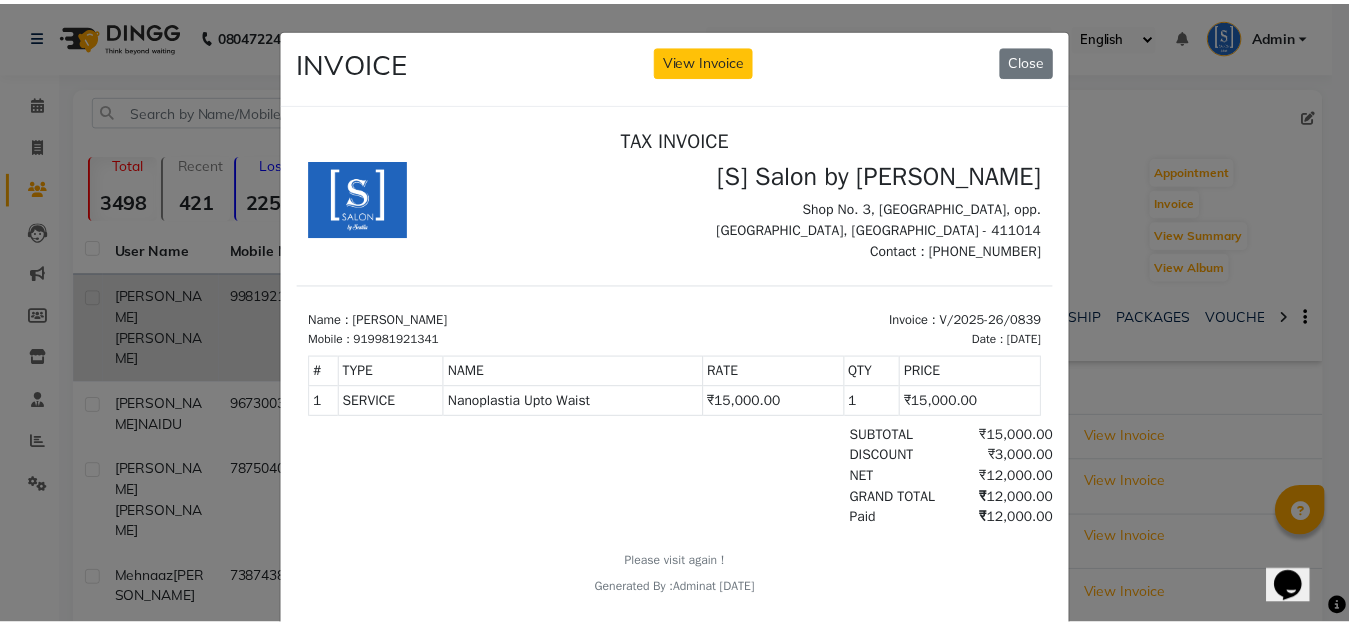 scroll, scrollTop: 0, scrollLeft: 0, axis: both 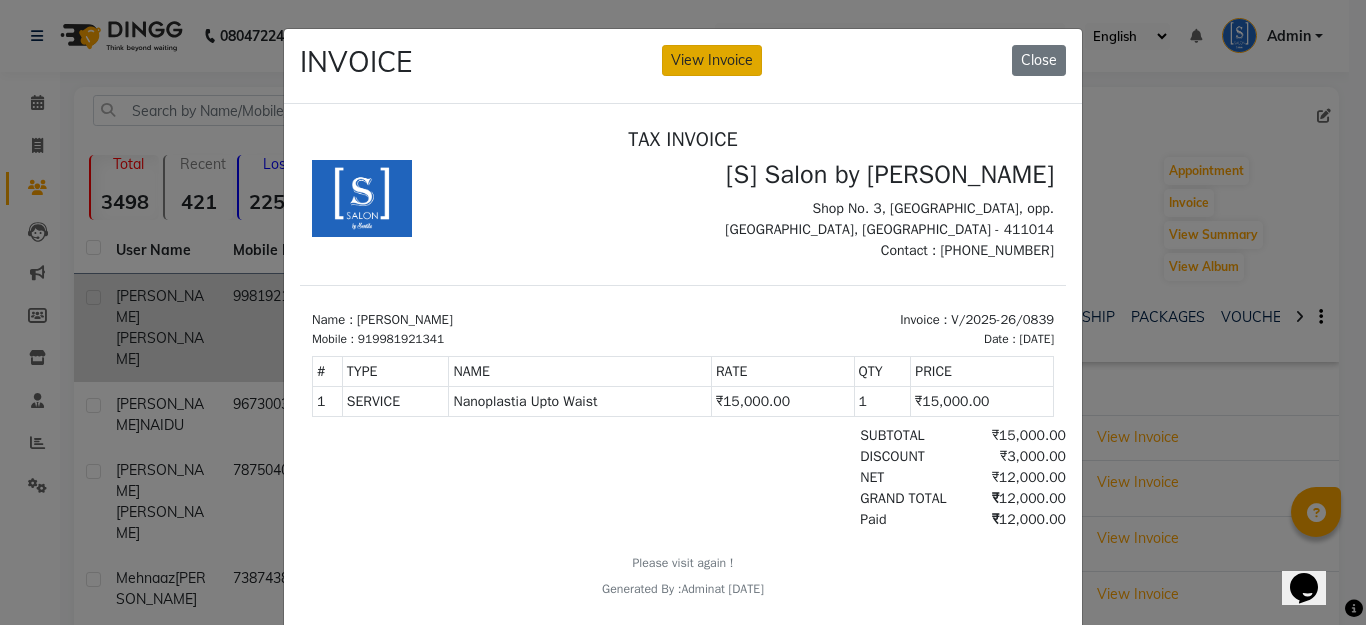 click on "View Invoice" 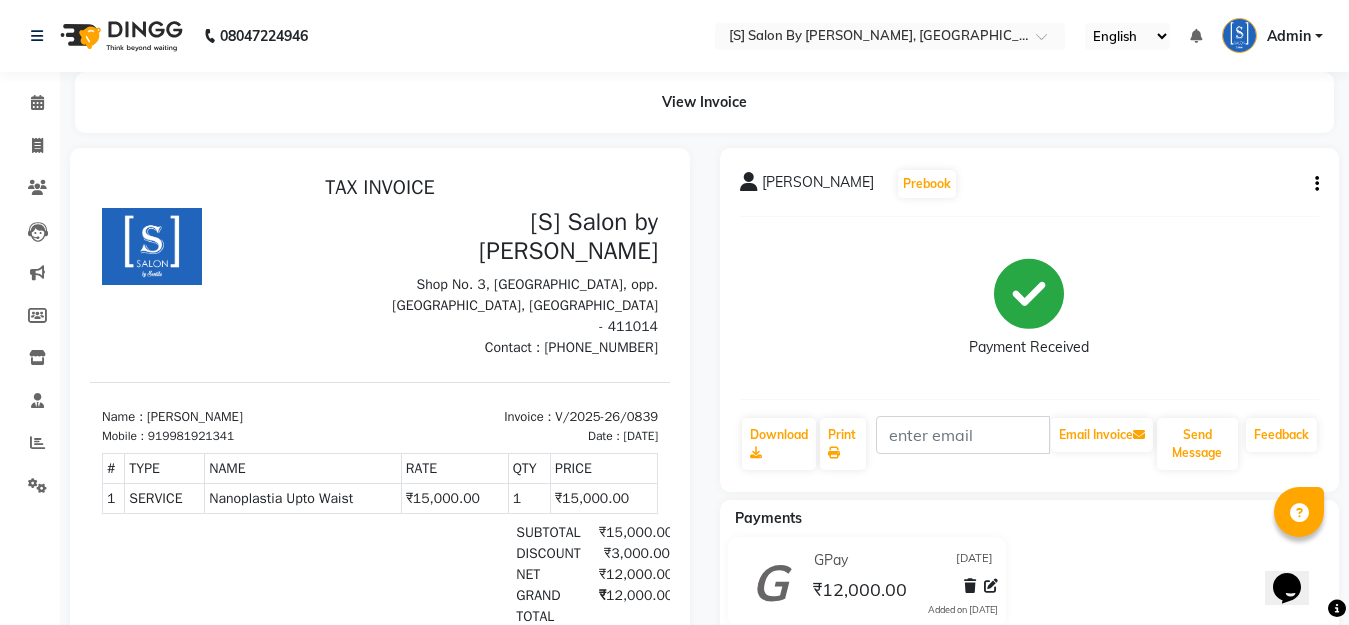 scroll, scrollTop: 0, scrollLeft: 0, axis: both 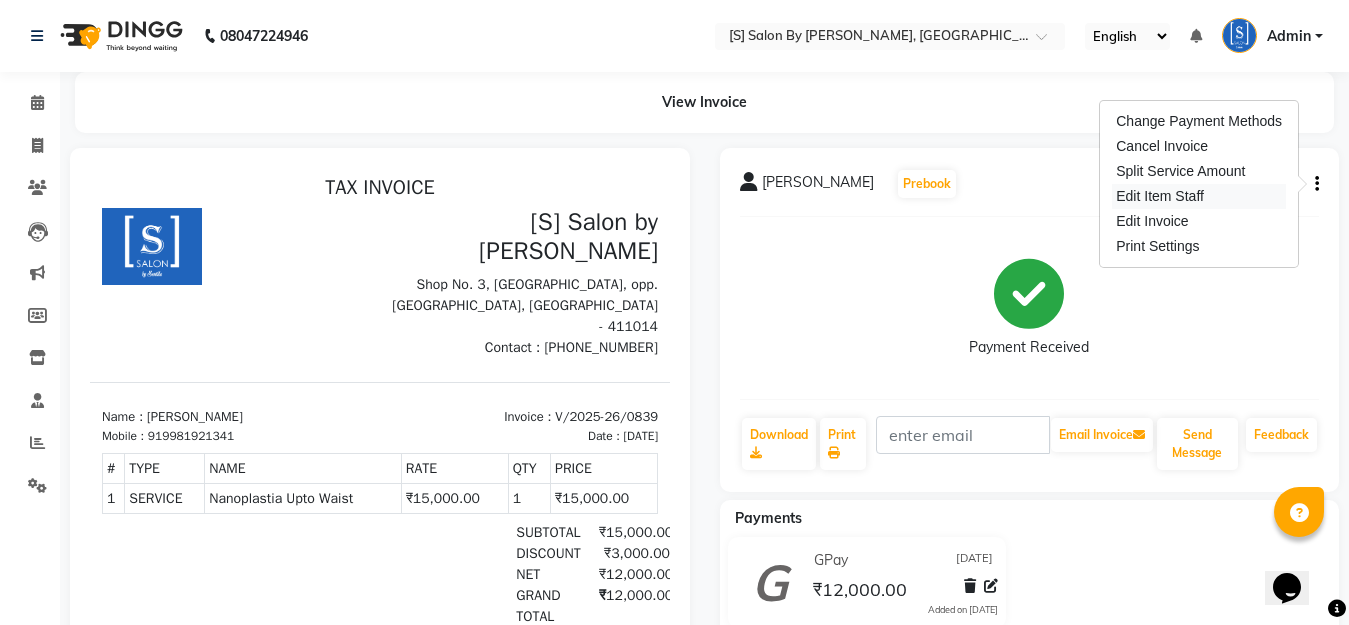 drag, startPoint x: 1177, startPoint y: 146, endPoint x: 1171, endPoint y: 193, distance: 47.38143 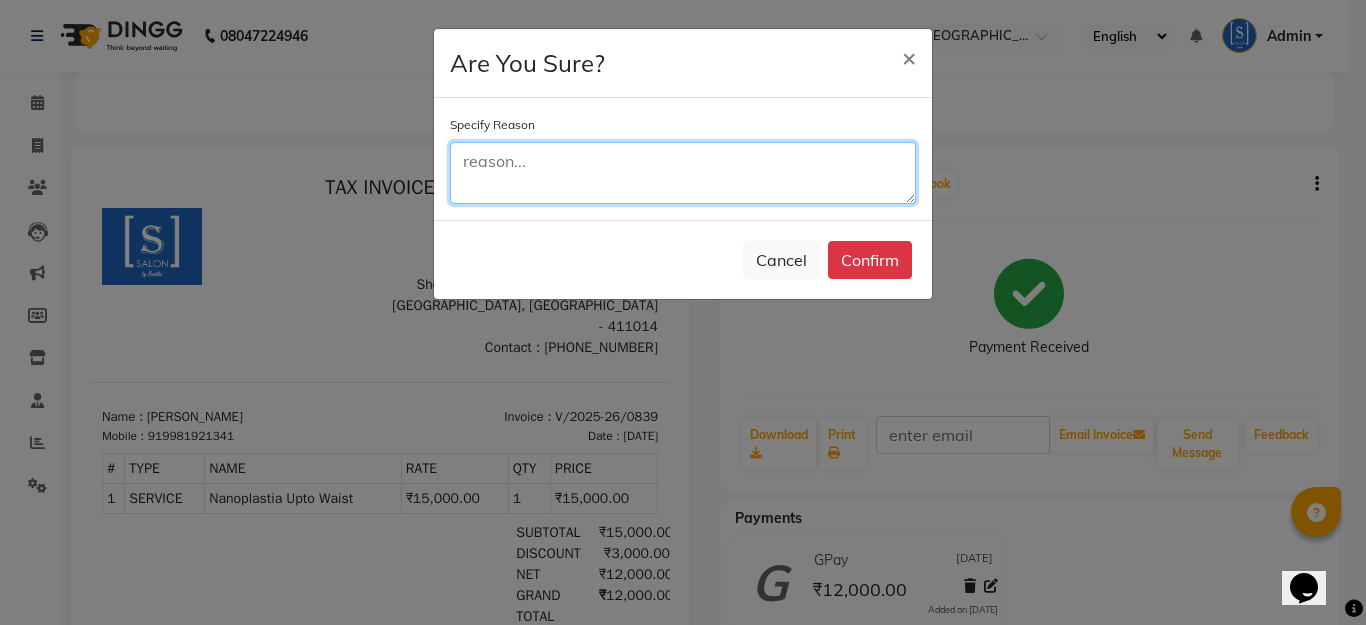 click 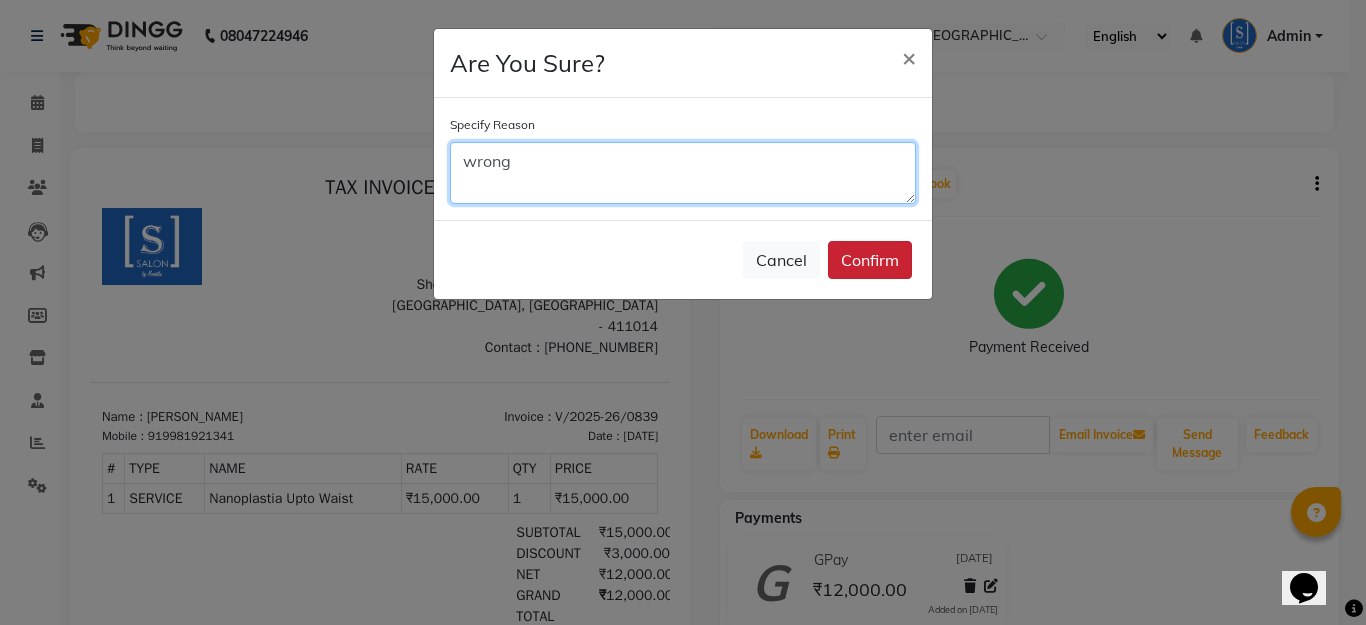 type on "wrong" 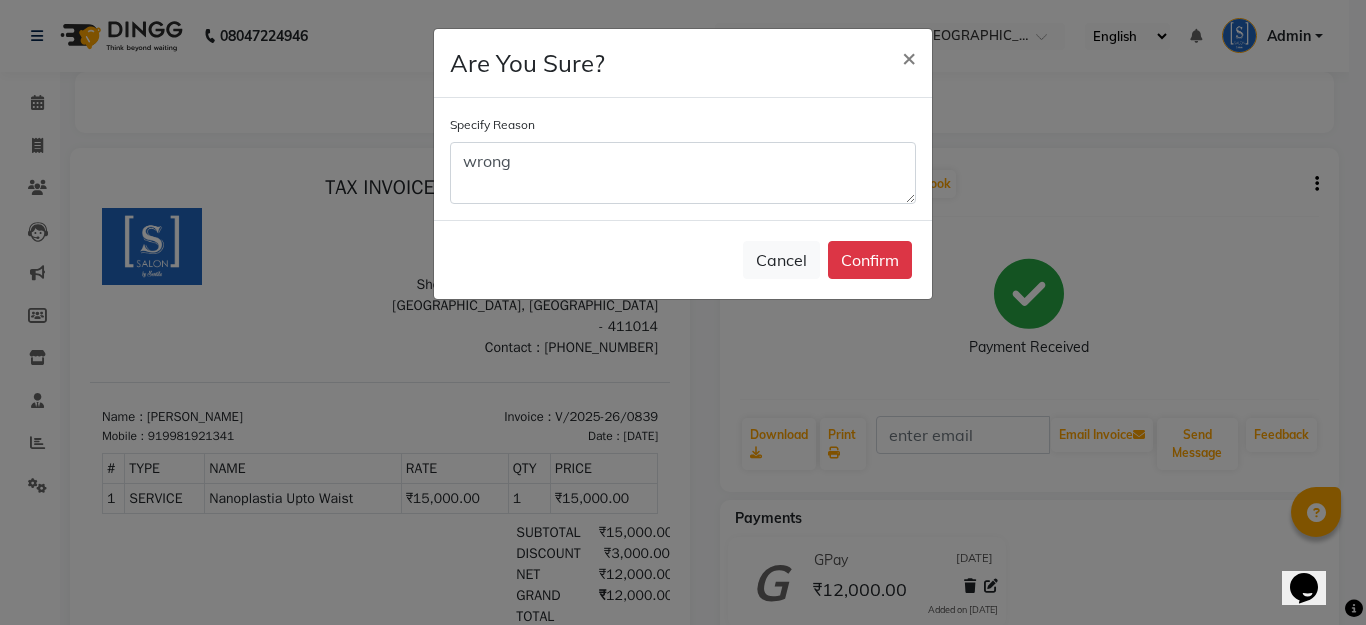 drag, startPoint x: 911, startPoint y: 265, endPoint x: 901, endPoint y: 266, distance: 10.049875 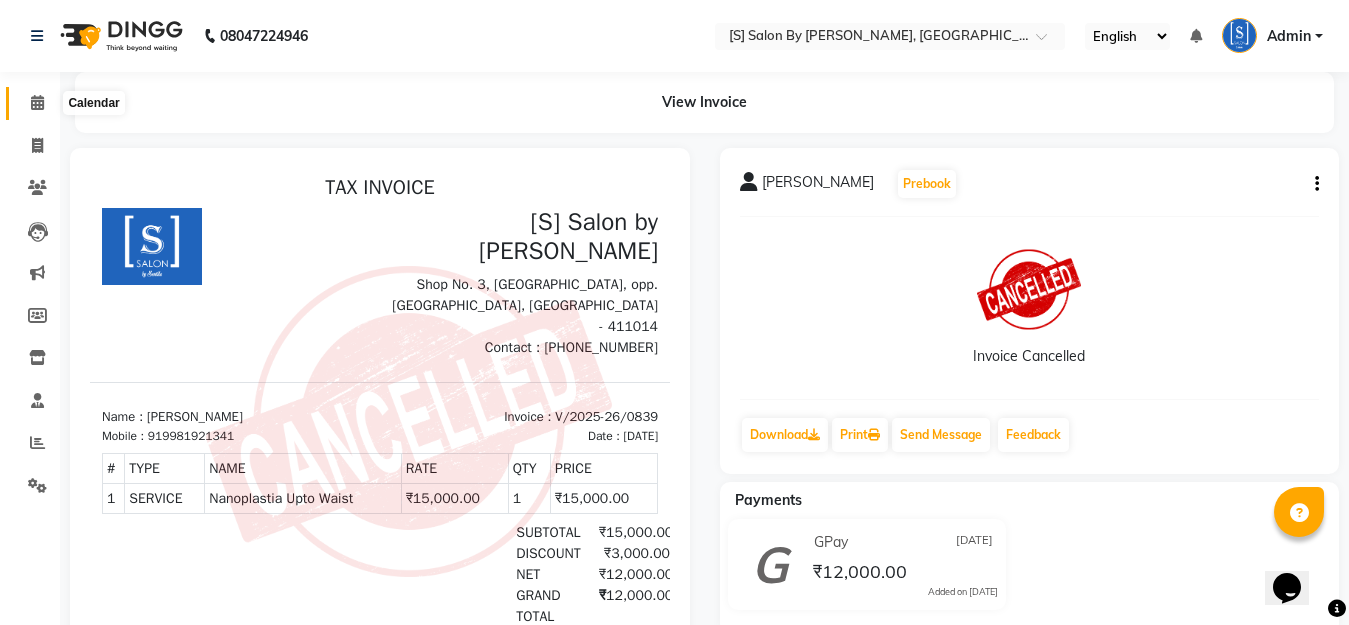 click 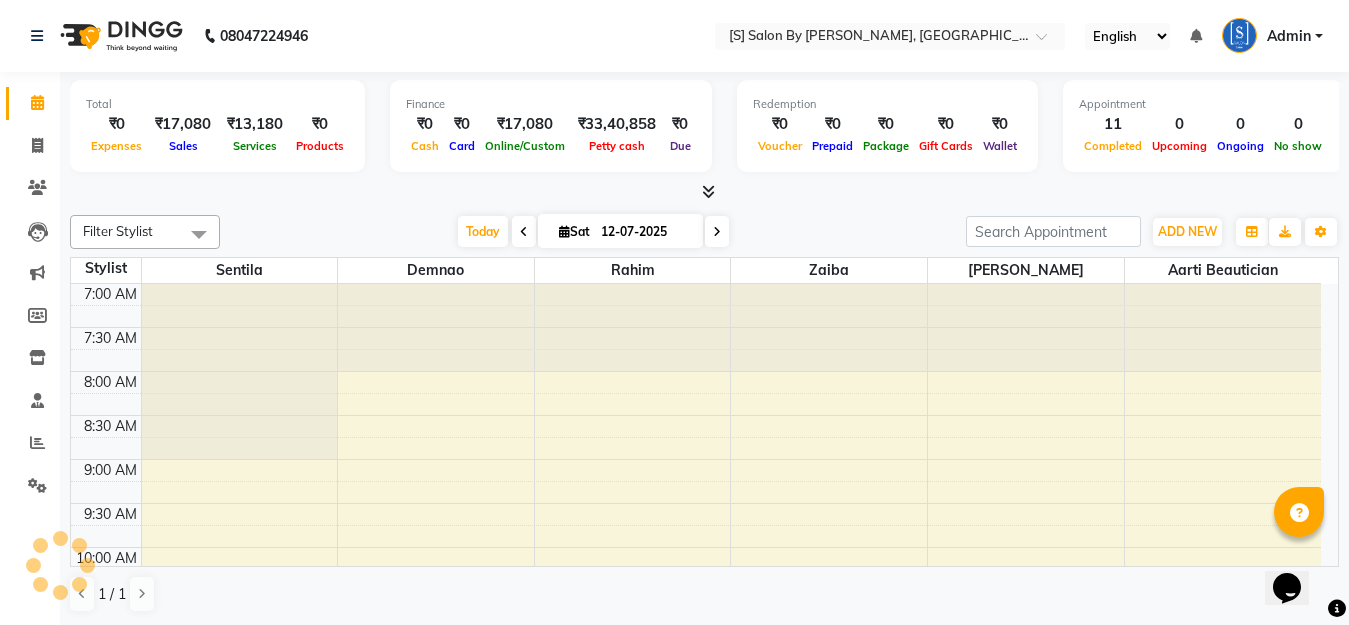 scroll, scrollTop: 0, scrollLeft: 0, axis: both 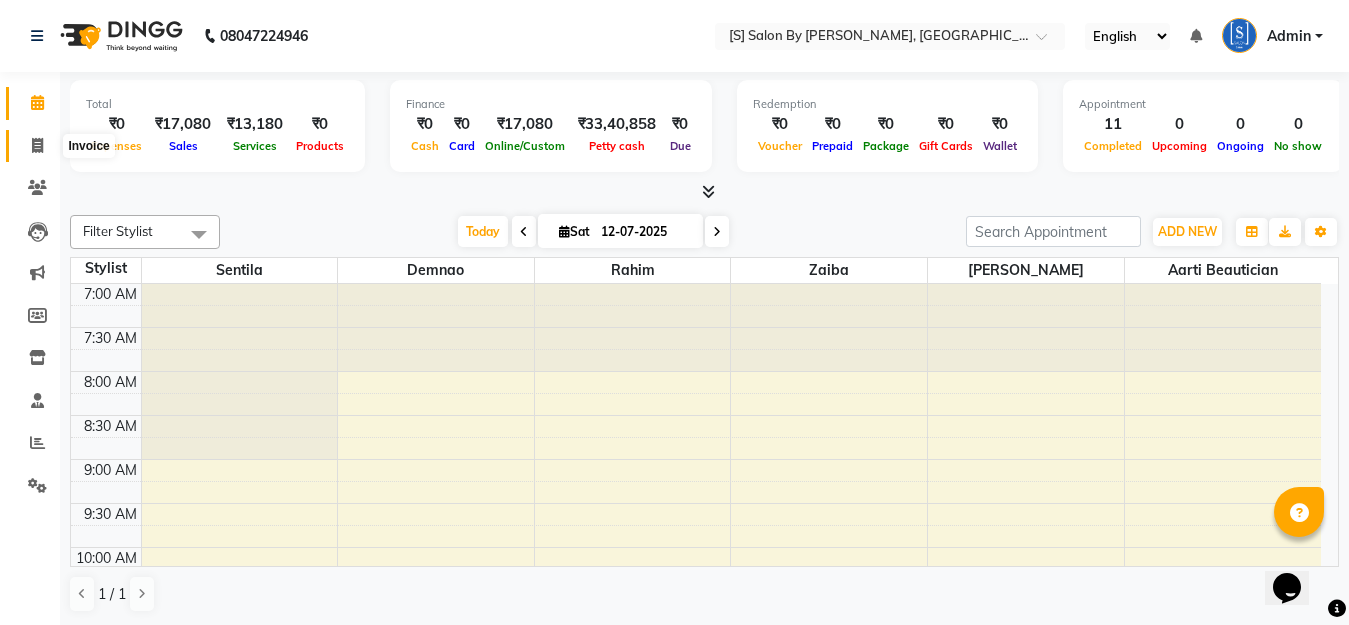 click 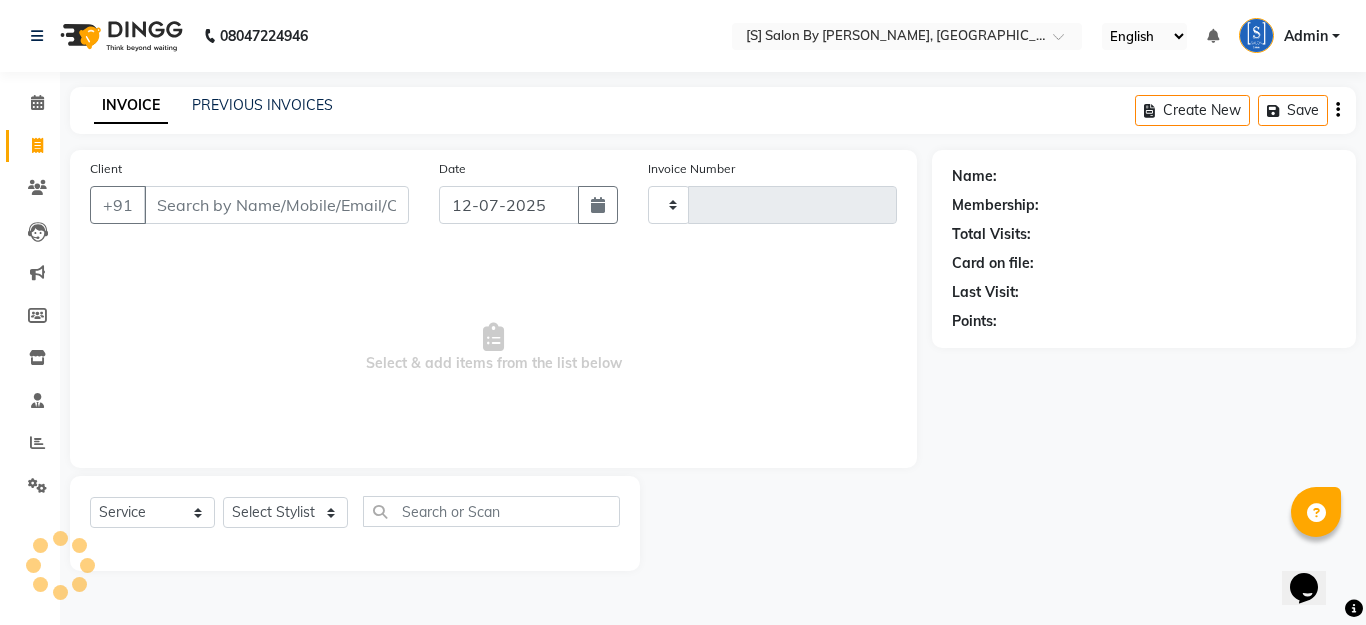 type on "0842" 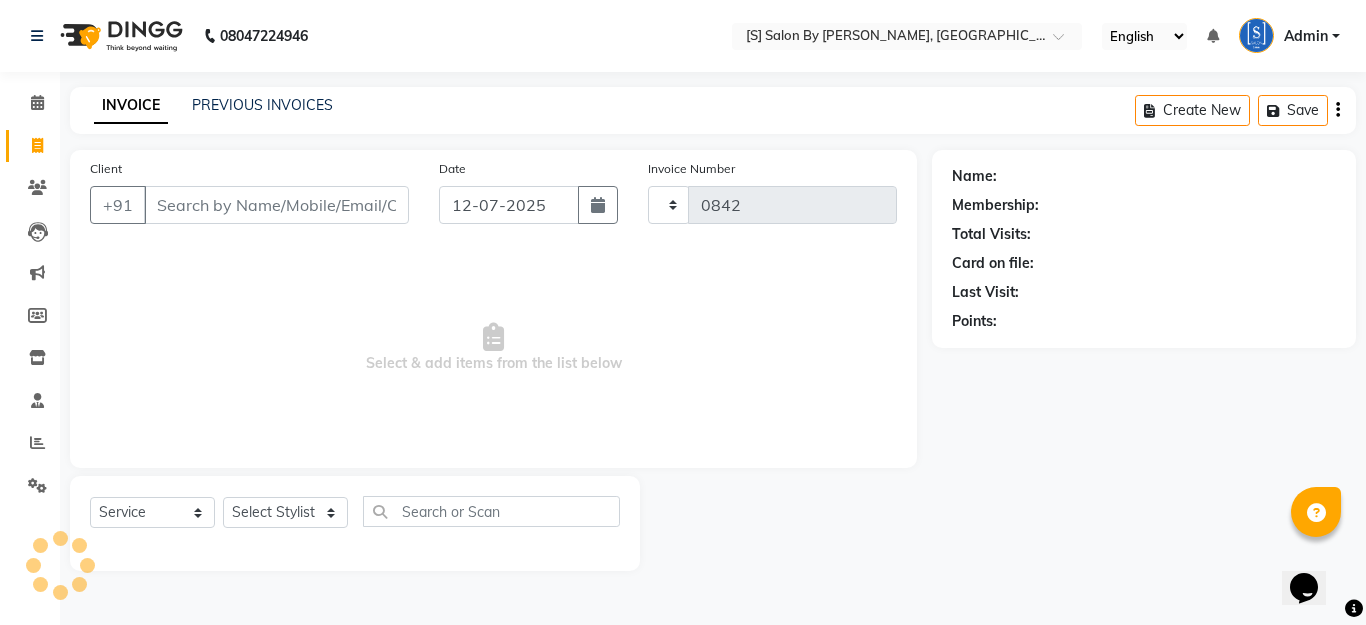click on "Client" at bounding box center [276, 205] 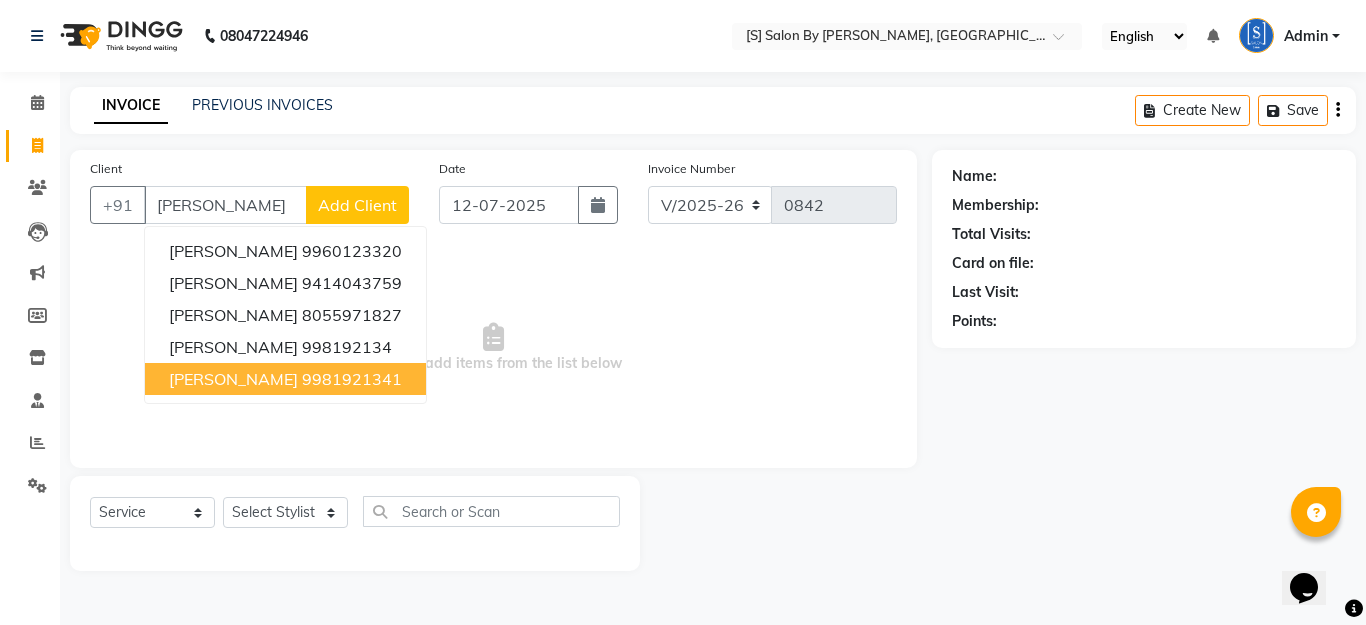 click on "9981921341" at bounding box center [352, 379] 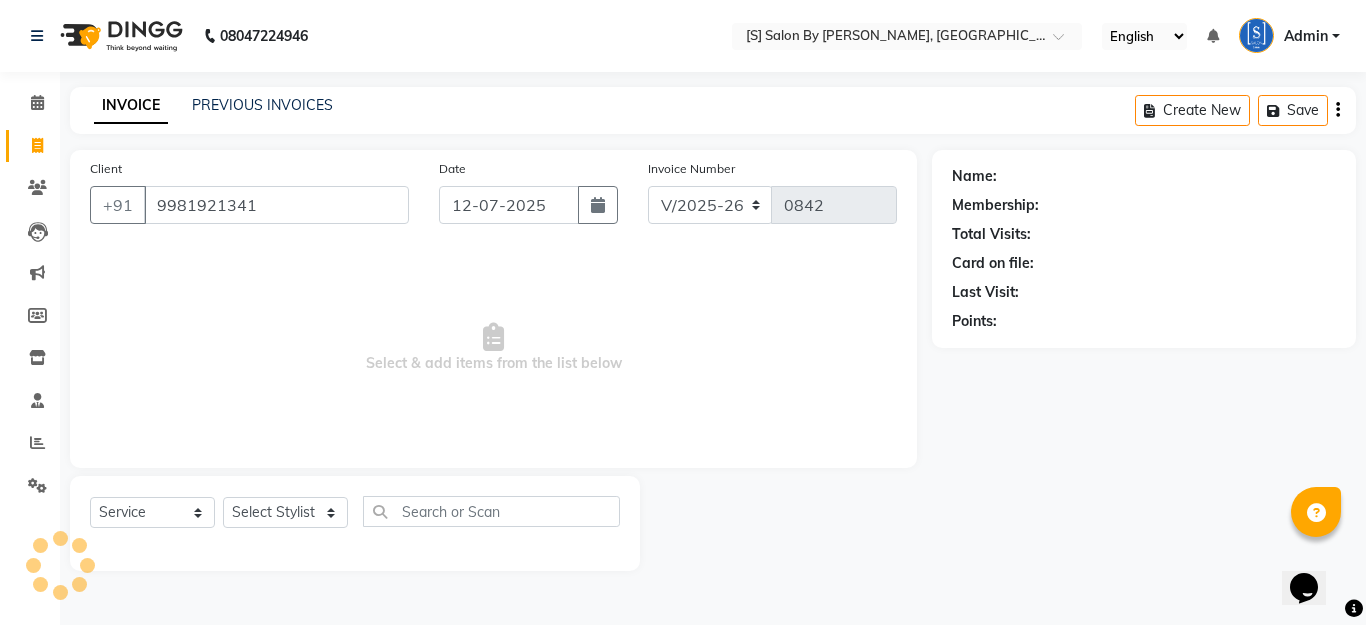 type on "9981921341" 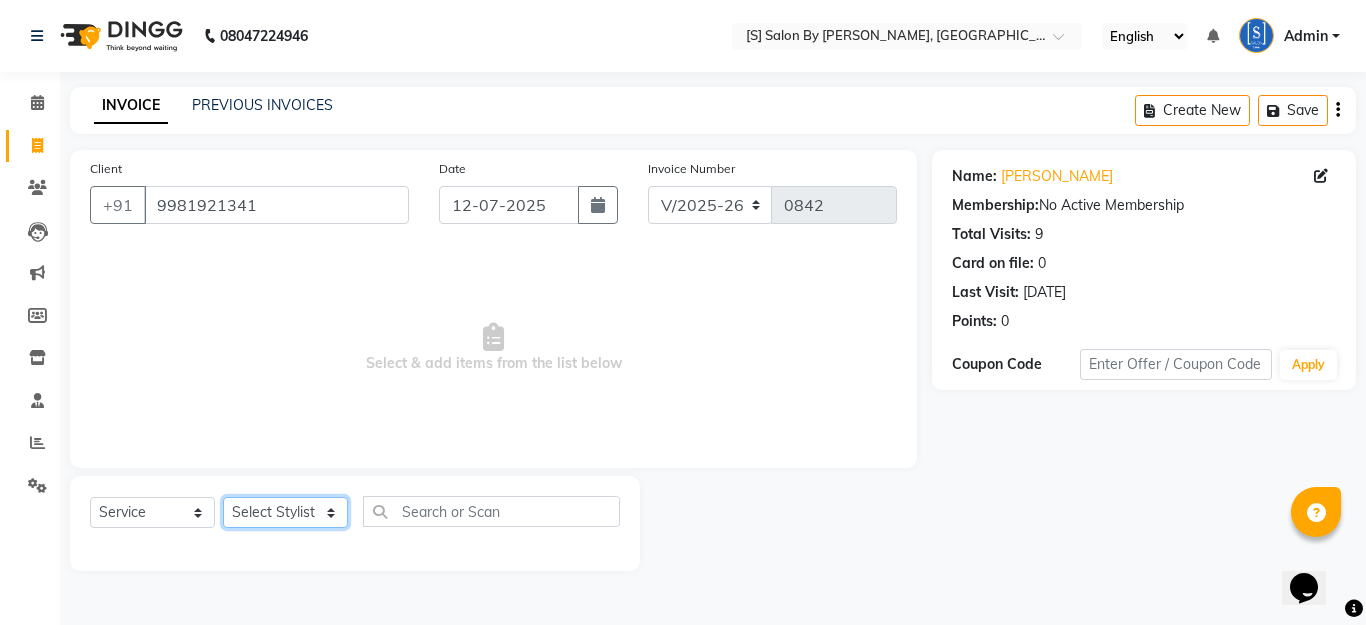 click on "Select Stylist Aarti Beautician Demnao [PERSON_NAME]  [PERSON_NAME]" 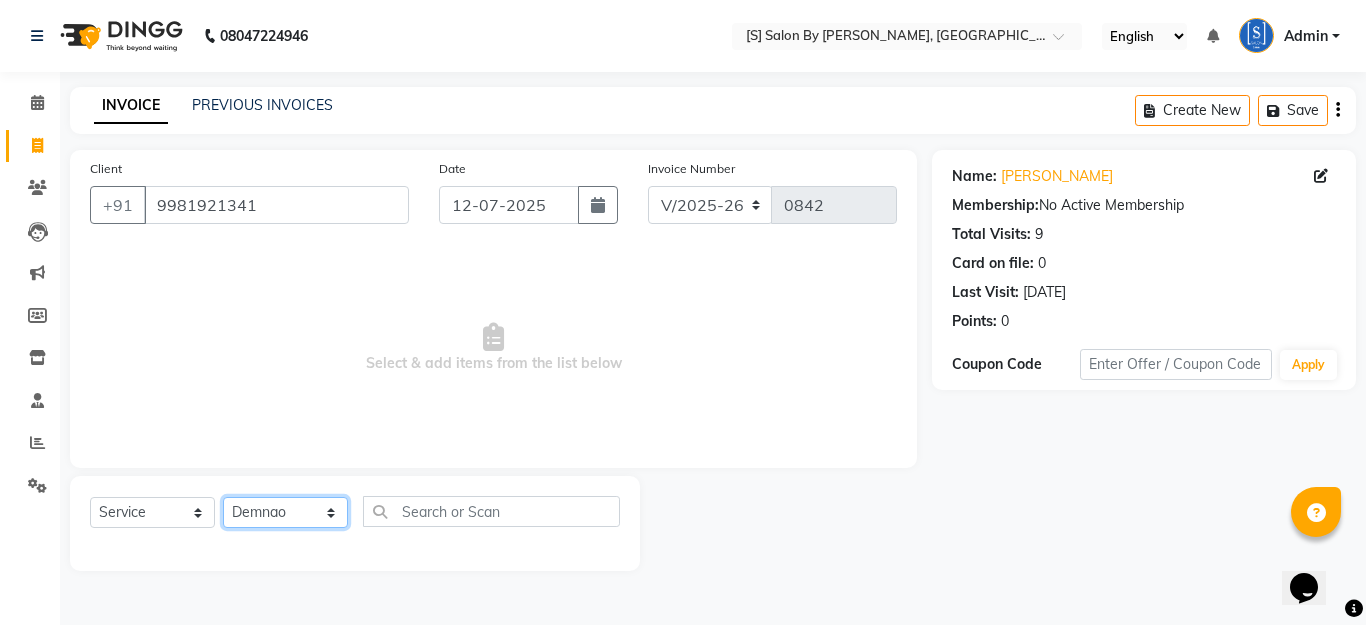 click on "Select Stylist Aarti Beautician Demnao [PERSON_NAME]  [PERSON_NAME]" 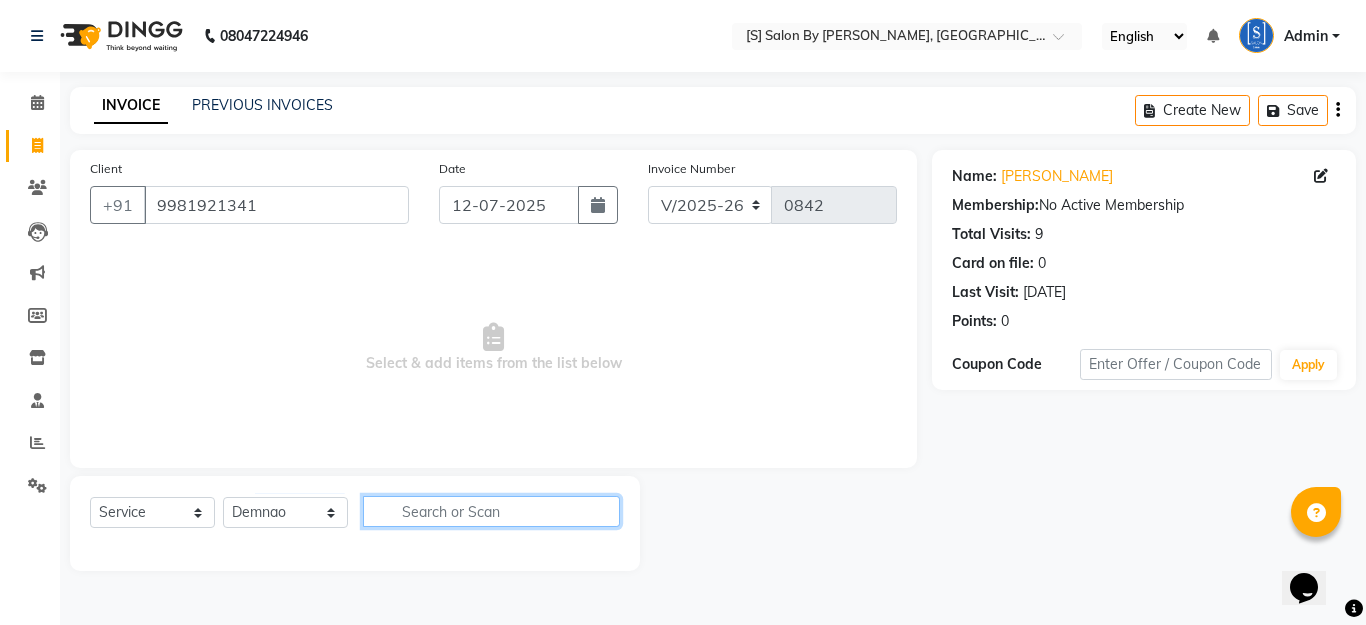 click 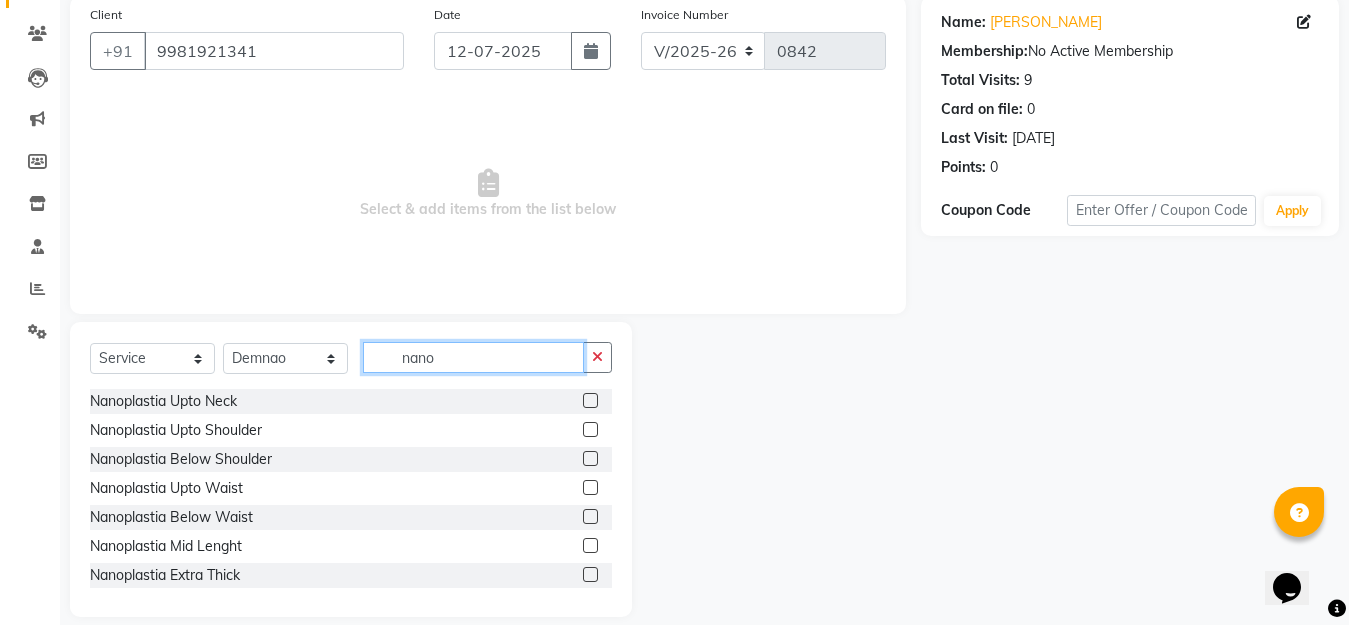 scroll, scrollTop: 176, scrollLeft: 0, axis: vertical 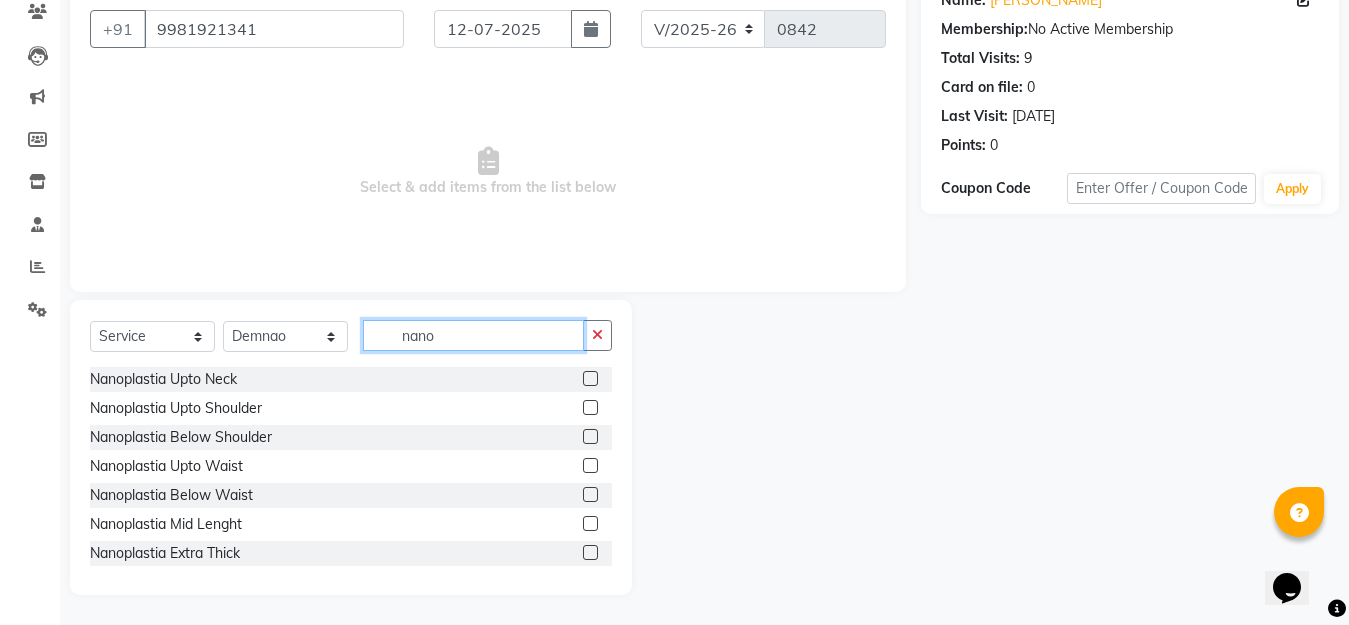 type on "nano" 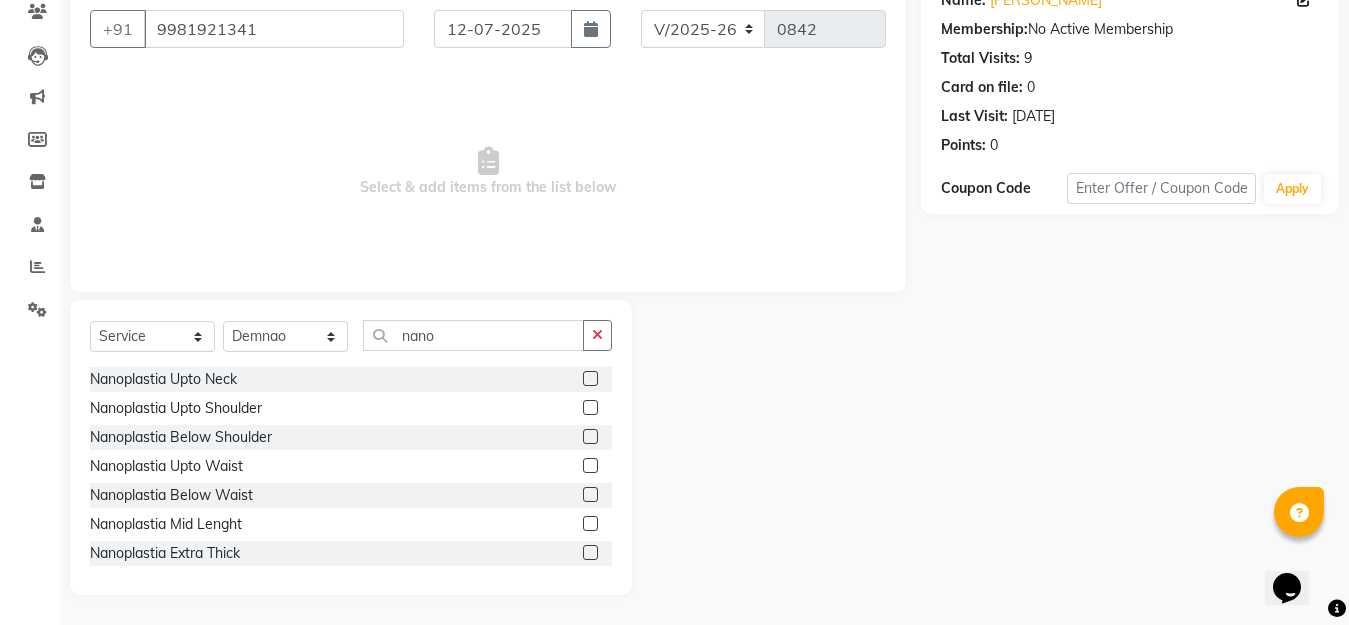 click 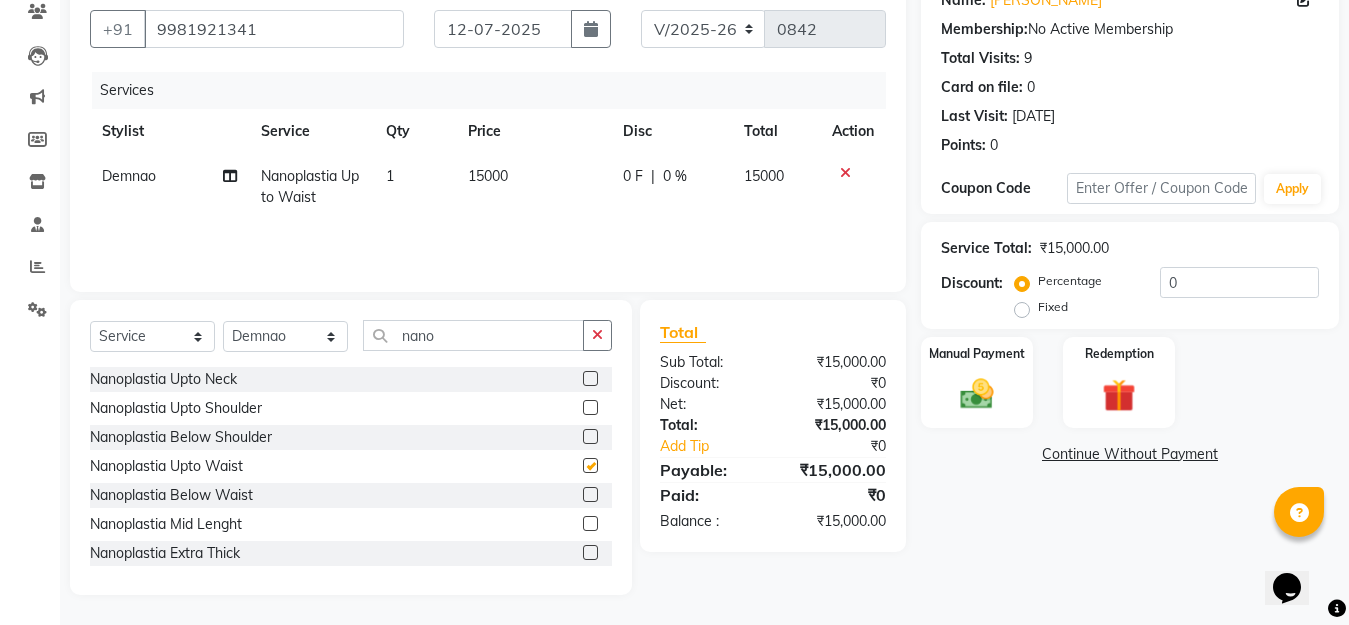 checkbox on "false" 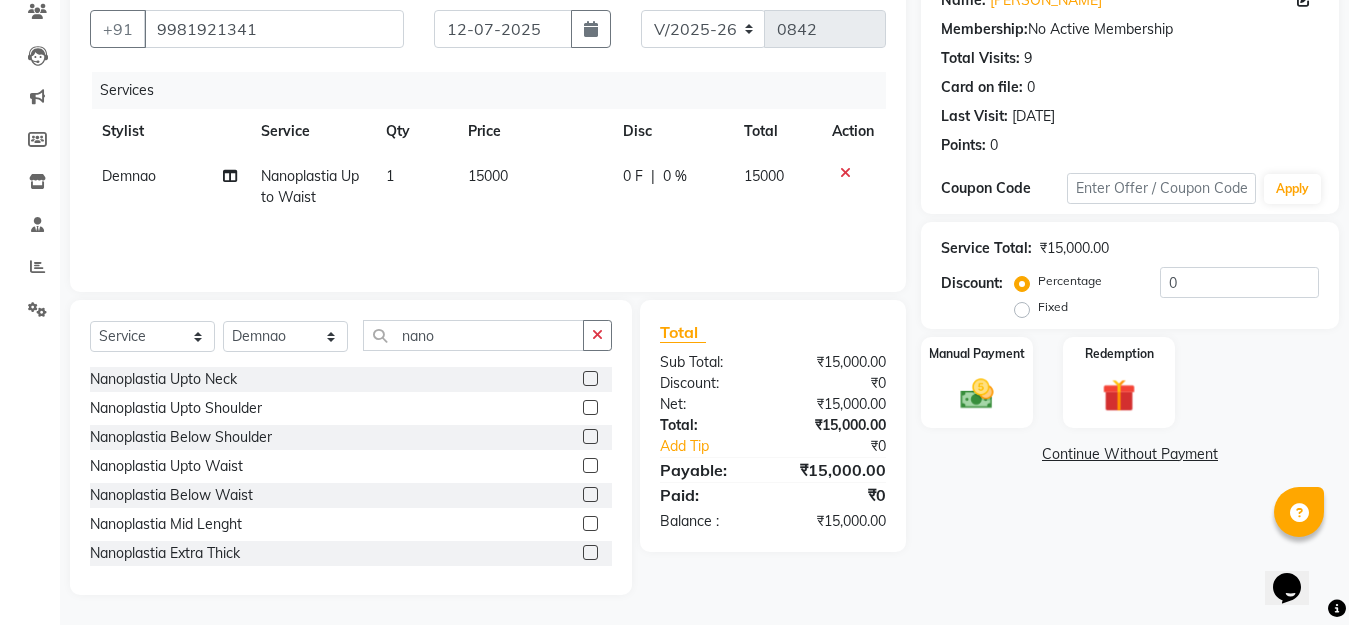 click on "Fixed" 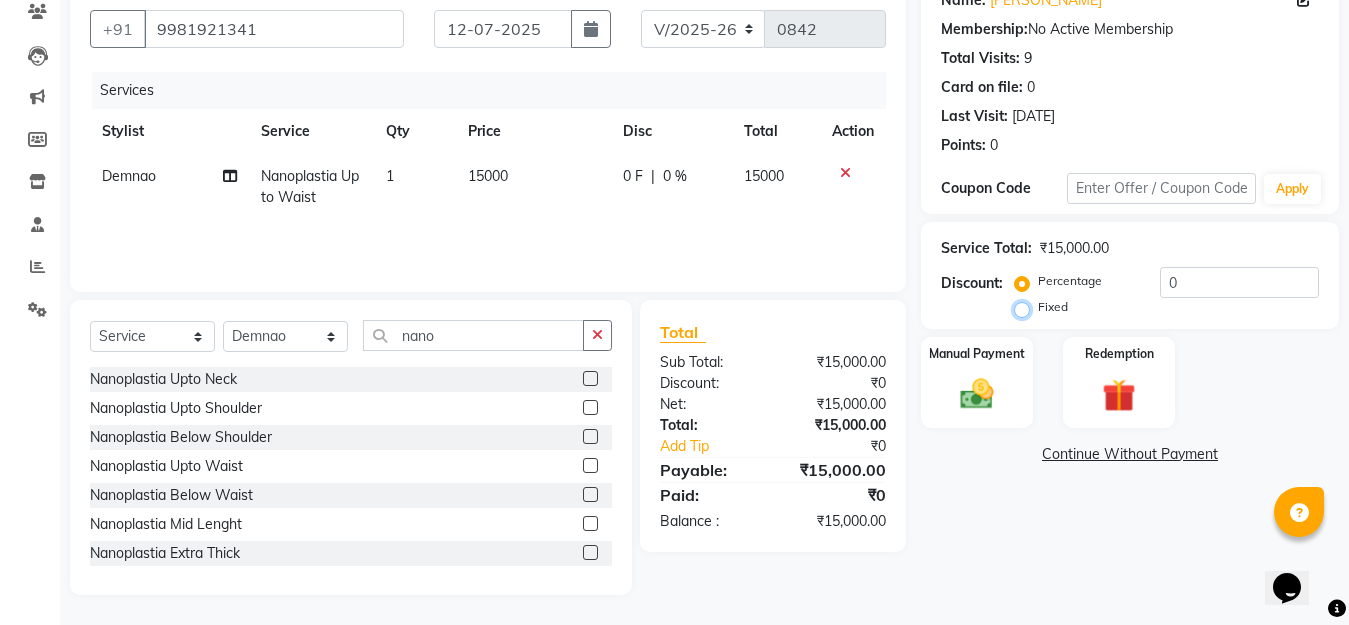 click on "Fixed" at bounding box center [1026, 307] 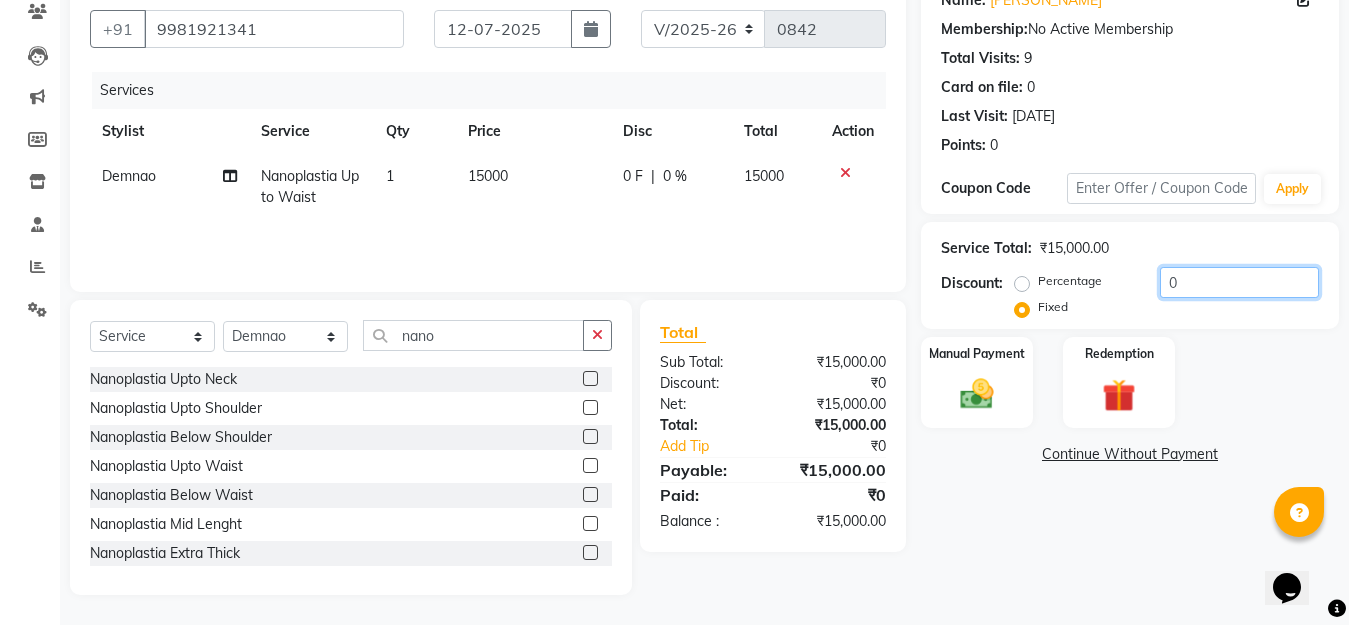 click on "0" 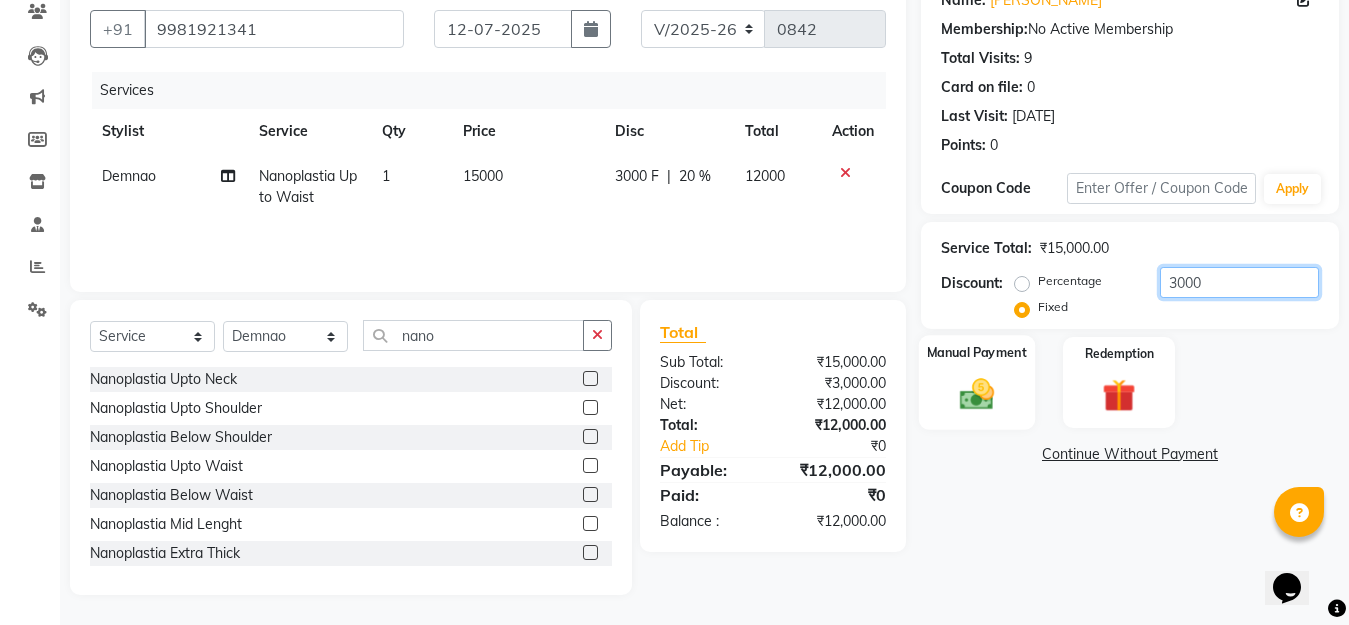 type on "3000" 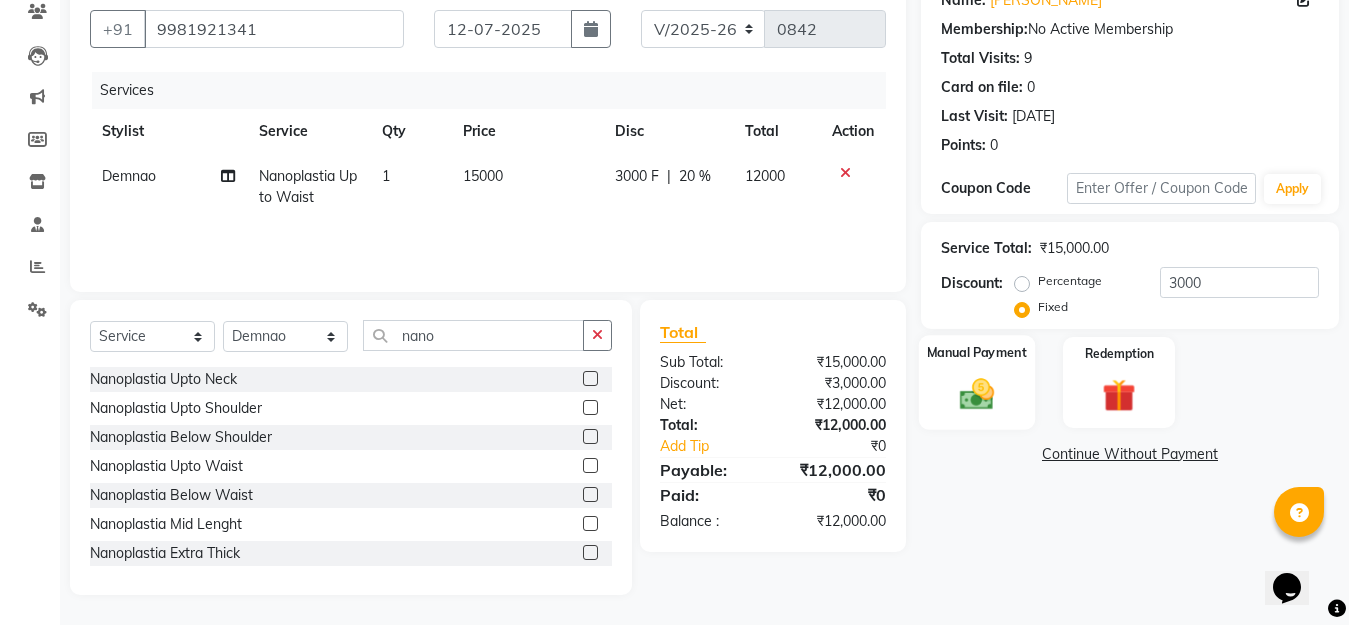 click 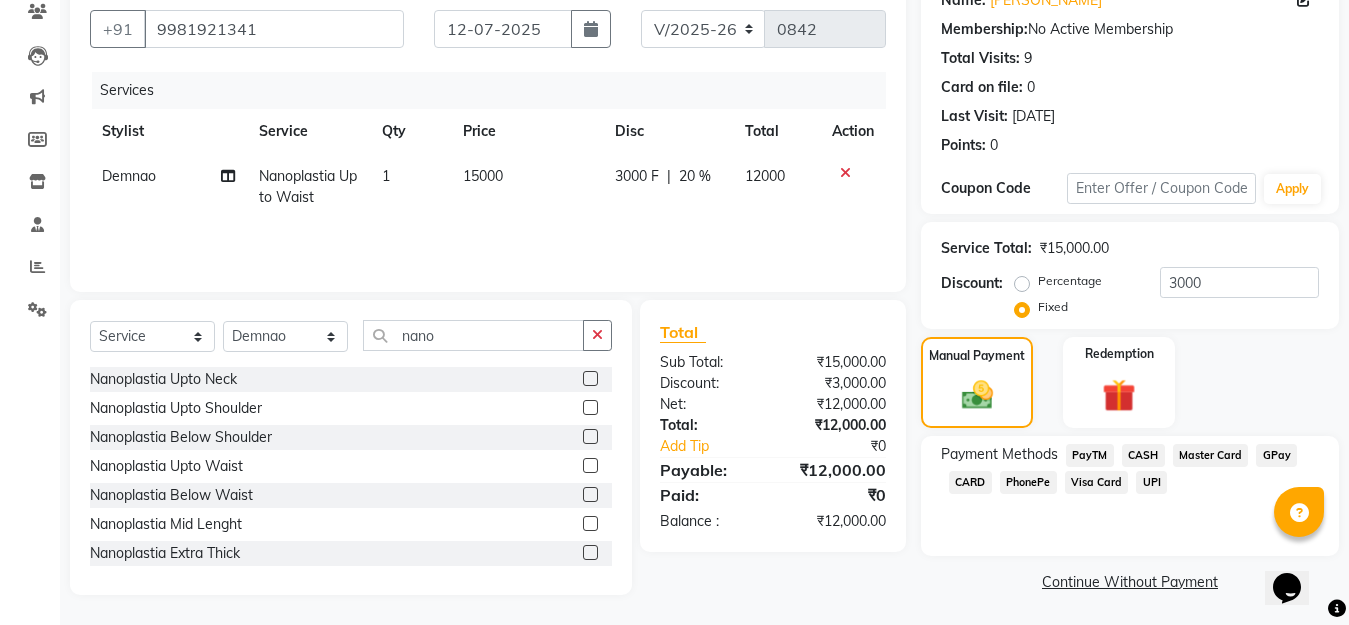 click on "GPay" 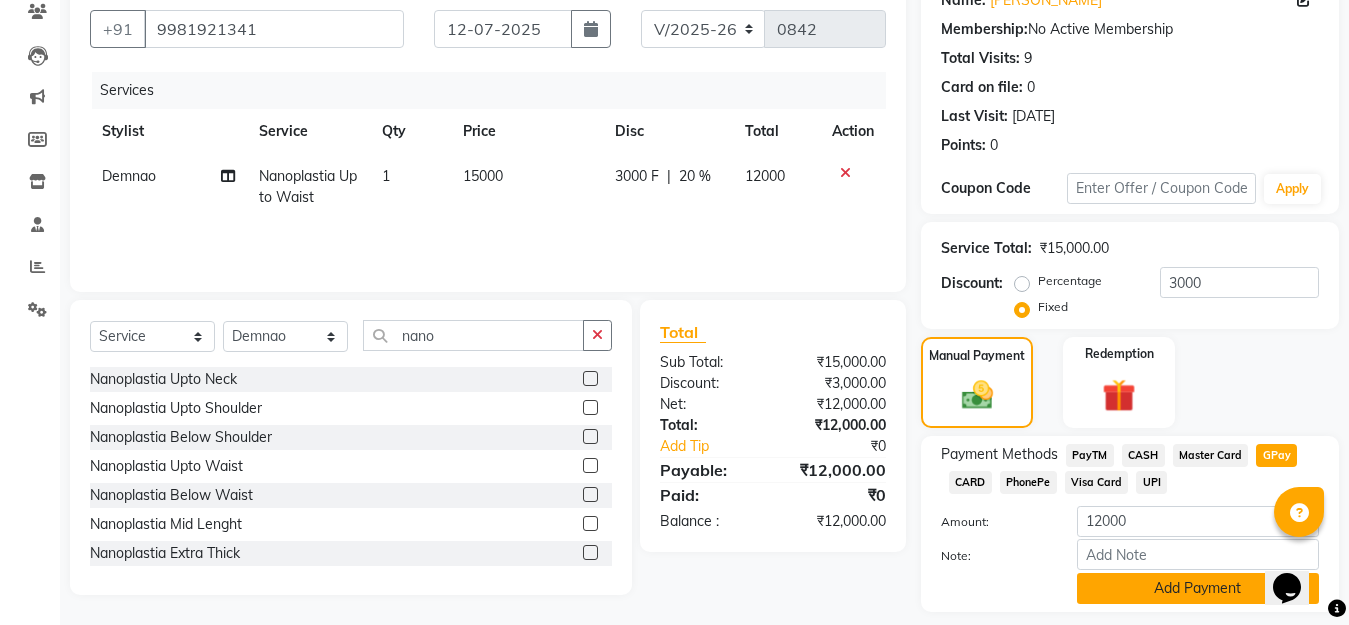 scroll, scrollTop: 234, scrollLeft: 0, axis: vertical 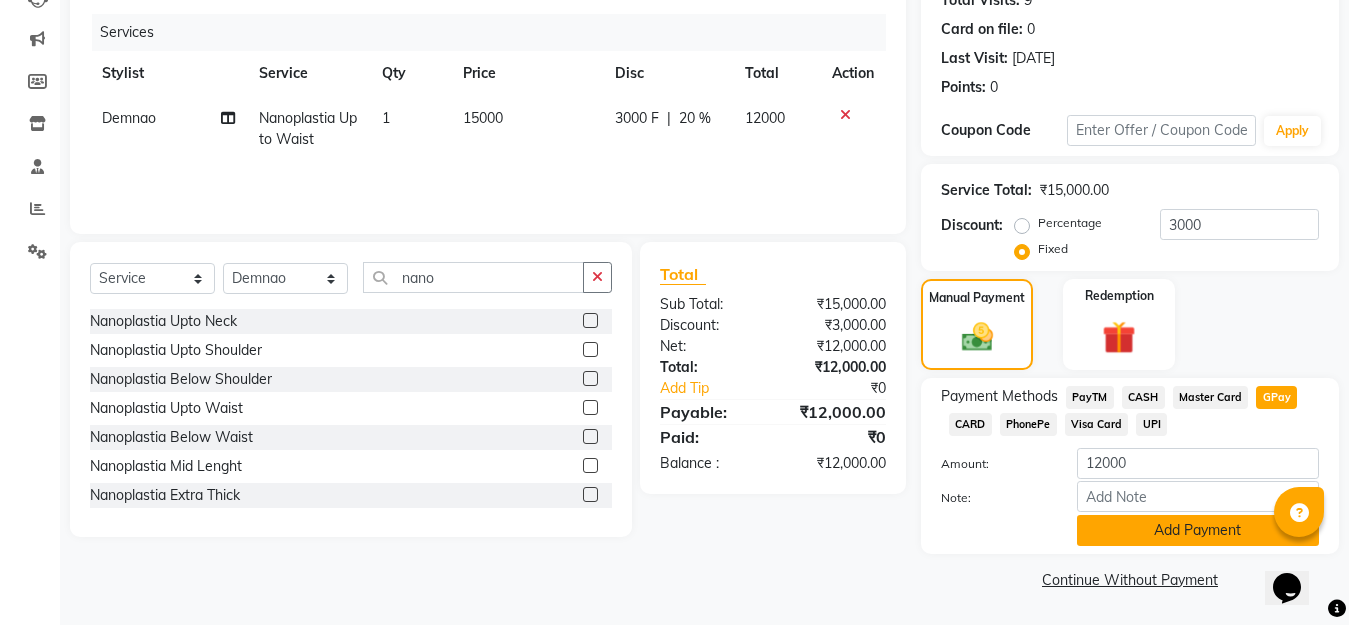 click on "Add Payment" 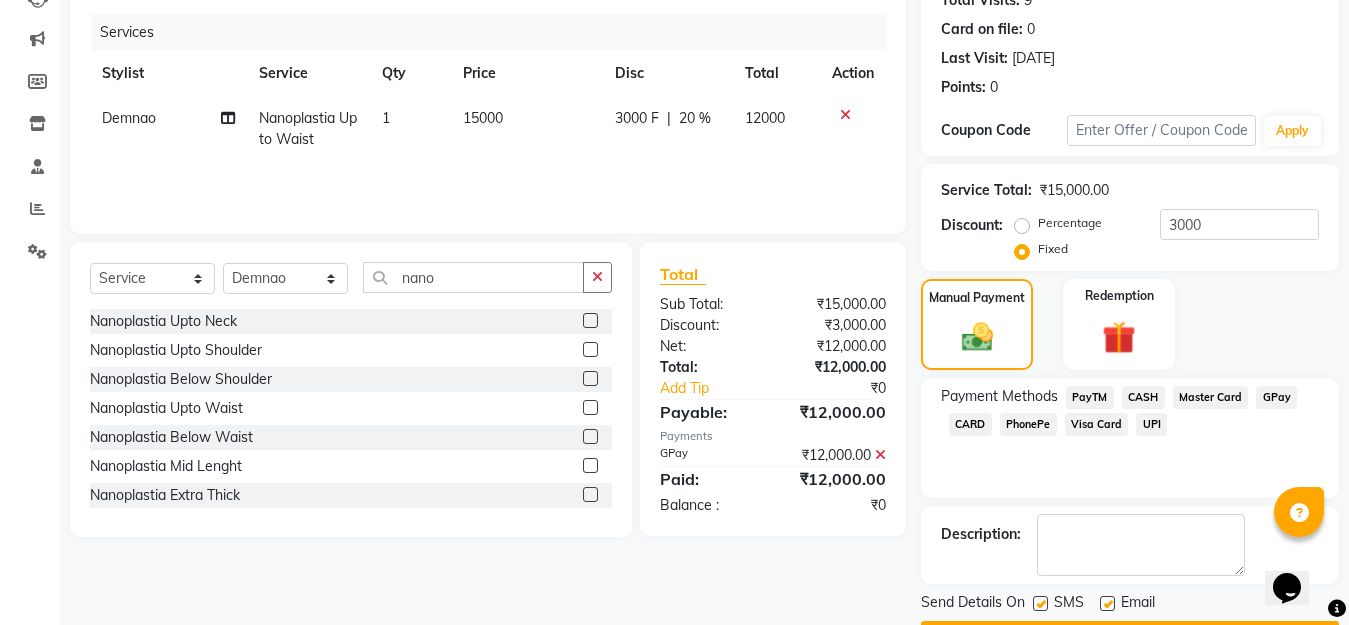 scroll, scrollTop: 291, scrollLeft: 0, axis: vertical 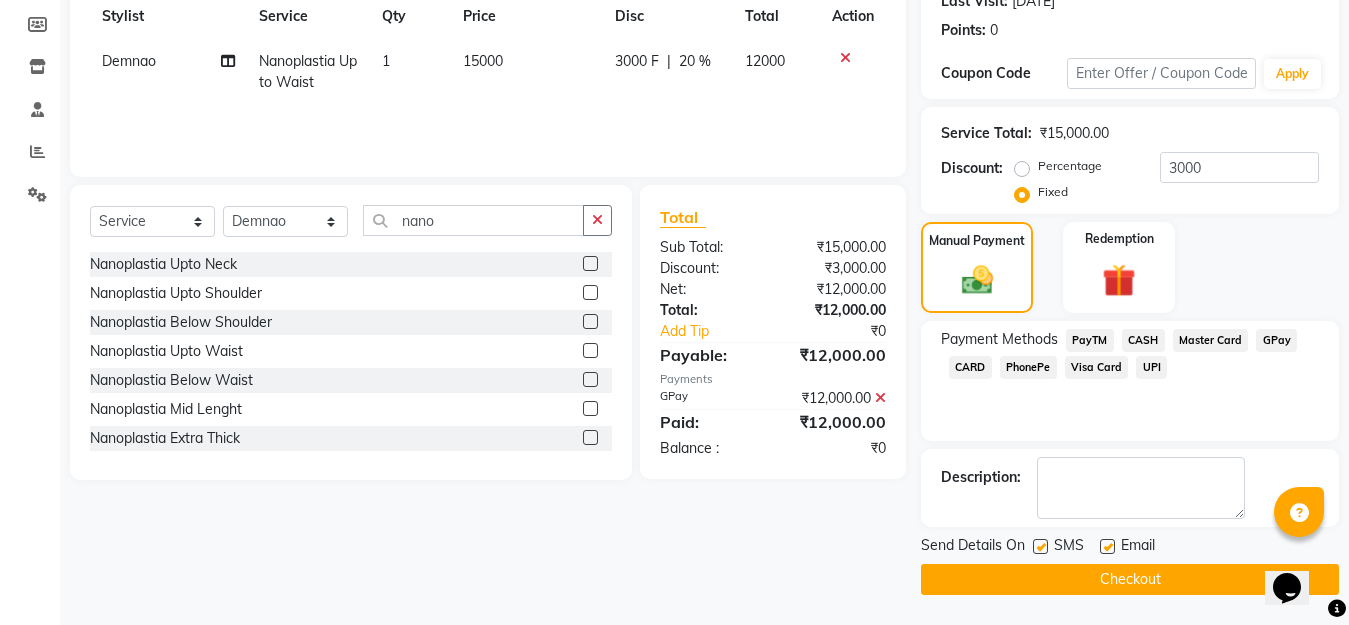 click on "Checkout" 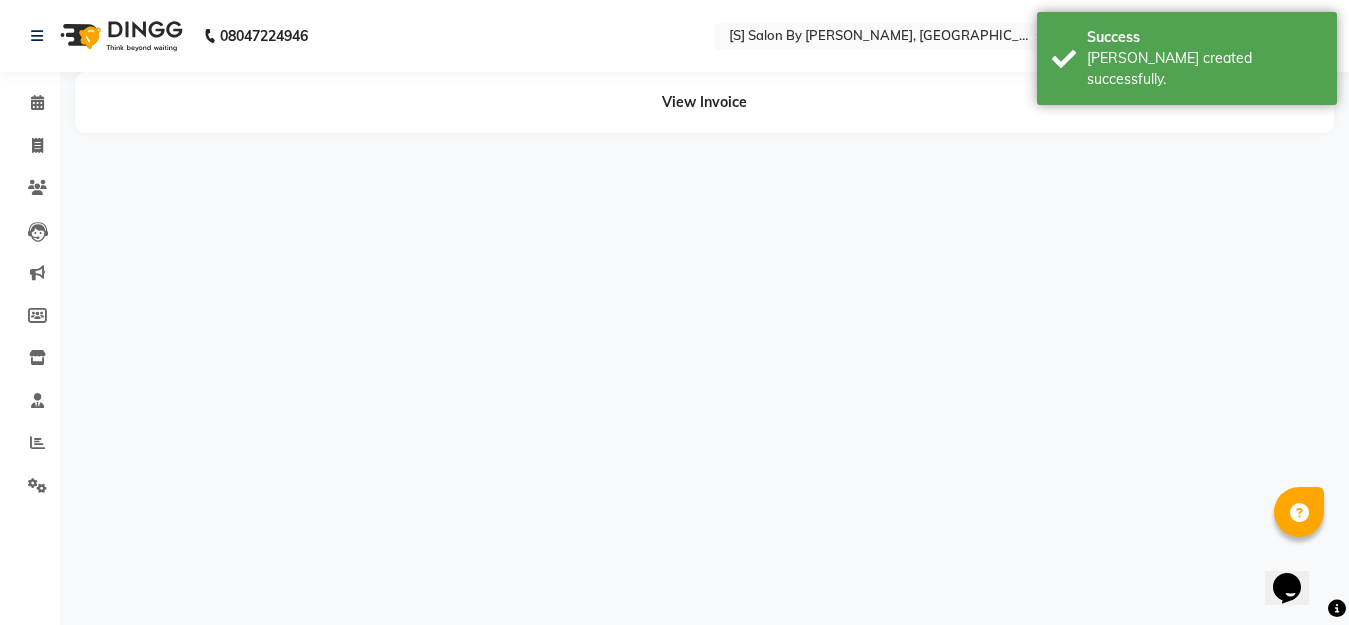 scroll, scrollTop: 0, scrollLeft: 0, axis: both 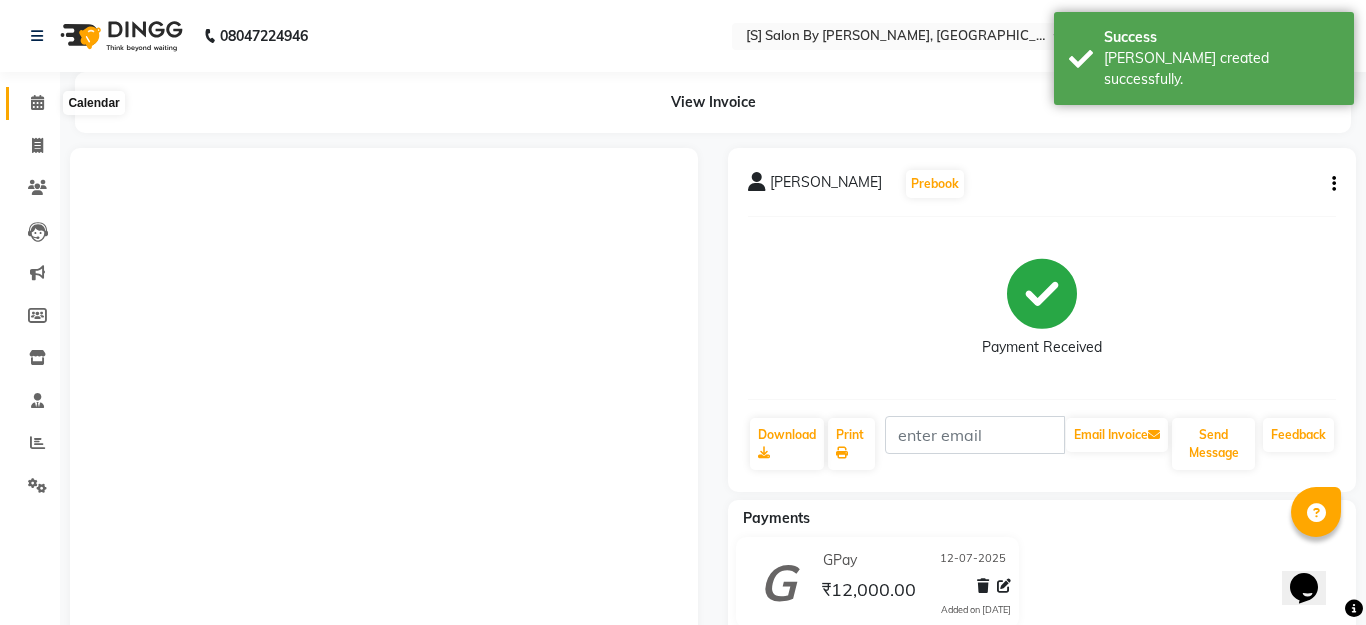 click 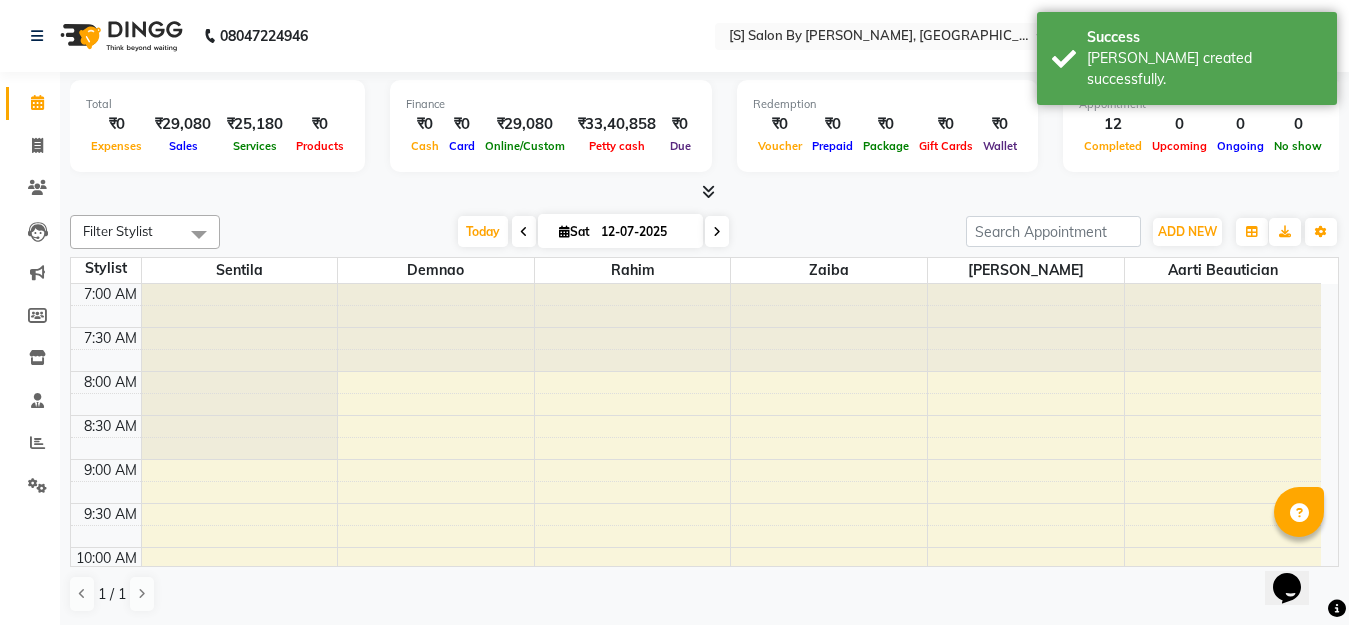 scroll, scrollTop: 0, scrollLeft: 0, axis: both 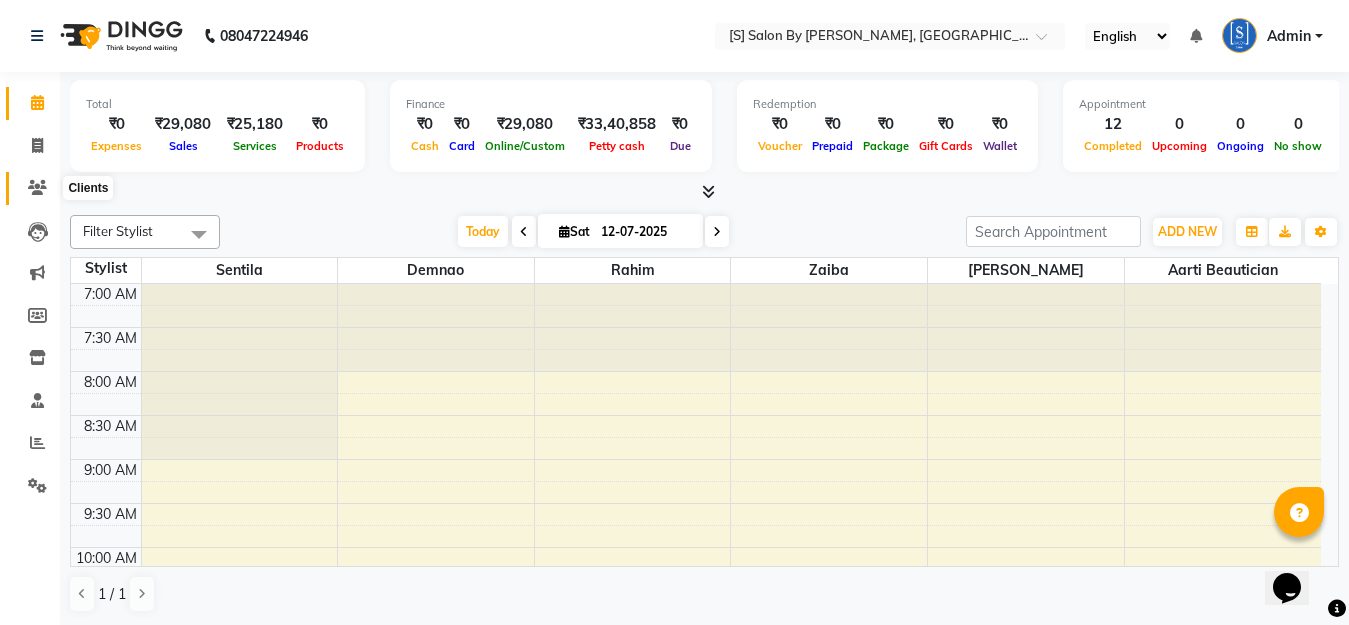 click 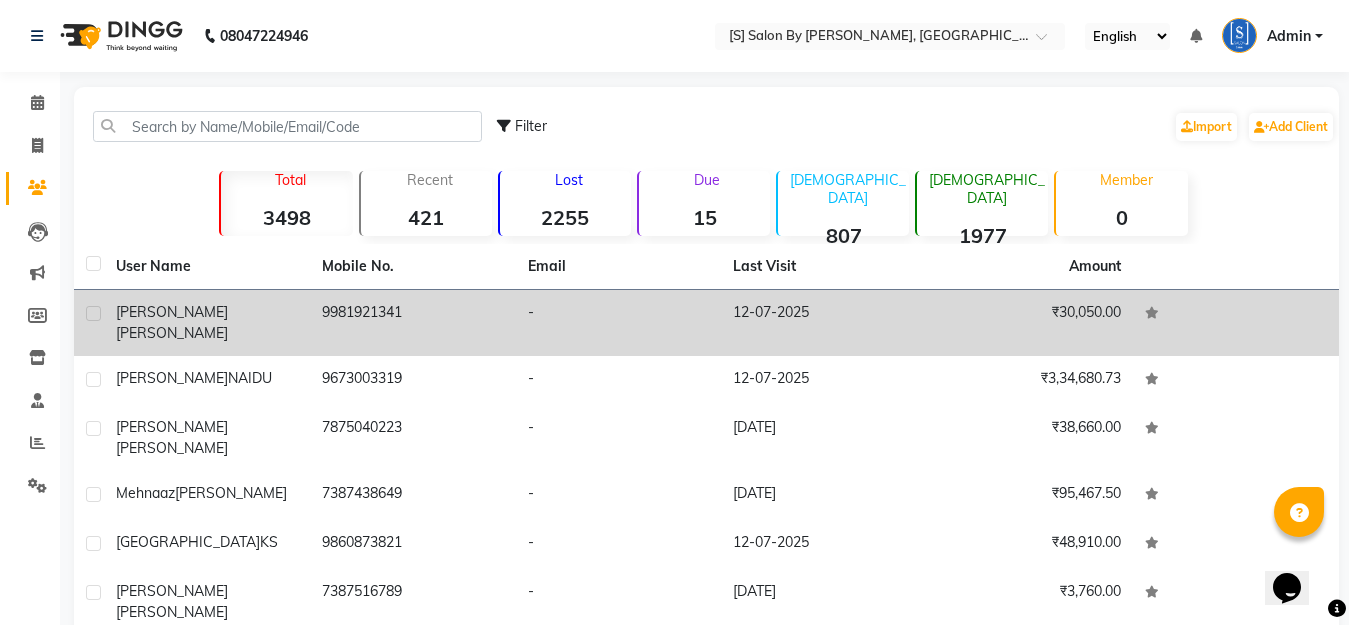 click 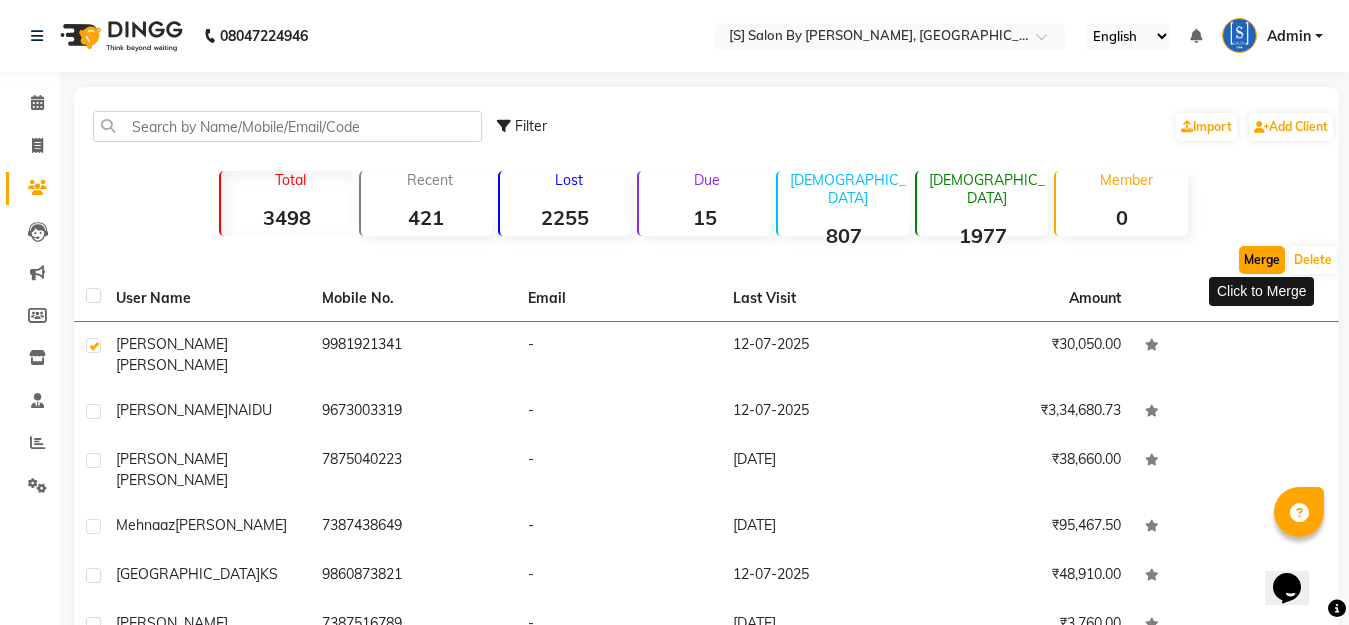 click on "Merge" 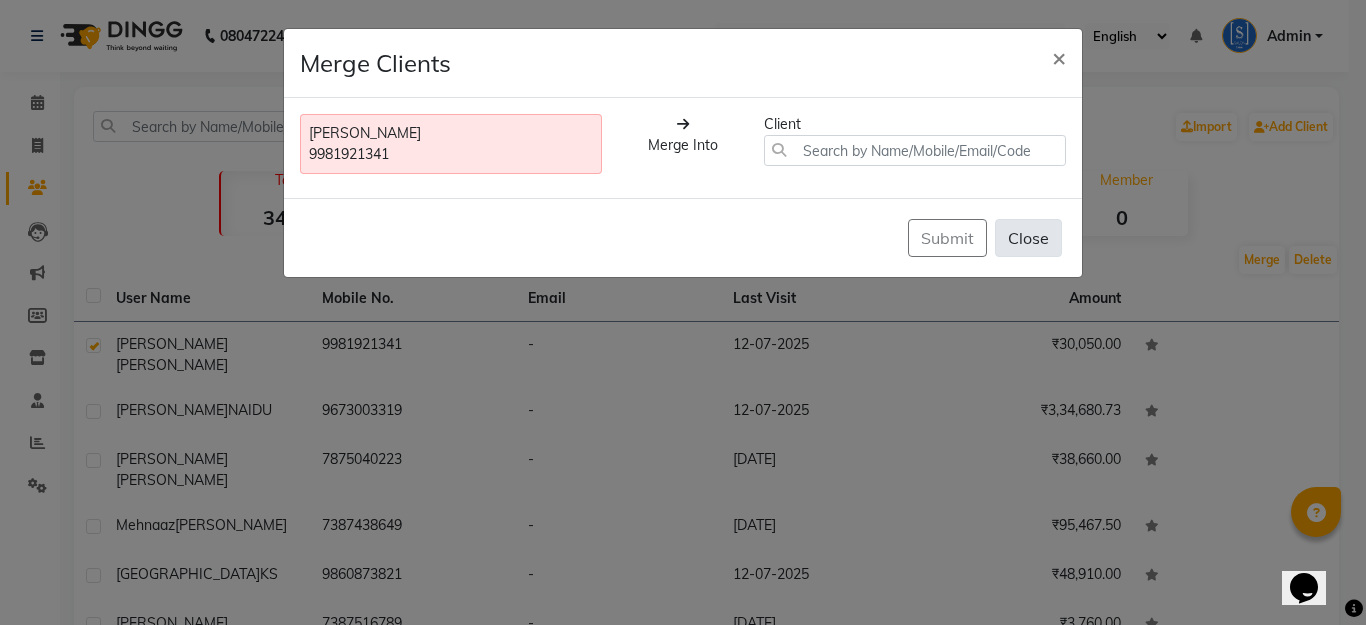 click on "Close" 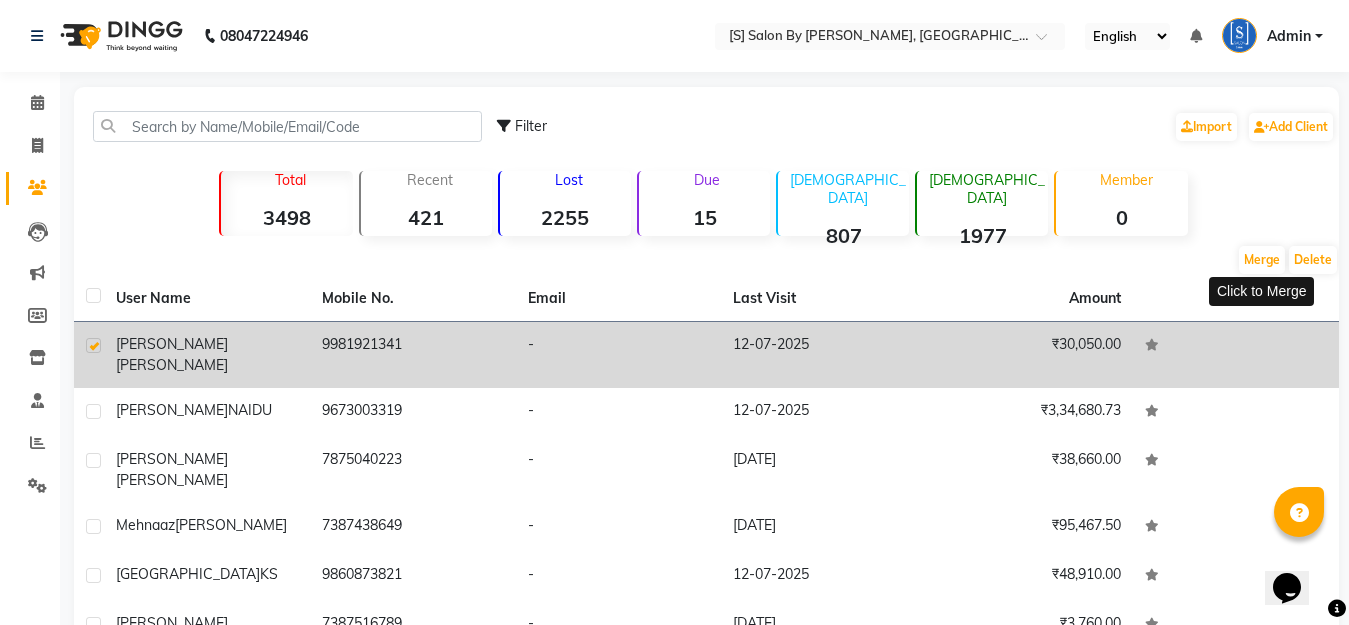 click 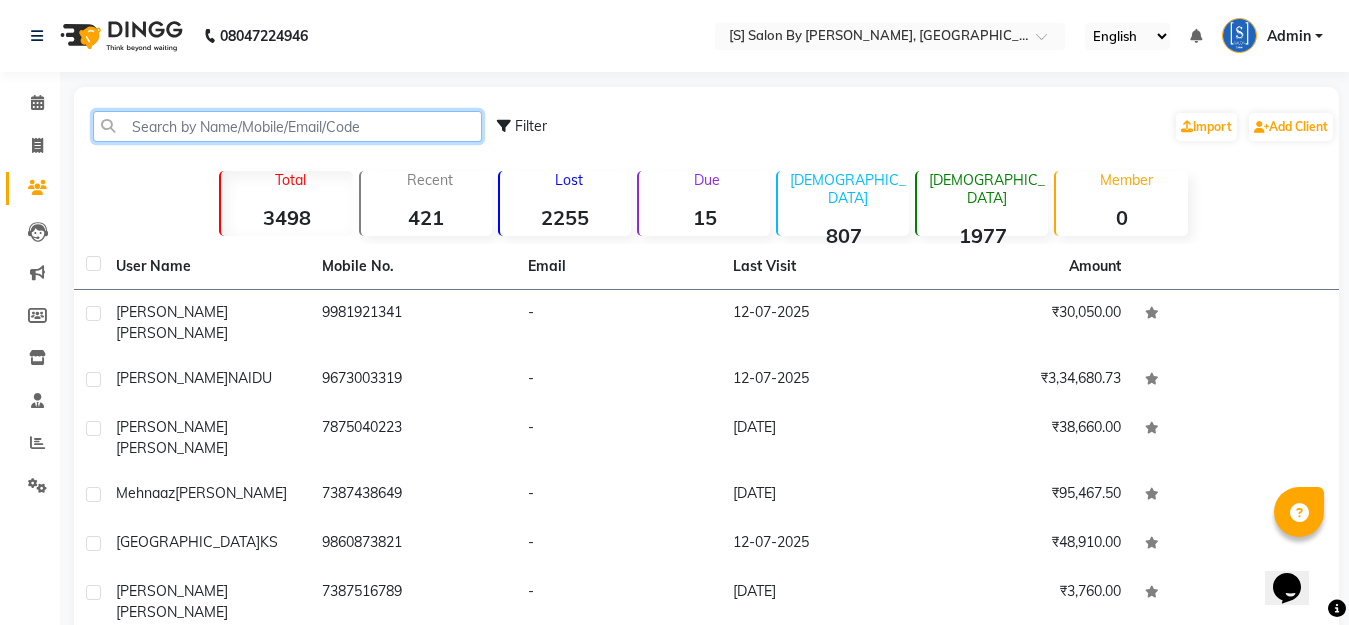 click 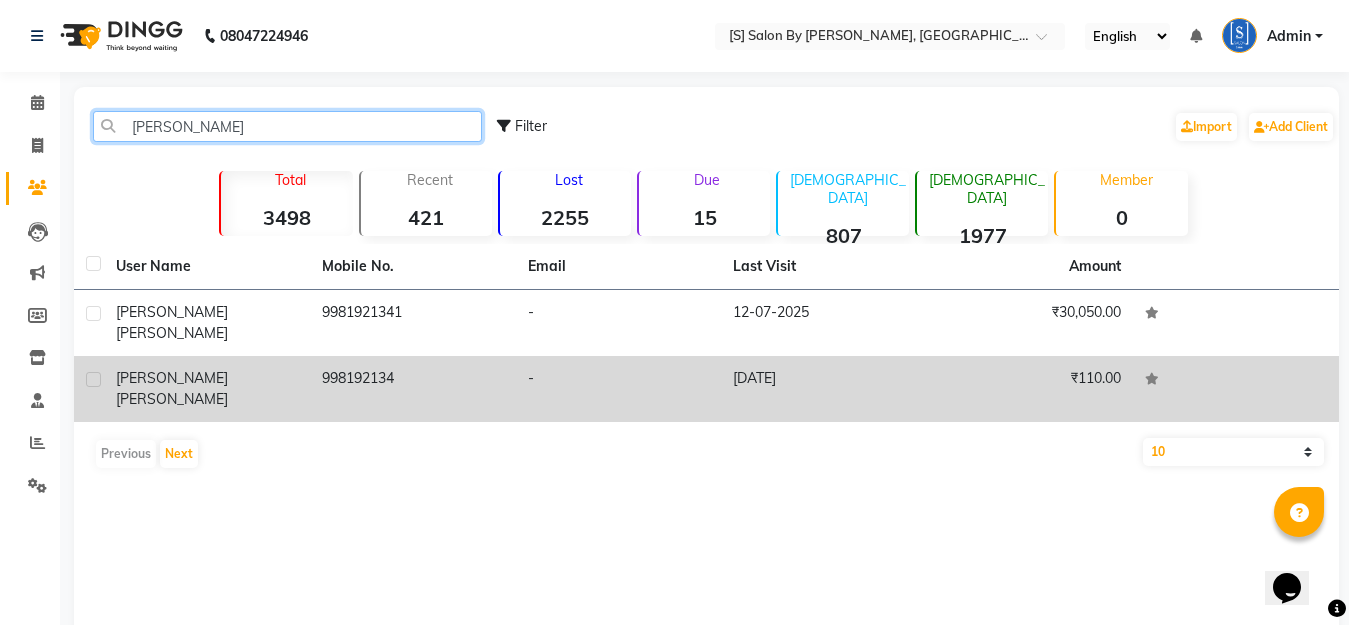 type on "nathani" 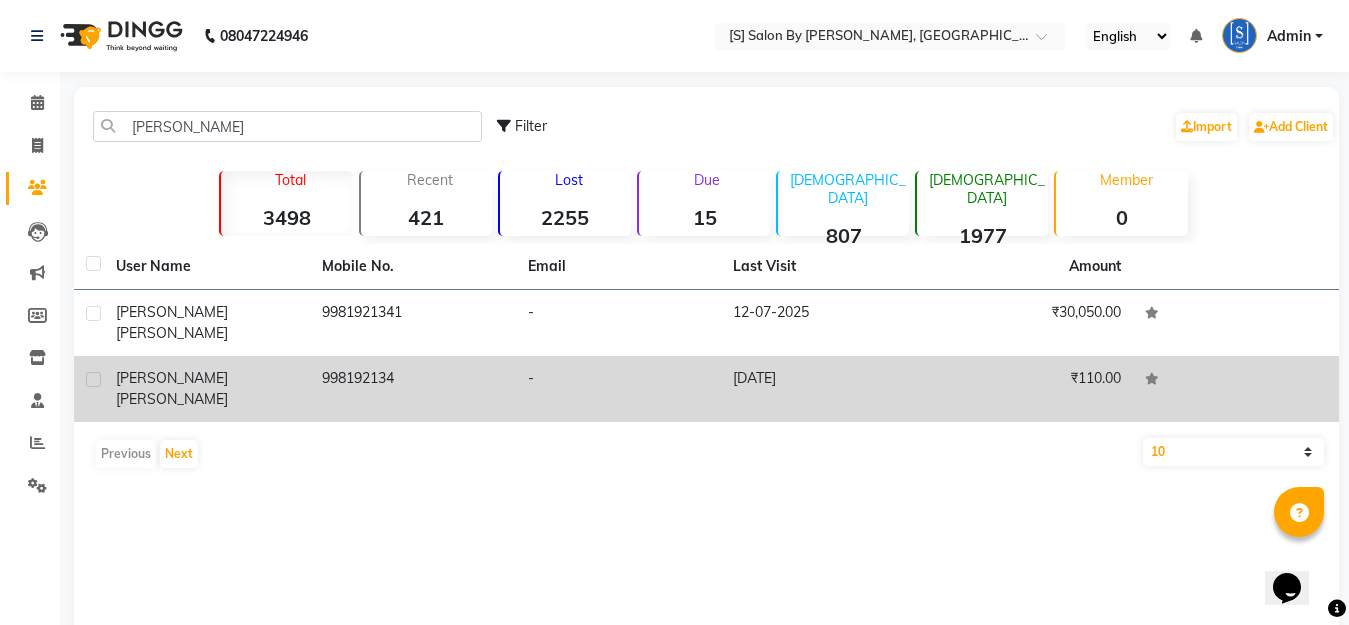 click on "998192134" 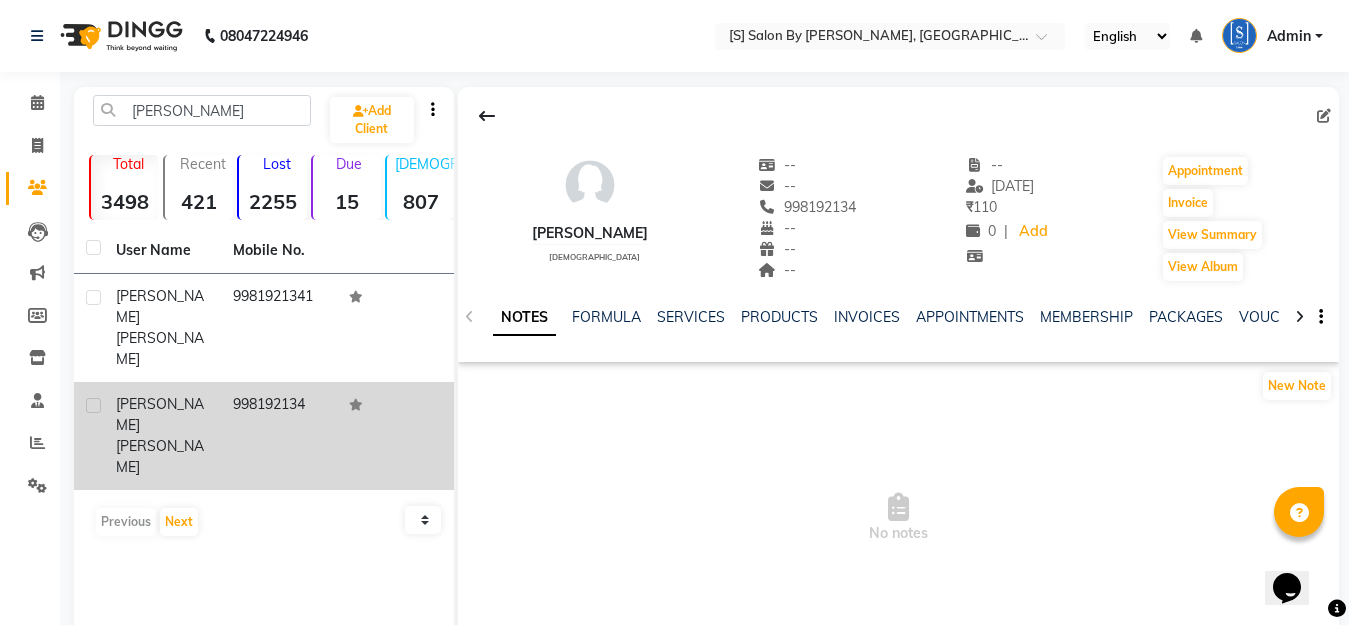 click 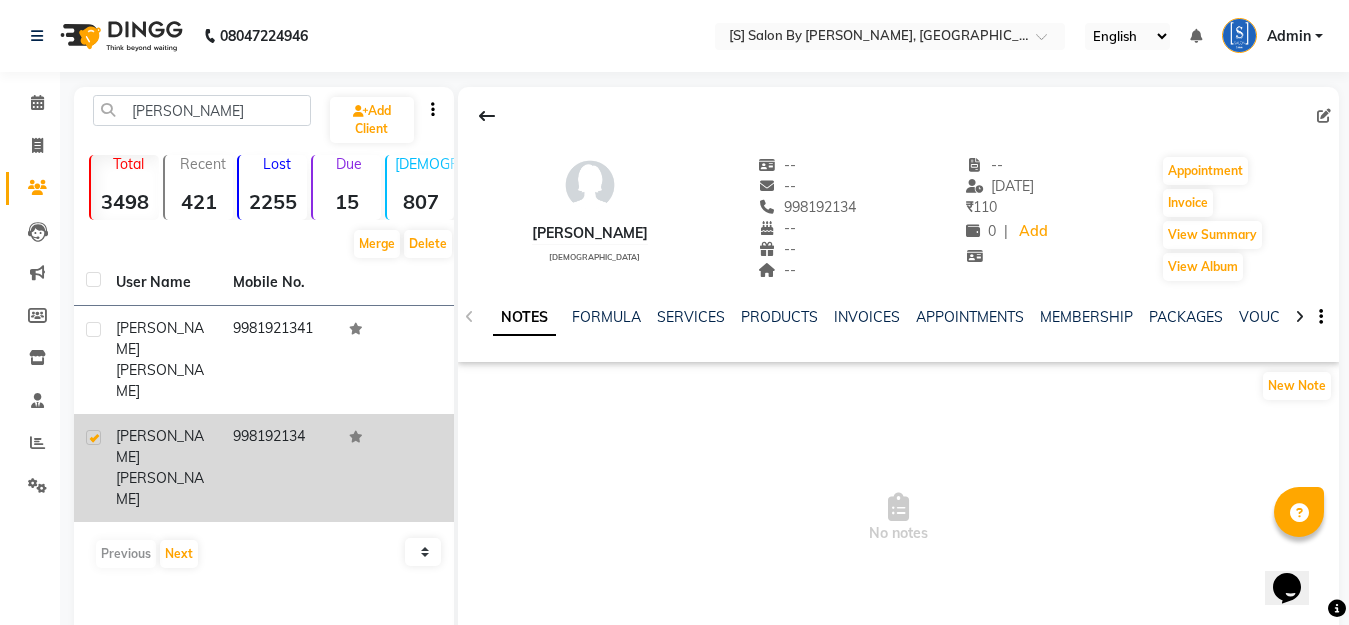 click 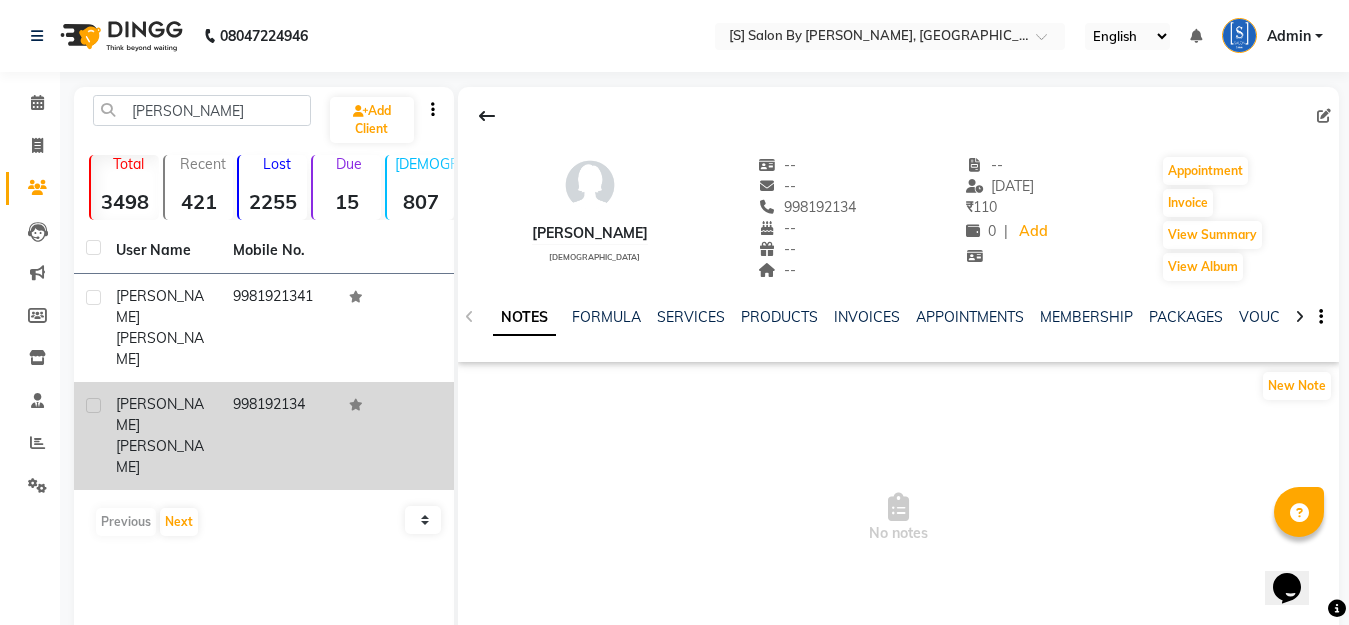 click 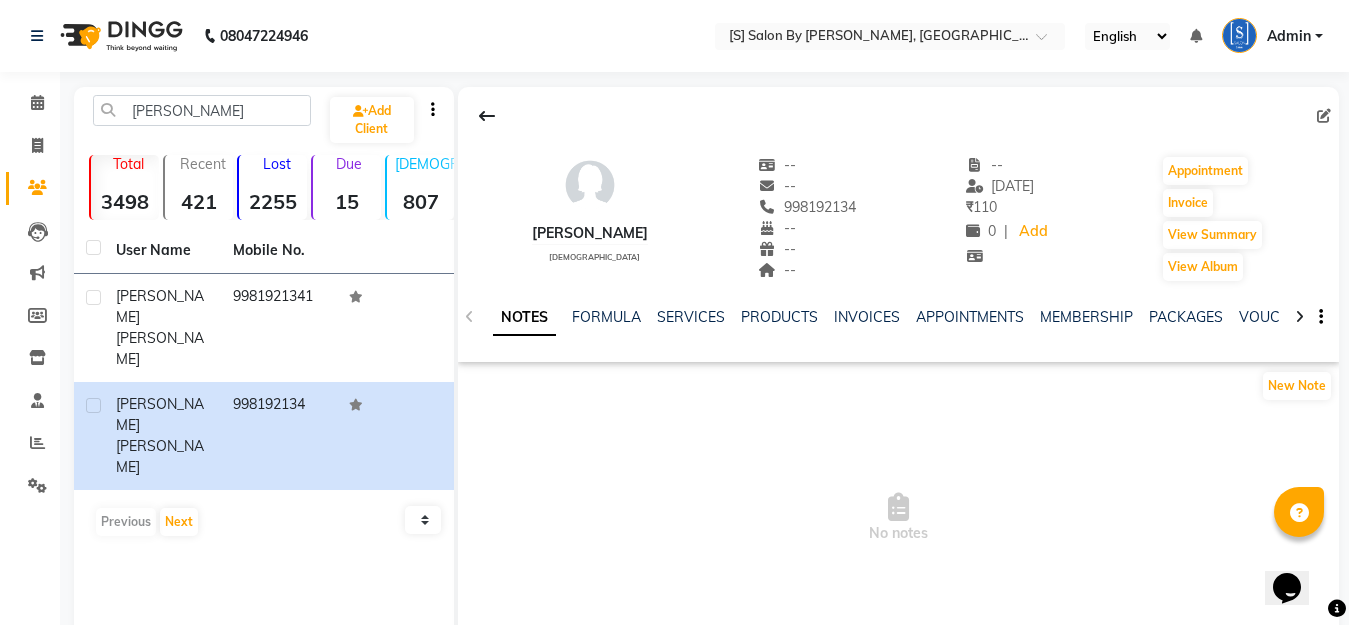 click on "NOTES FORMULA SERVICES PRODUCTS INVOICES APPOINTMENTS MEMBERSHIP PACKAGES VOUCHERS GIFTCARDS POINTS FORMS FAMILY CARDS WALLET" 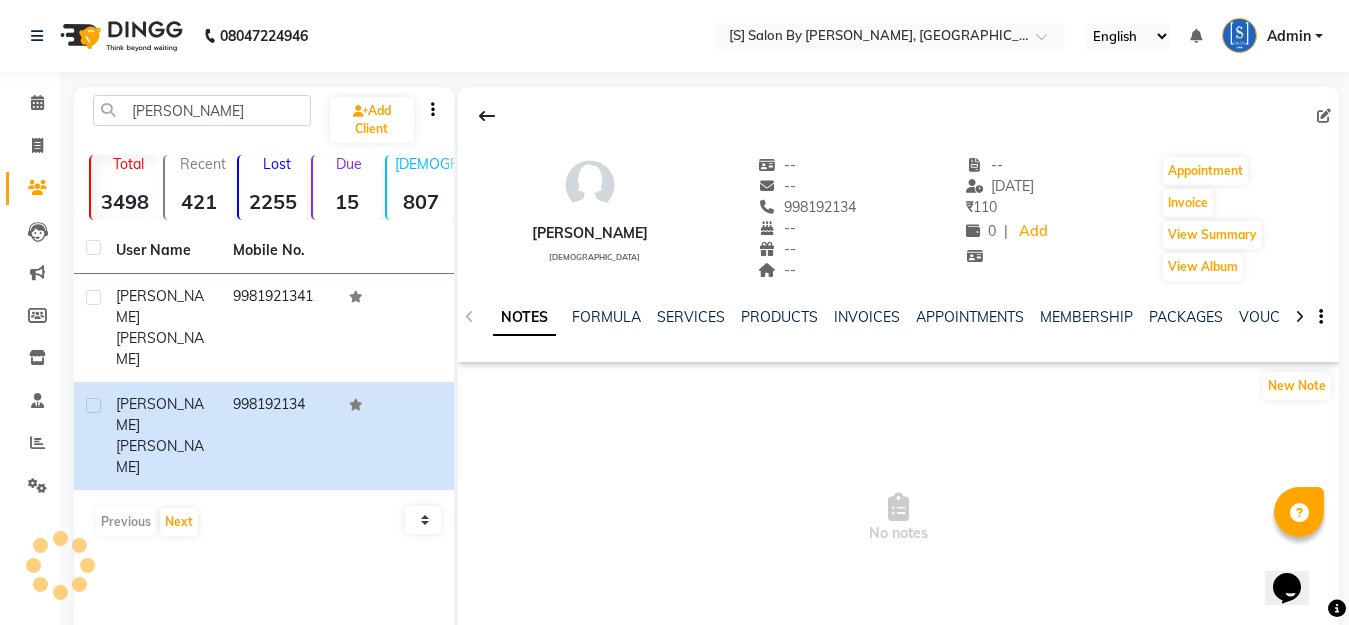 click on "Clients" 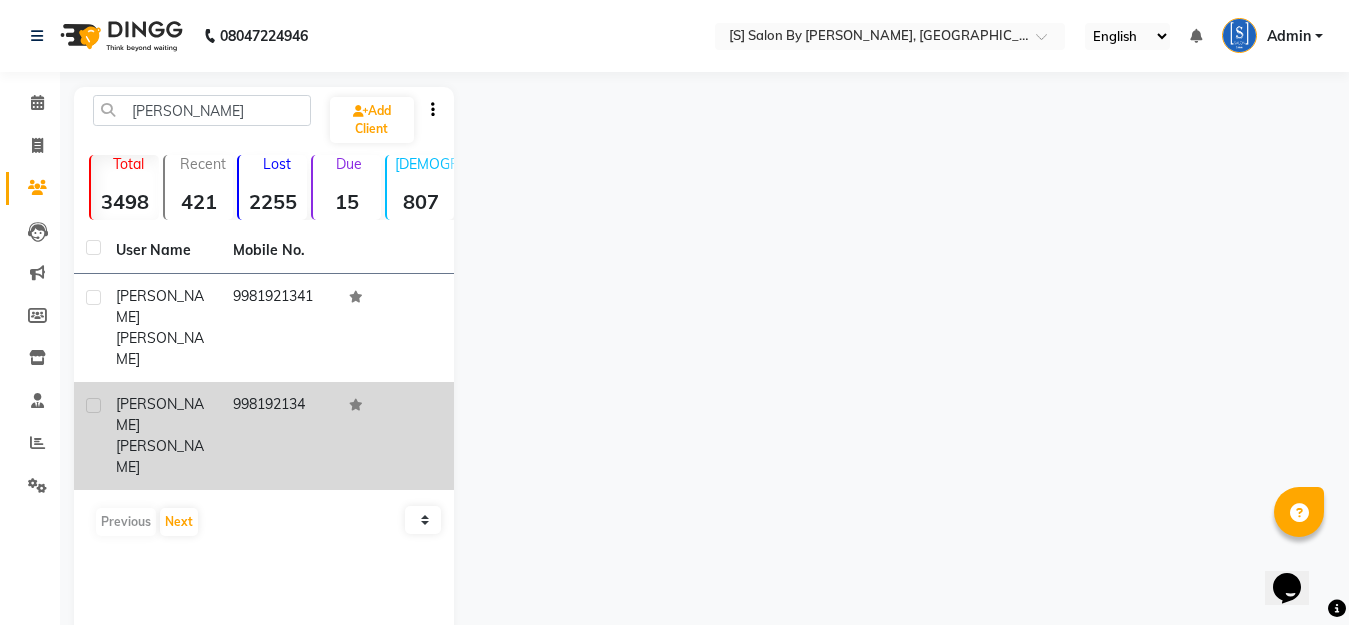 click 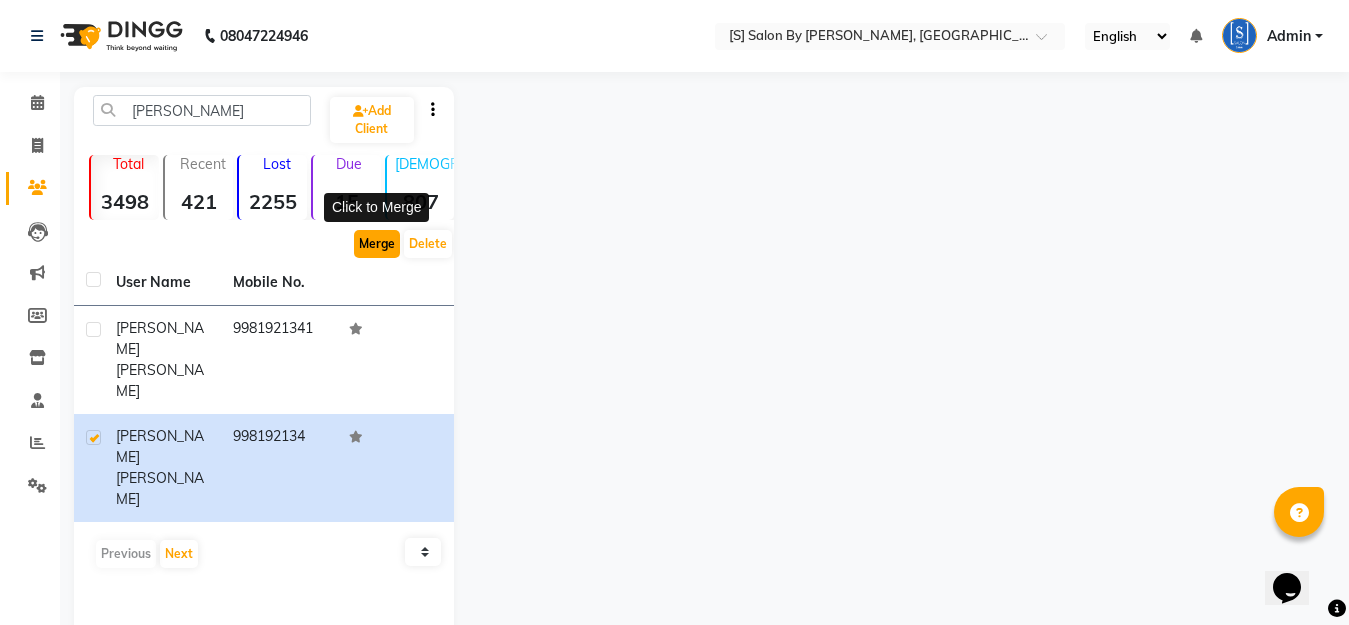 click on "Merge" 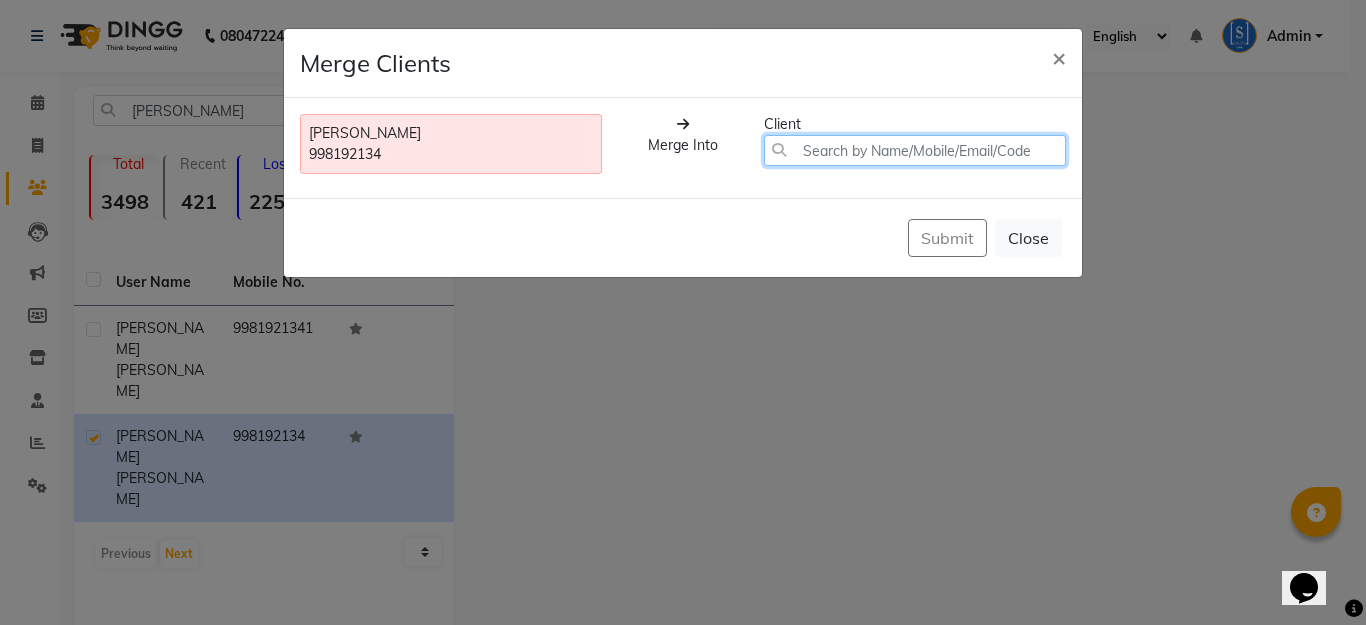 click 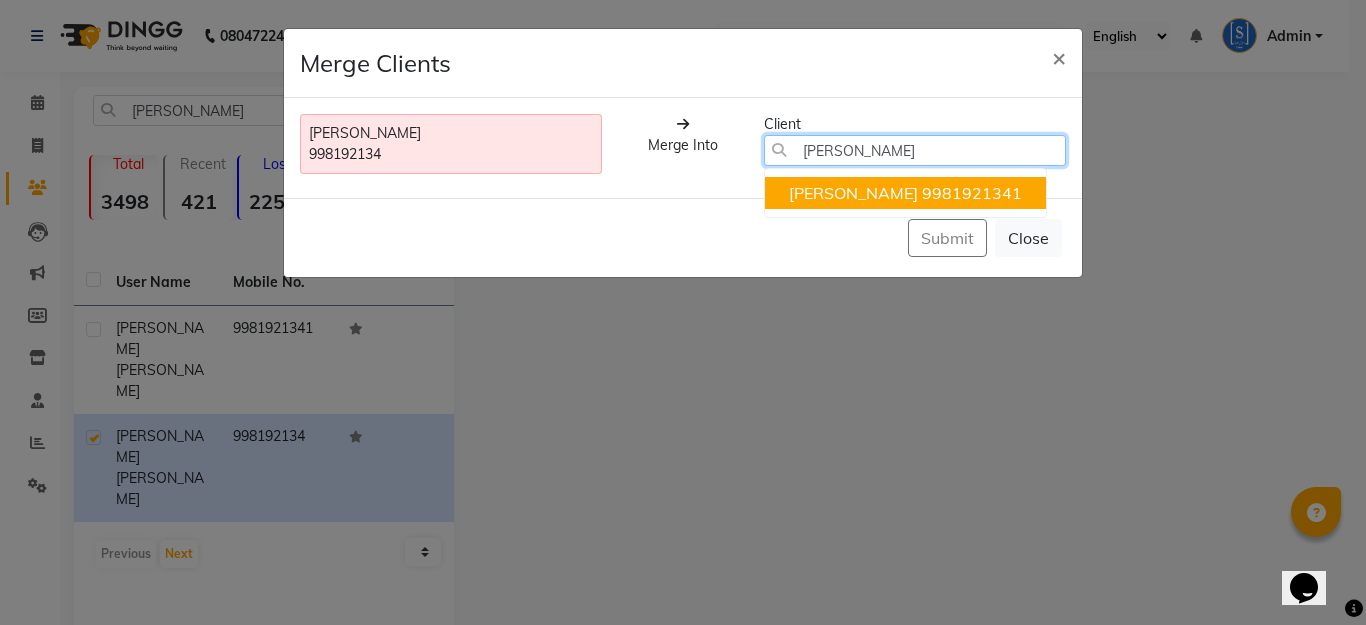 click on "[PERSON_NAME]" at bounding box center [853, 193] 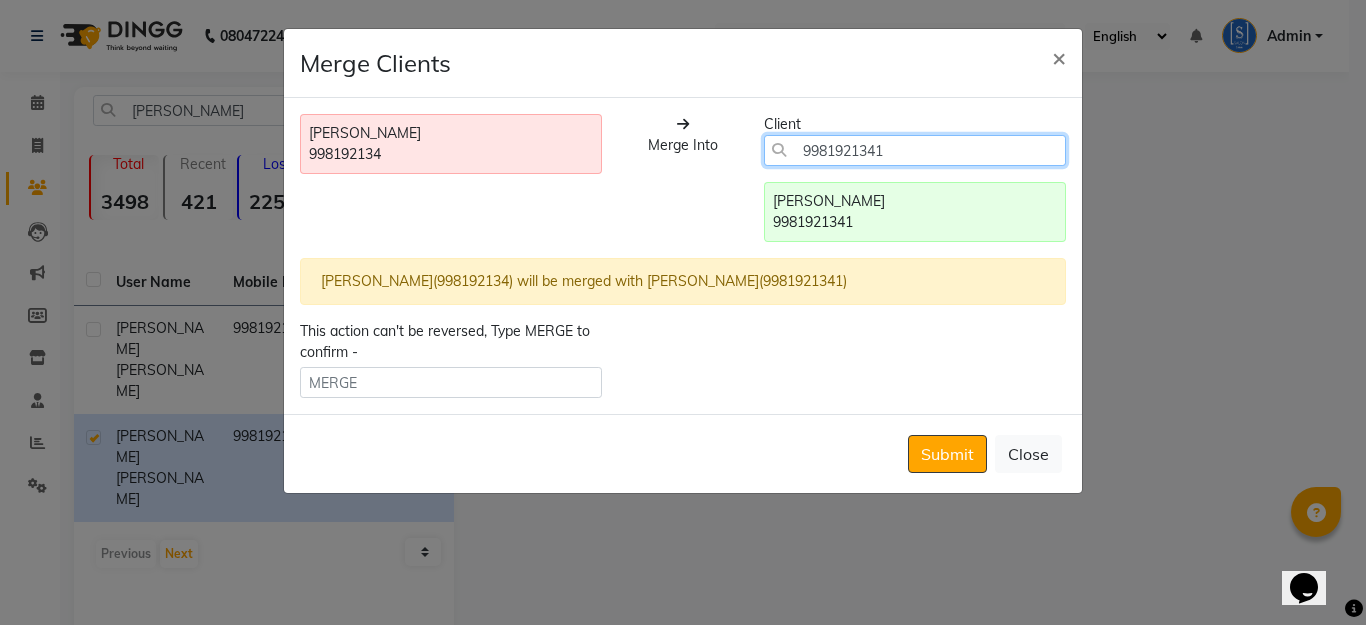 type on "9981921341" 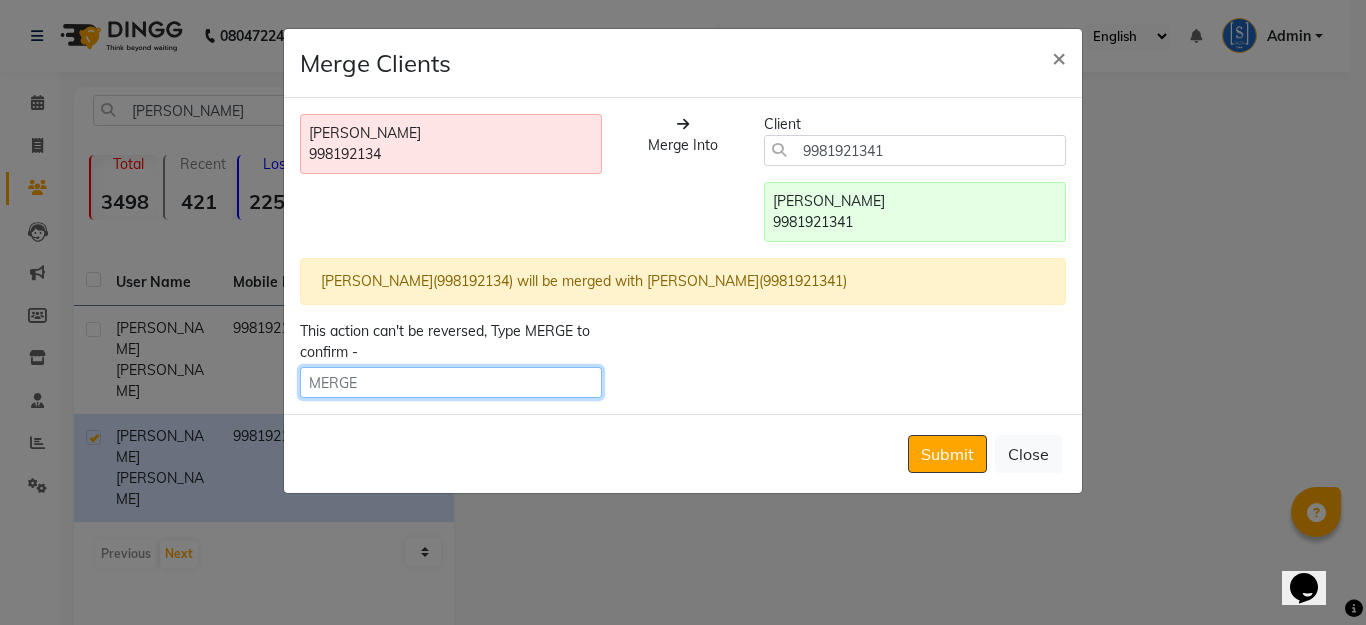 click 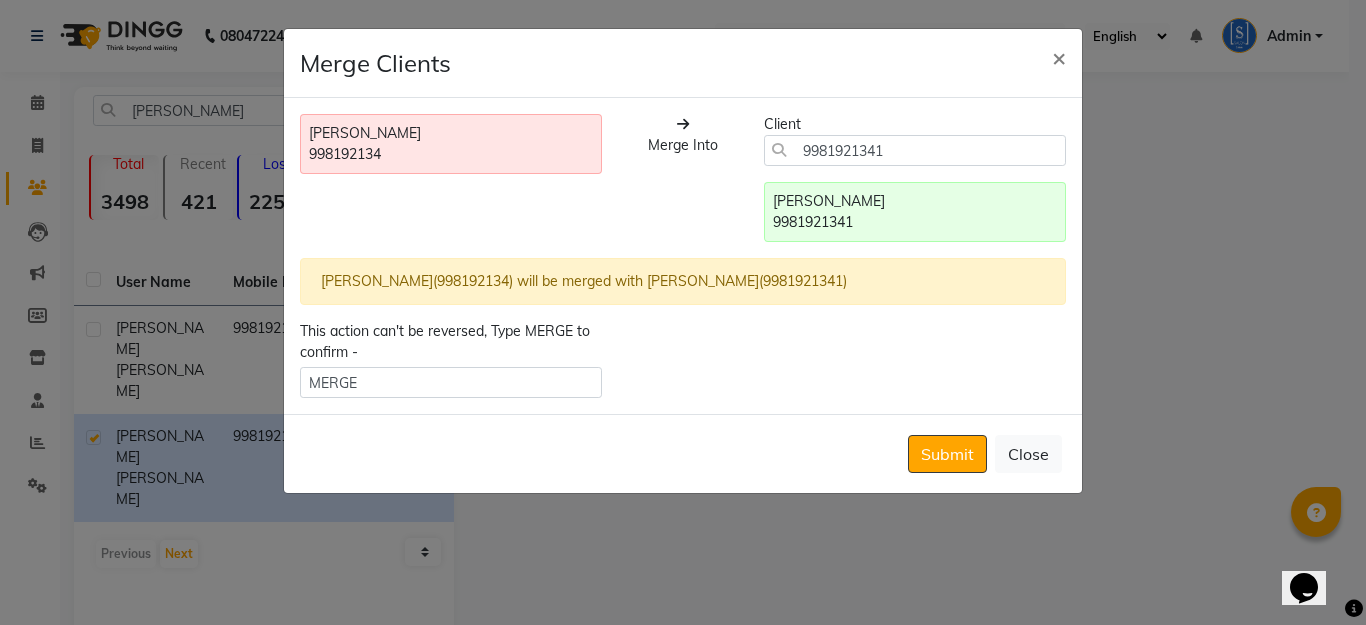 drag, startPoint x: 841, startPoint y: 213, endPoint x: 862, endPoint y: 233, distance: 29 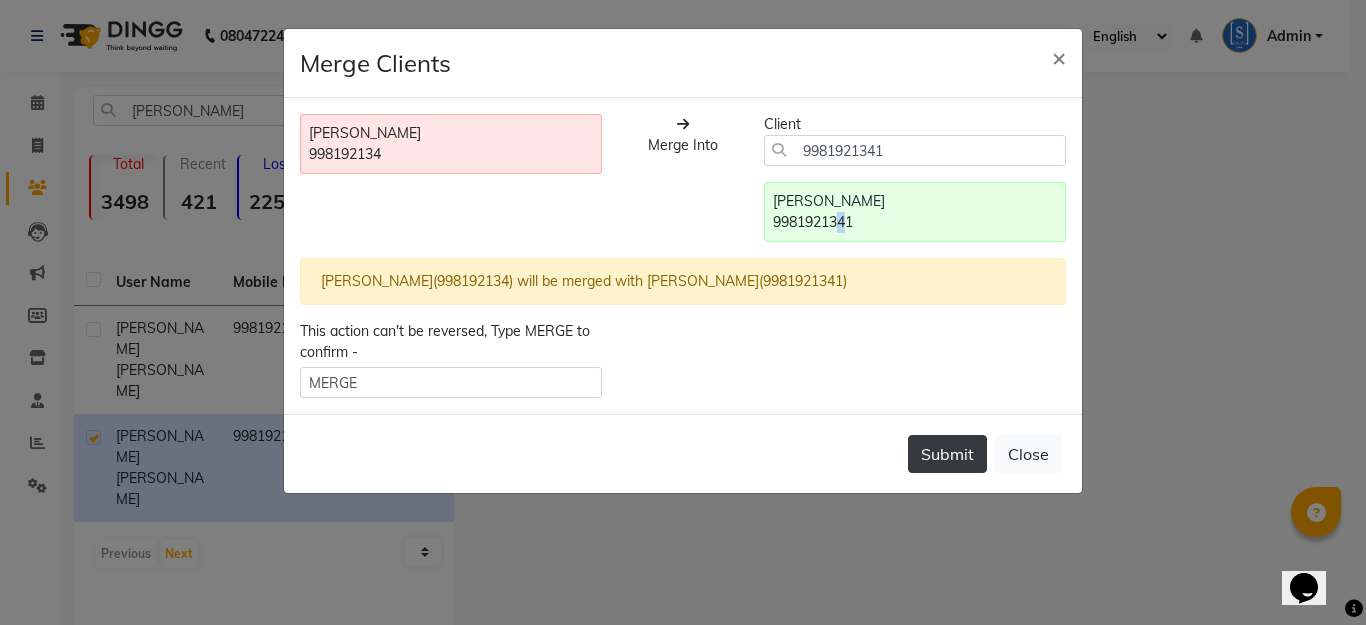 click on "Submit" 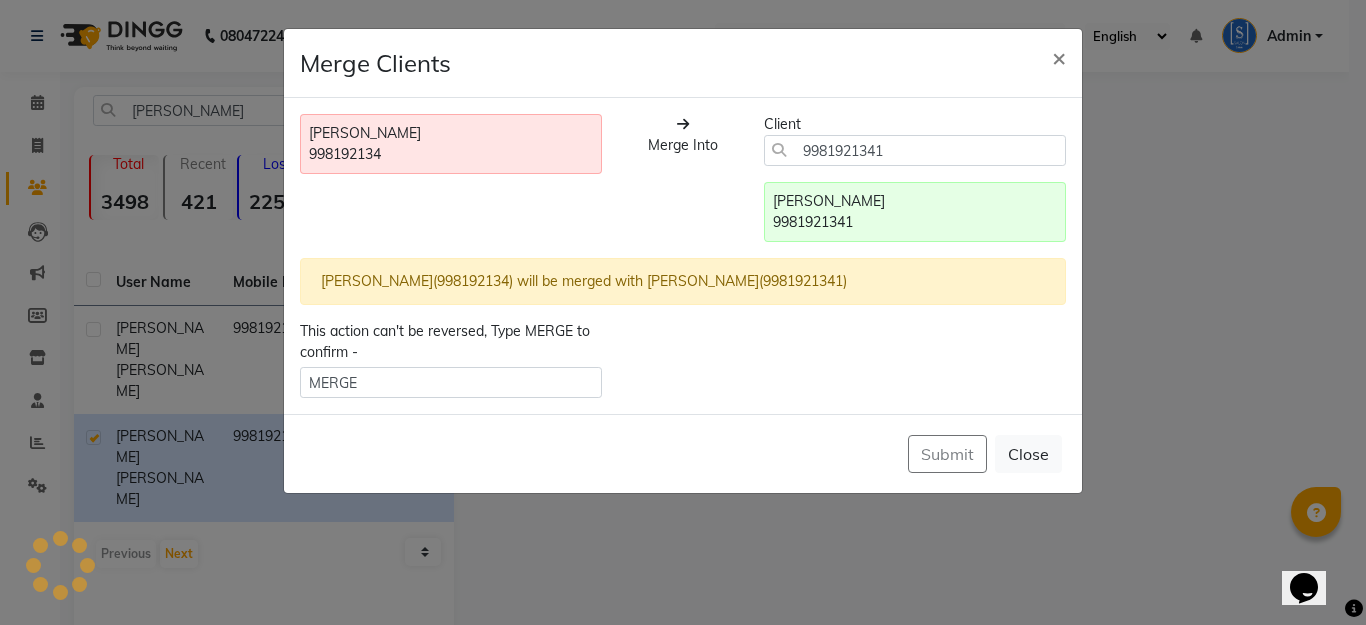 click on "Submit   Close" 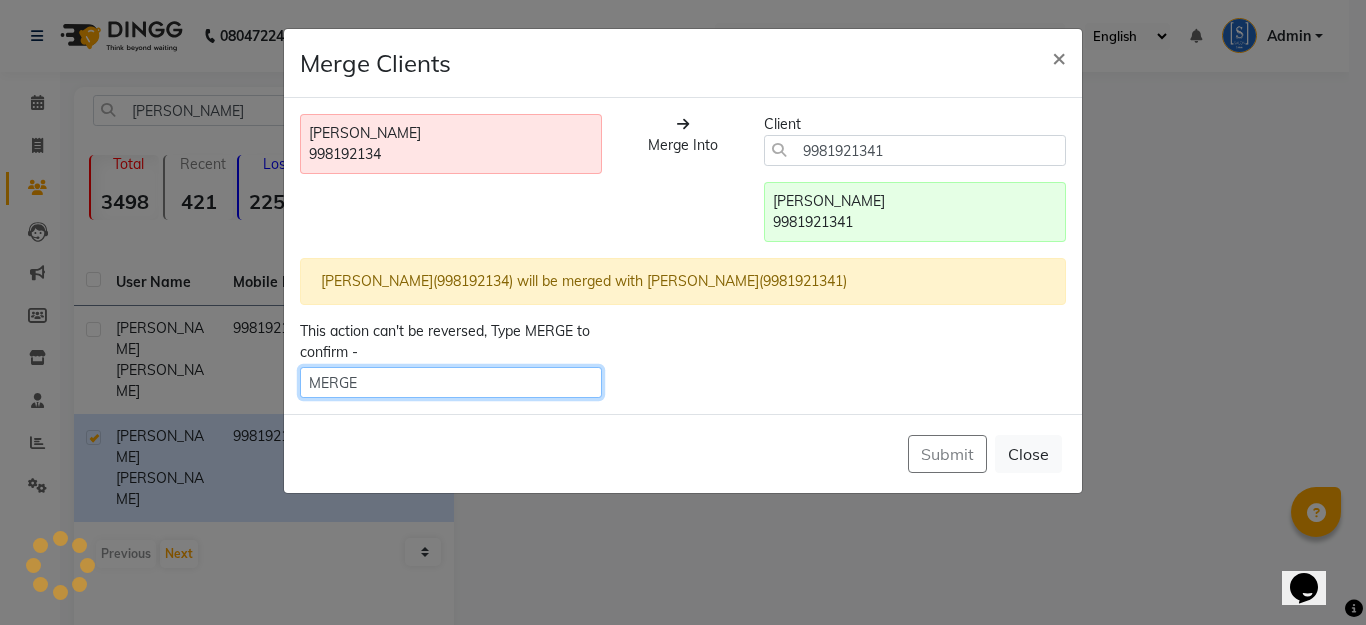 click on "MERGE" 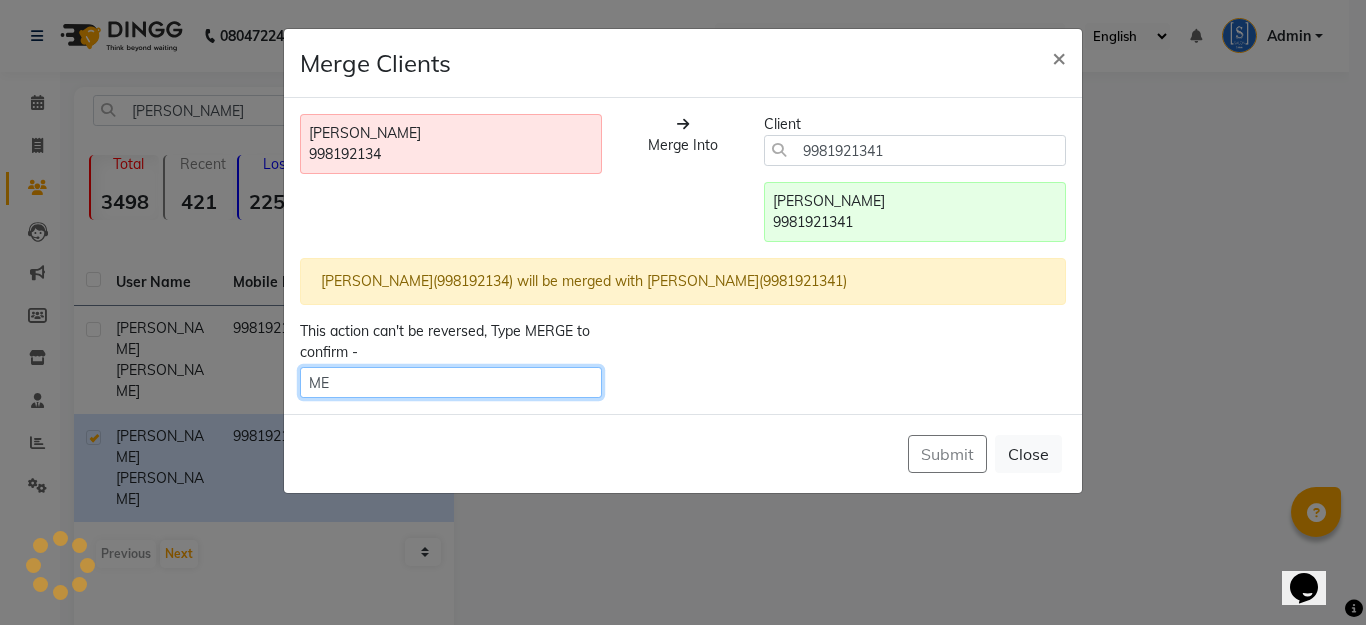 type on "M" 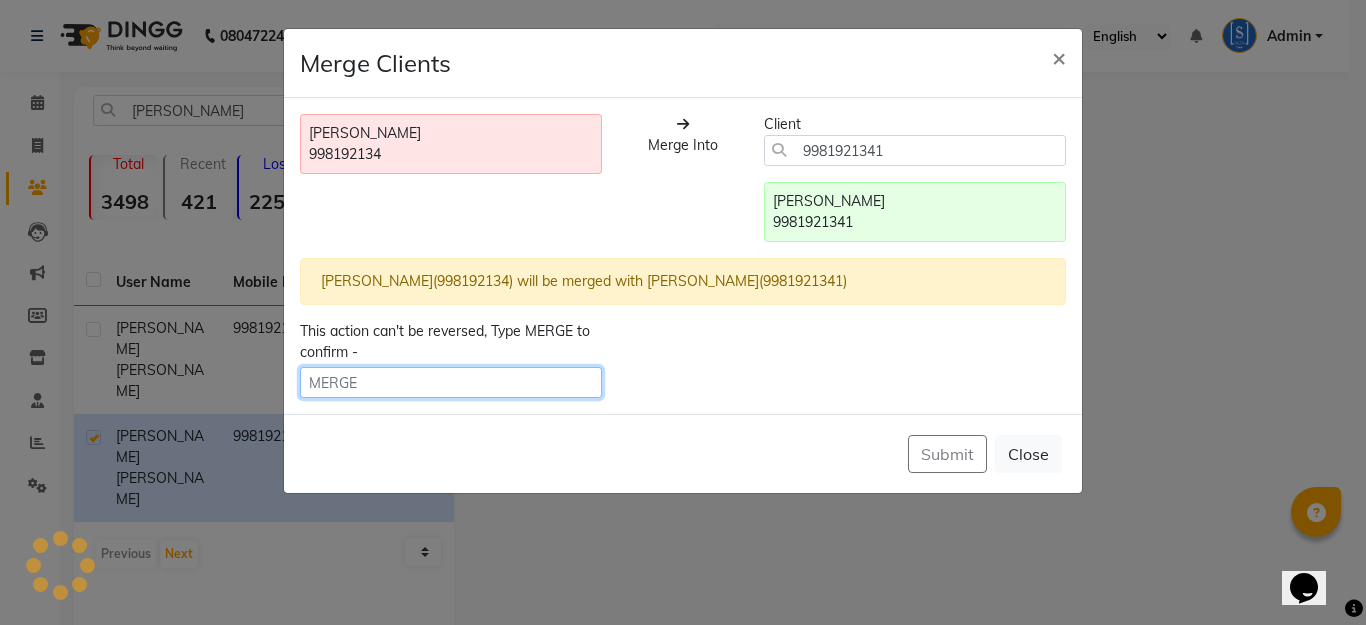 type 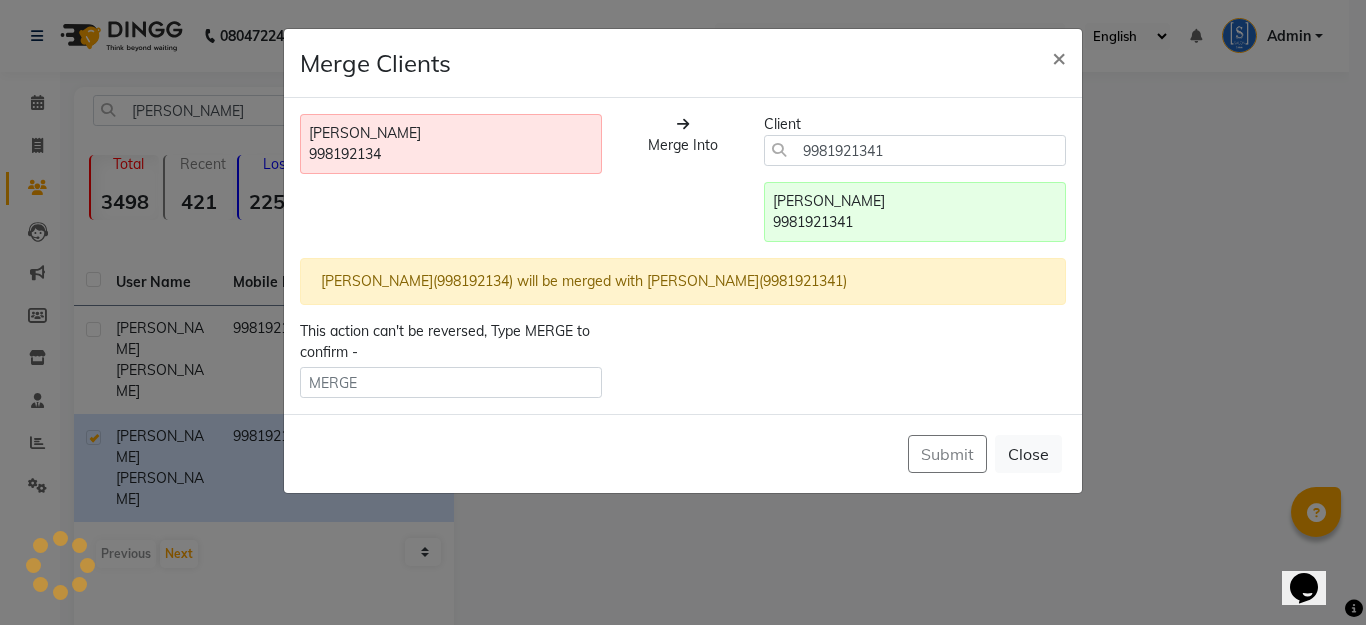 click on "[PERSON_NAME]" 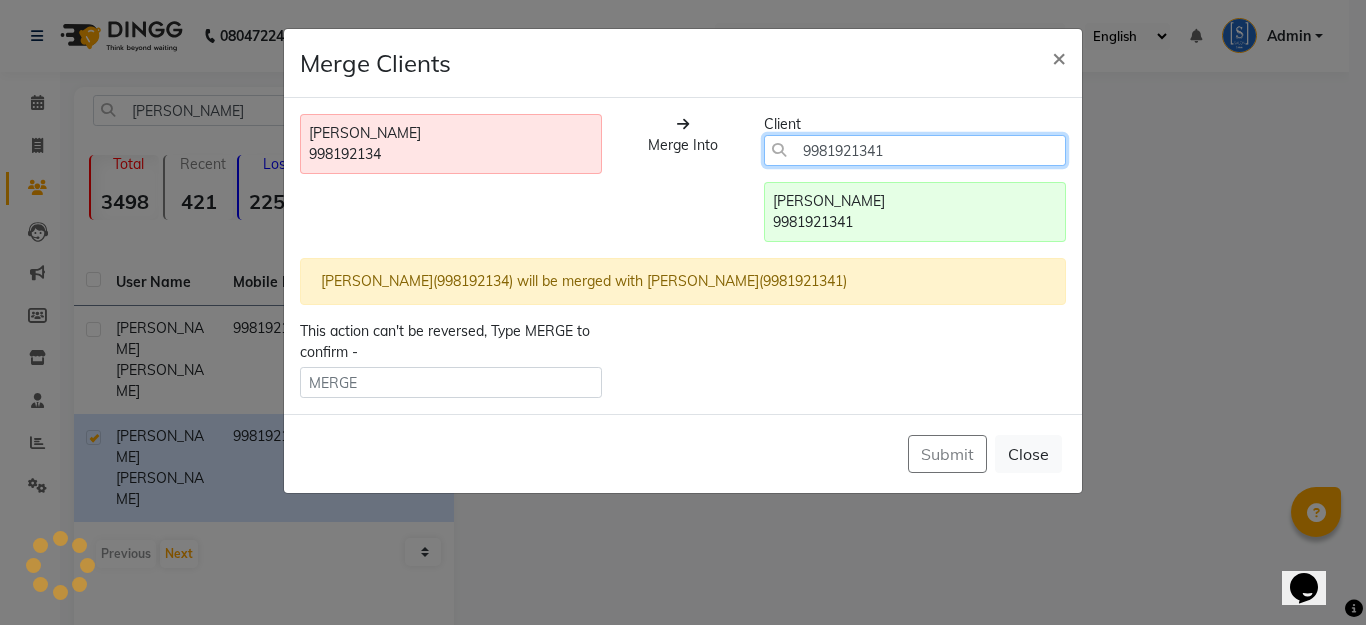 click on "9981921341" 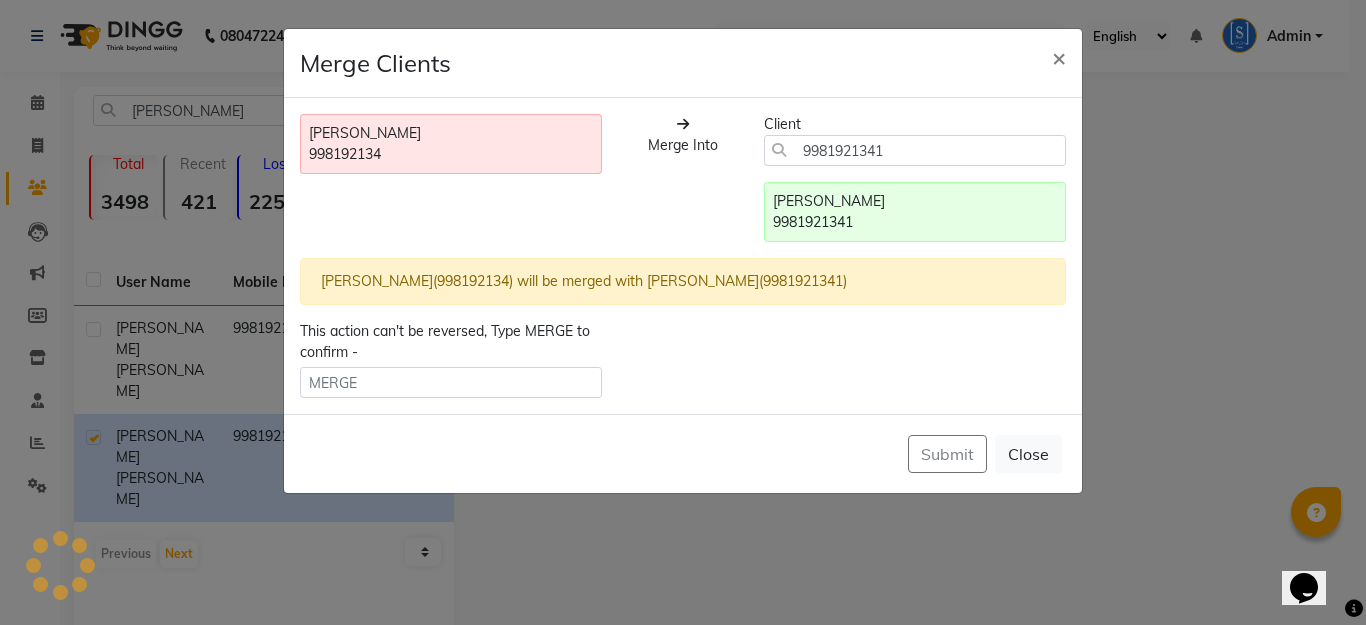 click on "9981921341" 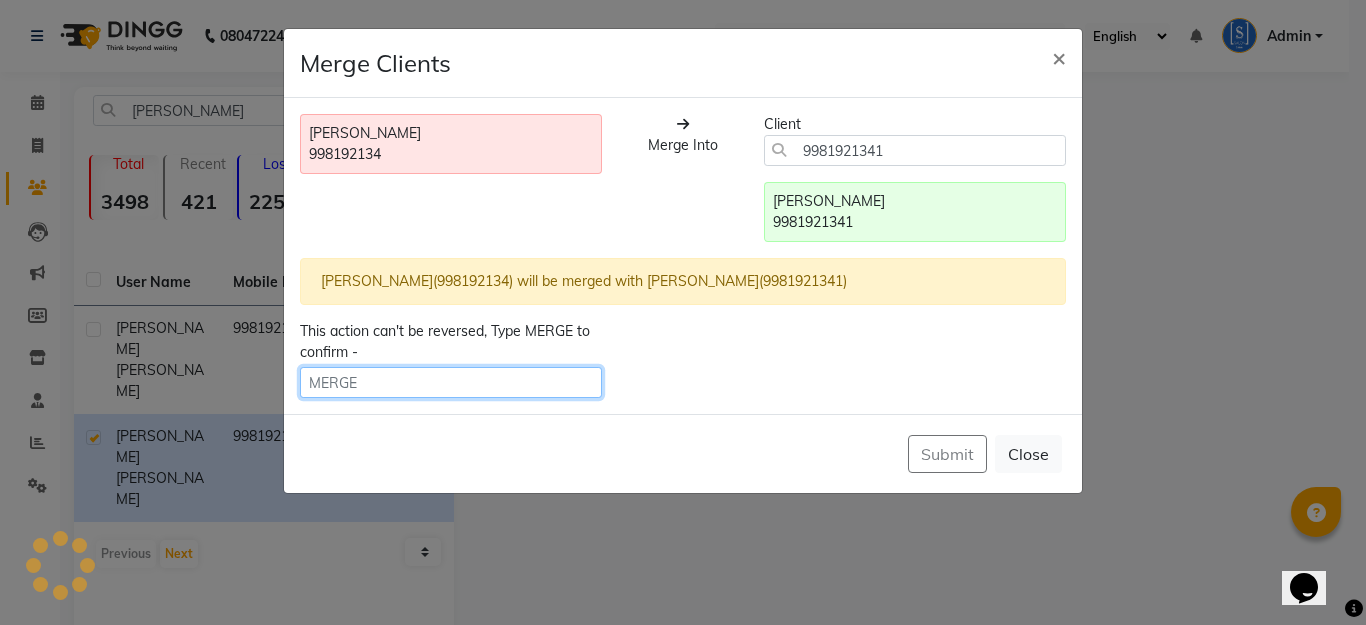 click 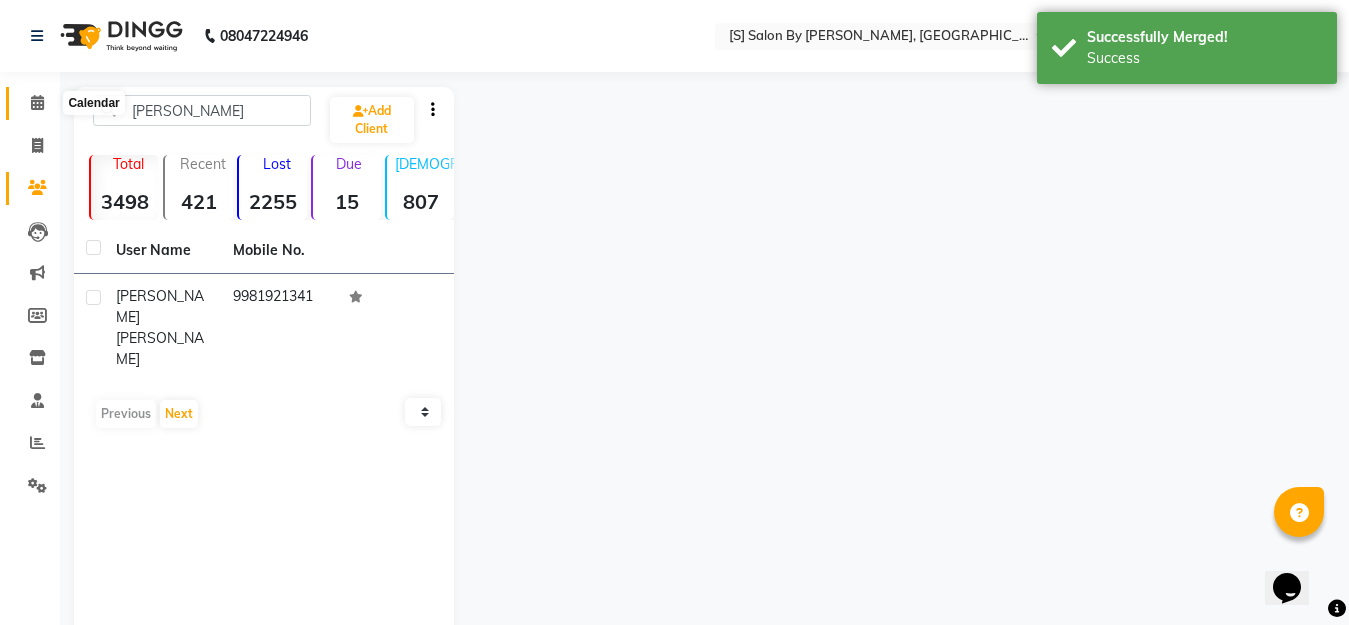 click 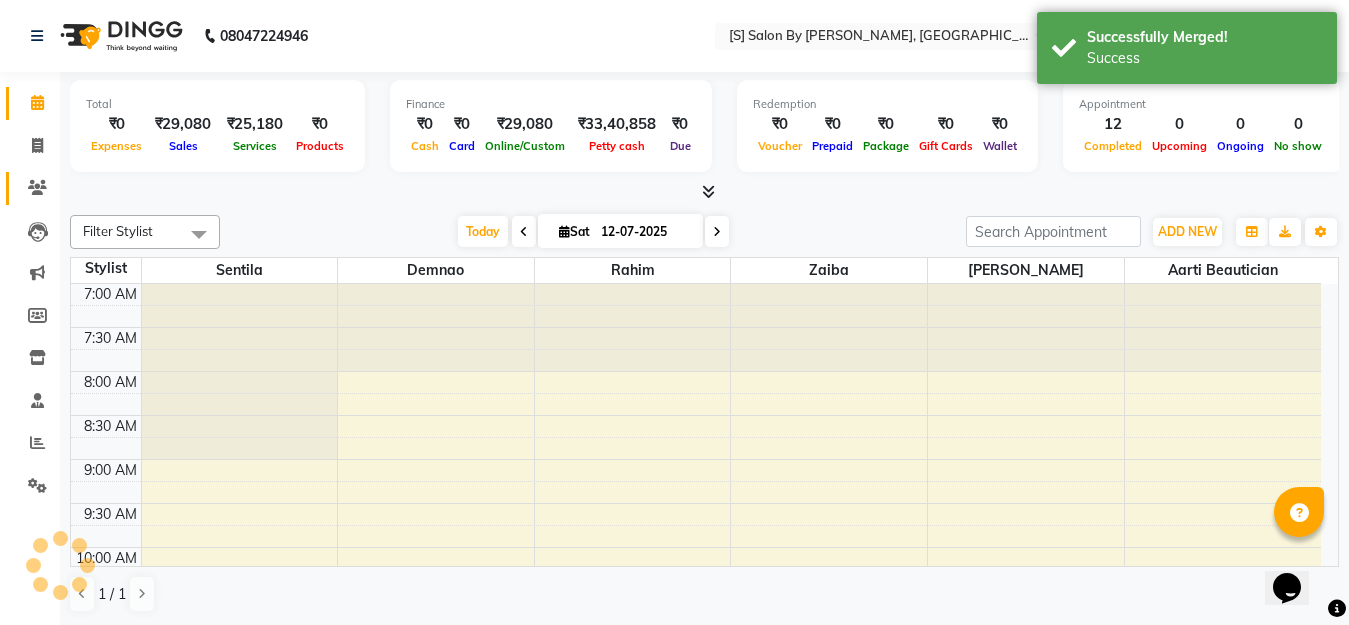 click 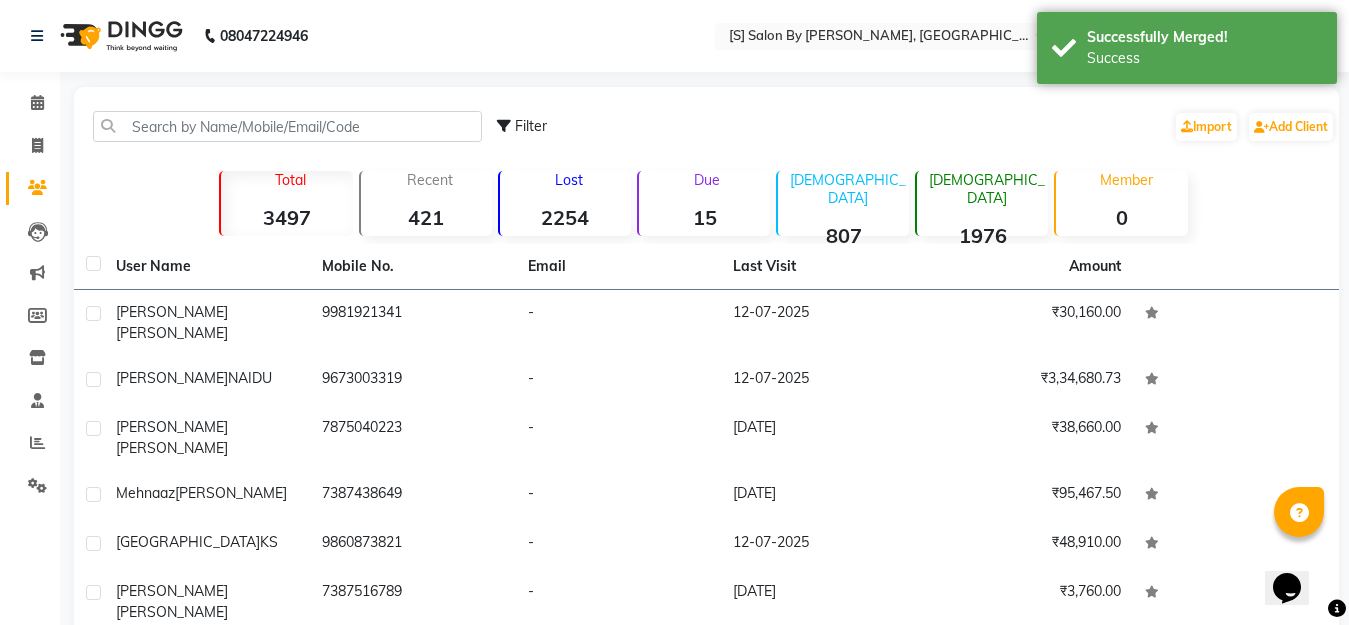 click on "Bhavna   Nathani" 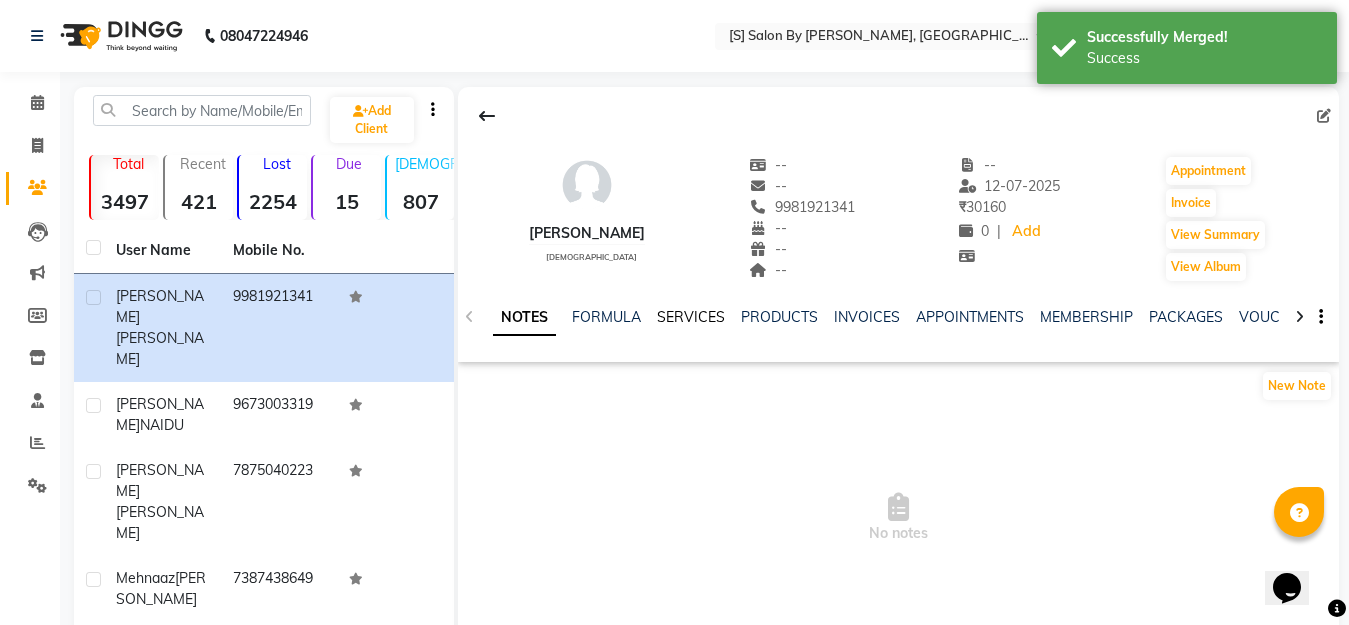 click on "SERVICES" 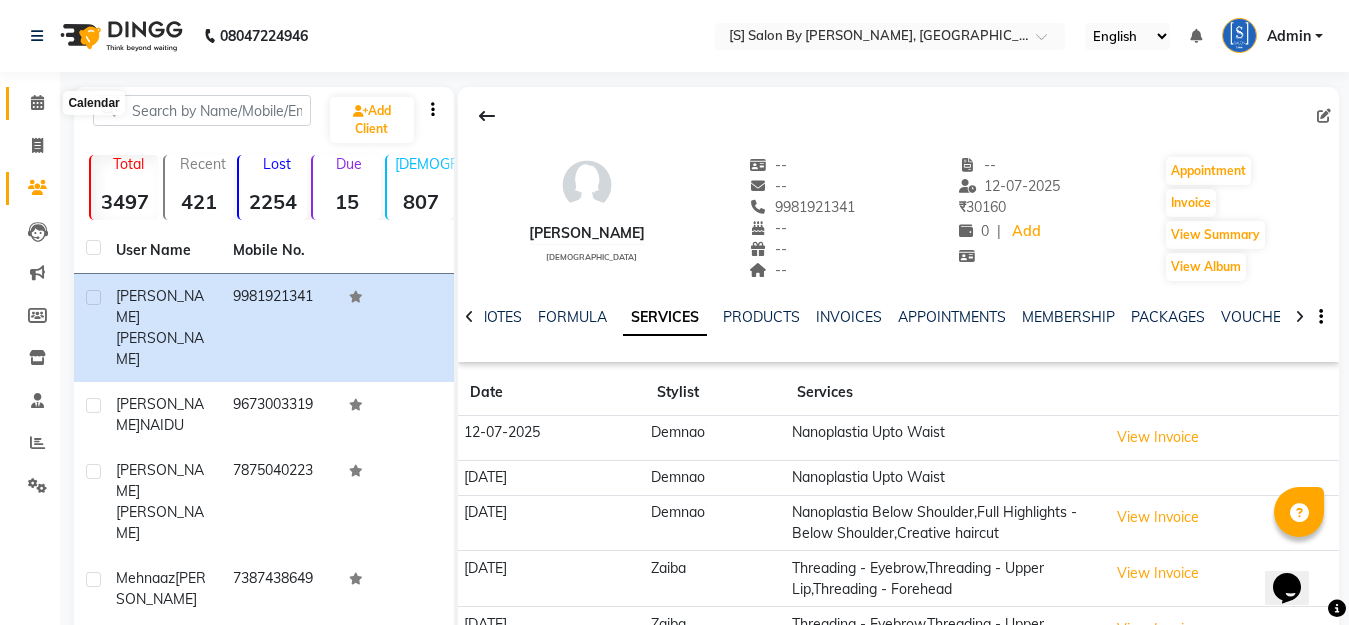 click 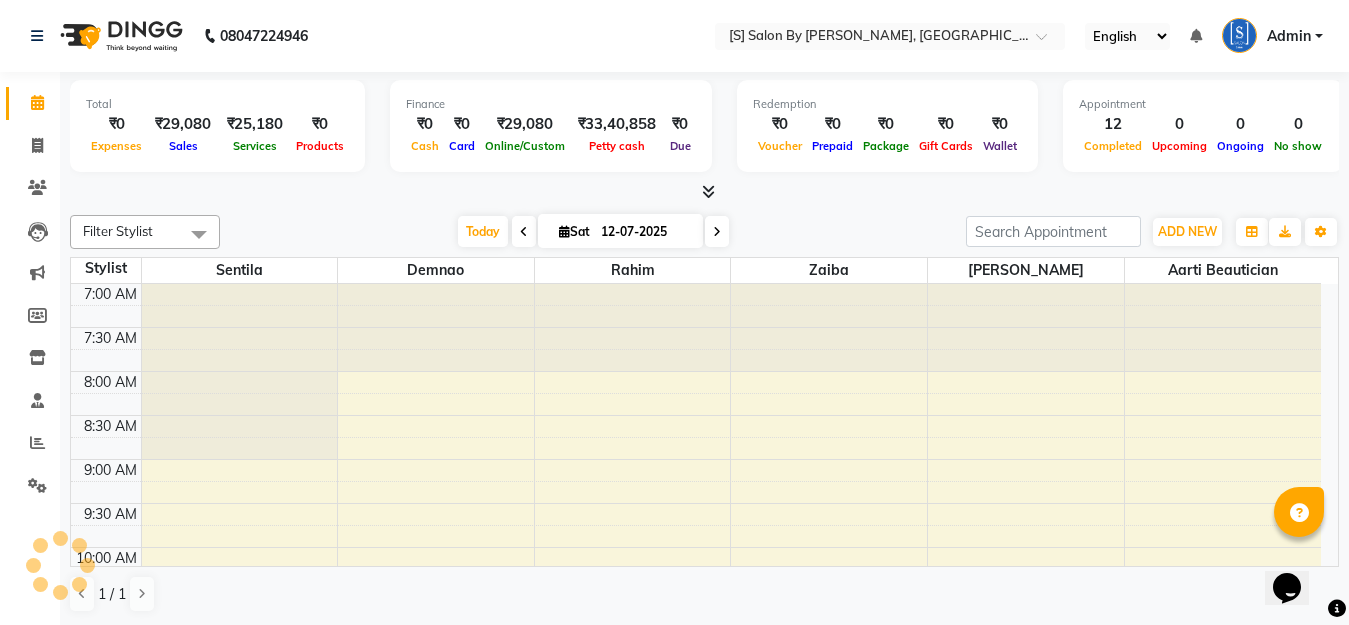 scroll, scrollTop: 0, scrollLeft: 0, axis: both 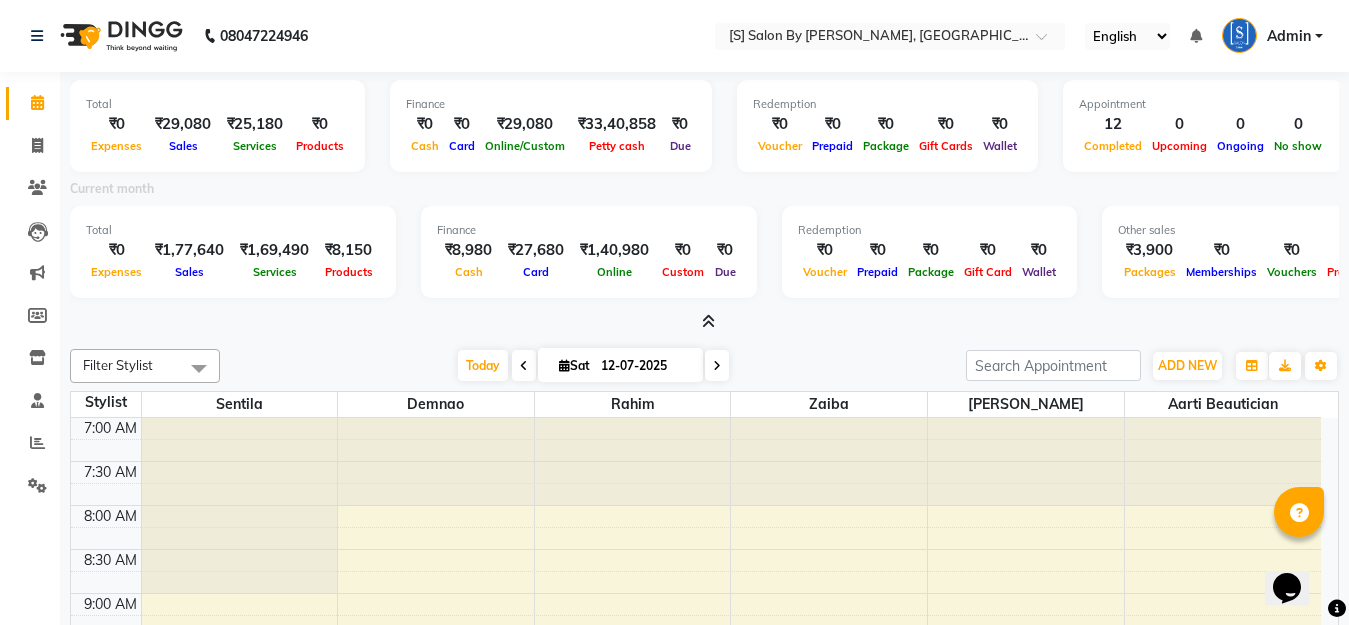 click at bounding box center (704, 322) 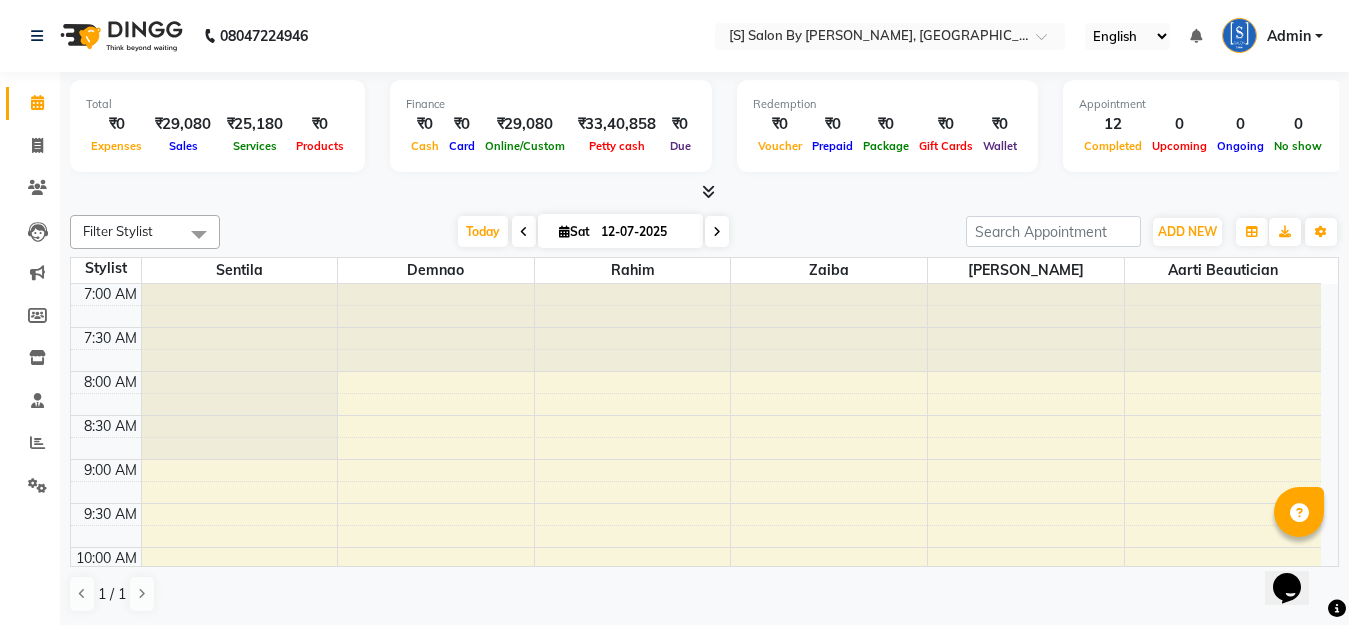 click at bounding box center [524, 232] 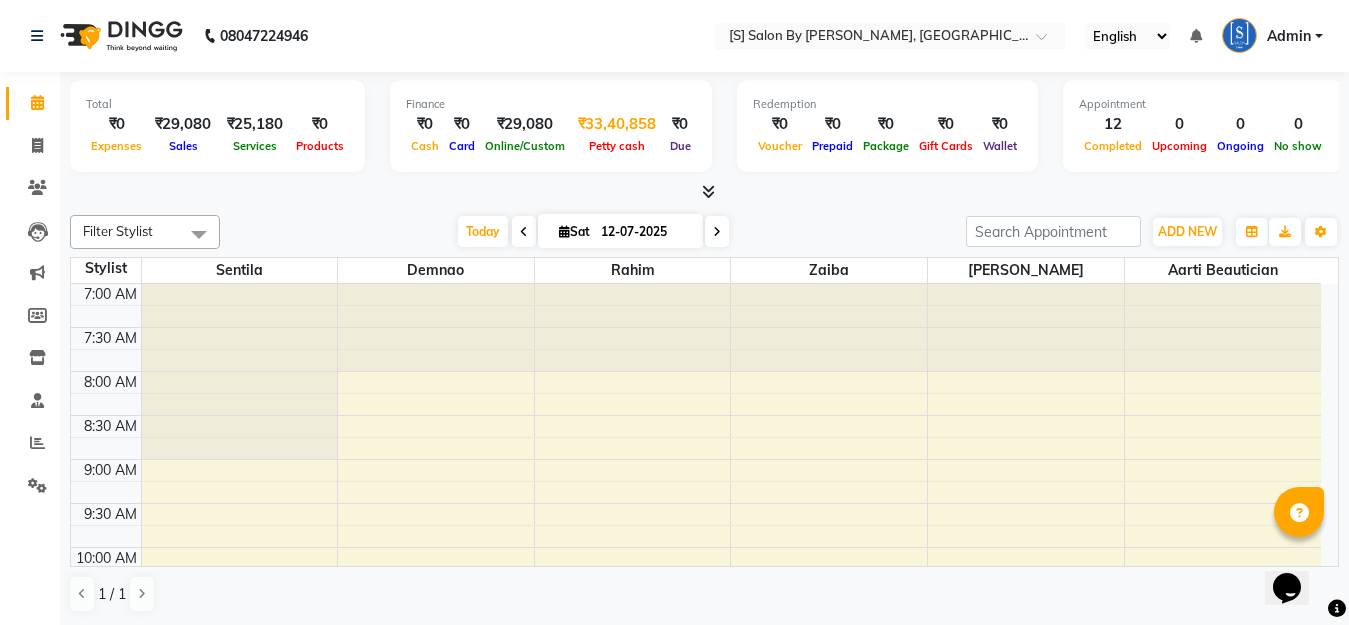 type on "[DATE]" 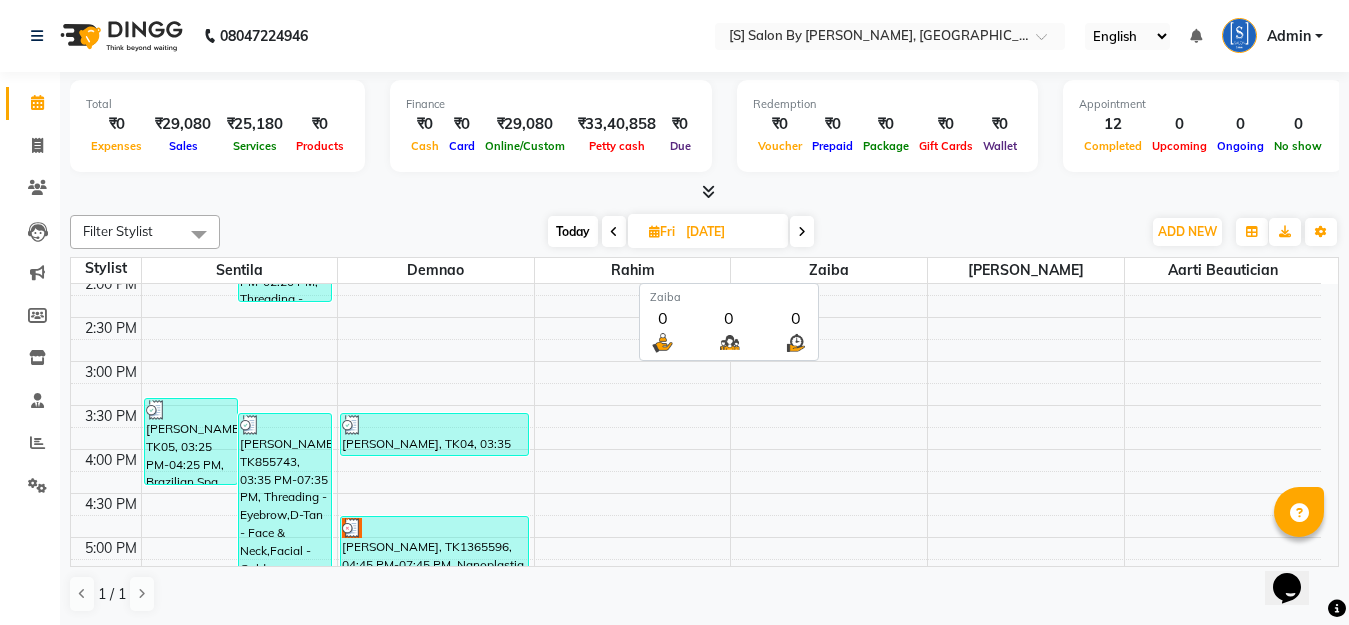 scroll, scrollTop: 625, scrollLeft: 0, axis: vertical 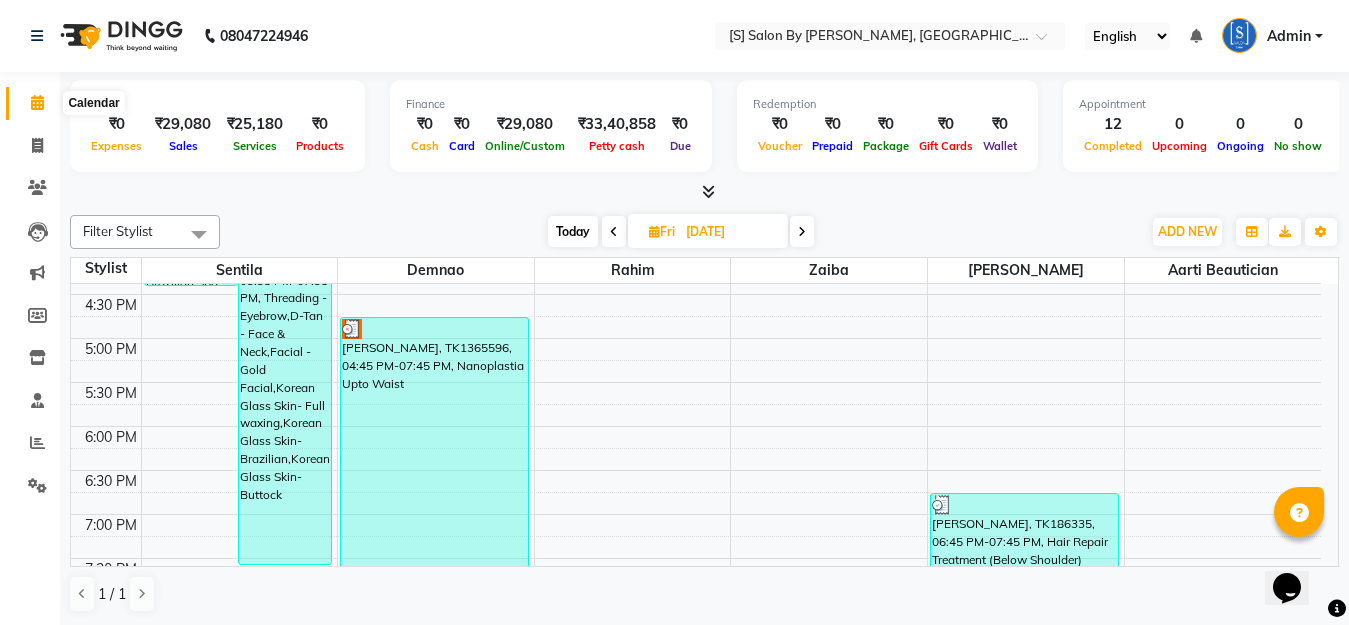 click 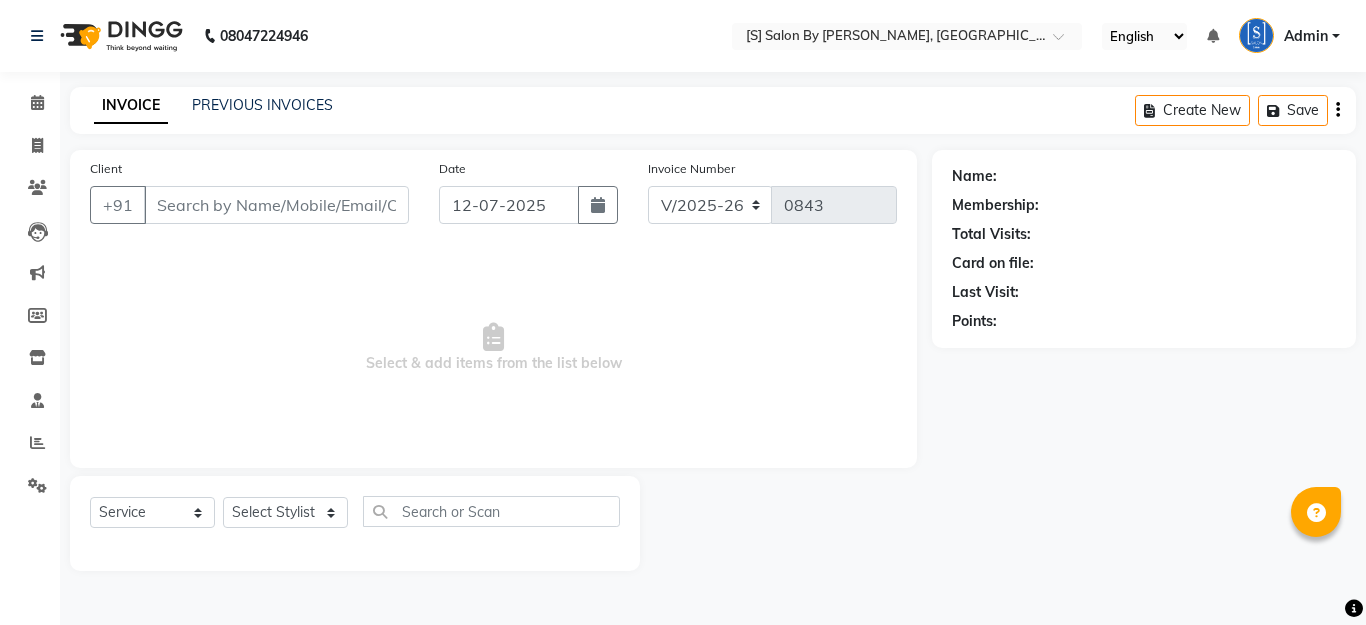 select on "45" 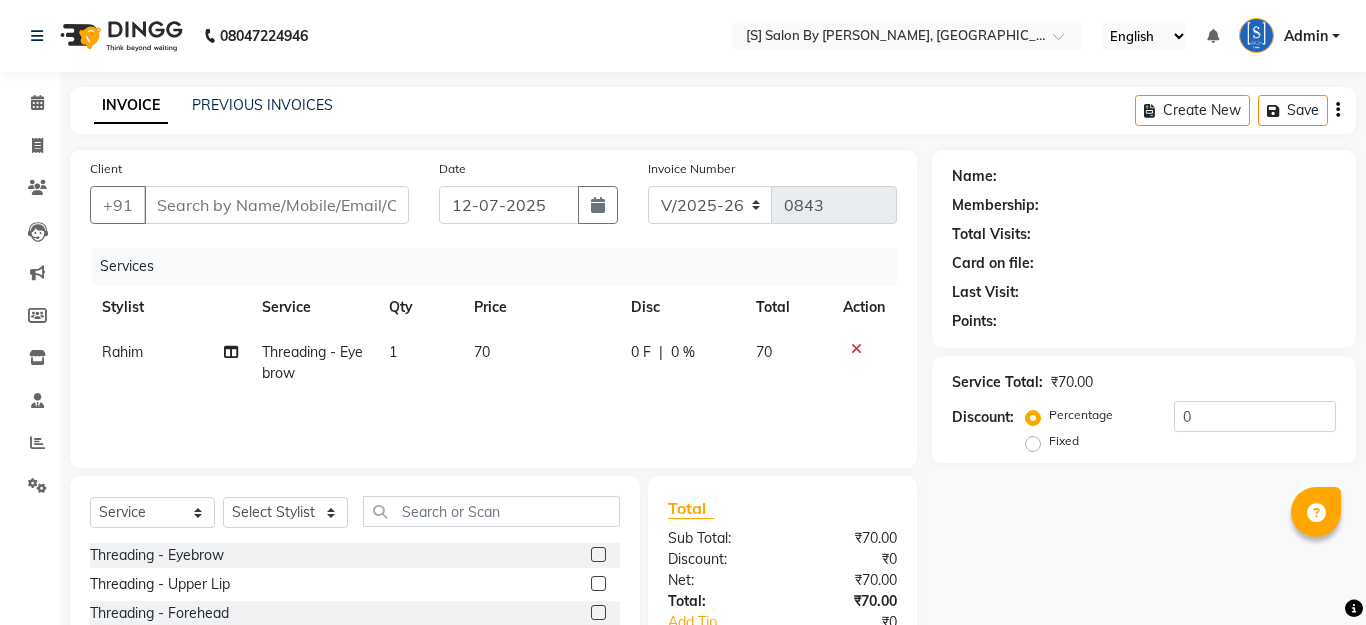 type on "9545051032" 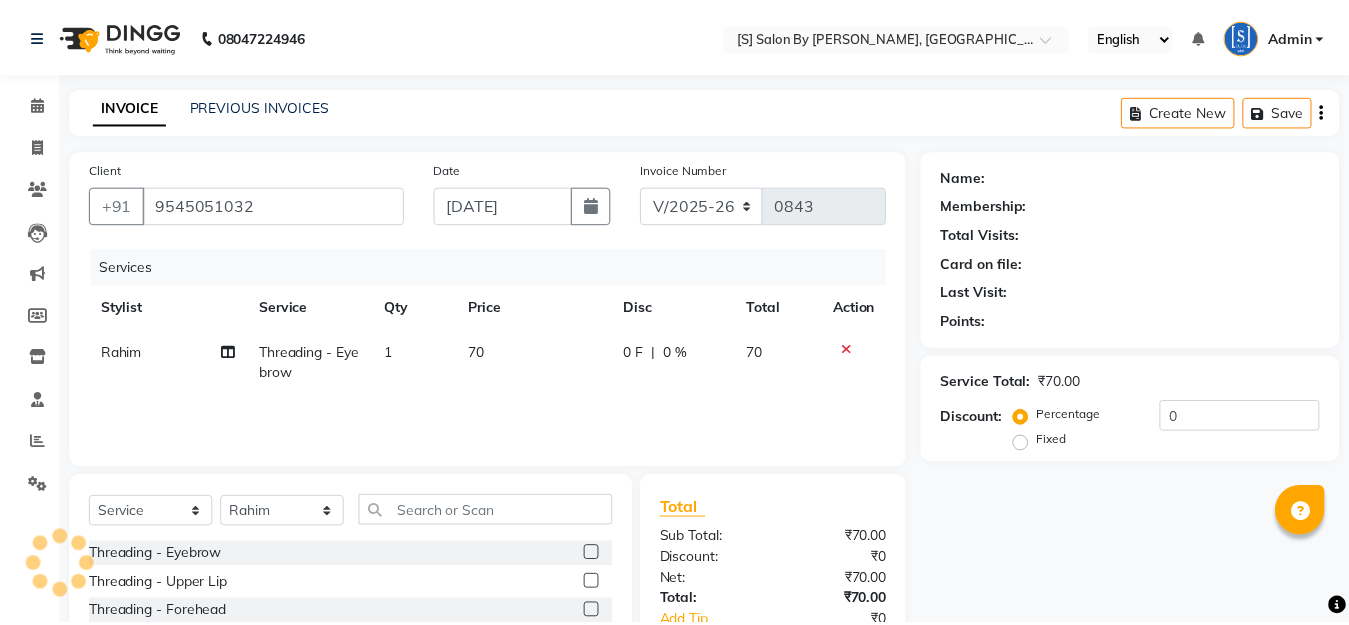 scroll, scrollTop: 0, scrollLeft: 0, axis: both 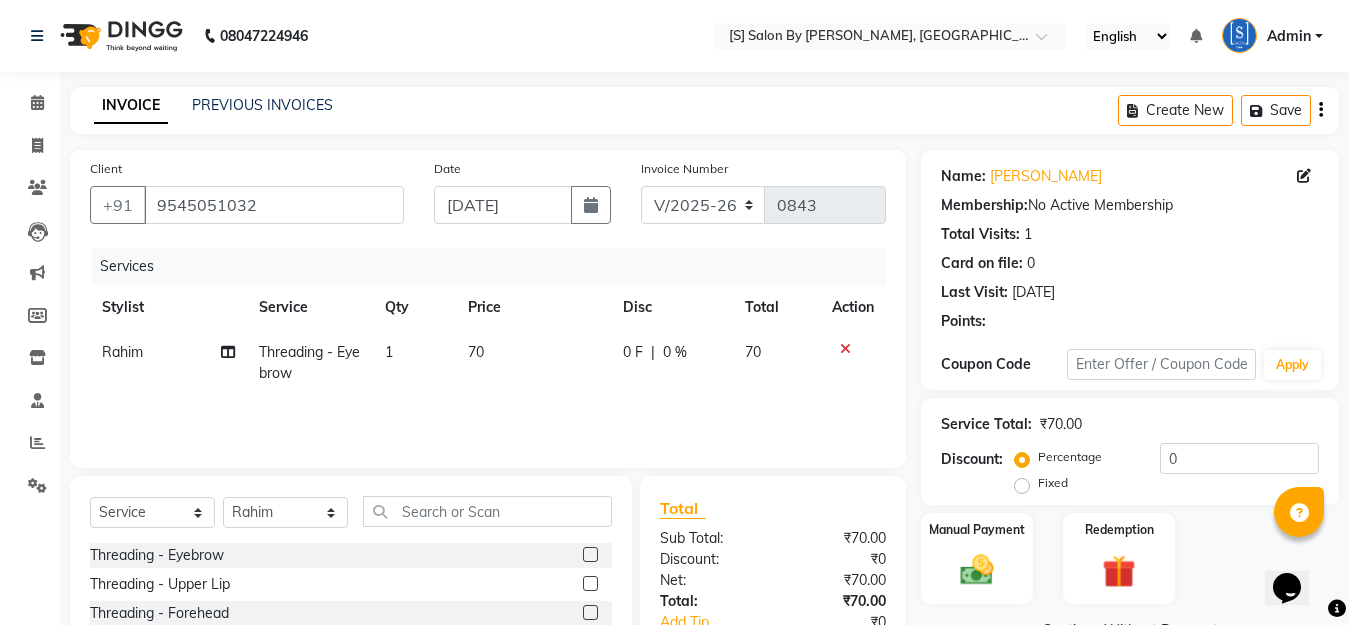 click 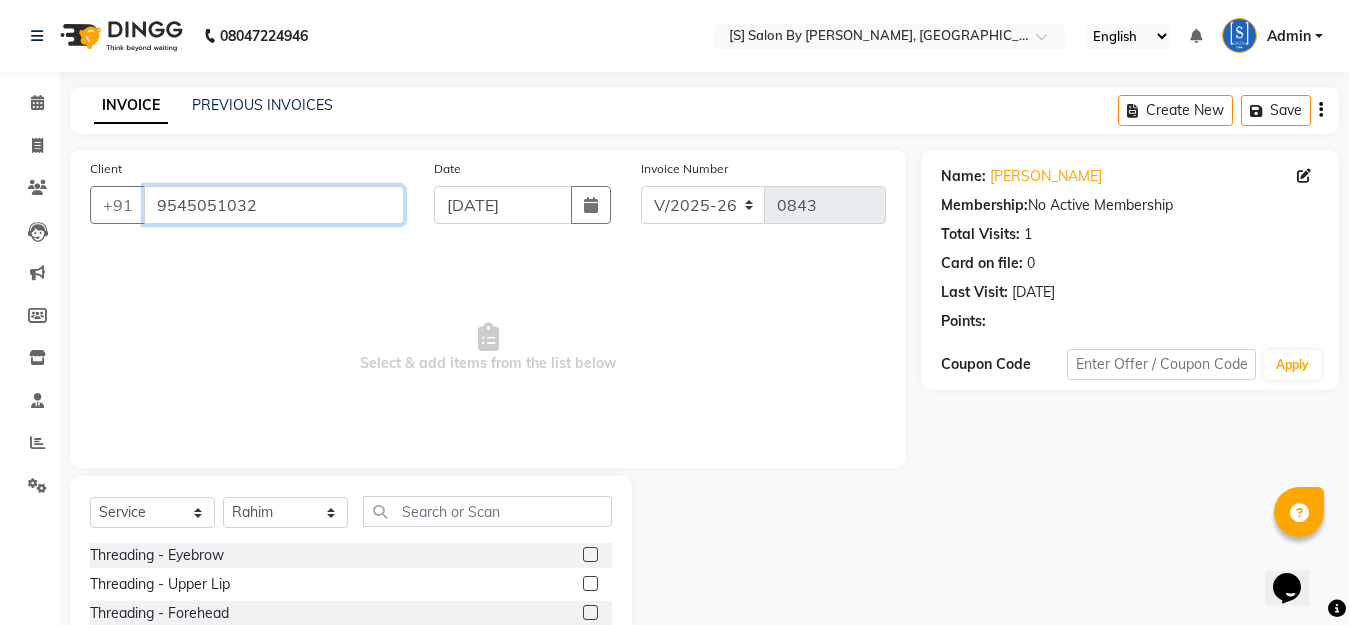 click on "9545051032" at bounding box center (274, 205) 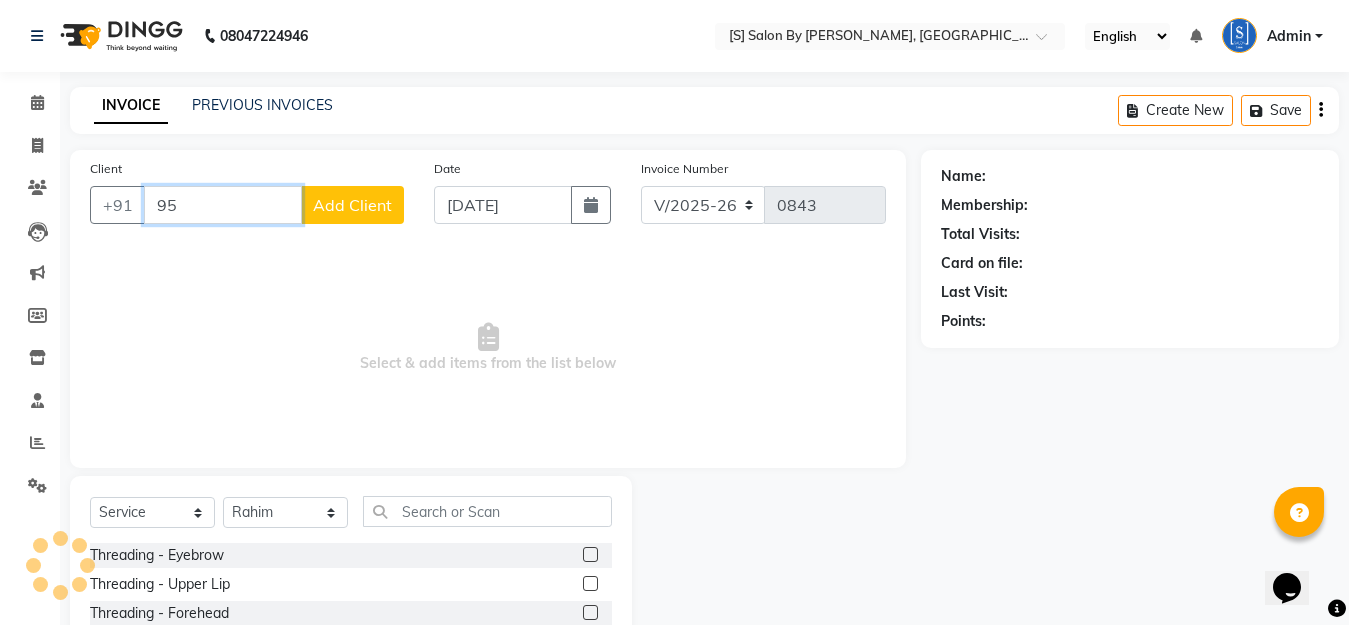 type on "9" 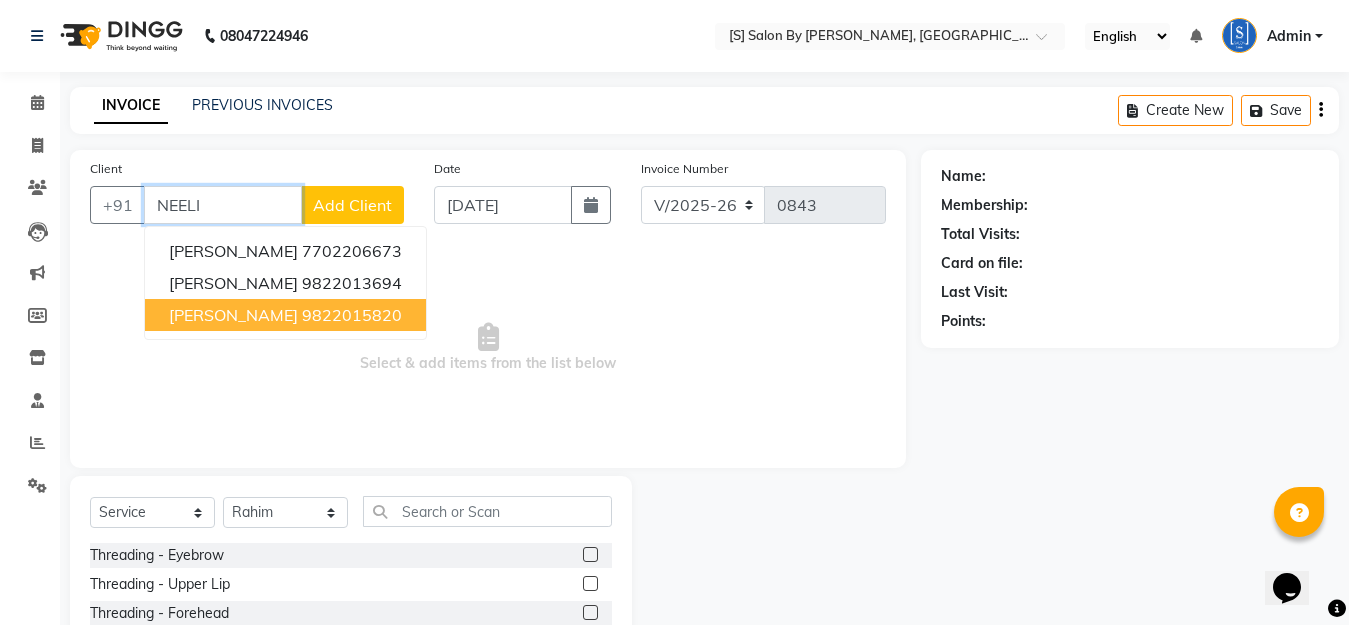 click on "[PERSON_NAME]" at bounding box center [233, 315] 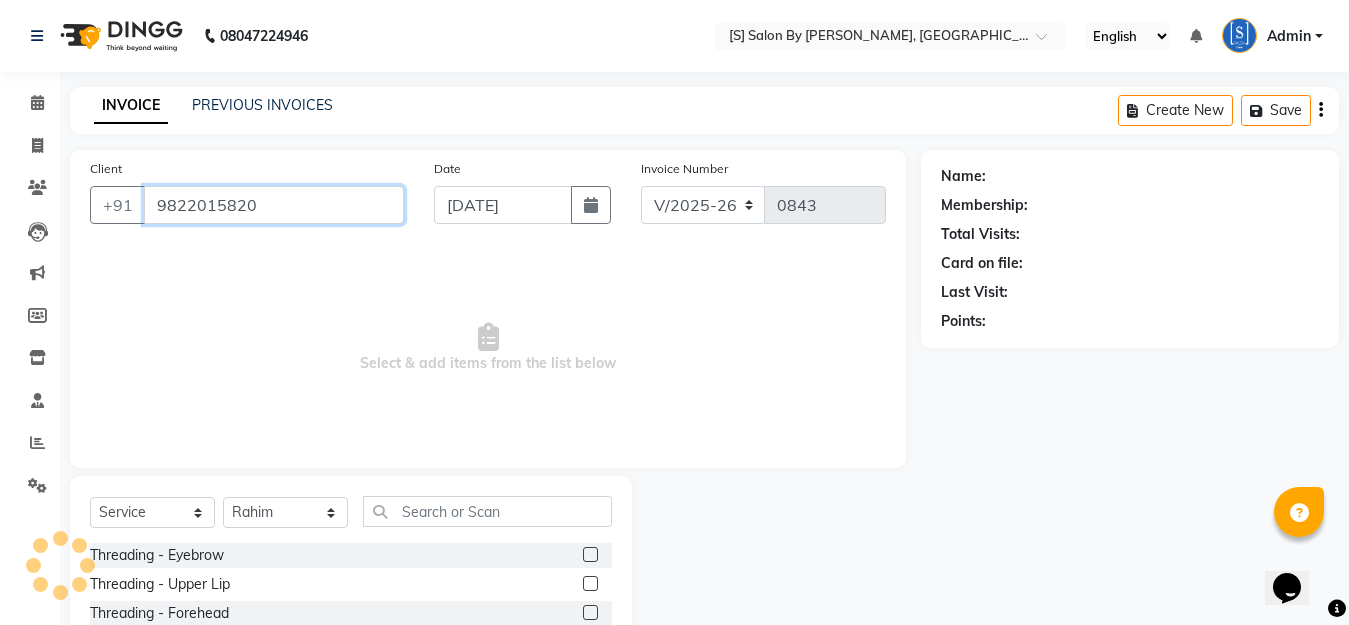 type on "9822015820" 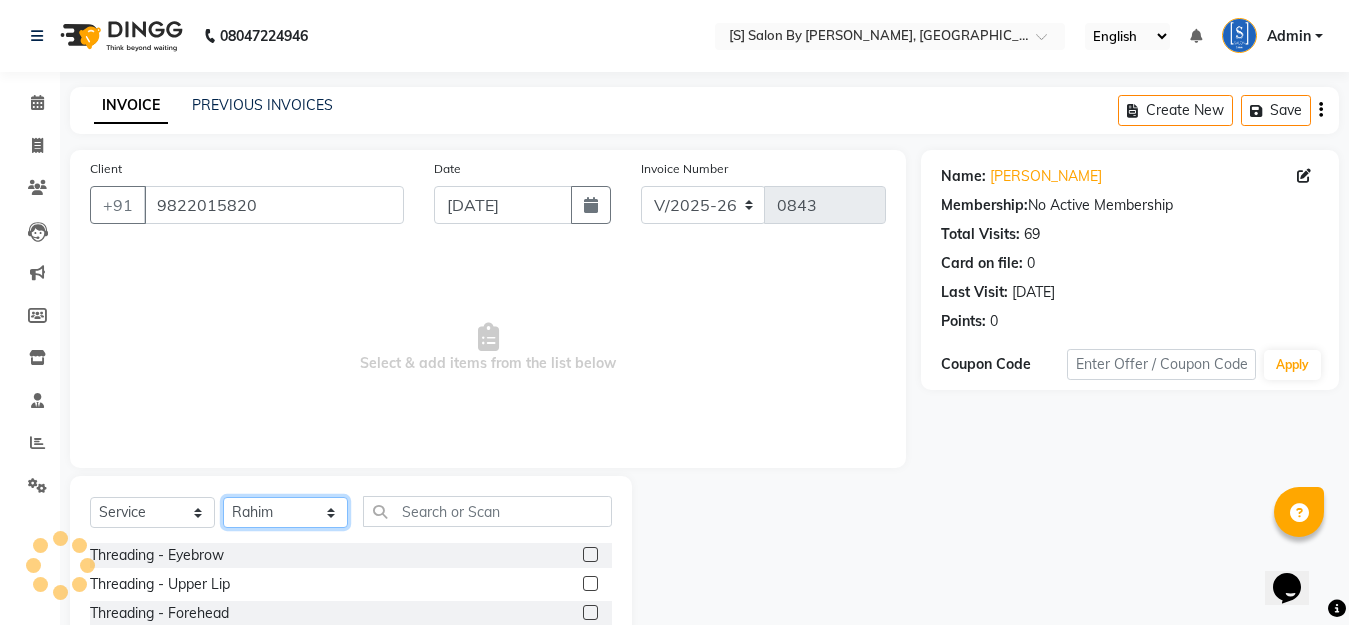 click on "Select Stylist Aarti Beautician Demnao [PERSON_NAME]  [PERSON_NAME]" 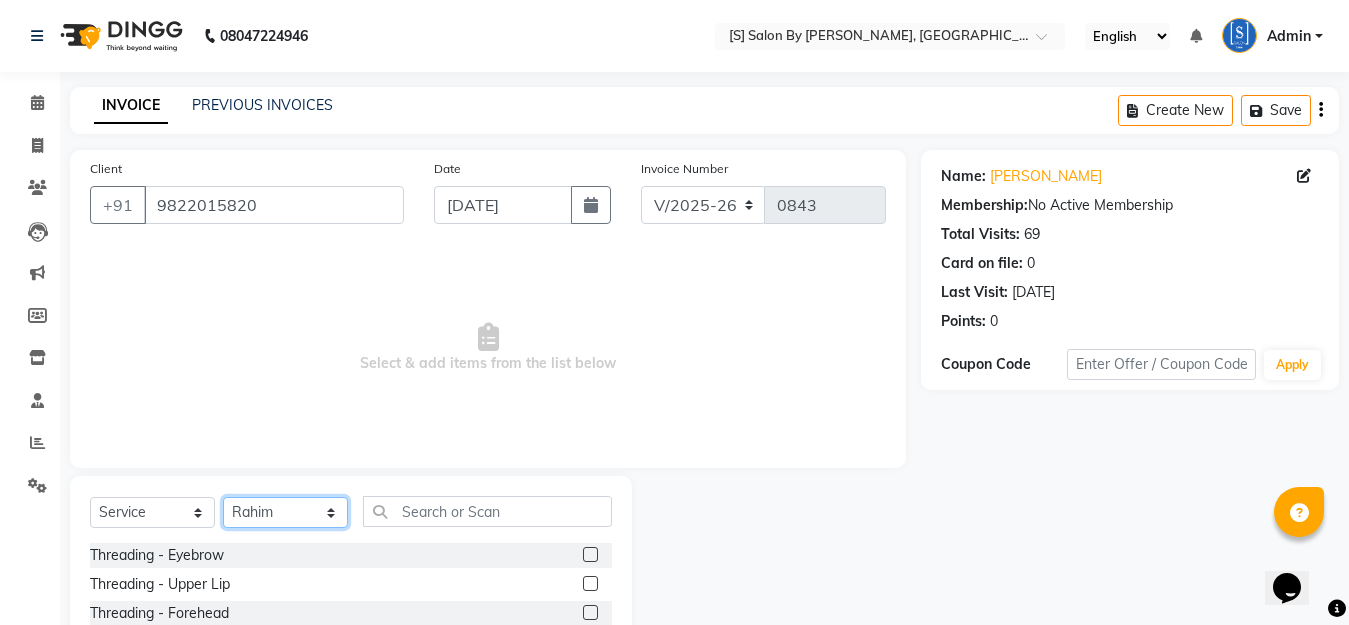 select on "1631" 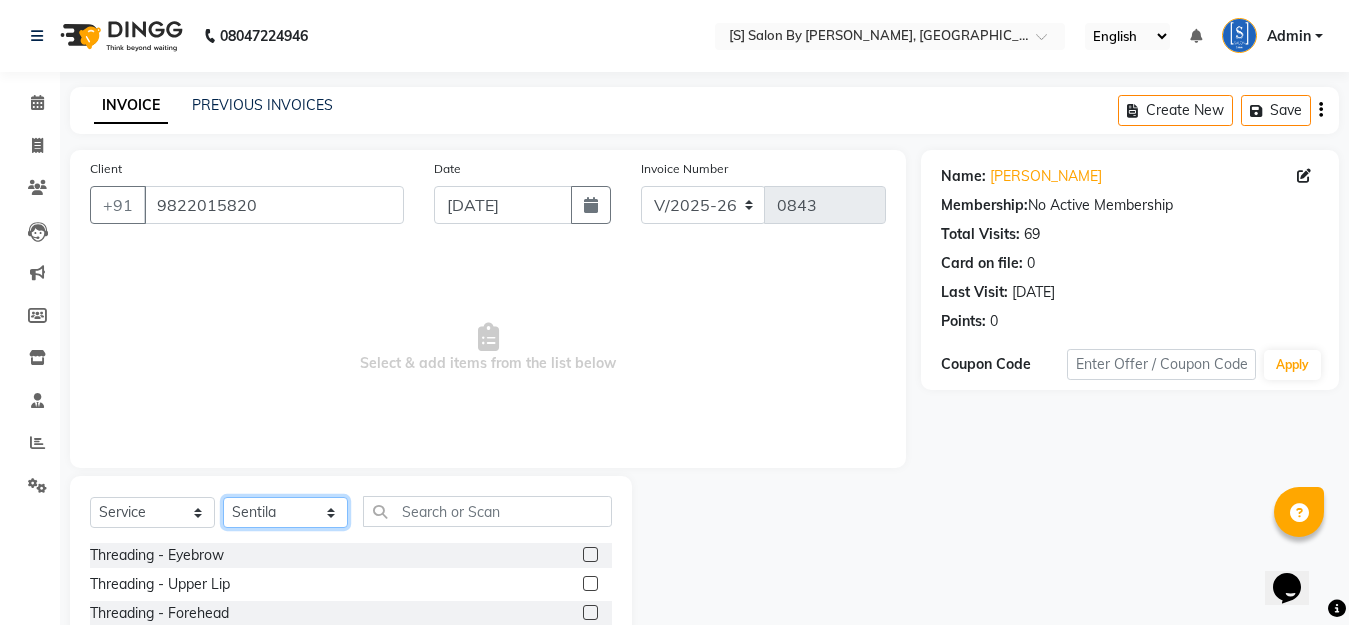 click on "Select Stylist Aarti Beautician Demnao [PERSON_NAME]  [PERSON_NAME]" 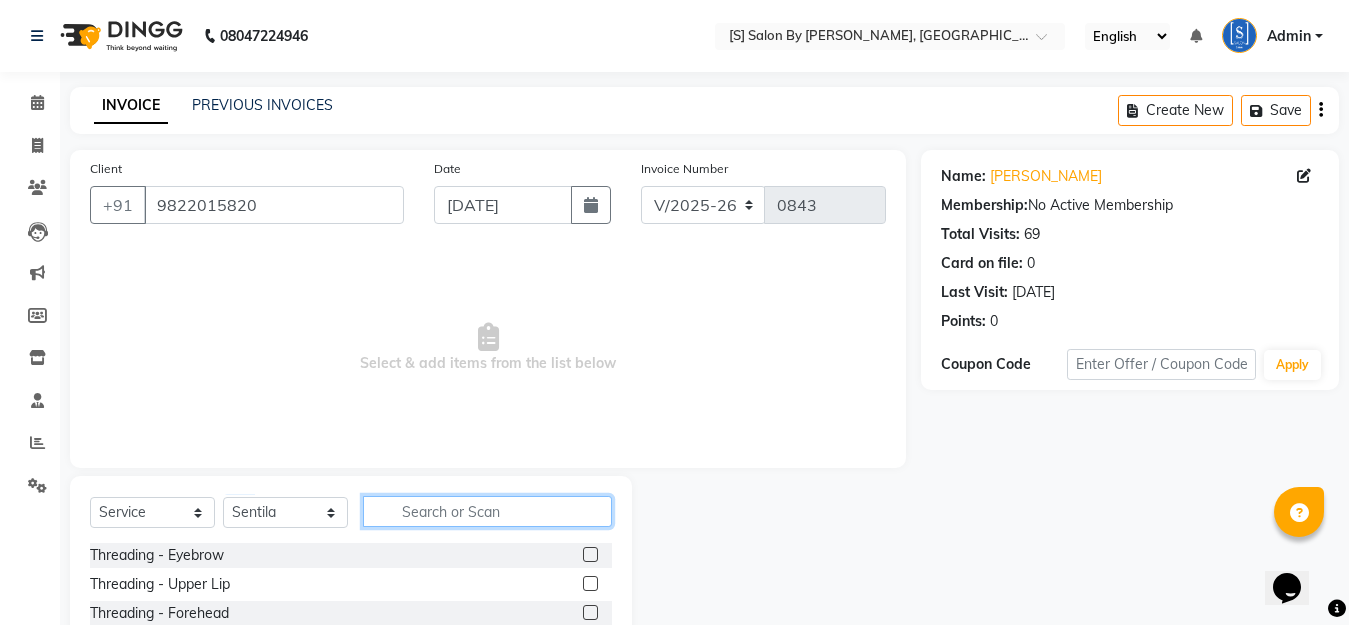 click 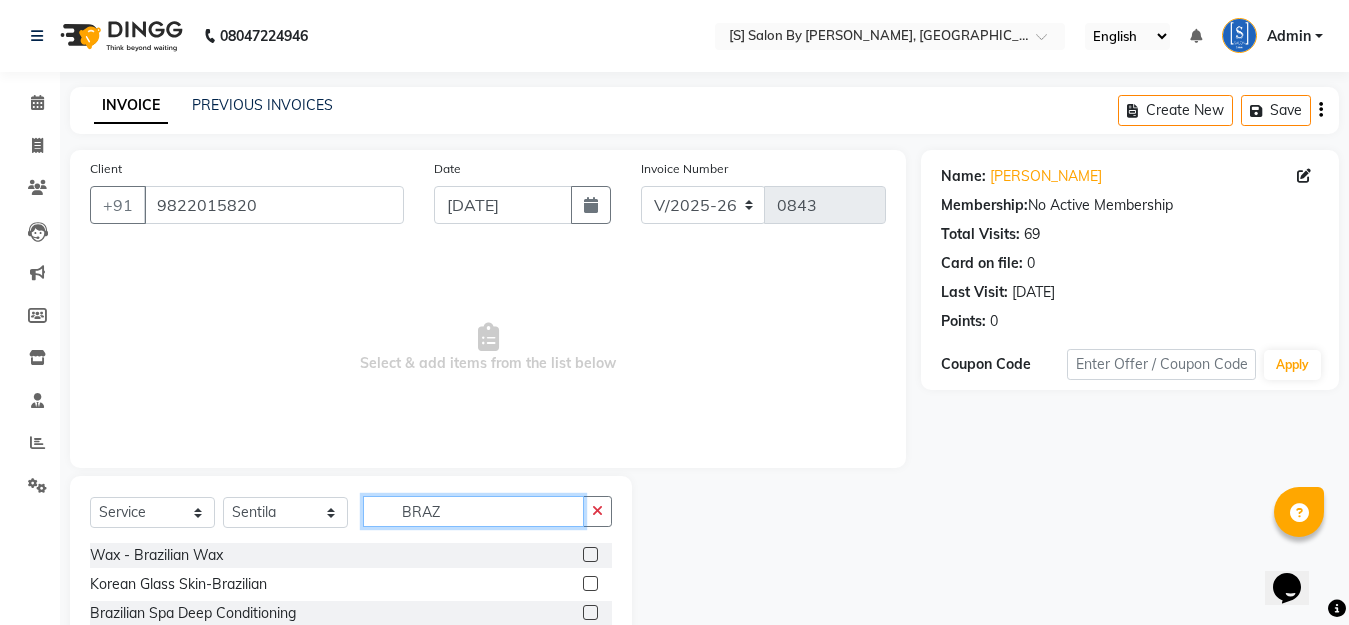 type on "BRAZ" 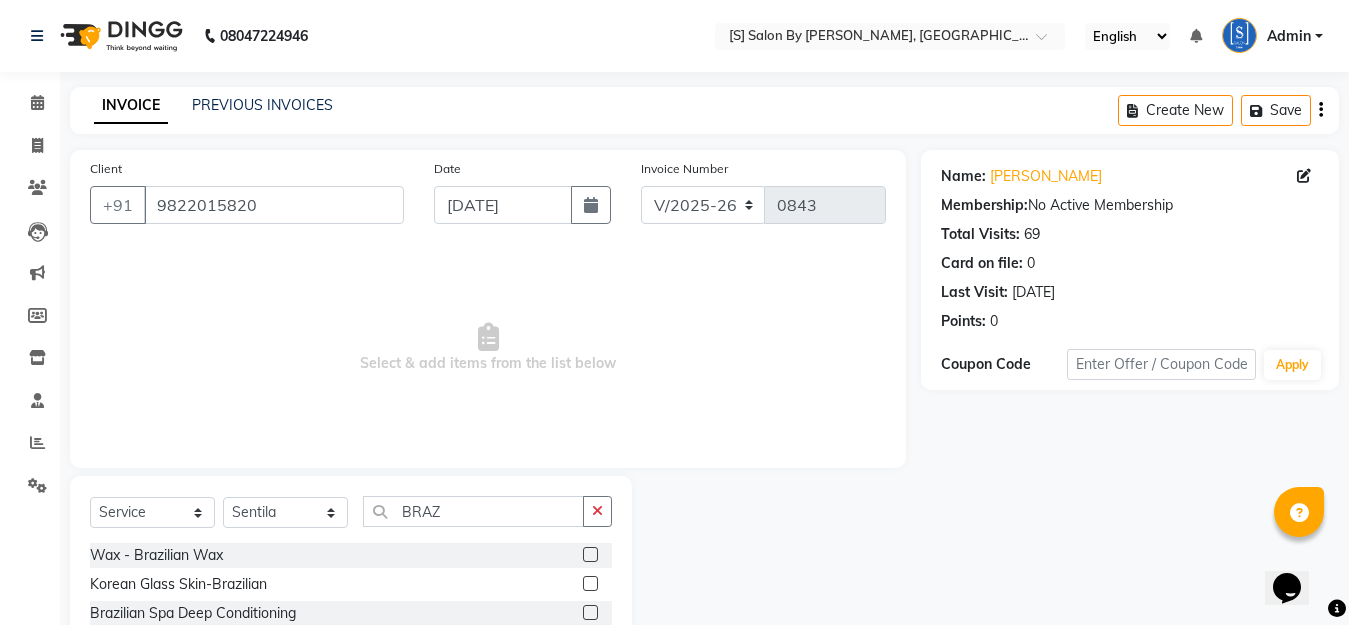 click 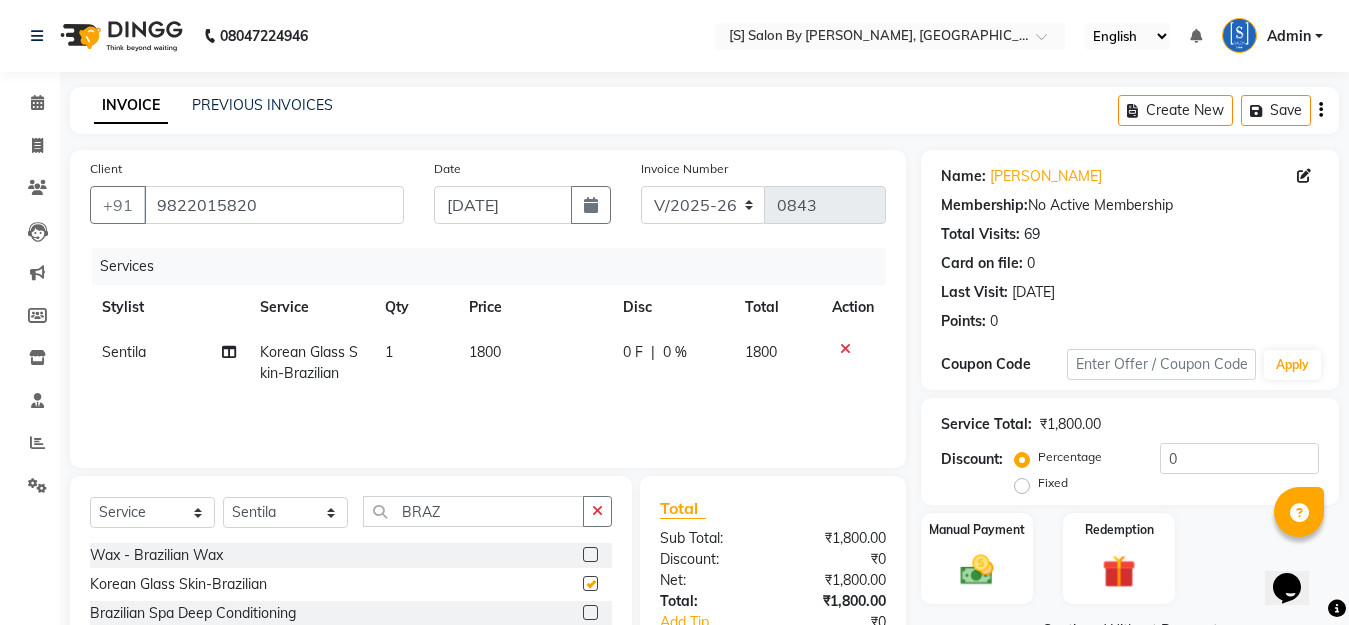 checkbox on "false" 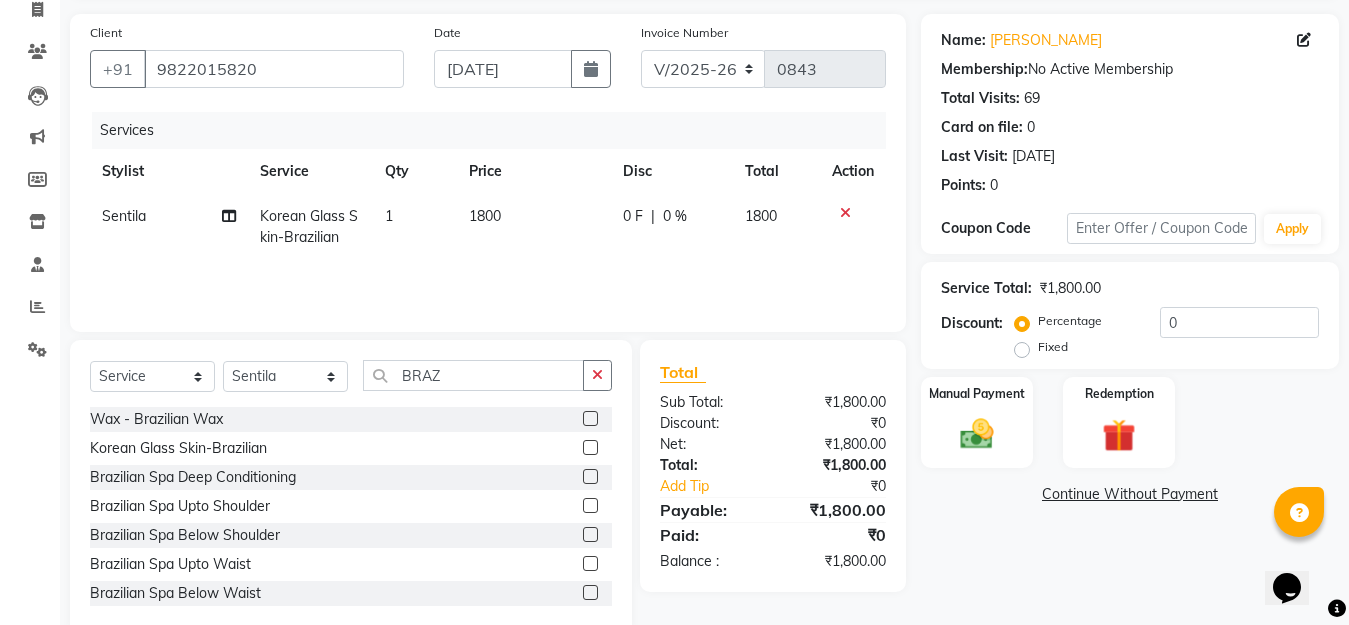 scroll, scrollTop: 176, scrollLeft: 0, axis: vertical 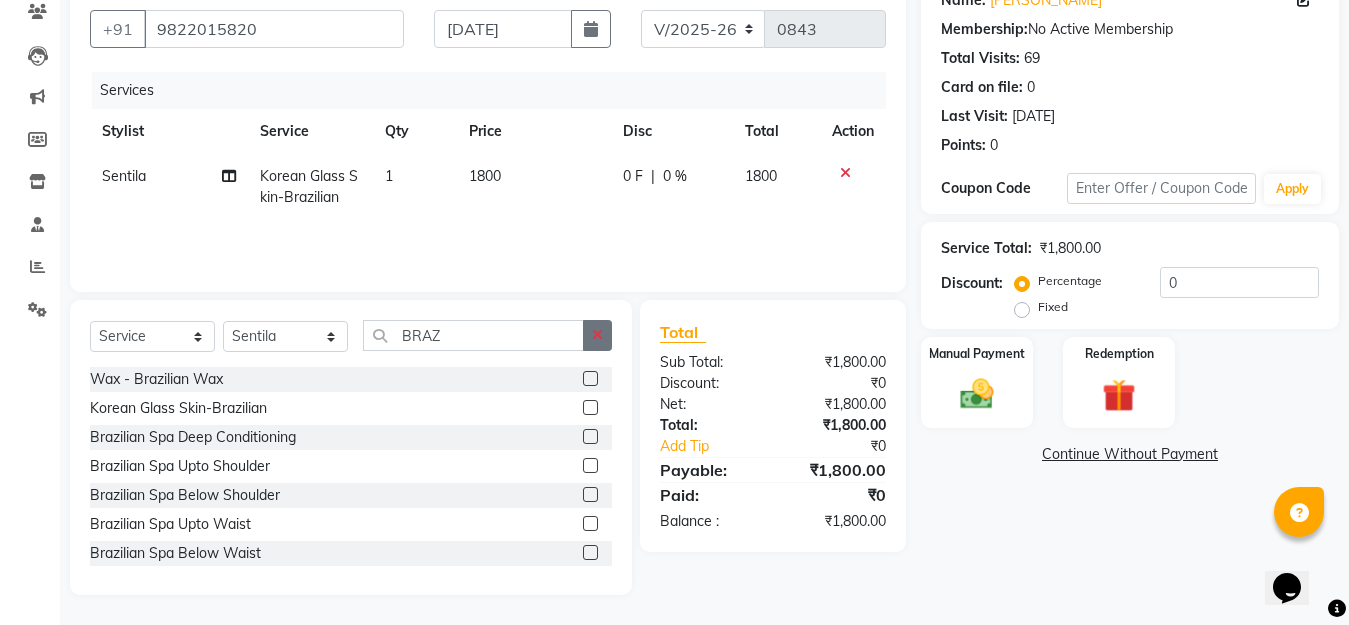 click 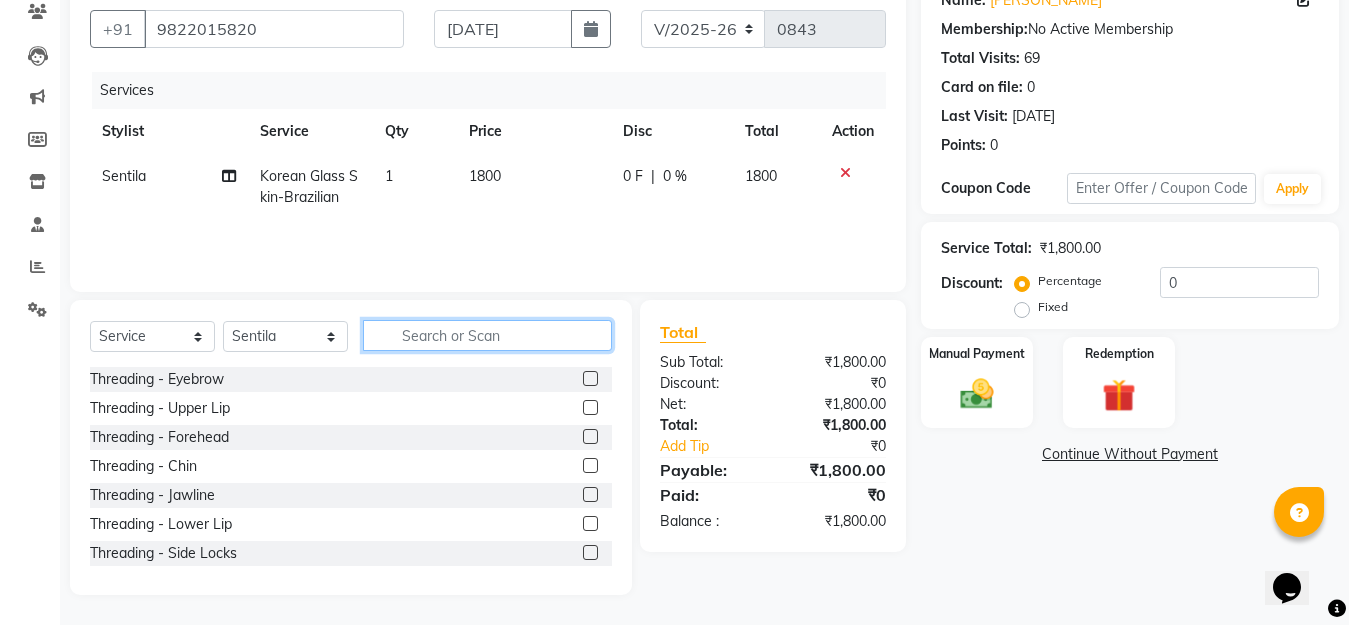 click 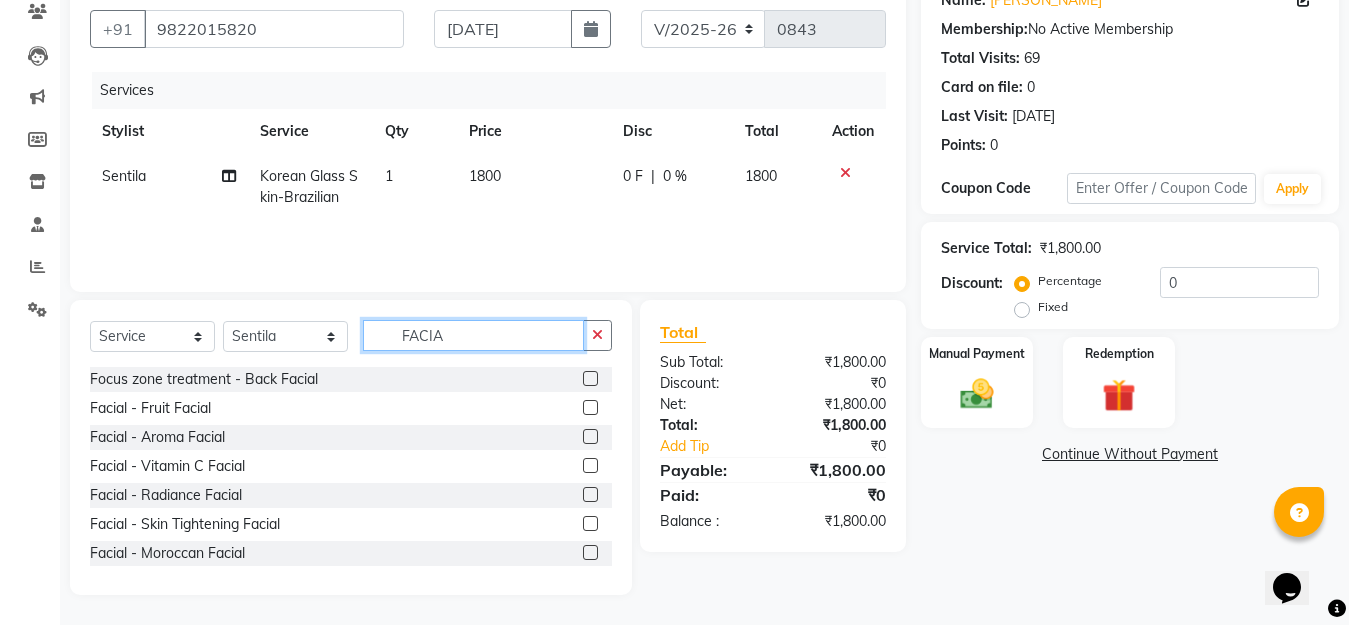 type on "FACIAL" 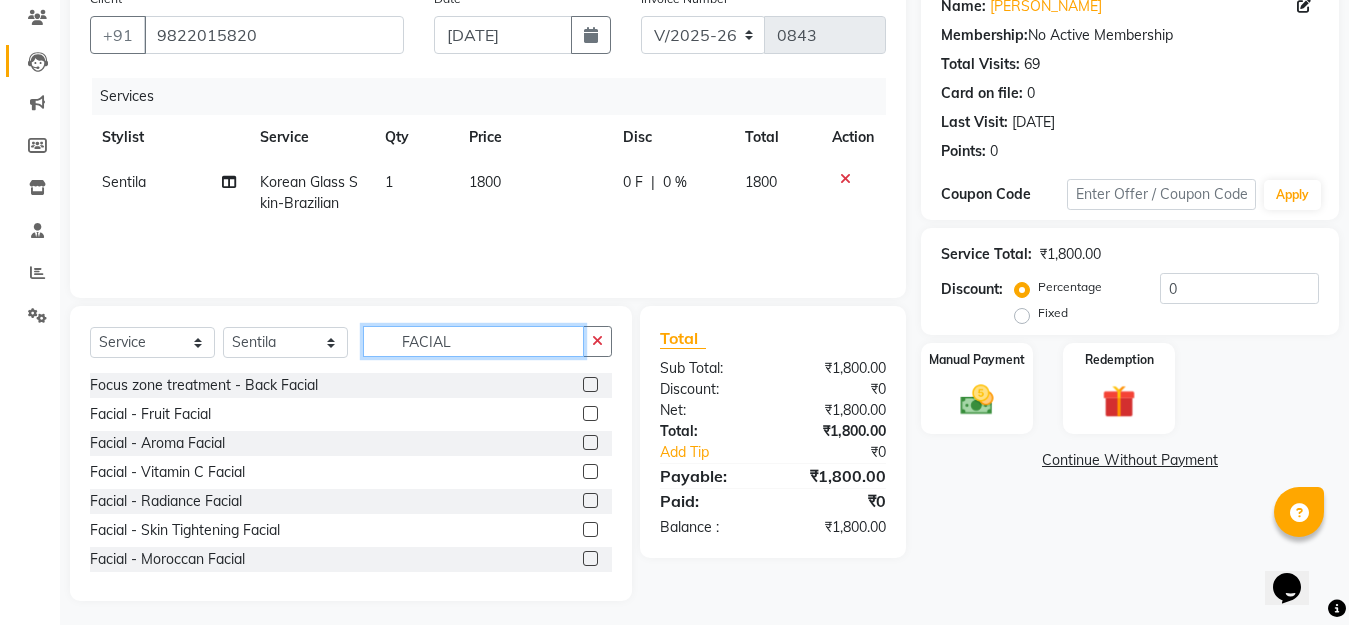 scroll, scrollTop: 1, scrollLeft: 0, axis: vertical 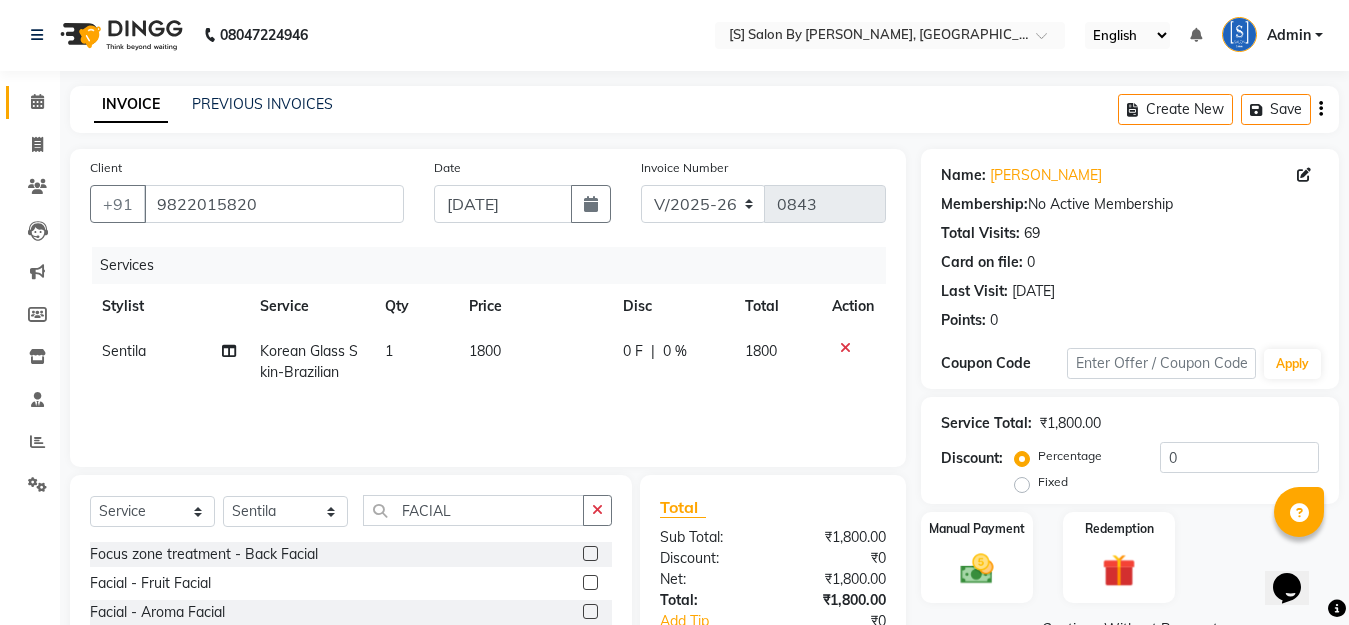 click 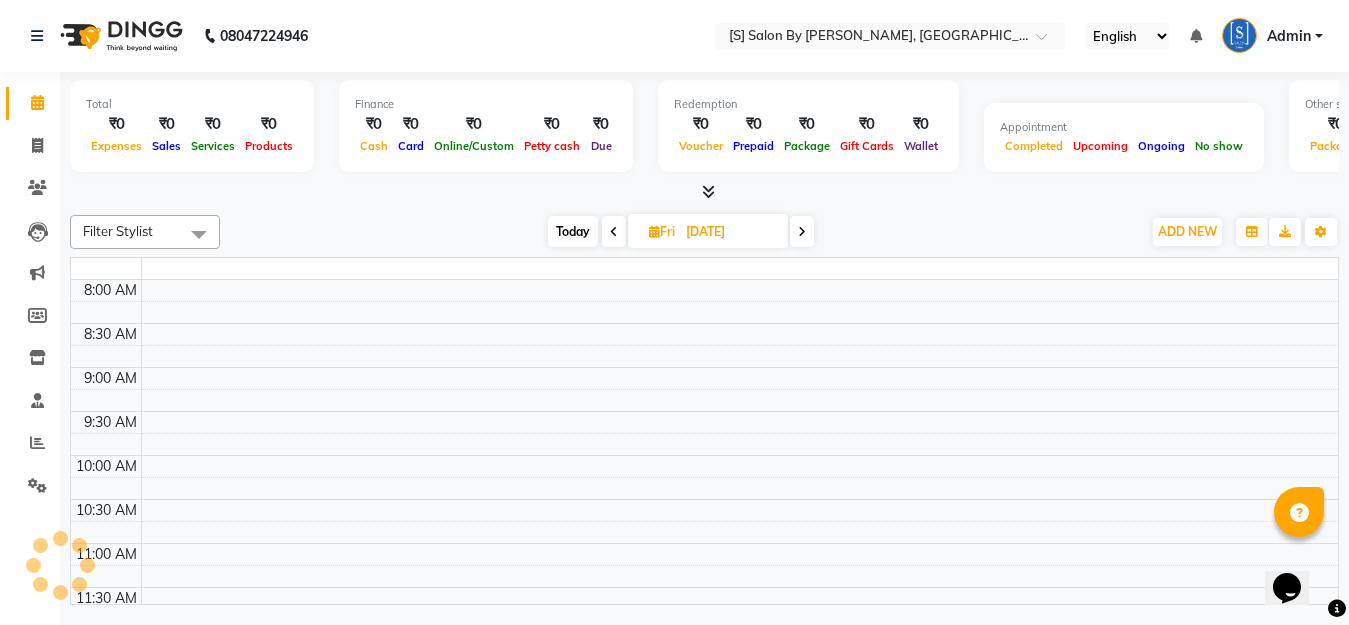 scroll, scrollTop: 0, scrollLeft: 0, axis: both 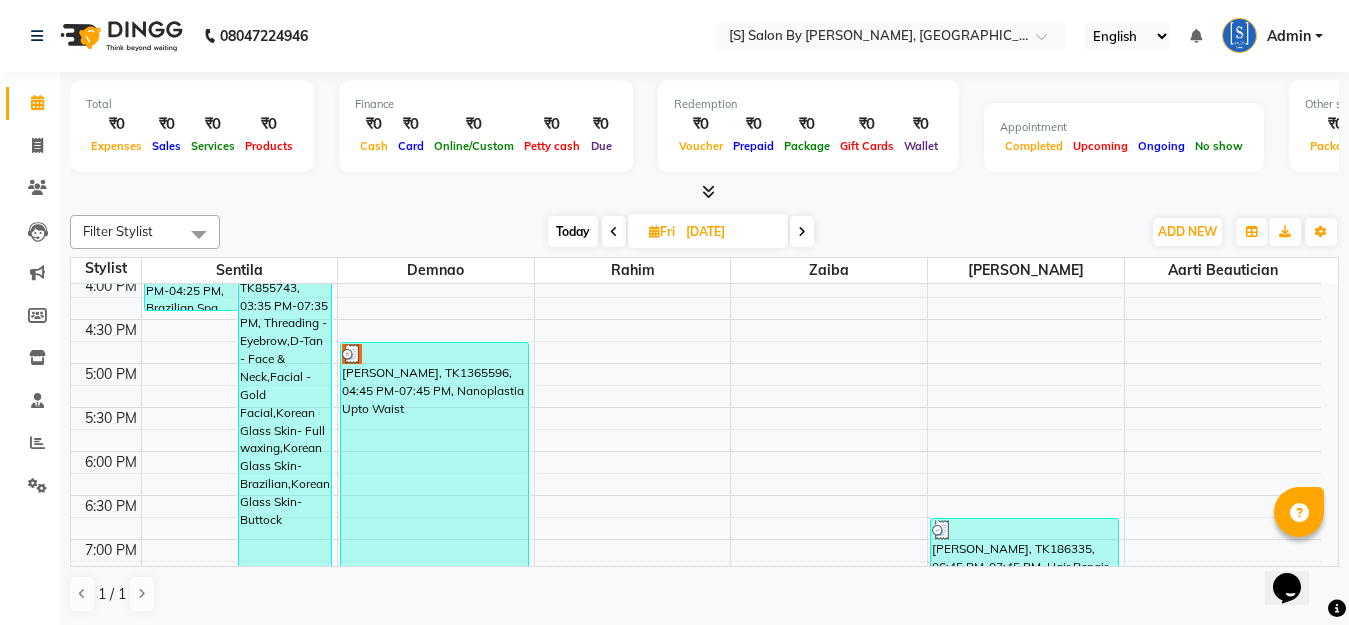 click on "Today" at bounding box center [573, 231] 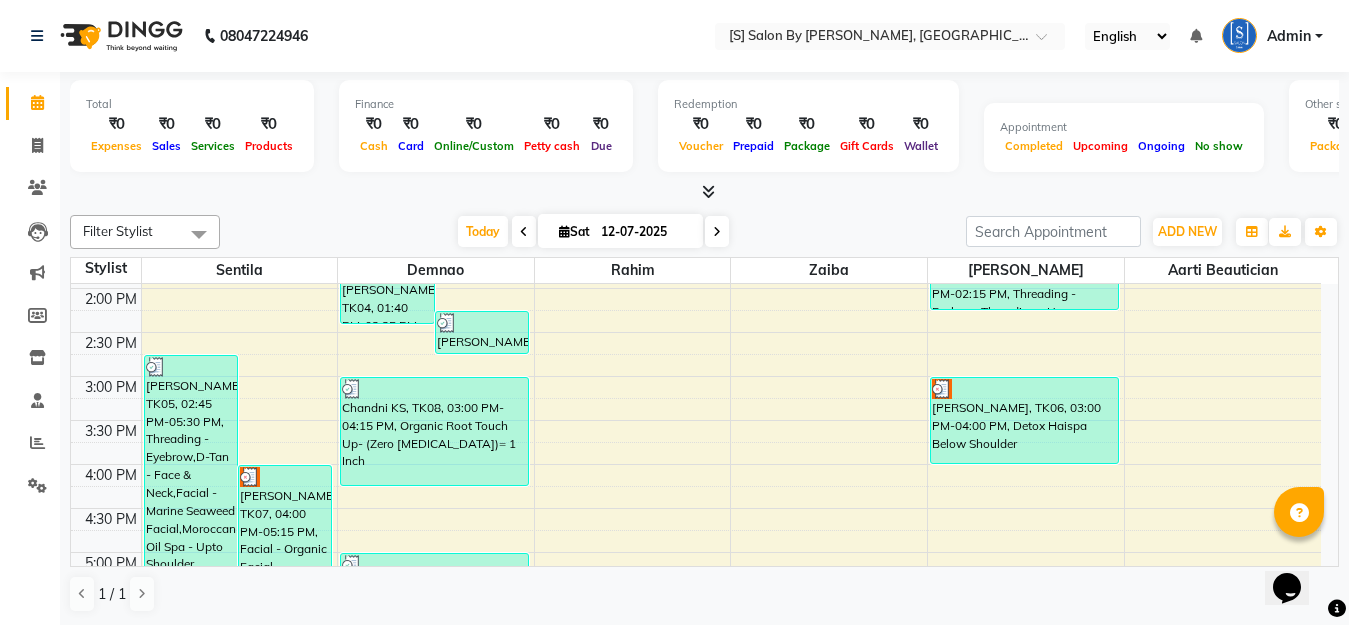 scroll, scrollTop: 625, scrollLeft: 0, axis: vertical 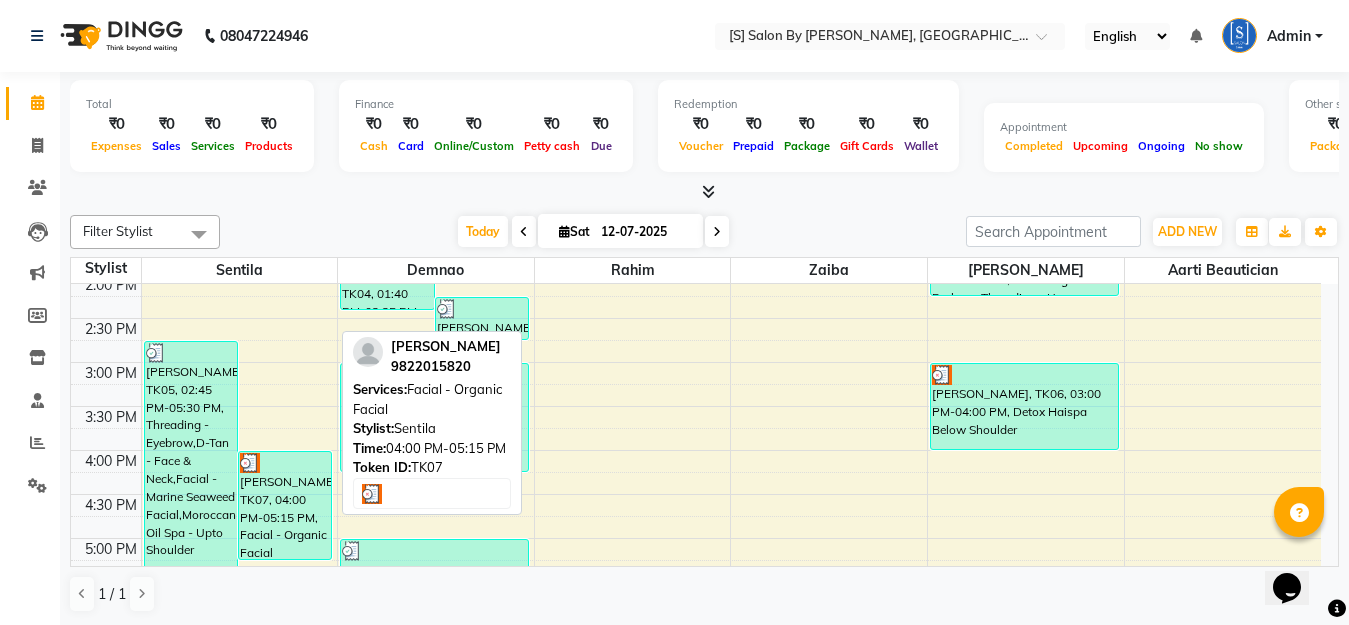 click on "[PERSON_NAME], TK07, 04:00 PM-05:15 PM, Facial - Organic Facial" at bounding box center [285, 505] 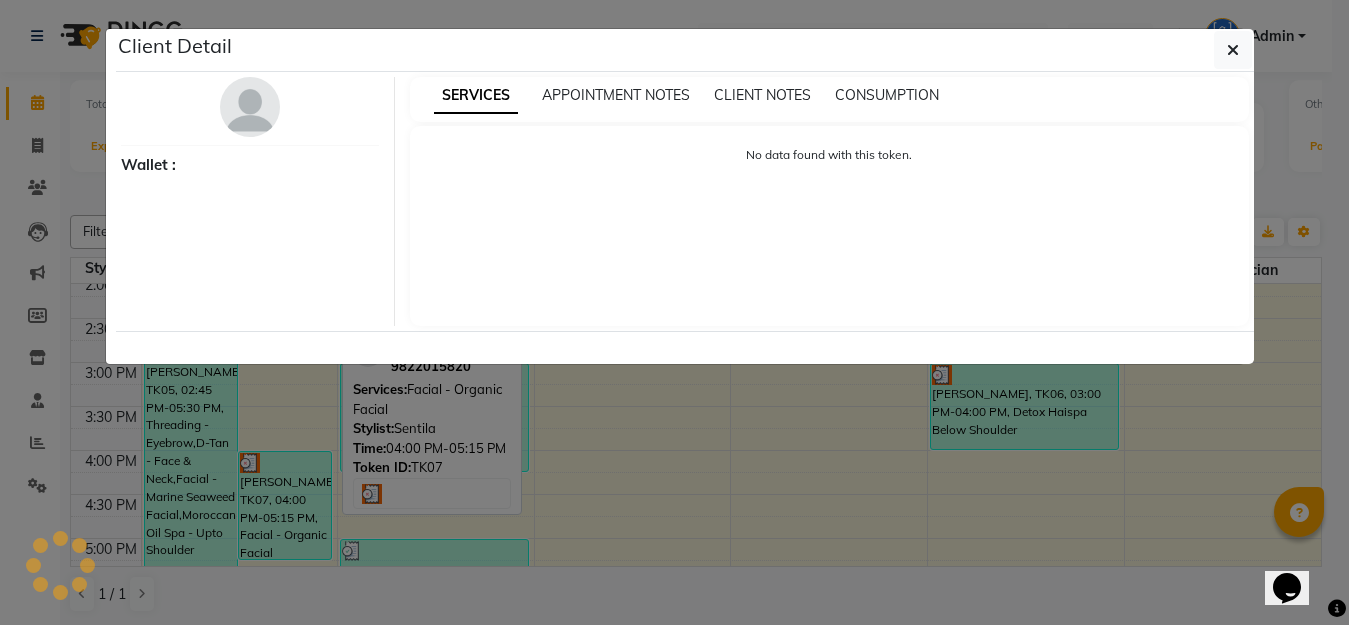 select on "3" 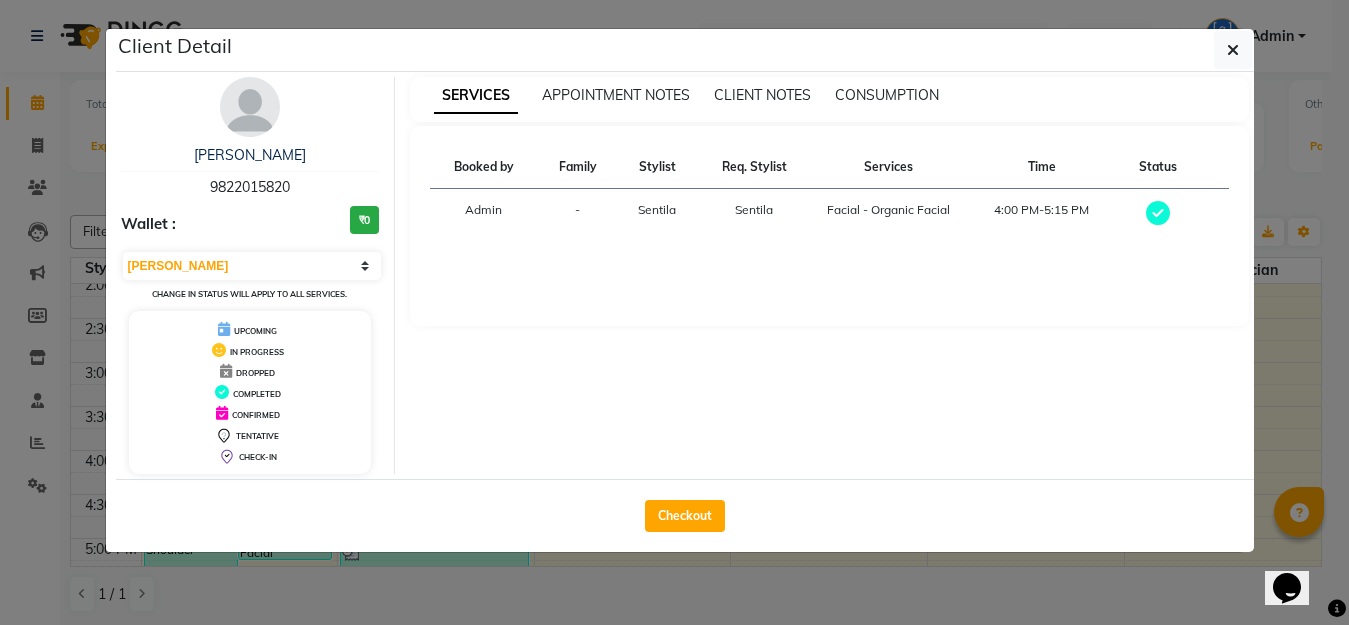 click on "Client Detail  [PERSON_NAME]   9822015820 Wallet : ₹0 Select MARK DONE UPCOMING Change in status will apply to all services. UPCOMING IN PROGRESS DROPPED COMPLETED CONFIRMED TENTATIVE CHECK-IN SERVICES APPOINTMENT NOTES CLIENT NOTES CONSUMPTION Booked by Family Stylist Req. Stylist Services Time Status  Admin  - Sentila Sentila  Facial - Organic Facial   4:00 PM-5:15 PM   Checkout" 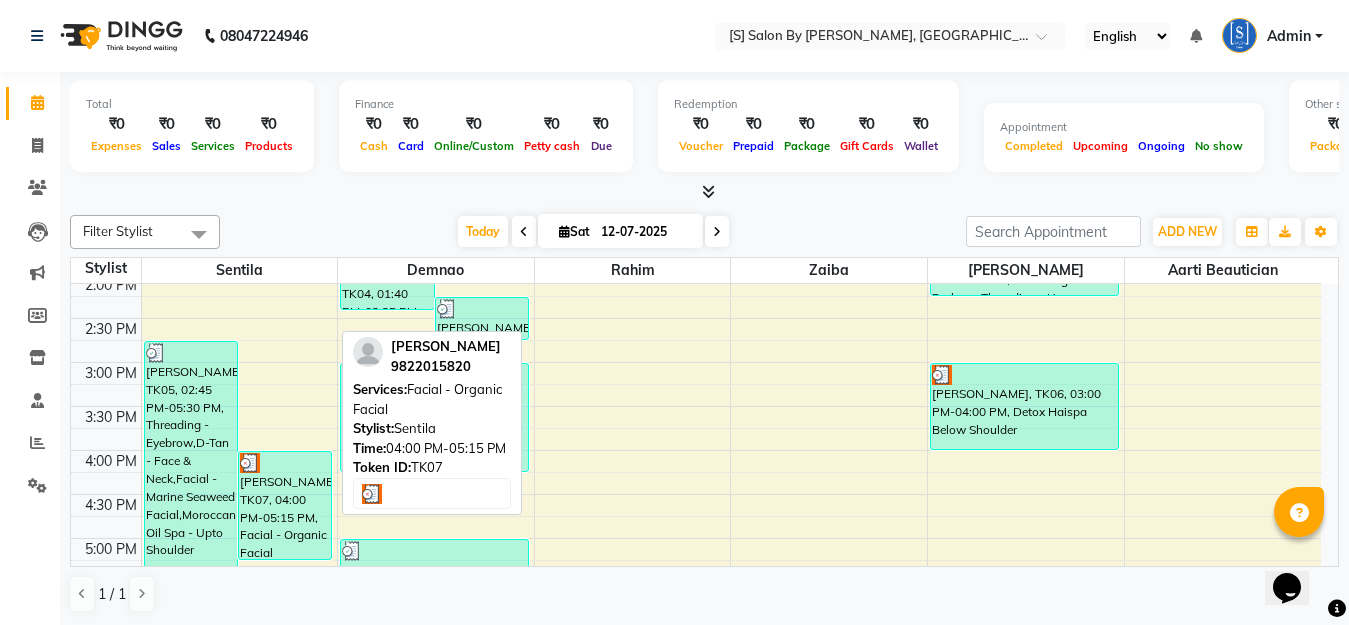 click on "[PERSON_NAME], TK07, 04:00 PM-05:15 PM, Facial - Organic Facial" at bounding box center (285, 505) 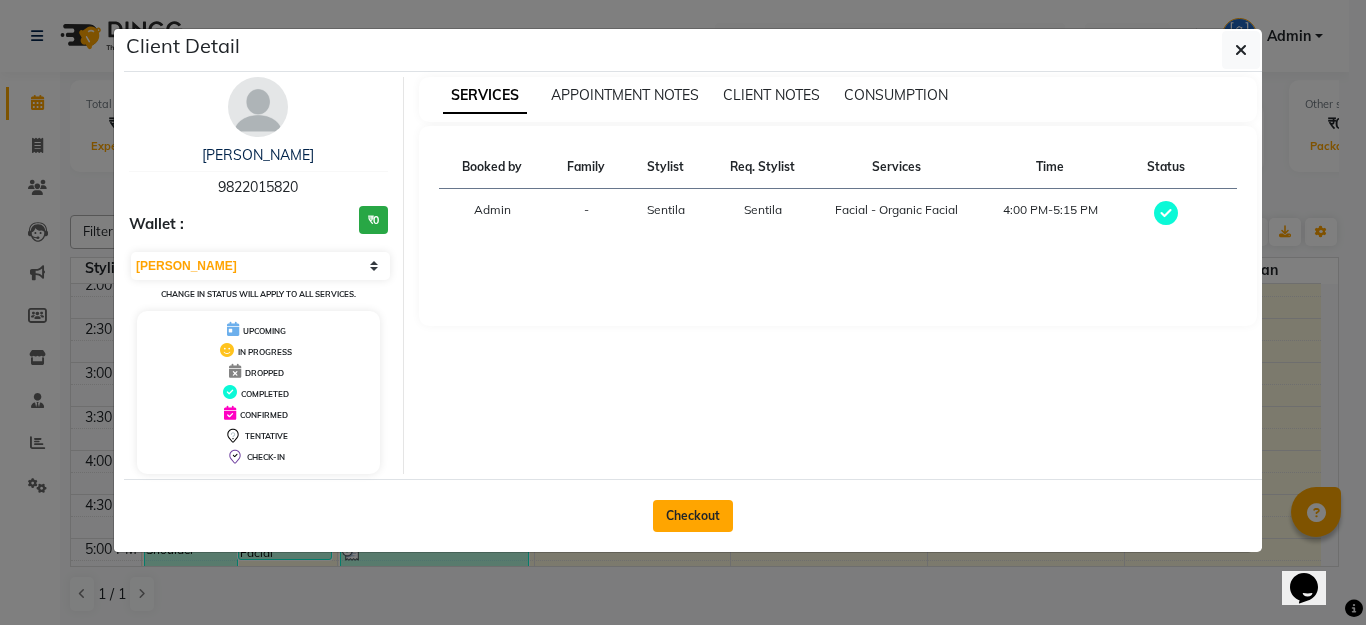 click on "Checkout" 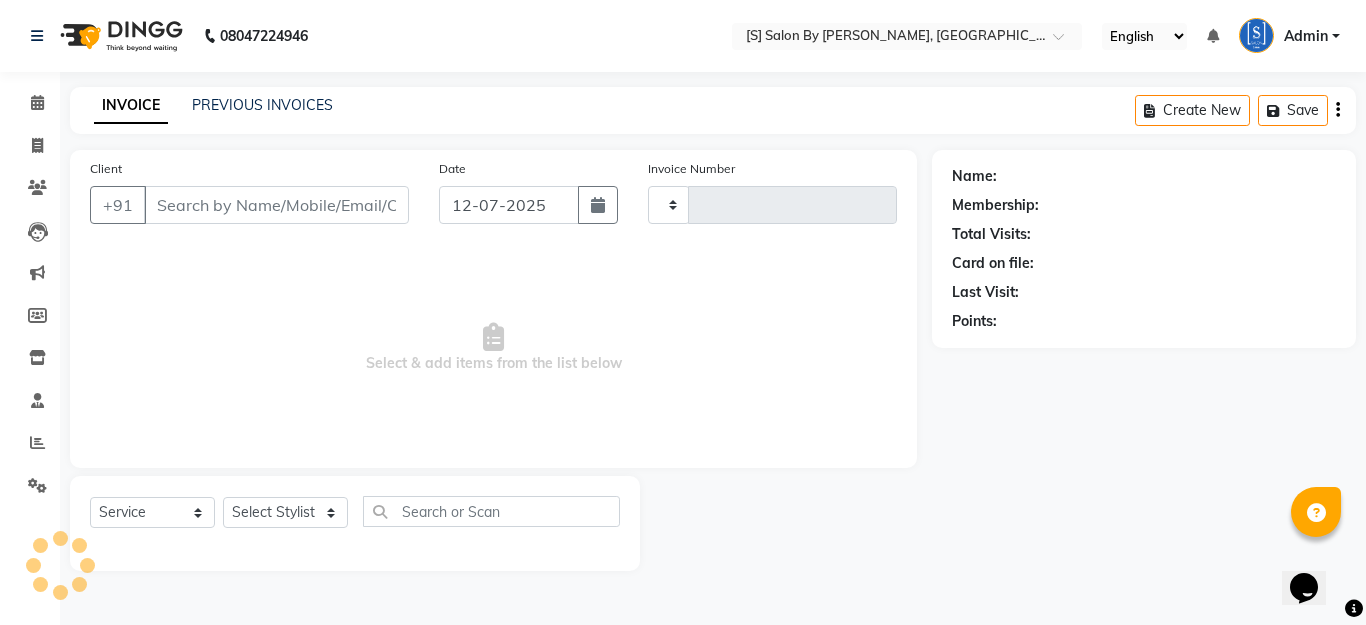 type on "0844" 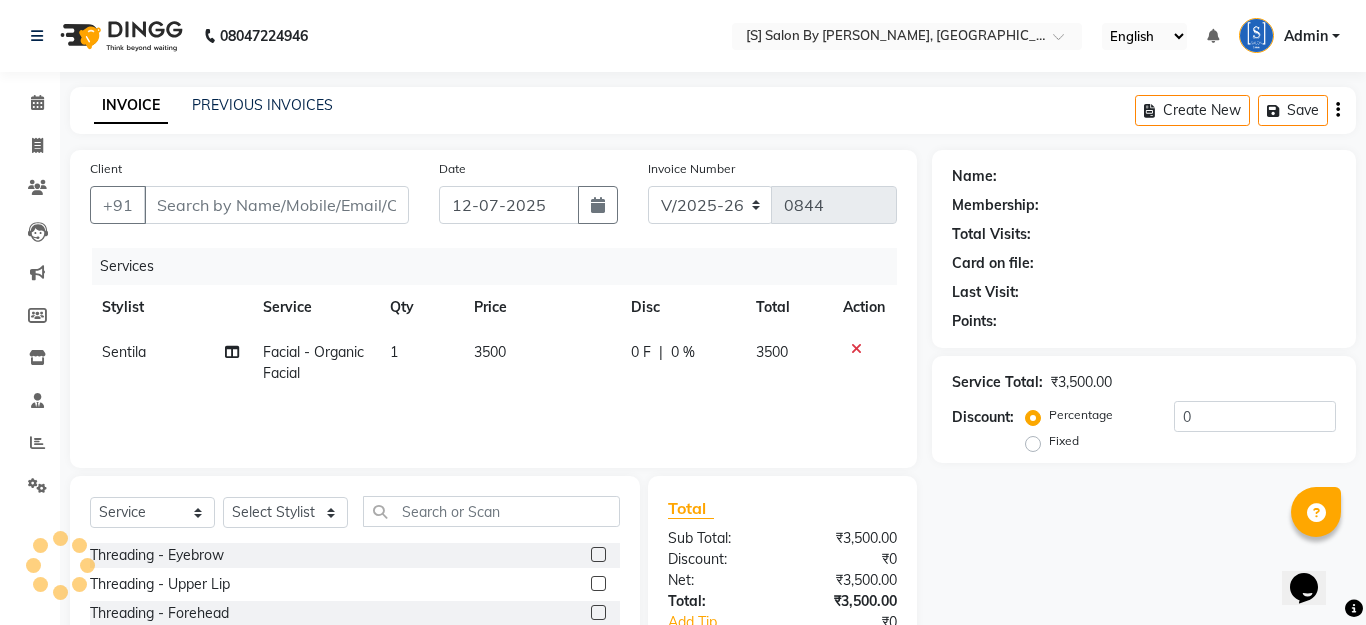 type on "9822015820" 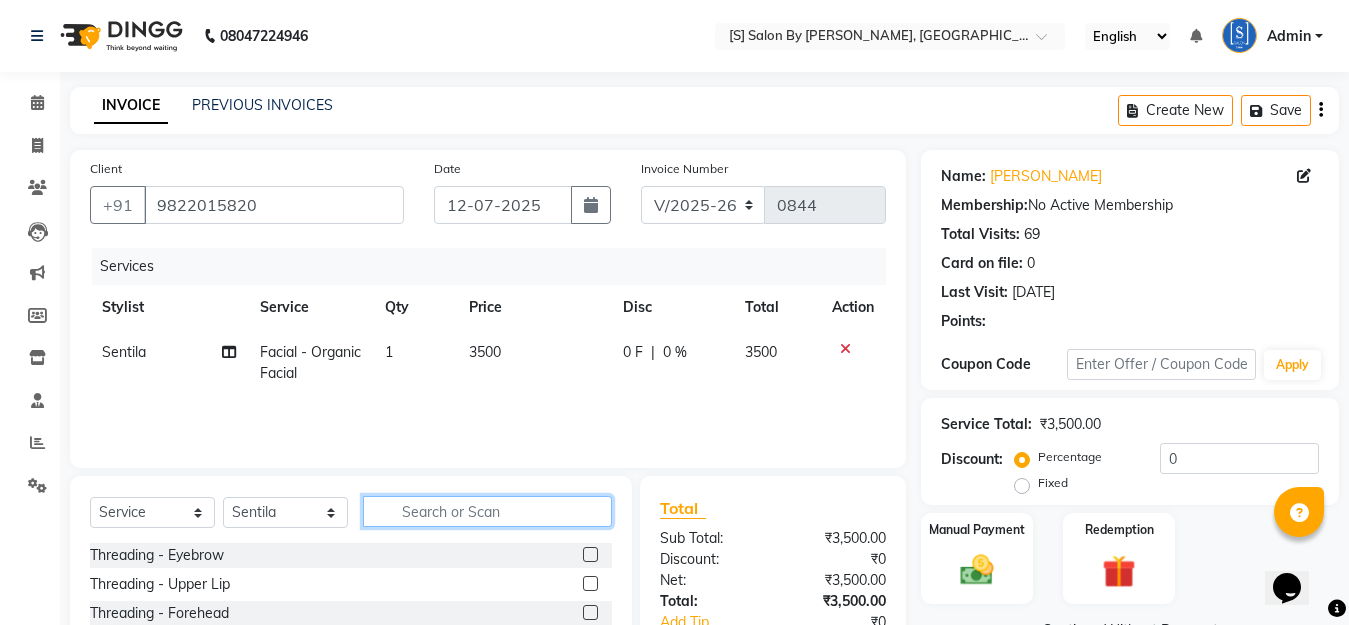 click 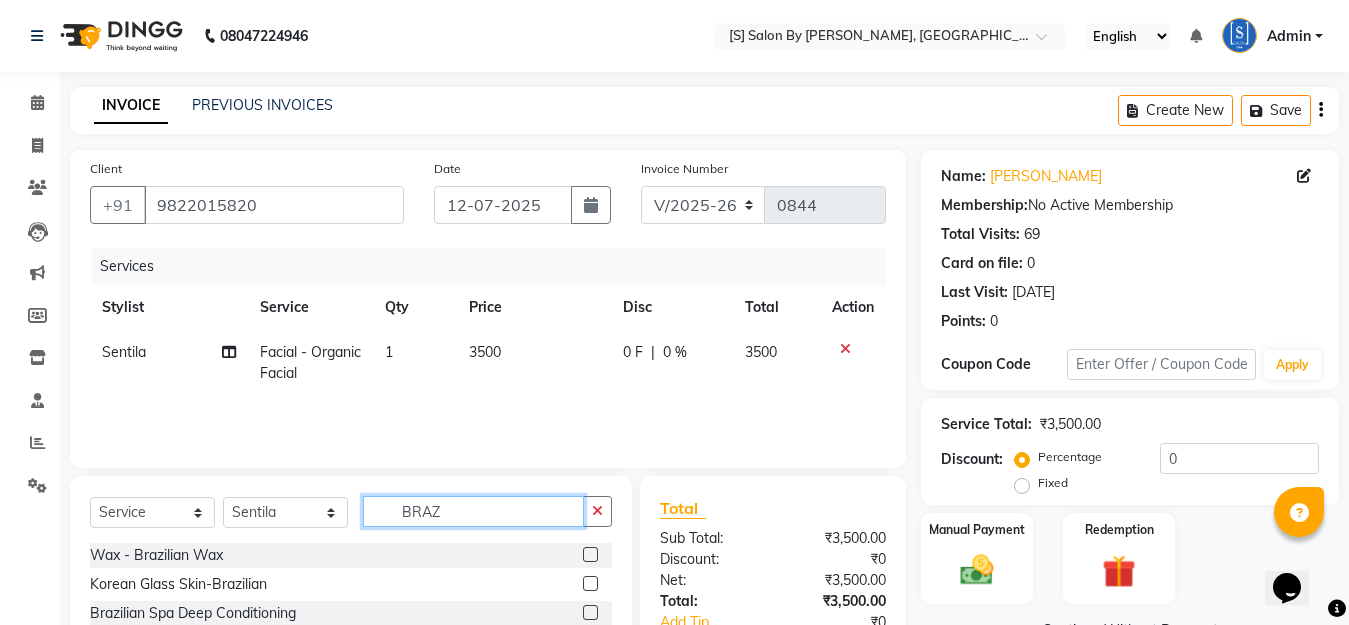 type on "BRAZ" 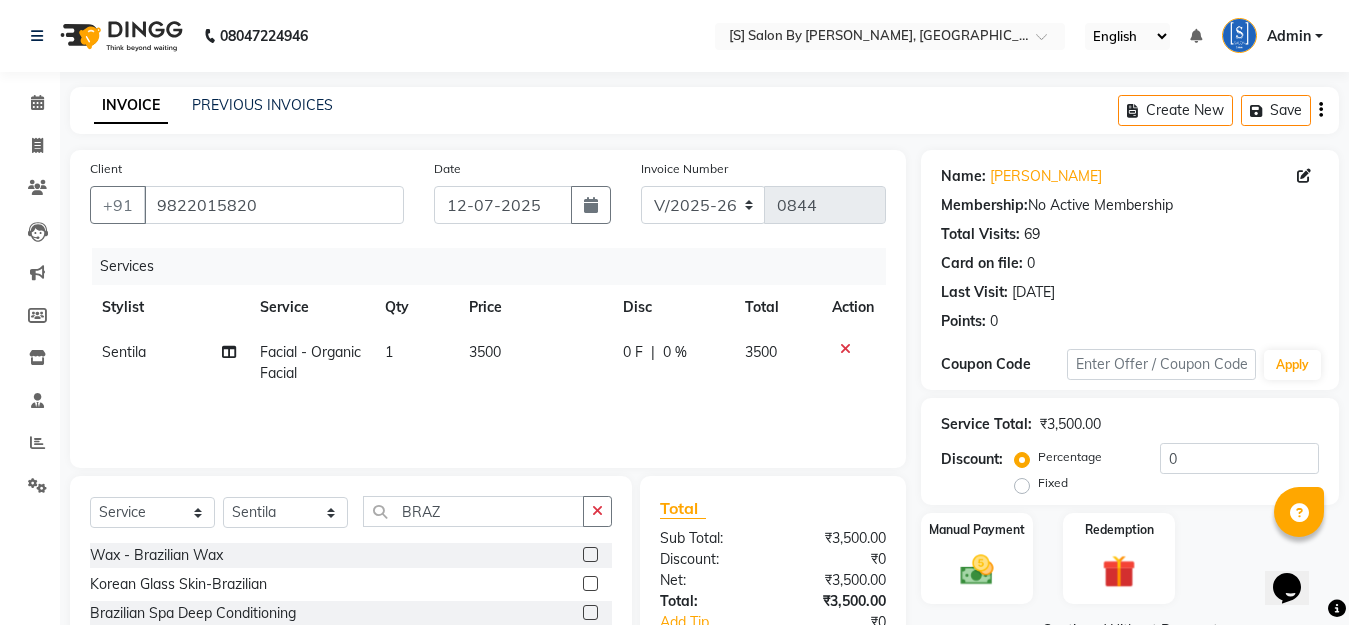 click 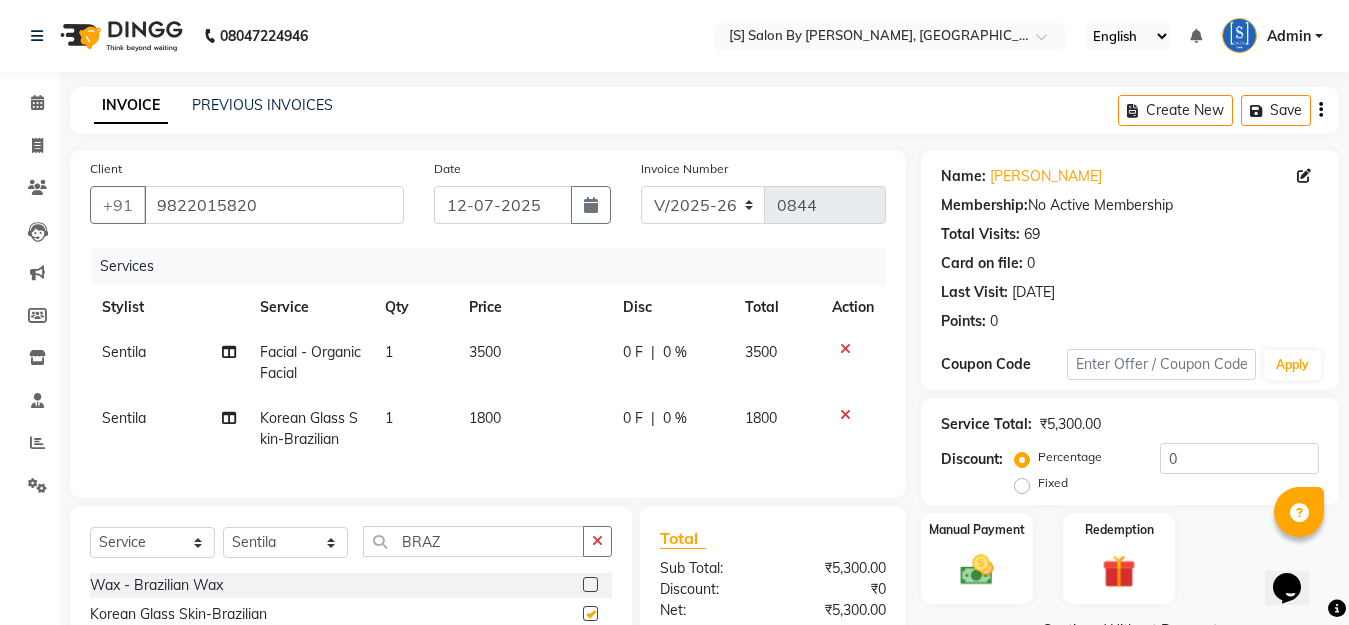 checkbox on "false" 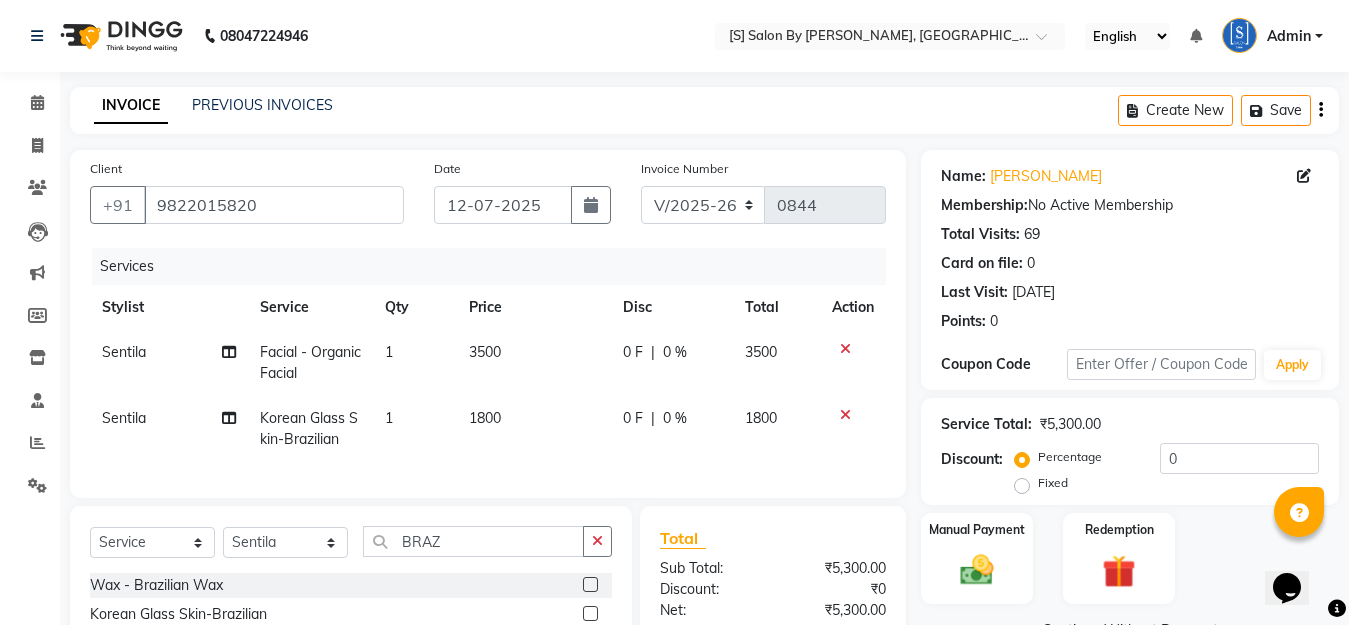 click on "Fixed" 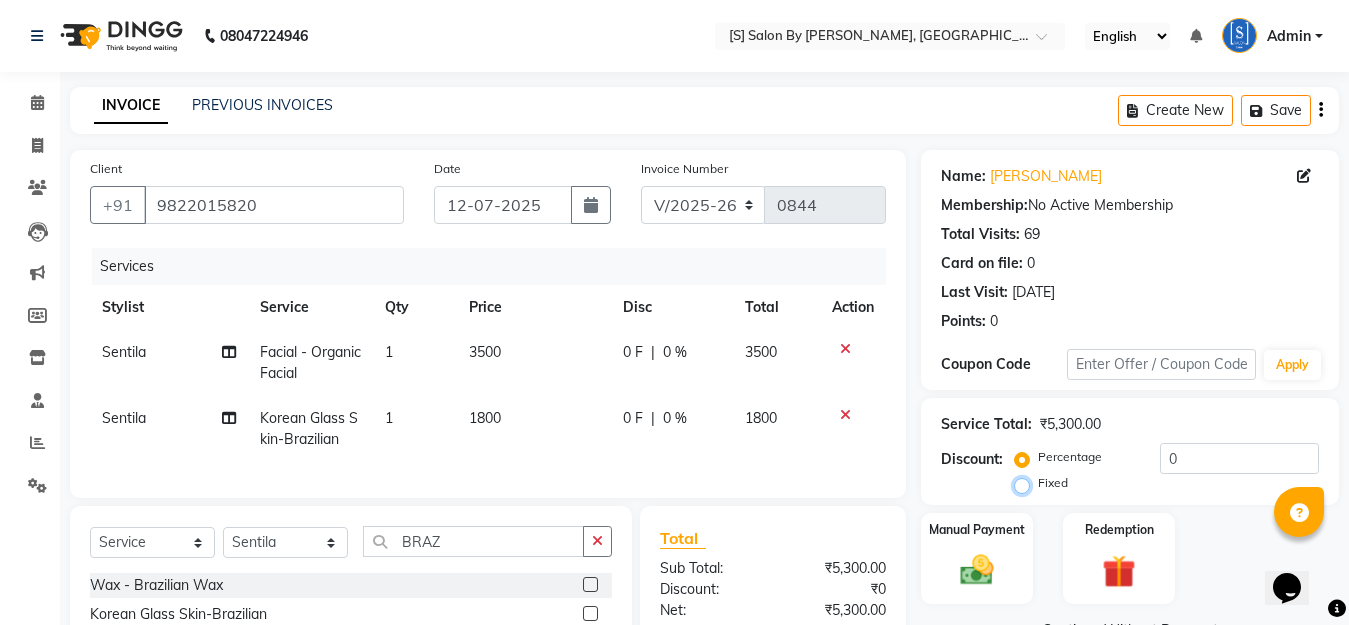 click on "Fixed" at bounding box center (1026, 483) 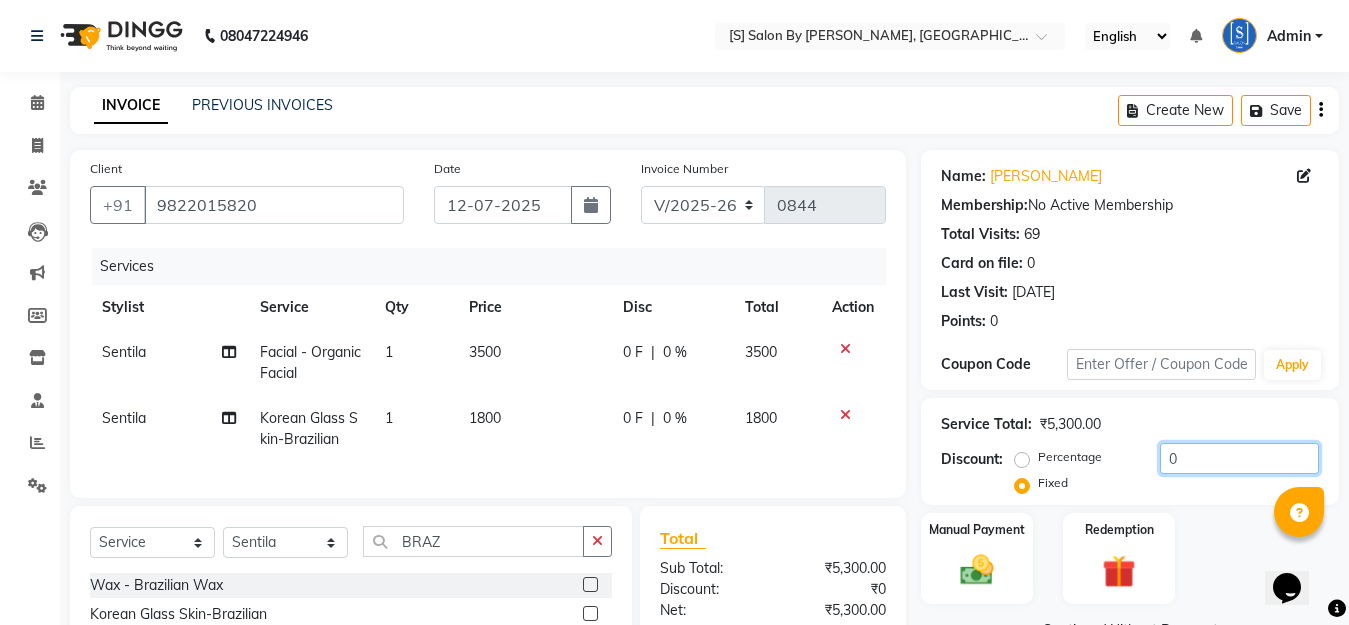 click on "0" 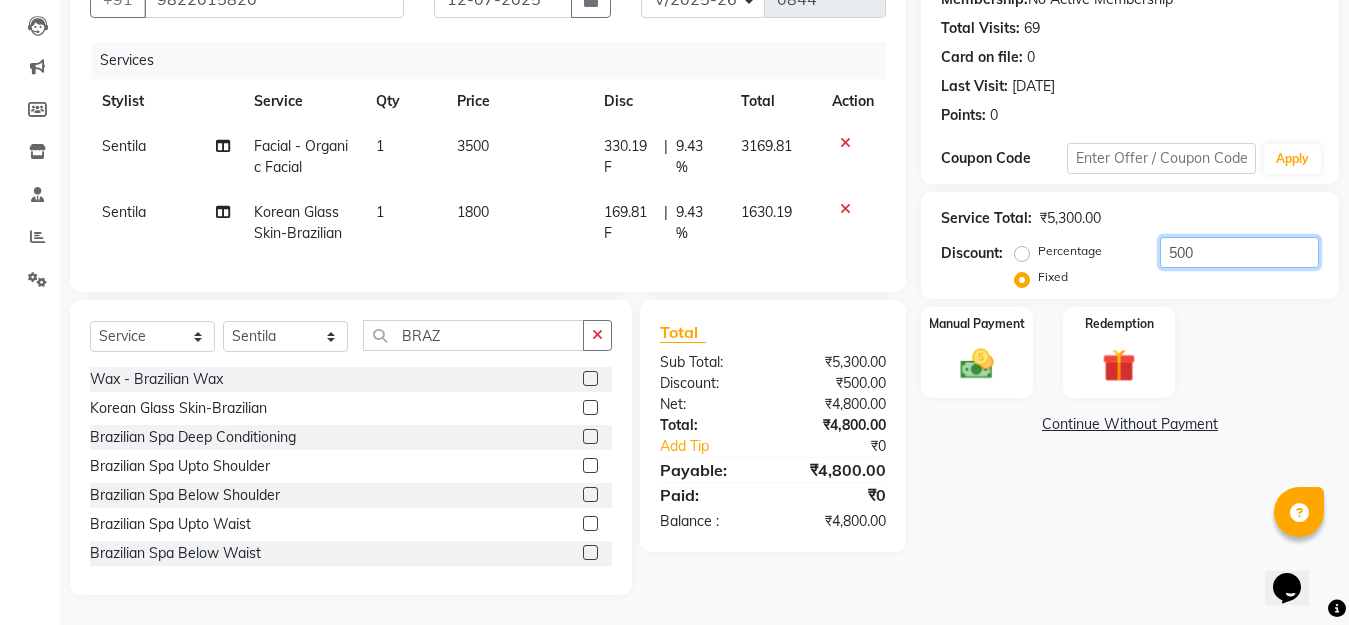 scroll, scrollTop: 0, scrollLeft: 0, axis: both 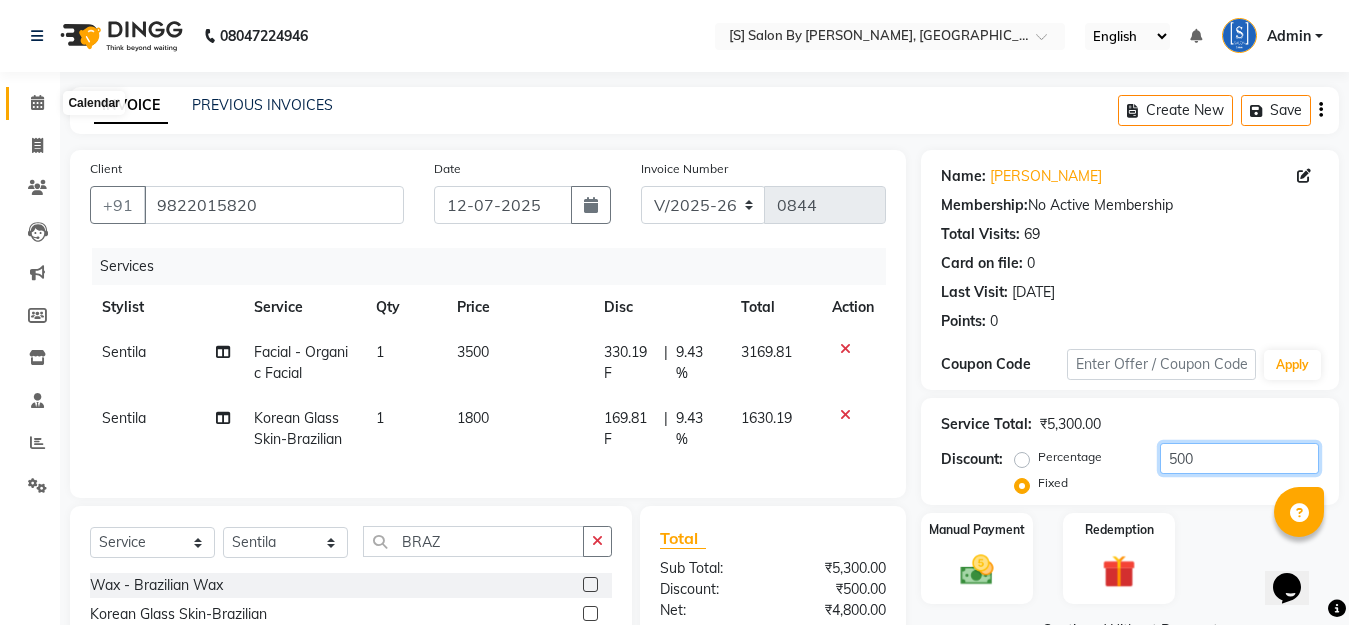 type on "500" 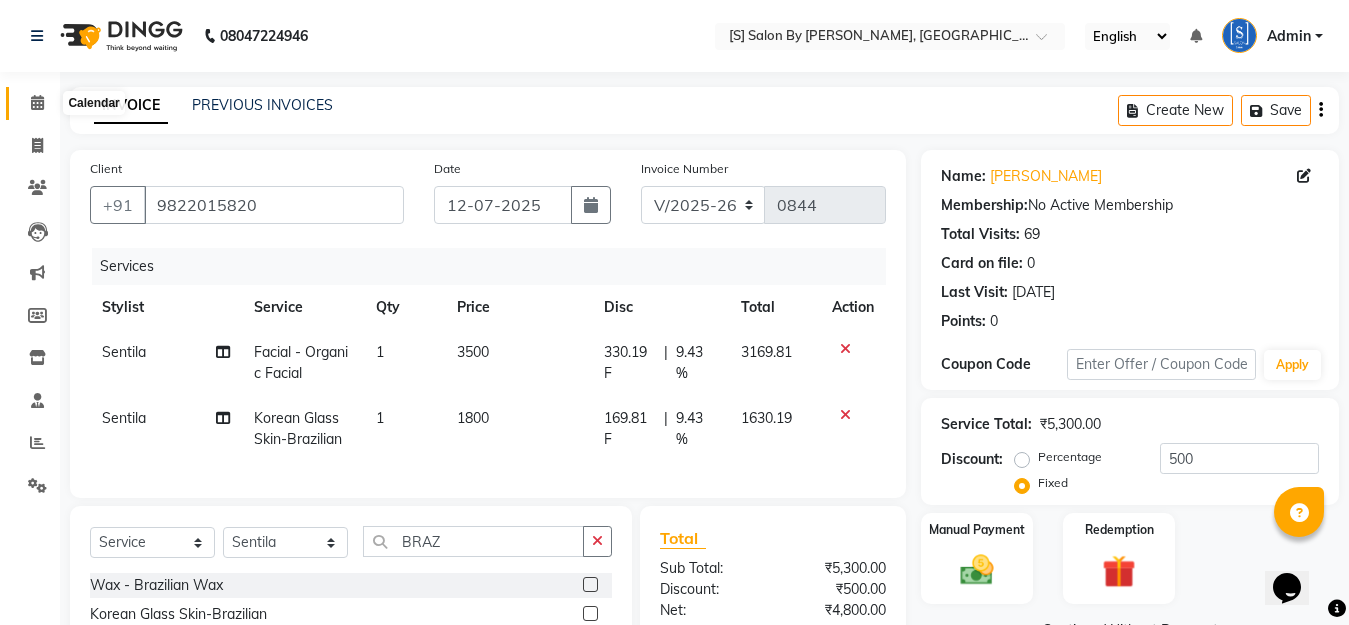 click 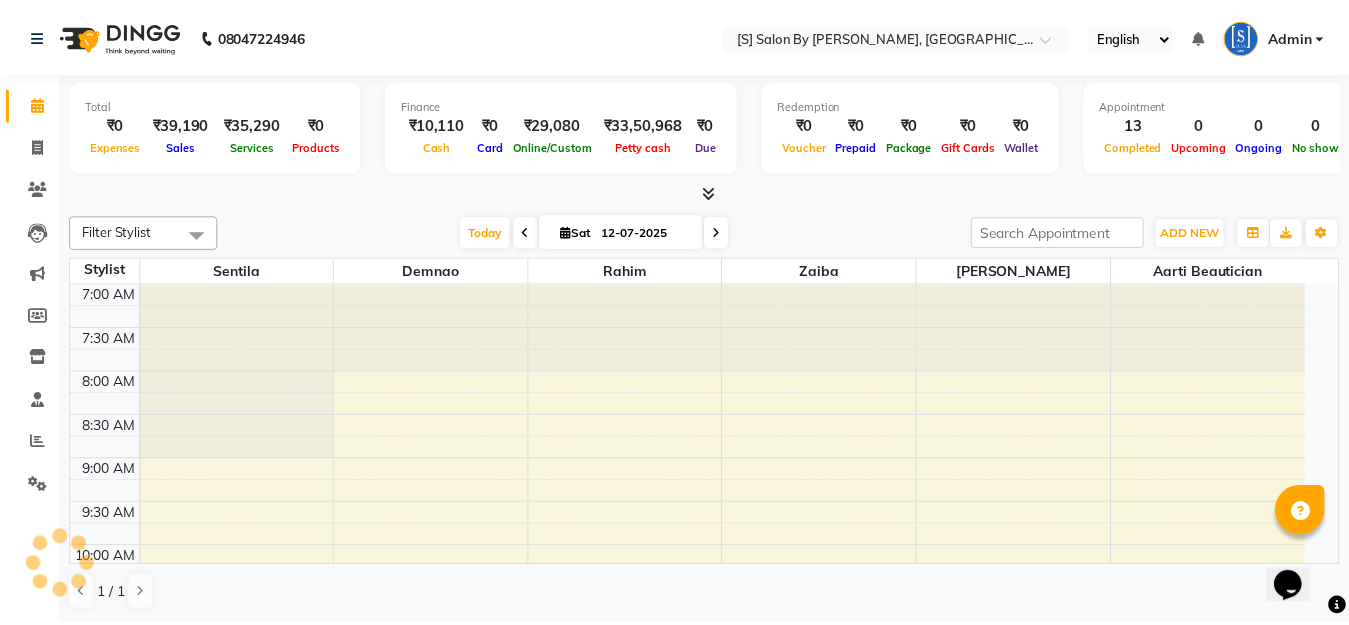 scroll, scrollTop: 0, scrollLeft: 0, axis: both 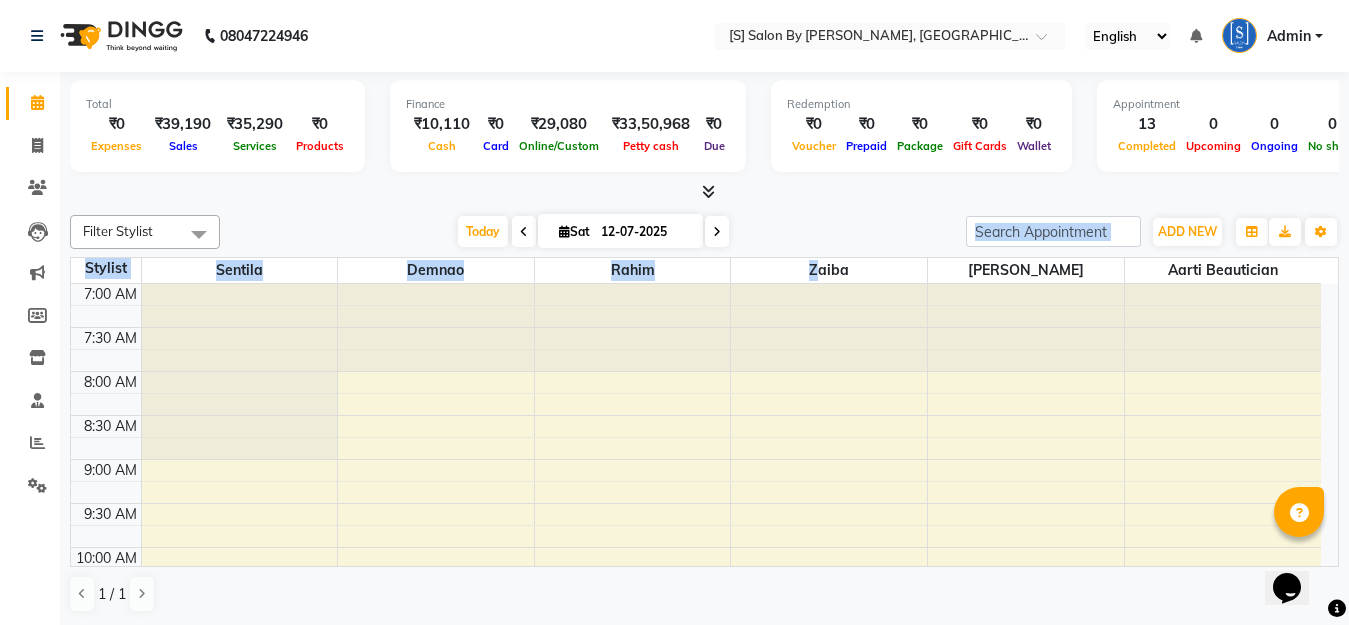 drag, startPoint x: 788, startPoint y: 230, endPoint x: 908, endPoint y: 639, distance: 426.24054 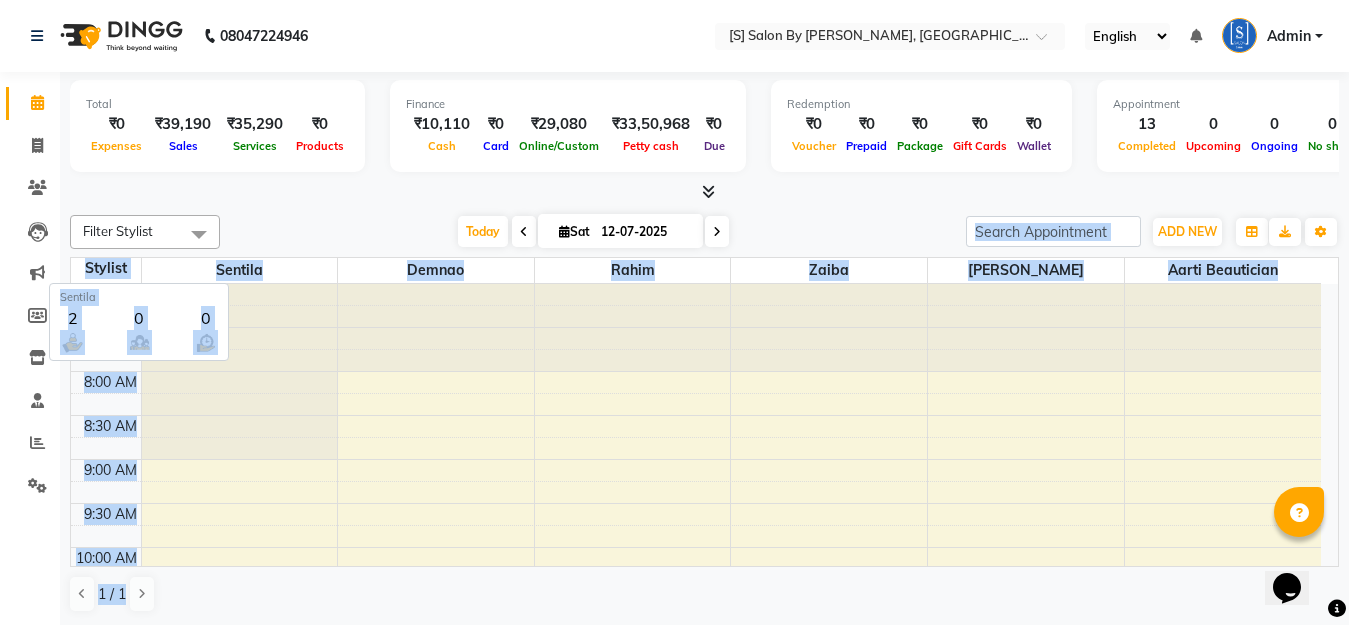 click on "Sentila" at bounding box center [240, 270] 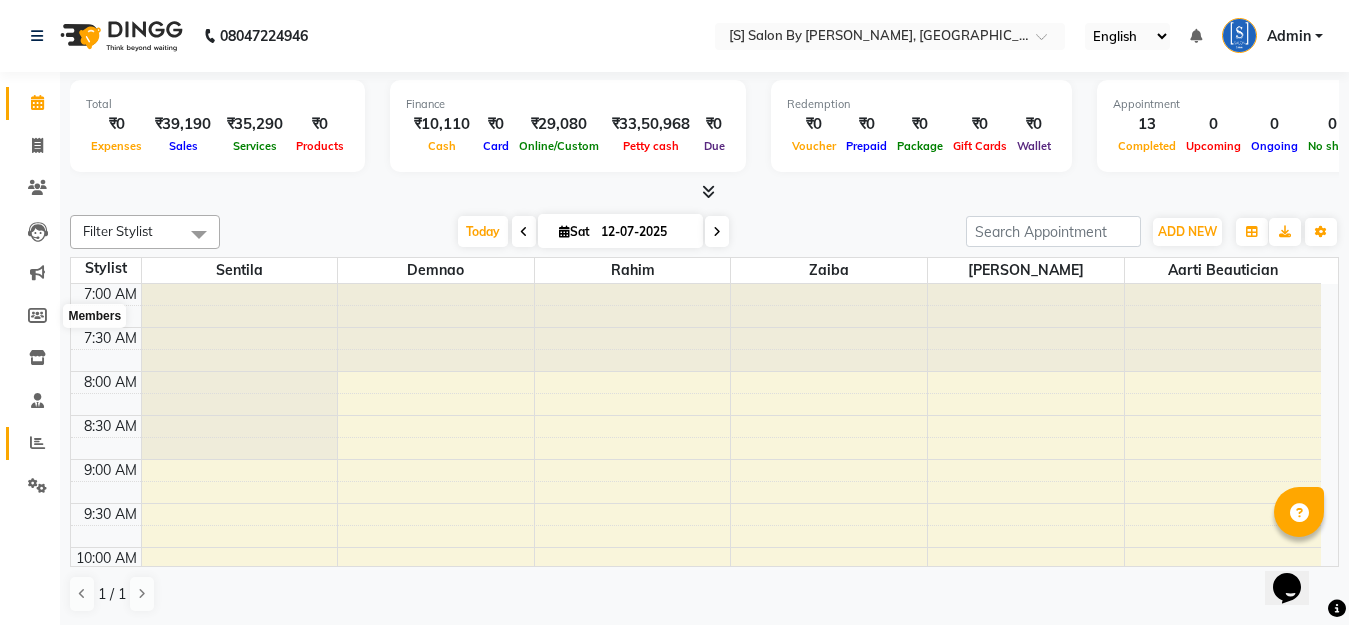 click 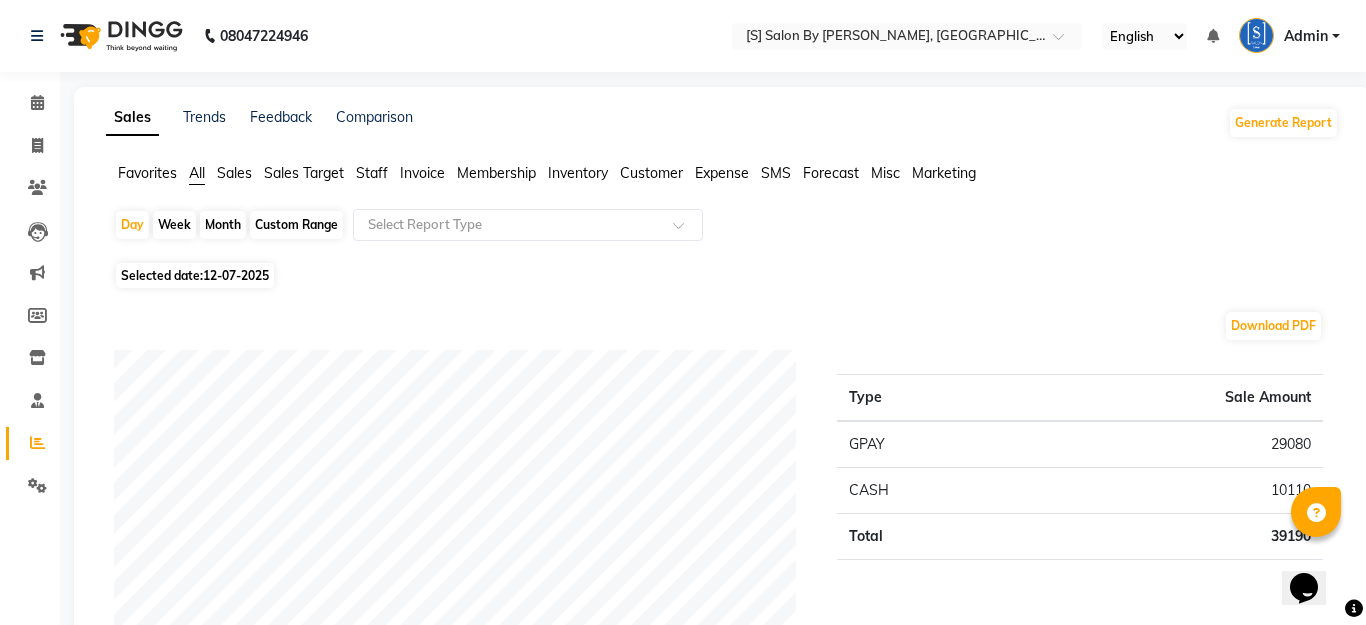 click on "Month" 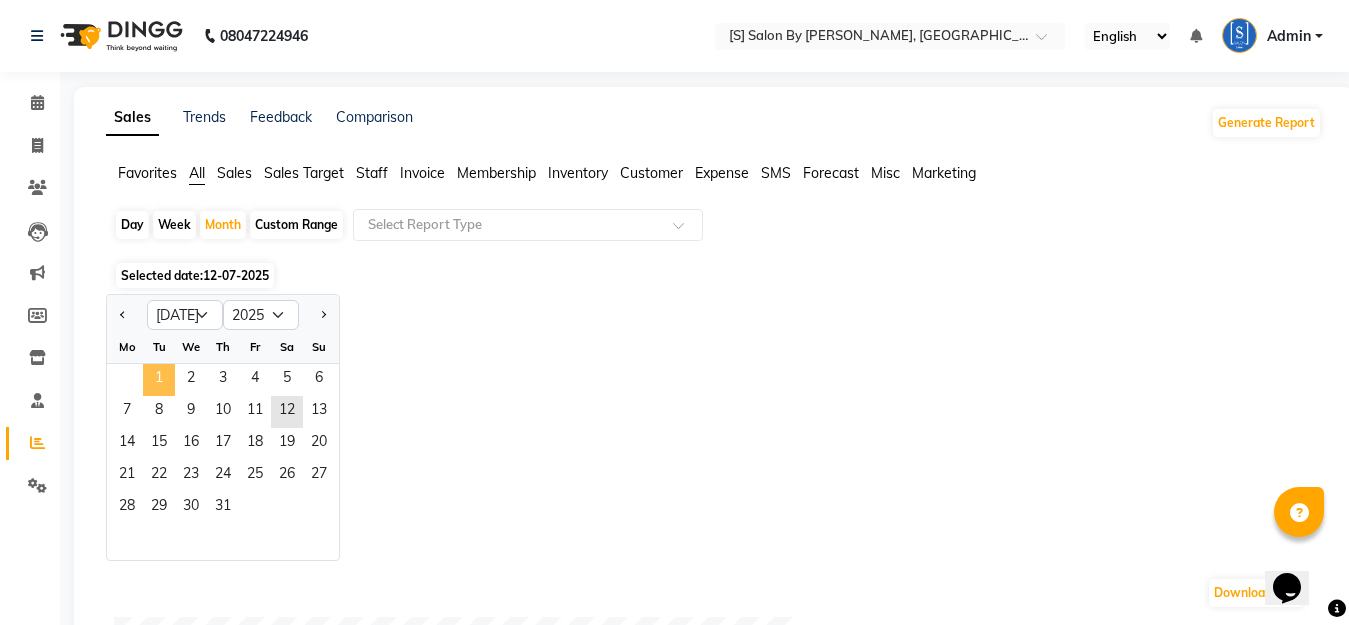 click on "1" 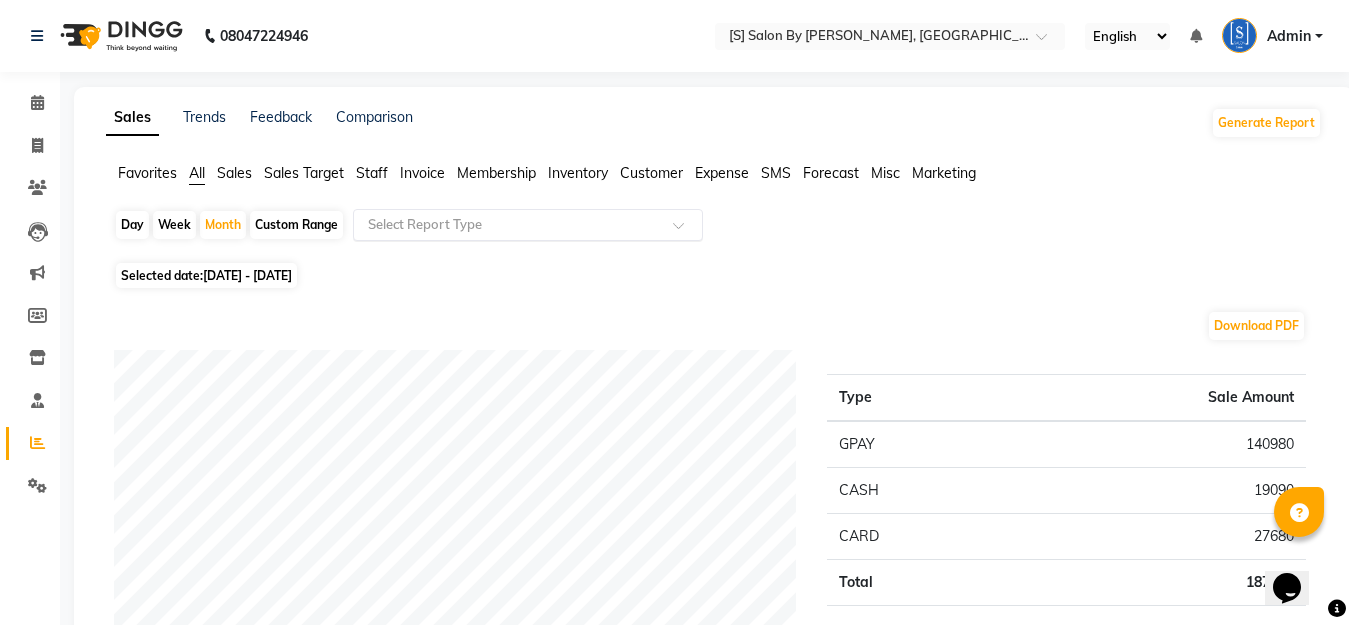 click on "Select Report Type" 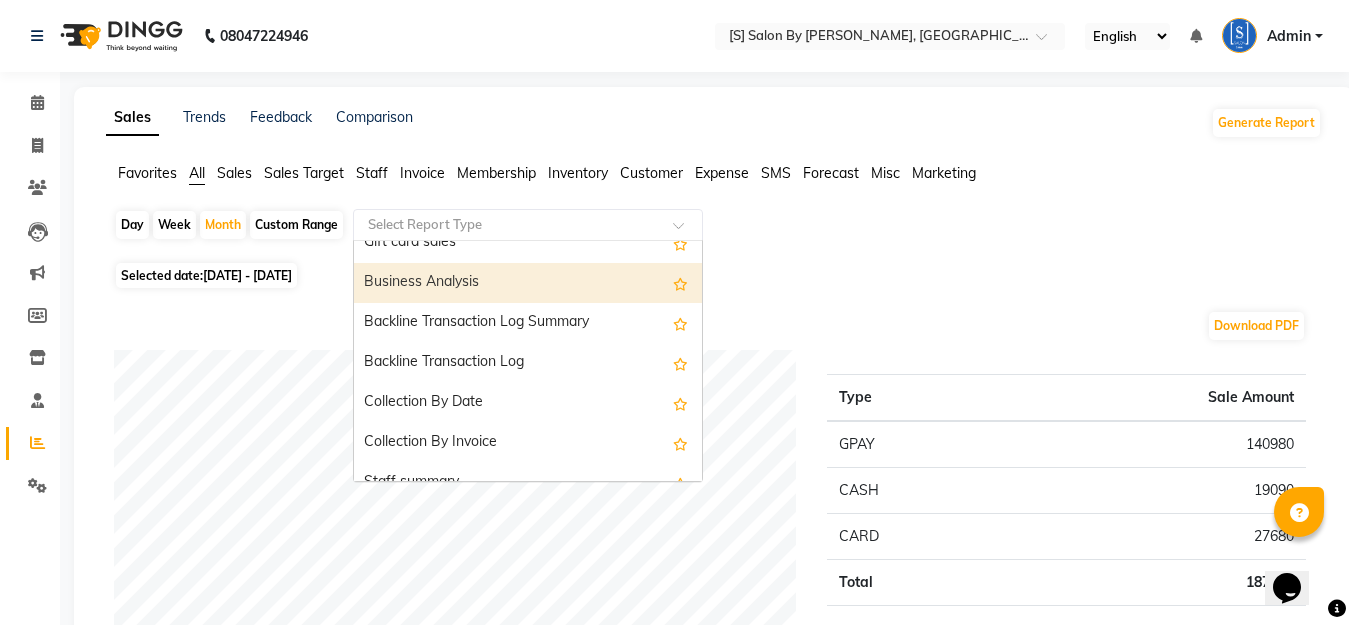 scroll, scrollTop: 500, scrollLeft: 0, axis: vertical 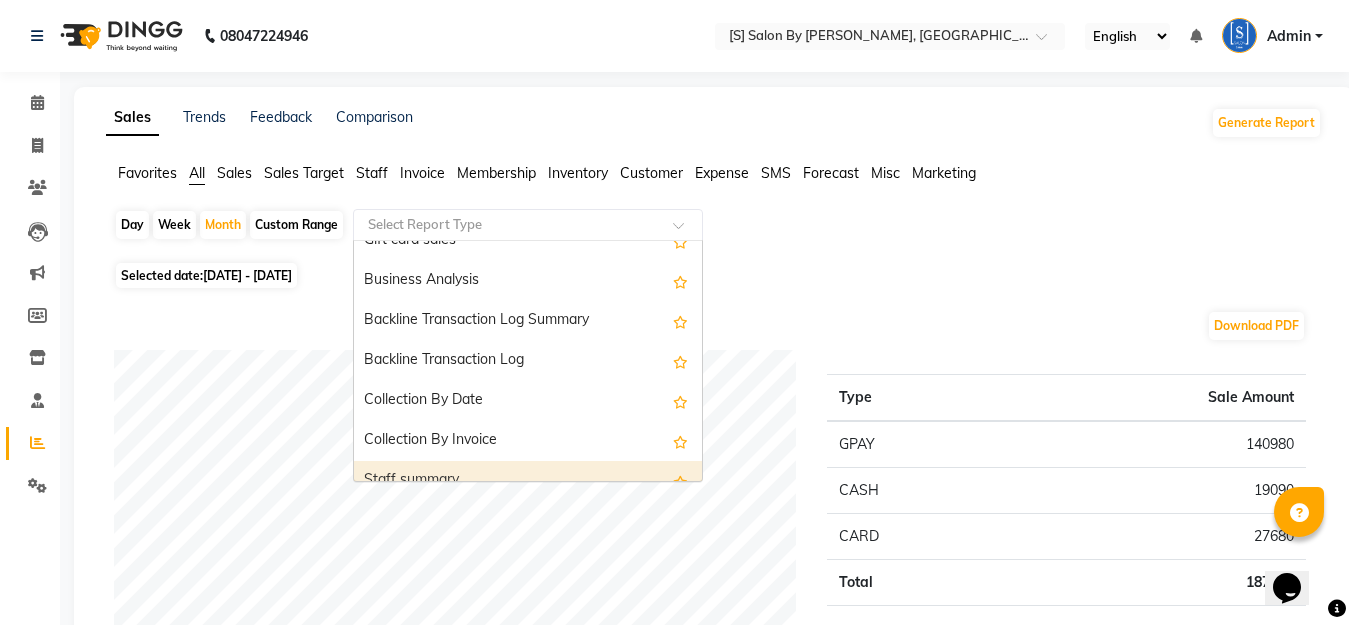 click on "Staff summary" at bounding box center (528, 481) 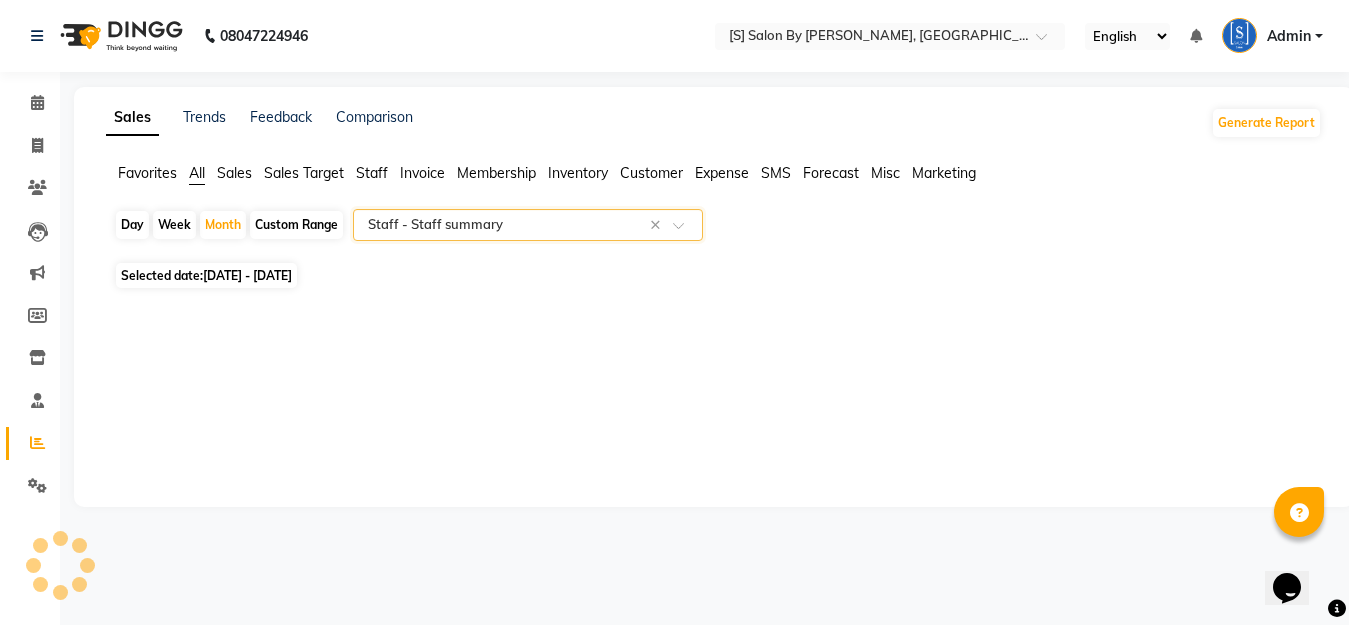 select on "full_report" 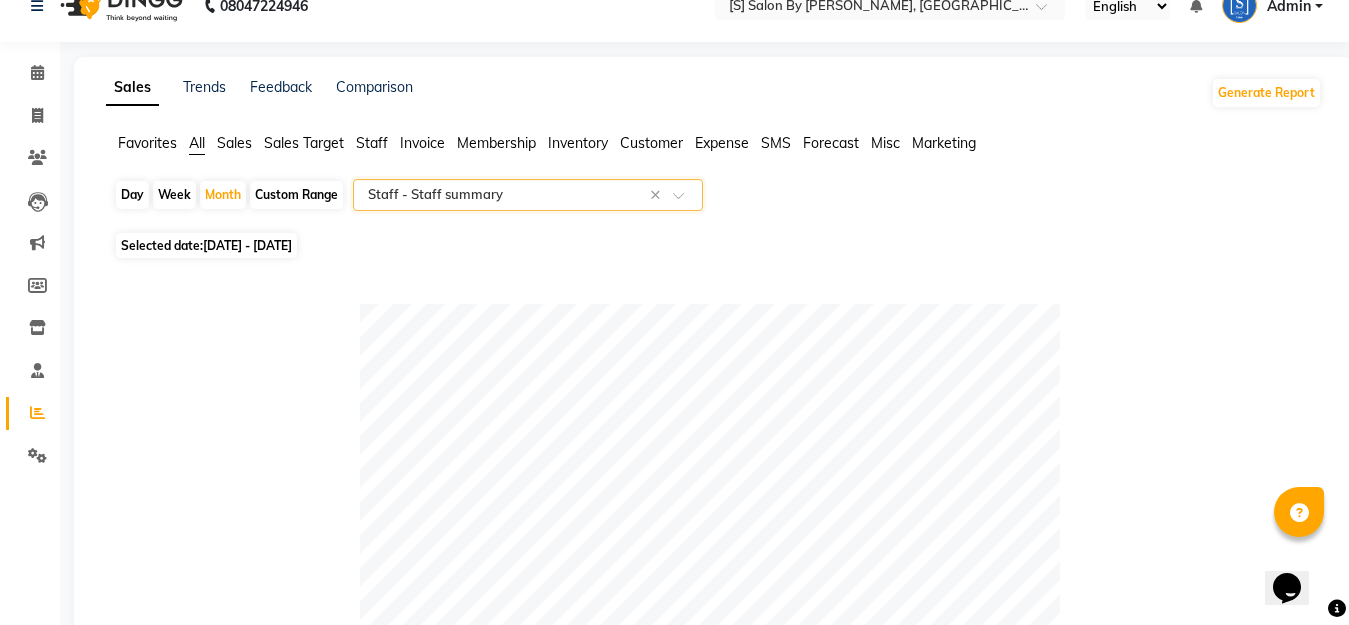 scroll, scrollTop: 0, scrollLeft: 0, axis: both 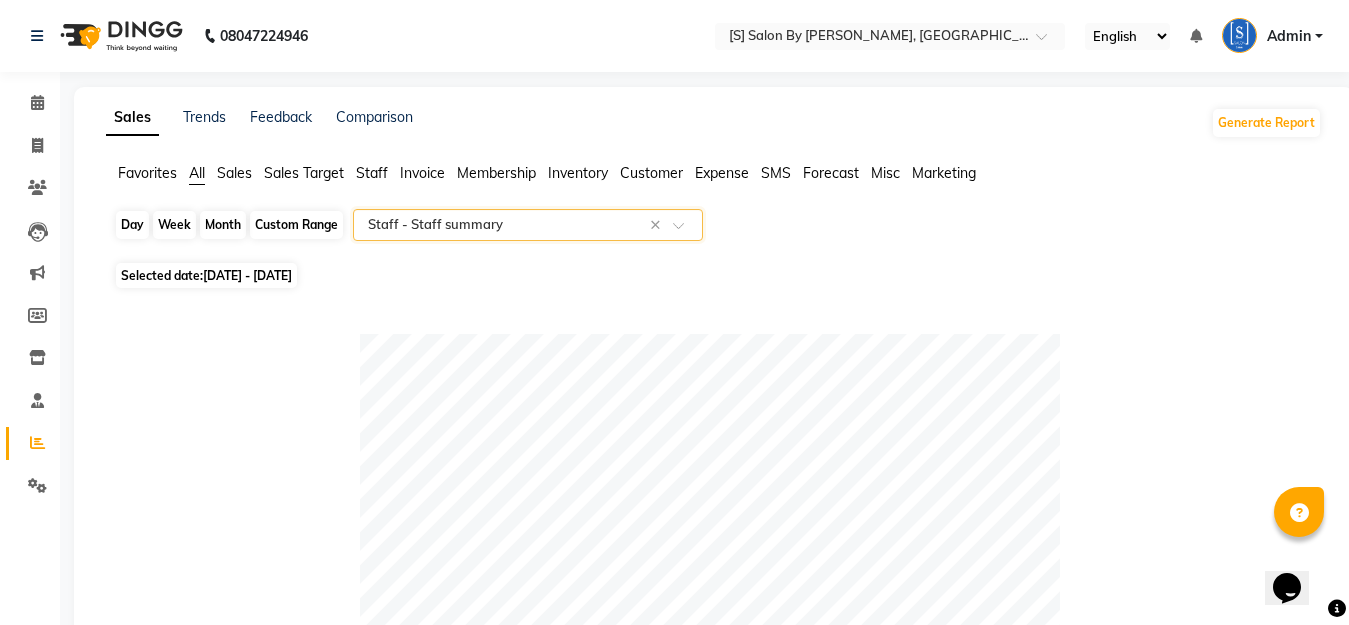 click on "Month" 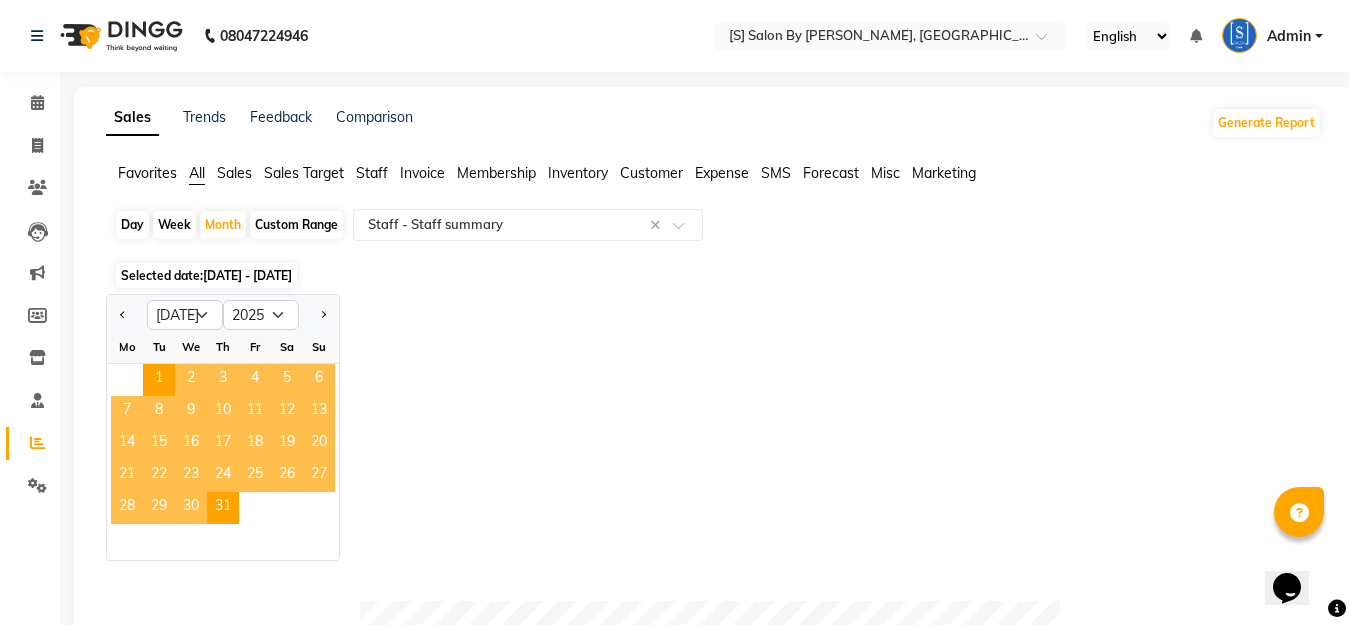 click on "Day" 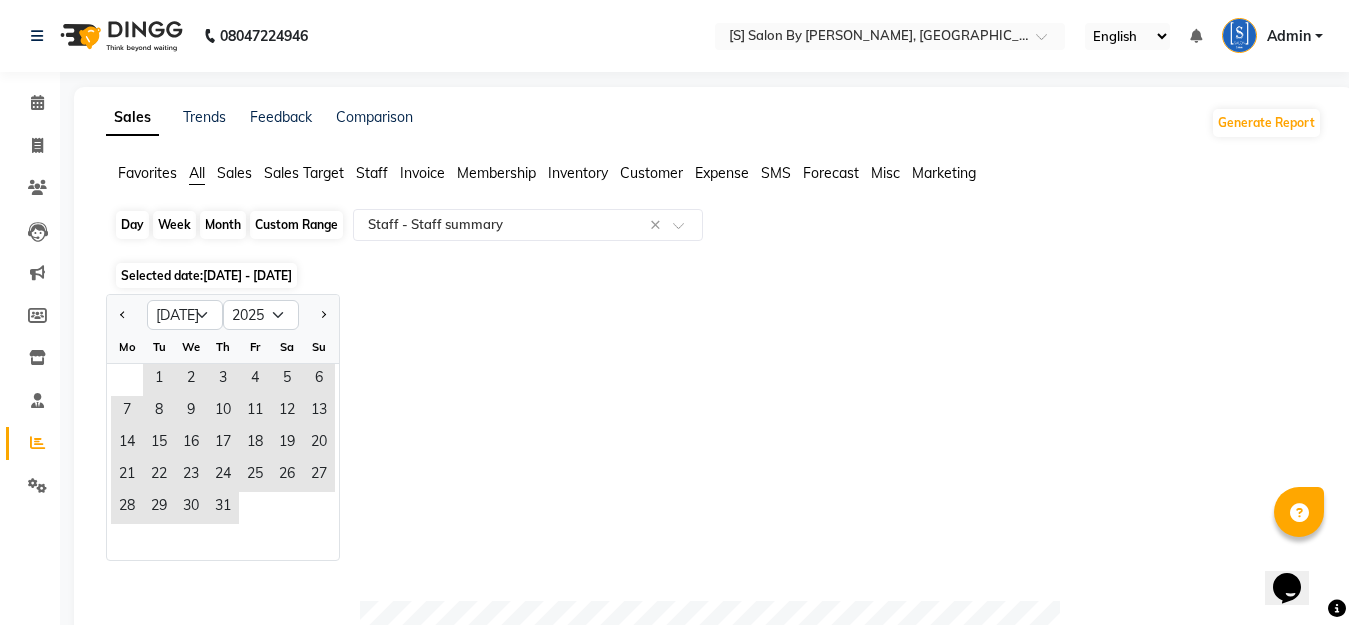 click on "Day" 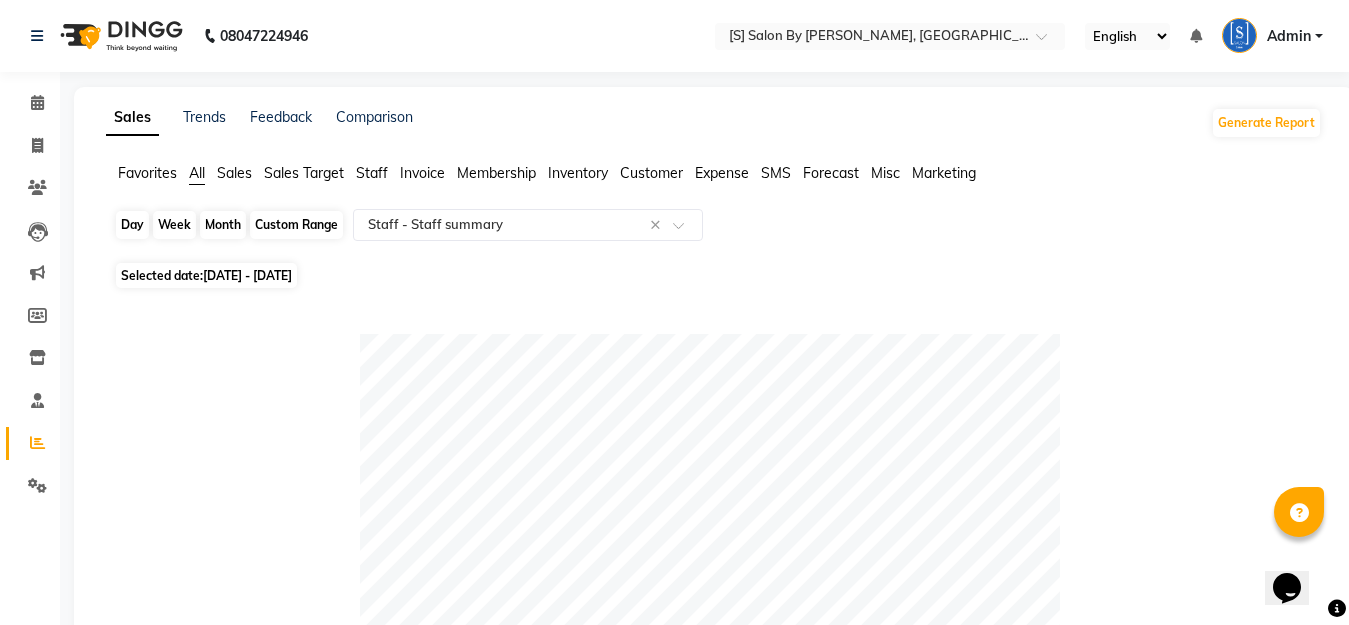click on "Day" 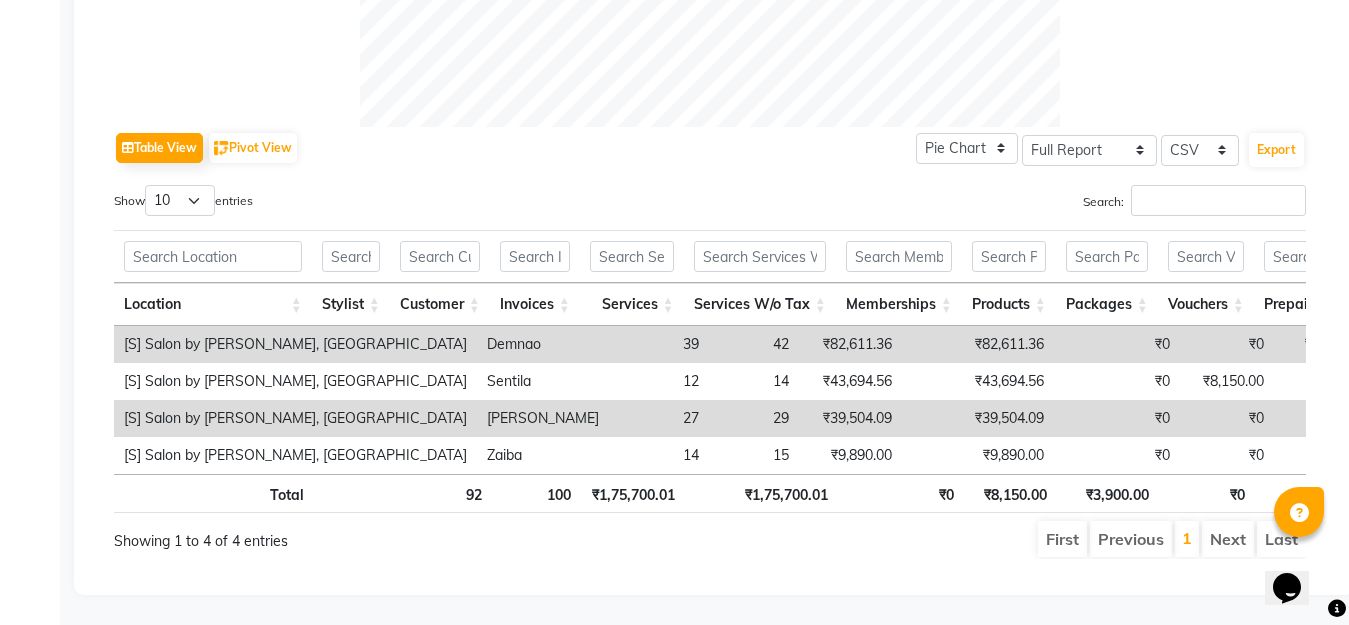 scroll, scrollTop: 0, scrollLeft: 0, axis: both 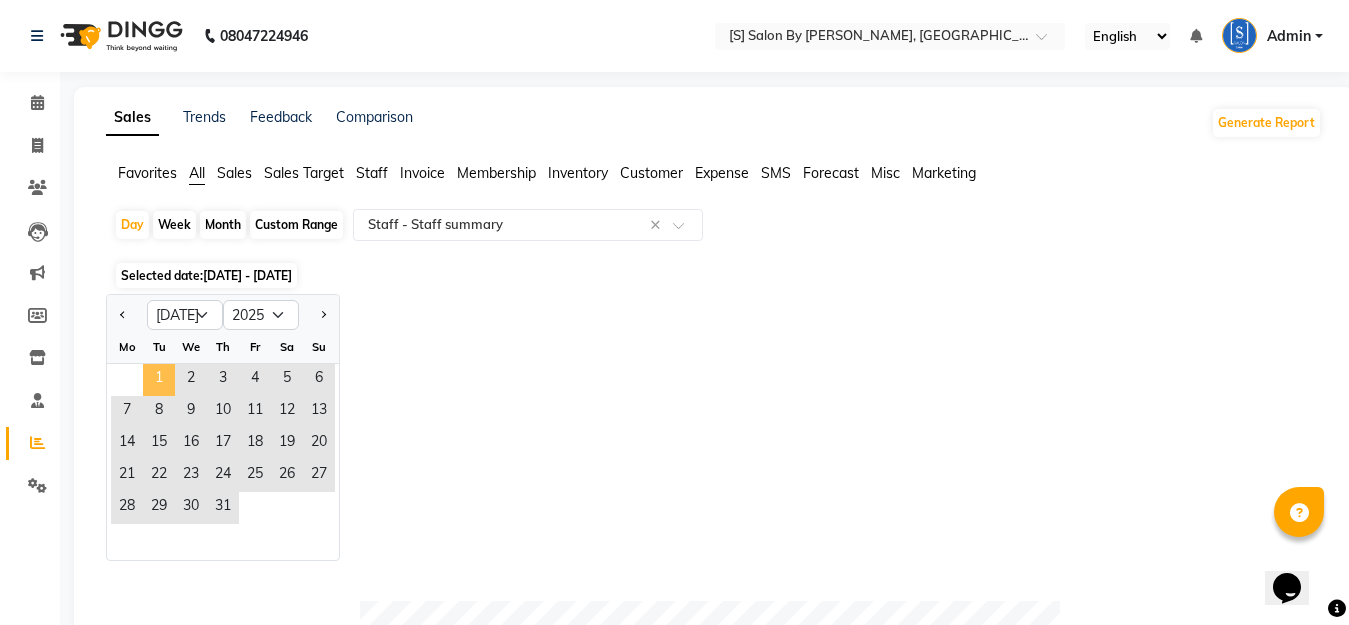 click on "1" 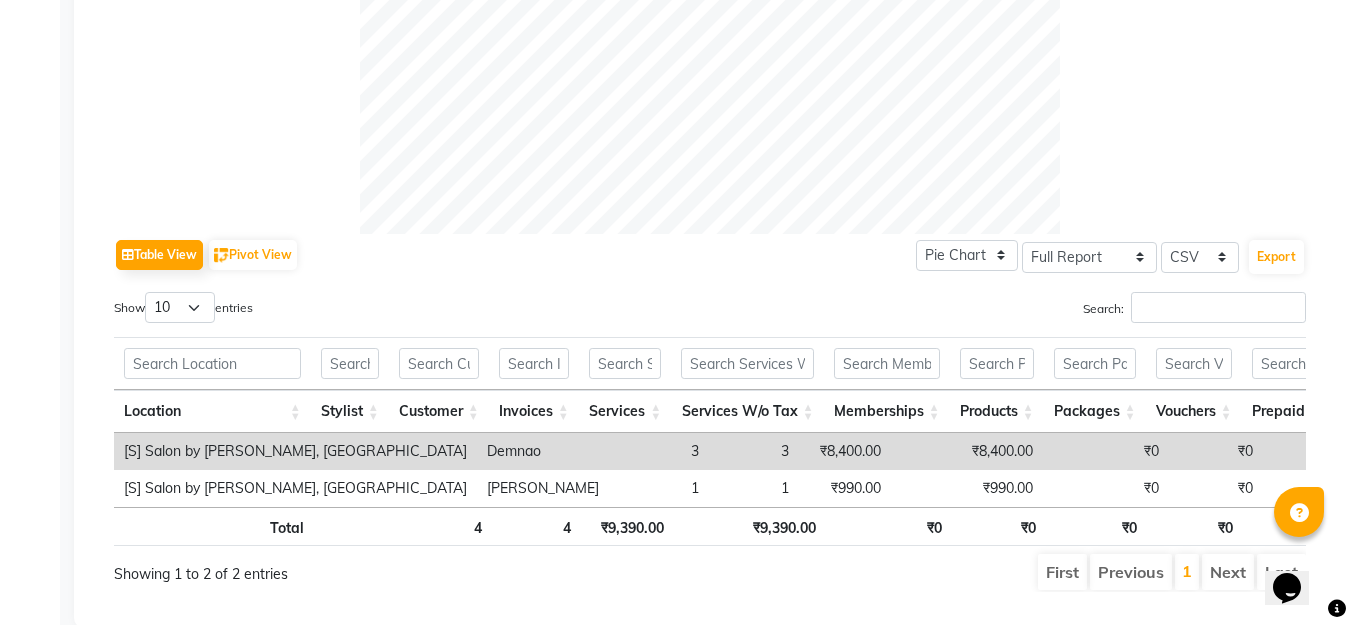 scroll, scrollTop: 0, scrollLeft: 0, axis: both 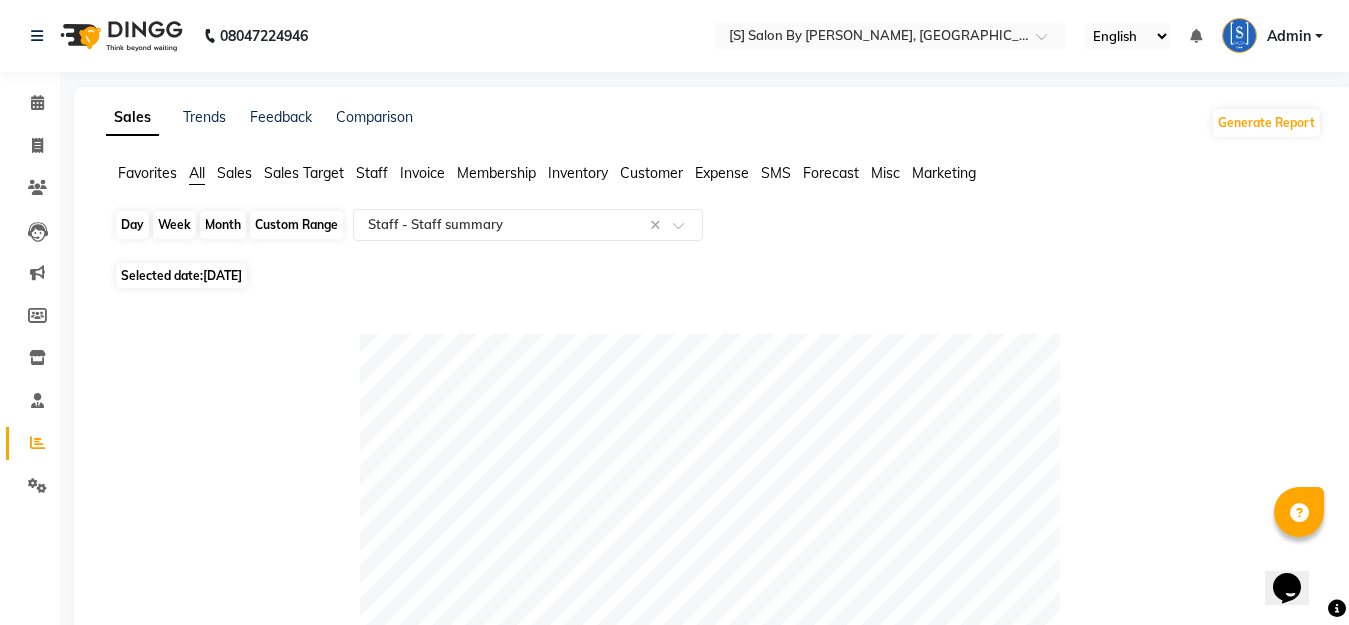 click on "Day" 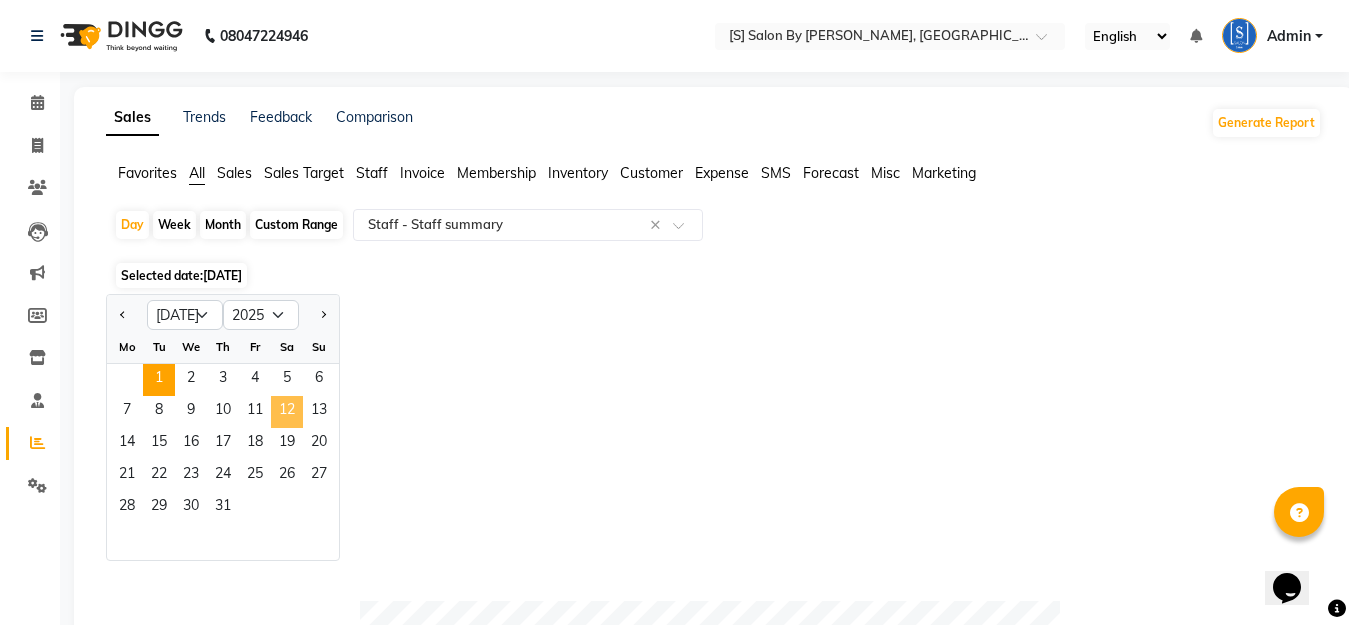 click on "12" 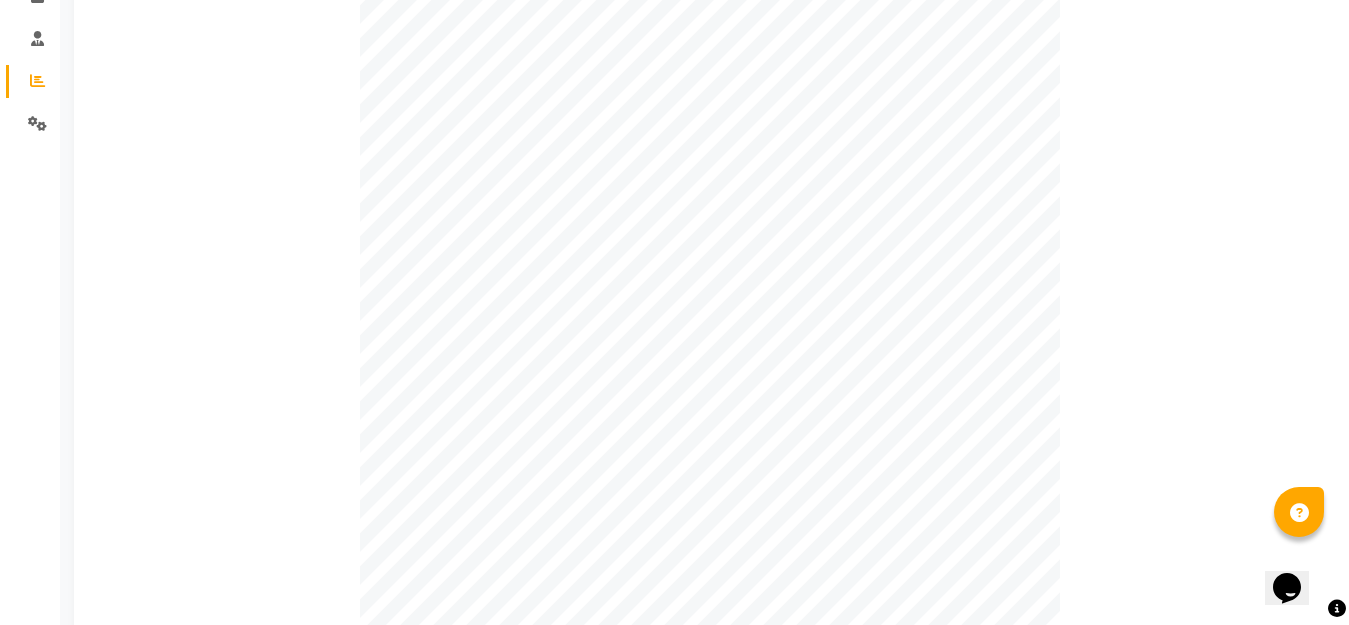 scroll, scrollTop: 0, scrollLeft: 0, axis: both 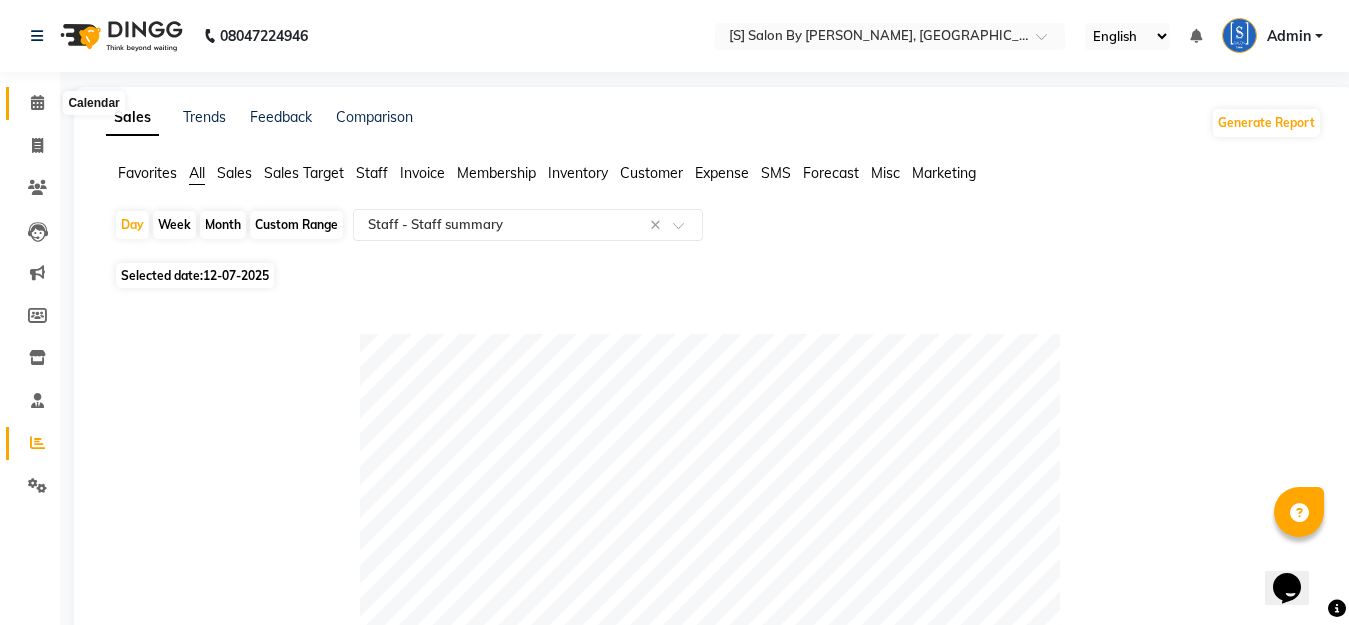 click 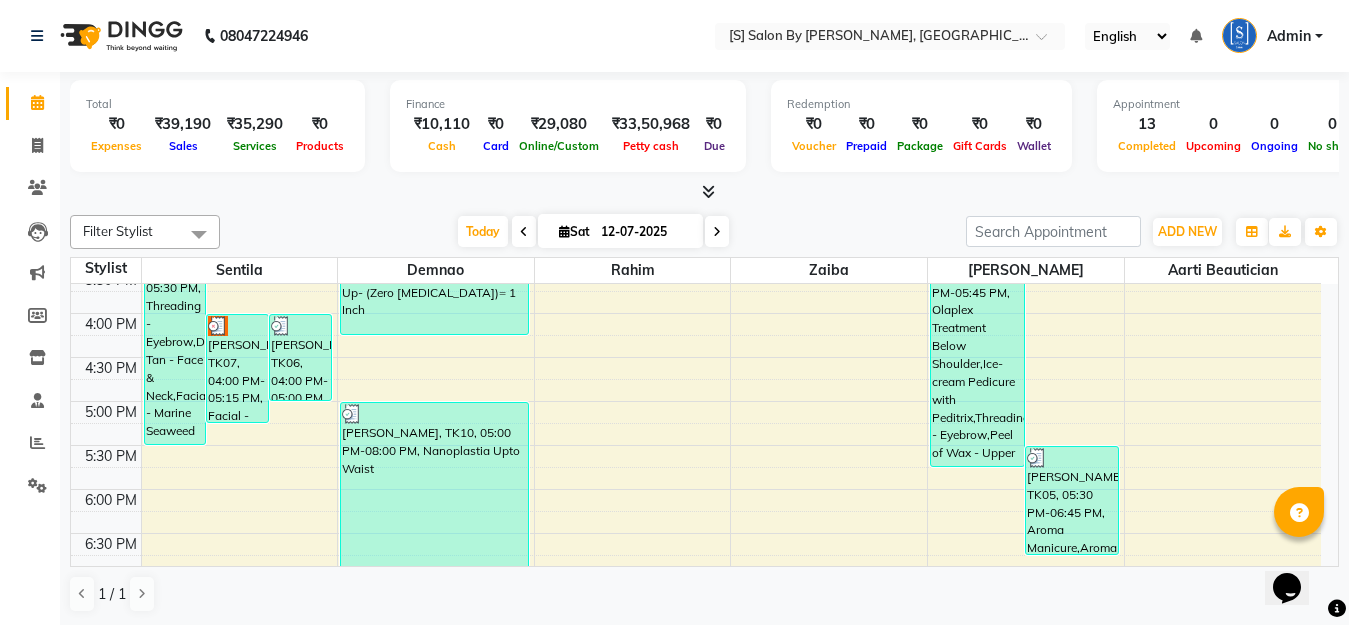 scroll, scrollTop: 673, scrollLeft: 0, axis: vertical 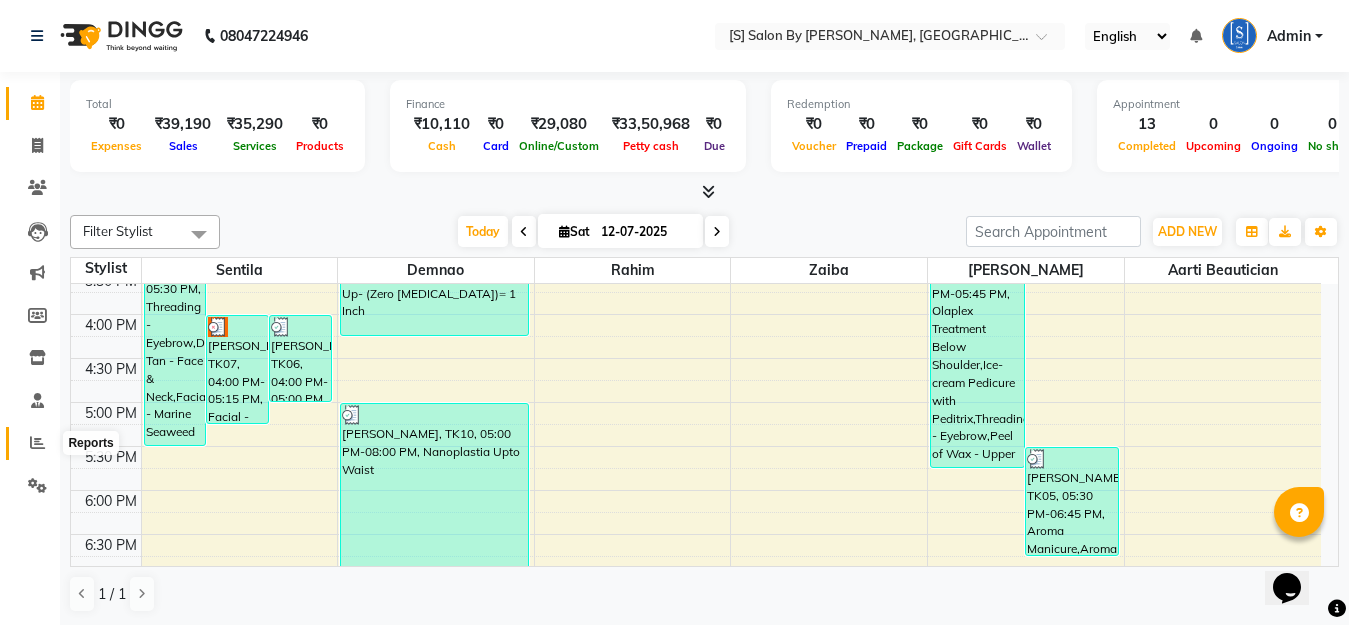click 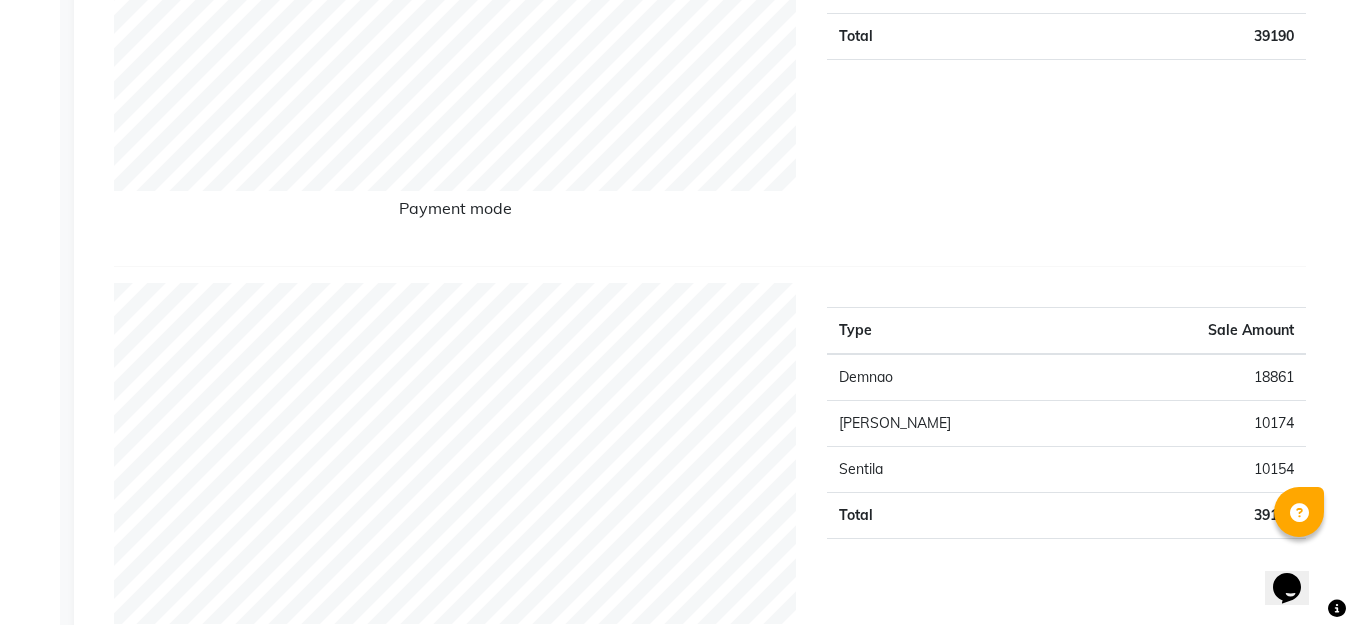 scroll, scrollTop: 600, scrollLeft: 0, axis: vertical 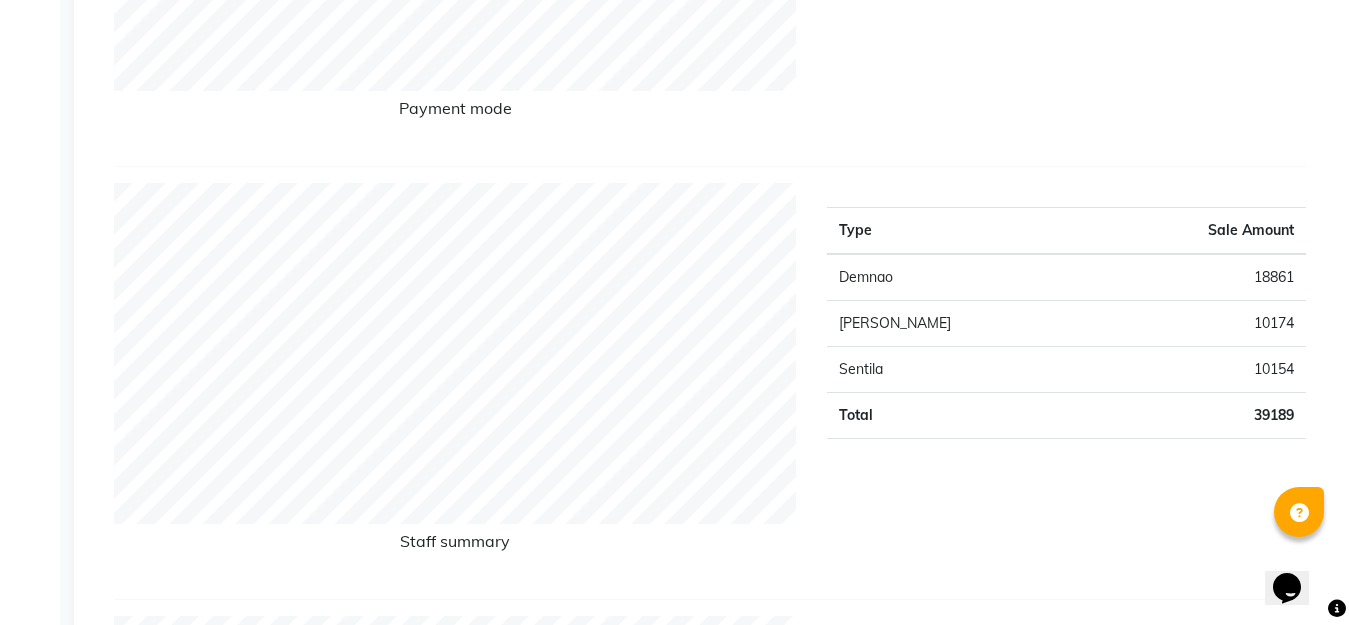 drag, startPoint x: 1172, startPoint y: 435, endPoint x: 1245, endPoint y: 495, distance: 94.493385 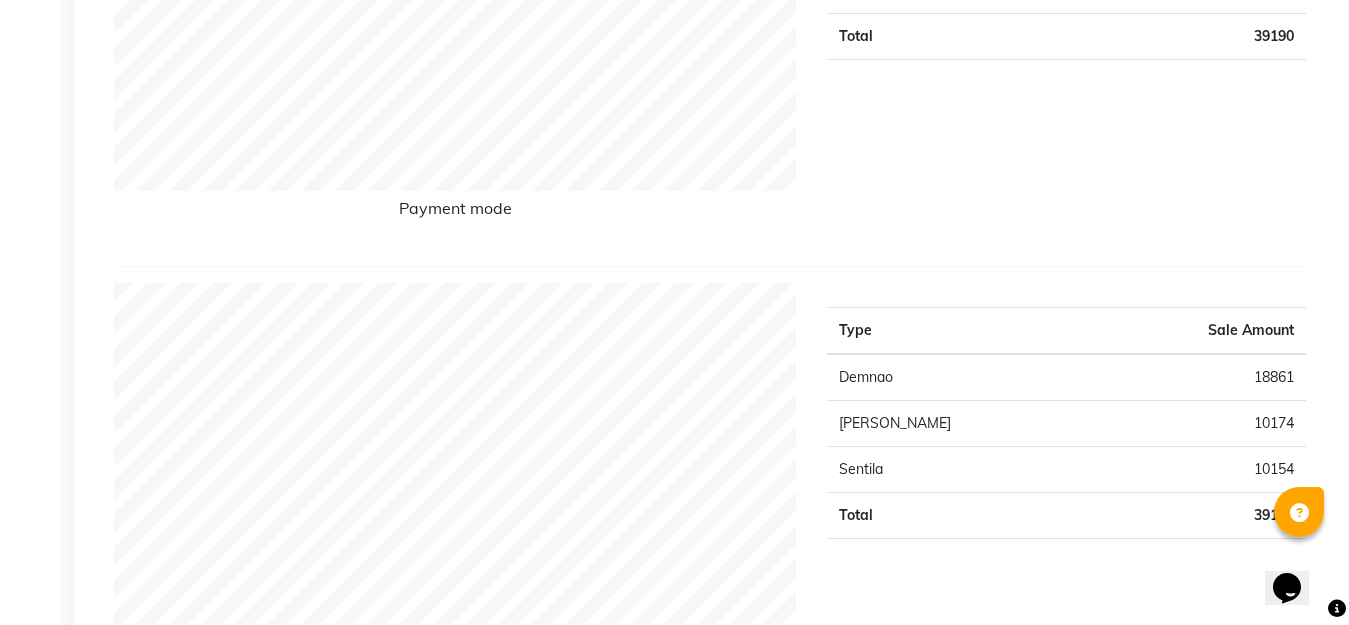 scroll, scrollTop: 0, scrollLeft: 0, axis: both 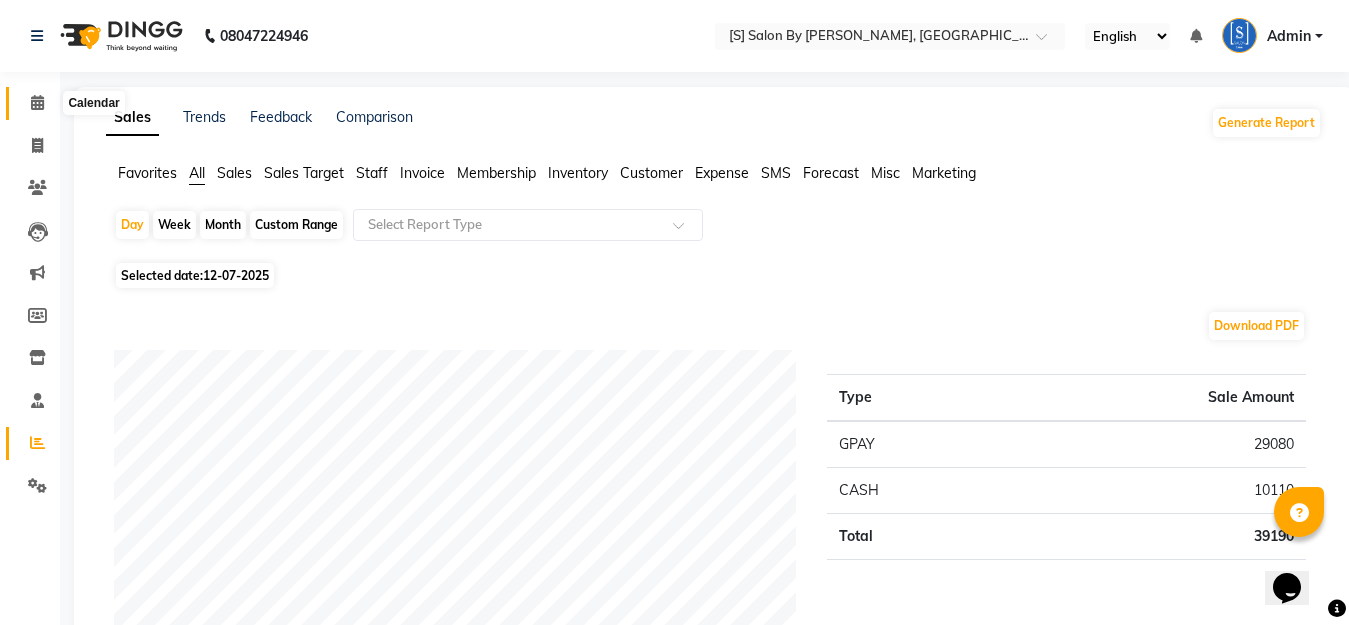 click 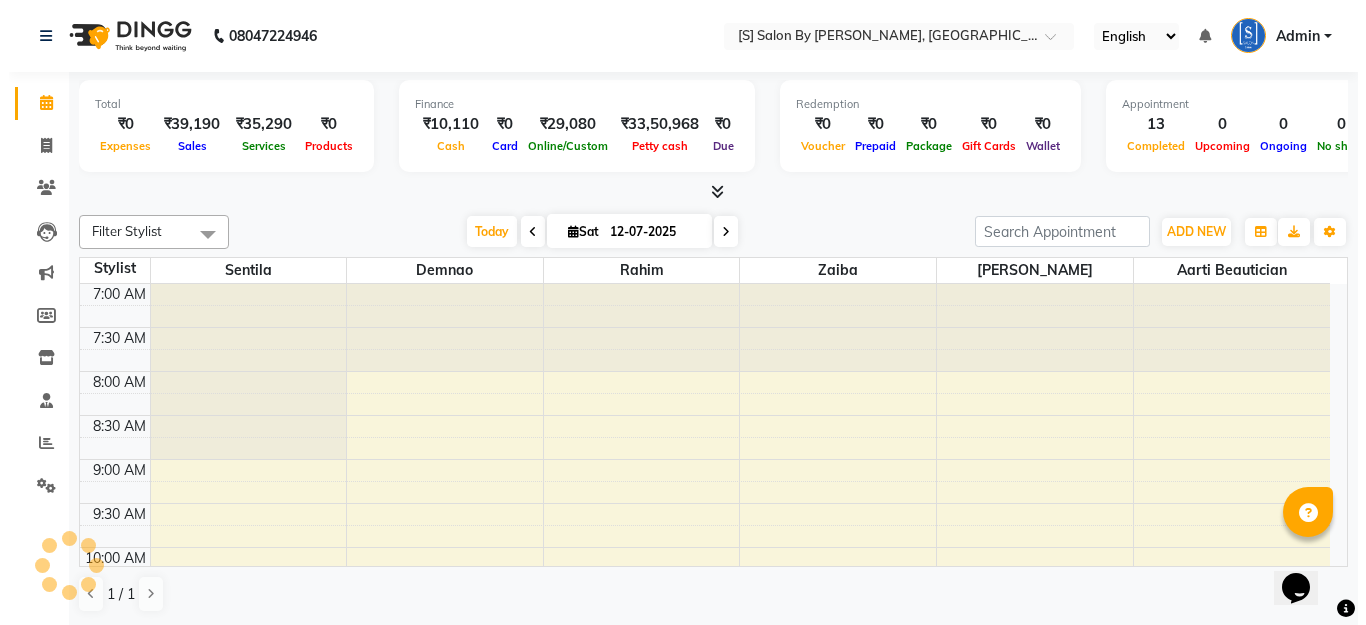 scroll, scrollTop: 0, scrollLeft: 0, axis: both 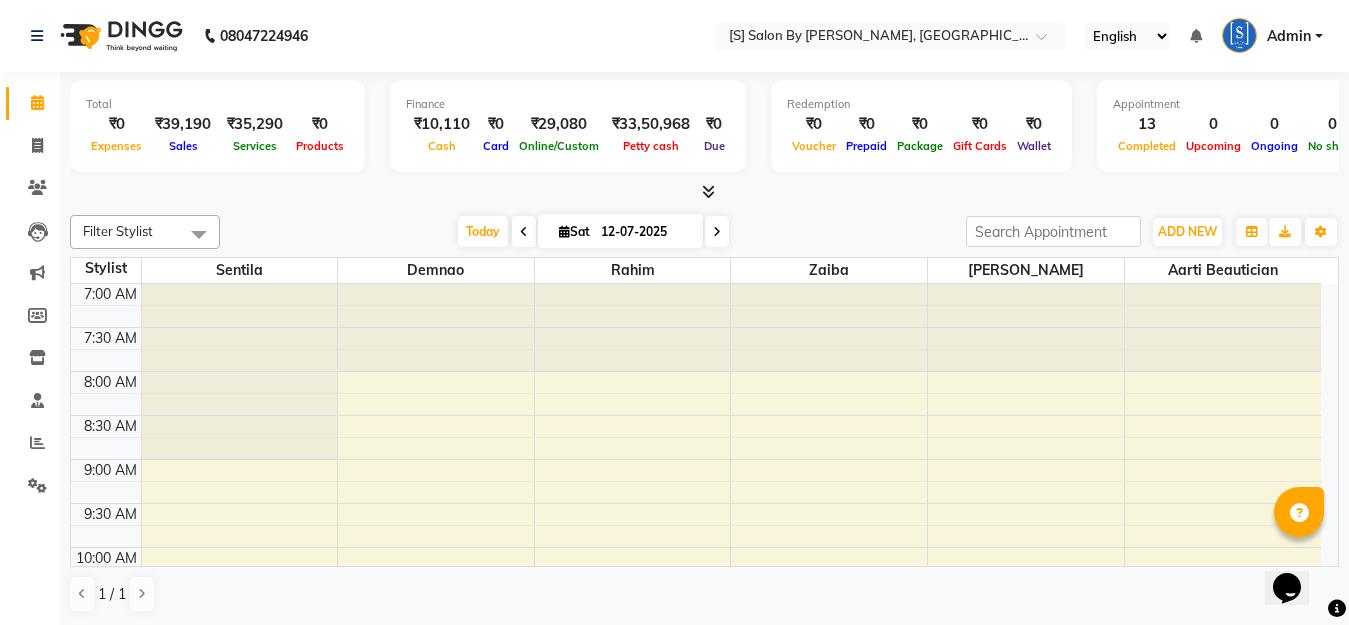 click at bounding box center (708, 191) 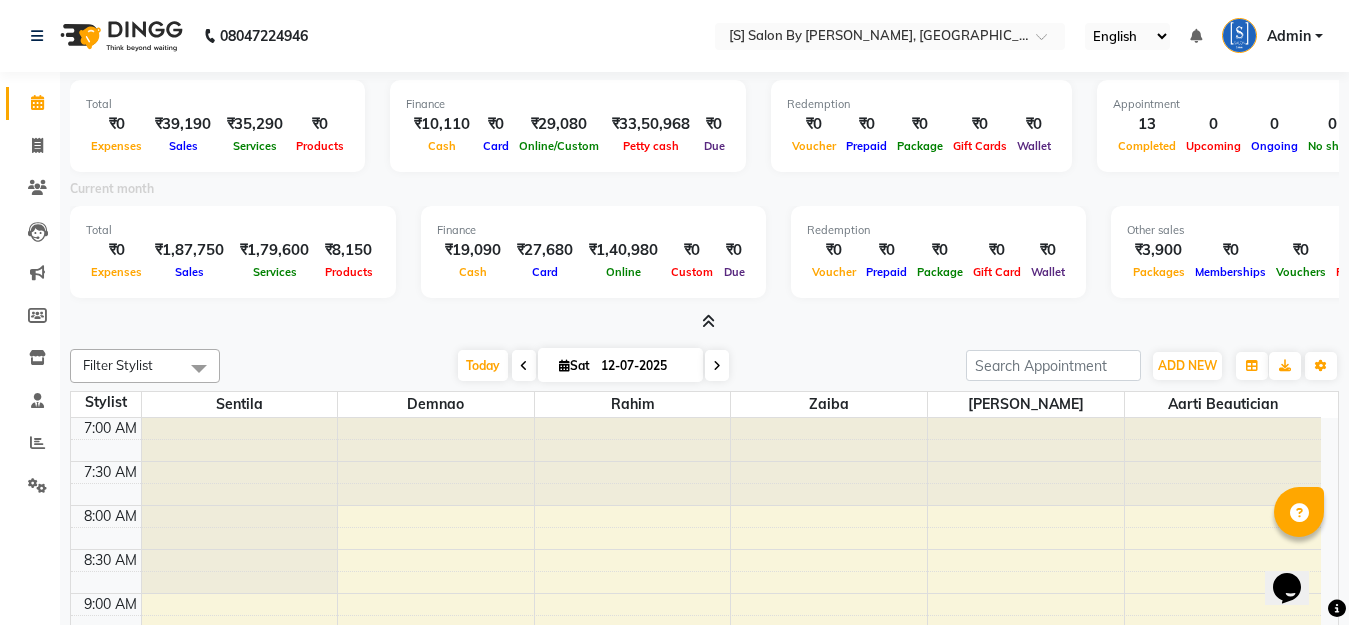 click on "Current month" at bounding box center [704, 192] 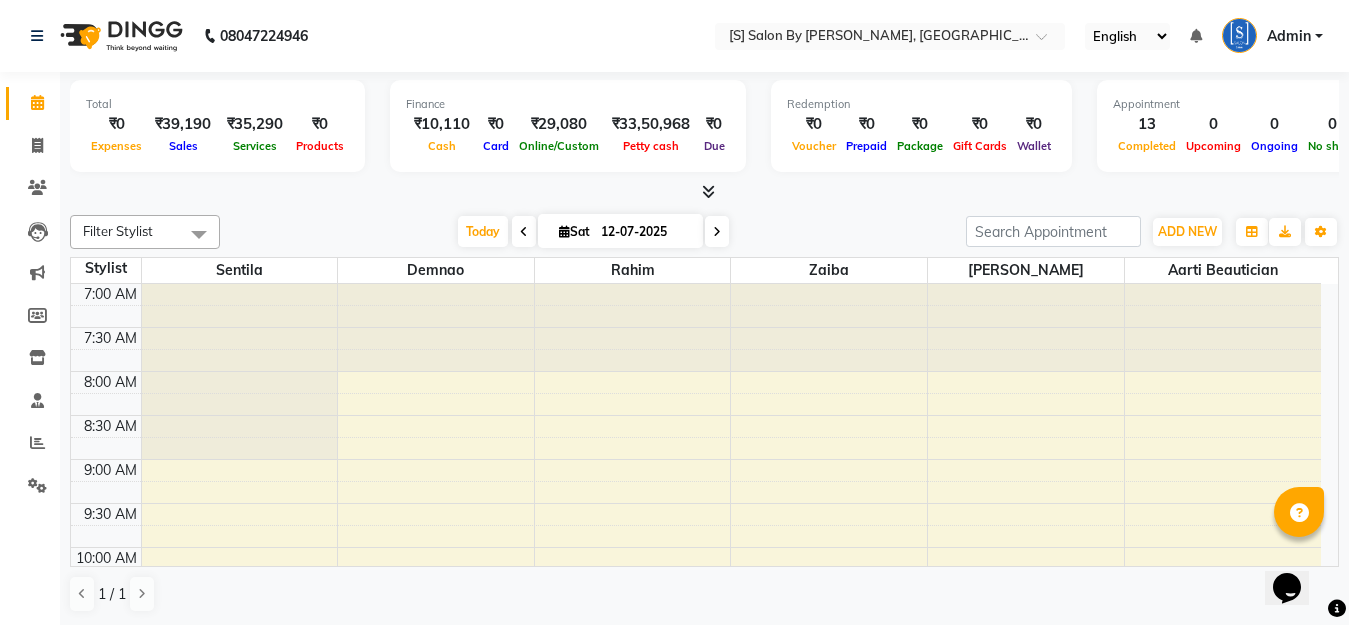 click at bounding box center (1239, 35) 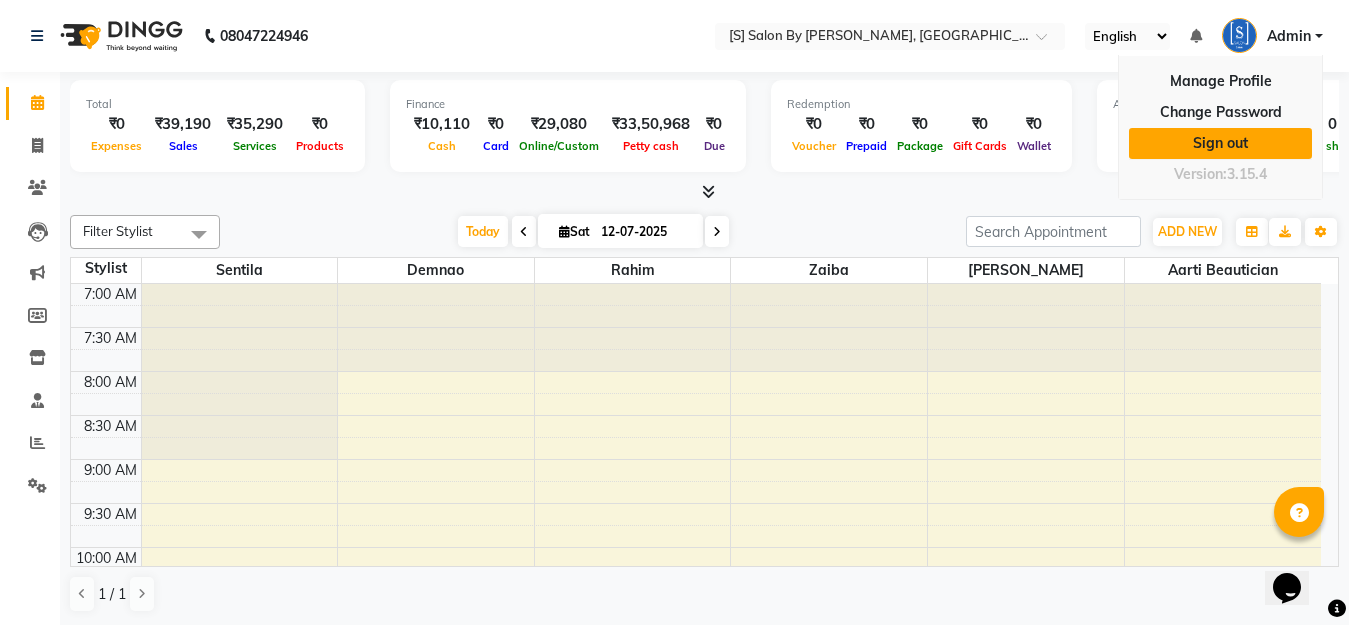 click on "Sign out" at bounding box center [1220, 143] 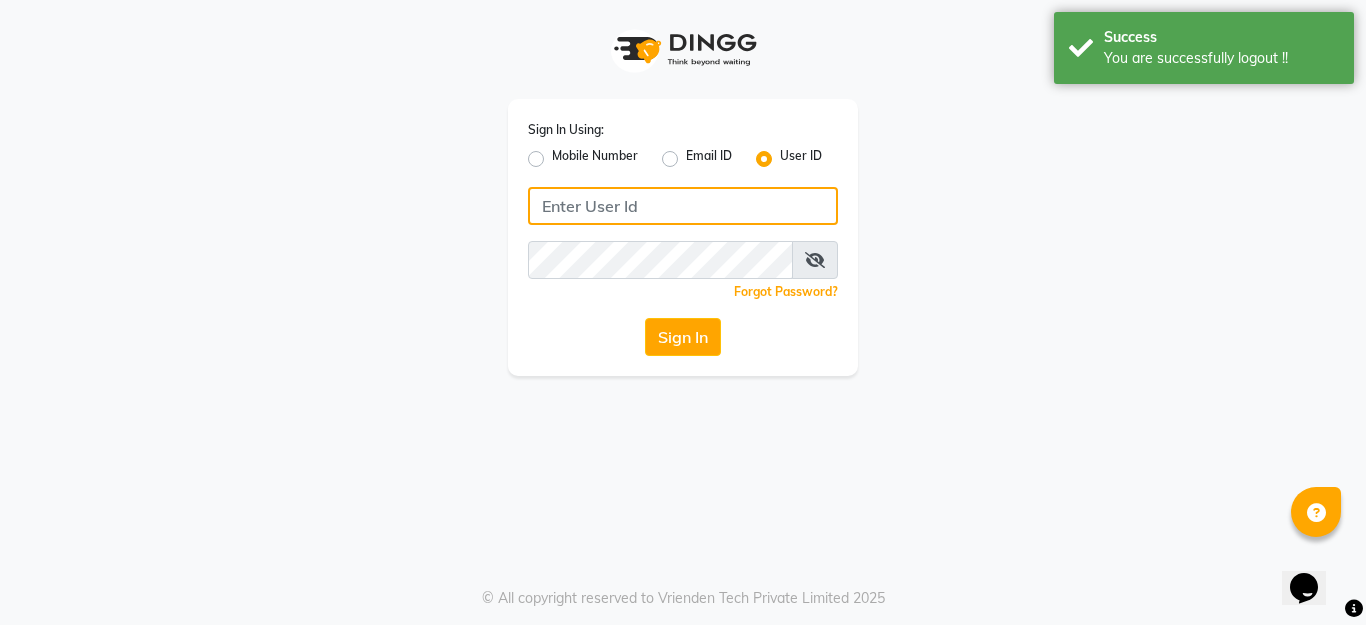 type on "ssalon" 